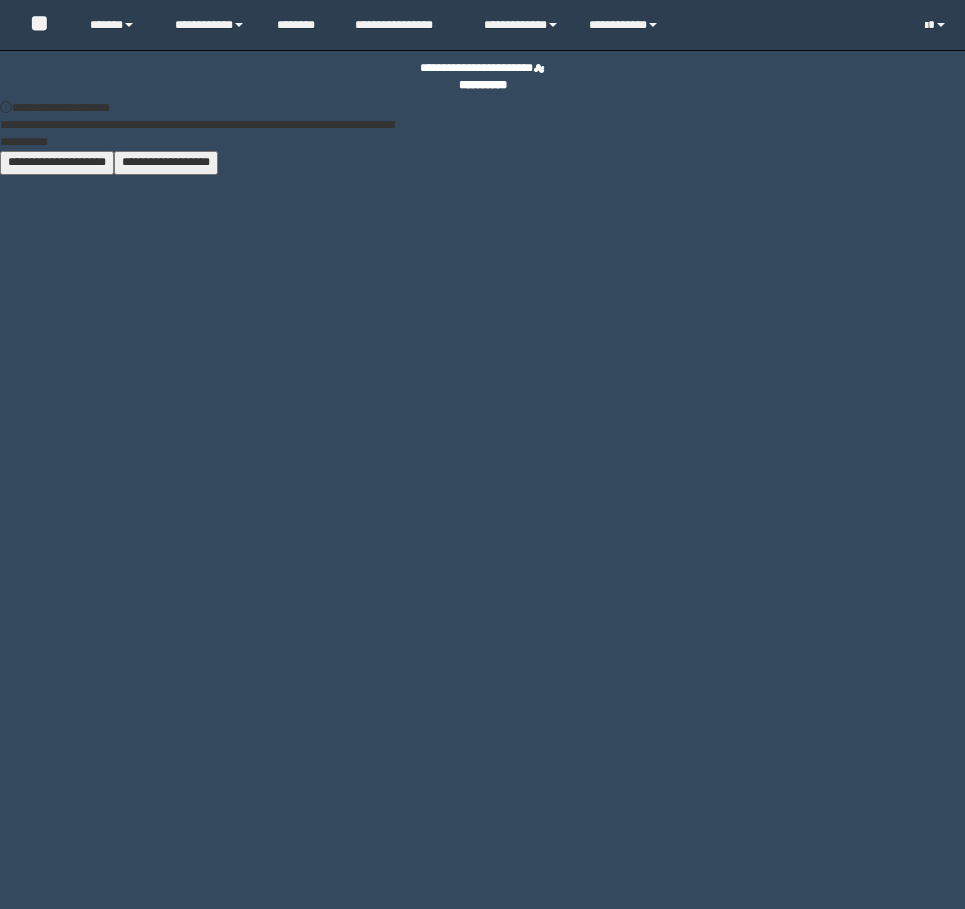 scroll, scrollTop: 0, scrollLeft: 0, axis: both 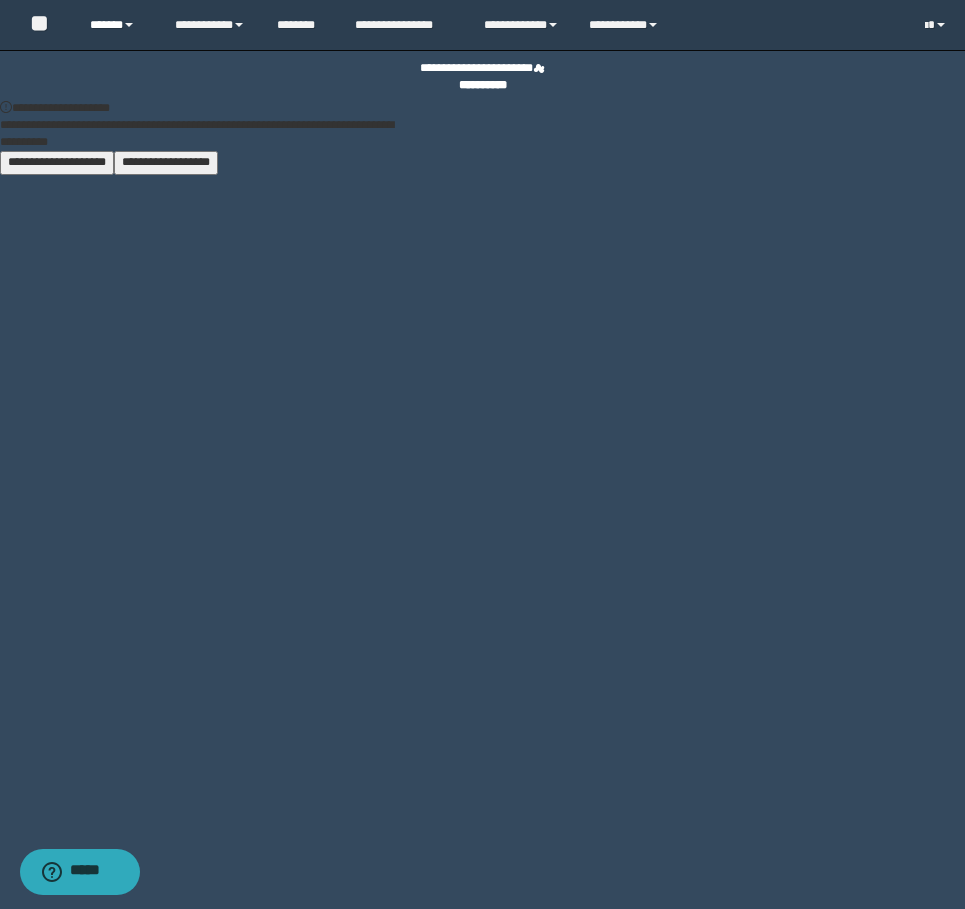 click on "******" at bounding box center (117, 25) 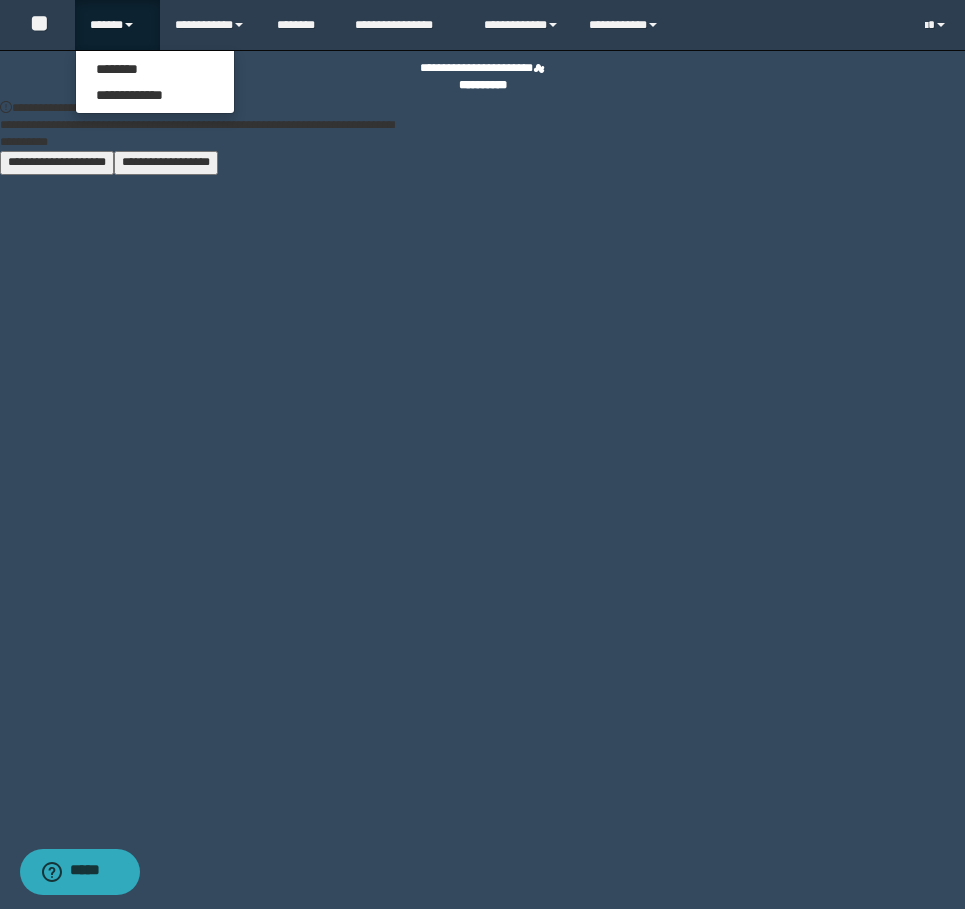 click on "******" at bounding box center (117, 25) 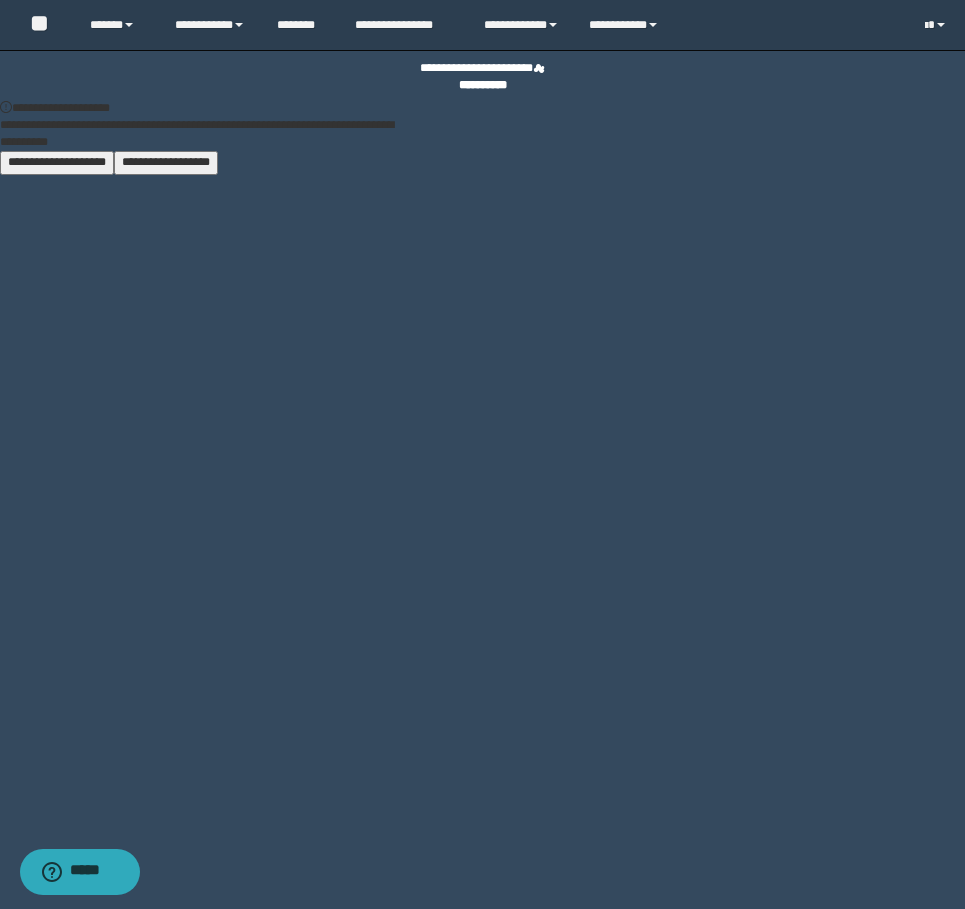 click on "**********" at bounding box center [57, 162] 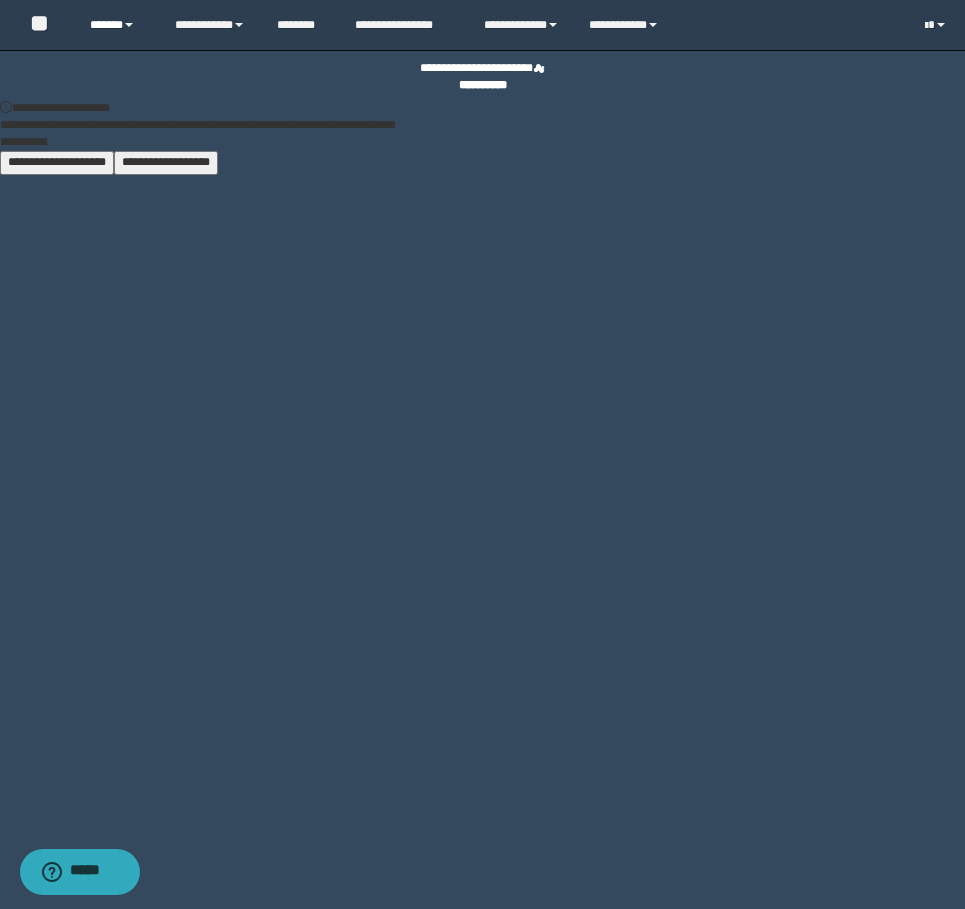 click on "******" at bounding box center (117, 25) 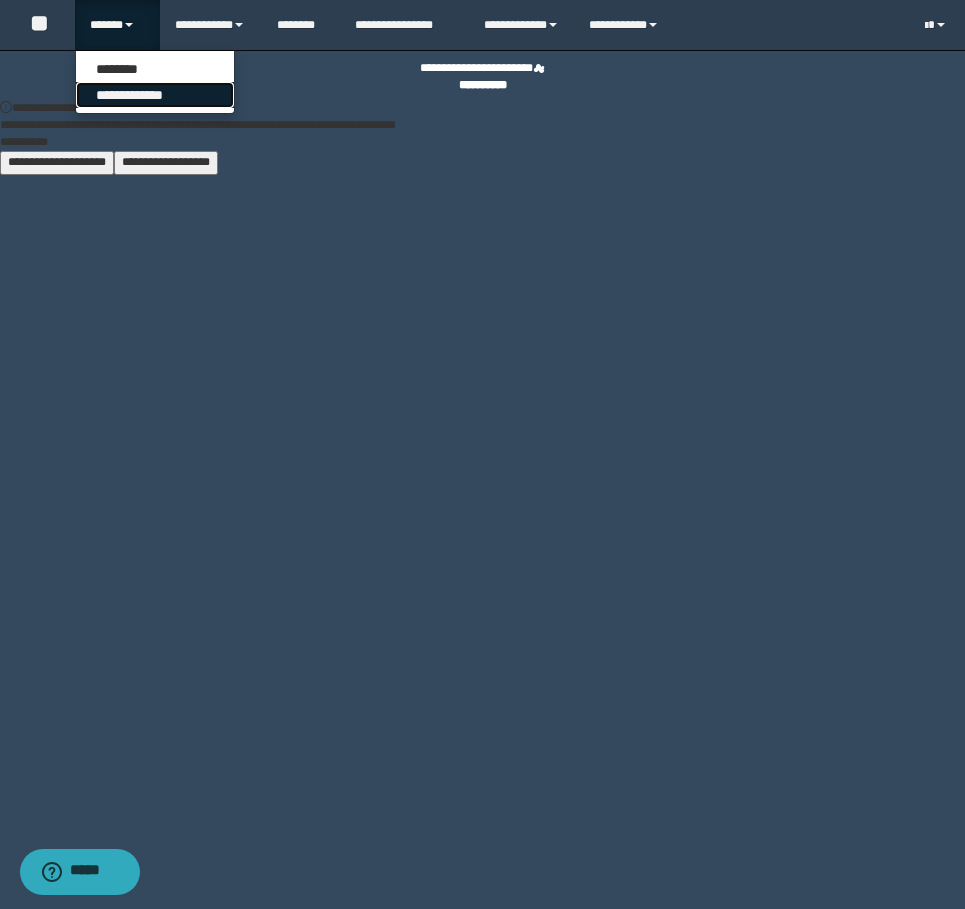 click on "**********" at bounding box center (155, 95) 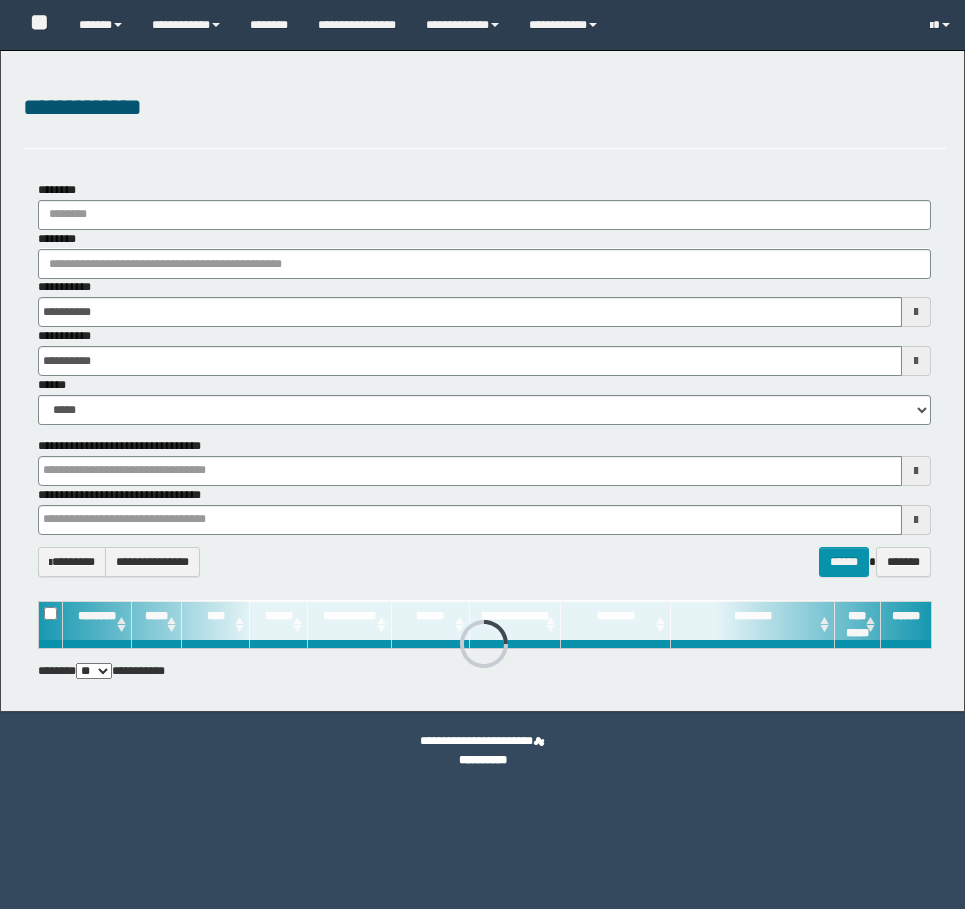 scroll, scrollTop: 0, scrollLeft: 0, axis: both 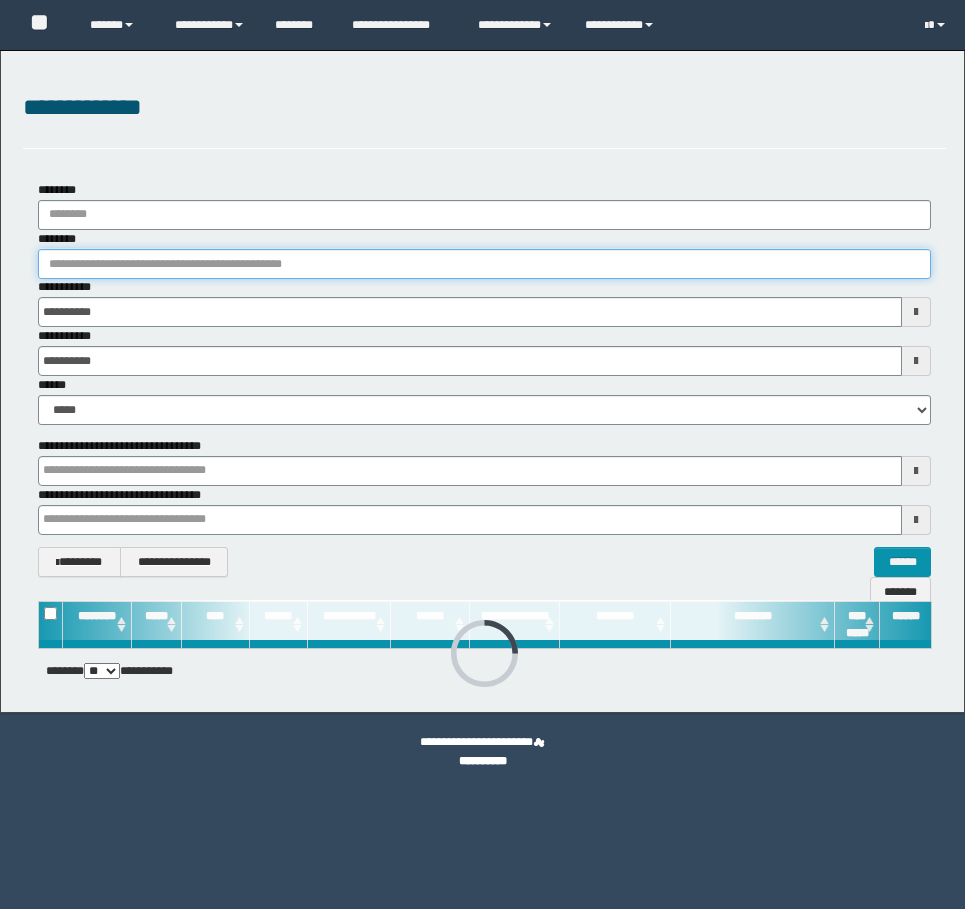 click on "********" at bounding box center [484, 264] 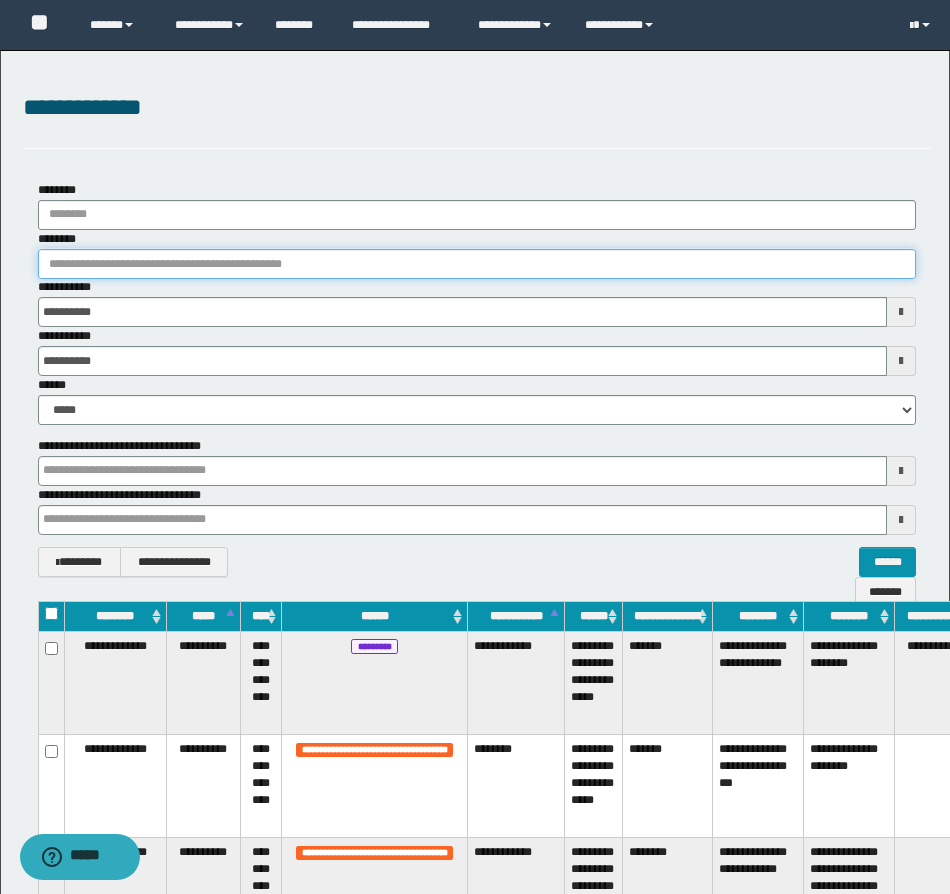 click on "********" at bounding box center [477, 264] 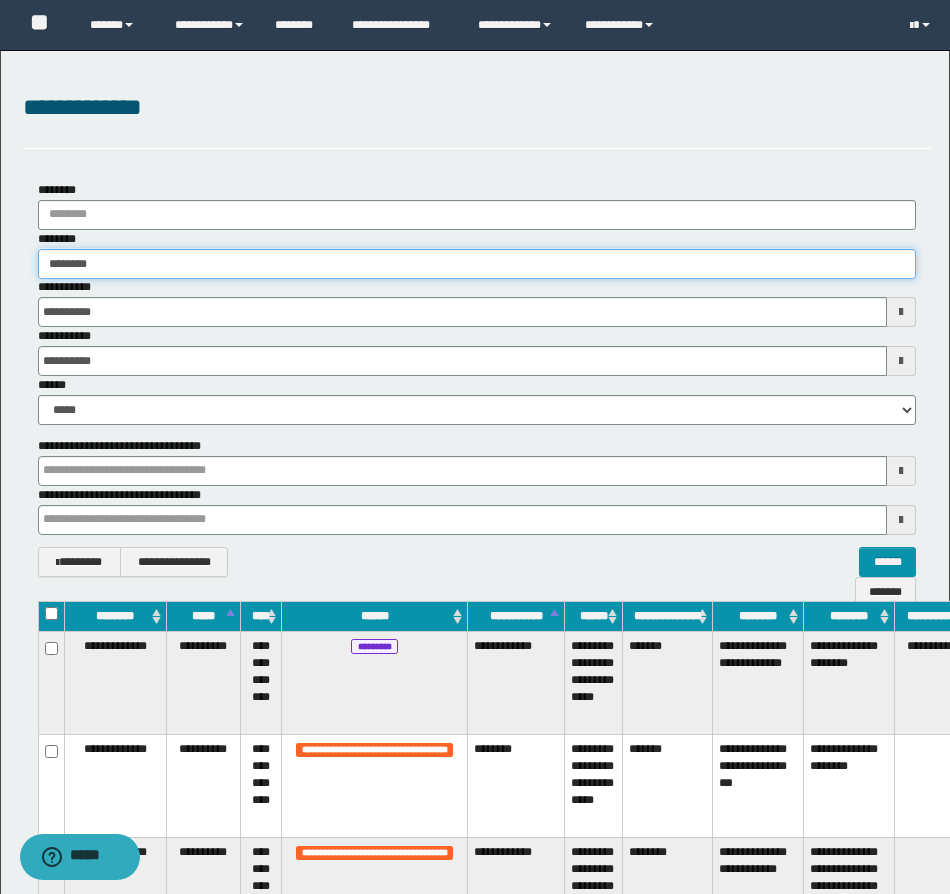 type on "********" 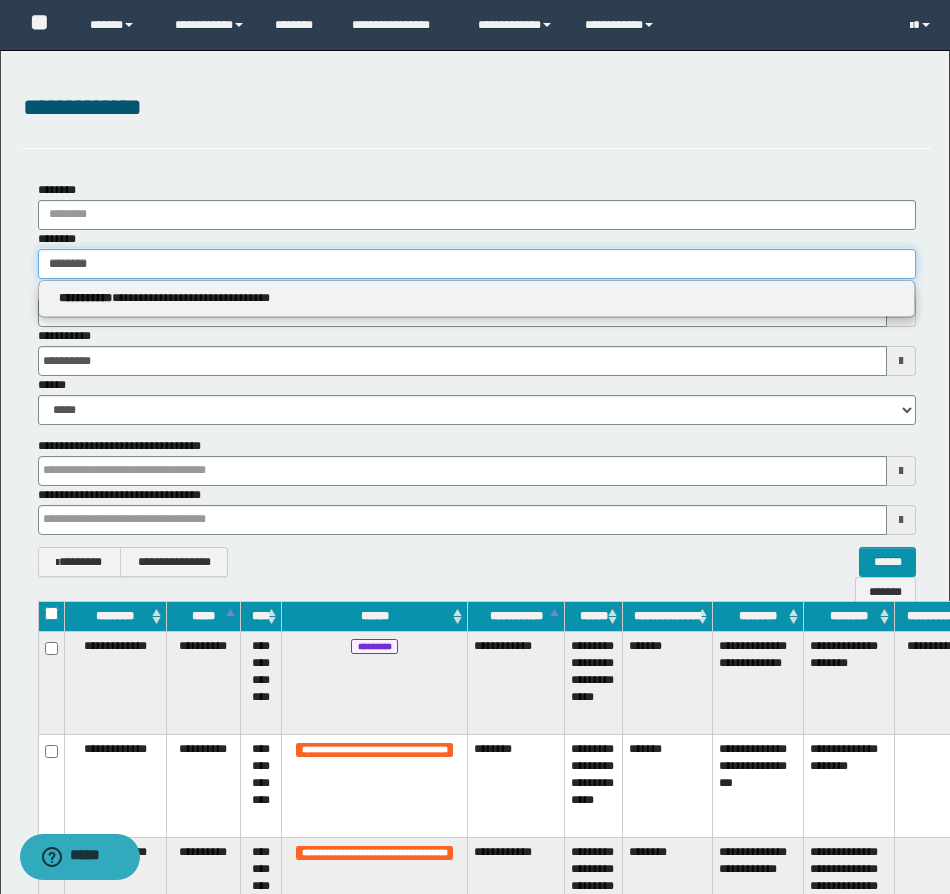 type on "********" 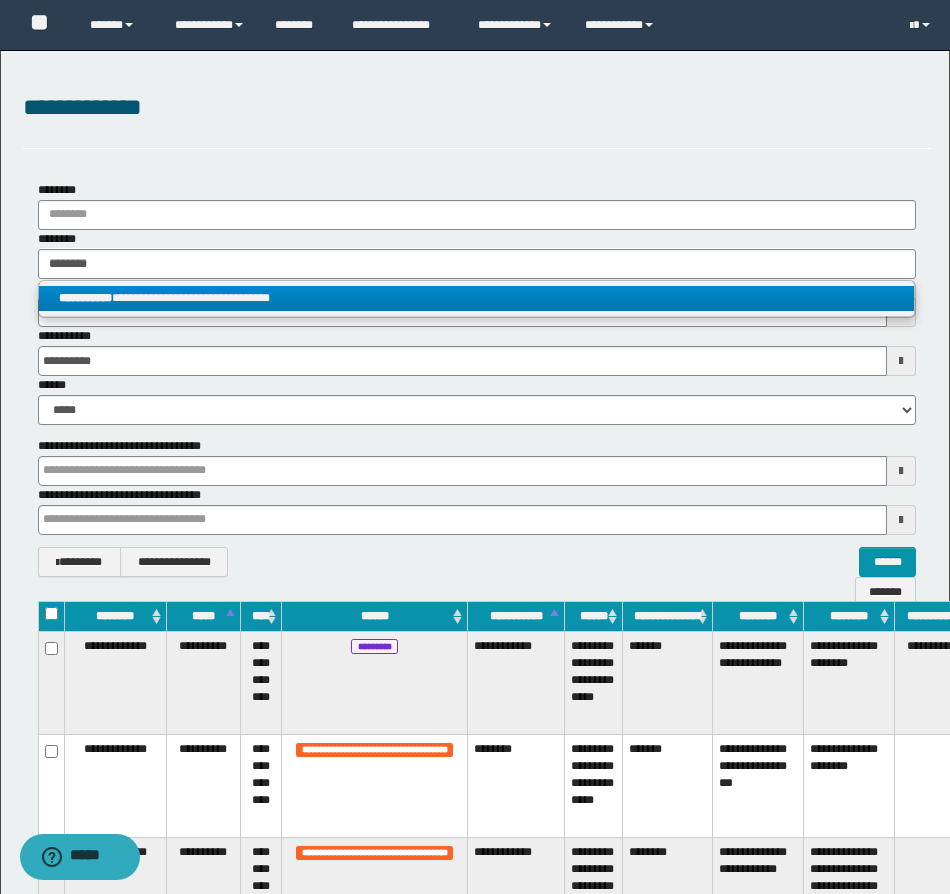 click on "**********" at bounding box center (476, 298) 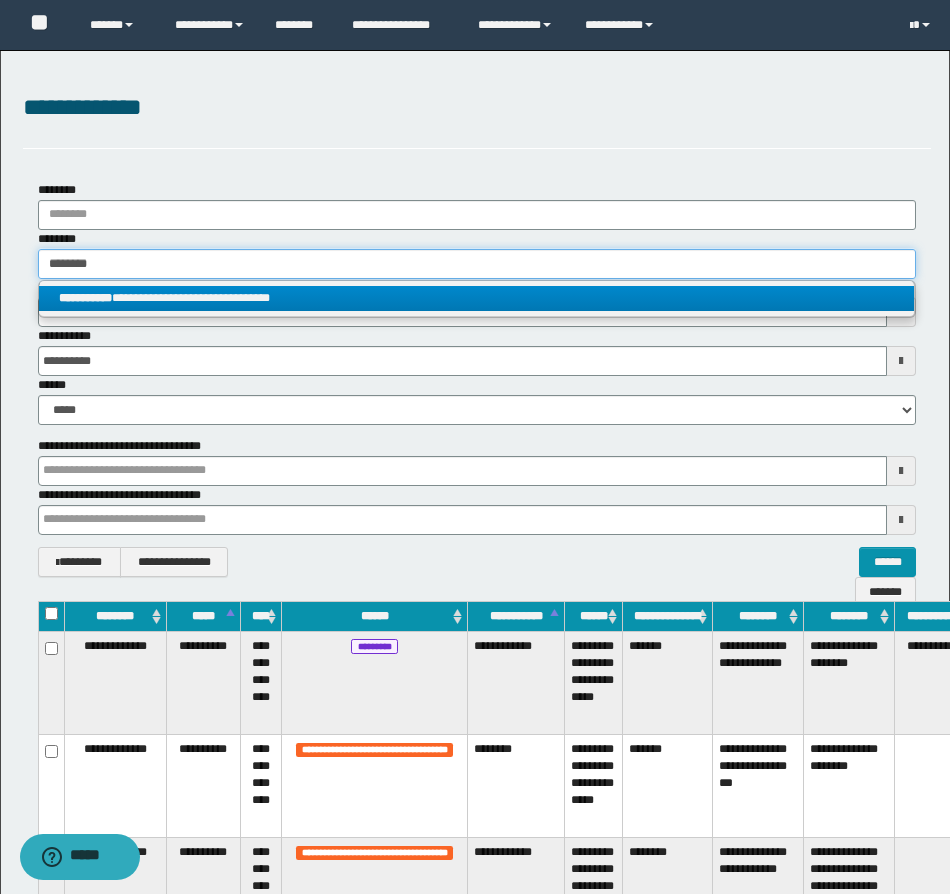 type 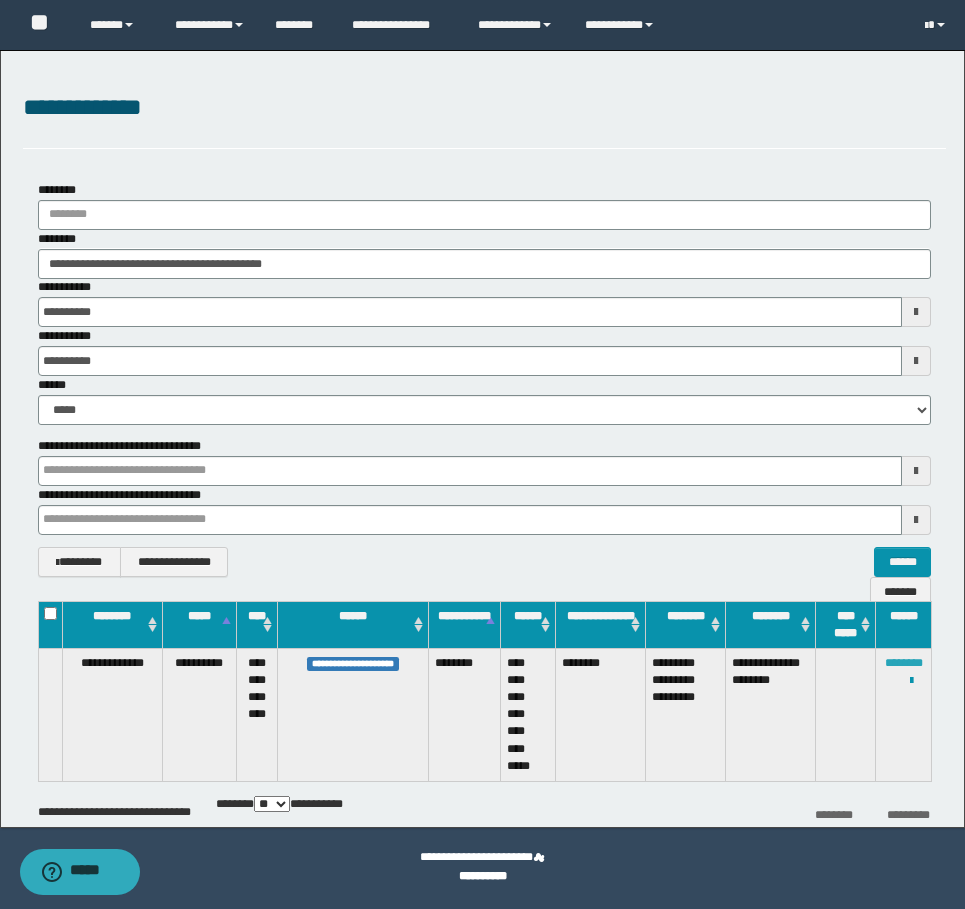click on "********" at bounding box center [904, 663] 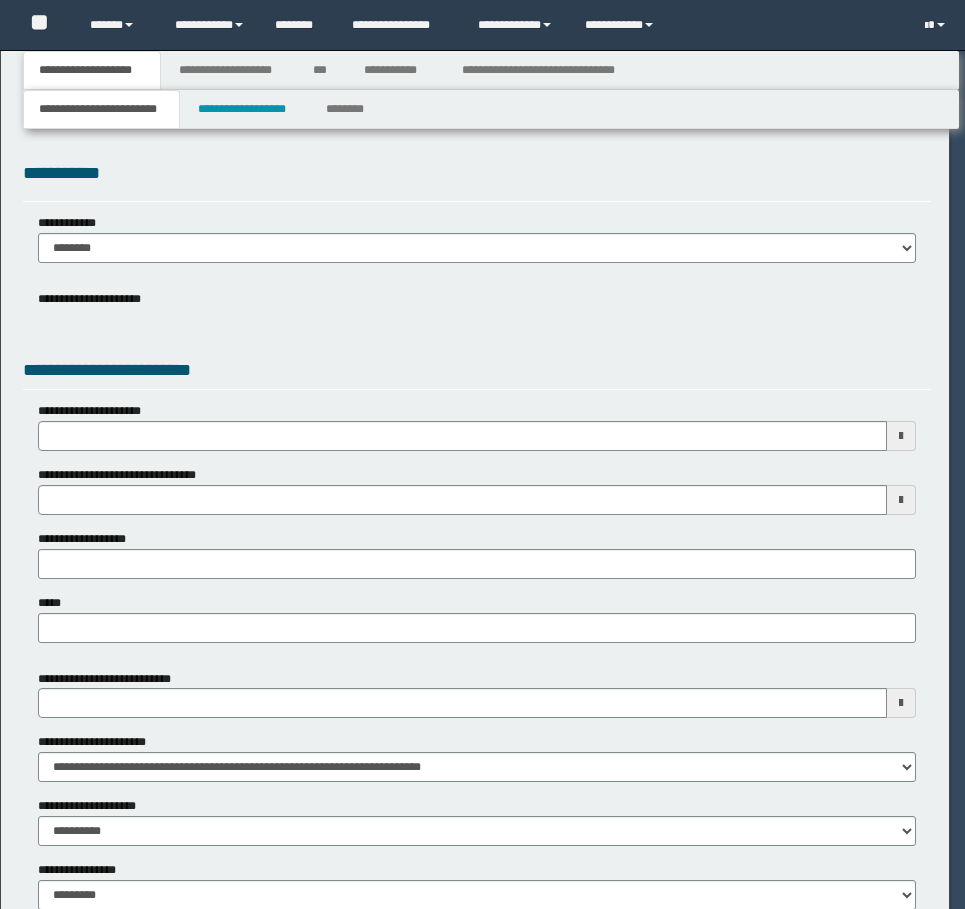 scroll, scrollTop: 0, scrollLeft: 0, axis: both 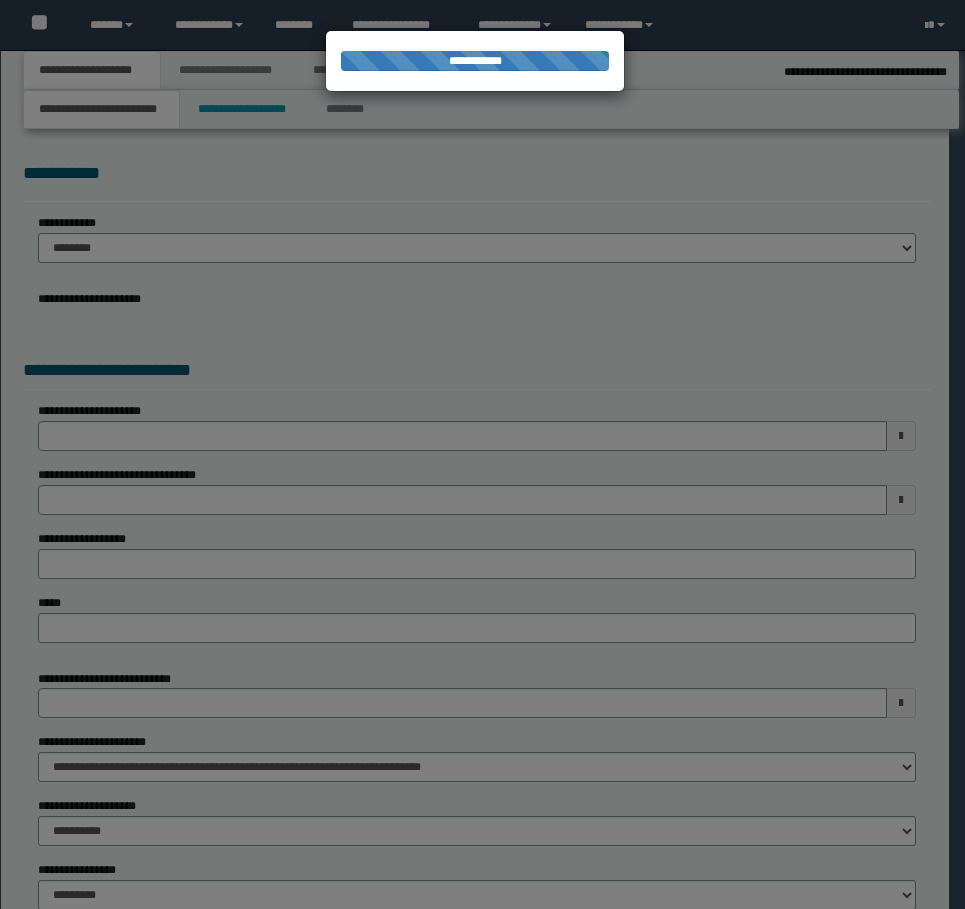 select on "*" 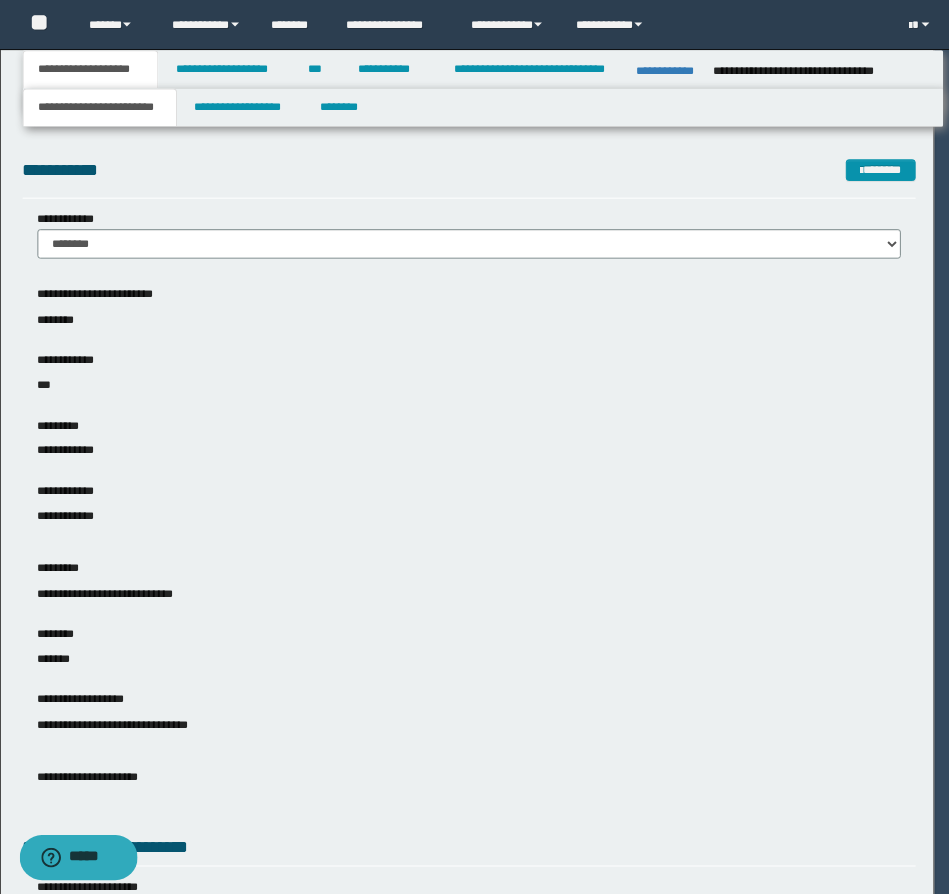 scroll, scrollTop: 0, scrollLeft: 0, axis: both 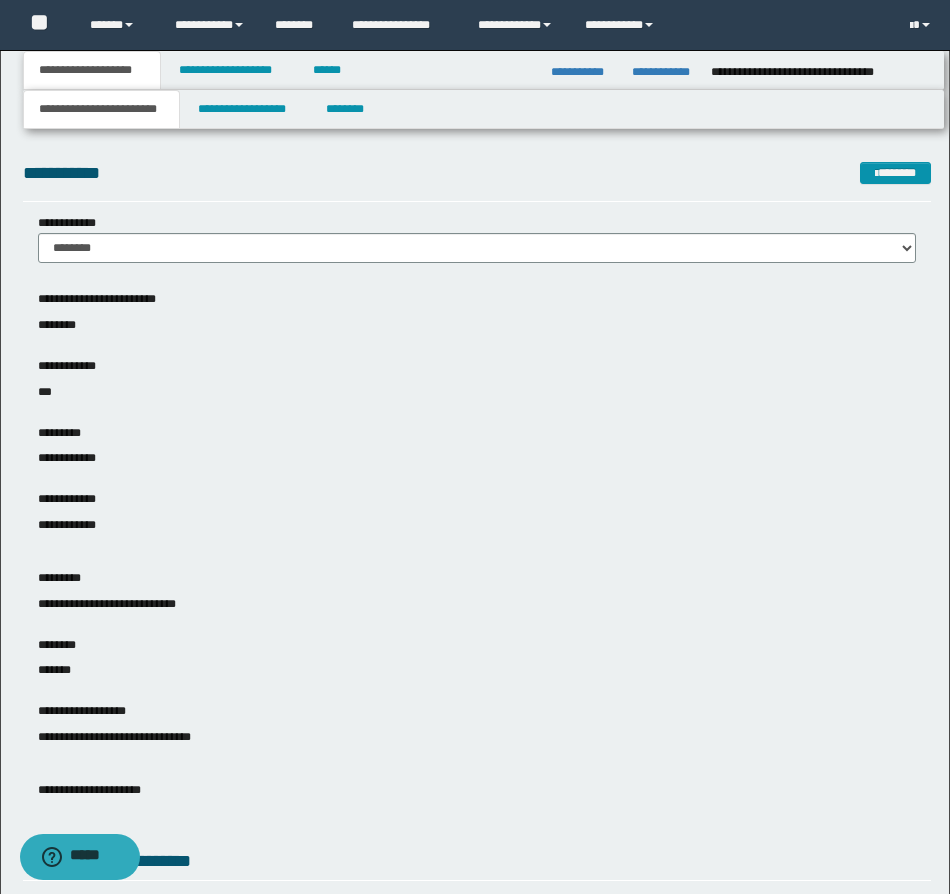 click on "**********" at bounding box center [477, 383] 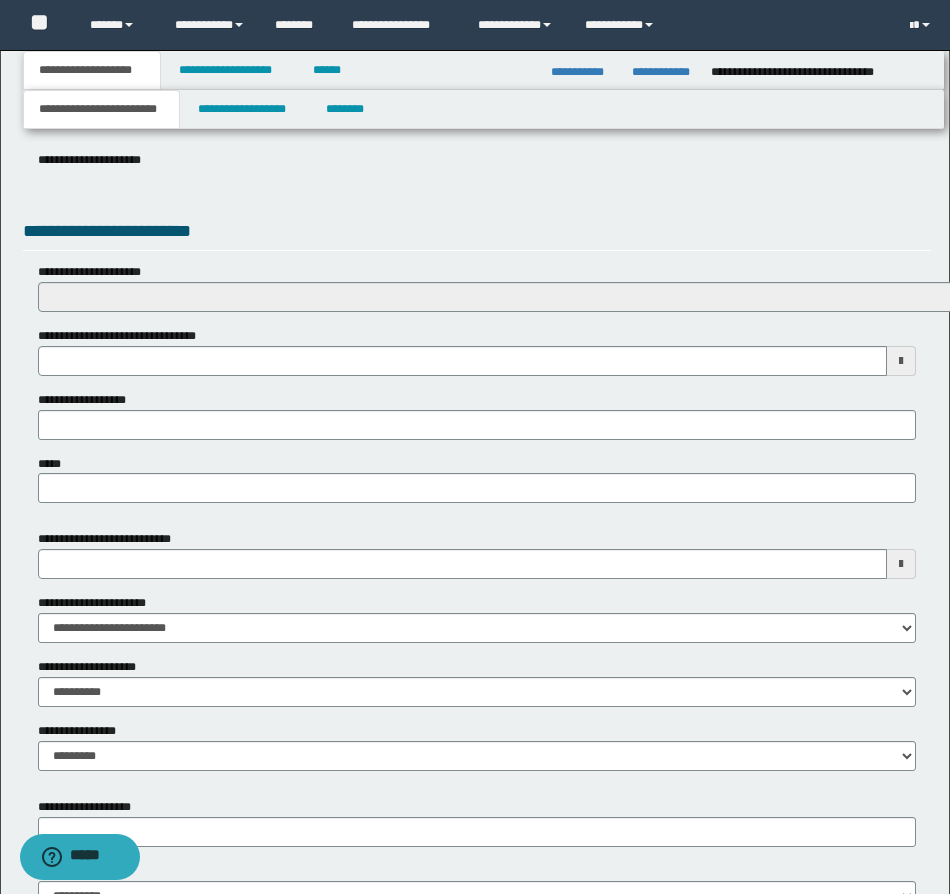 scroll, scrollTop: 770, scrollLeft: 0, axis: vertical 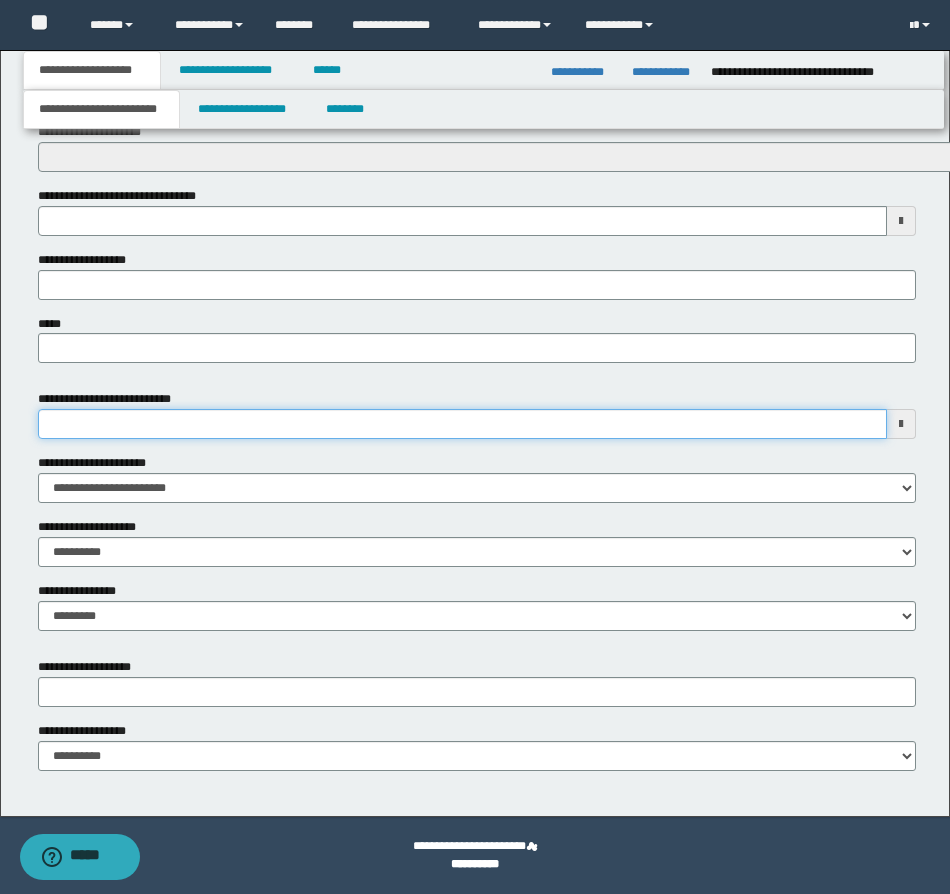 click on "**********" at bounding box center (462, 424) 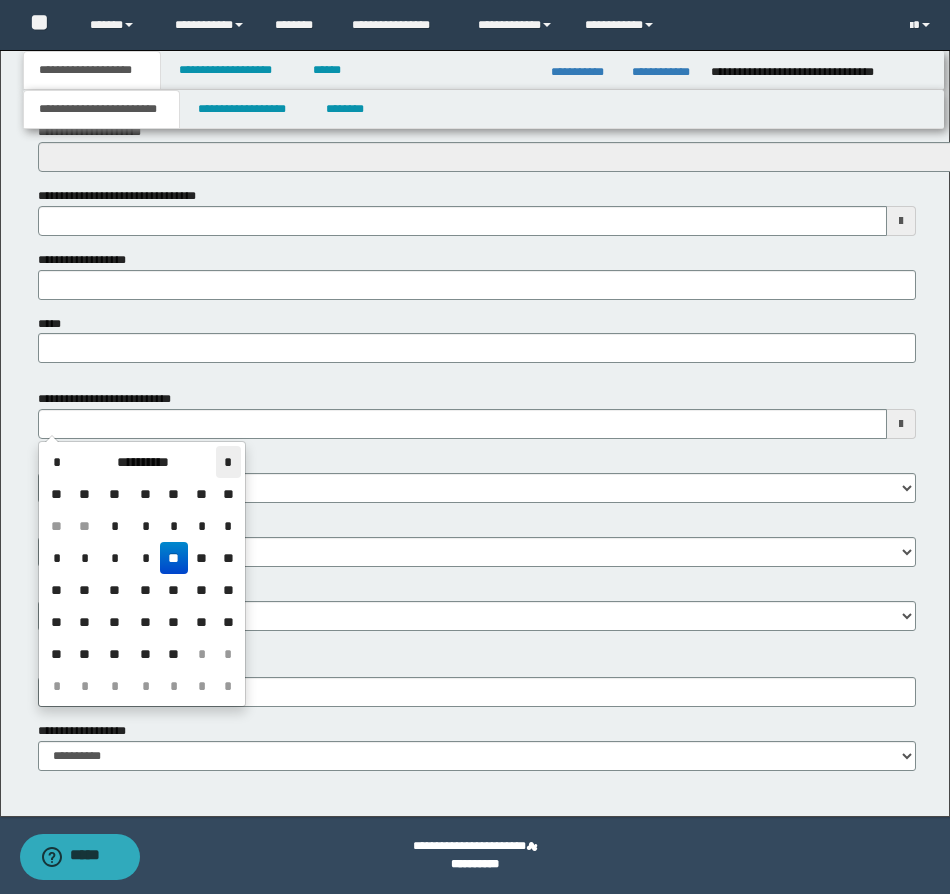 click on "*" at bounding box center (228, 462) 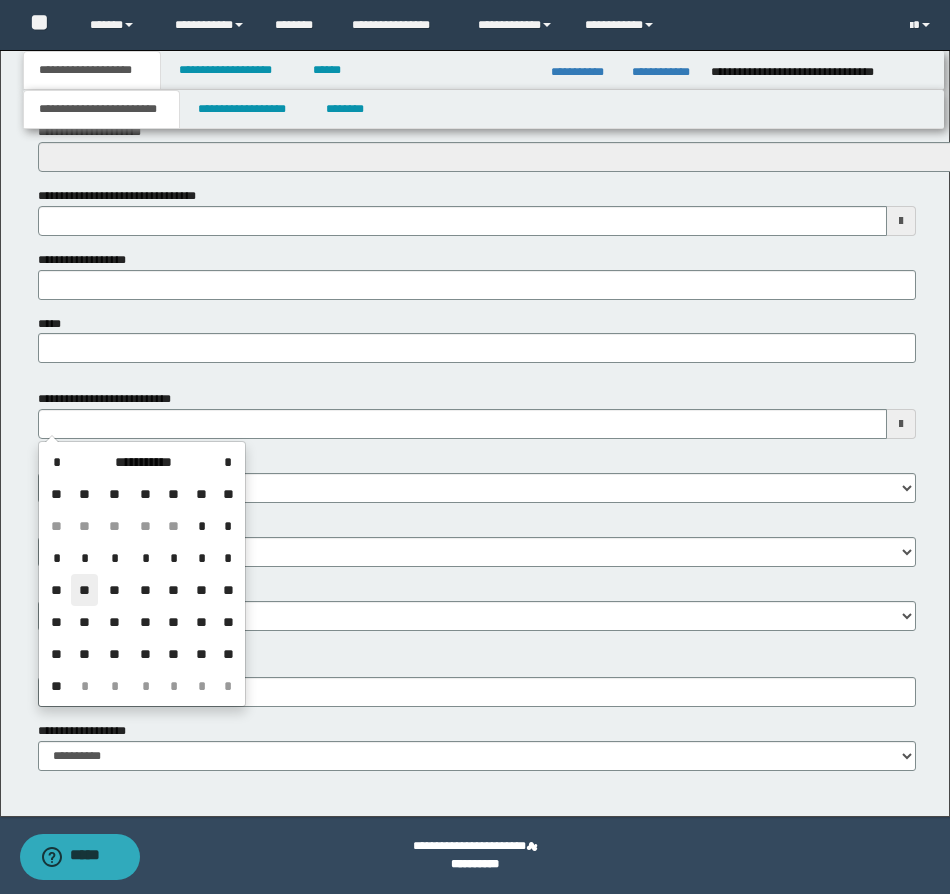 drag, startPoint x: 206, startPoint y: 557, endPoint x: 79, endPoint y: 594, distance: 132.28 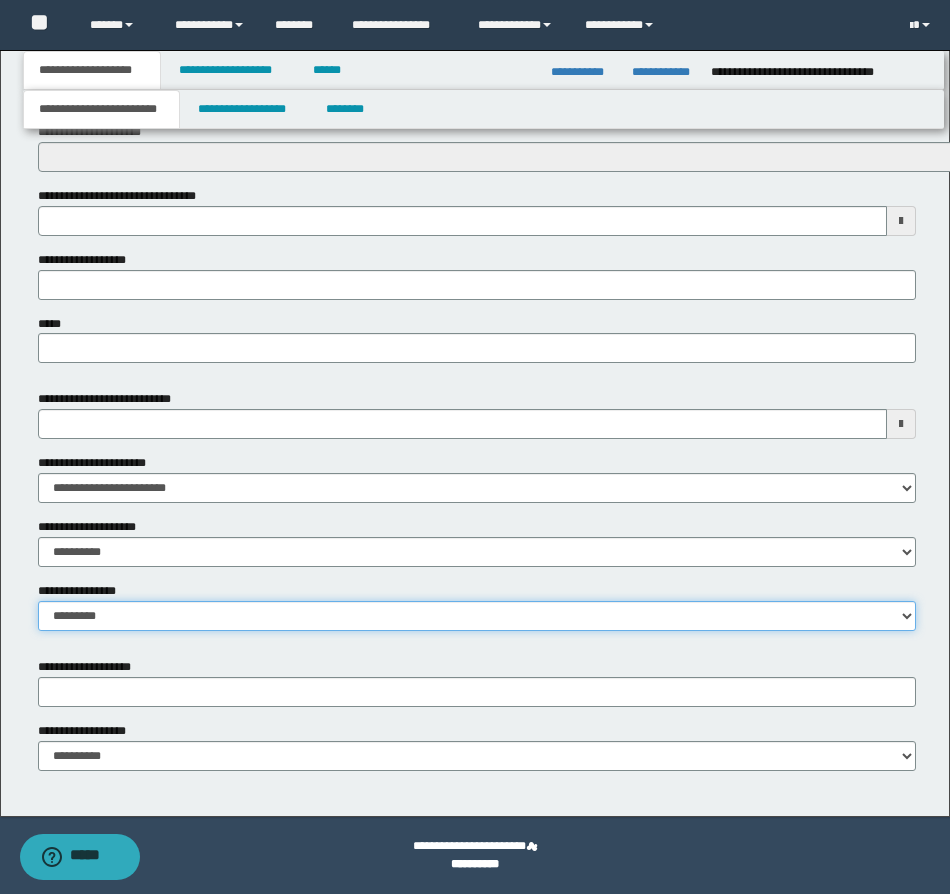 click on "**********" at bounding box center (477, 616) 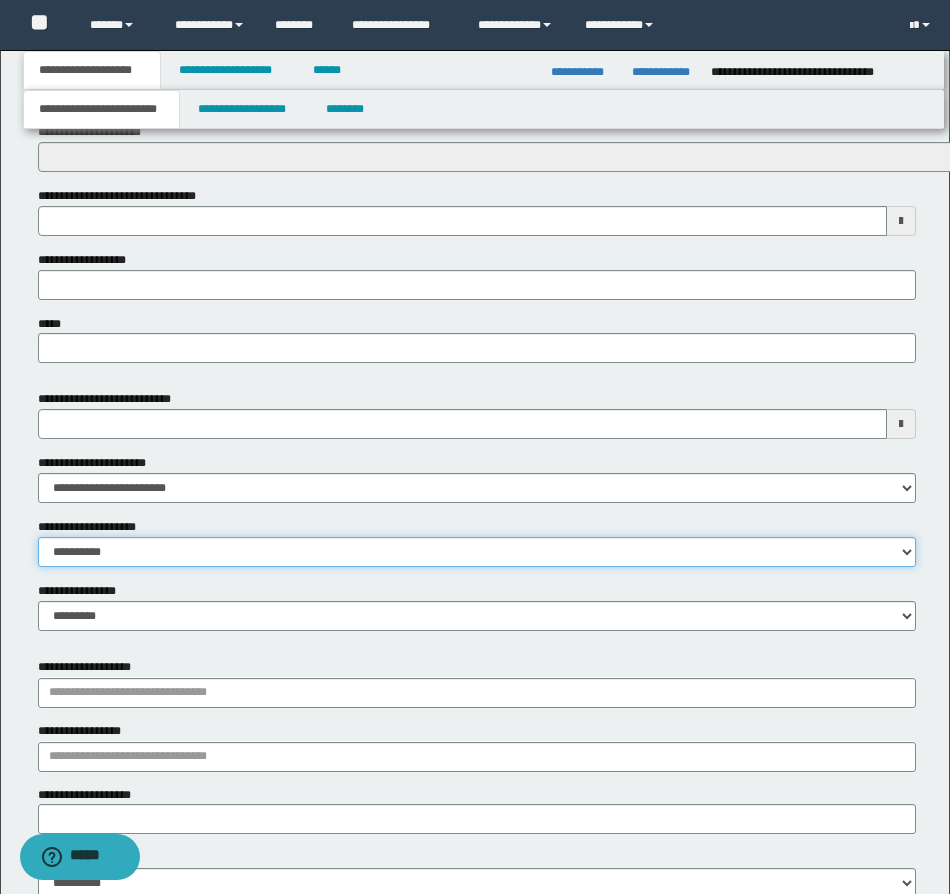 click on "**********" at bounding box center (477, 552) 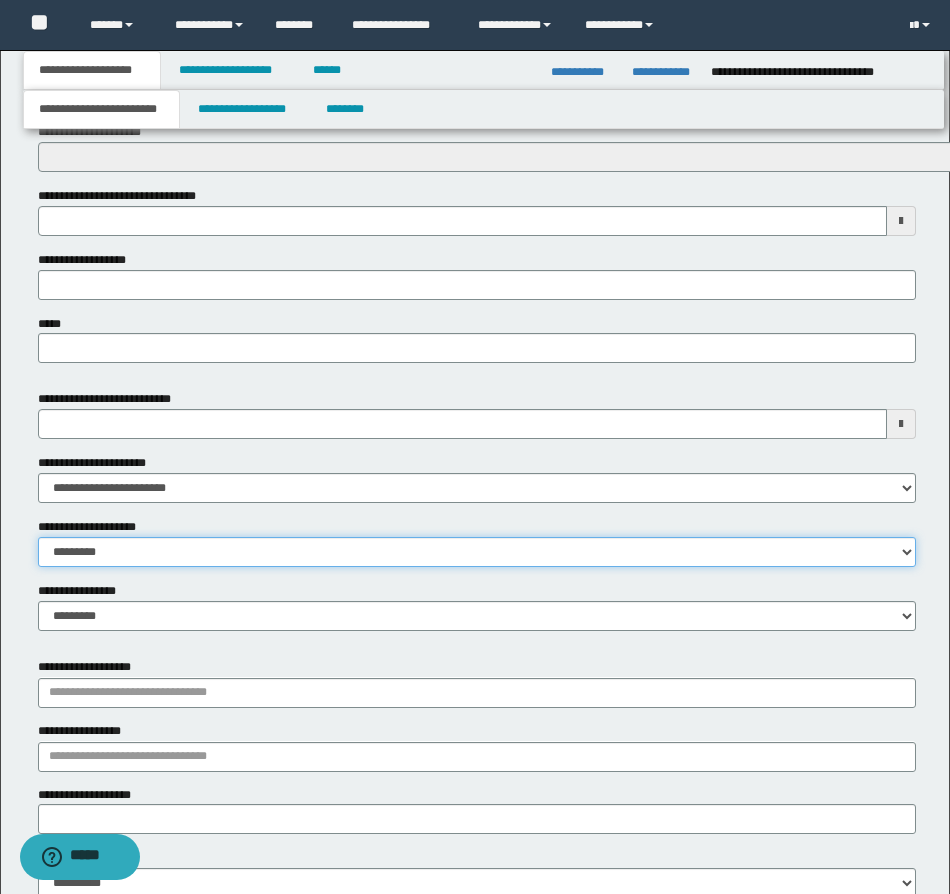 click on "**********" at bounding box center (477, 552) 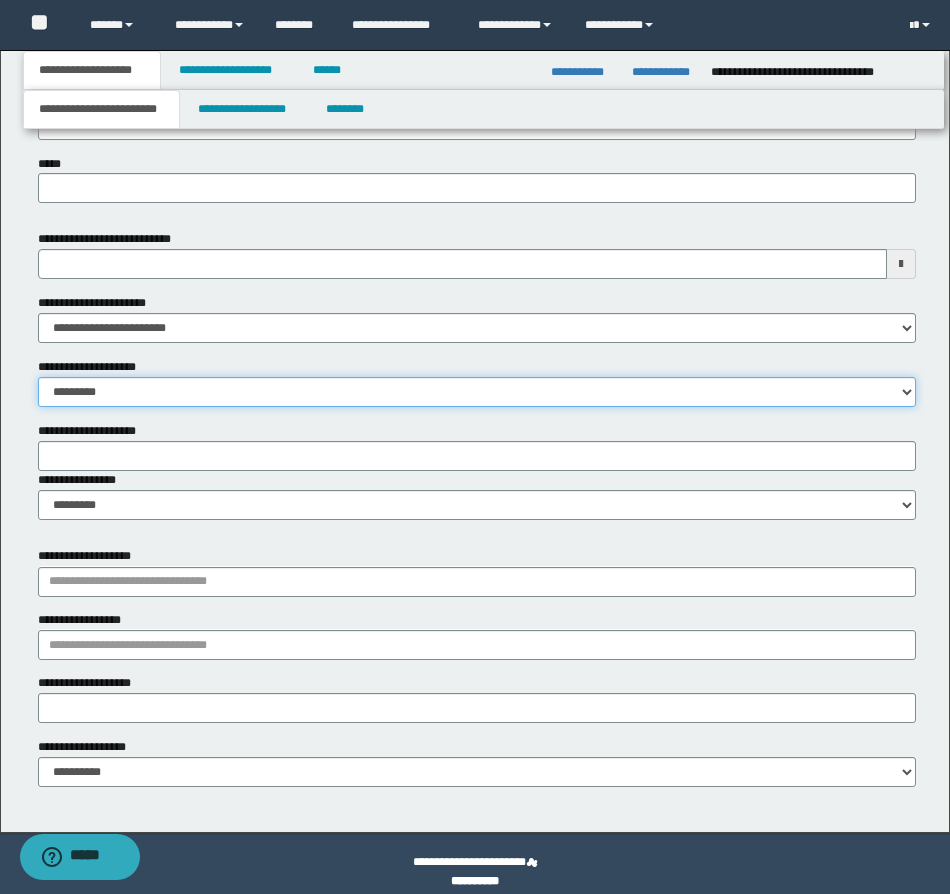scroll, scrollTop: 947, scrollLeft: 0, axis: vertical 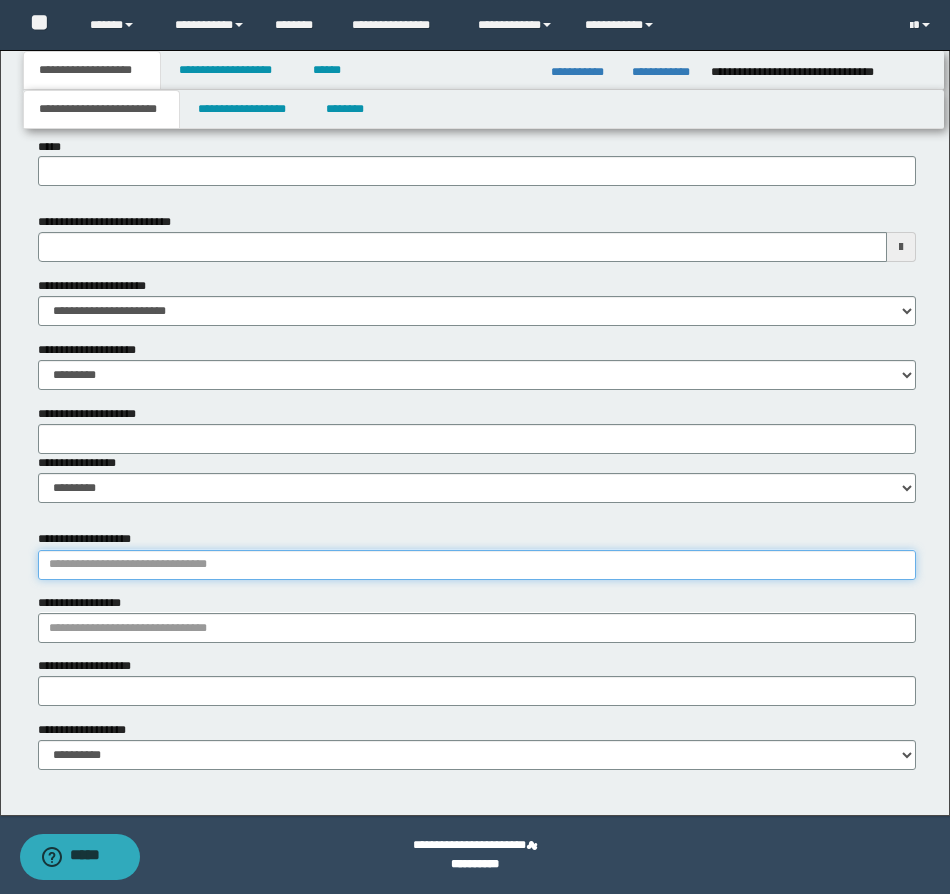 click on "**********" at bounding box center (477, 565) 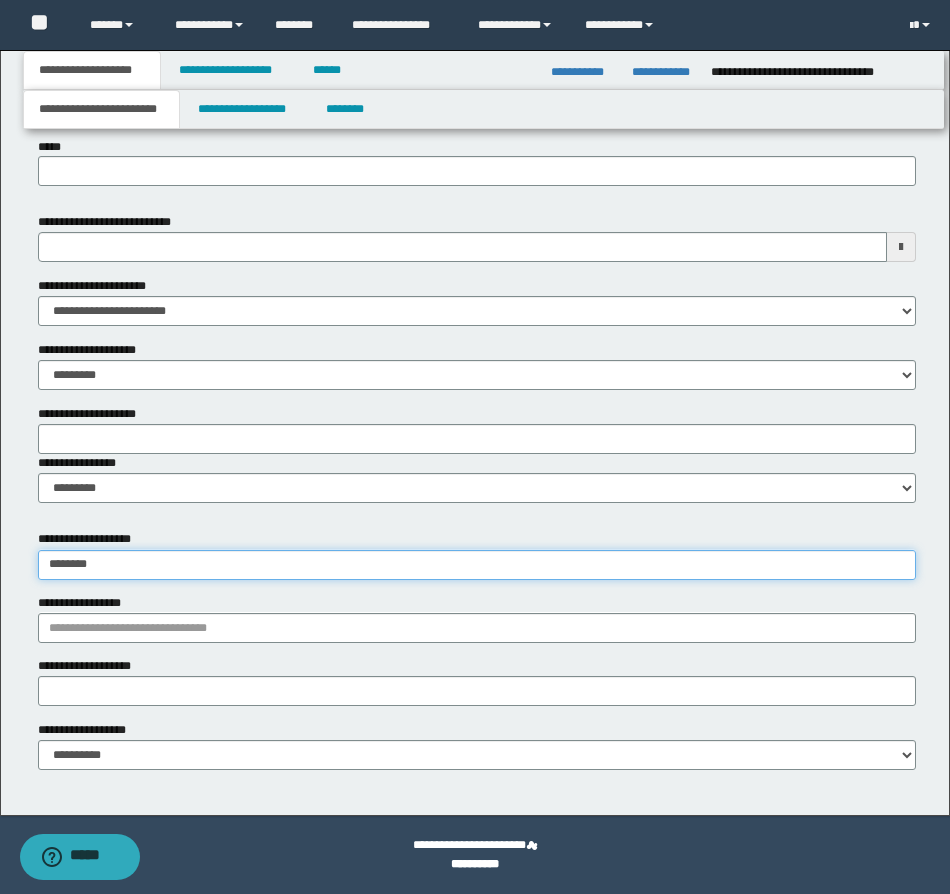 type on "*********" 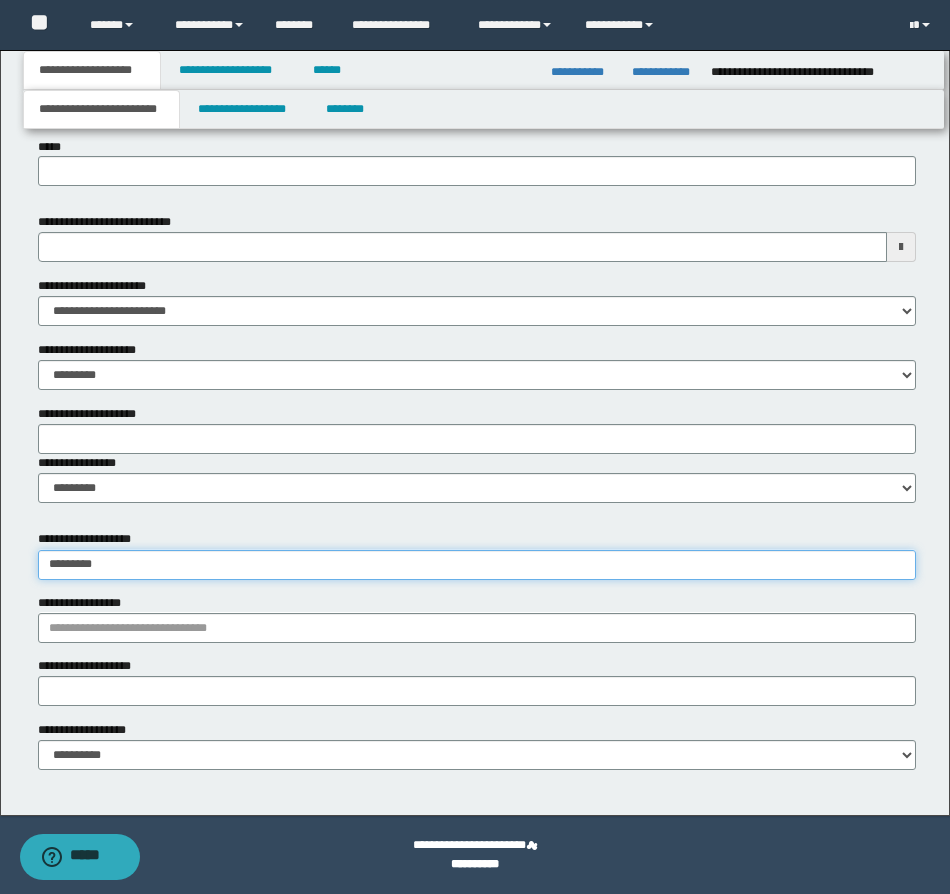 type on "*********" 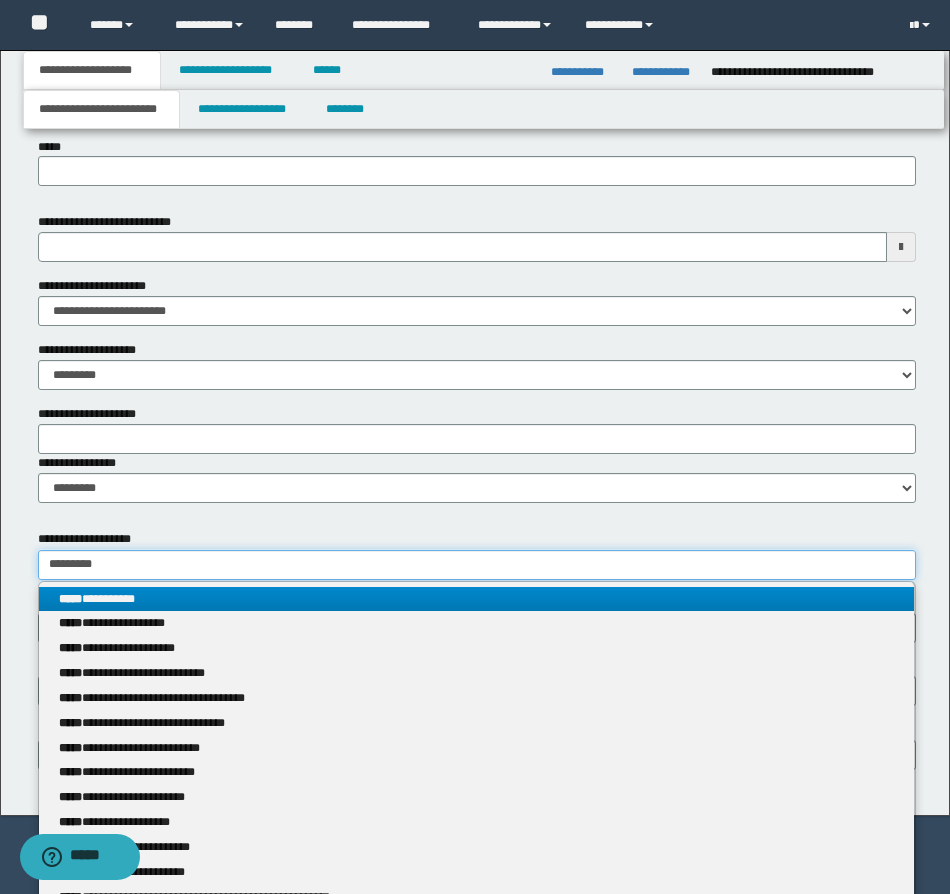 type on "*********" 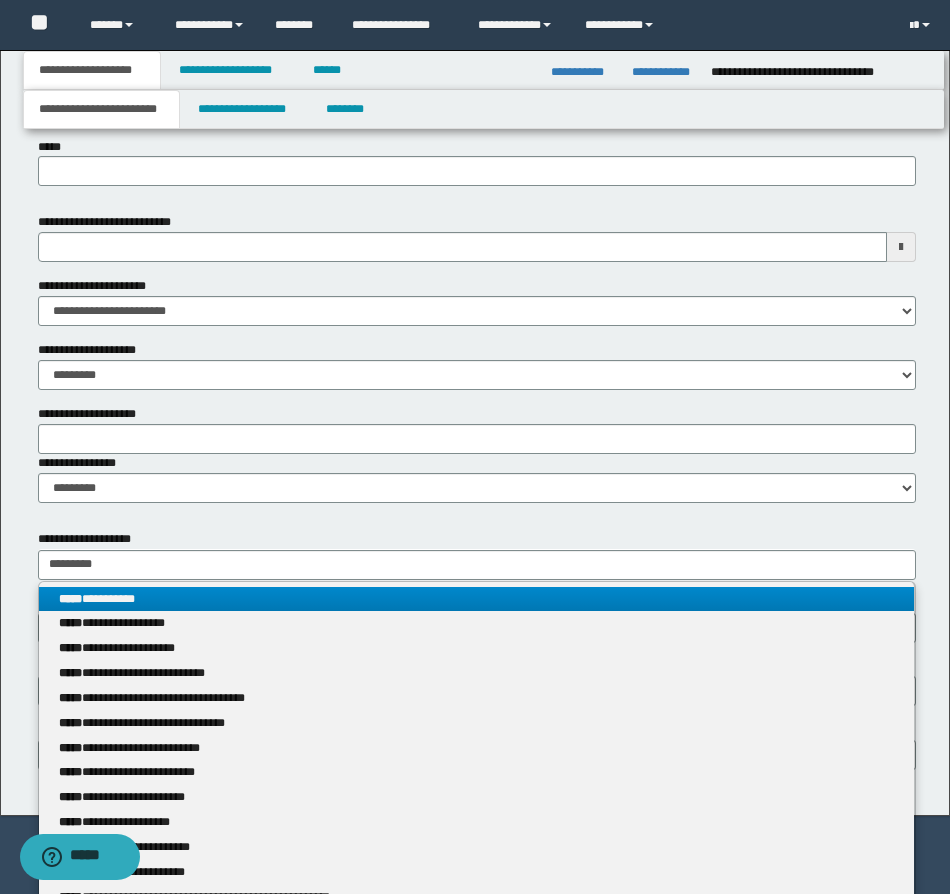click on "**********" at bounding box center [476, 599] 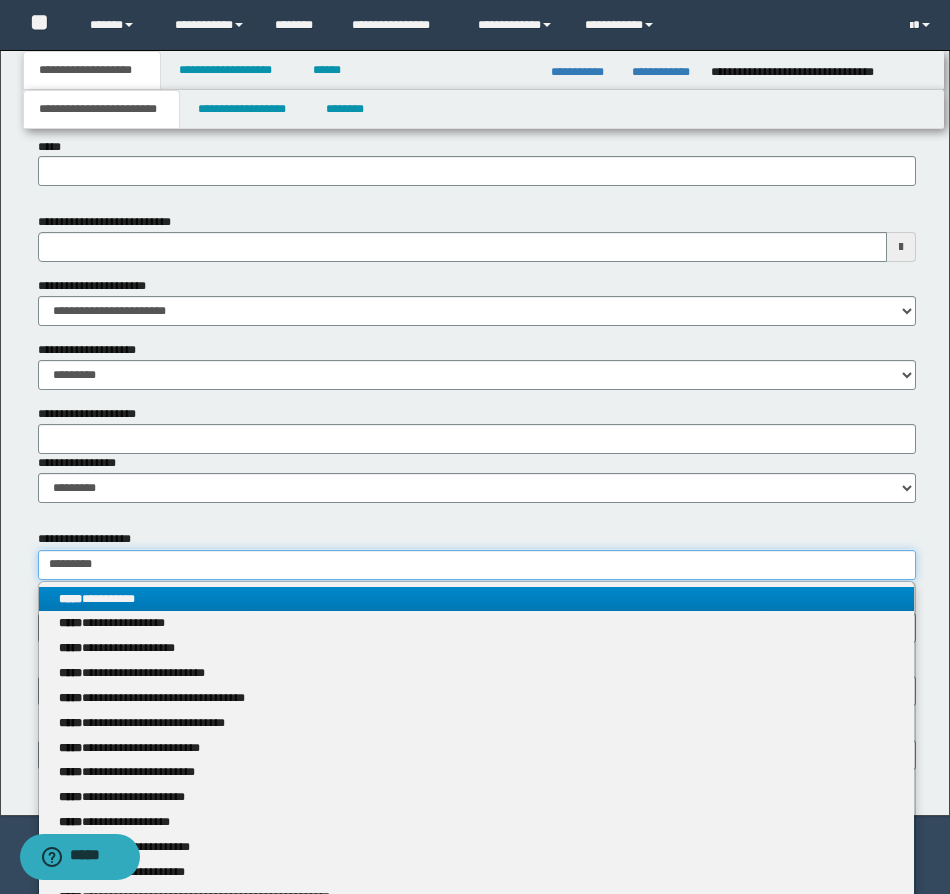 type 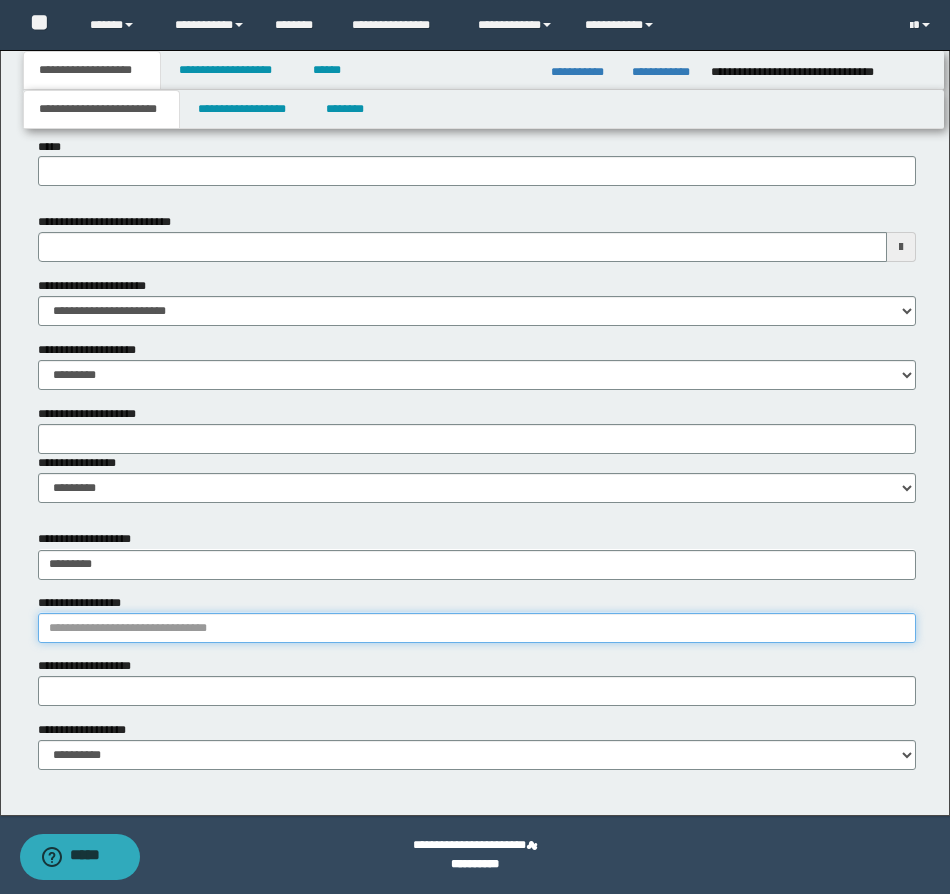 click on "**********" at bounding box center (477, 628) 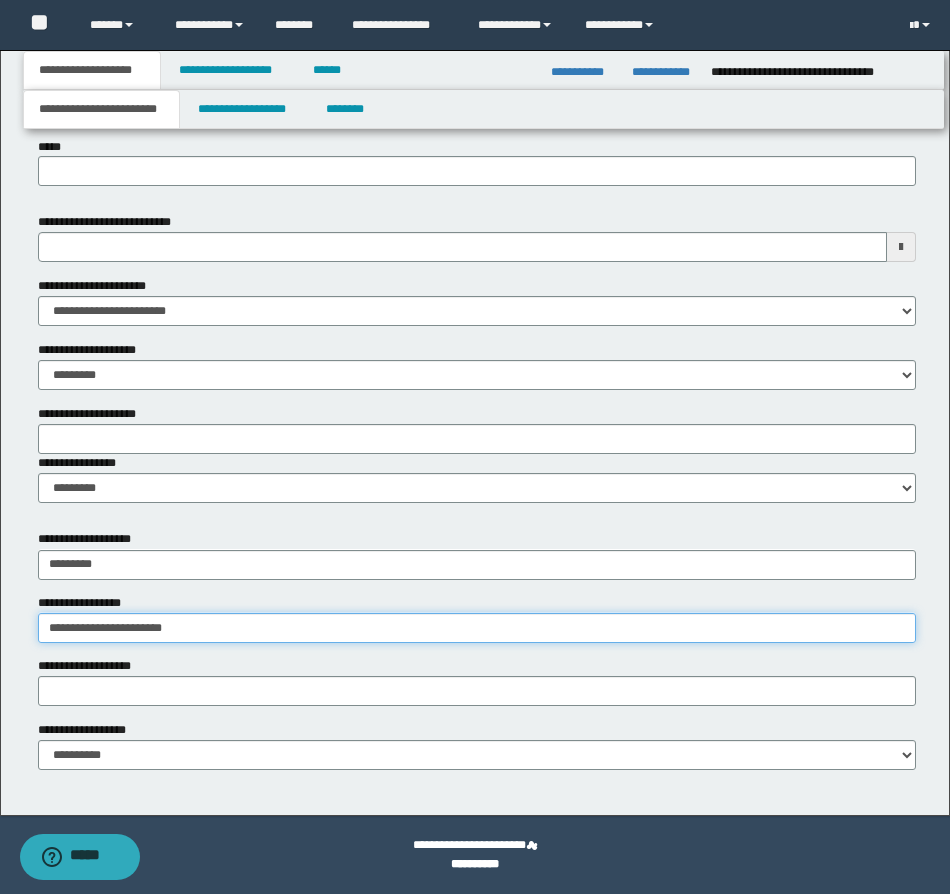 type on "**********" 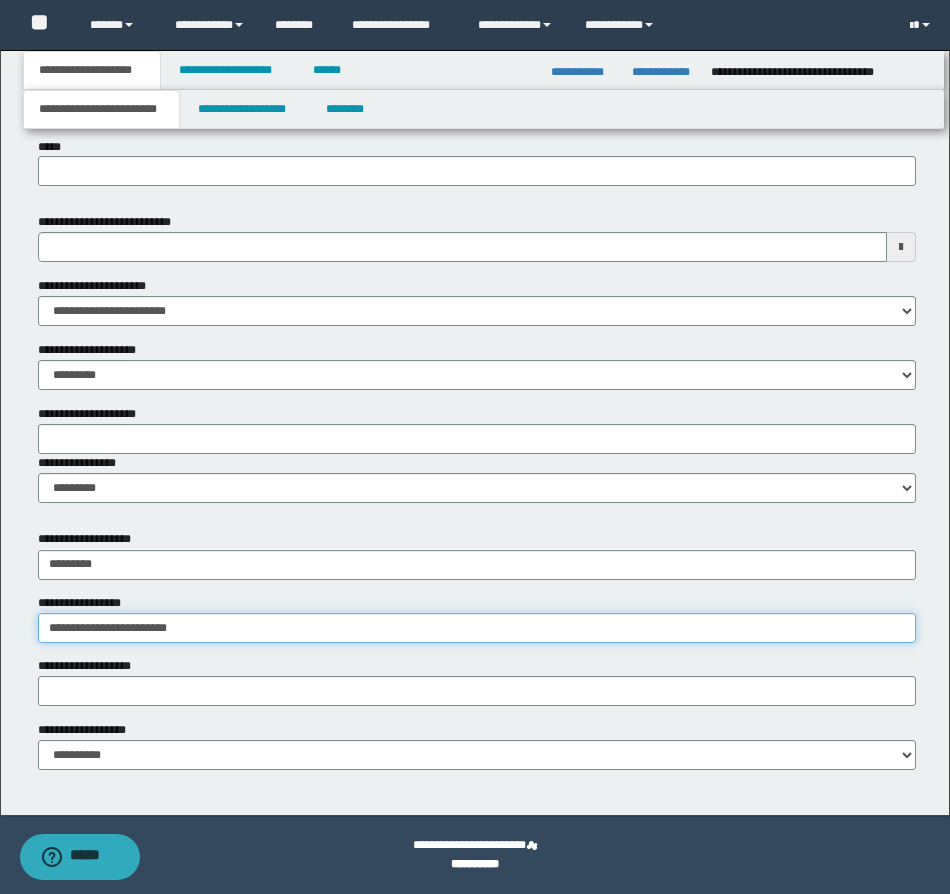 type on "**********" 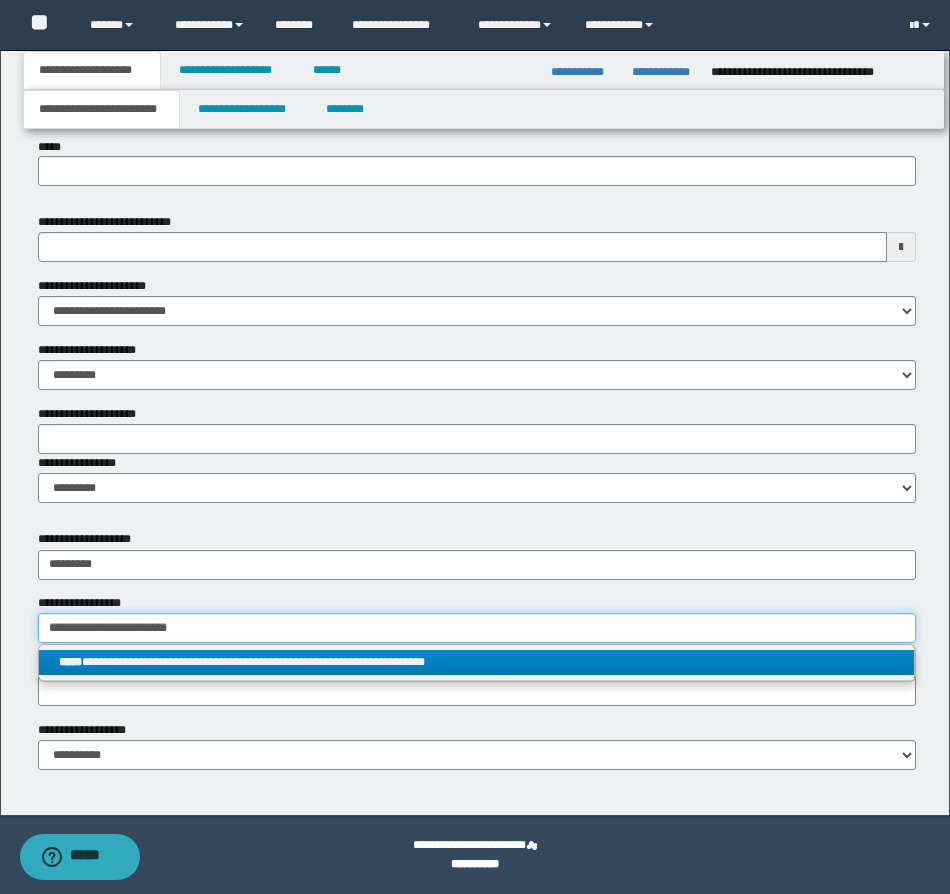 type on "**********" 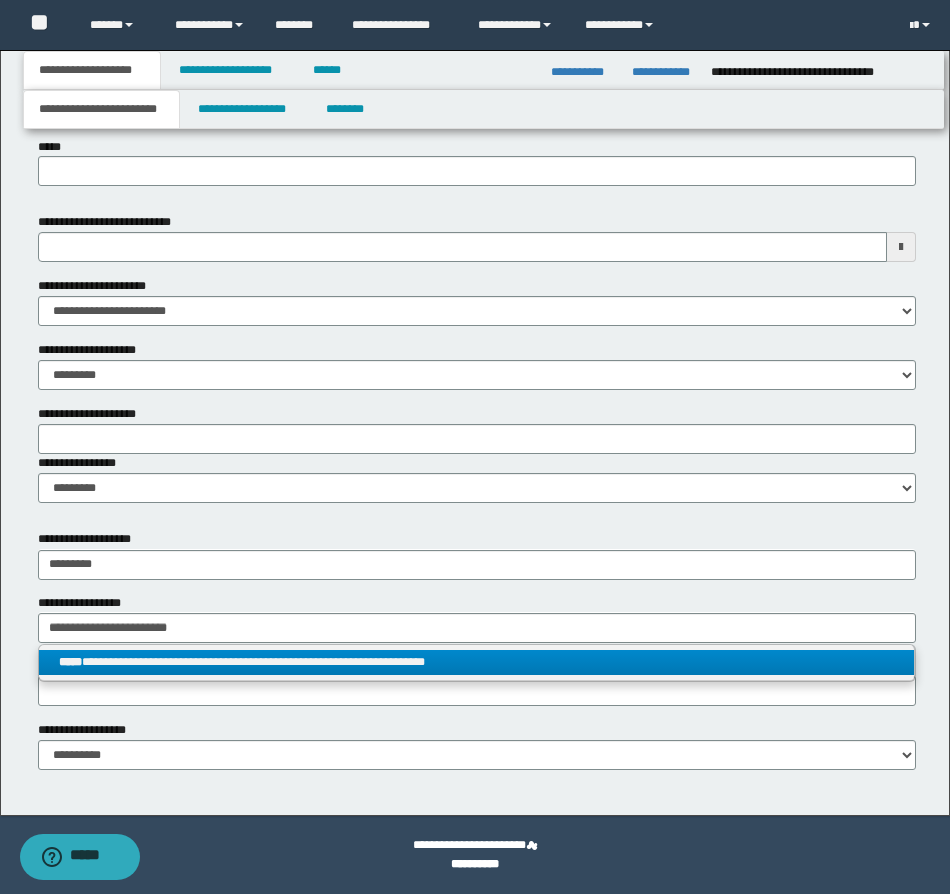 click on "**********" at bounding box center (476, 662) 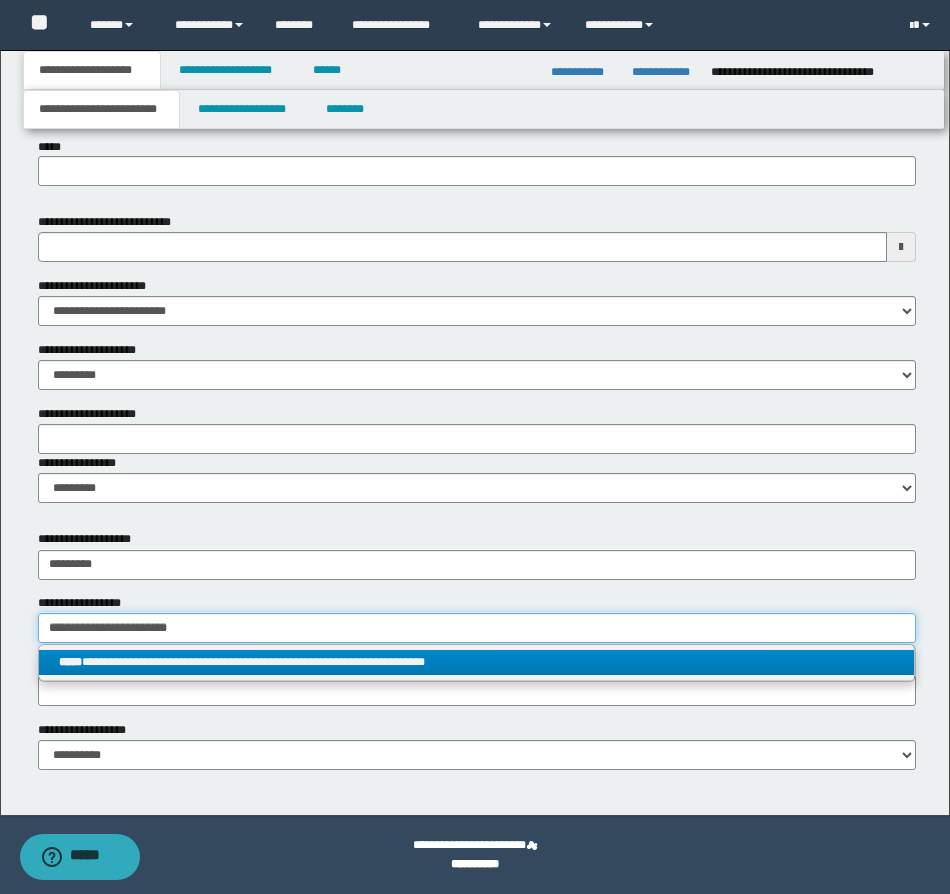 type 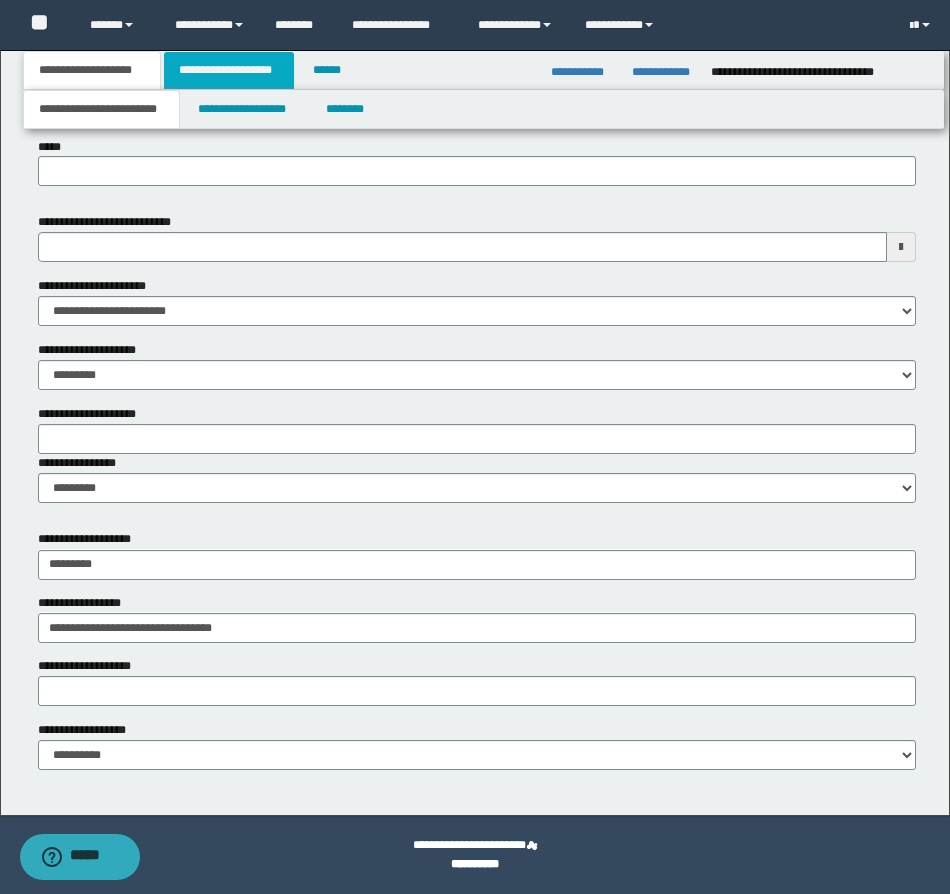 click on "**********" at bounding box center (229, 70) 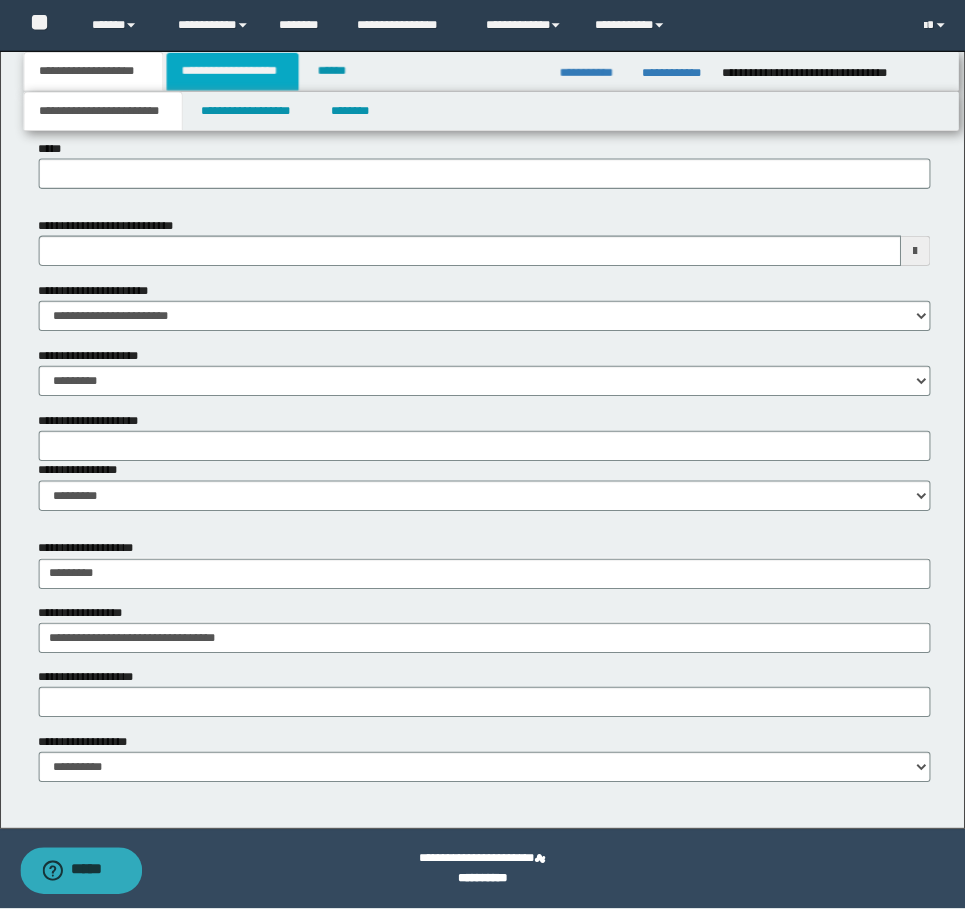 scroll, scrollTop: 0, scrollLeft: 0, axis: both 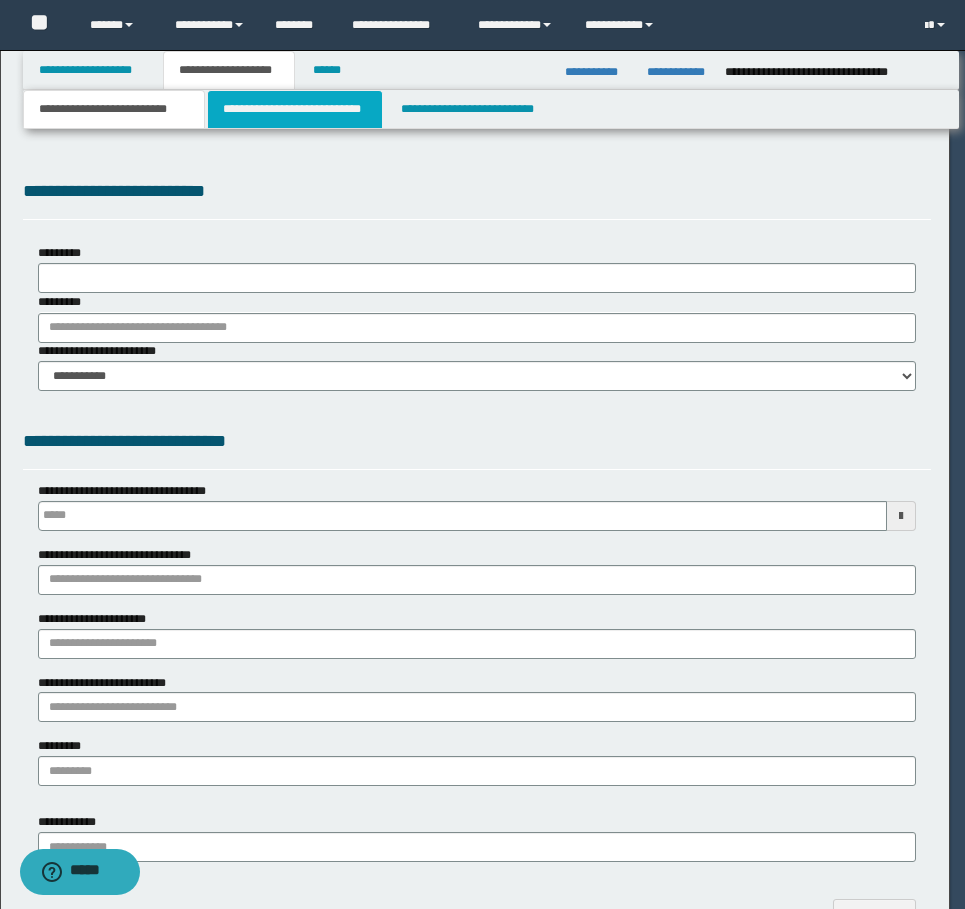 click on "**********" at bounding box center [295, 109] 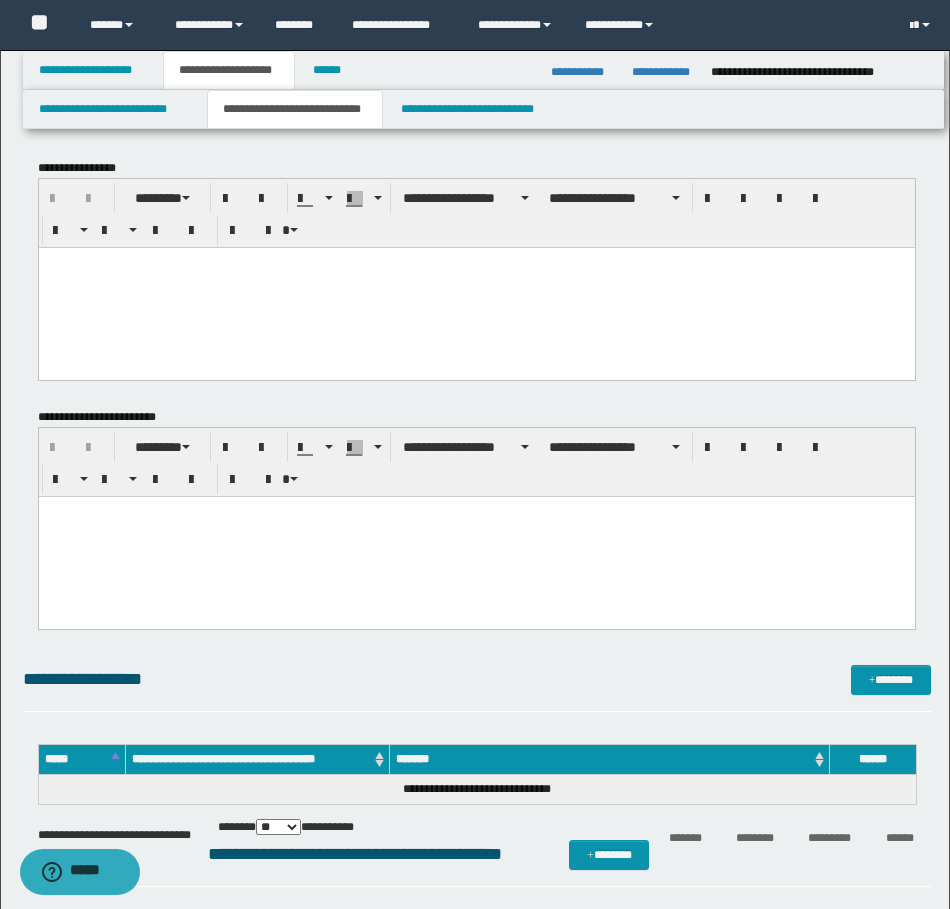 scroll, scrollTop: 0, scrollLeft: 0, axis: both 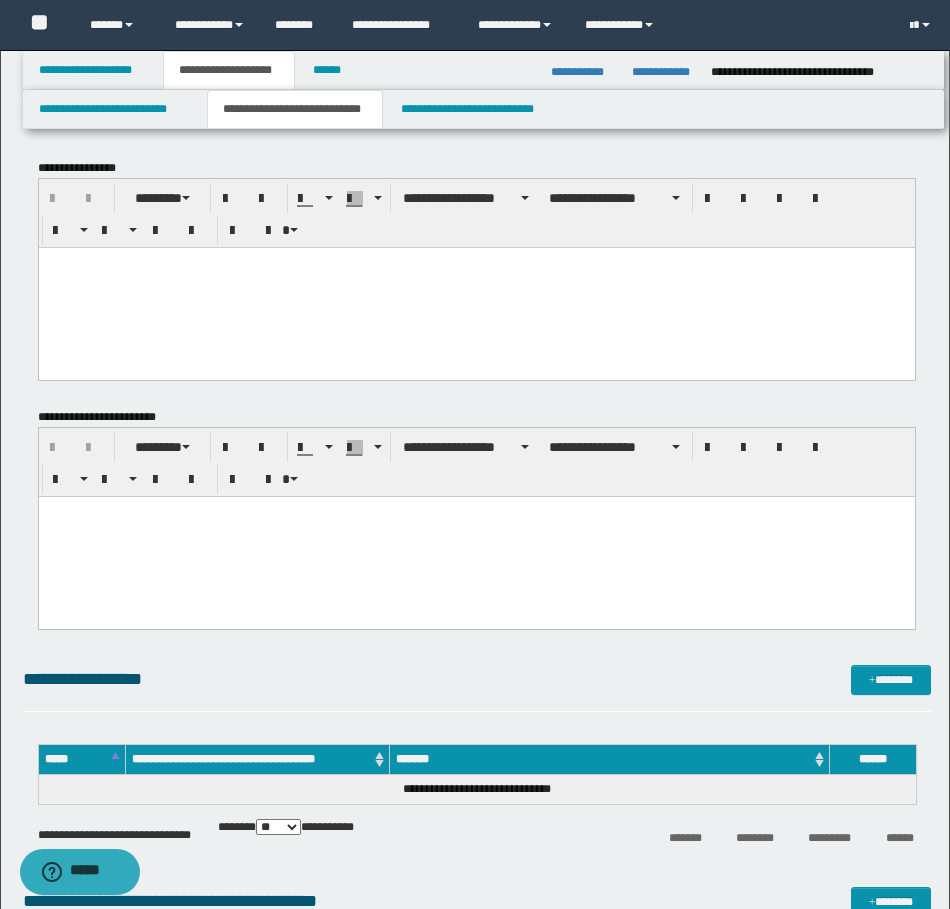 click at bounding box center (476, 287) 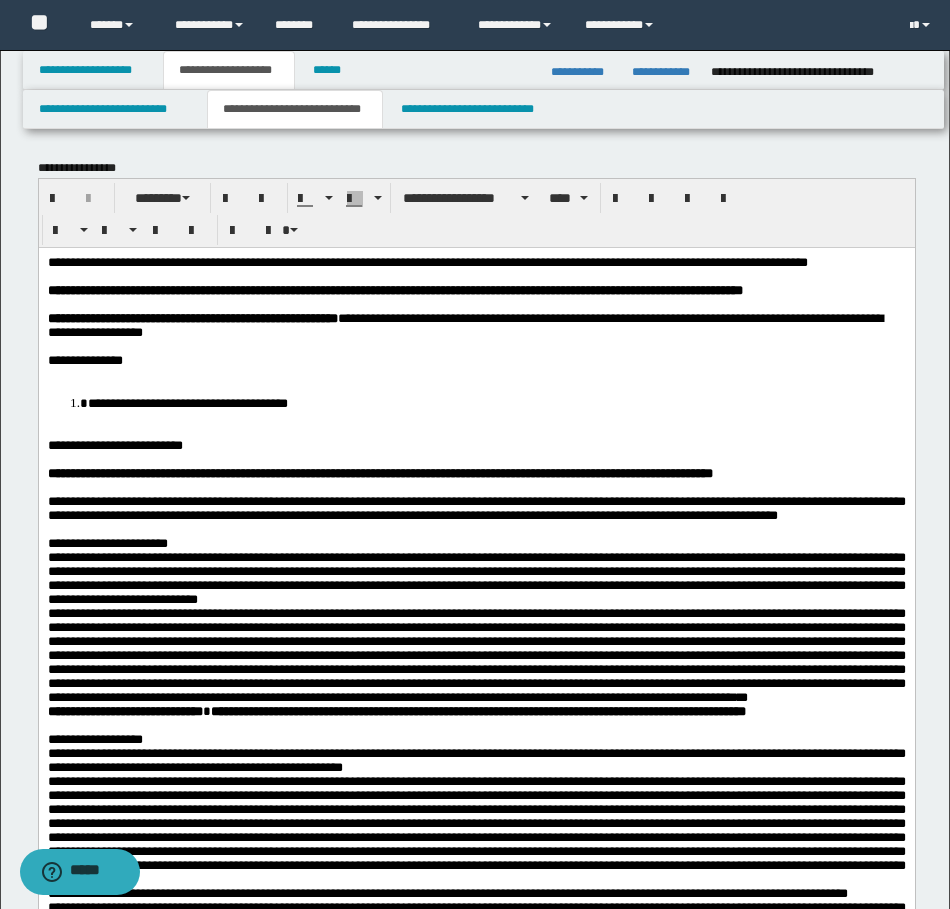 click on "**********" at bounding box center [476, 360] 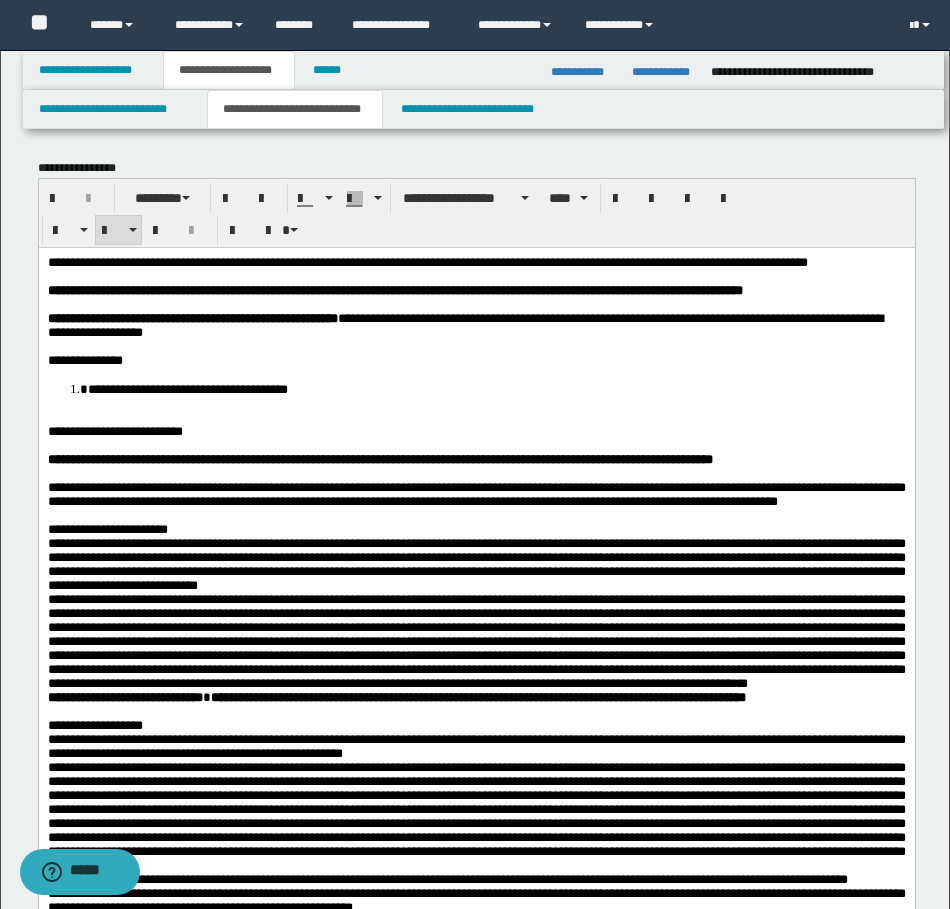 click on "**********" at bounding box center (496, 388) 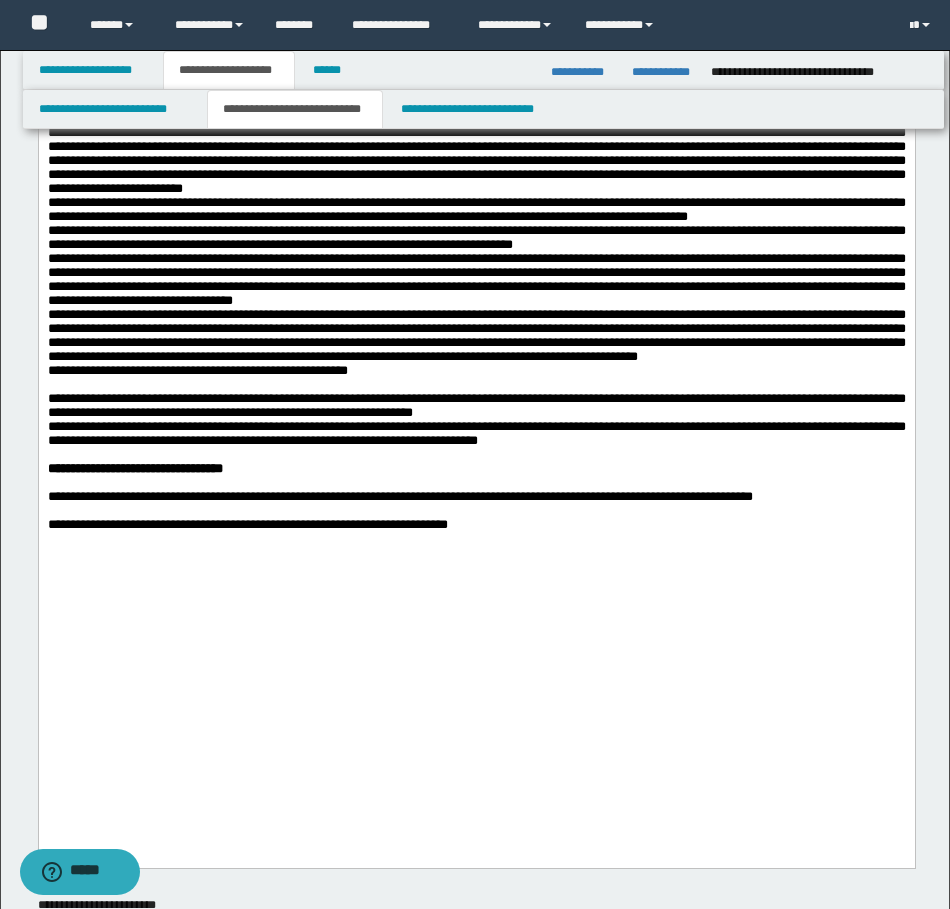 scroll, scrollTop: 1000, scrollLeft: 0, axis: vertical 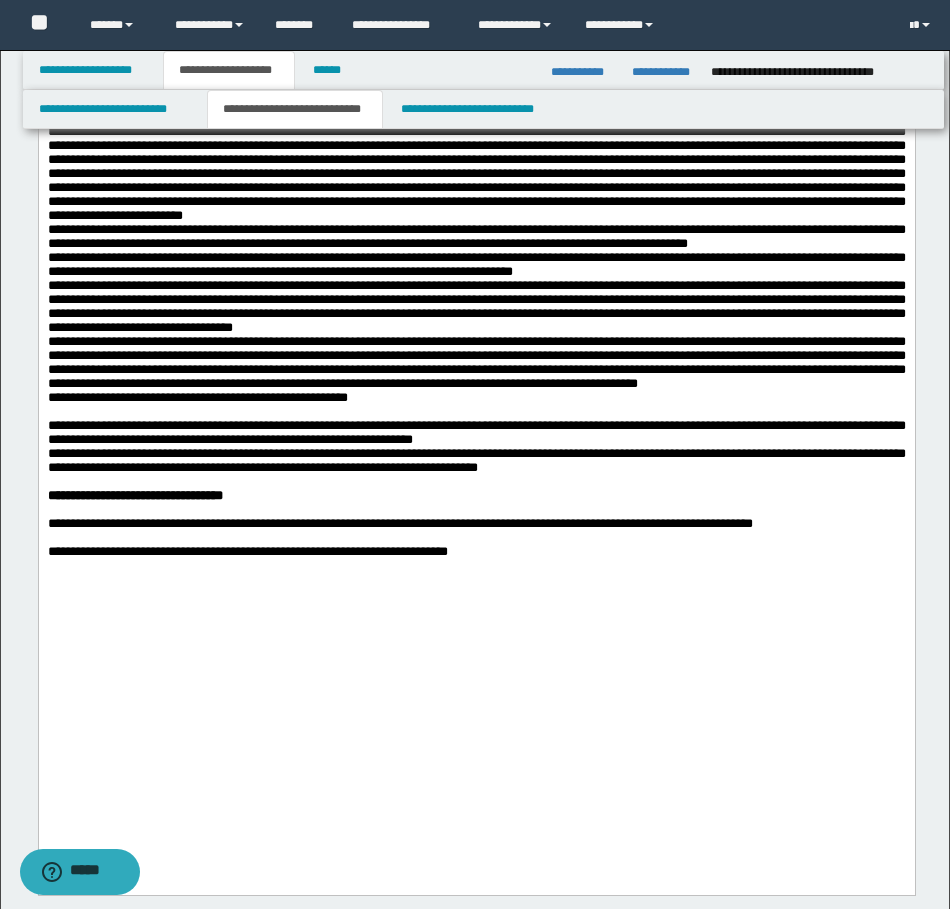 click on "**********" at bounding box center [476, 433] 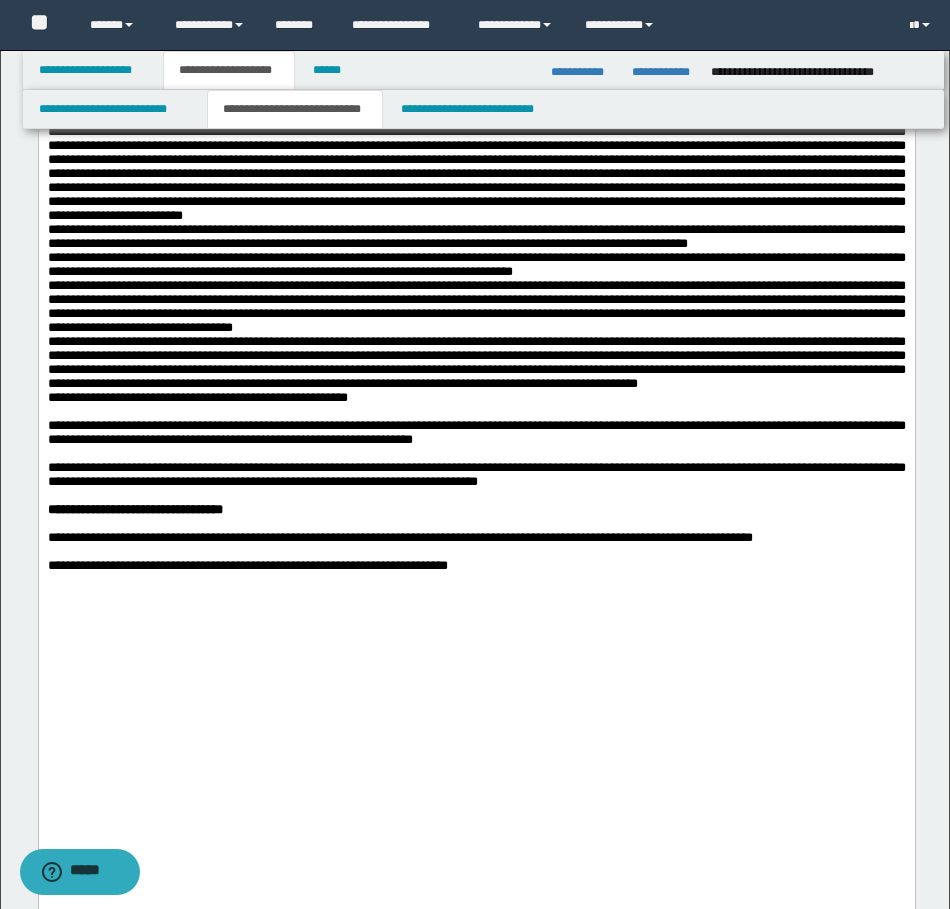 click on "**********" at bounding box center [476, 307] 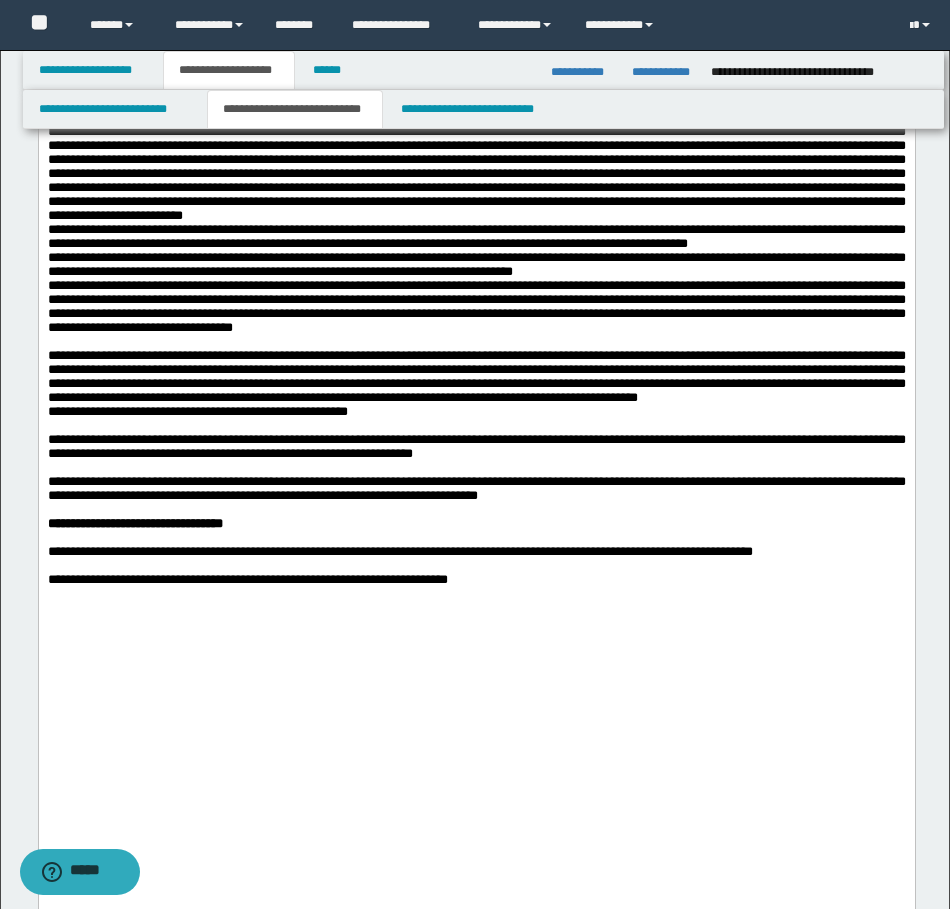 click on "**********" at bounding box center (476, 377) 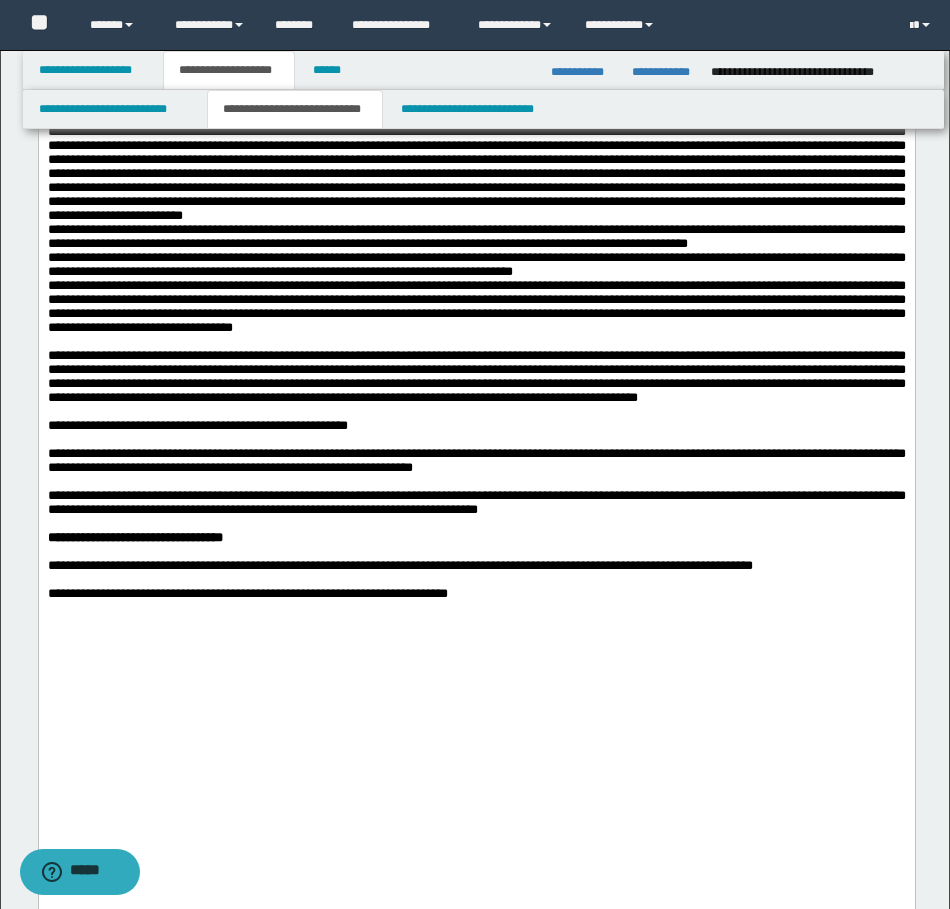 click on "**********" at bounding box center (476, 265) 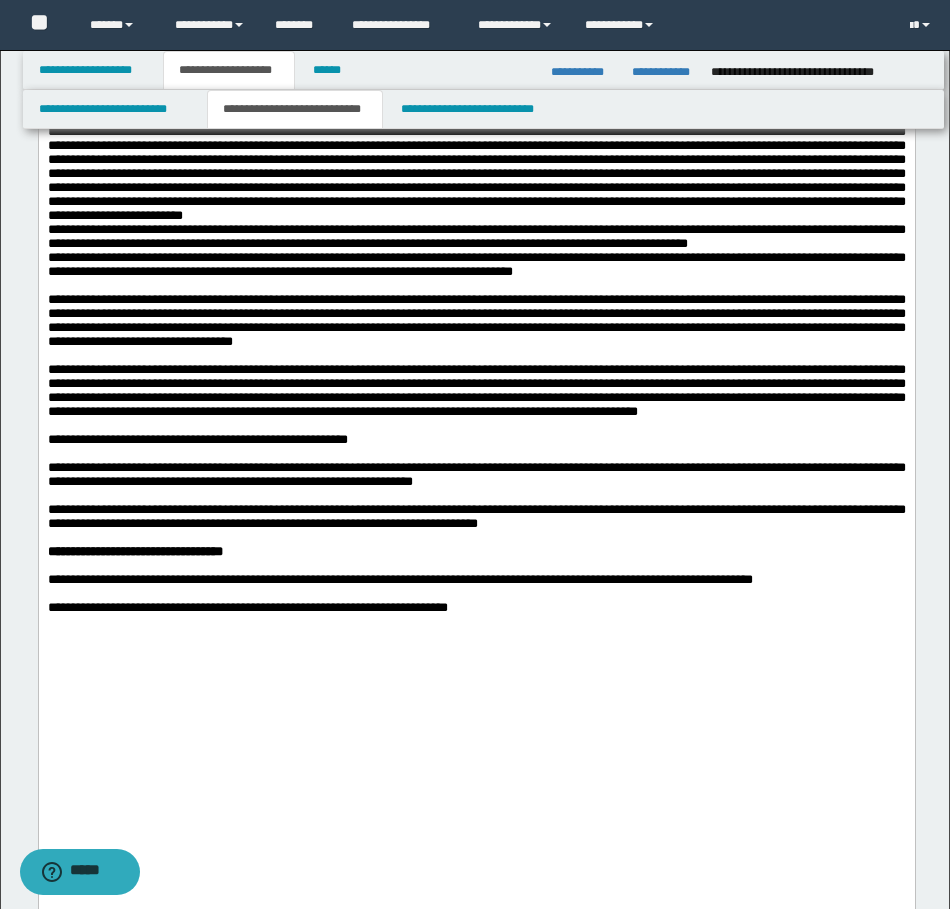 click on "**********" at bounding box center [476, 237] 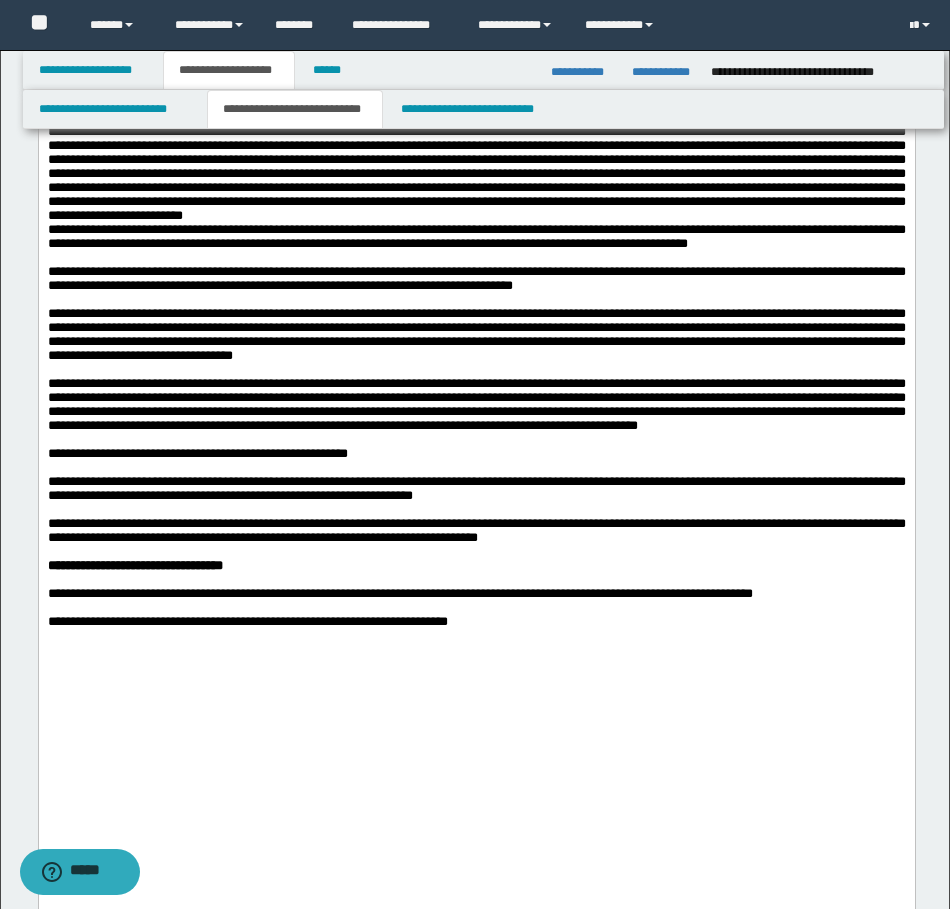 click at bounding box center (476, 174) 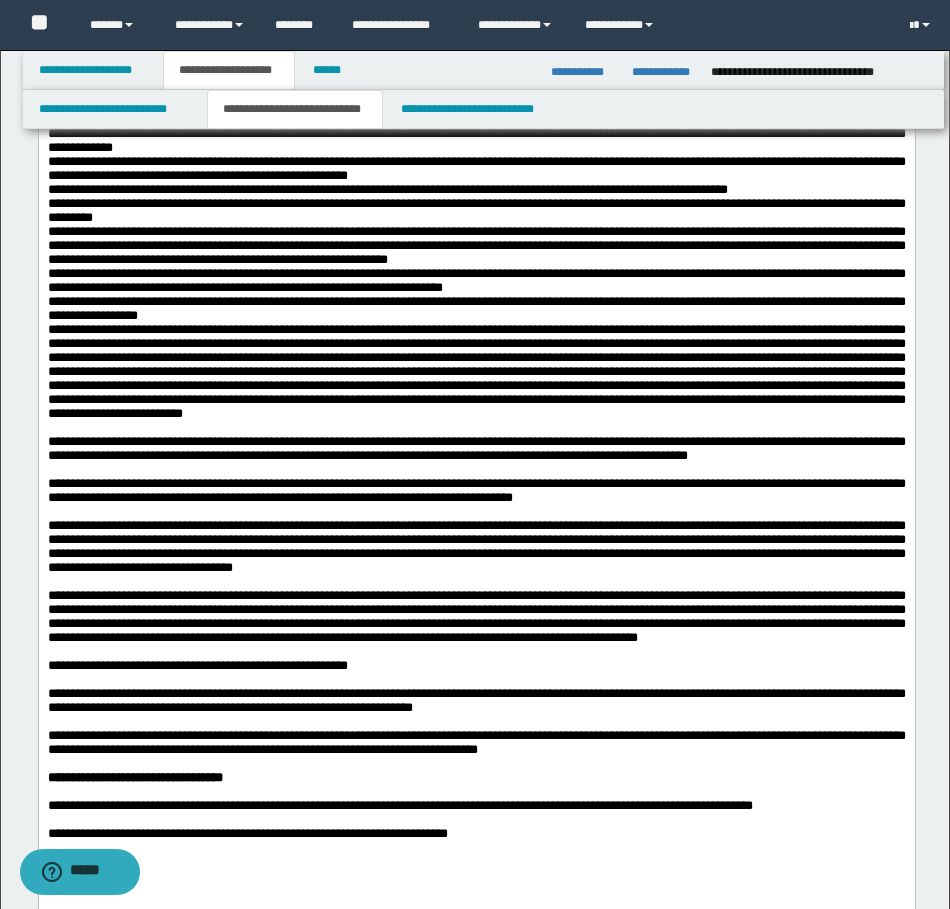 scroll, scrollTop: 800, scrollLeft: 0, axis: vertical 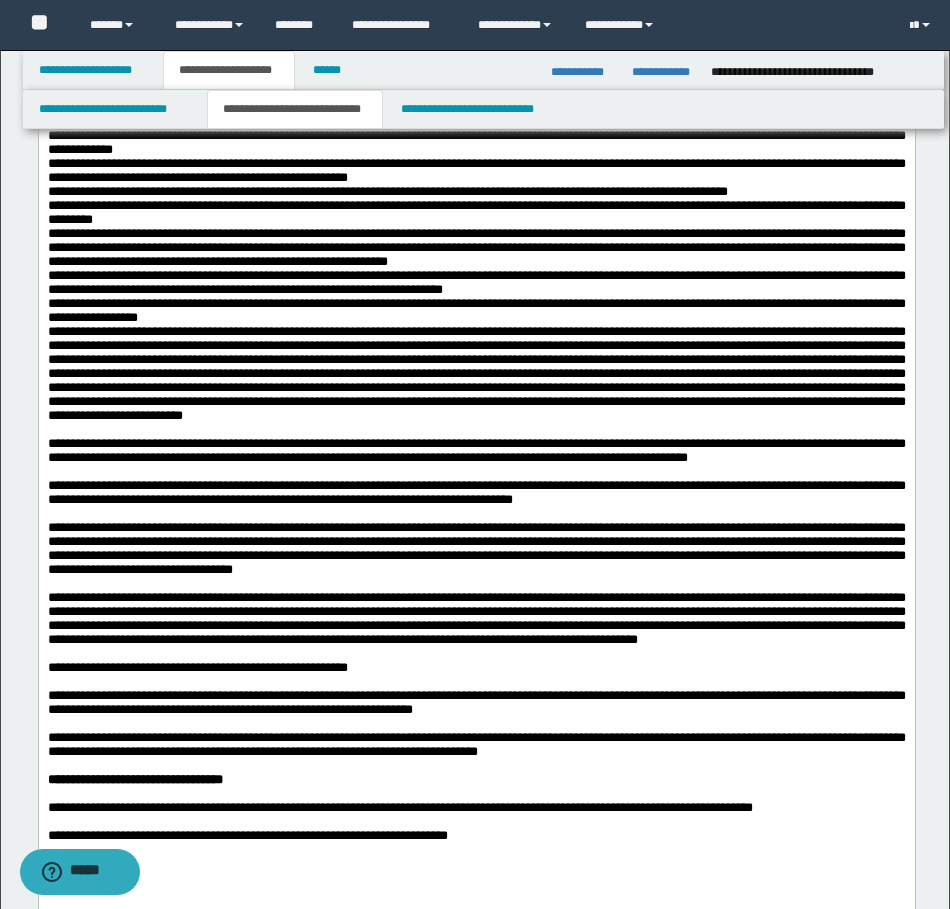 click on "**********" at bounding box center (476, 311) 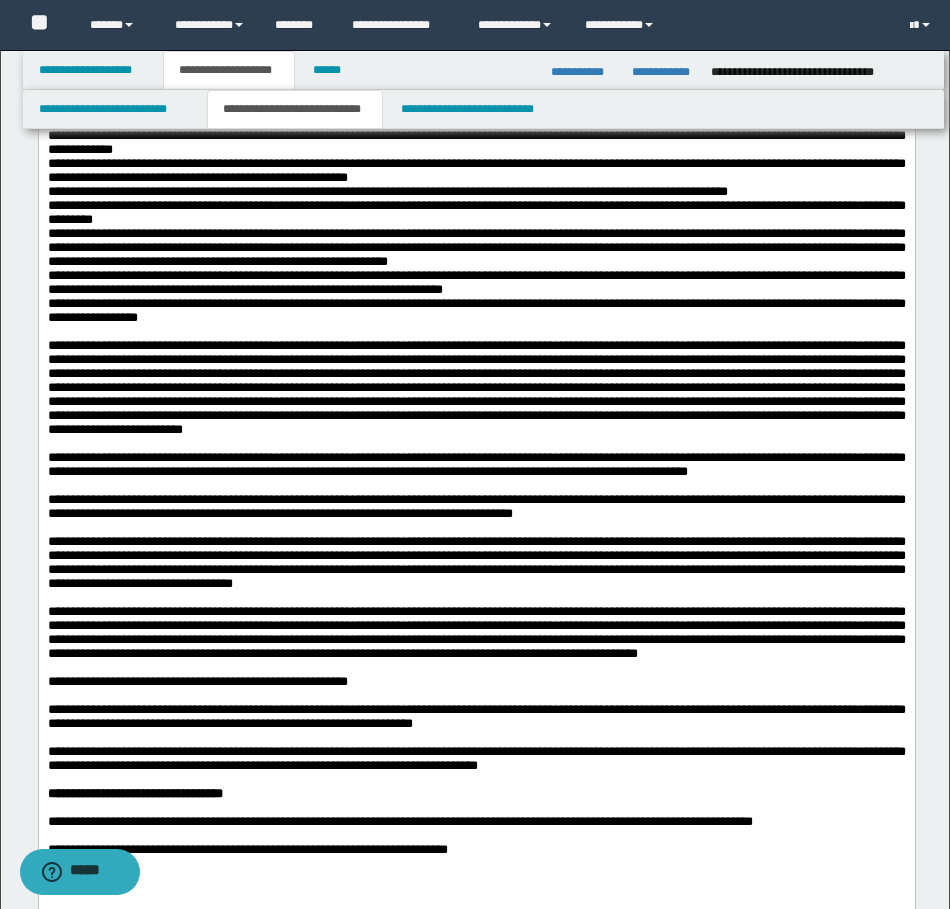 click on "**********" at bounding box center [476, 282] 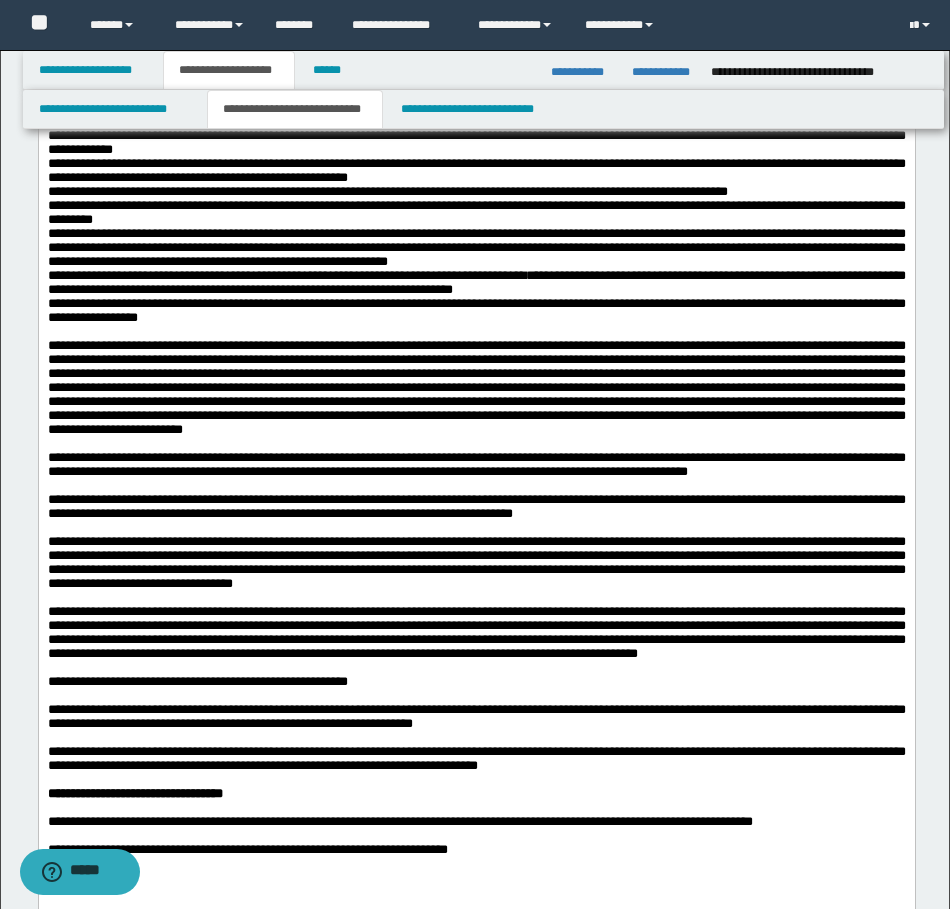 click on "**********" at bounding box center [476, 282] 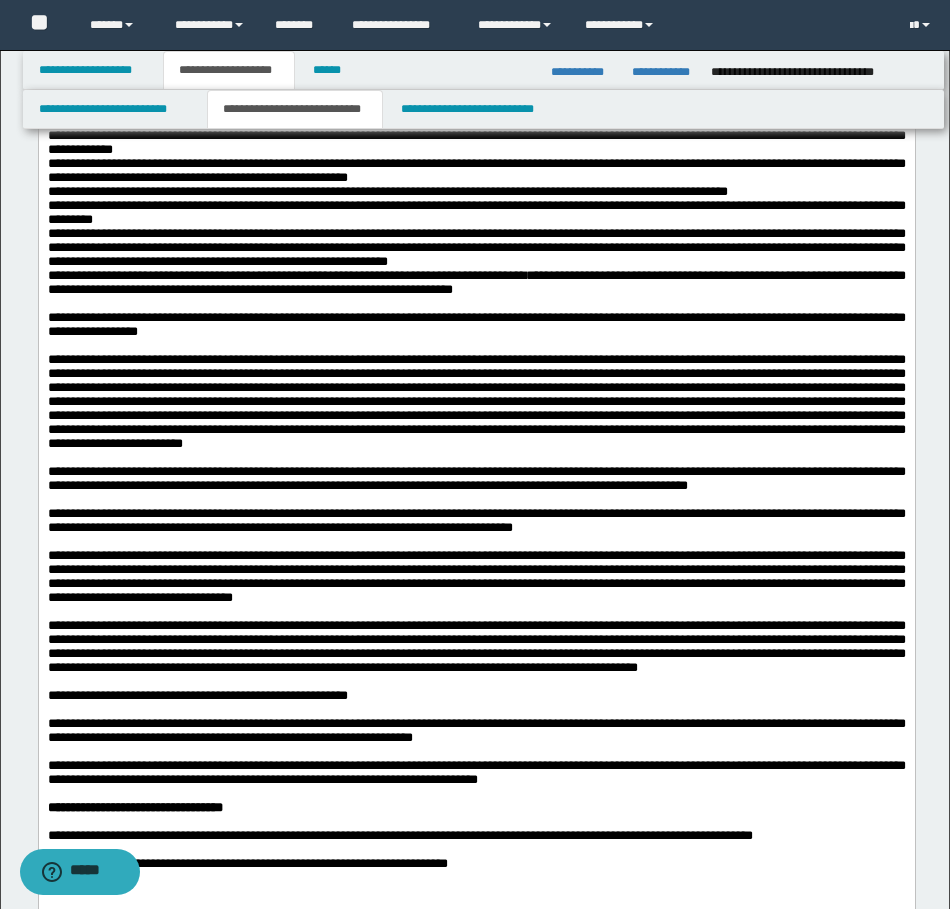 click on "**********" at bounding box center (476, 248) 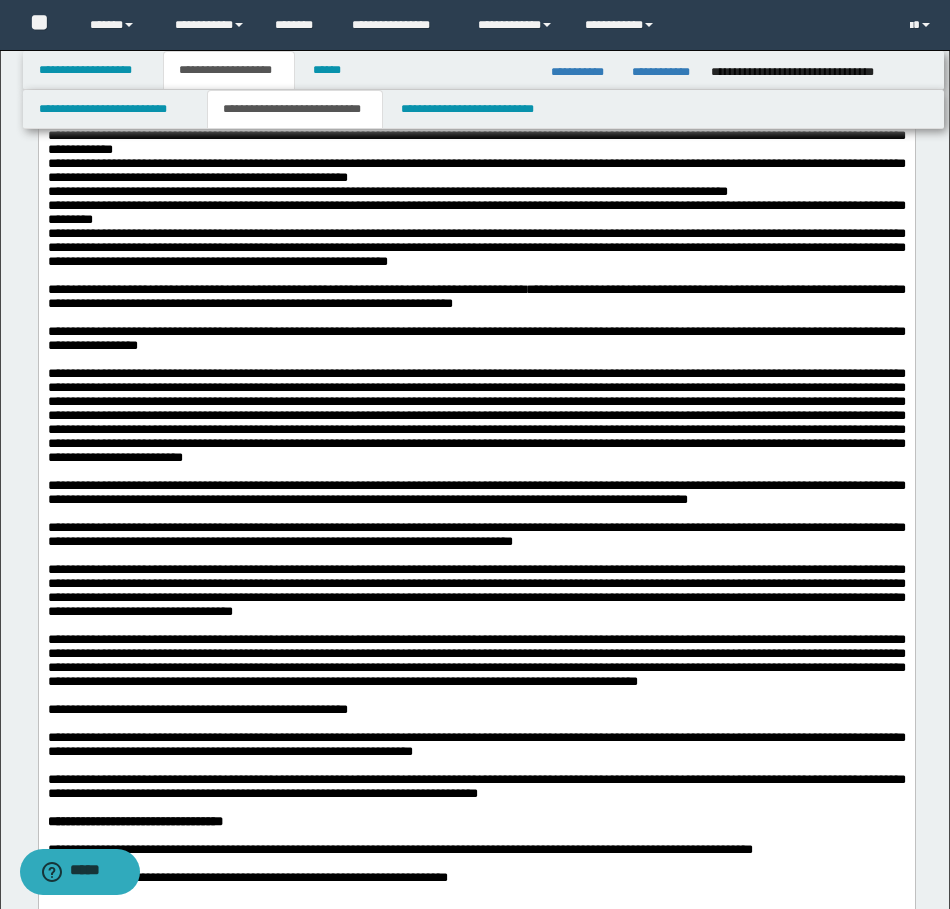 click on "**********" at bounding box center (476, 213) 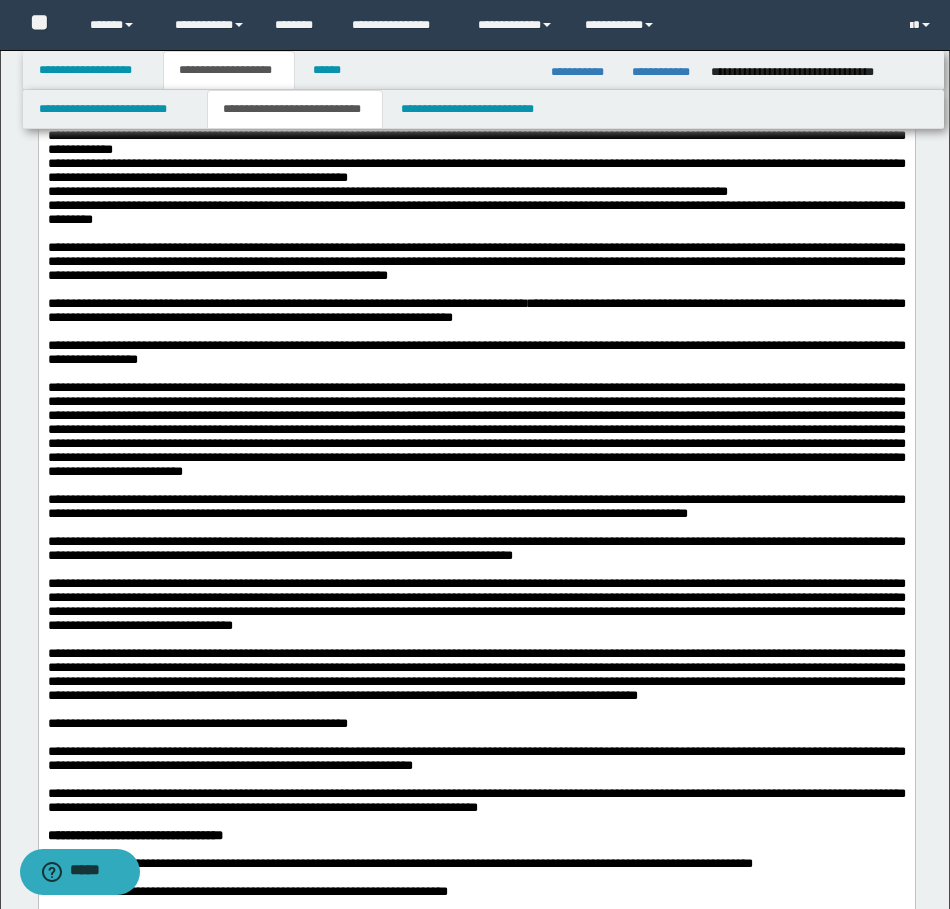 click on "**********" at bounding box center (476, 192) 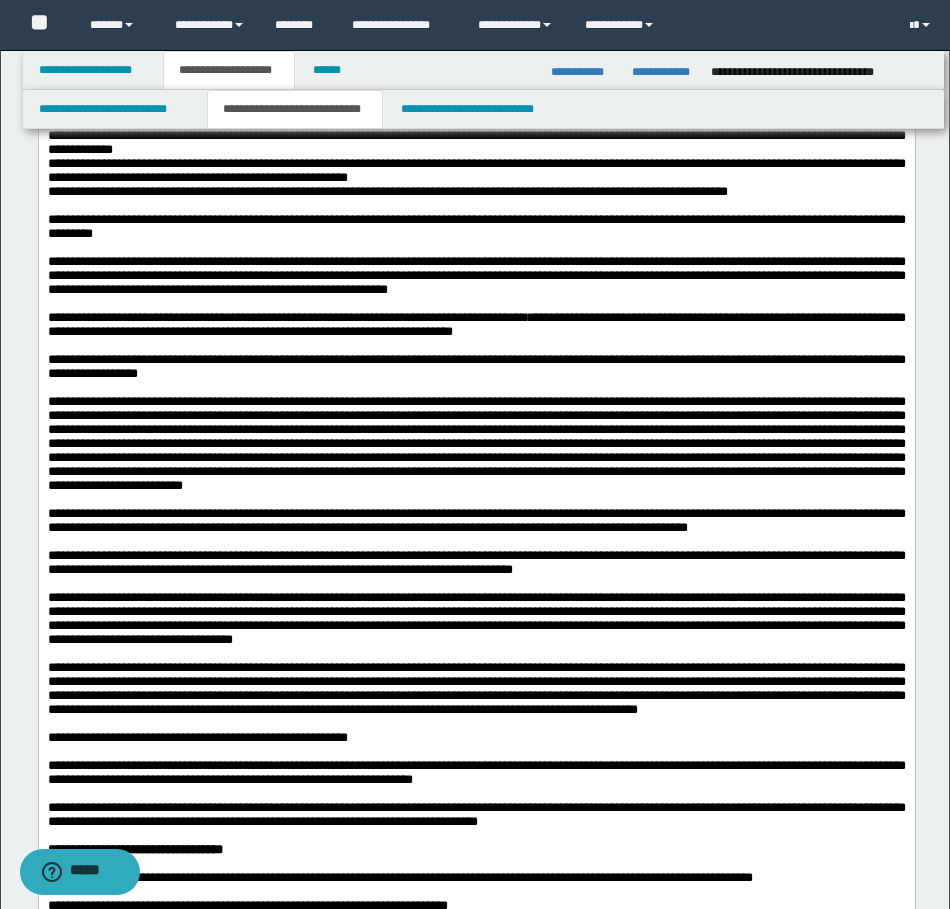 click on "**********" at bounding box center [476, 171] 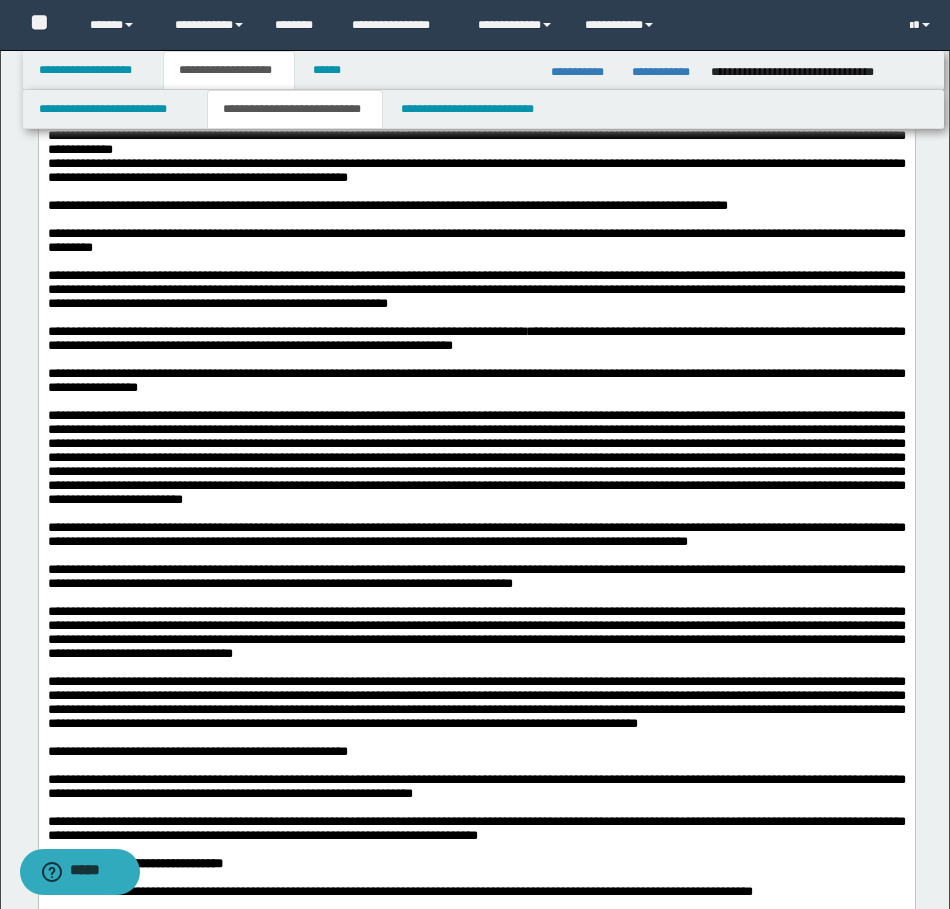 click on "**********" at bounding box center [476, 136] 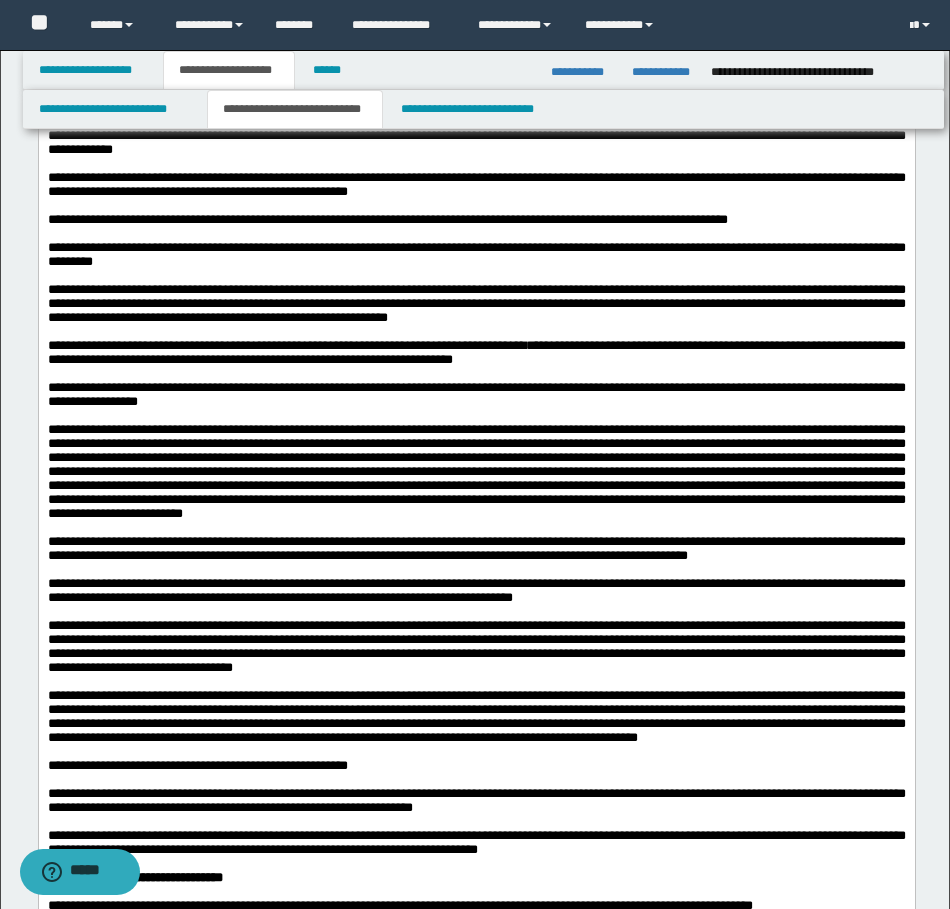 click on "**********" at bounding box center [476, 108] 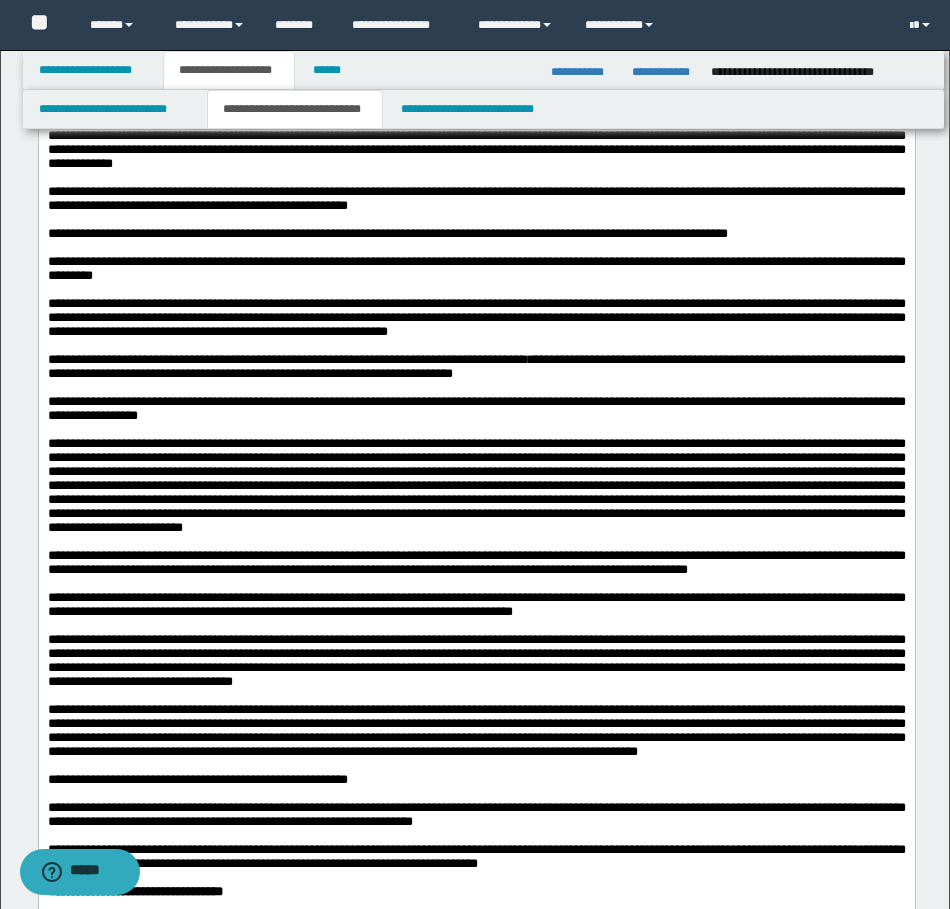 click on "**********" at bounding box center (476, 87) 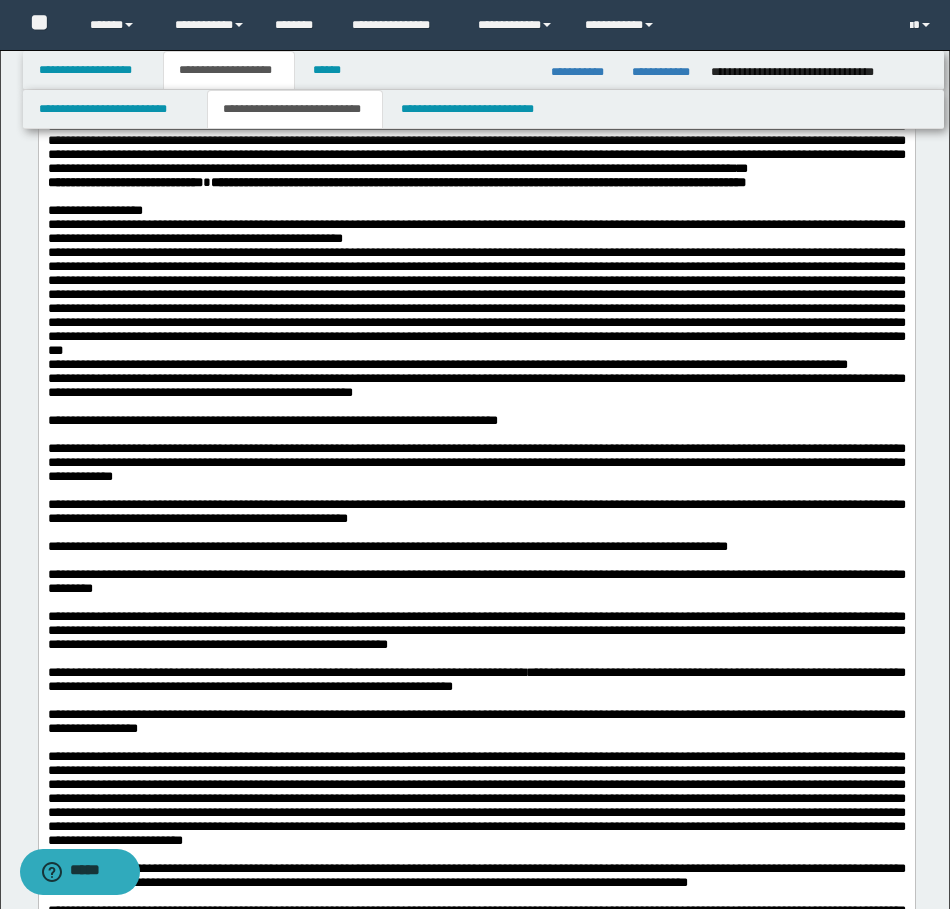 scroll, scrollTop: 500, scrollLeft: 0, axis: vertical 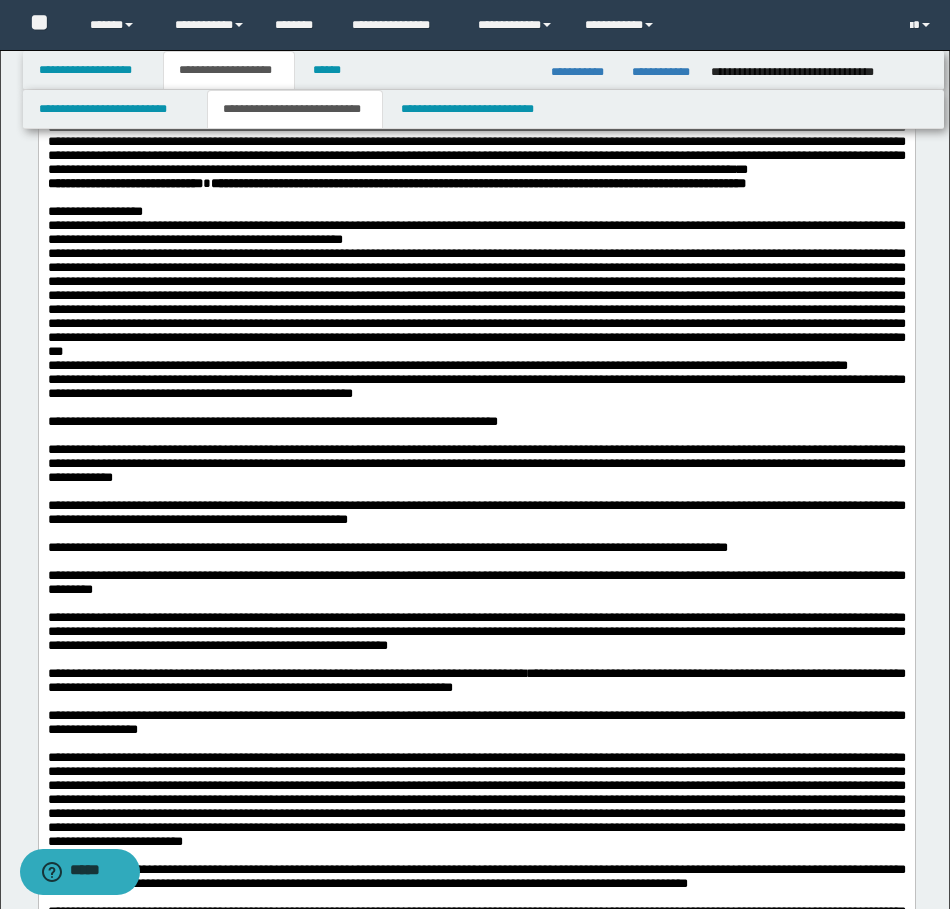 click on "**********" at bounding box center (476, 366) 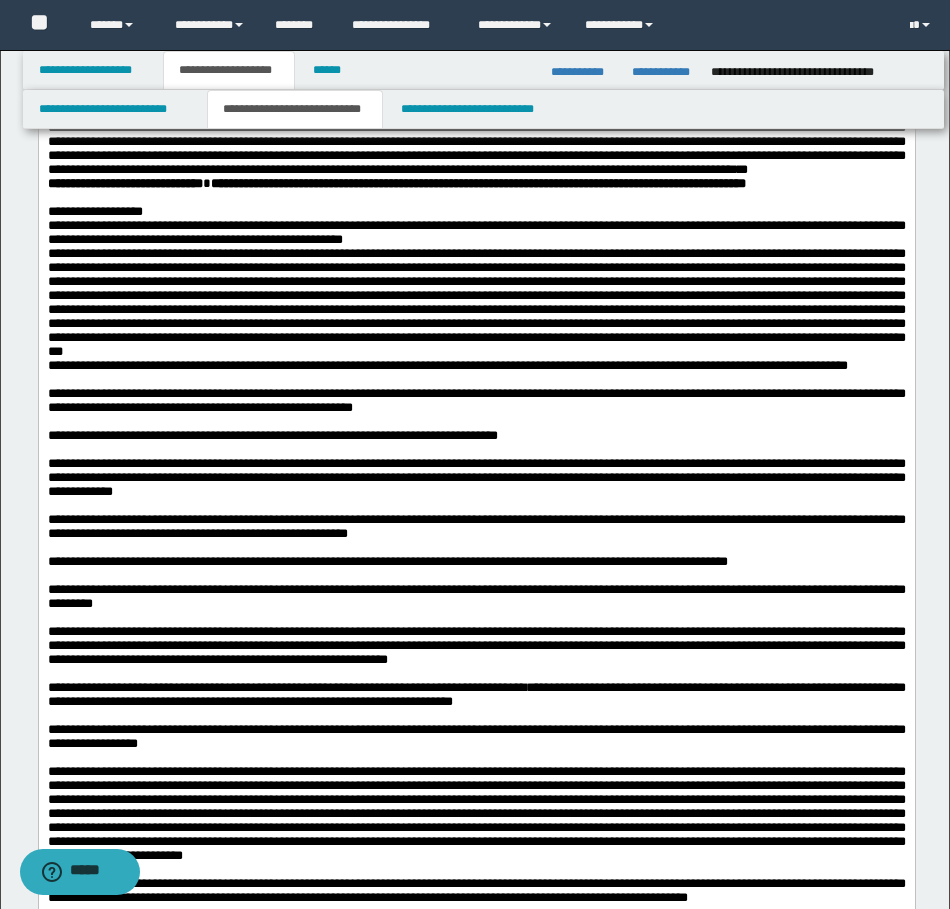 click at bounding box center (476, 303) 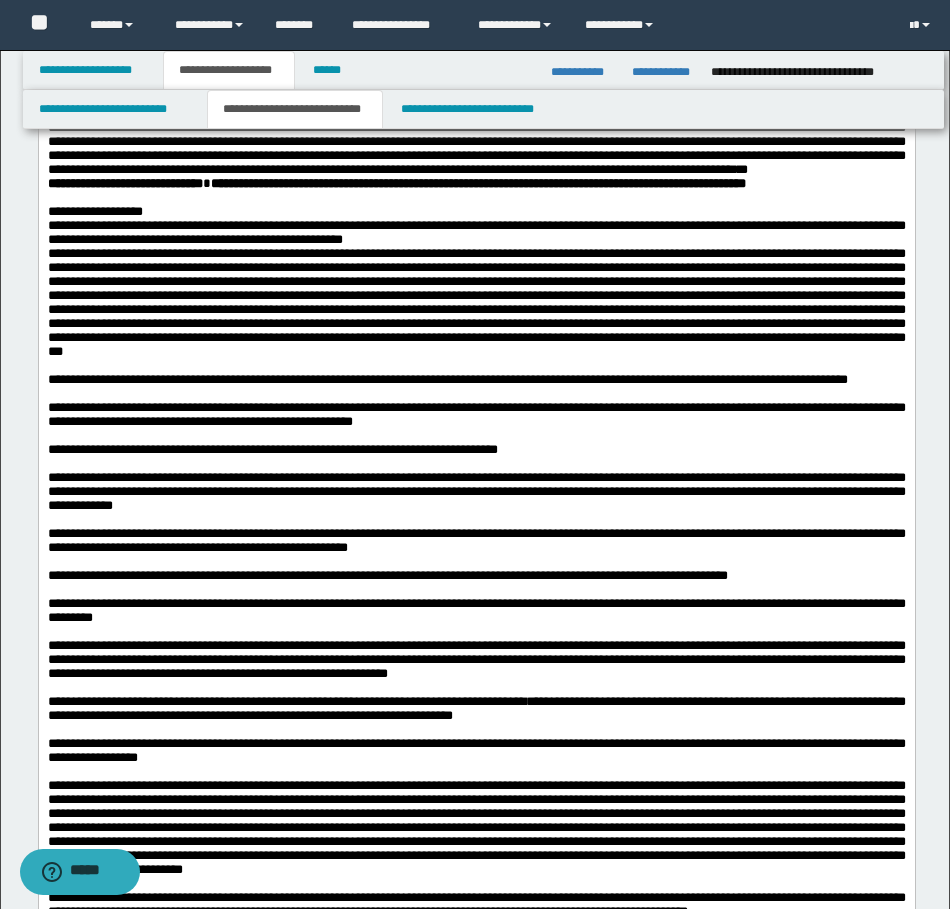 click on "**********" at bounding box center [476, 233] 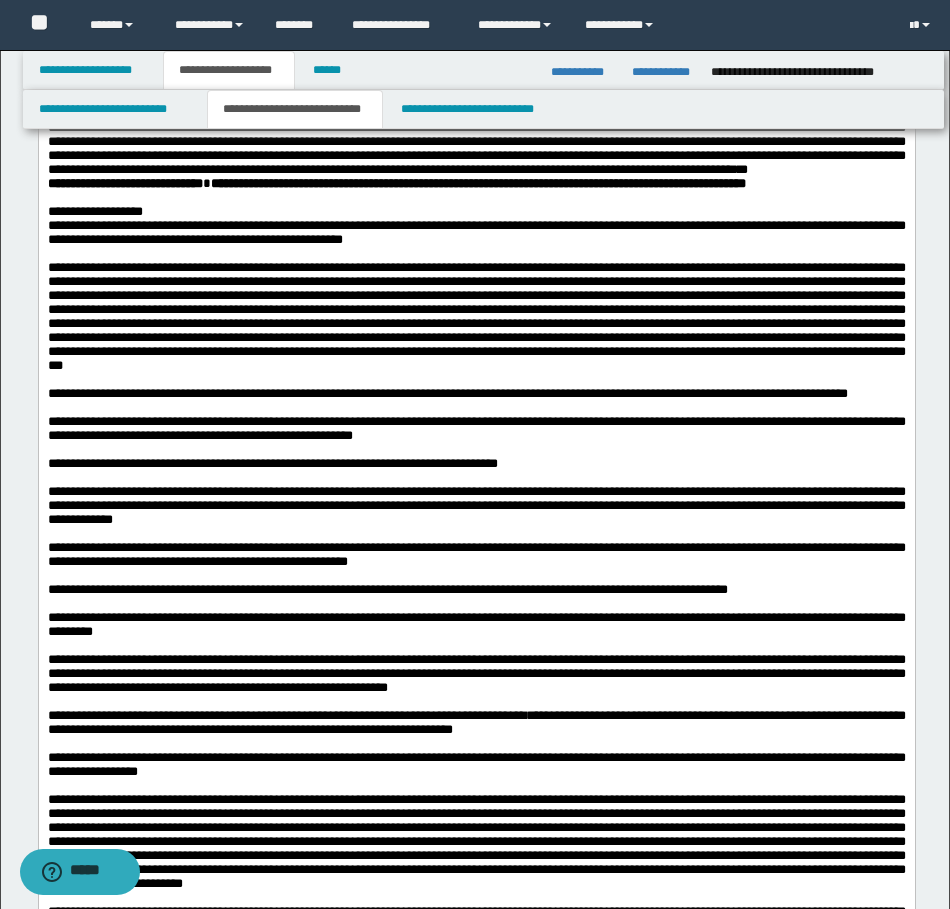 click on "**********" at bounding box center (476, 212) 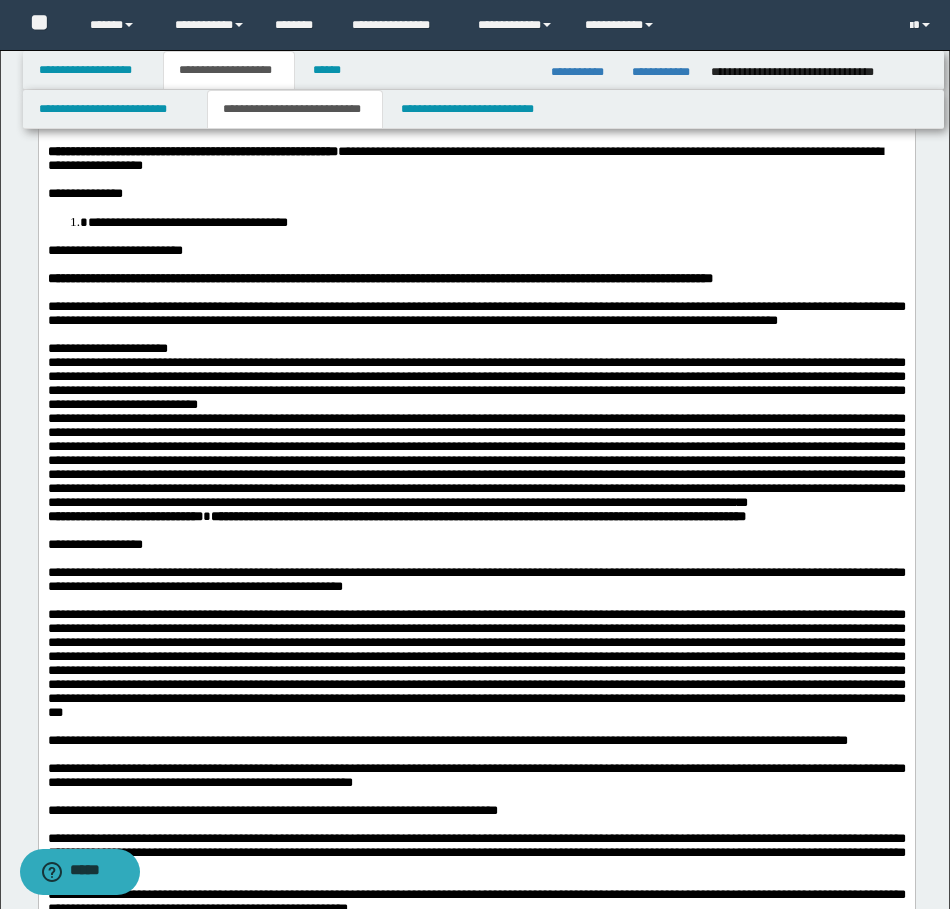 scroll, scrollTop: 100, scrollLeft: 0, axis: vertical 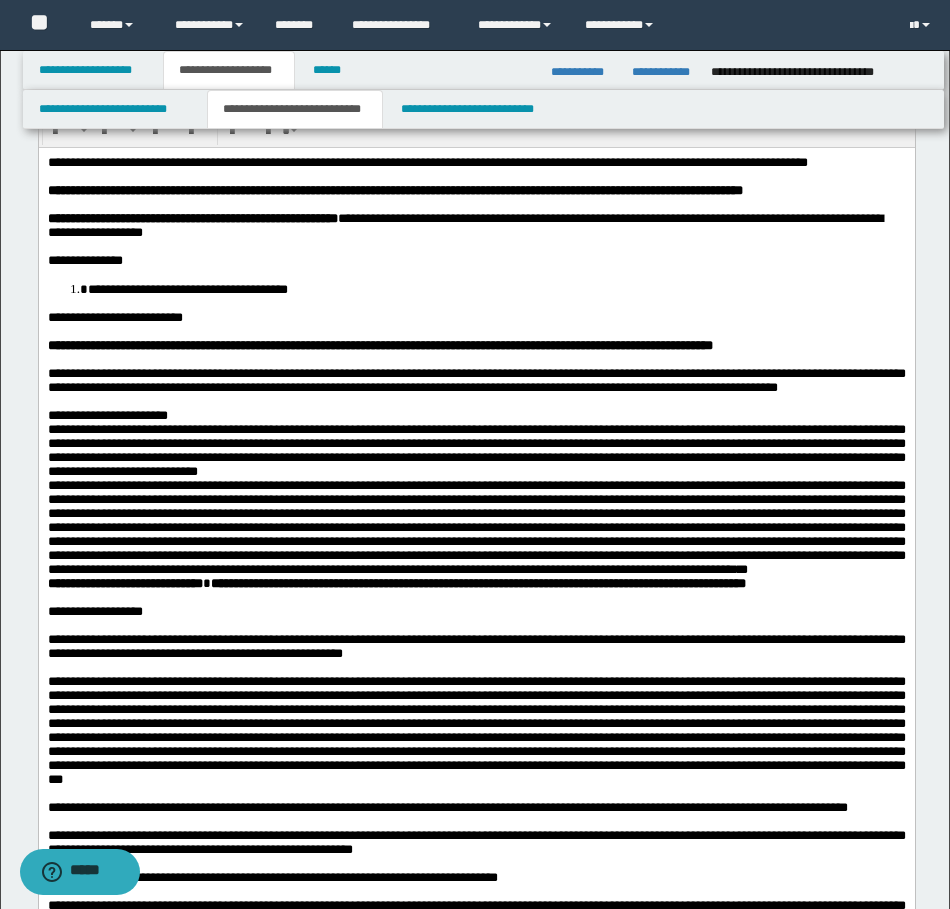click on "**********" at bounding box center [476, 450] 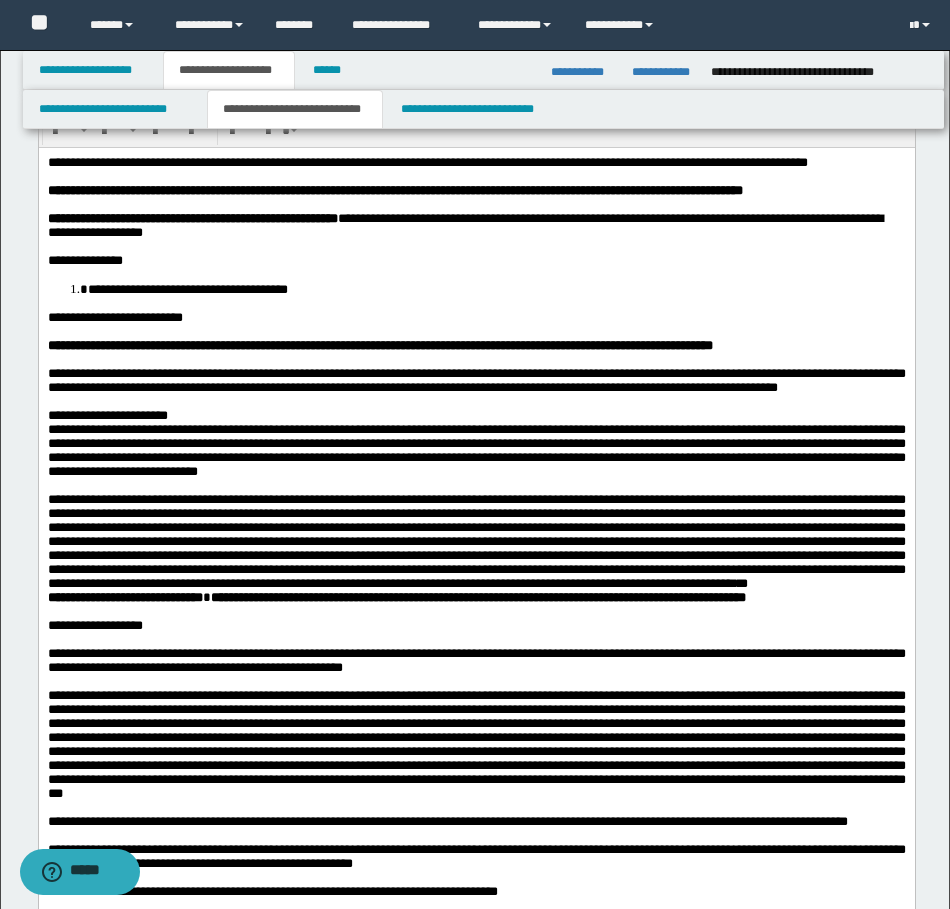 click on "**" at bounding box center (742, 582) 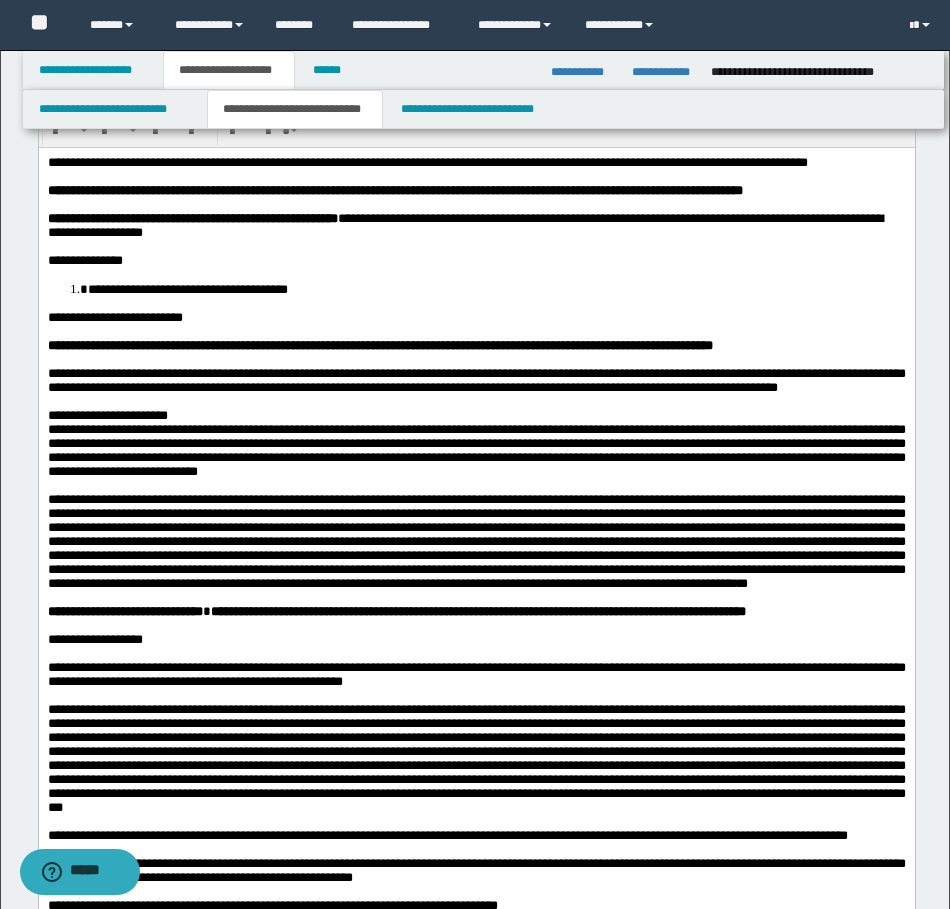 click on "**********" at bounding box center [476, 415] 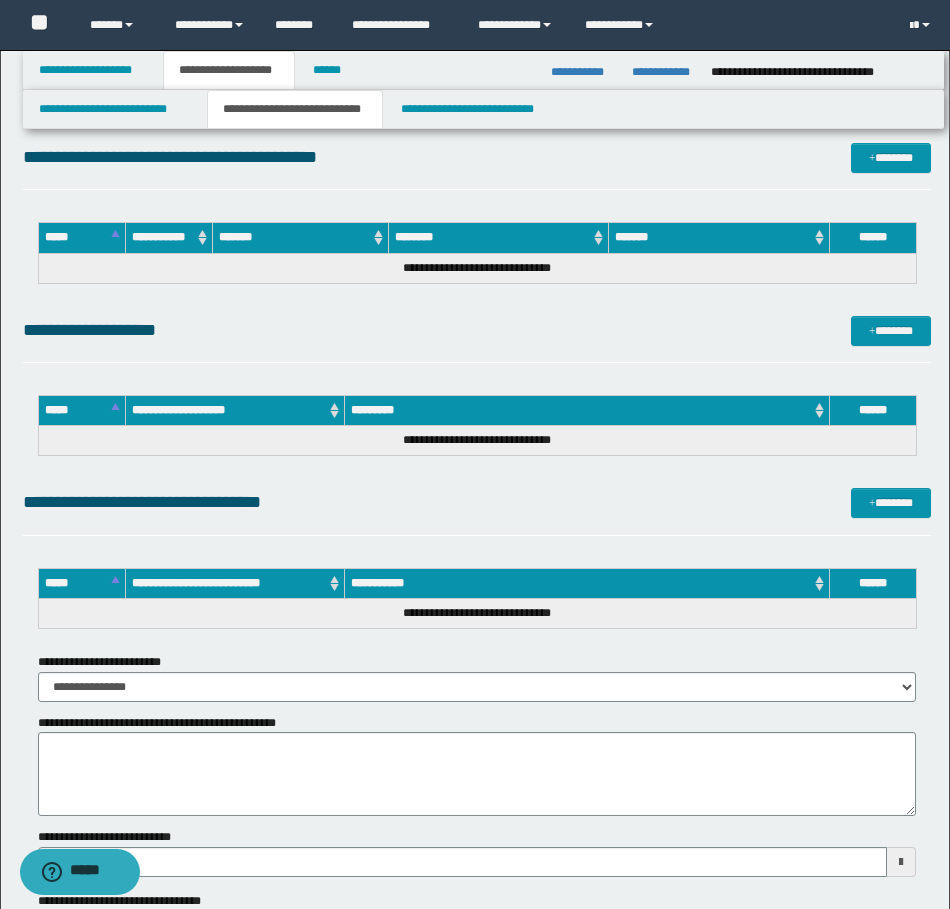 scroll, scrollTop: 2800, scrollLeft: 0, axis: vertical 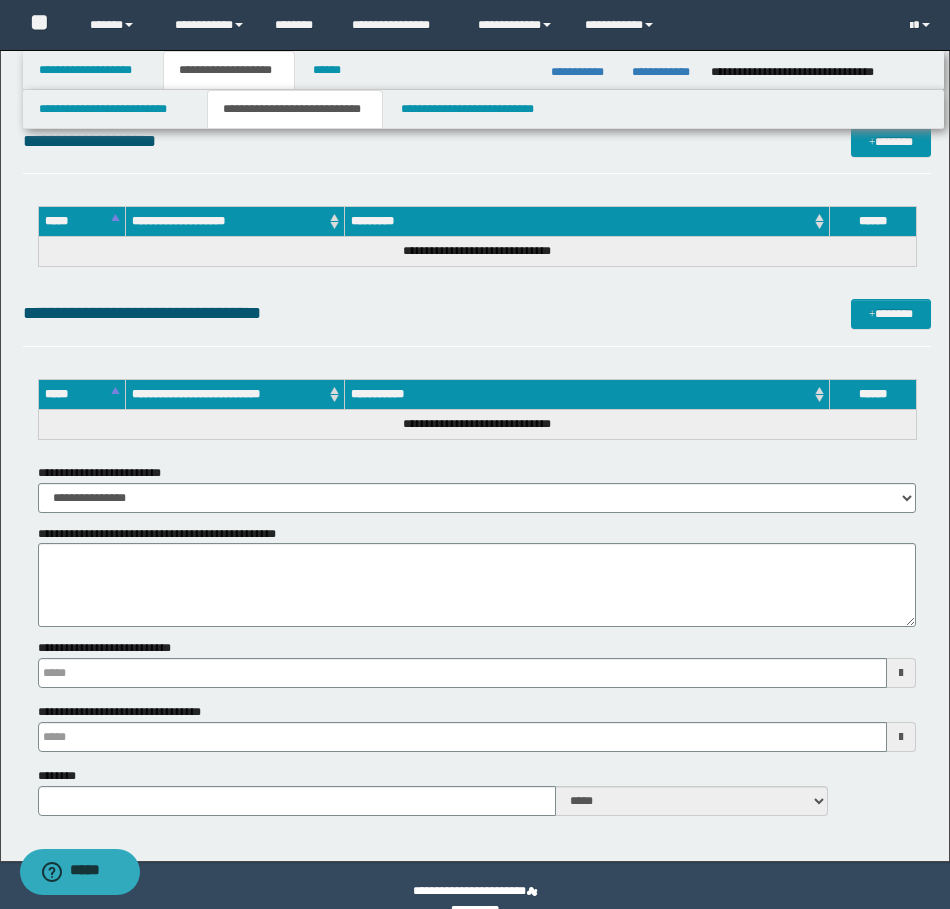 type 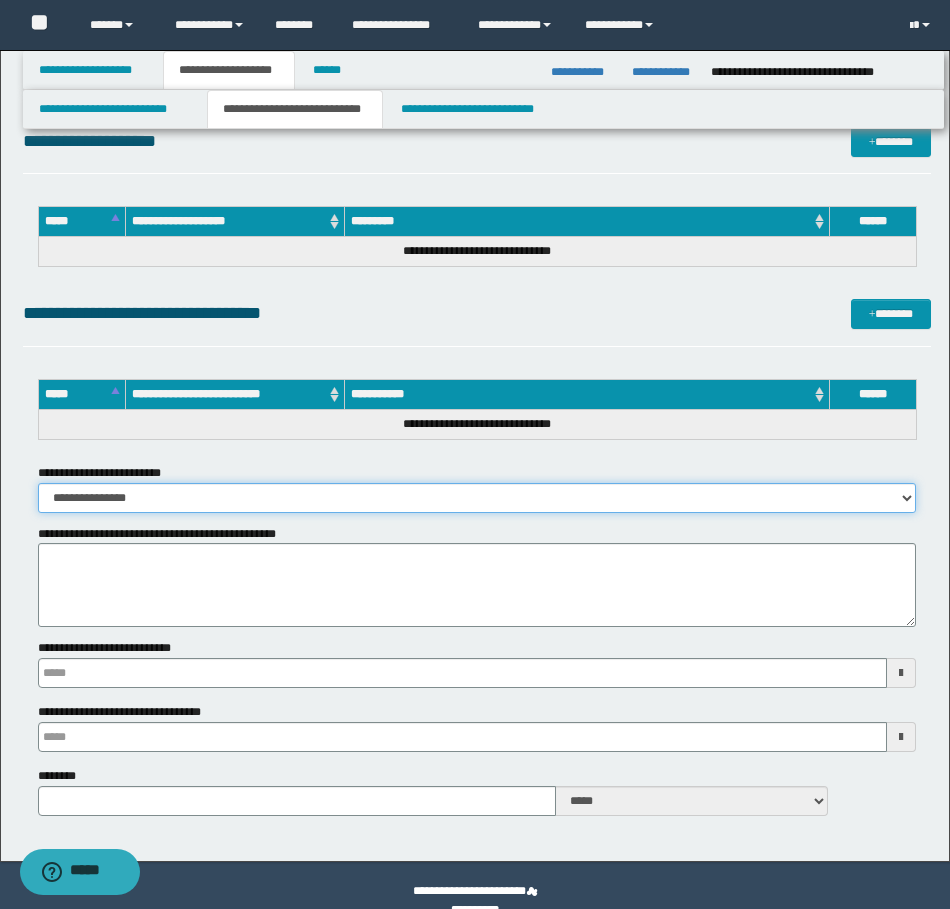click on "**********" at bounding box center (477, 498) 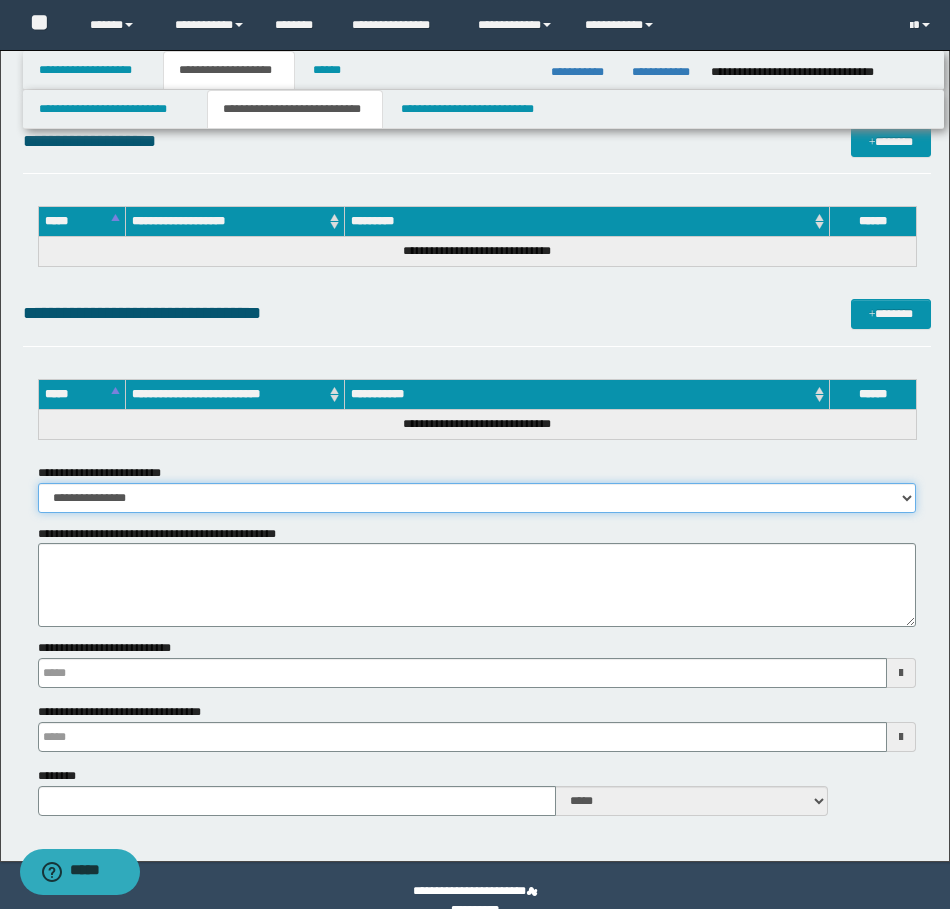 select on "*" 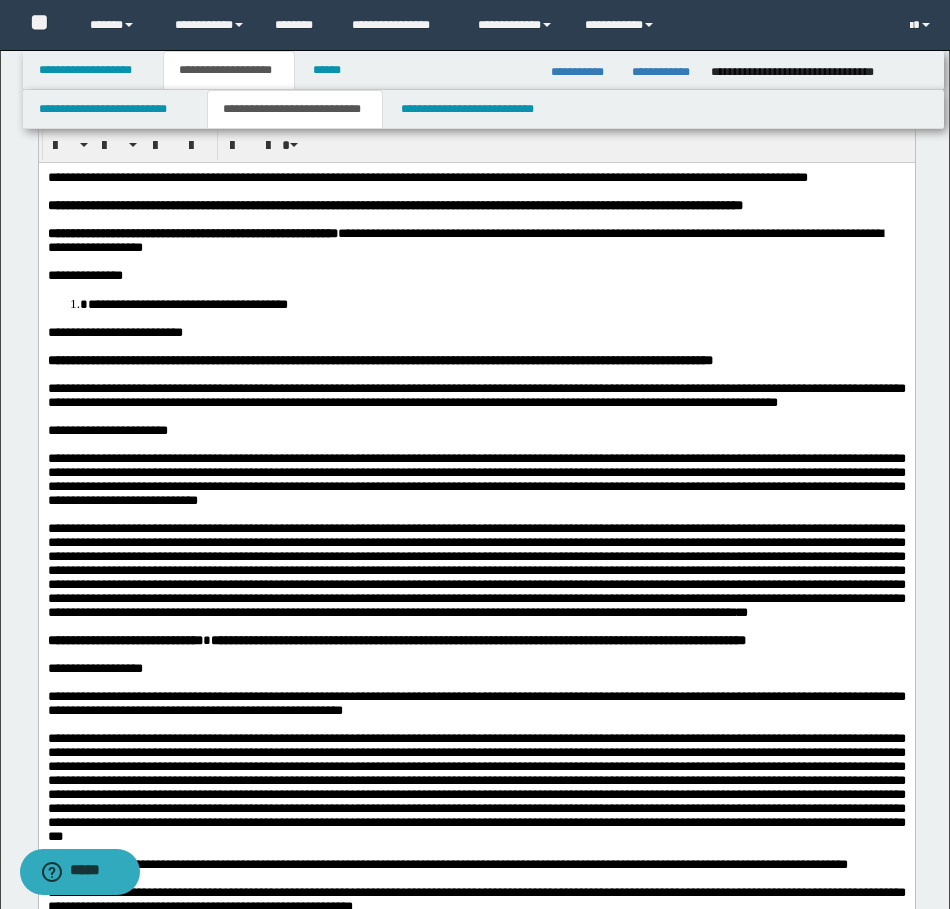scroll, scrollTop: 72, scrollLeft: 0, axis: vertical 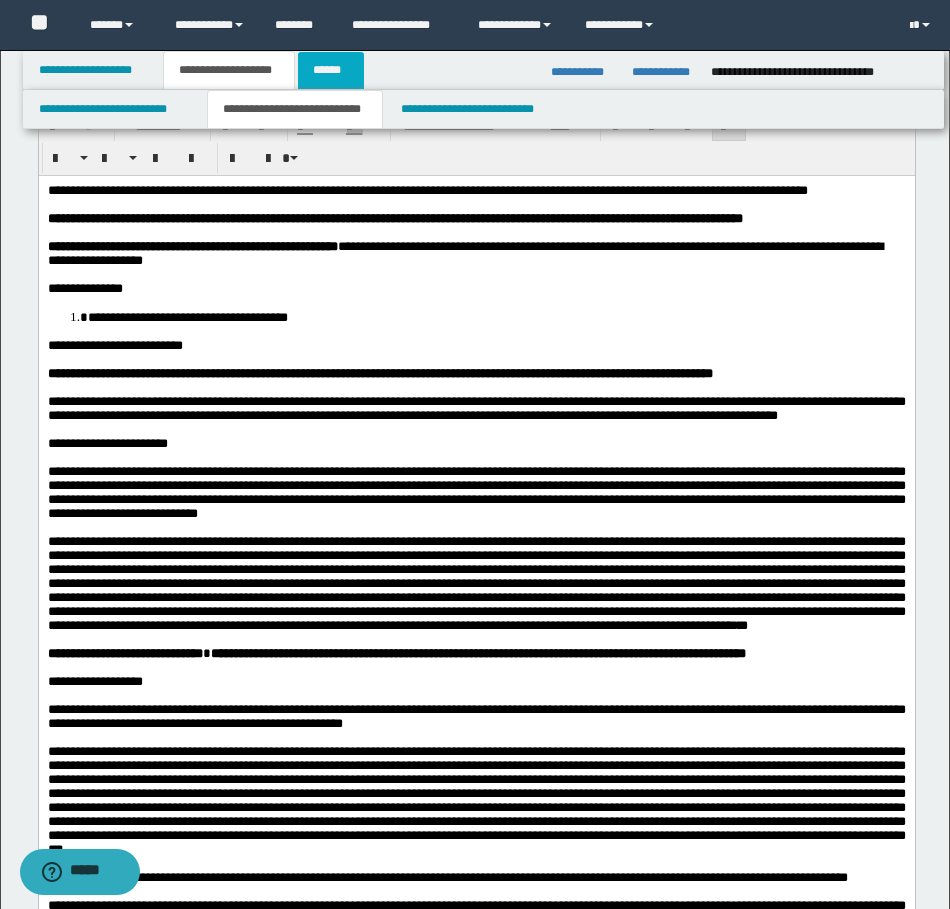 click on "******" at bounding box center [331, 70] 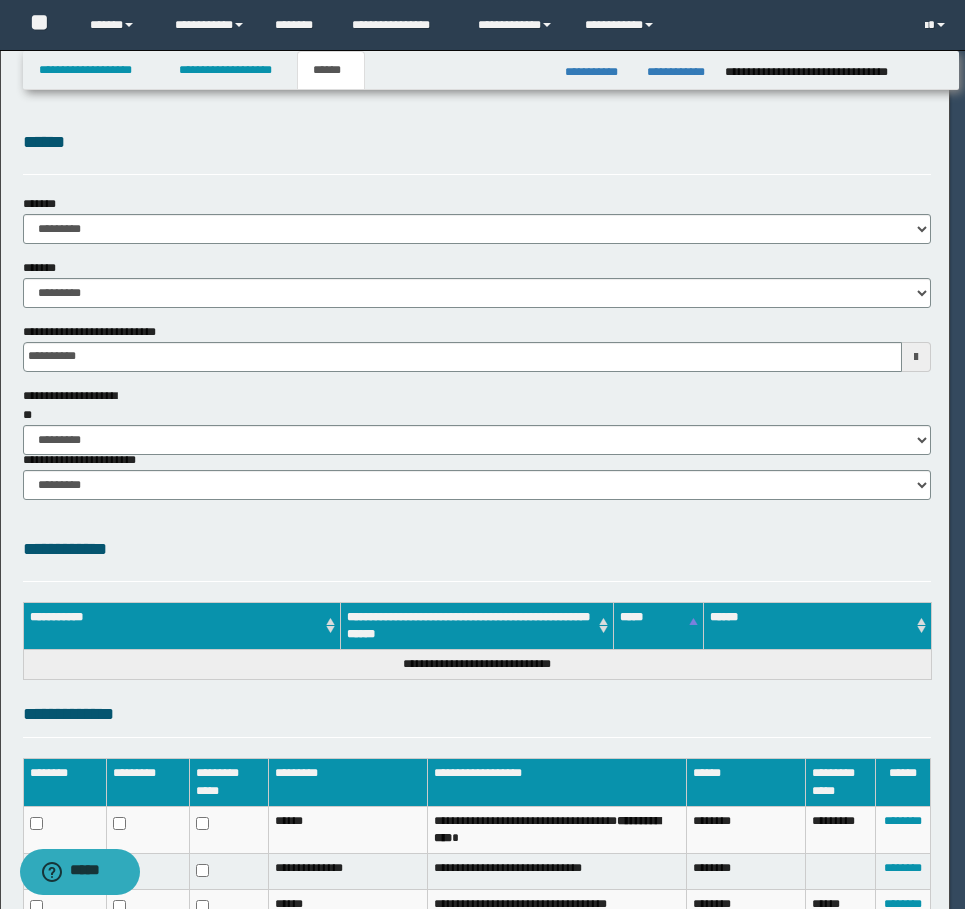 scroll, scrollTop: 0, scrollLeft: 0, axis: both 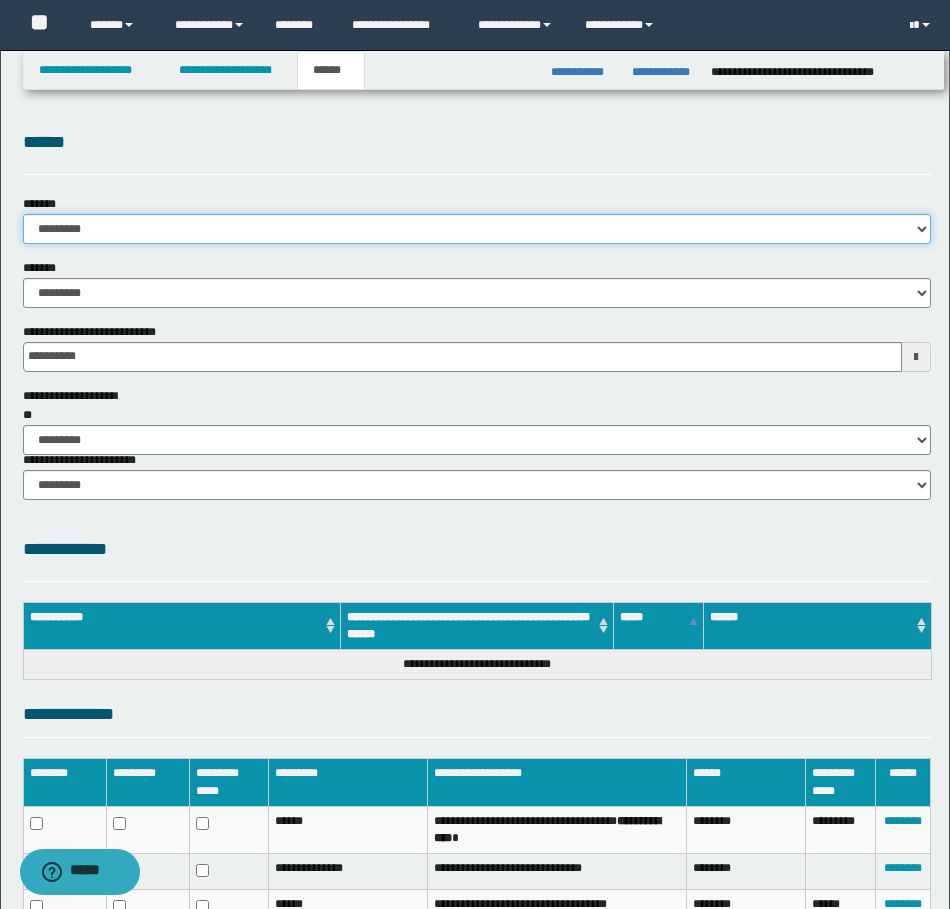 click on "**********" at bounding box center (477, 229) 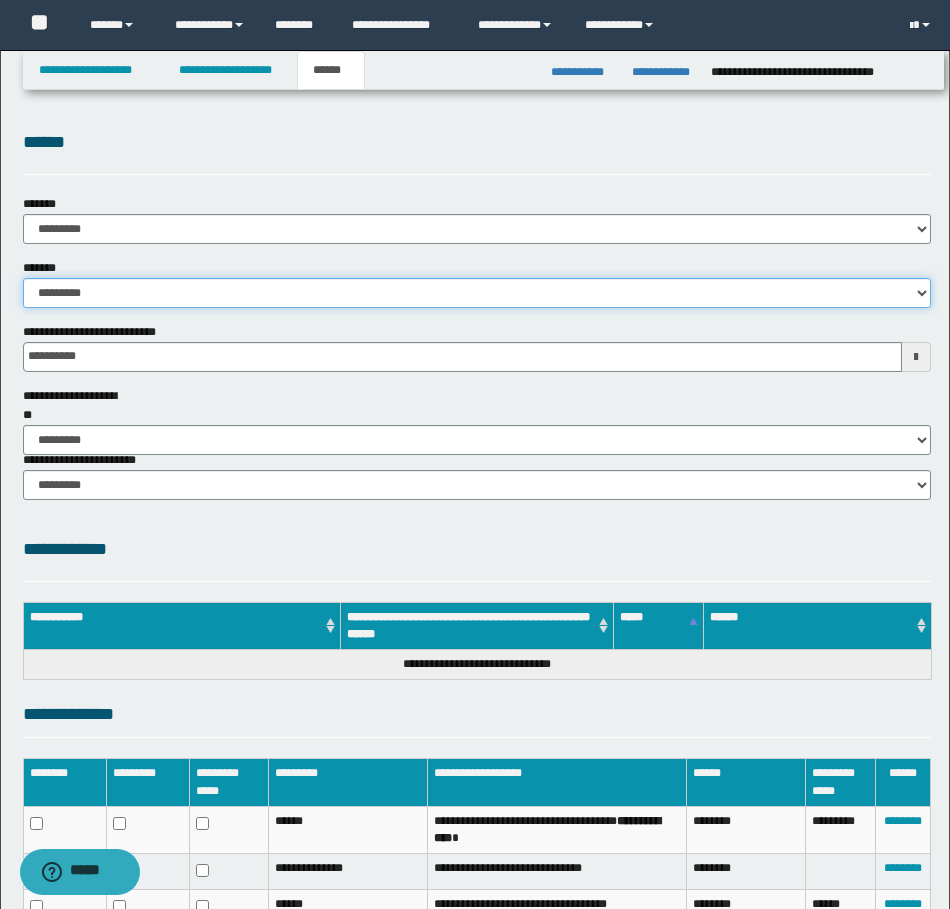click on "**********" at bounding box center (477, 293) 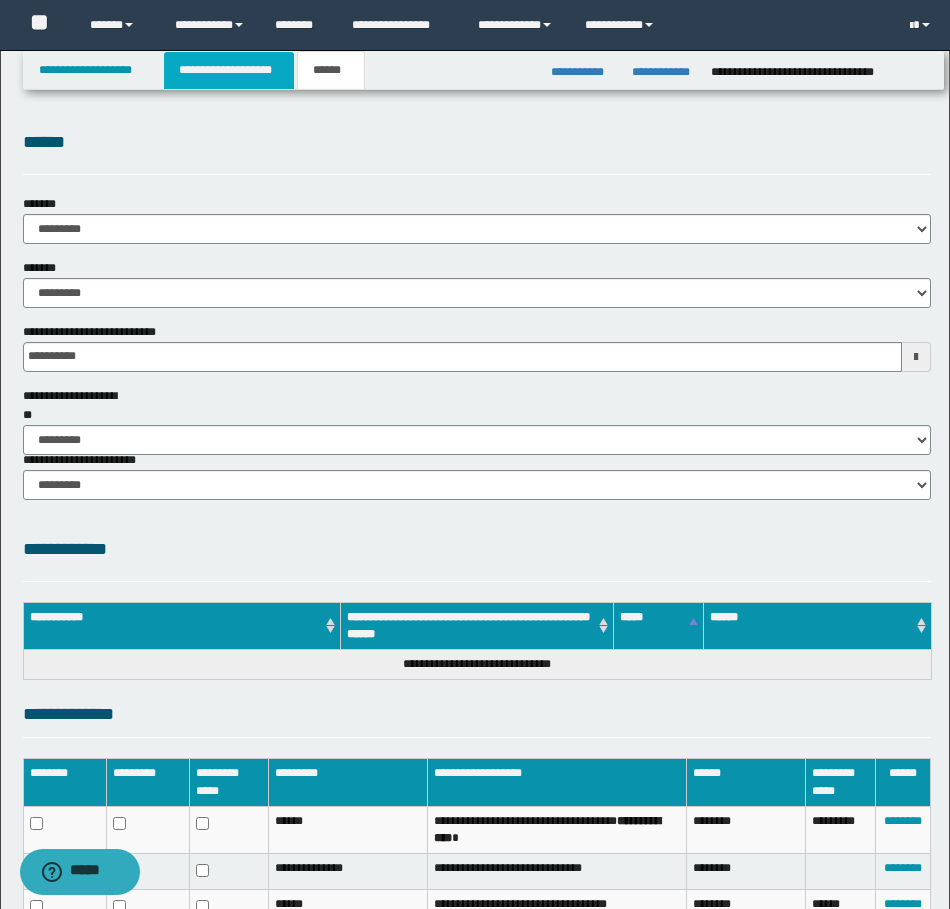 click on "**********" at bounding box center [229, 70] 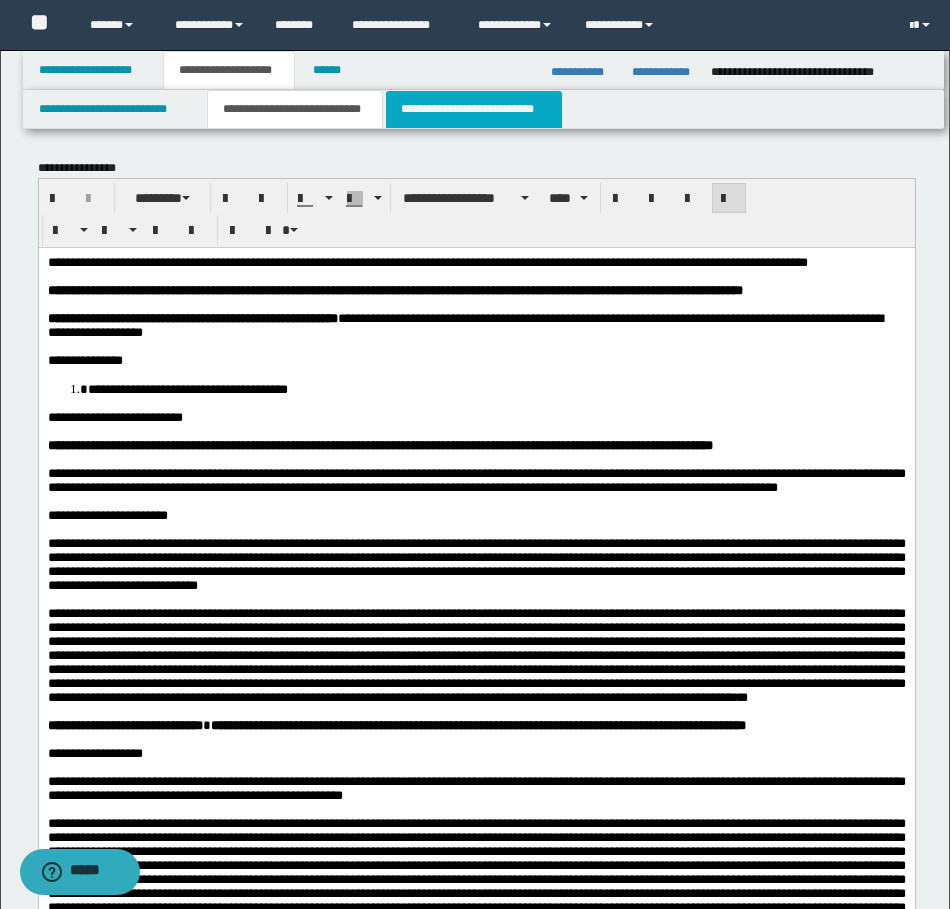 click on "**********" at bounding box center (474, 109) 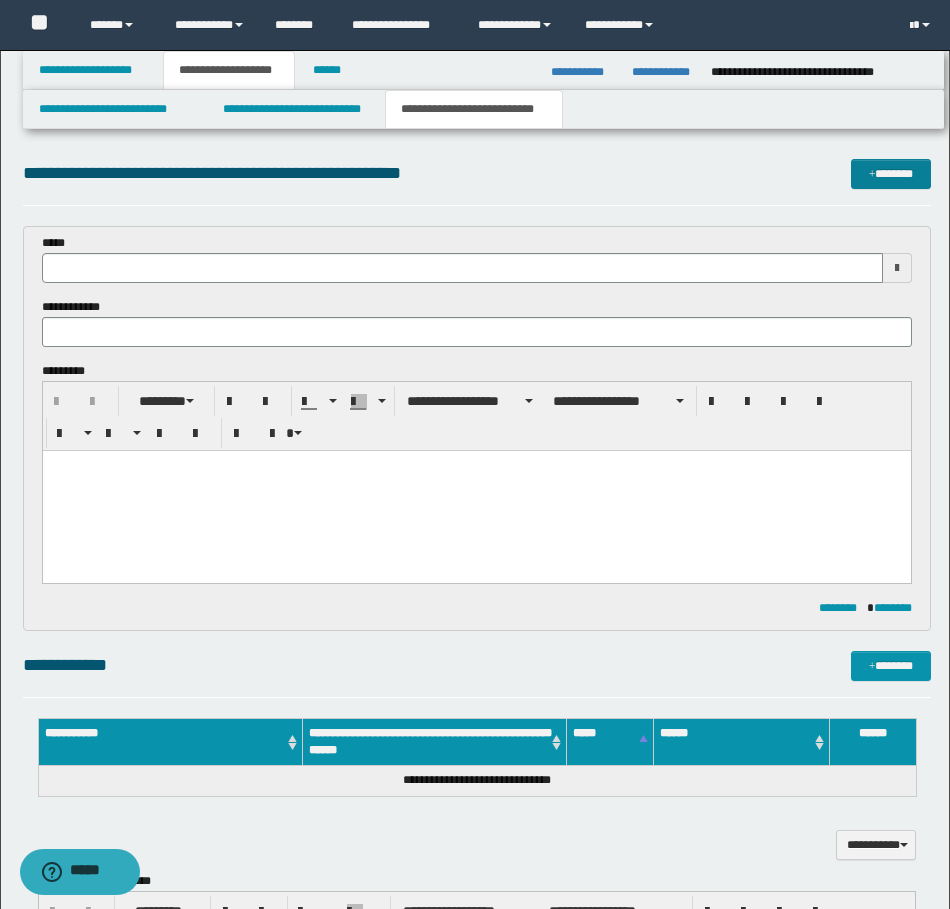 scroll, scrollTop: 0, scrollLeft: 0, axis: both 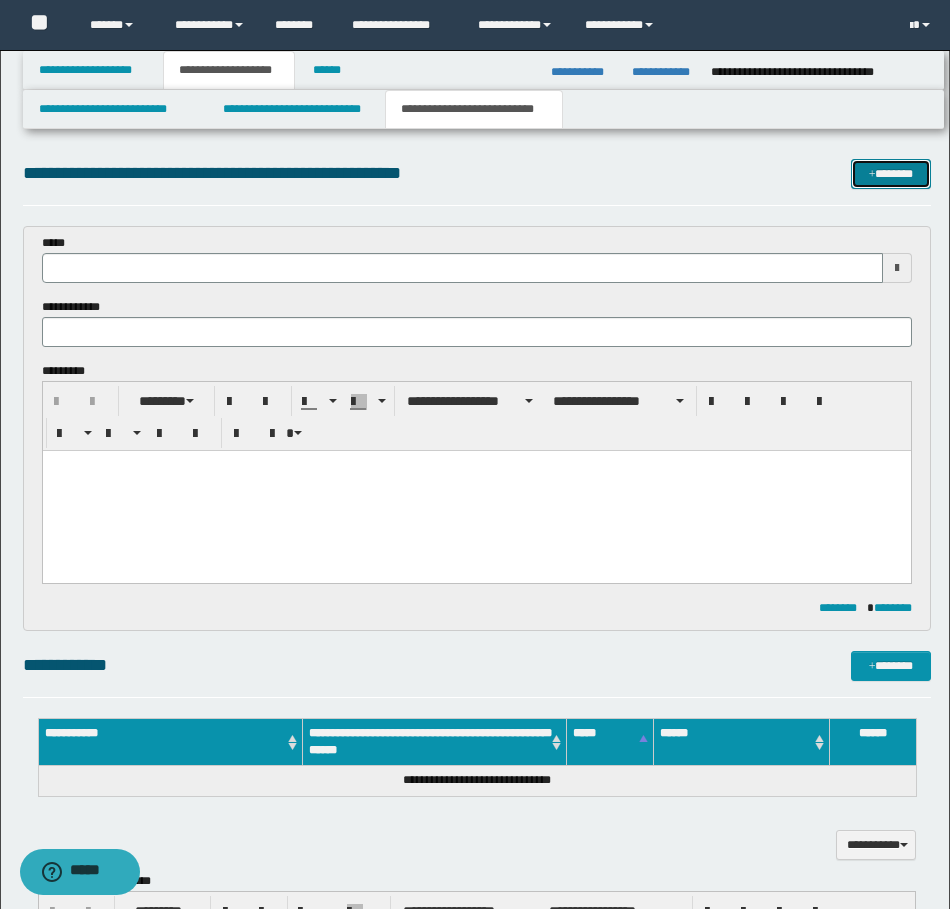 click at bounding box center [872, 175] 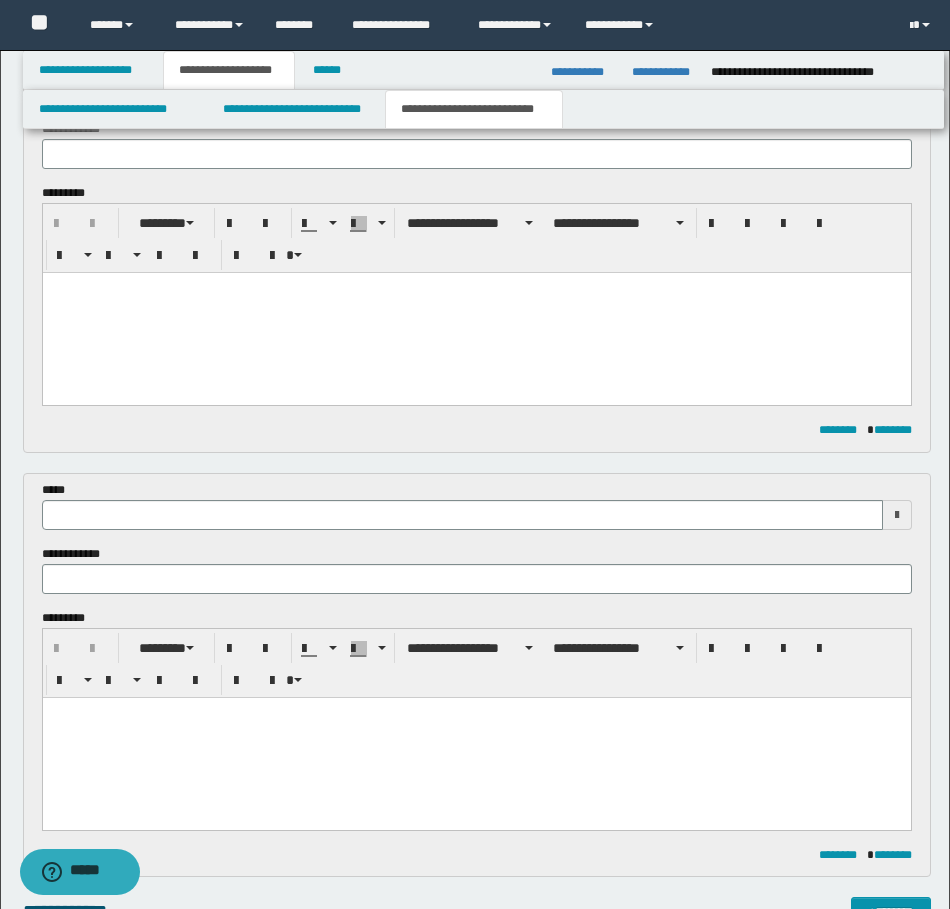 scroll, scrollTop: 0, scrollLeft: 0, axis: both 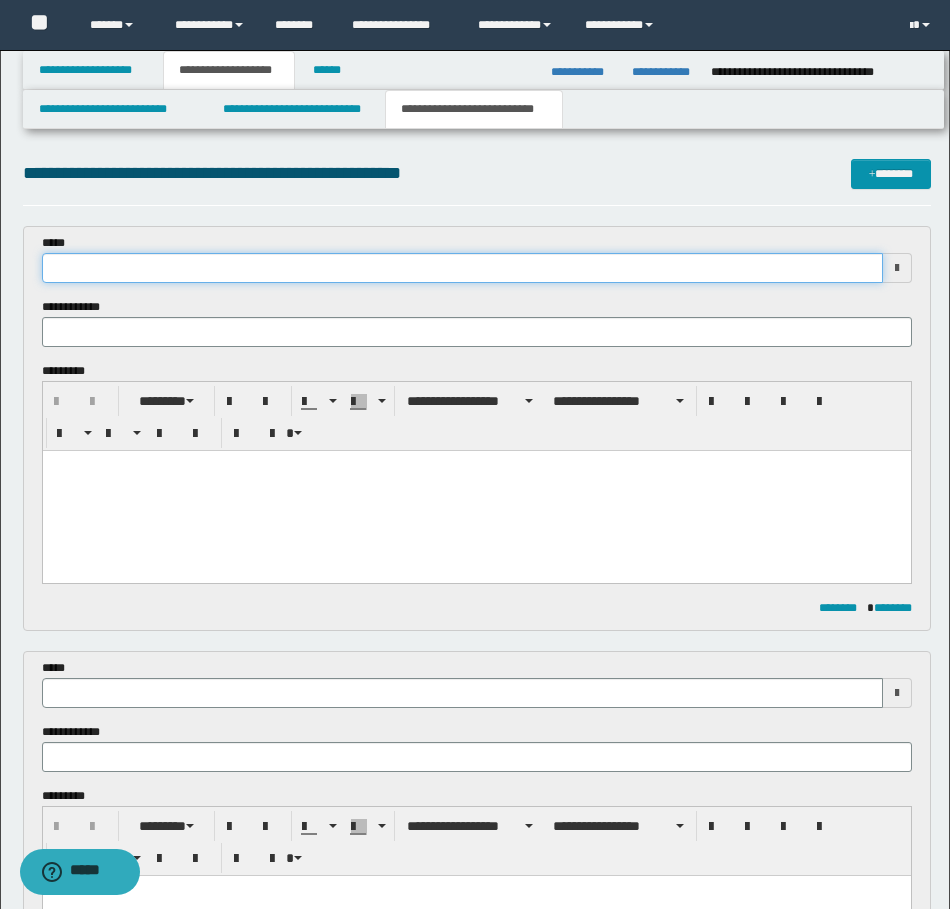 click at bounding box center [462, 268] 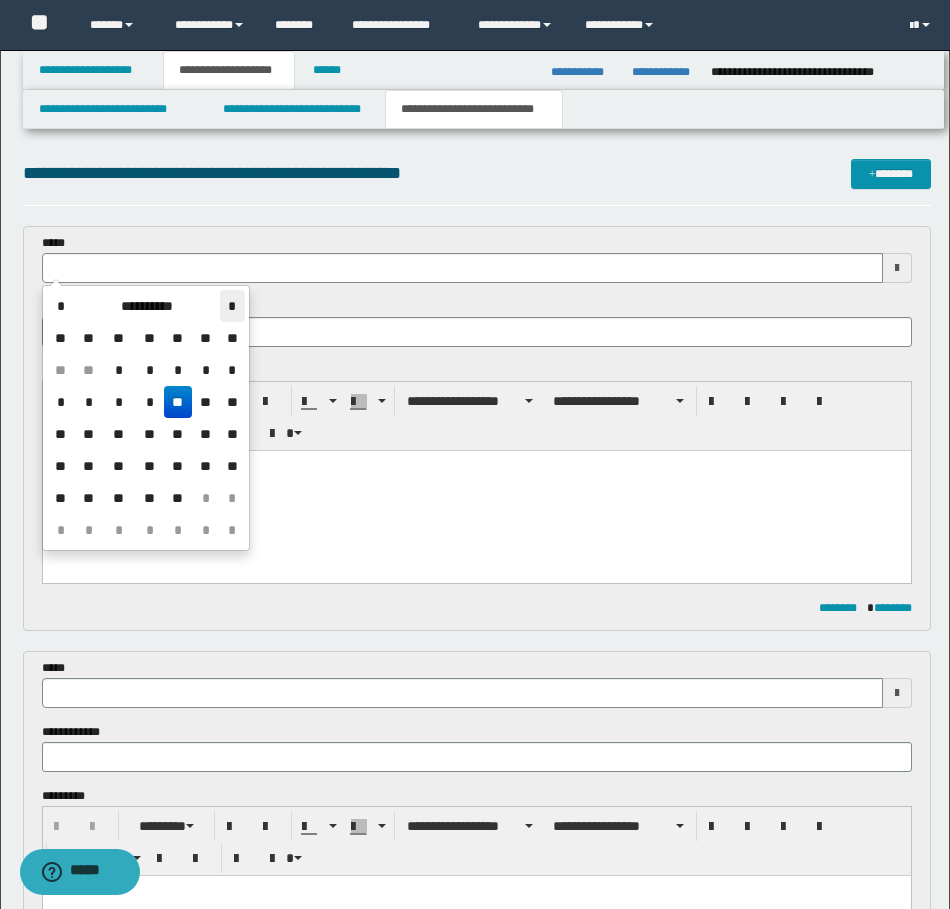 click on "*" at bounding box center (232, 306) 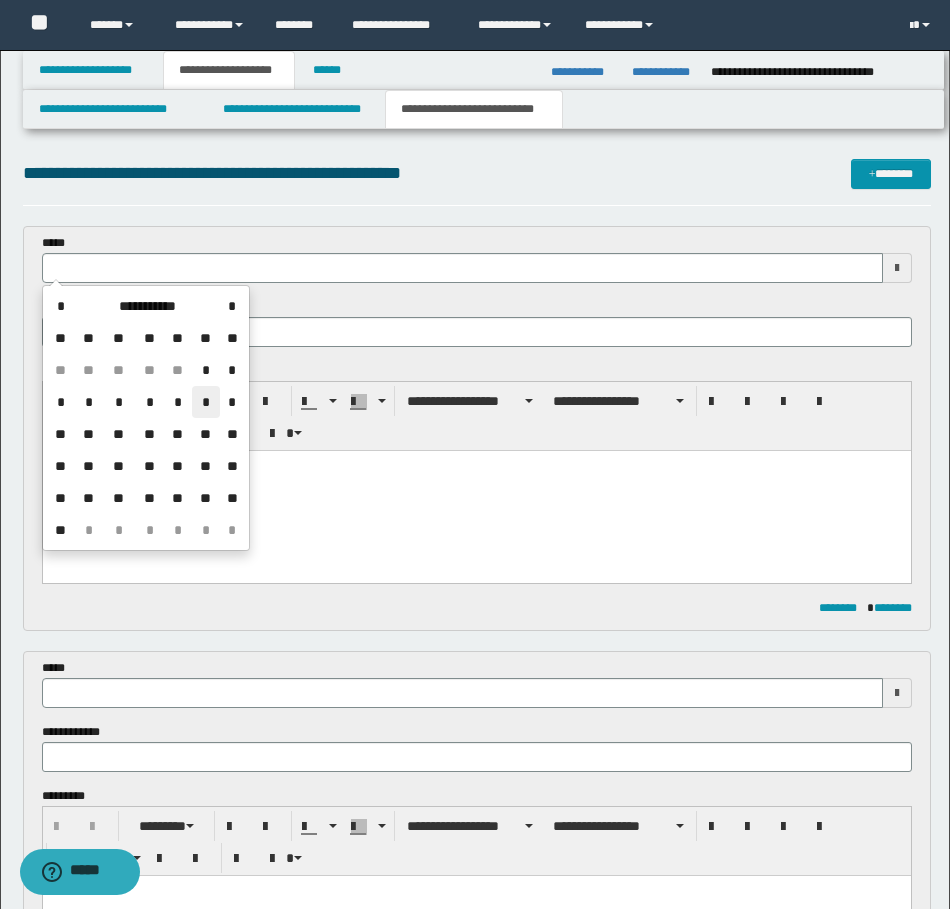 click on "*" at bounding box center [206, 402] 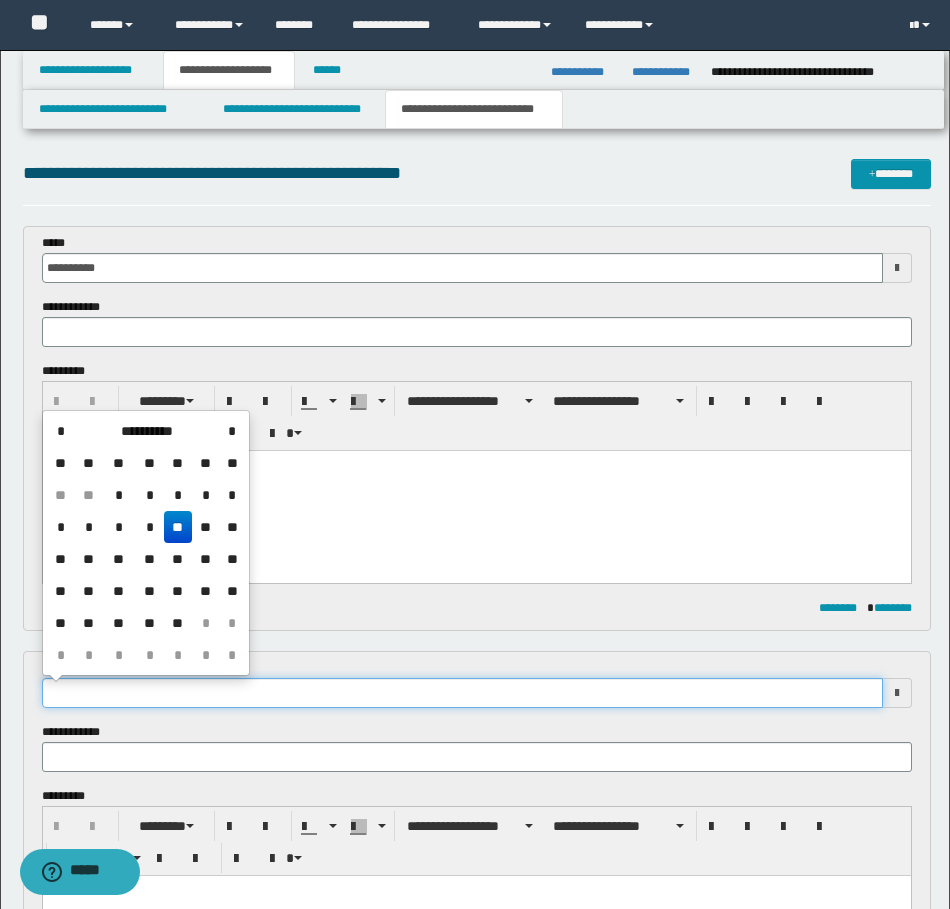 click at bounding box center [462, 693] 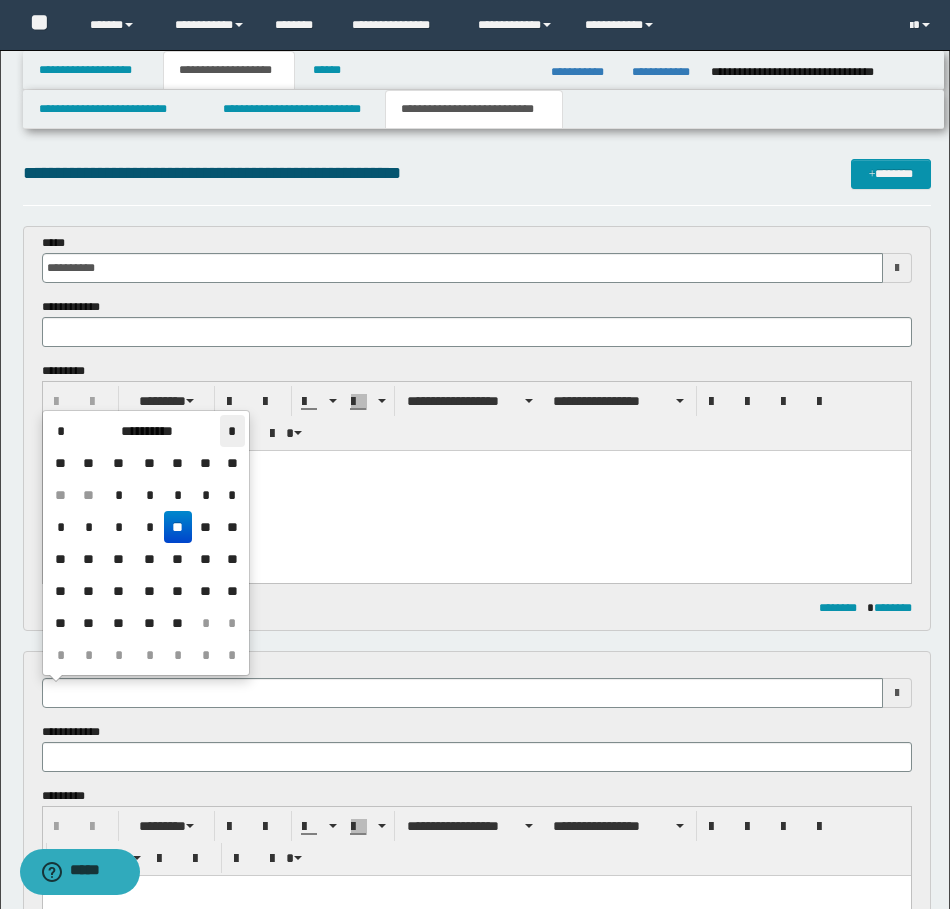 click on "*" at bounding box center [232, 431] 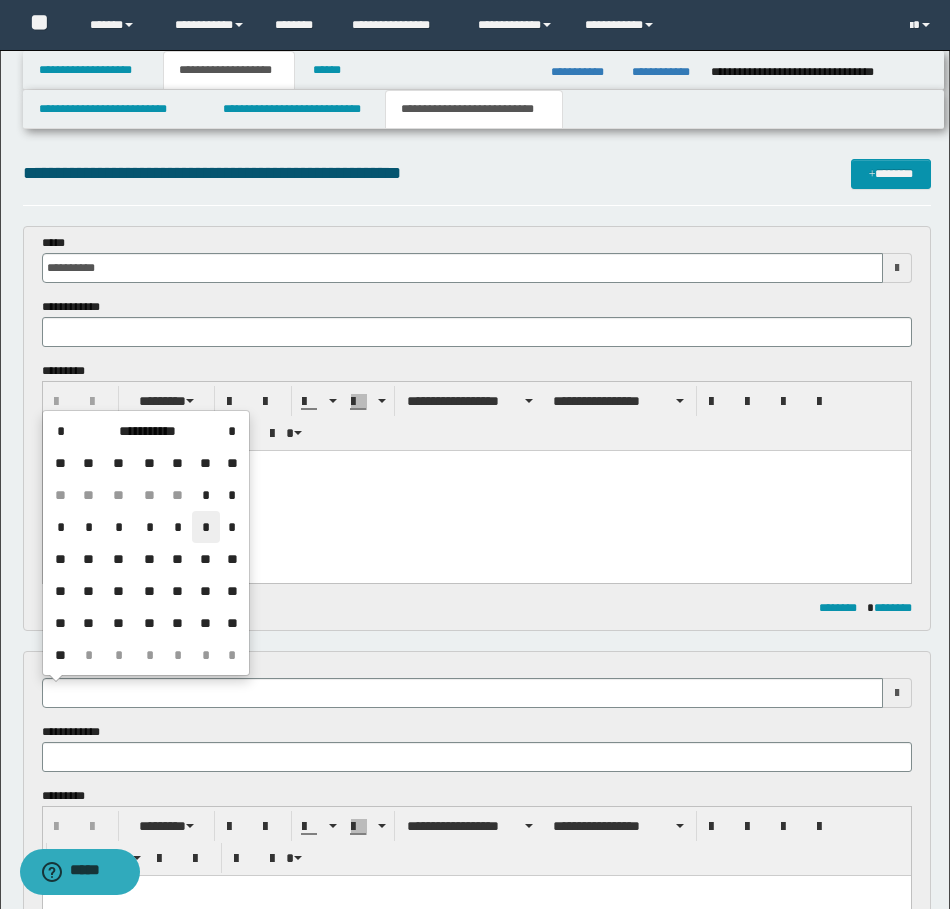 click on "*" at bounding box center [206, 527] 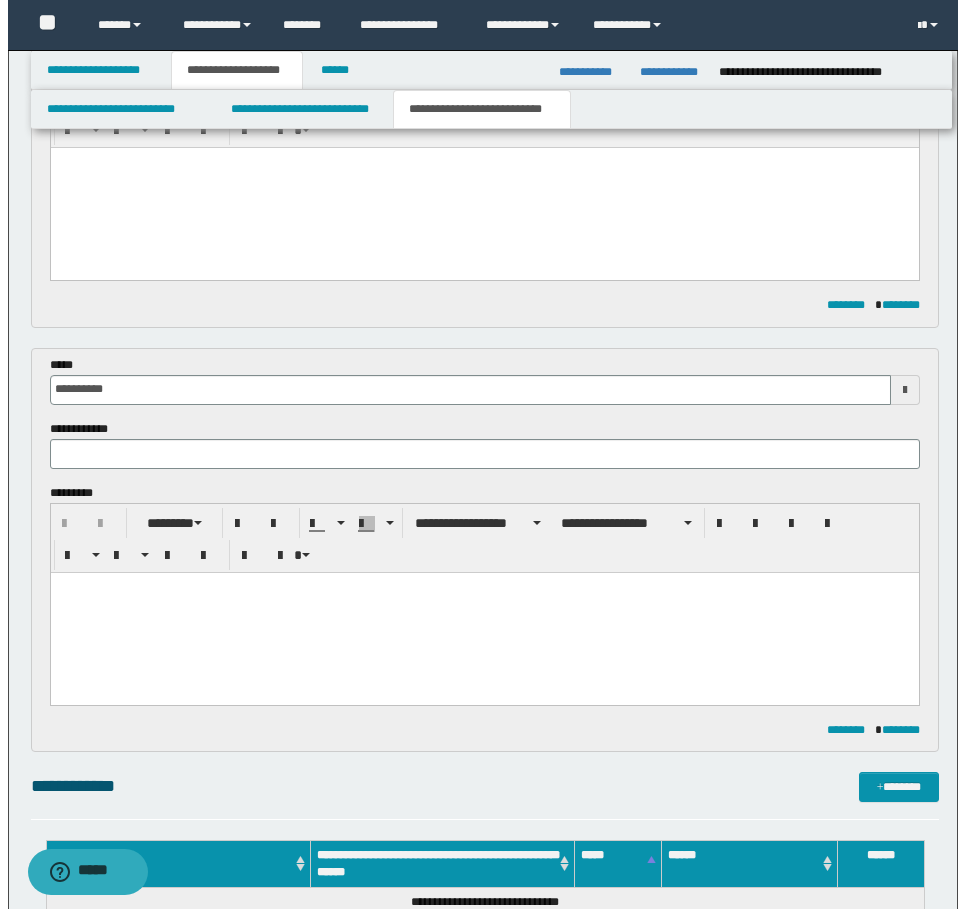 scroll, scrollTop: 400, scrollLeft: 0, axis: vertical 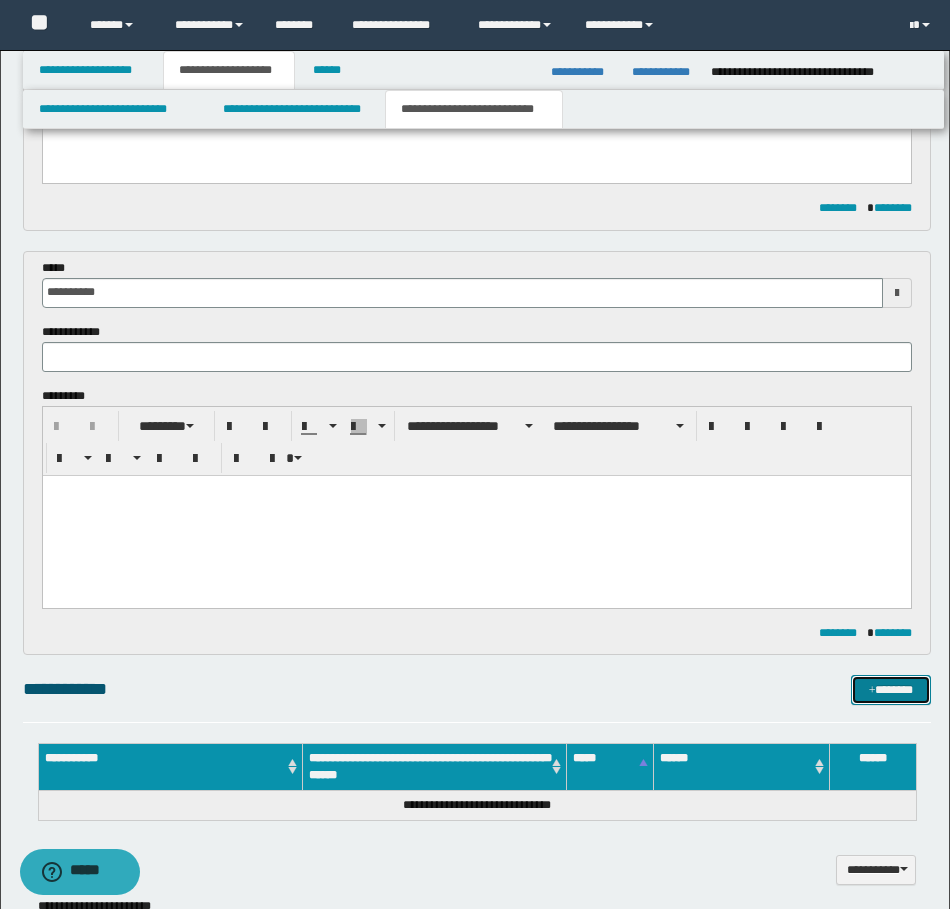 click on "*******" at bounding box center [891, 690] 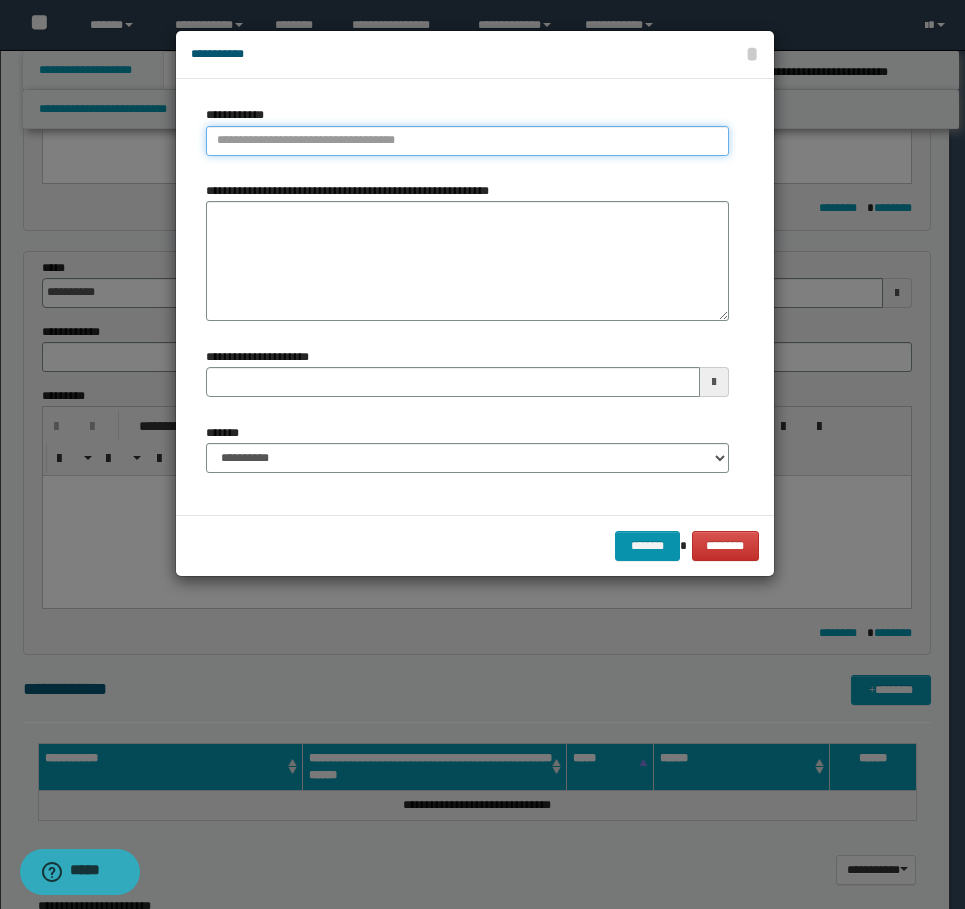 click on "**********" at bounding box center (467, 141) 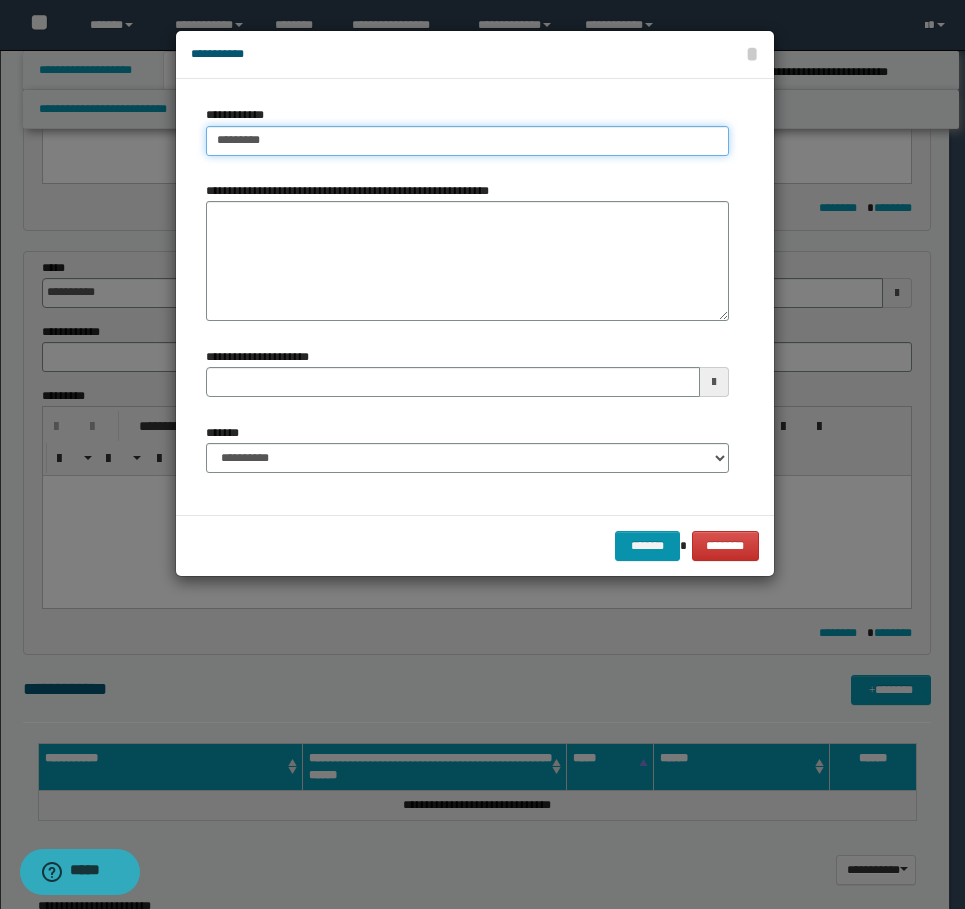 type on "*********" 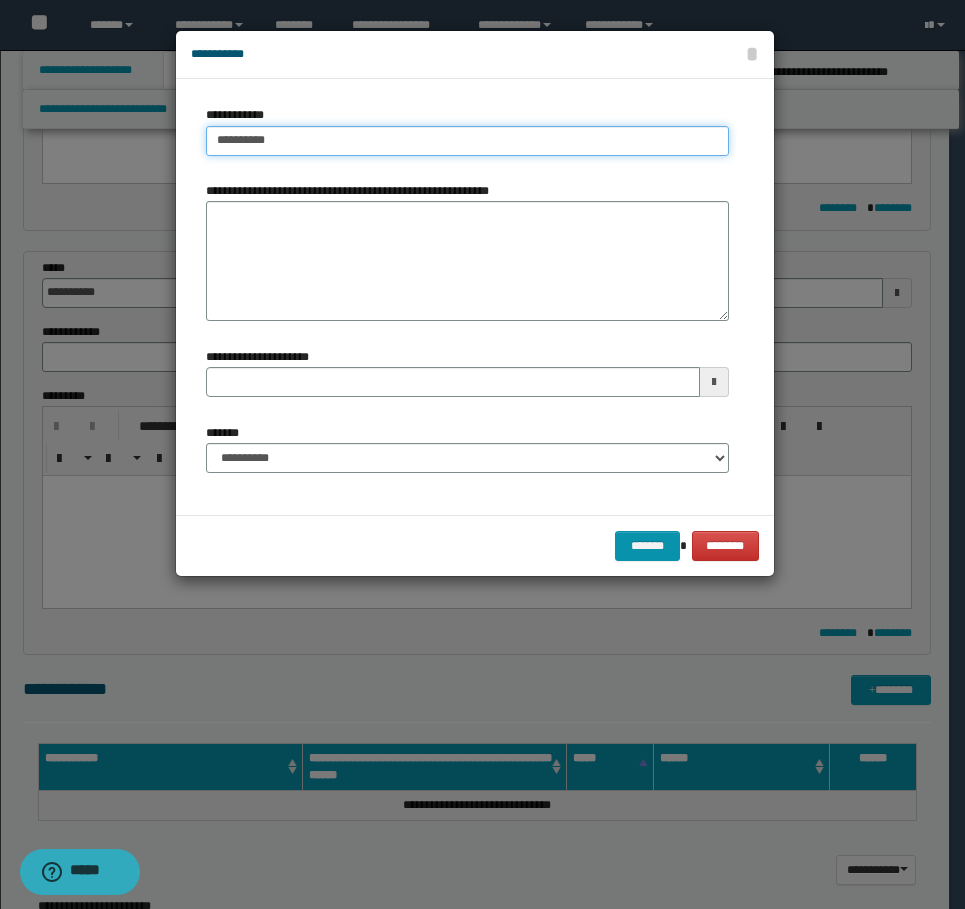type on "*********" 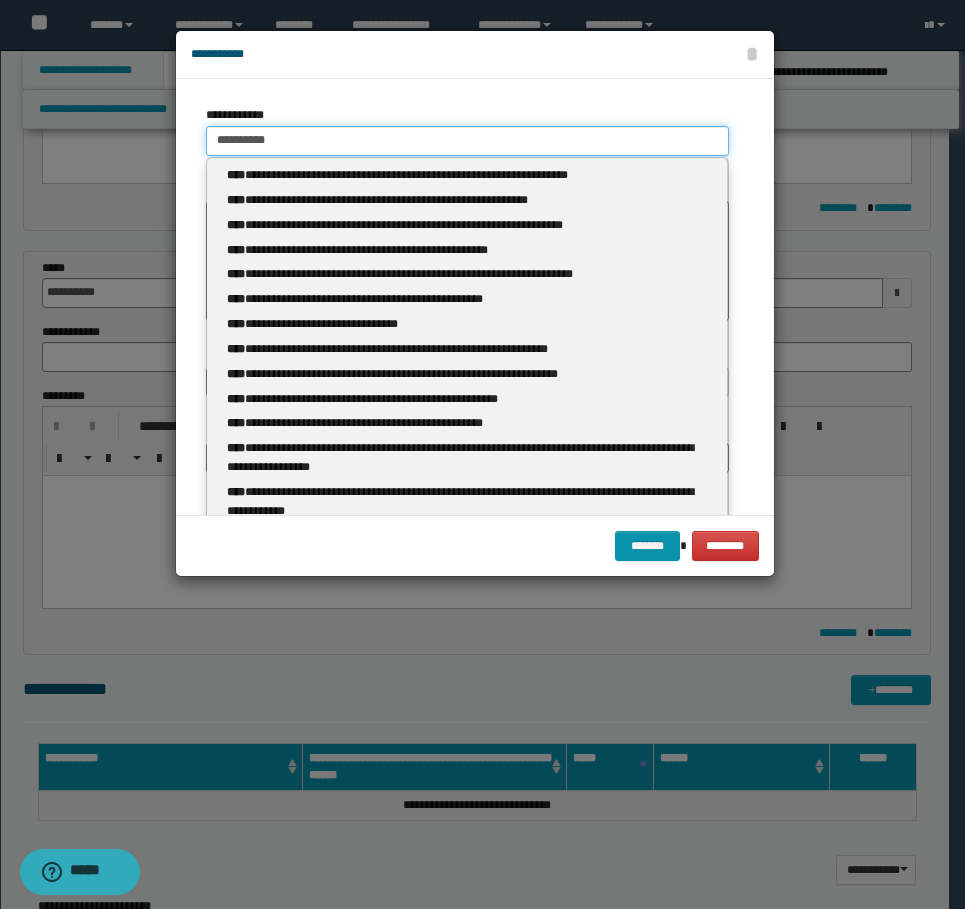 type 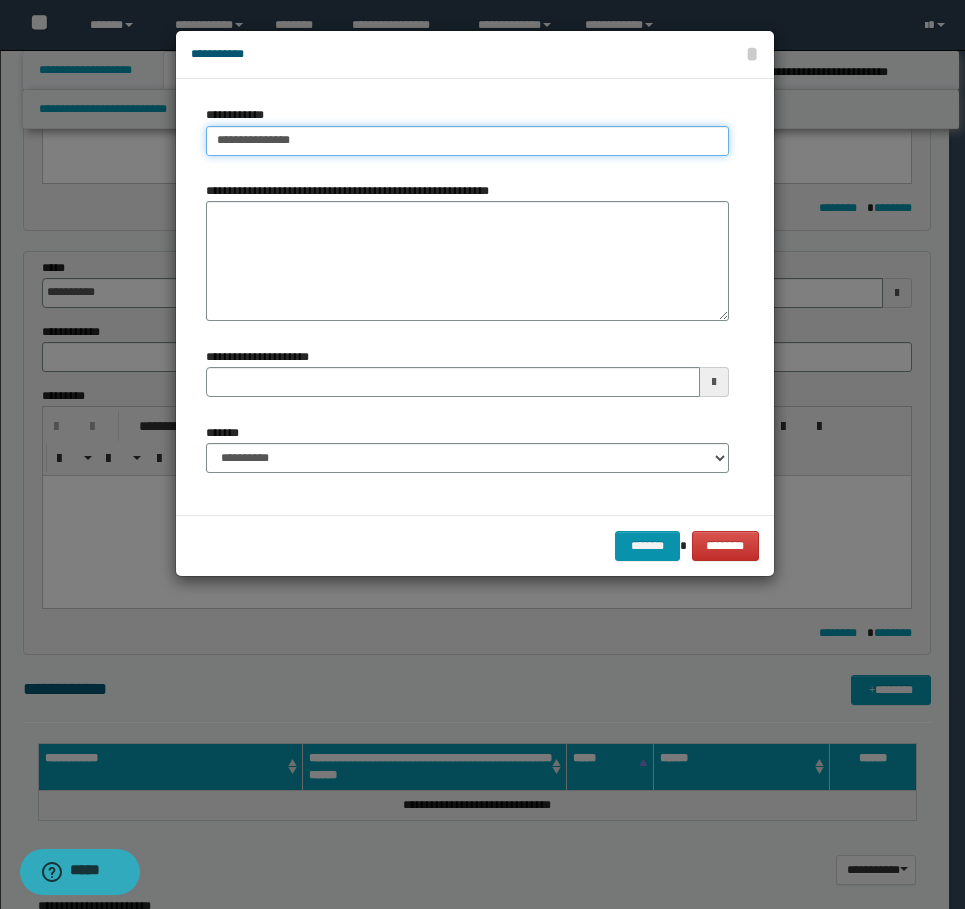 type on "**********" 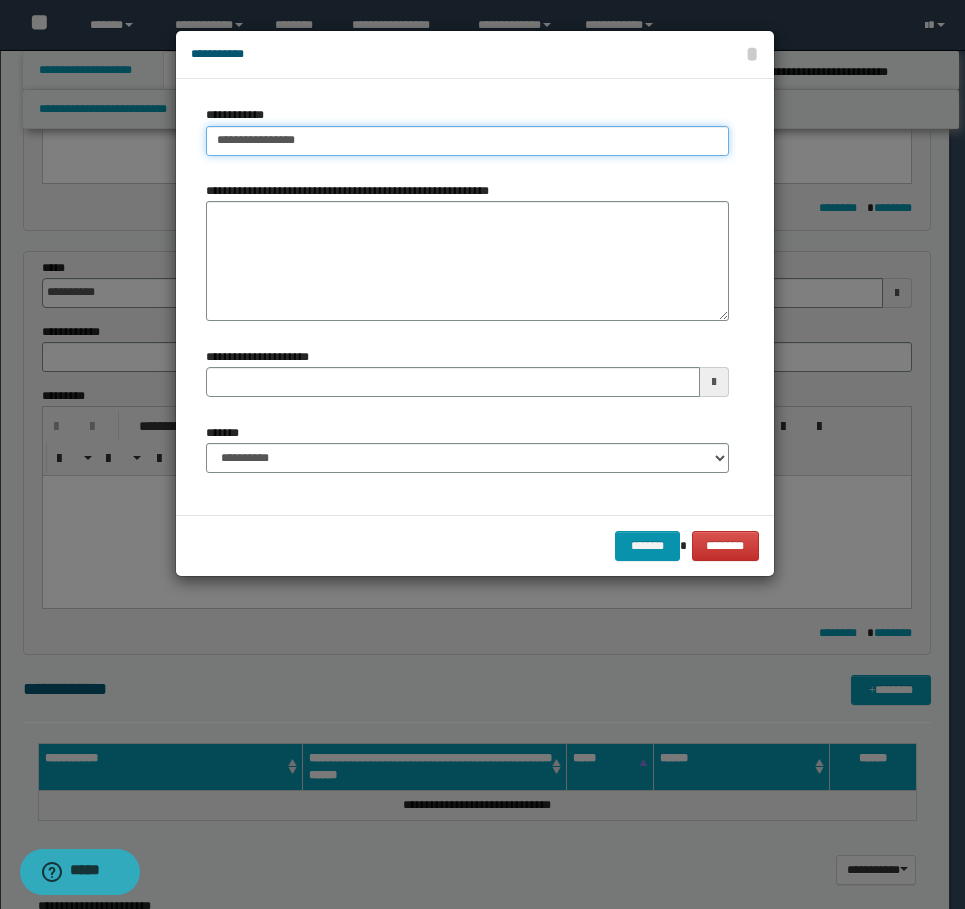 type on "**********" 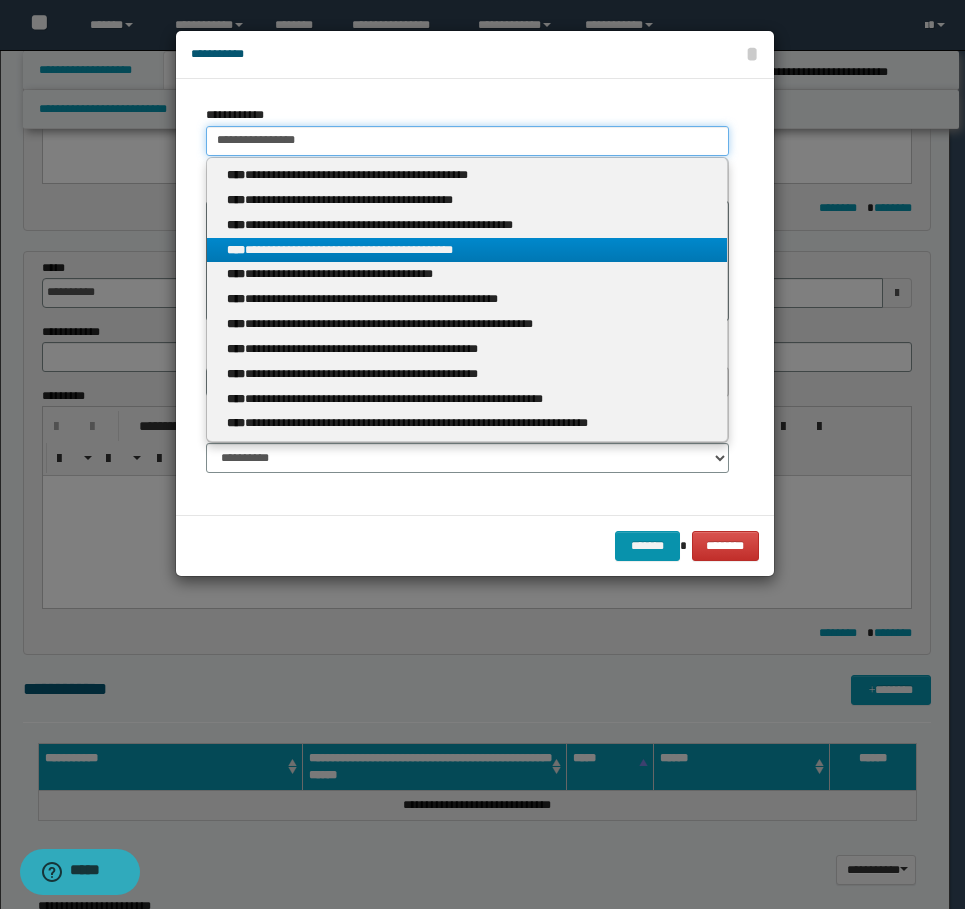 type on "**********" 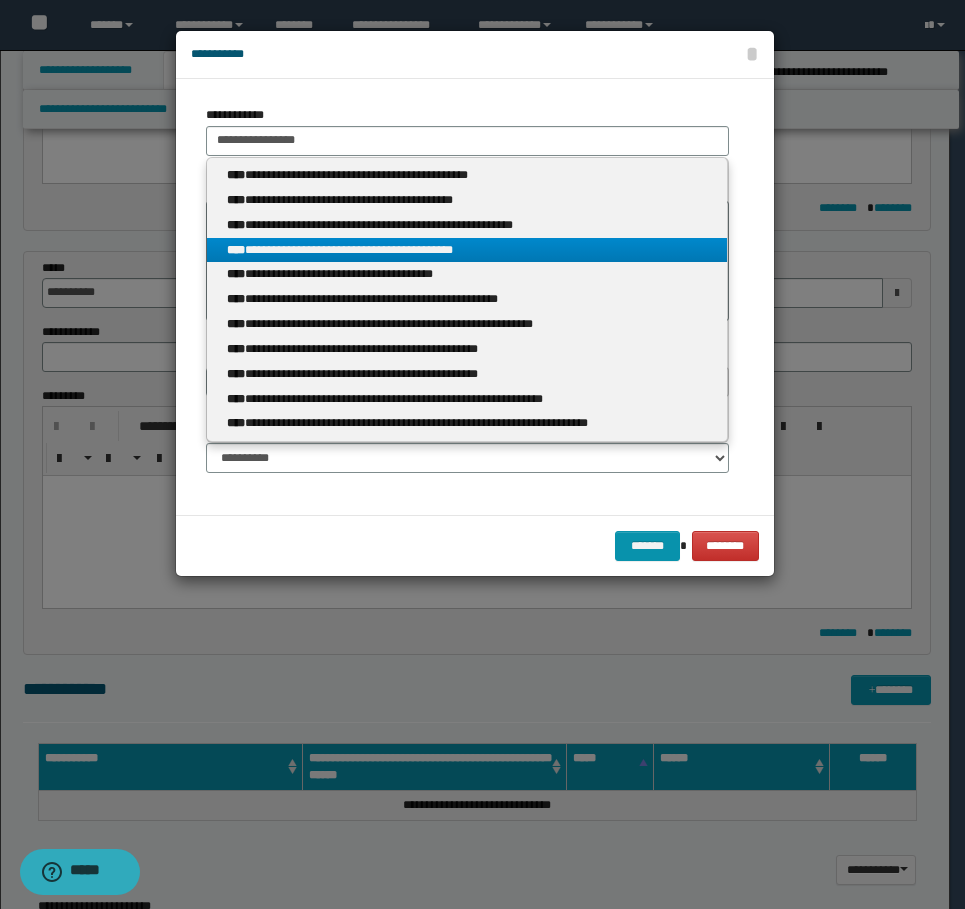 click on "**********" at bounding box center (467, 250) 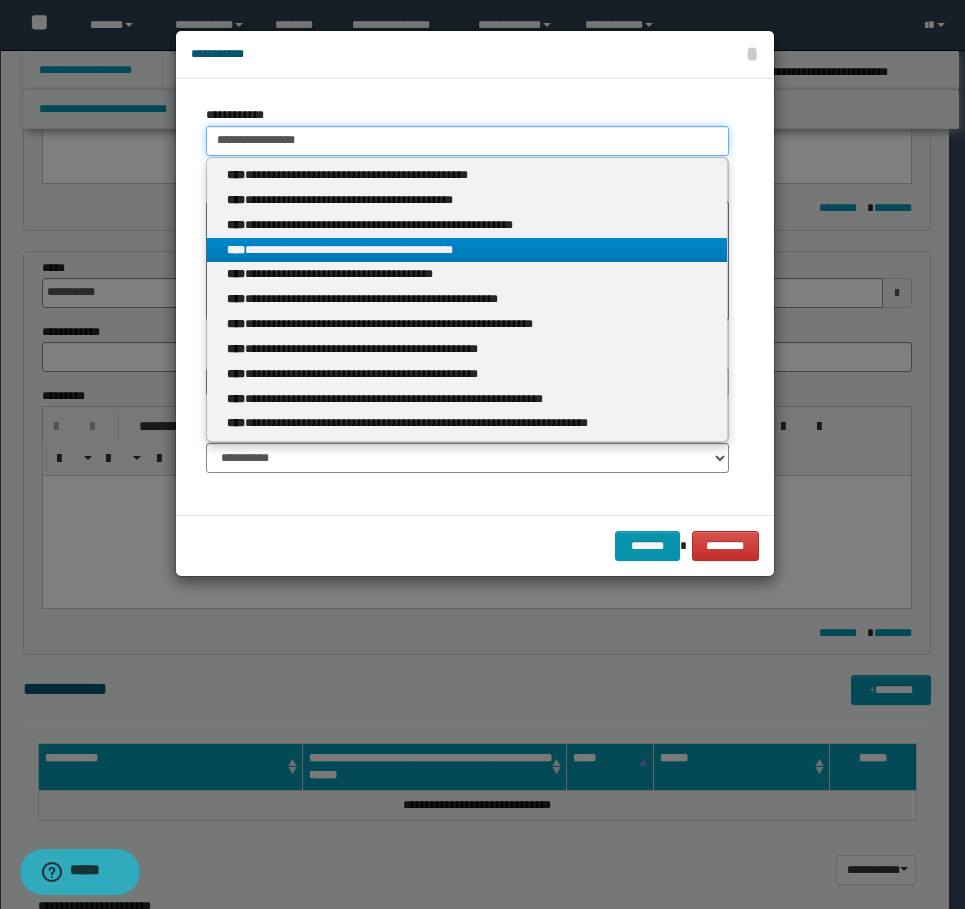 type 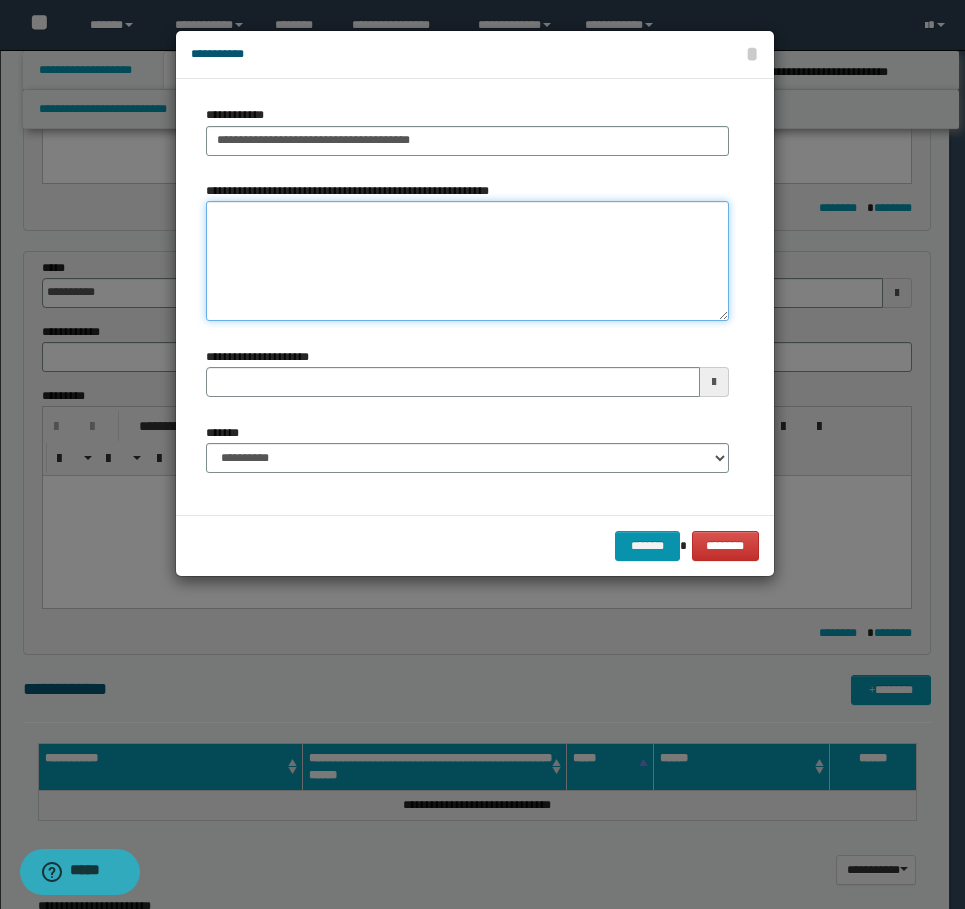 click on "**********" at bounding box center [467, 261] 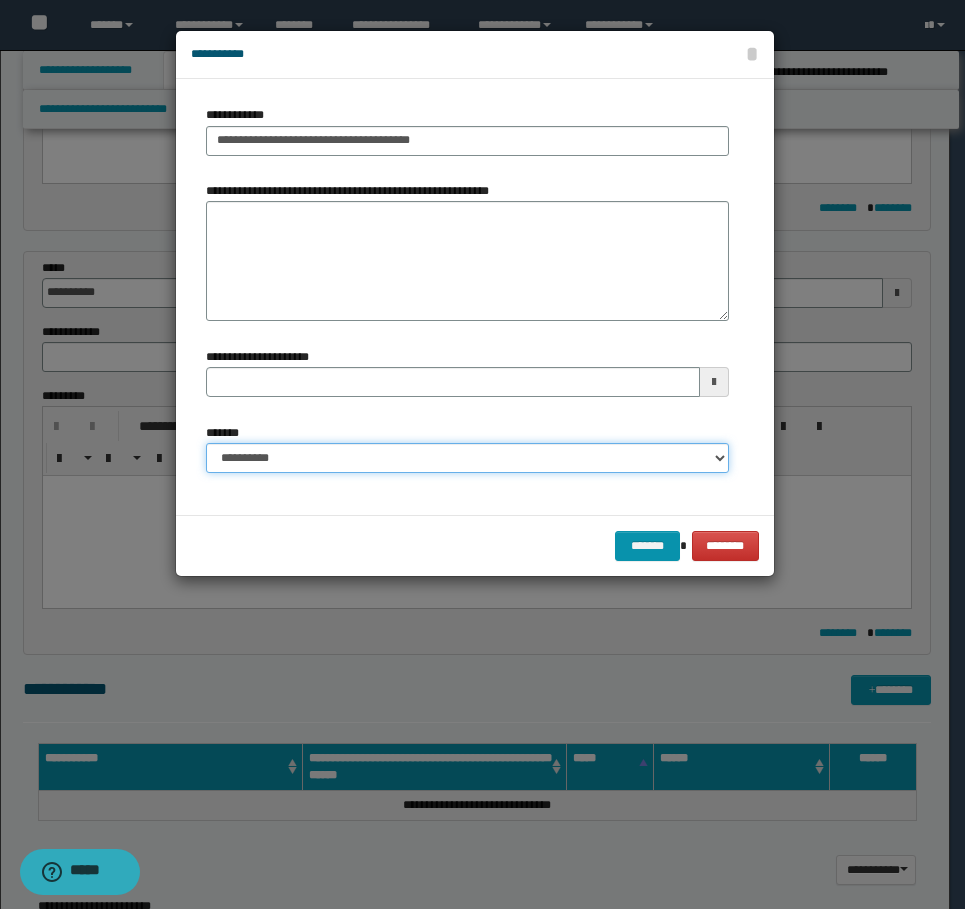click on "**********" at bounding box center (467, 458) 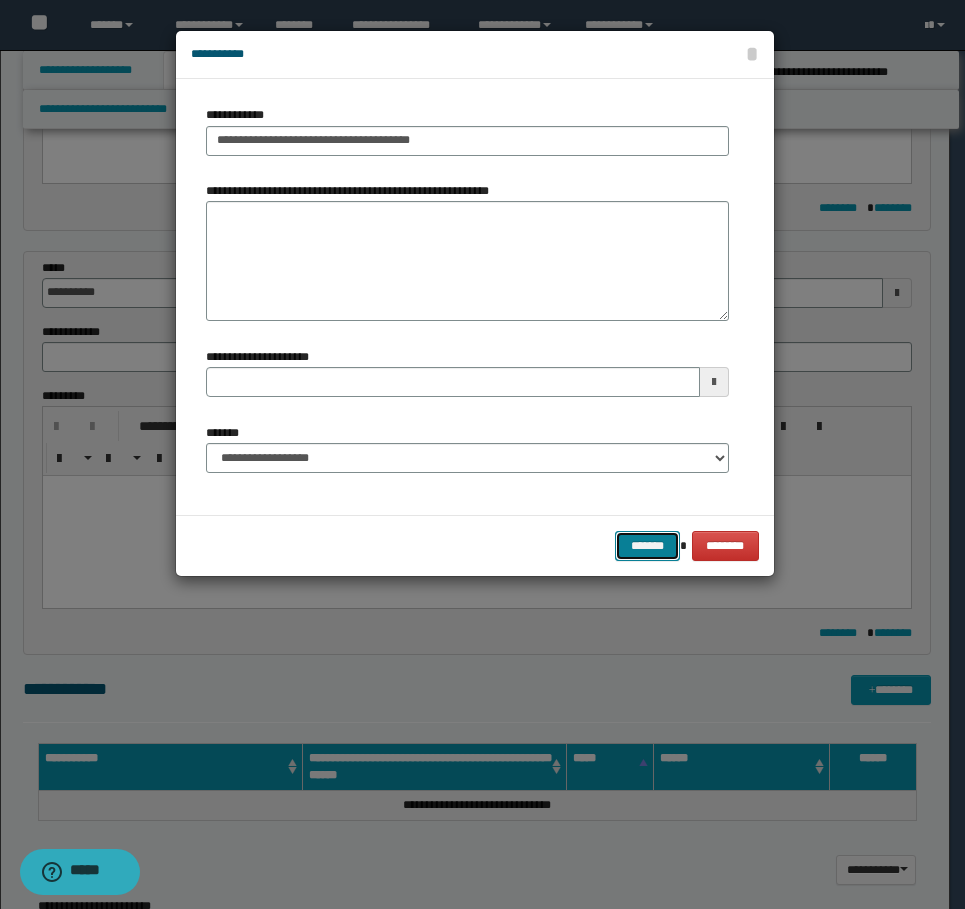 click on "*******" at bounding box center [647, 546] 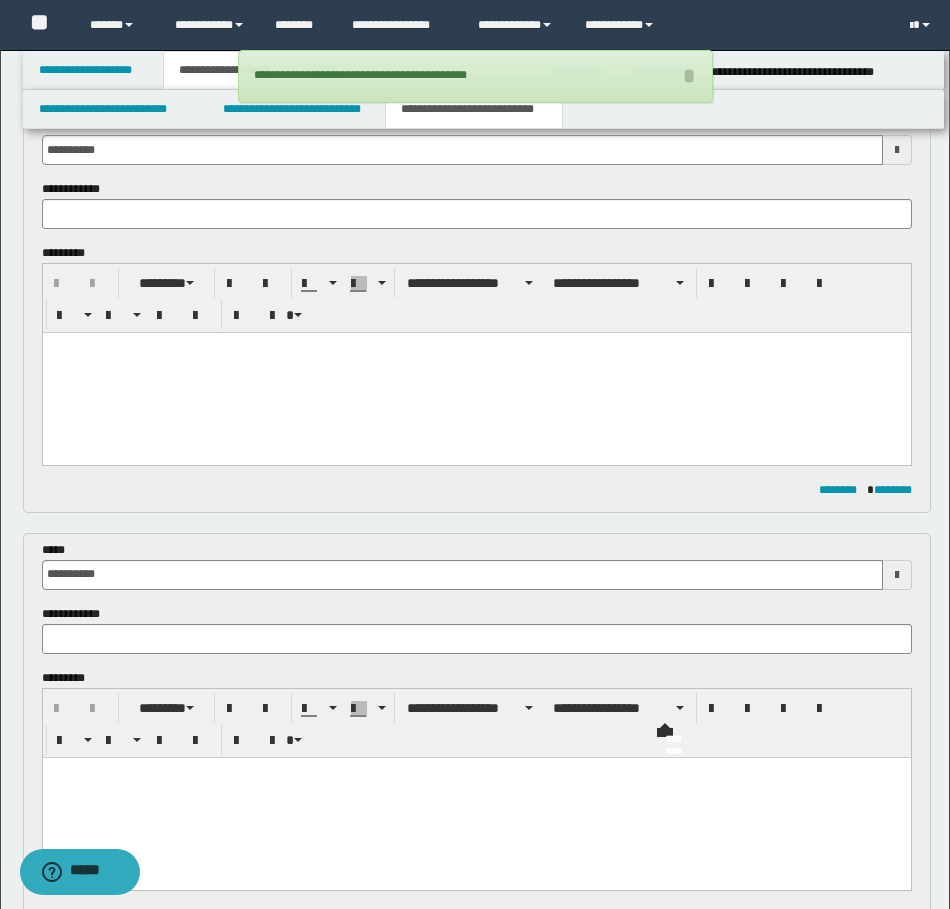 scroll, scrollTop: 0, scrollLeft: 0, axis: both 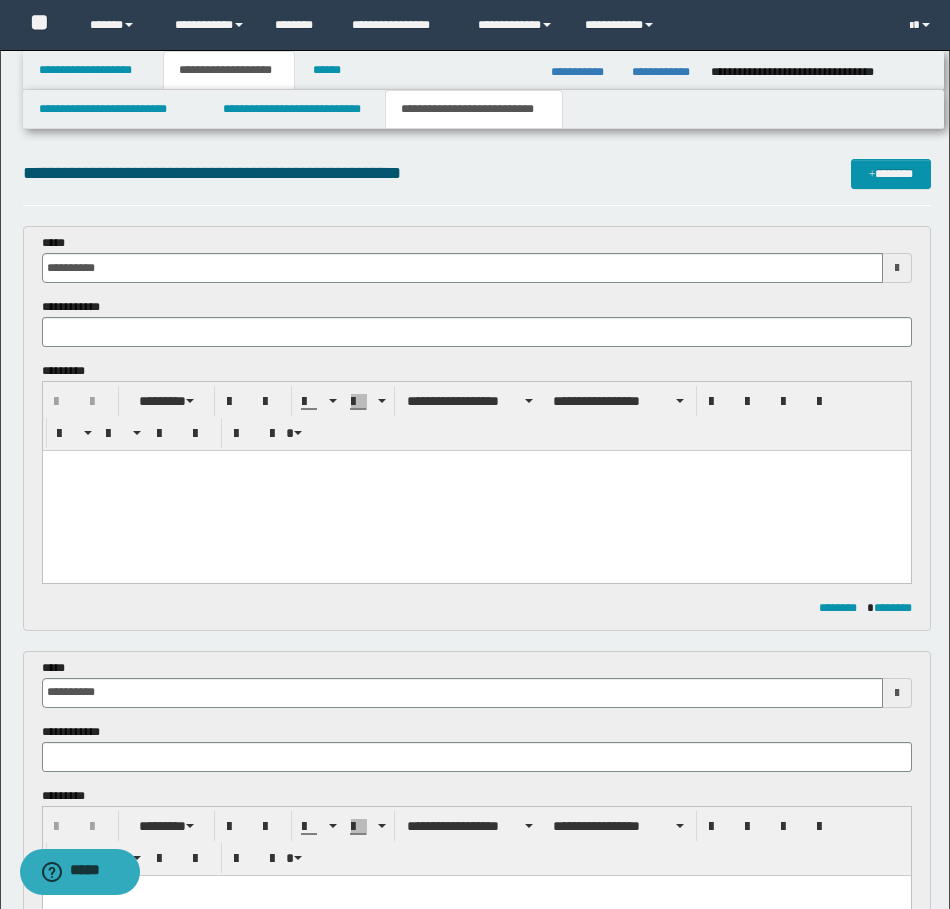 click at bounding box center [476, 491] 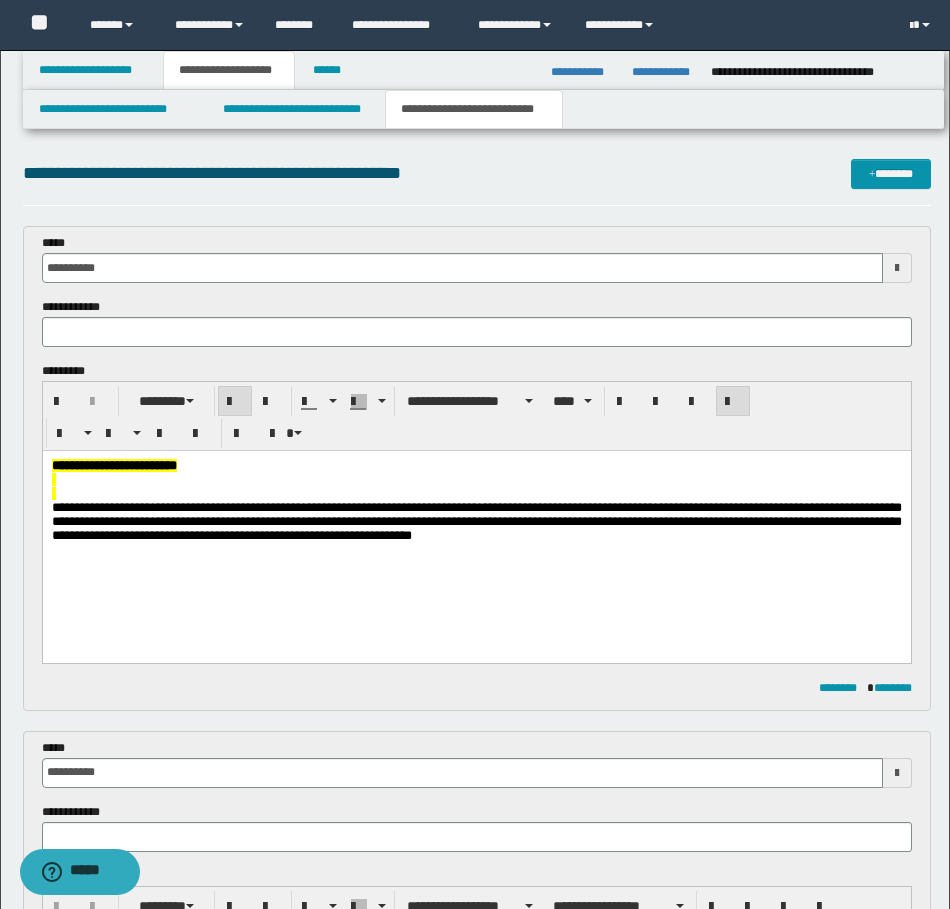 click on "**********" at bounding box center (113, 465) 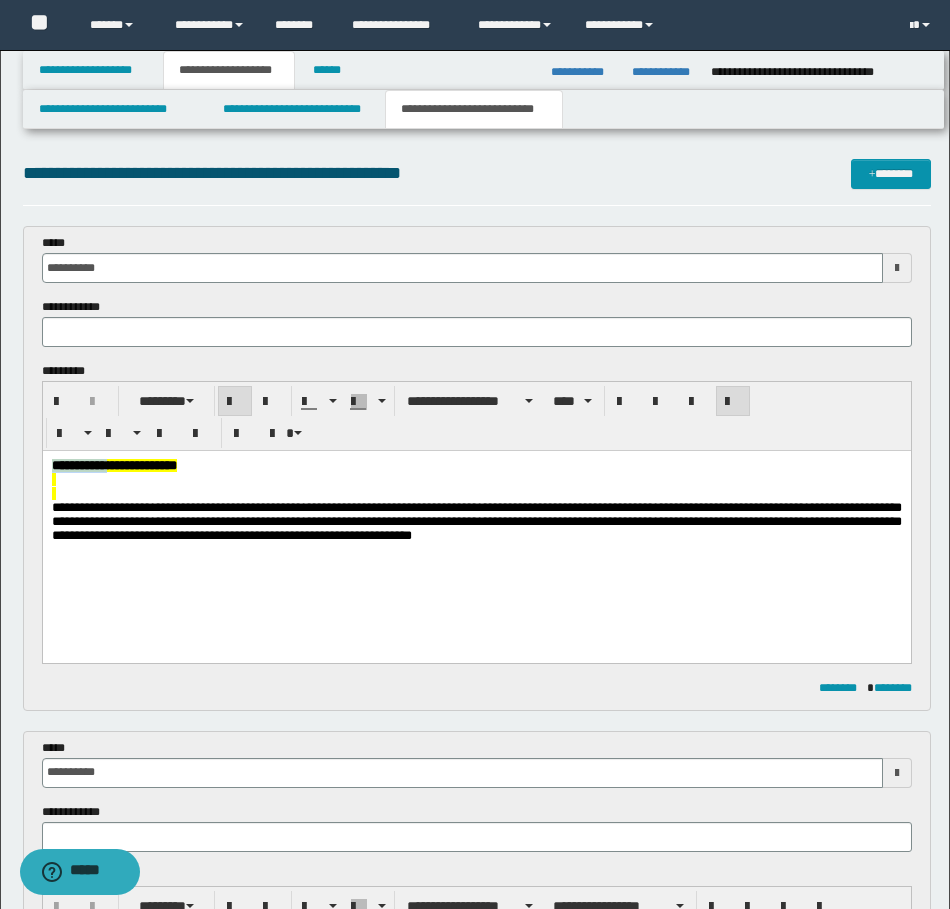 click on "**********" at bounding box center (113, 465) 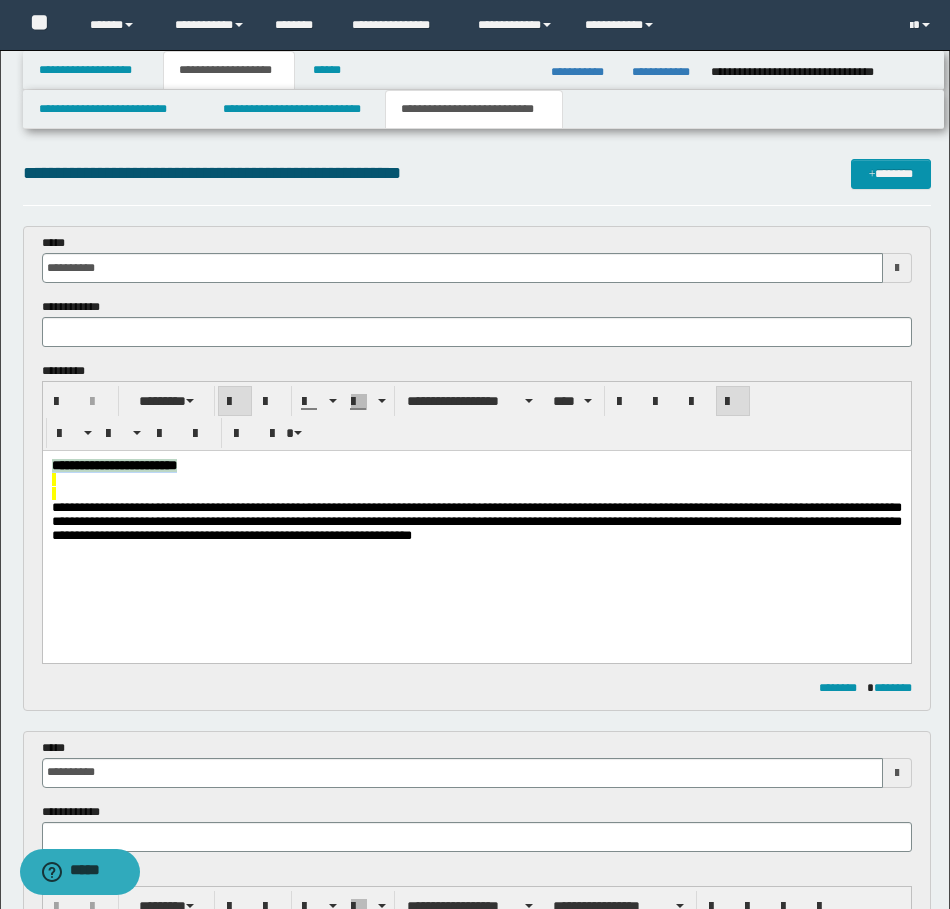 copy on "**********" 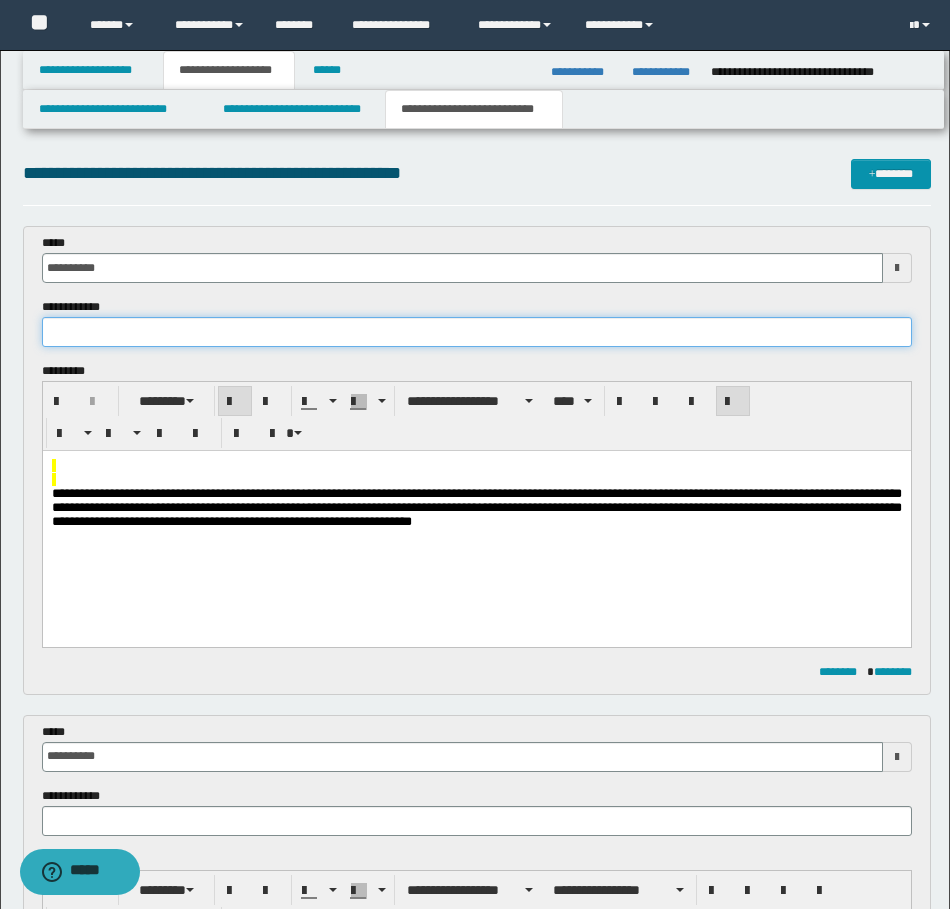 click at bounding box center (477, 332) 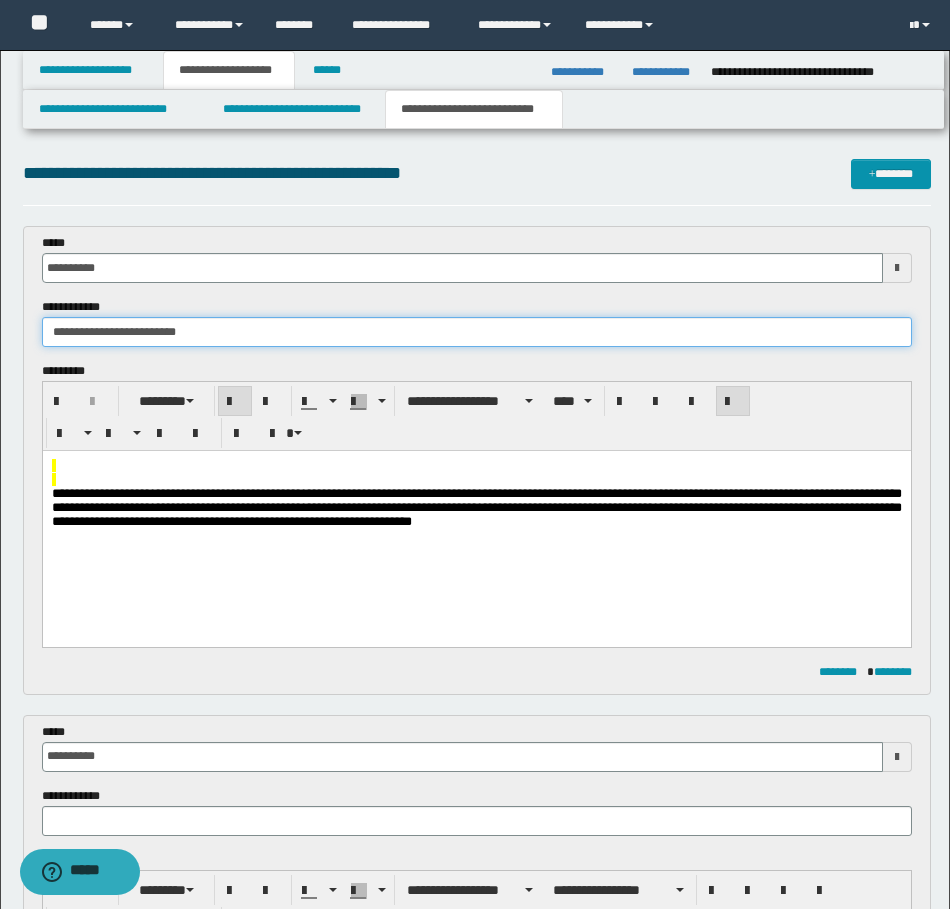 type on "**********" 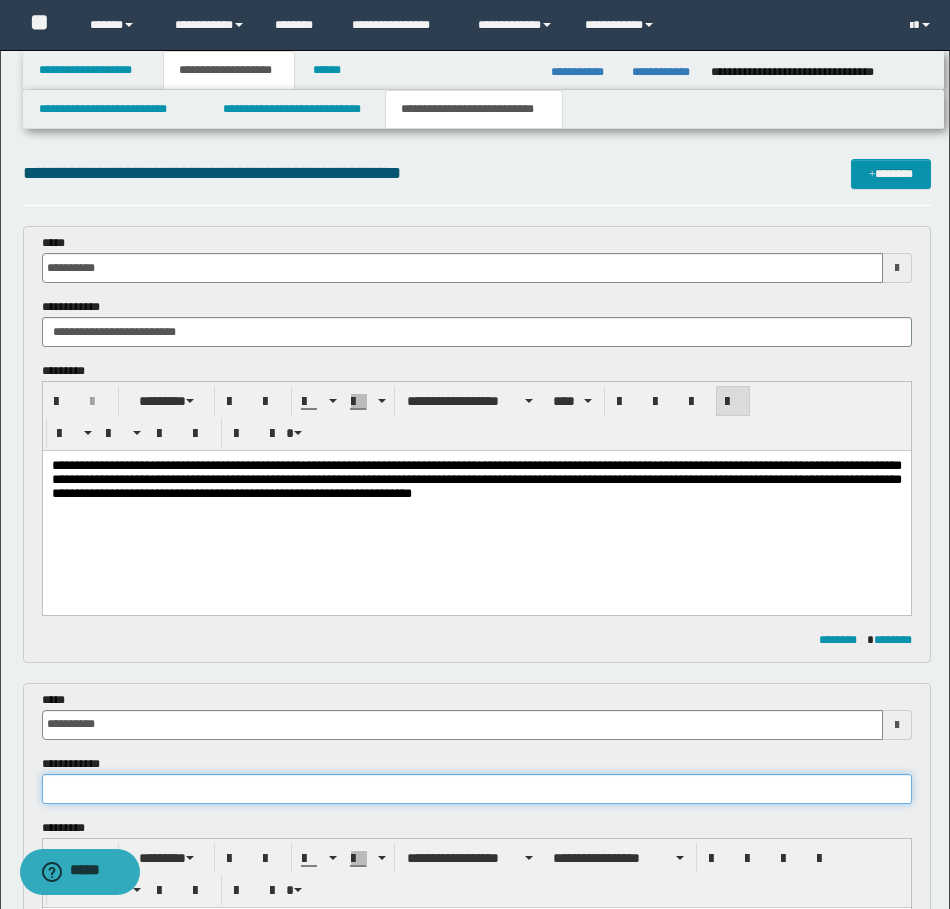 click at bounding box center (477, 789) 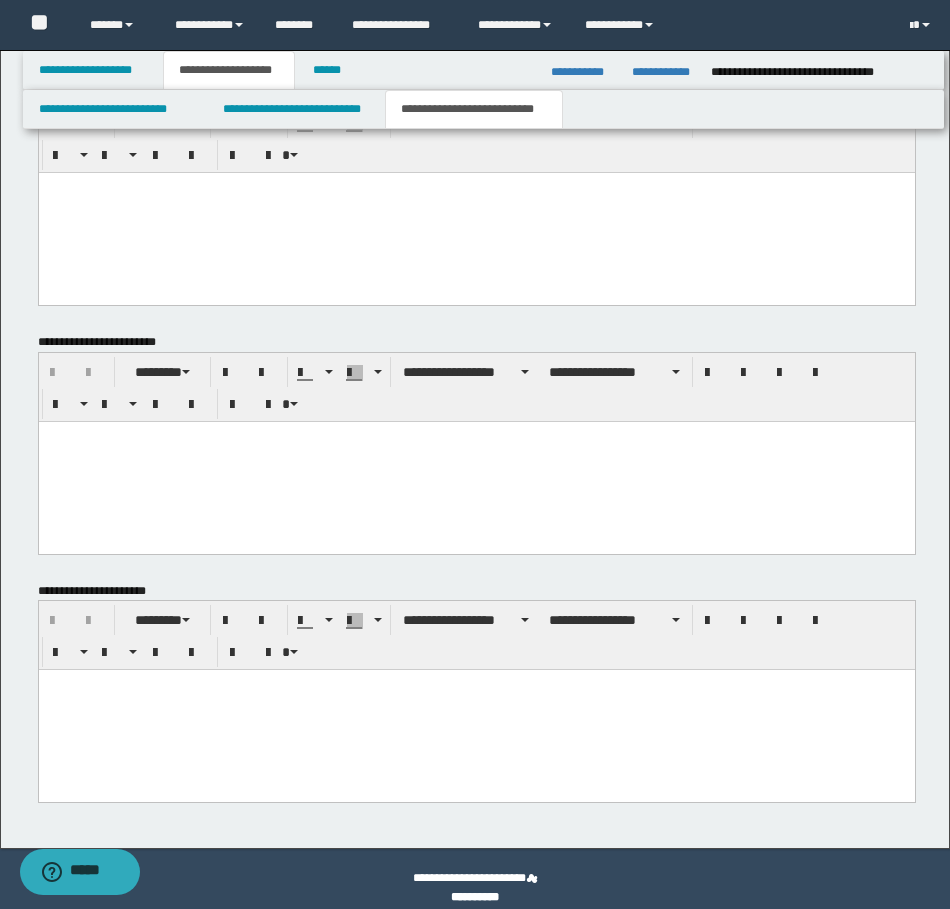 scroll, scrollTop: 1280, scrollLeft: 0, axis: vertical 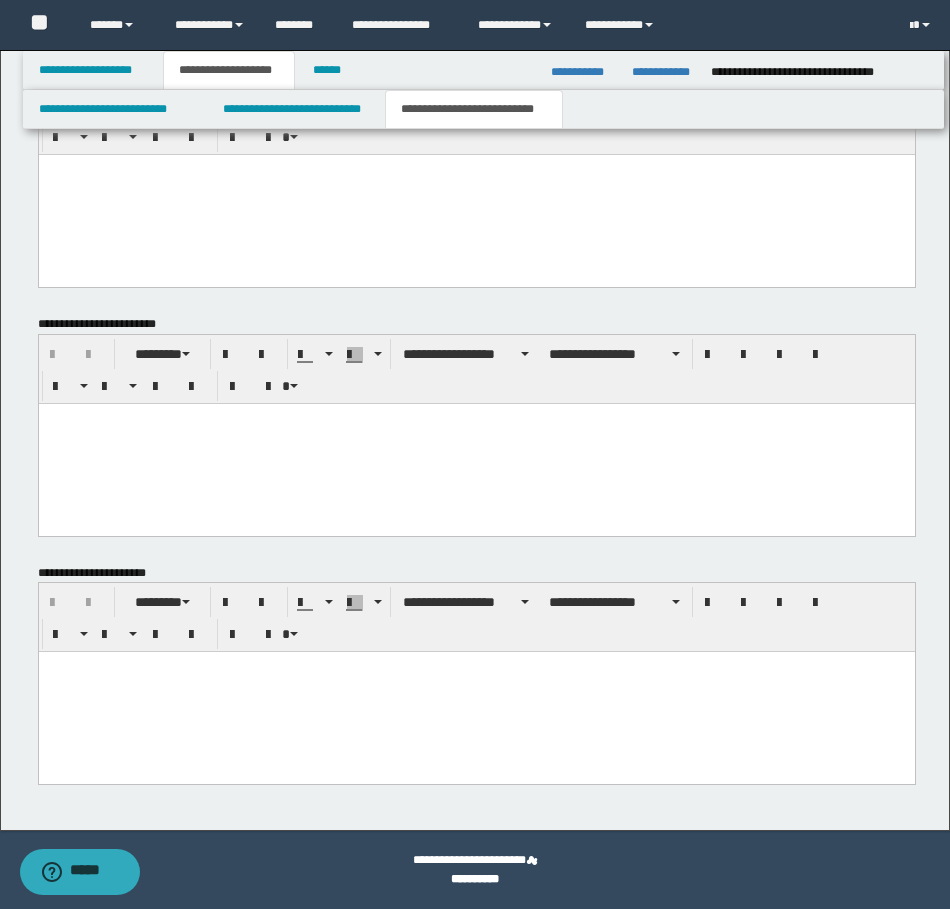 type on "**********" 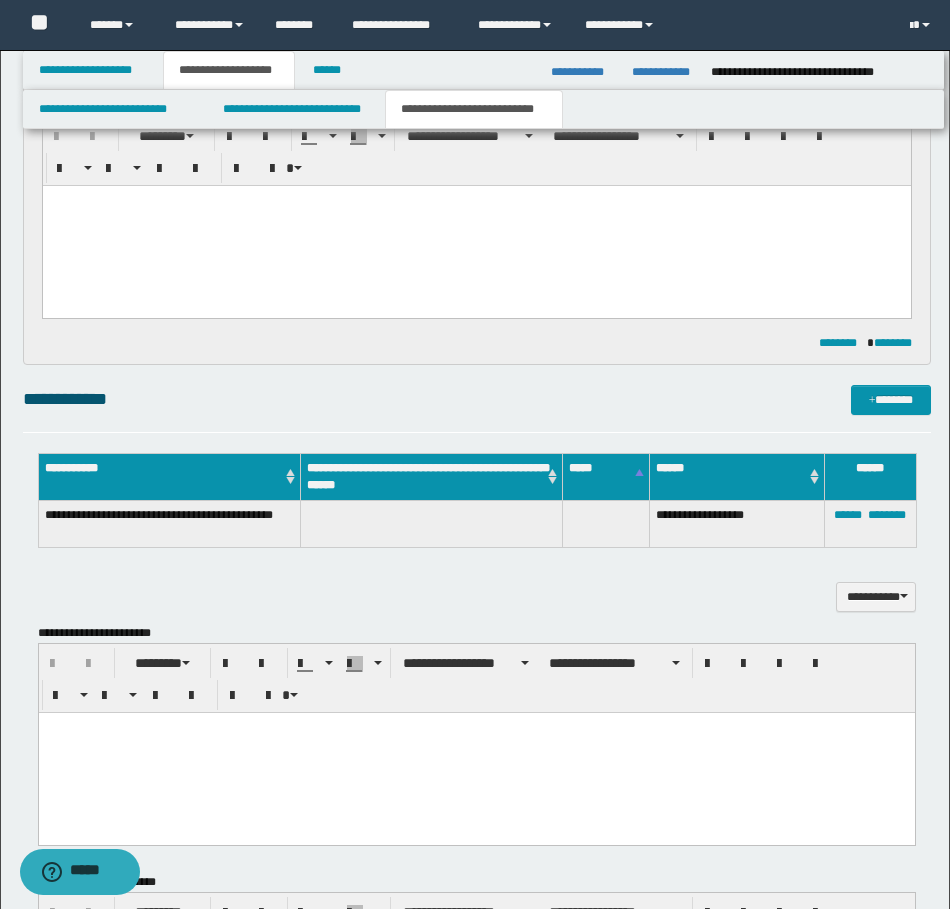 scroll, scrollTop: 680, scrollLeft: 0, axis: vertical 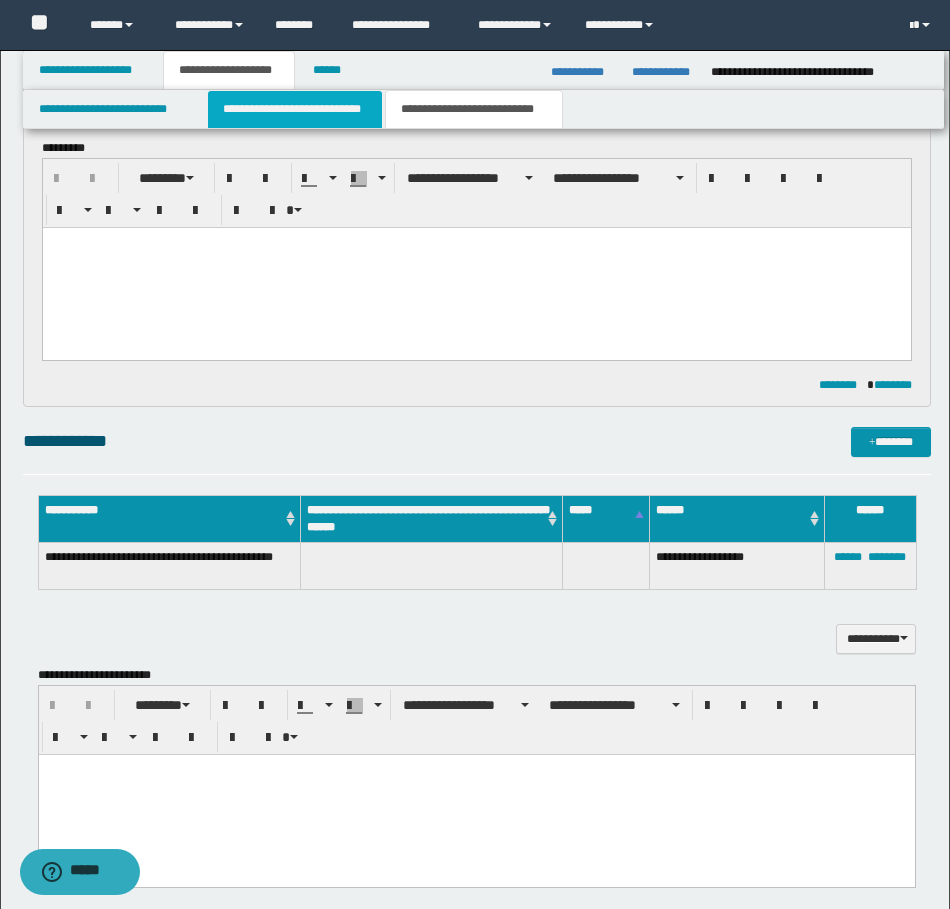 click on "**********" at bounding box center (295, 109) 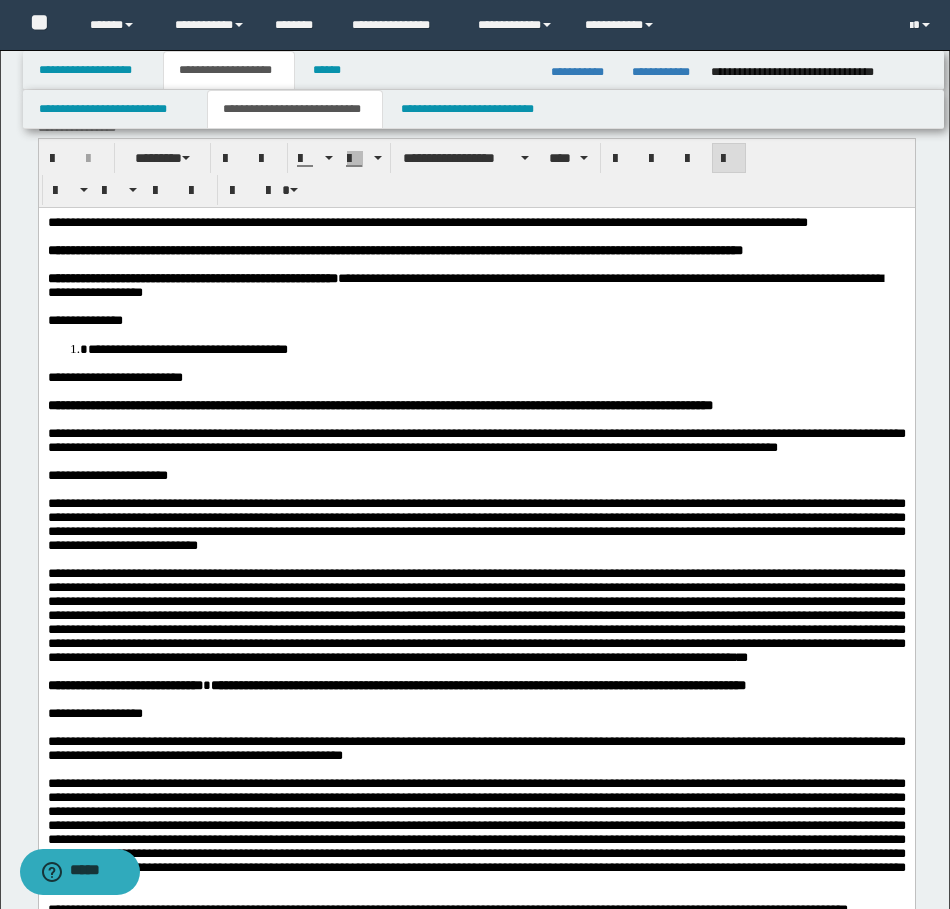 scroll, scrollTop: 0, scrollLeft: 0, axis: both 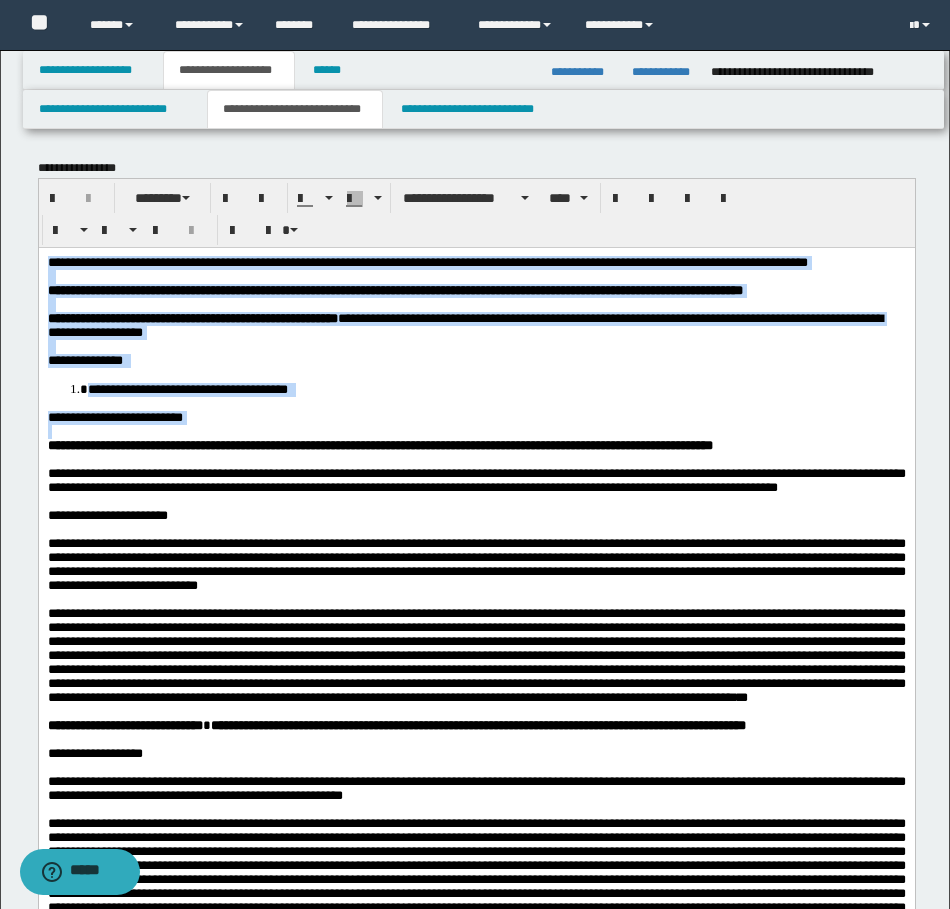 drag, startPoint x: 276, startPoint y: 443, endPoint x: 71, endPoint y: 510, distance: 215.67105 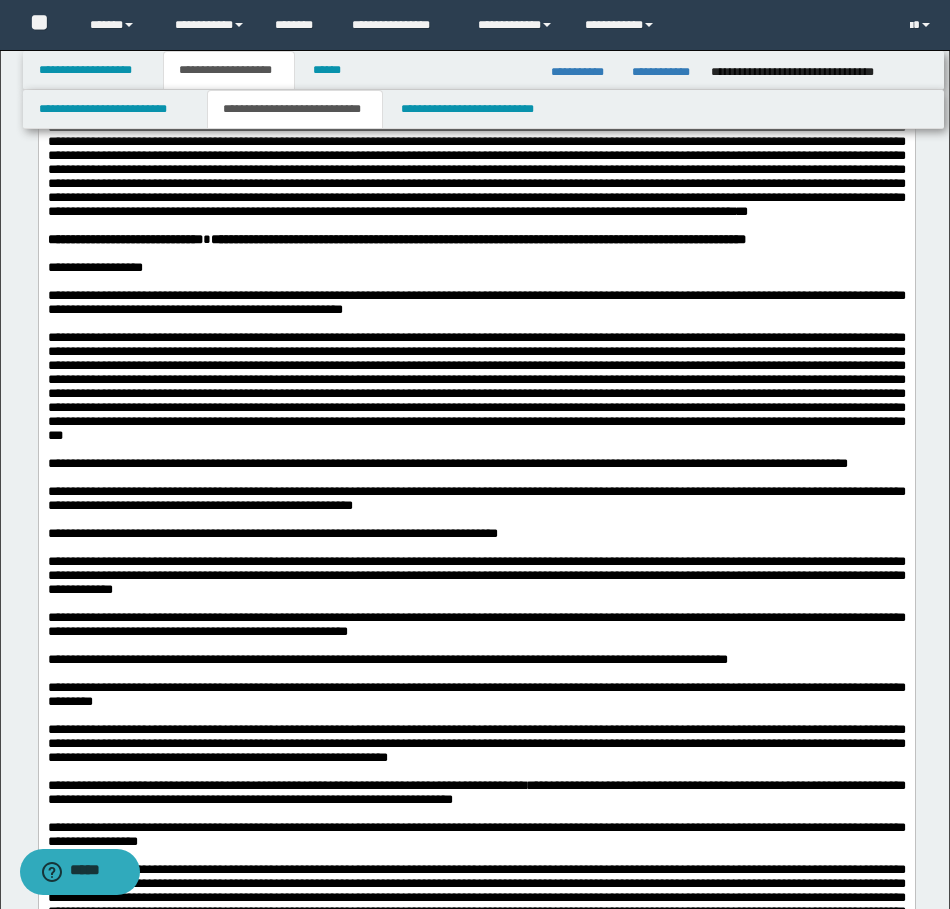 scroll, scrollTop: 600, scrollLeft: 0, axis: vertical 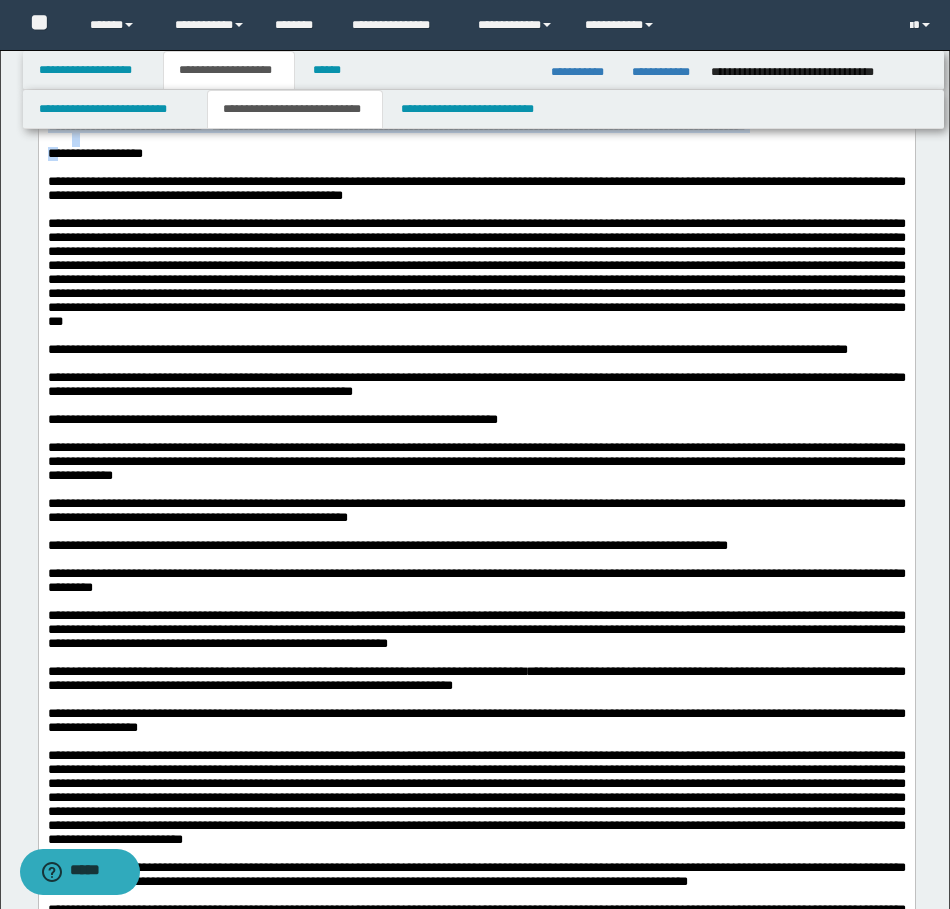 drag, startPoint x: 68, startPoint y: 245, endPoint x: 42, endPoint y: 213, distance: 41.231056 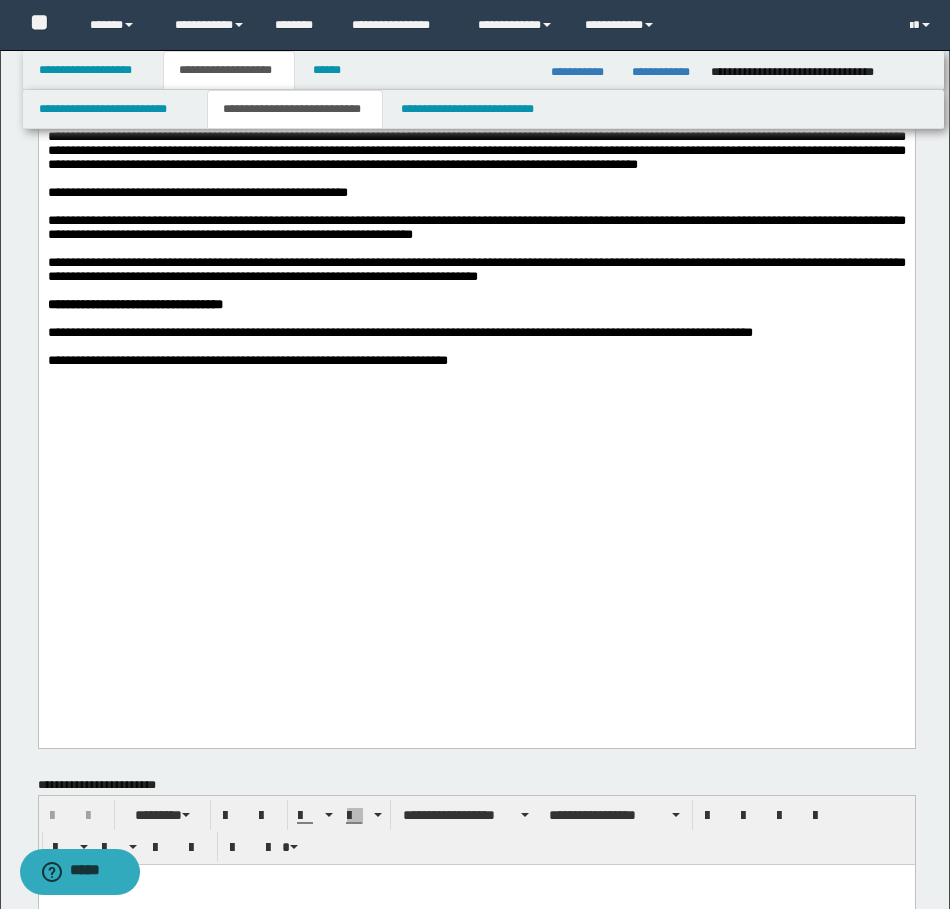 scroll, scrollTop: 1500, scrollLeft: 0, axis: vertical 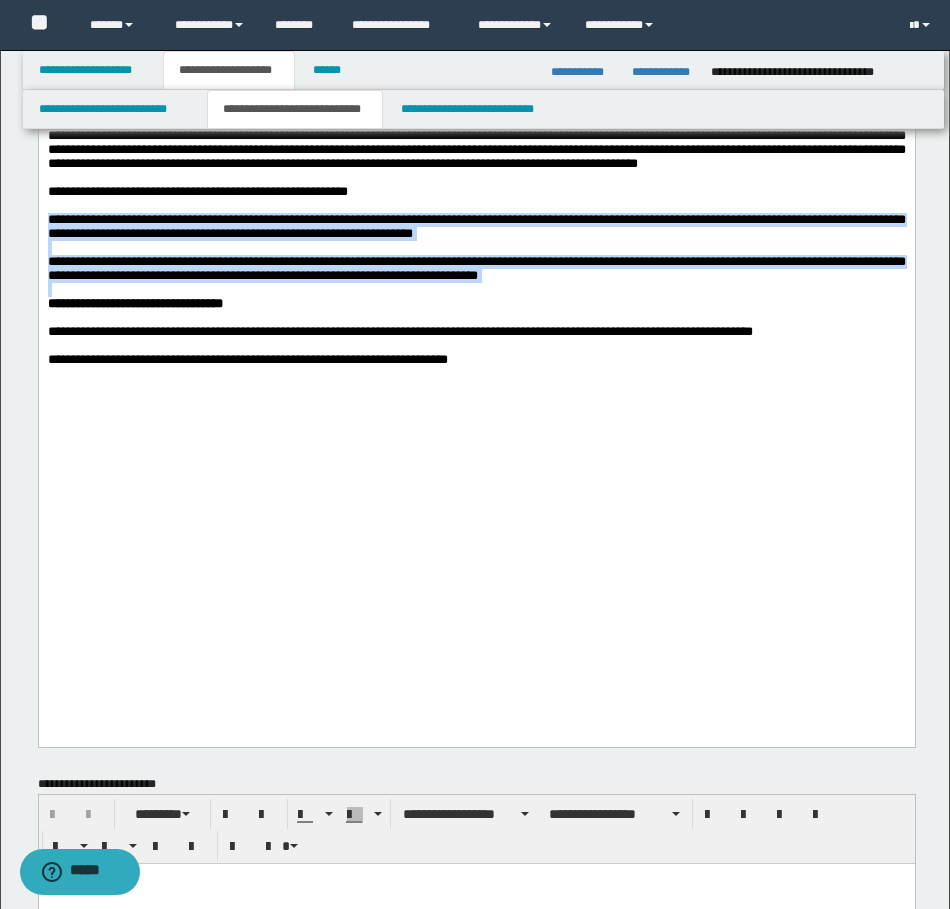 drag, startPoint x: 781, startPoint y: 544, endPoint x: 39, endPoint y: 466, distance: 746.08844 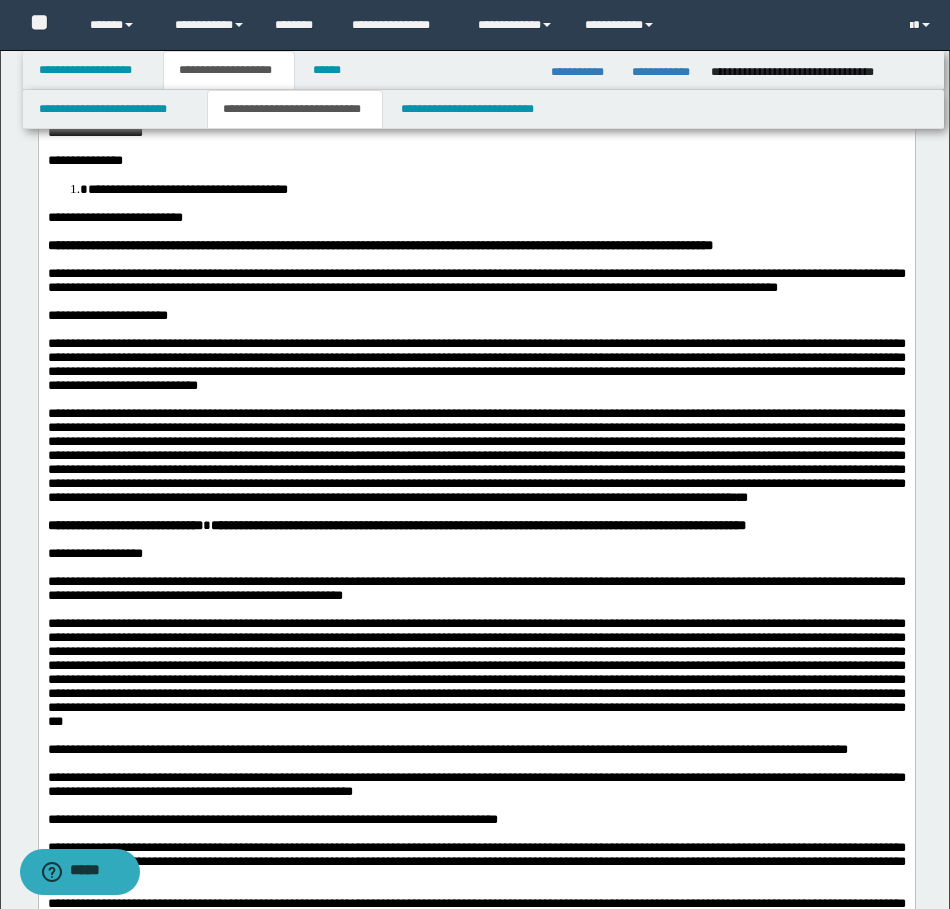 scroll, scrollTop: 0, scrollLeft: 0, axis: both 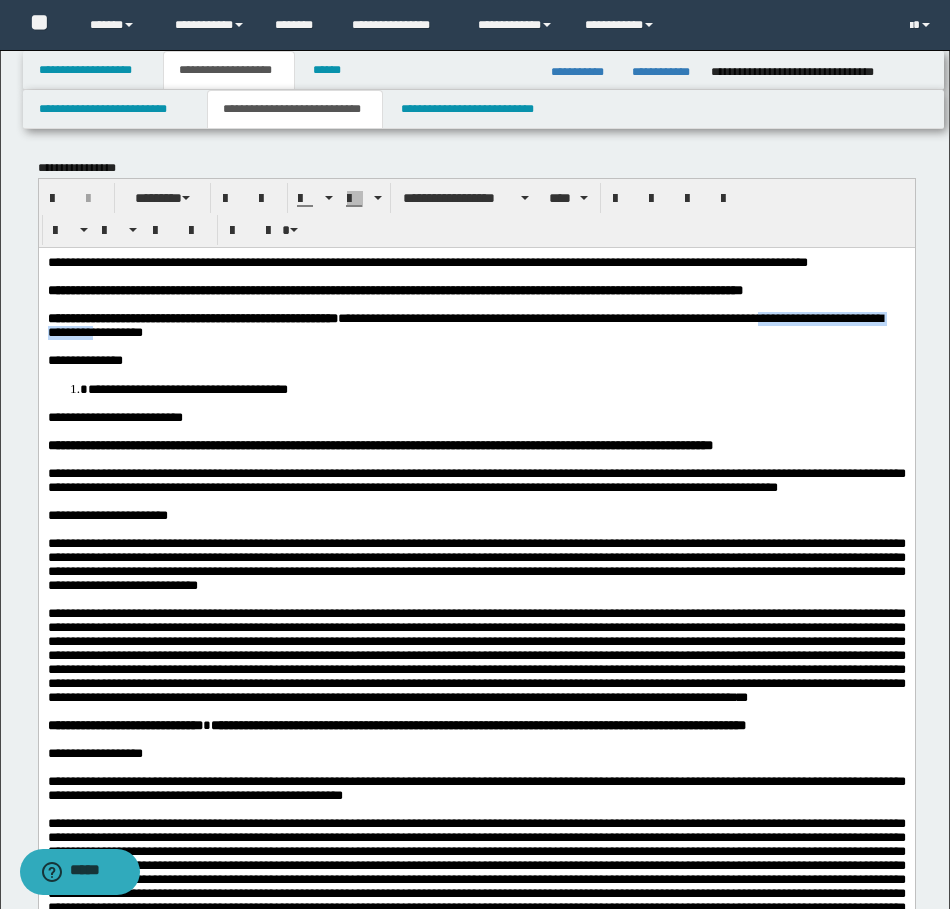 drag, startPoint x: 834, startPoint y: 331, endPoint x: 234, endPoint y: 345, distance: 600.1633 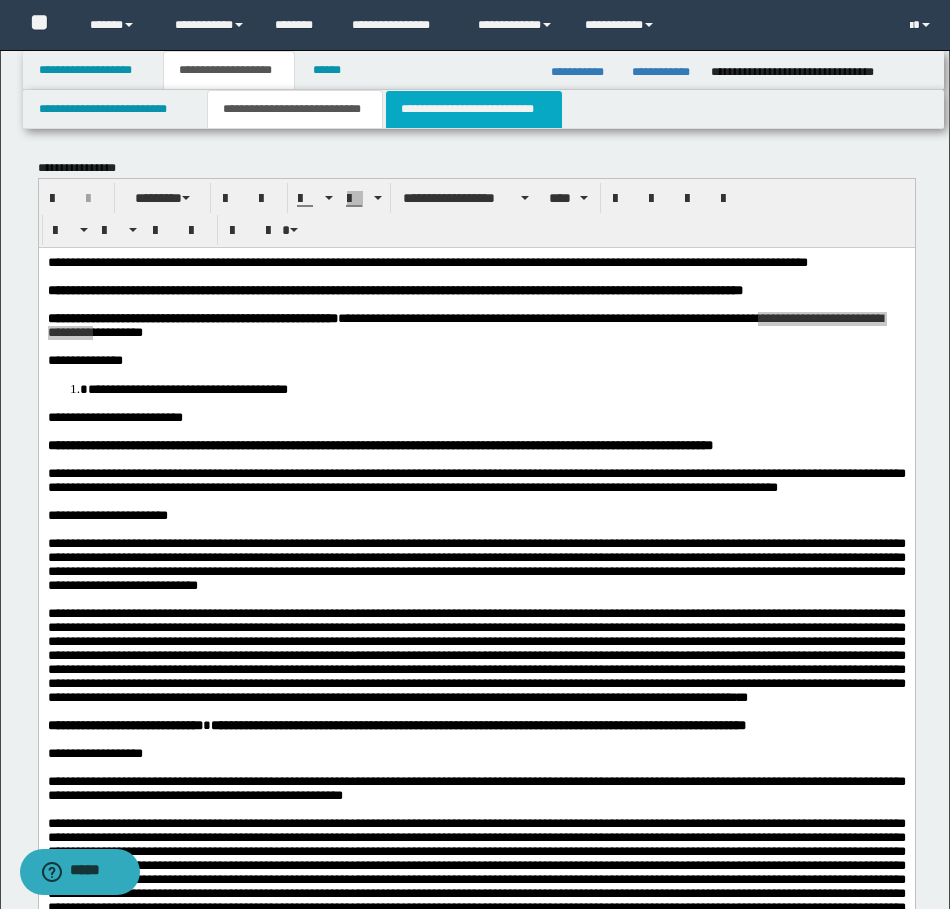 click on "**********" at bounding box center [474, 109] 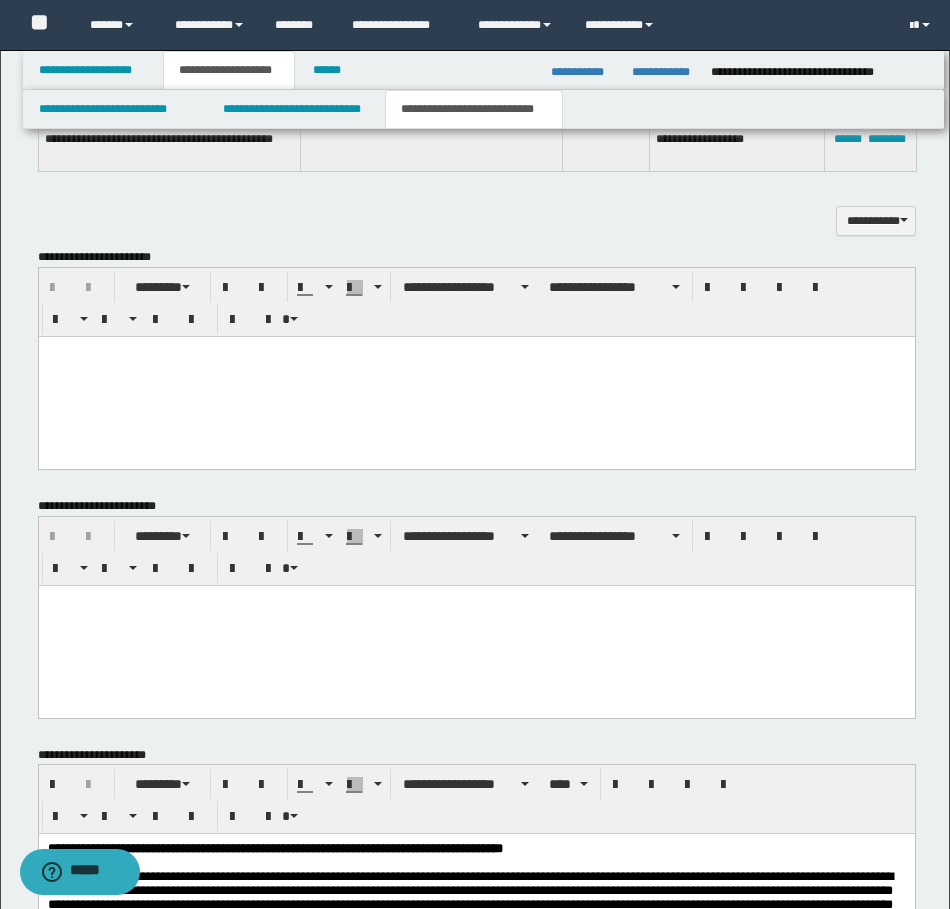 scroll, scrollTop: 1100, scrollLeft: 0, axis: vertical 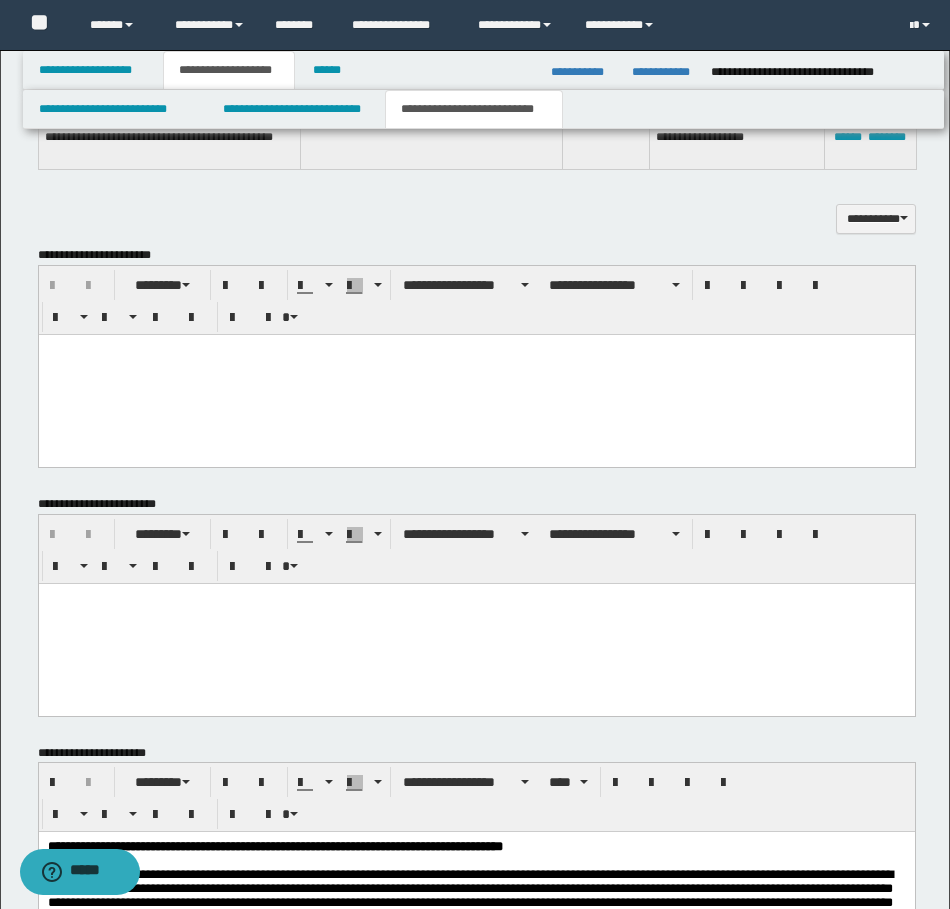 click at bounding box center (476, 374) 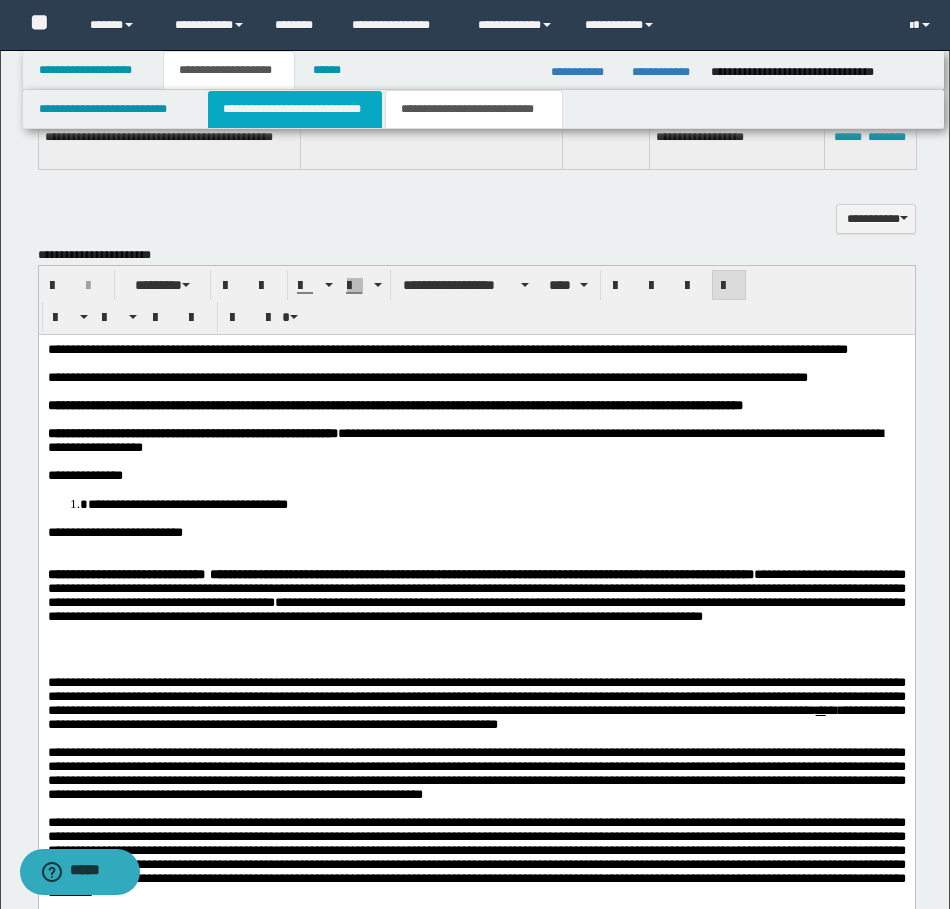 click on "**********" at bounding box center [295, 109] 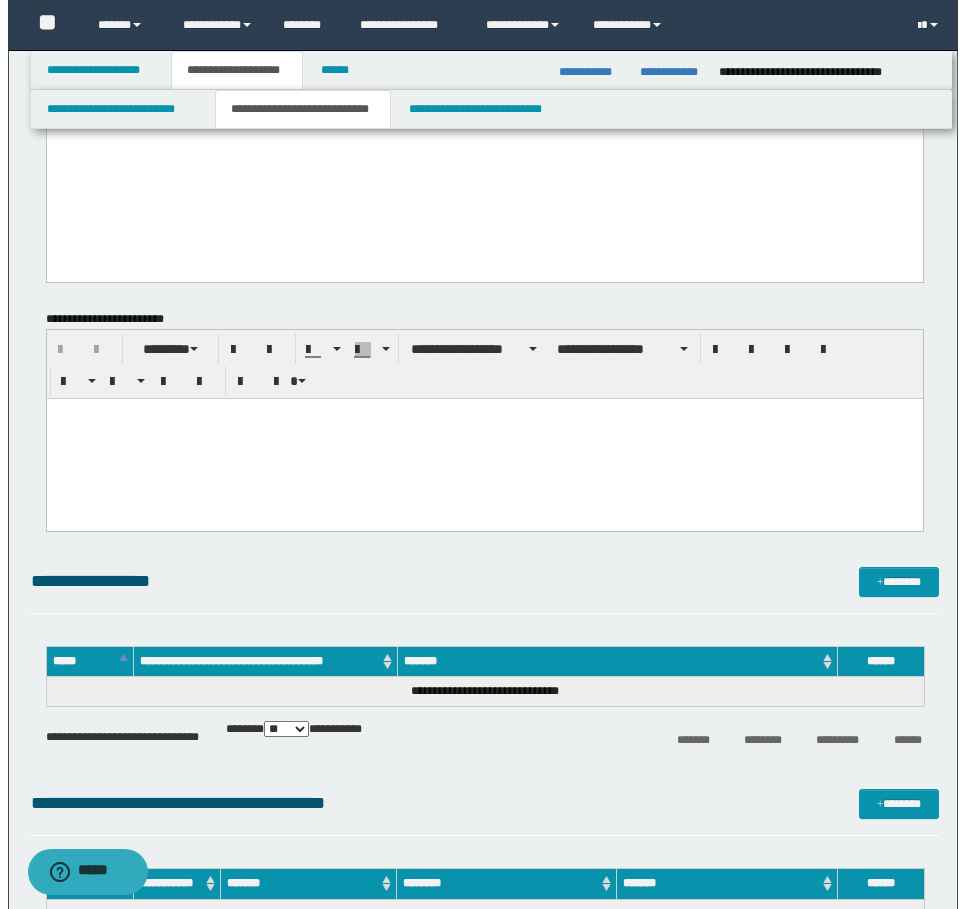 scroll, scrollTop: 2000, scrollLeft: 0, axis: vertical 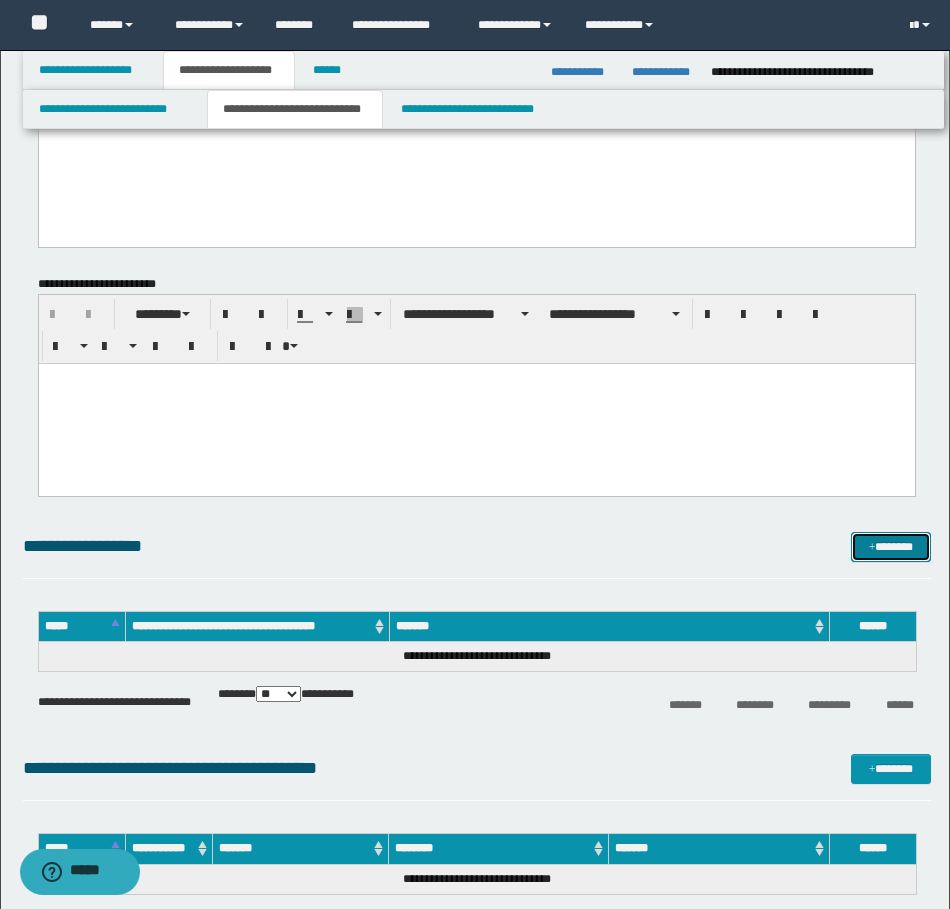 click on "*******" at bounding box center (891, 547) 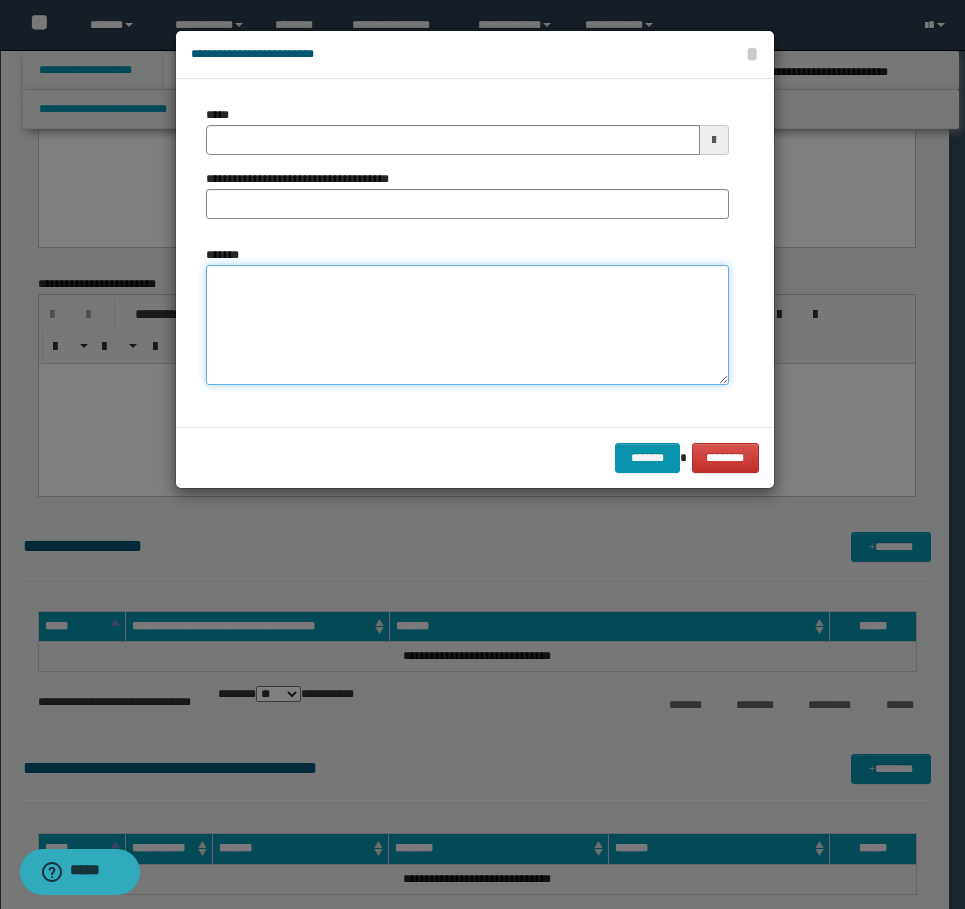 click on "*******" at bounding box center (467, 325) 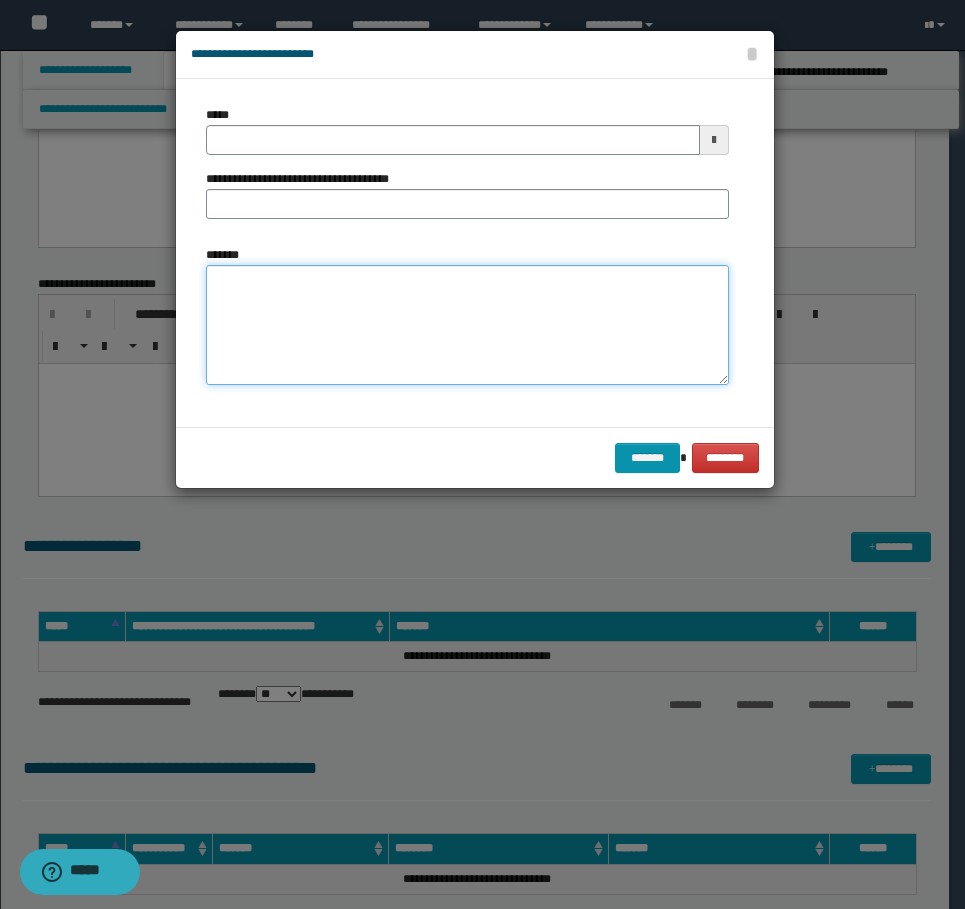 scroll, scrollTop: 0, scrollLeft: 0, axis: both 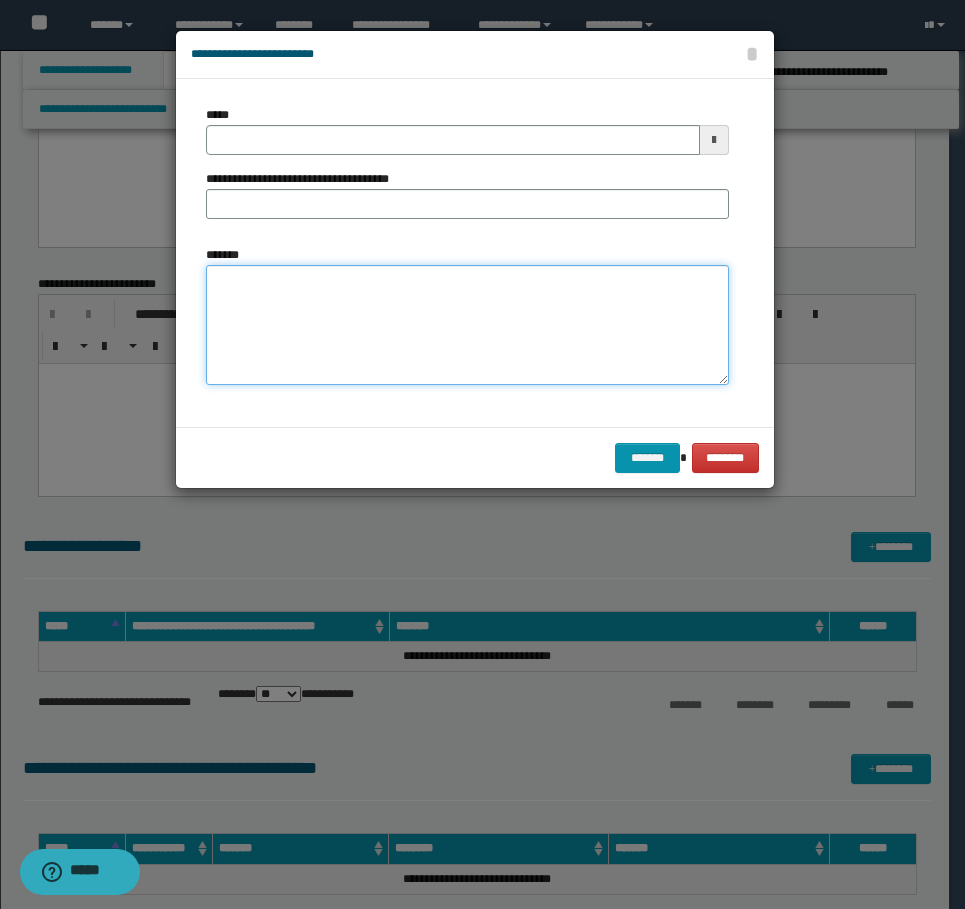 click on "*******" at bounding box center [467, 325] 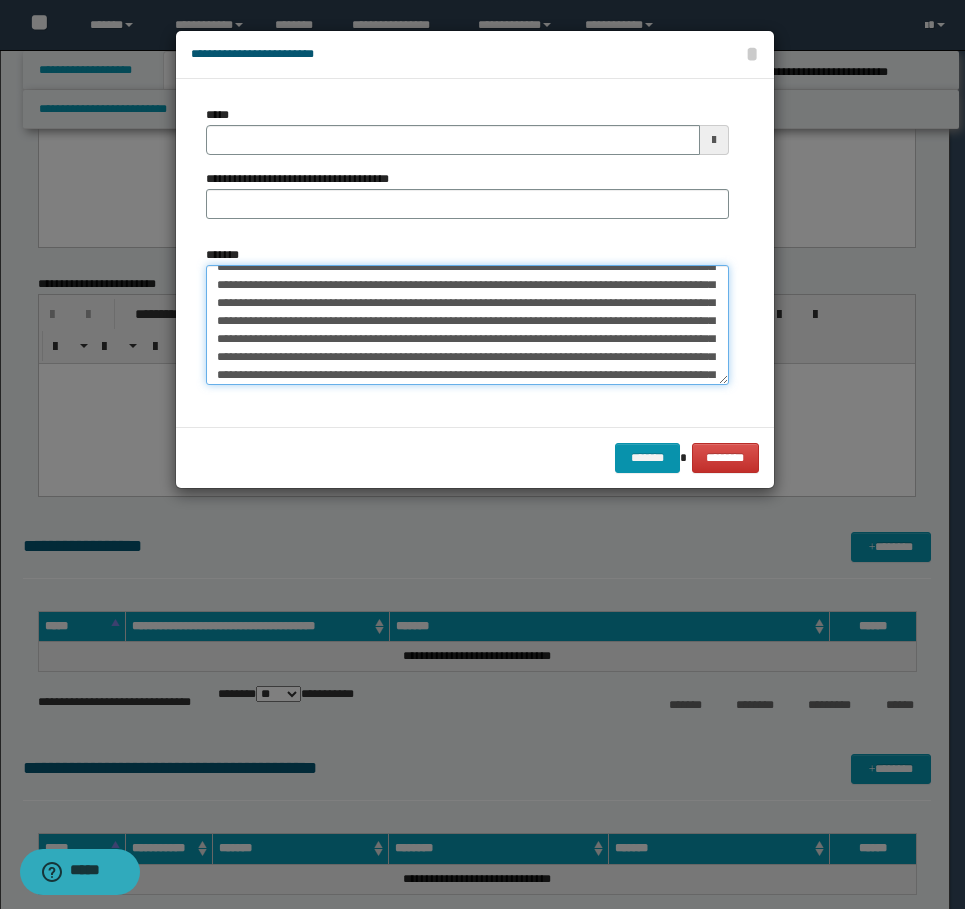 scroll, scrollTop: 0, scrollLeft: 0, axis: both 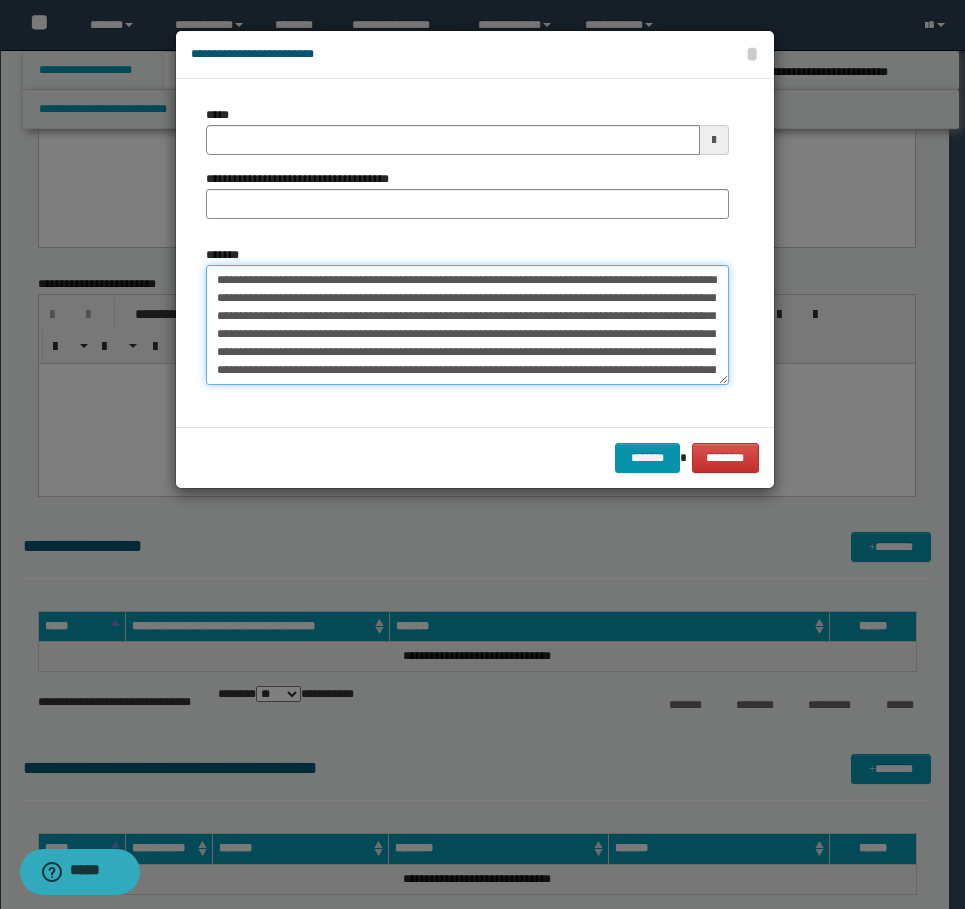 type 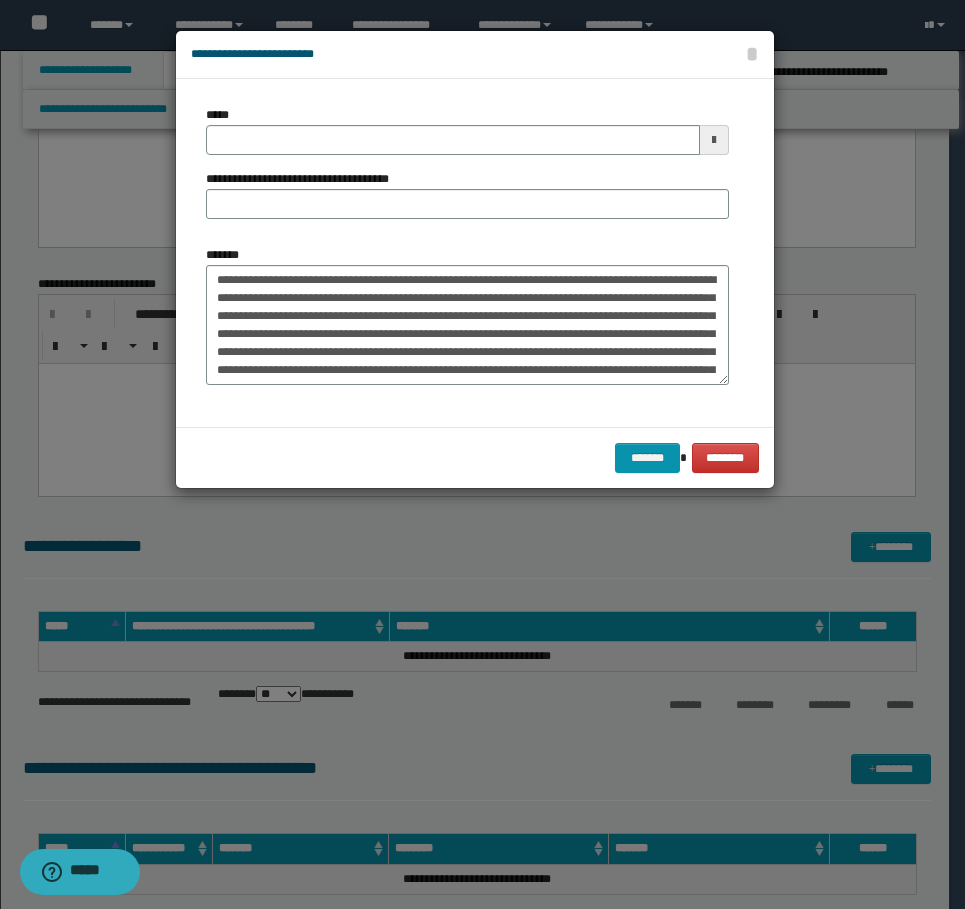 drag, startPoint x: 315, startPoint y: 117, endPoint x: 312, endPoint y: 142, distance: 25.179358 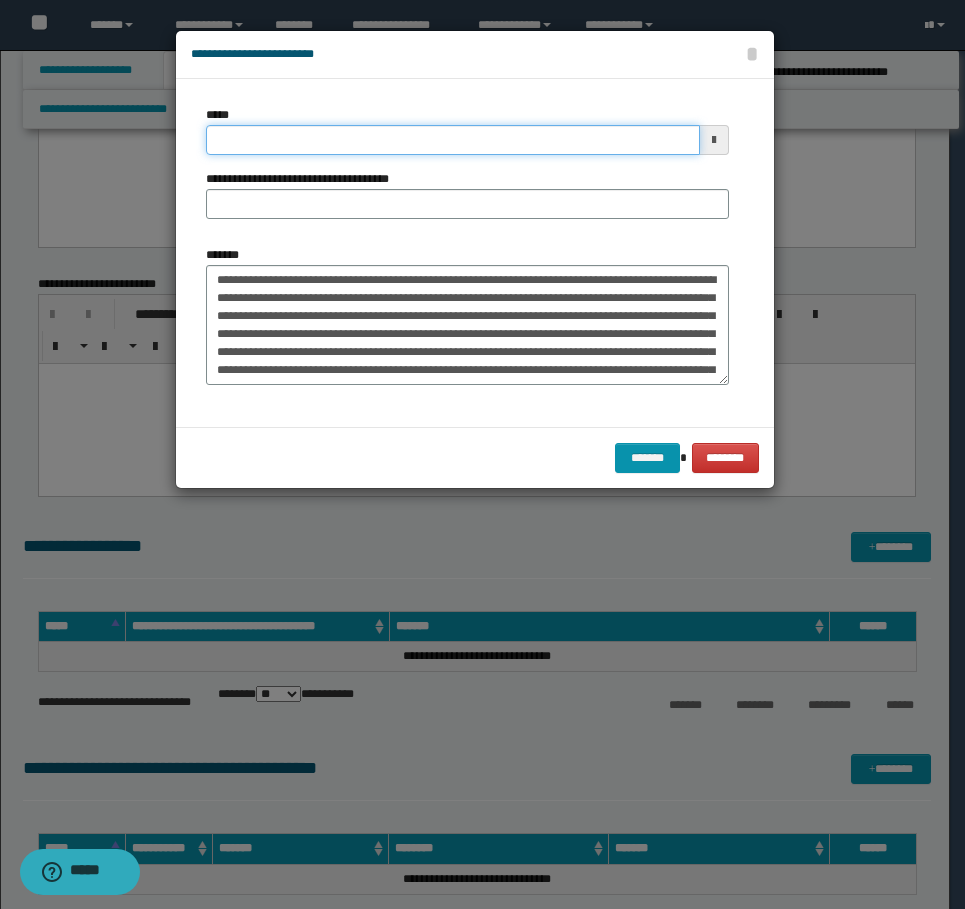 click on "*****" at bounding box center (453, 140) 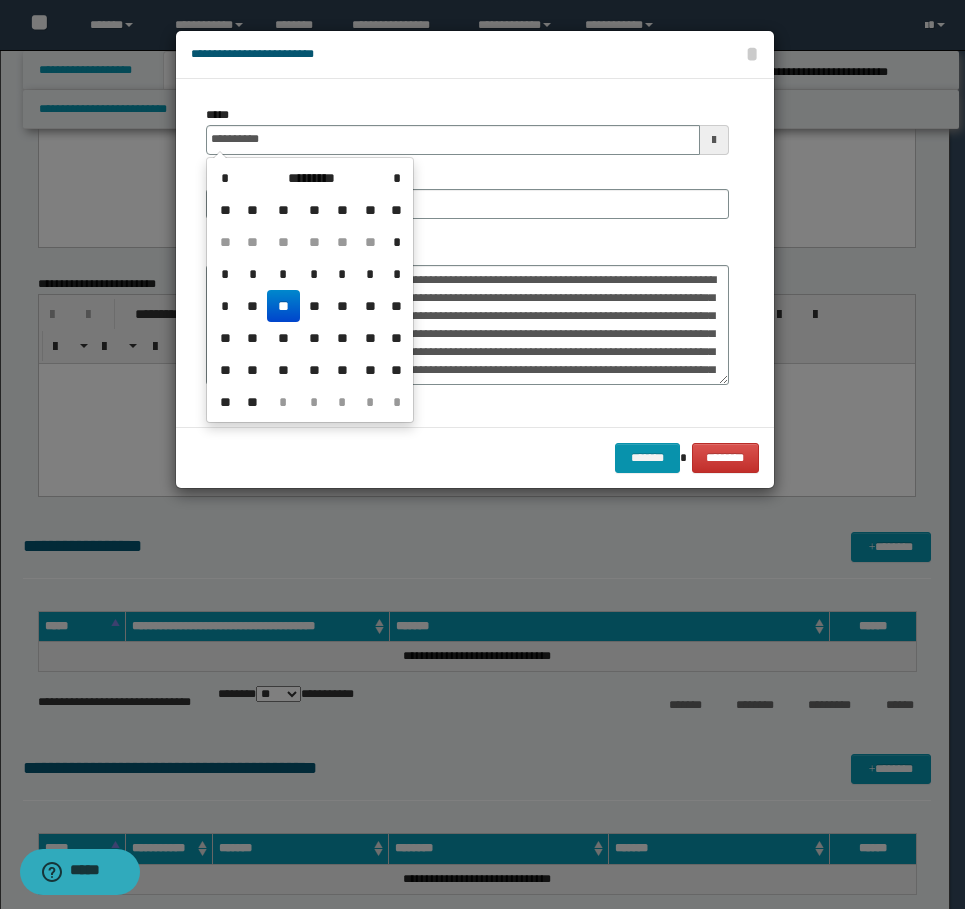 click on "**" at bounding box center [283, 306] 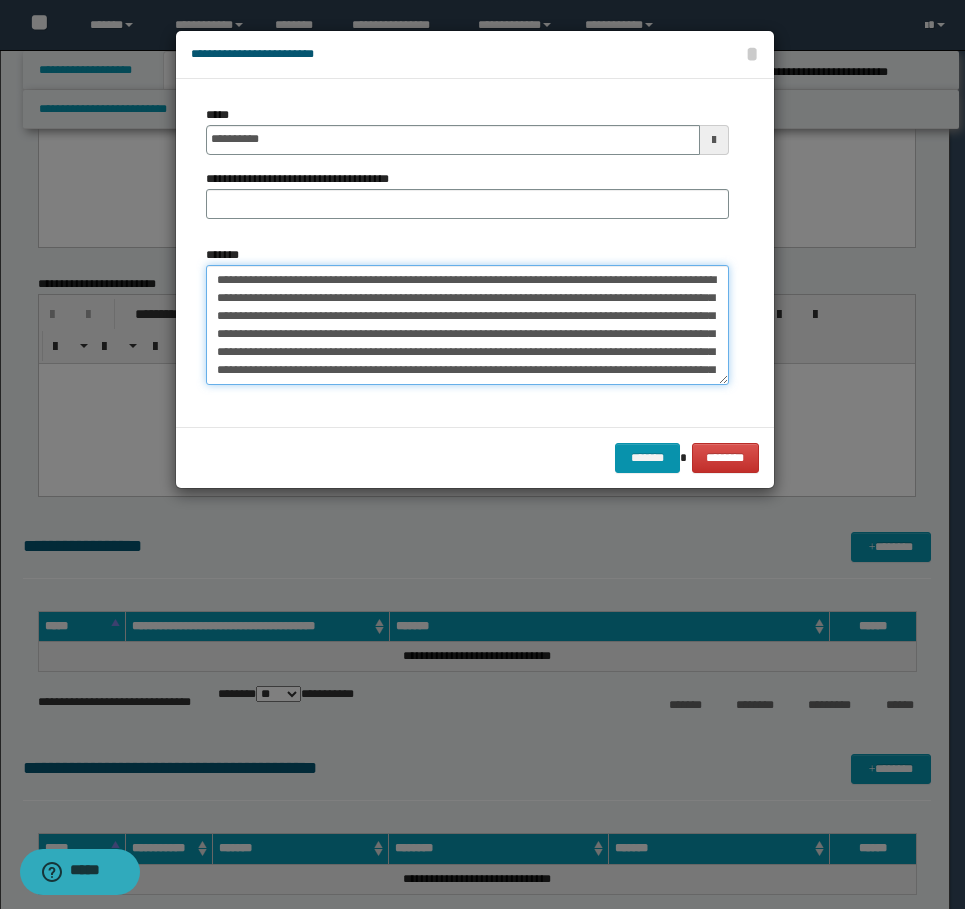 drag, startPoint x: 349, startPoint y: 276, endPoint x: 194, endPoint y: 267, distance: 155.26108 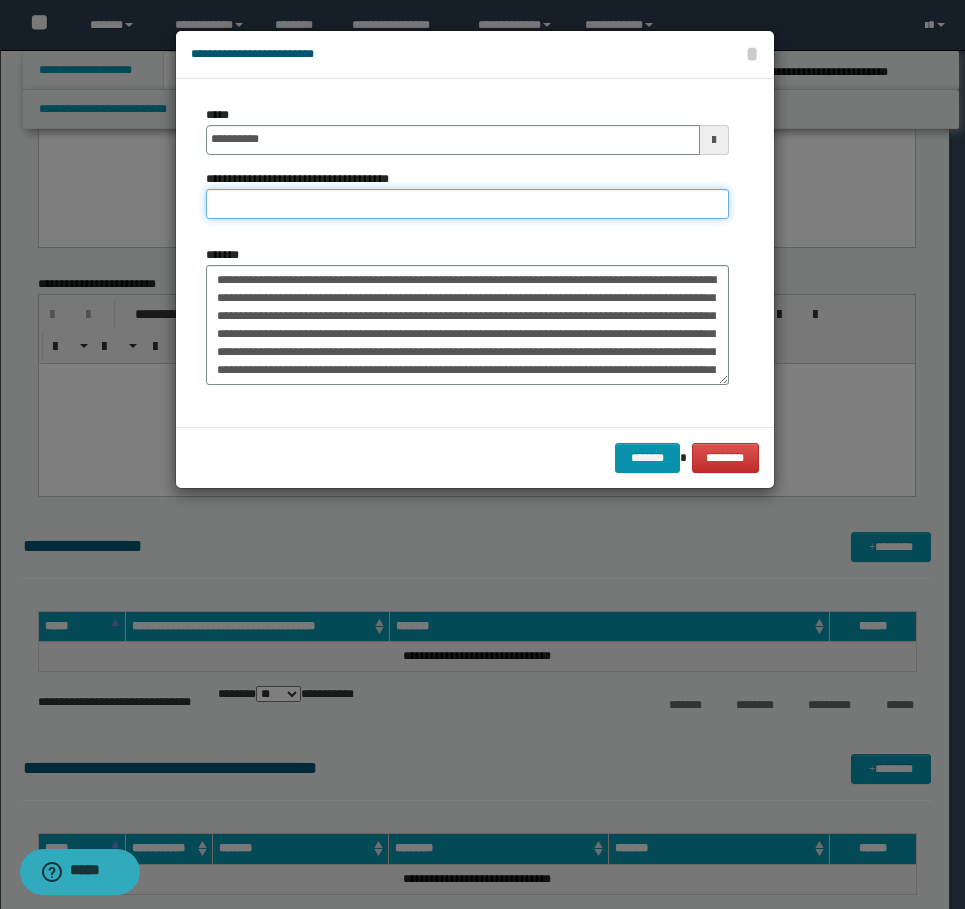 click on "**********" at bounding box center [467, 204] 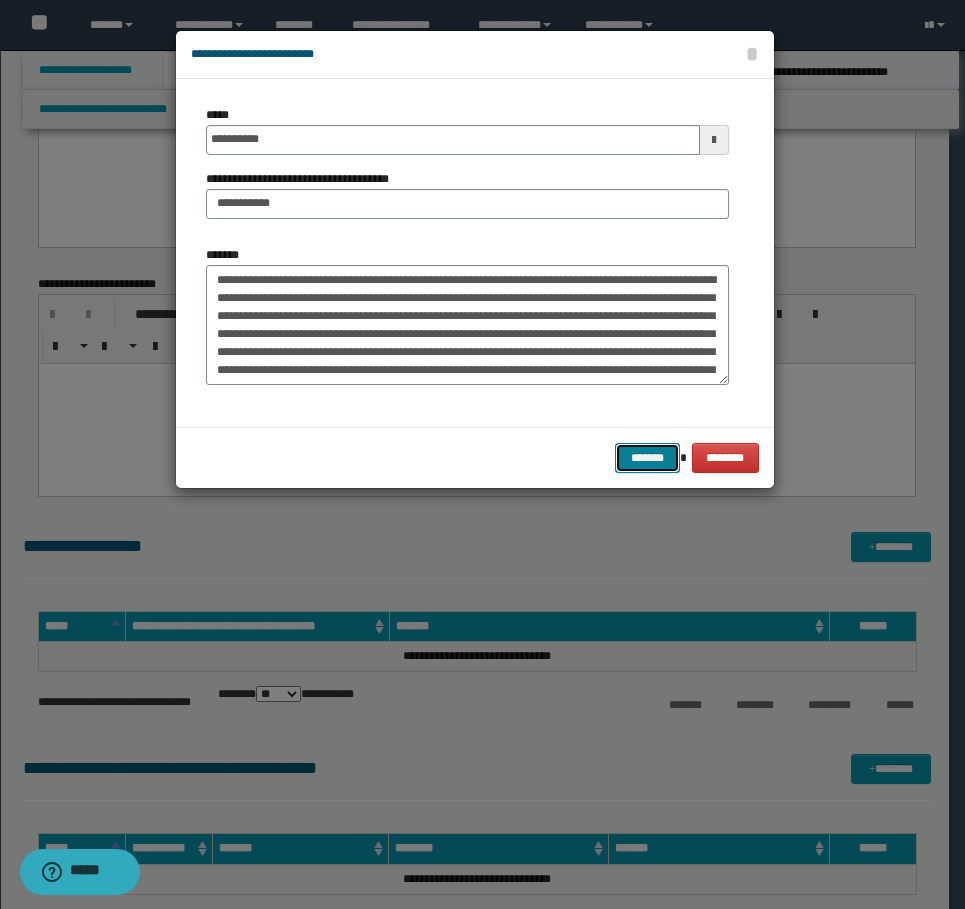 click on "*******" at bounding box center (647, 458) 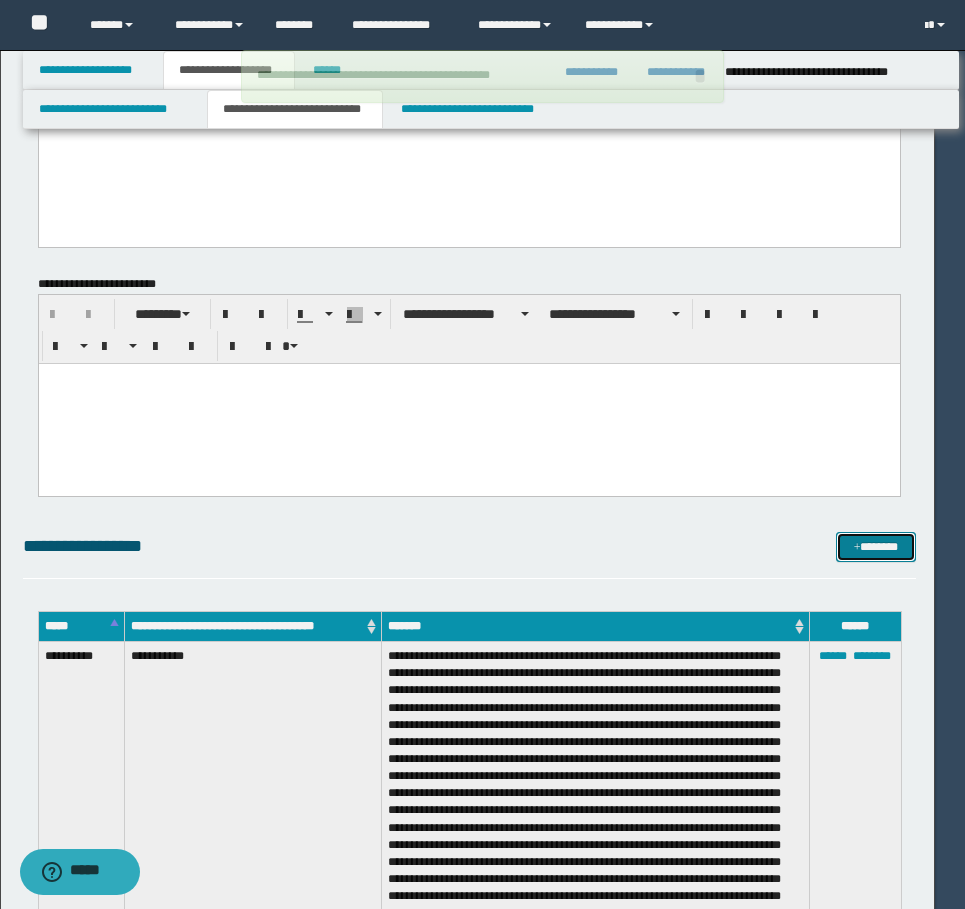 type 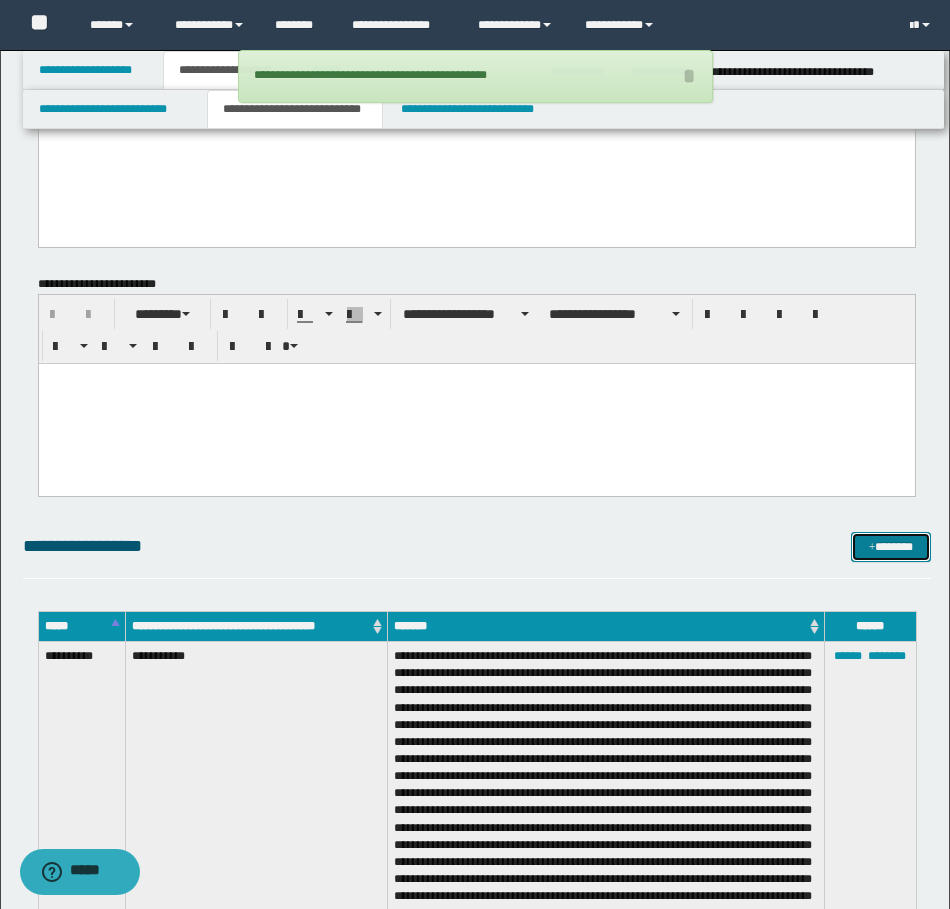 click on "*******" at bounding box center (891, 547) 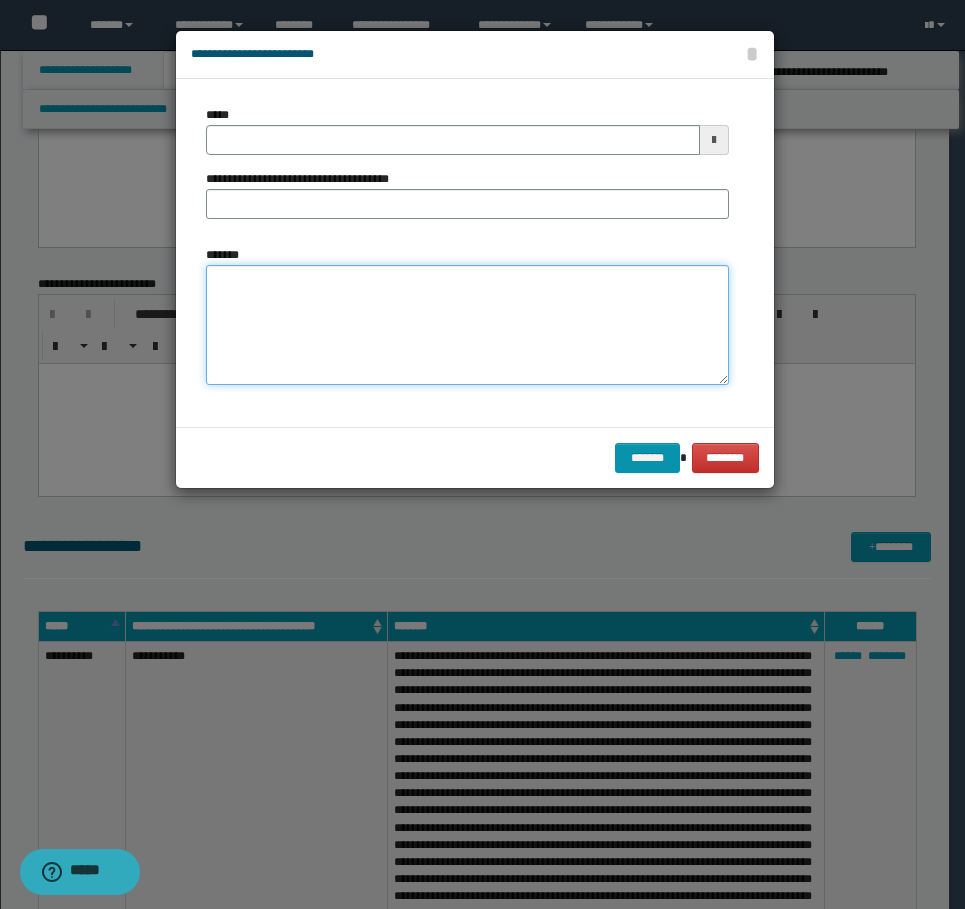 click on "*******" at bounding box center [467, 325] 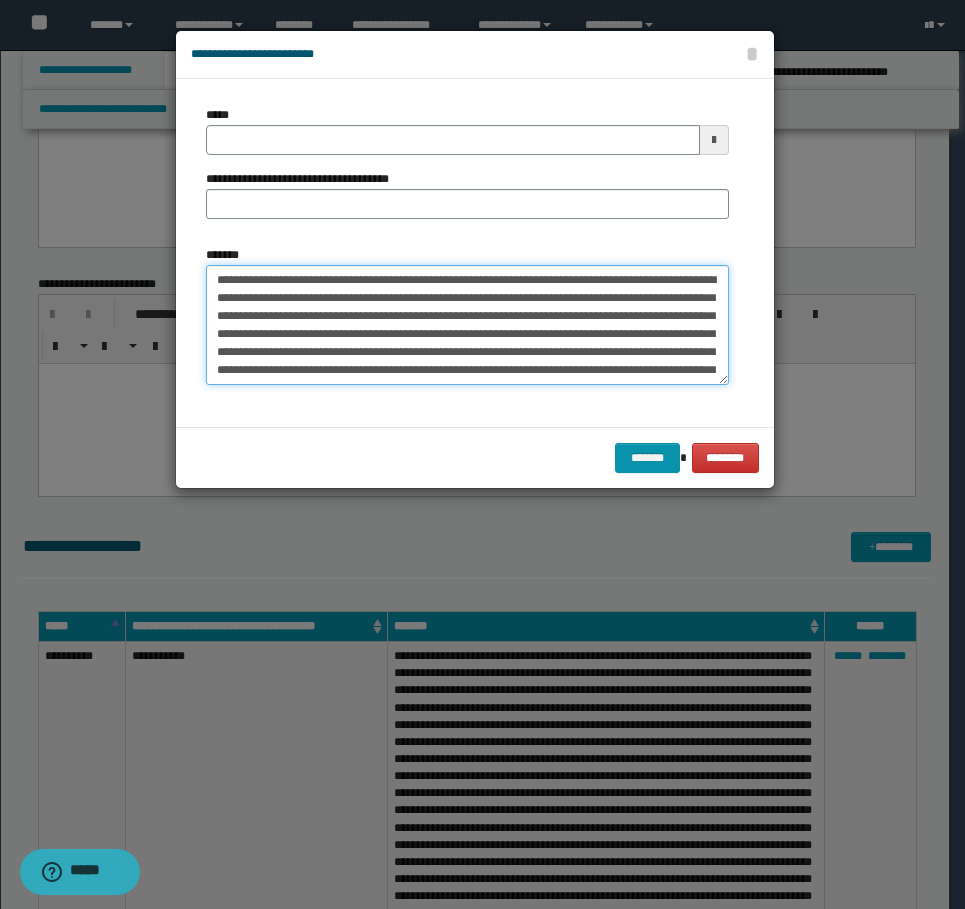 scroll, scrollTop: 66, scrollLeft: 0, axis: vertical 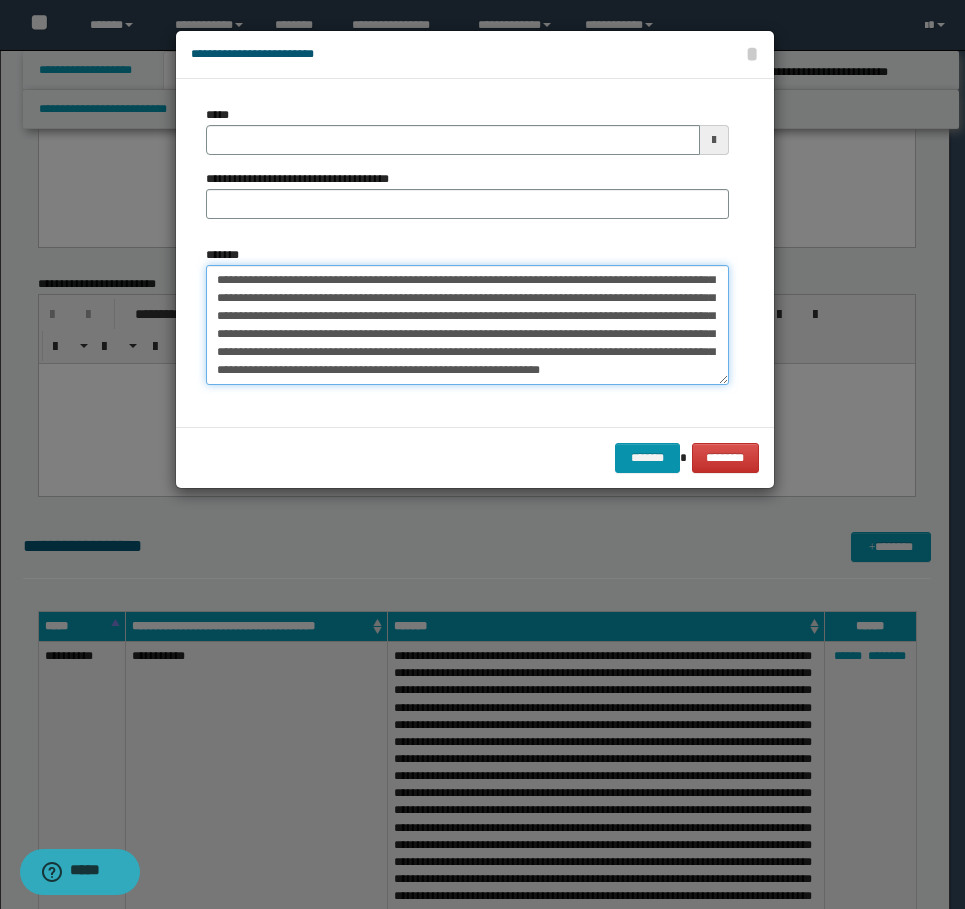 type 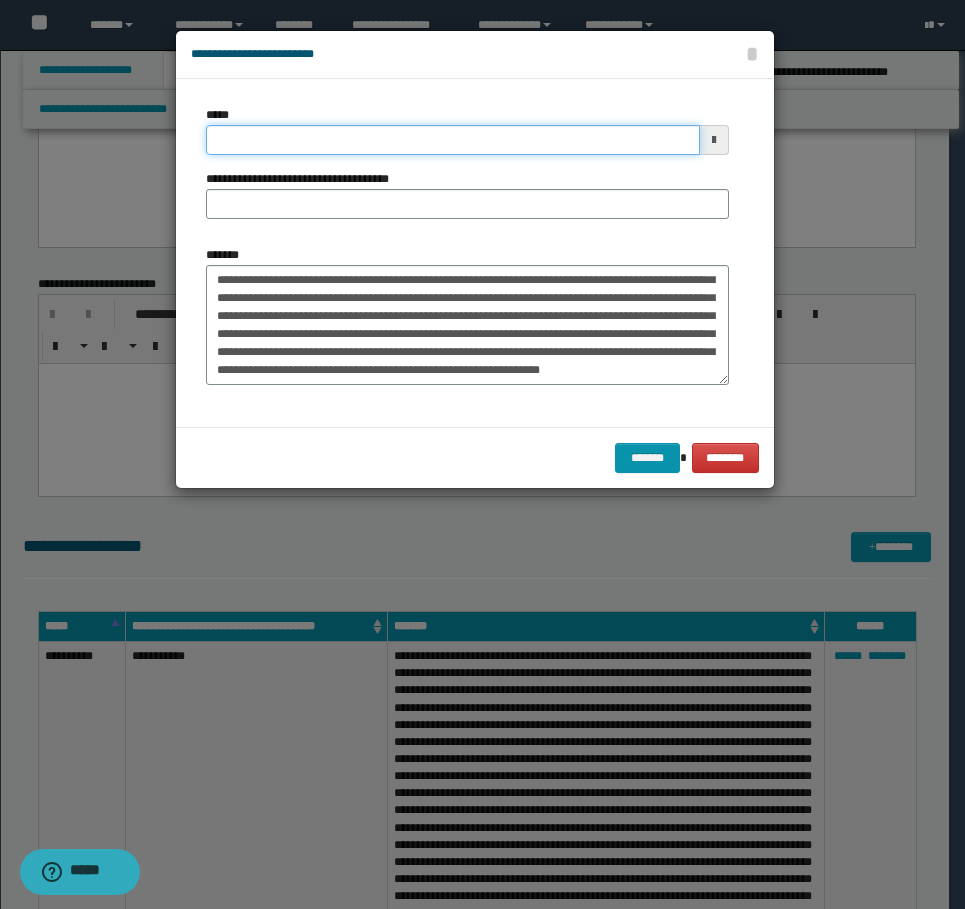click on "*****" at bounding box center [453, 140] 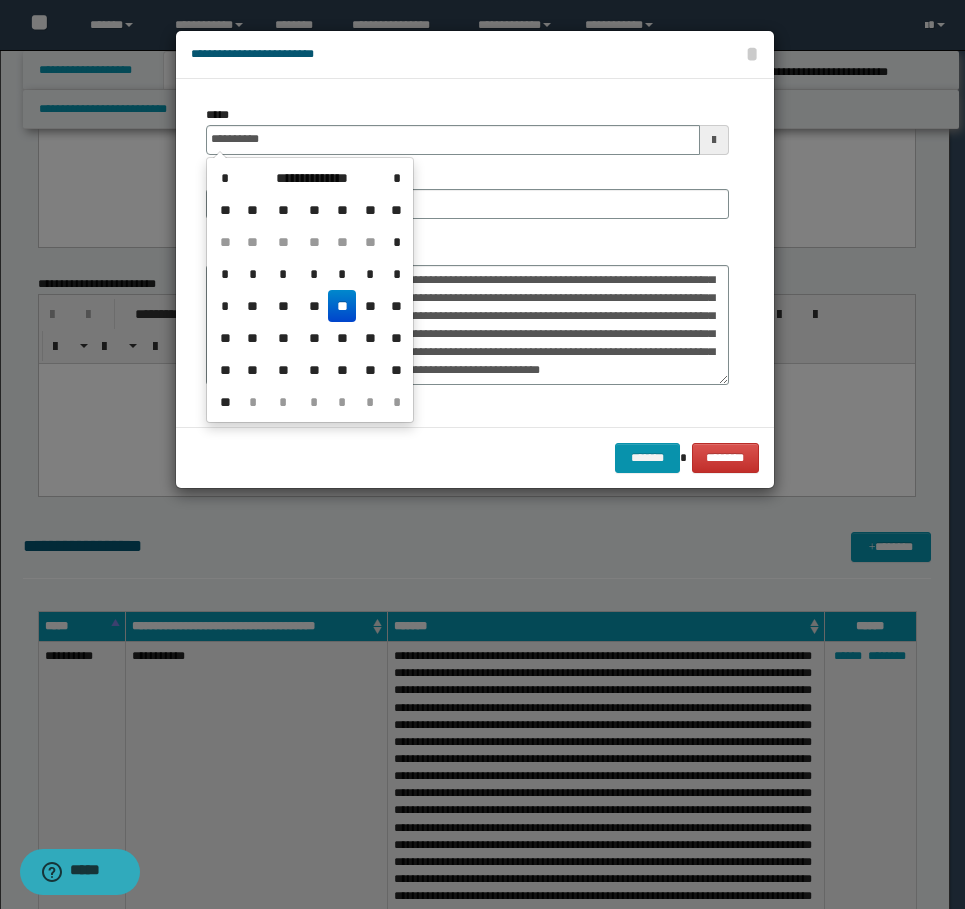 click on "**" at bounding box center (342, 306) 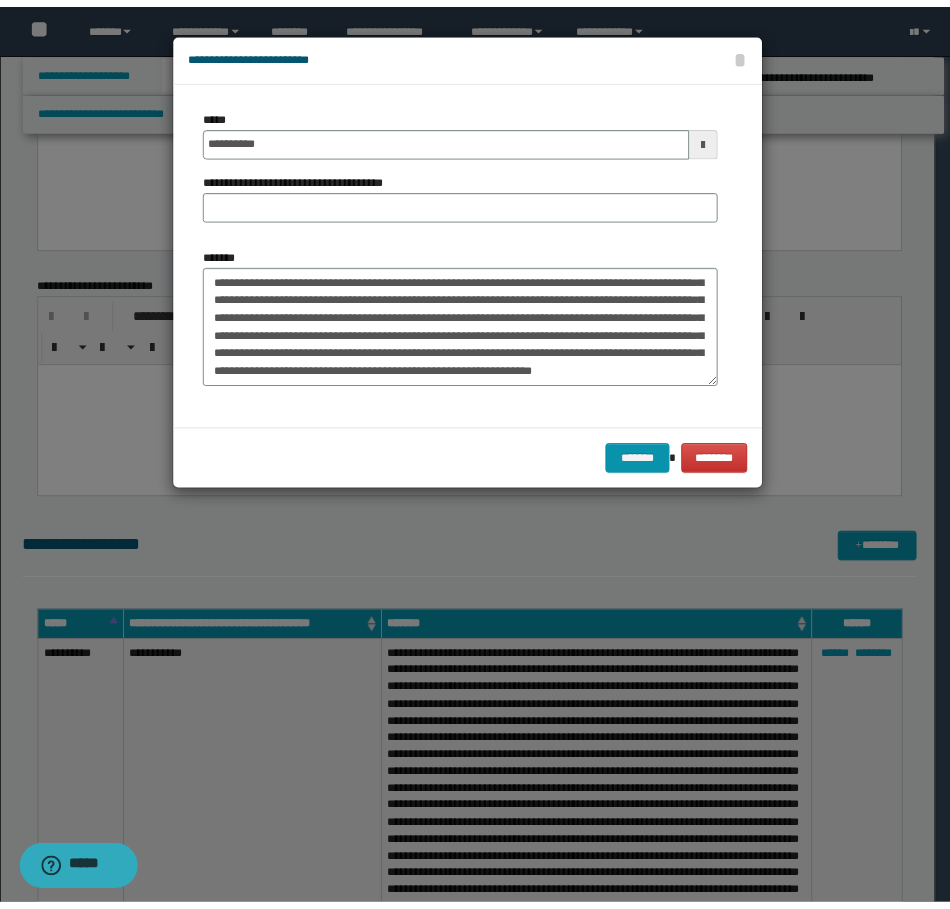 scroll, scrollTop: 0, scrollLeft: 0, axis: both 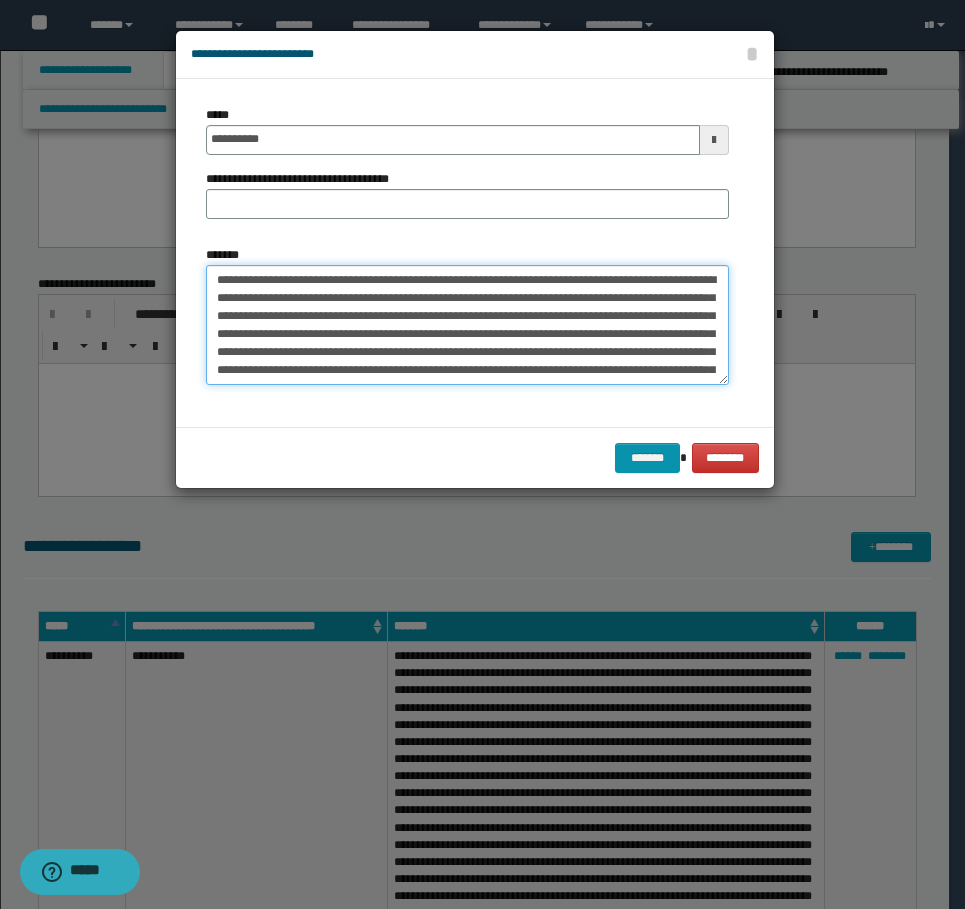 drag, startPoint x: 409, startPoint y: 273, endPoint x: 209, endPoint y: 269, distance: 200.04 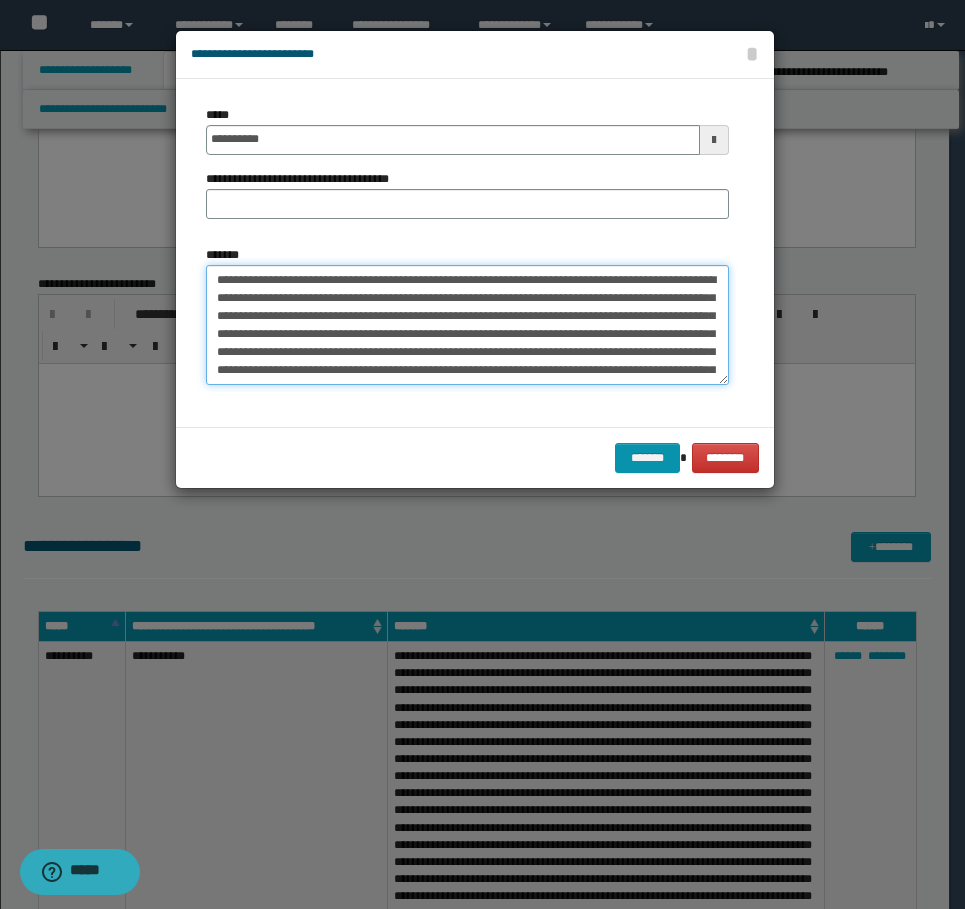 type on "**********" 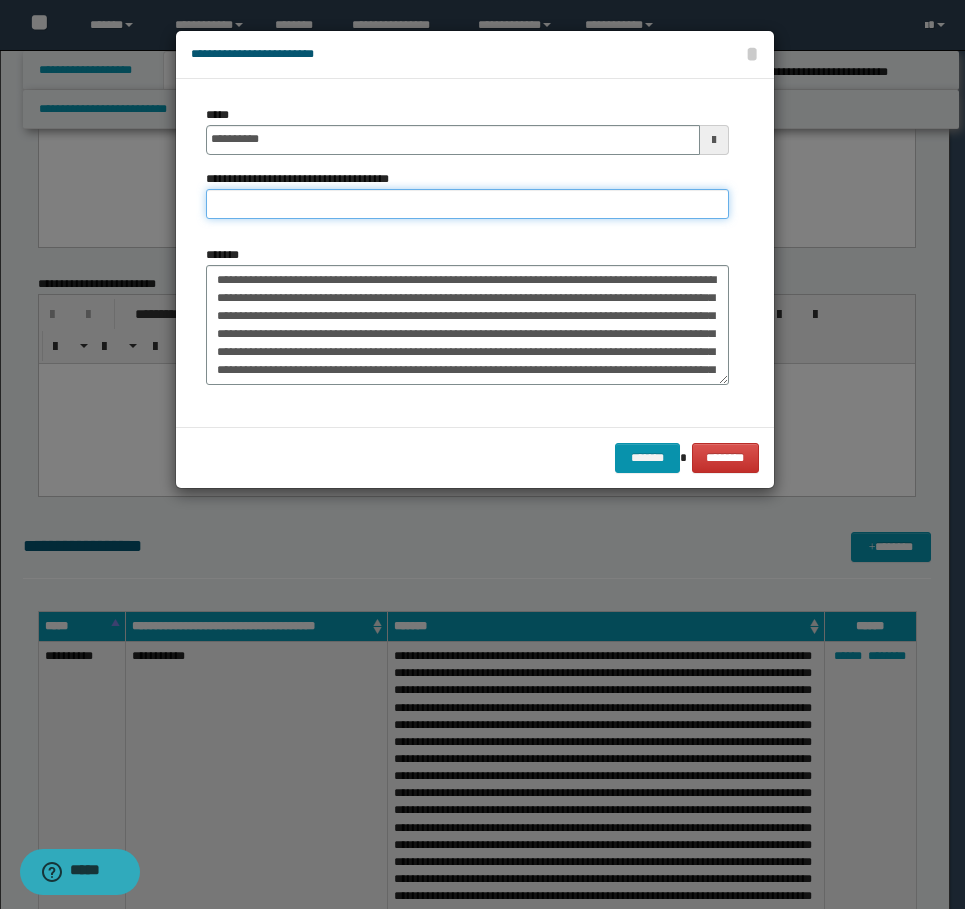 click on "**********" at bounding box center [467, 204] 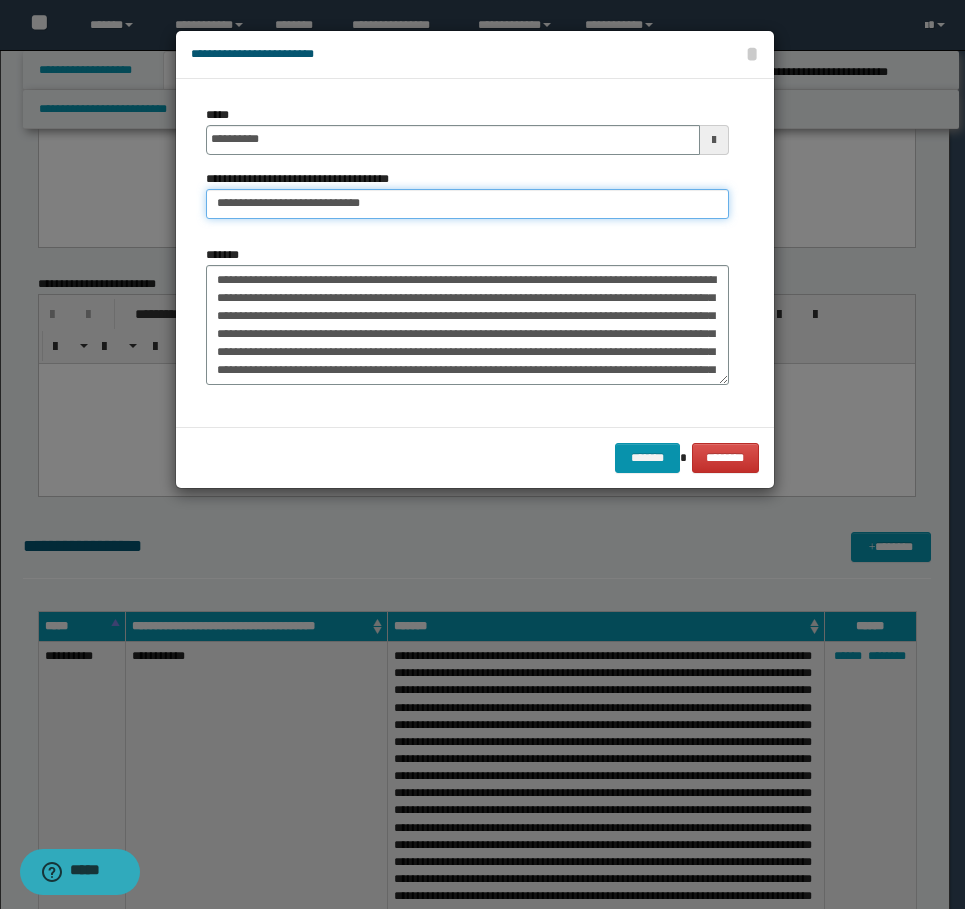 click on "**********" at bounding box center [467, 204] 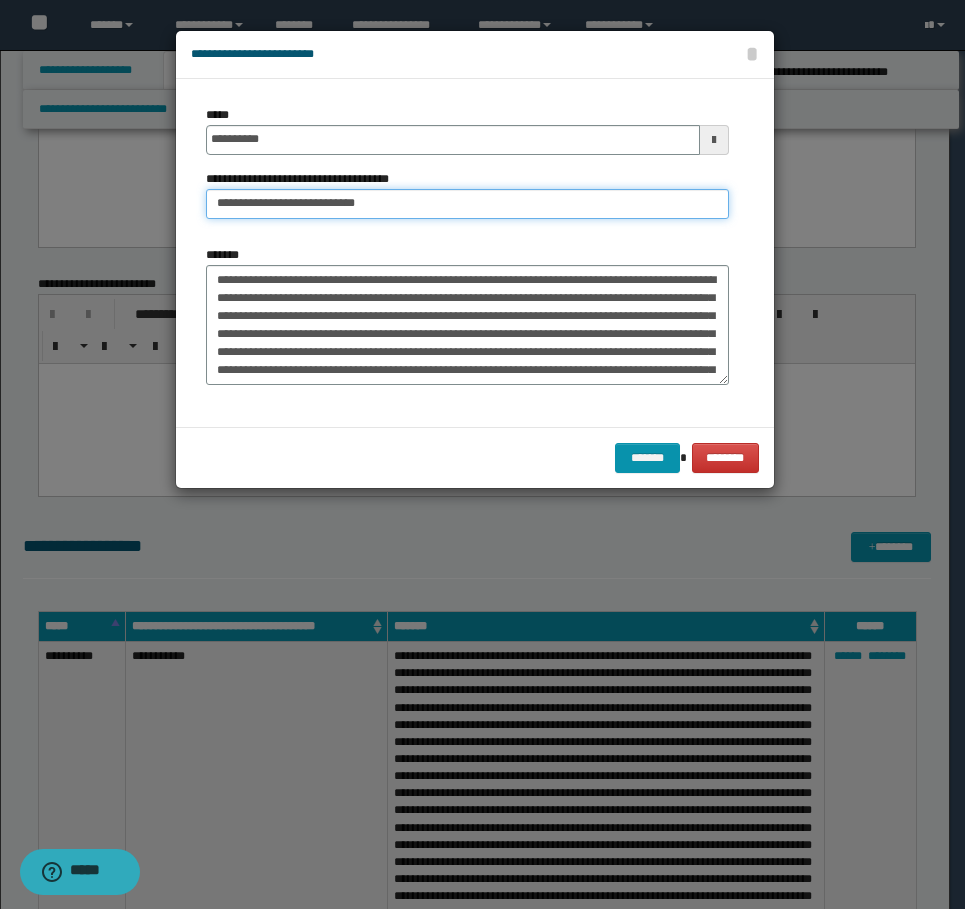 type on "**********" 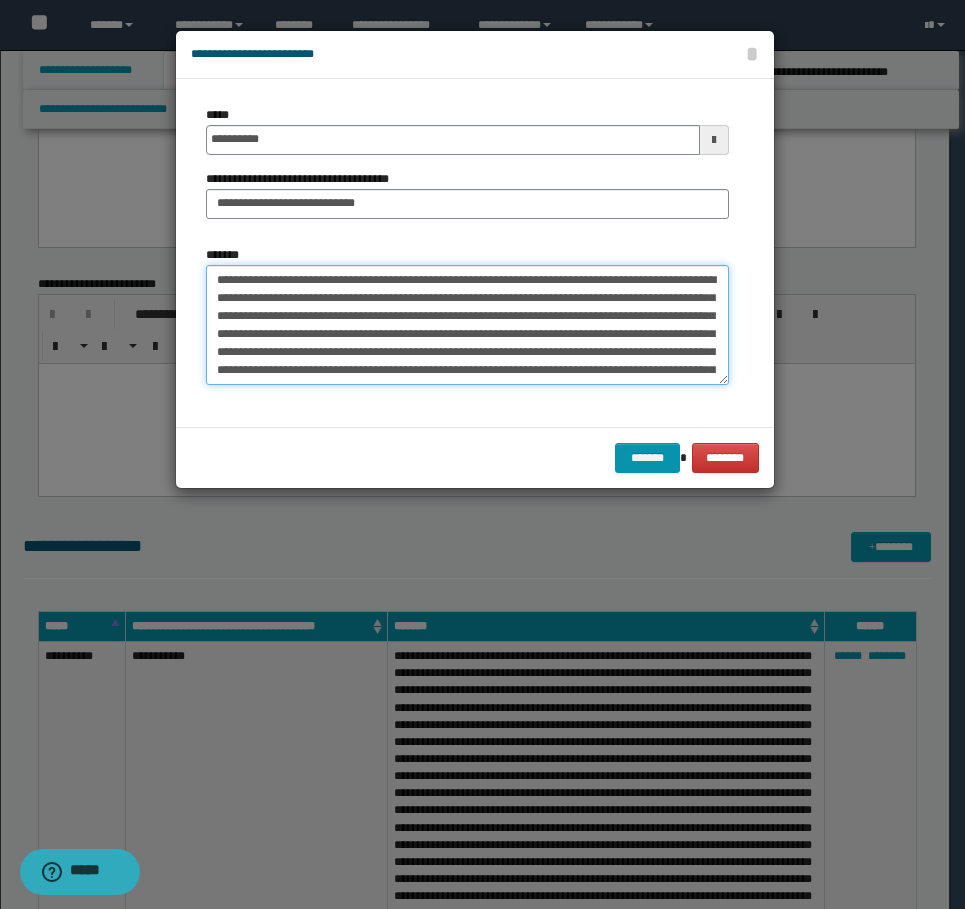 drag, startPoint x: 283, startPoint y: 283, endPoint x: 267, endPoint y: 283, distance: 16 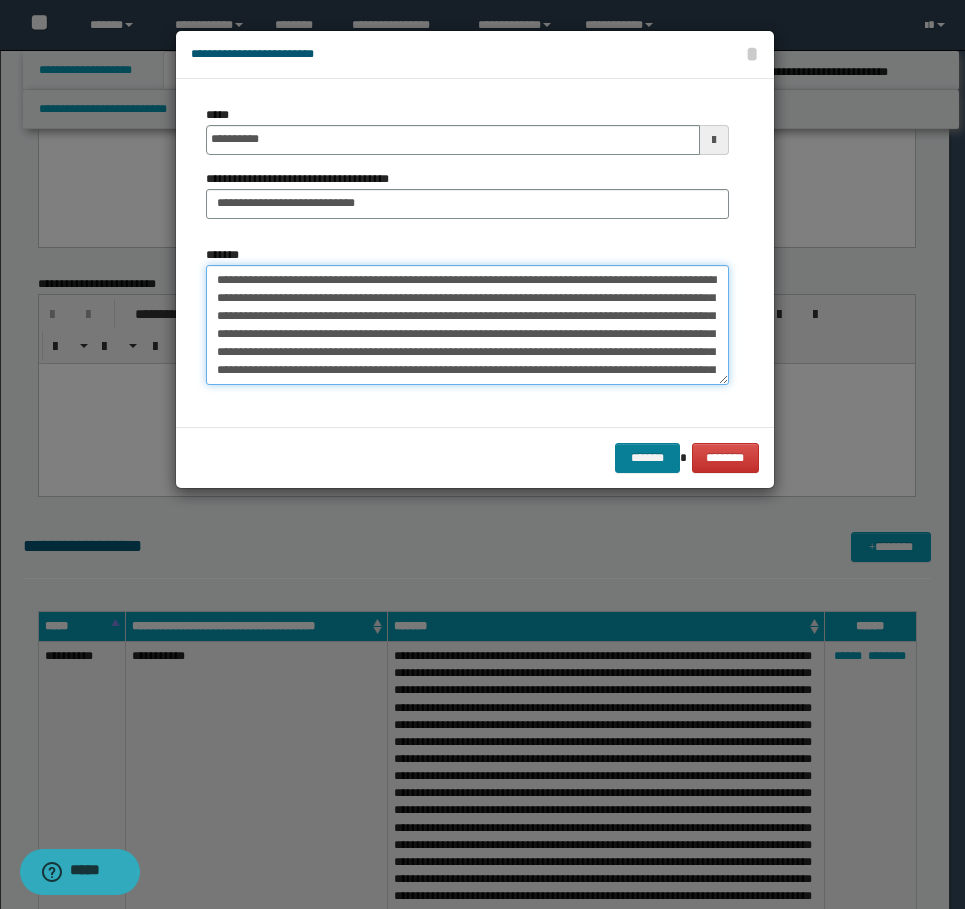 type on "**********" 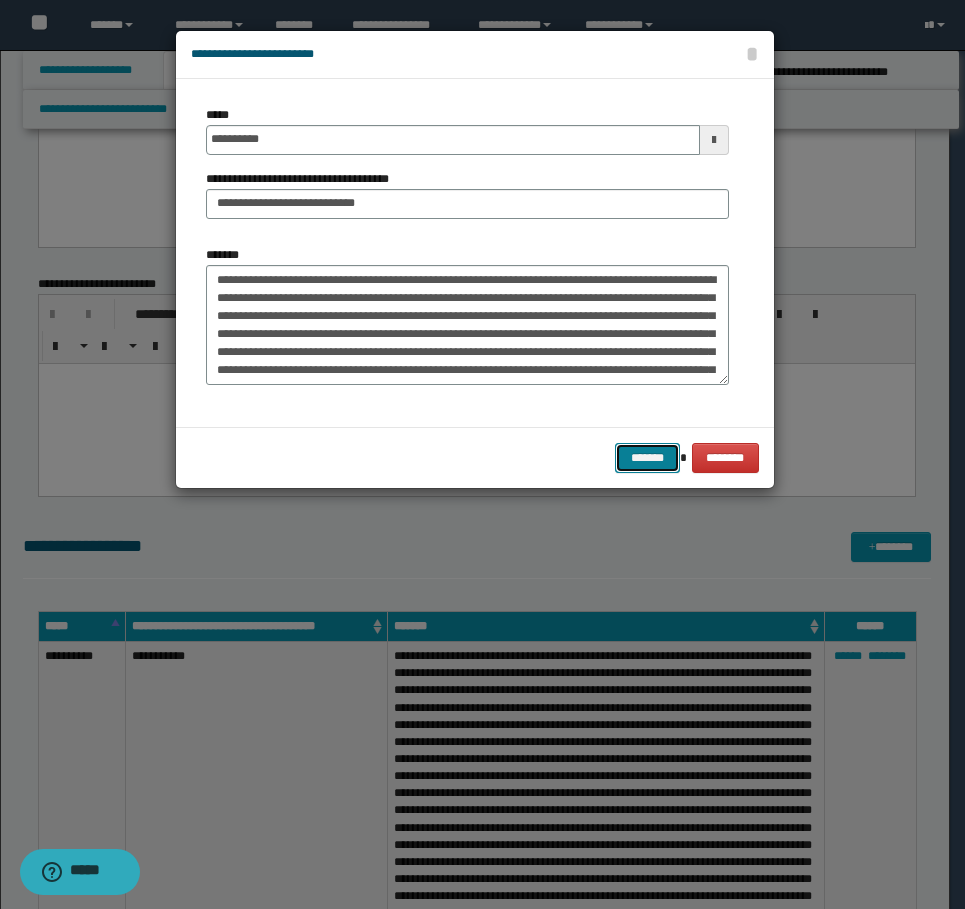click on "*******" at bounding box center [647, 458] 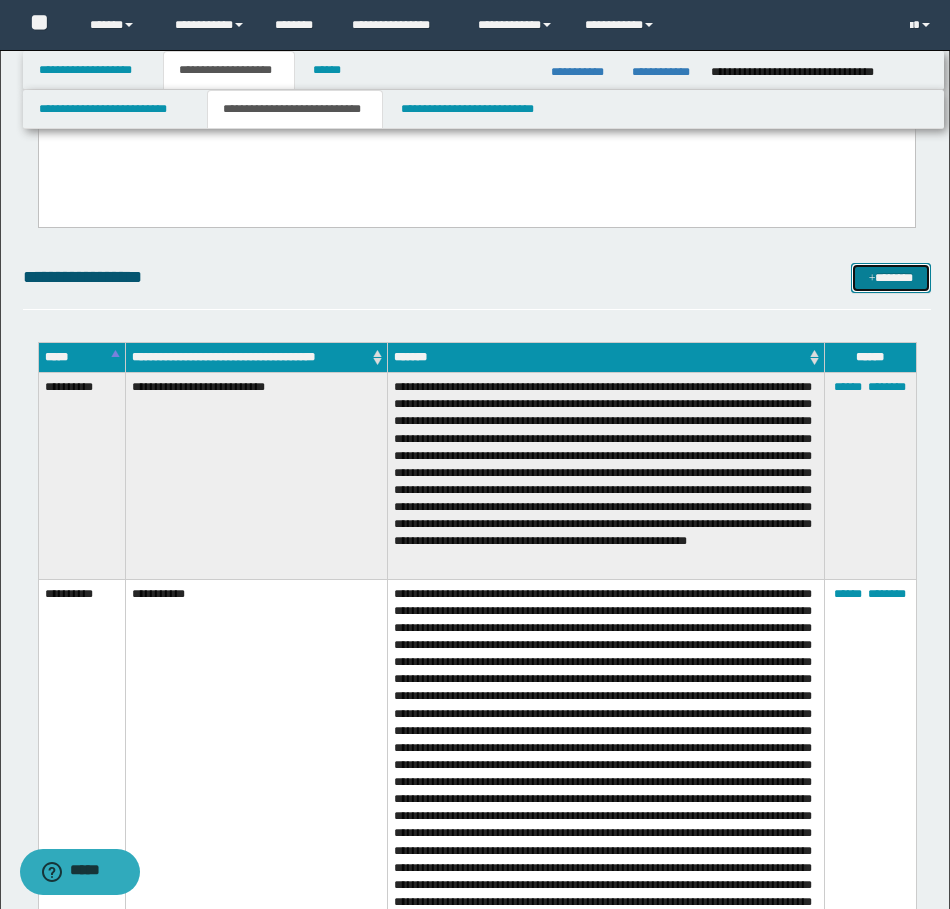 scroll, scrollTop: 2200, scrollLeft: 0, axis: vertical 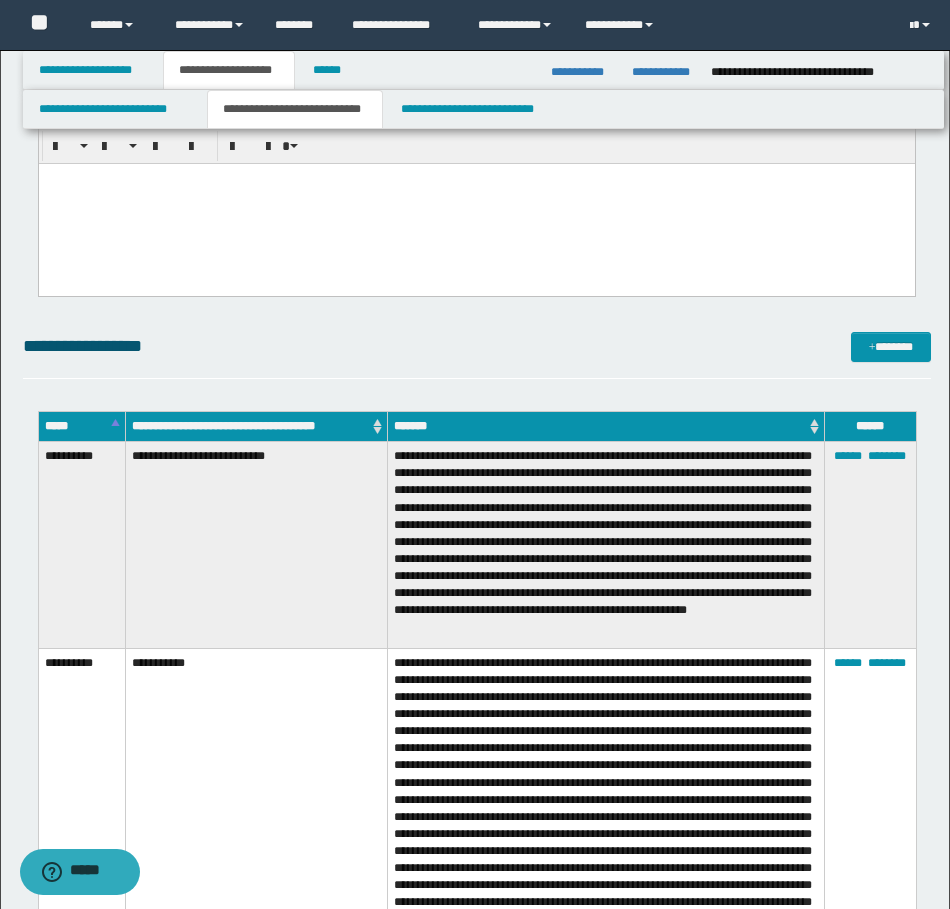 click on "**********" at bounding box center [477, 1] 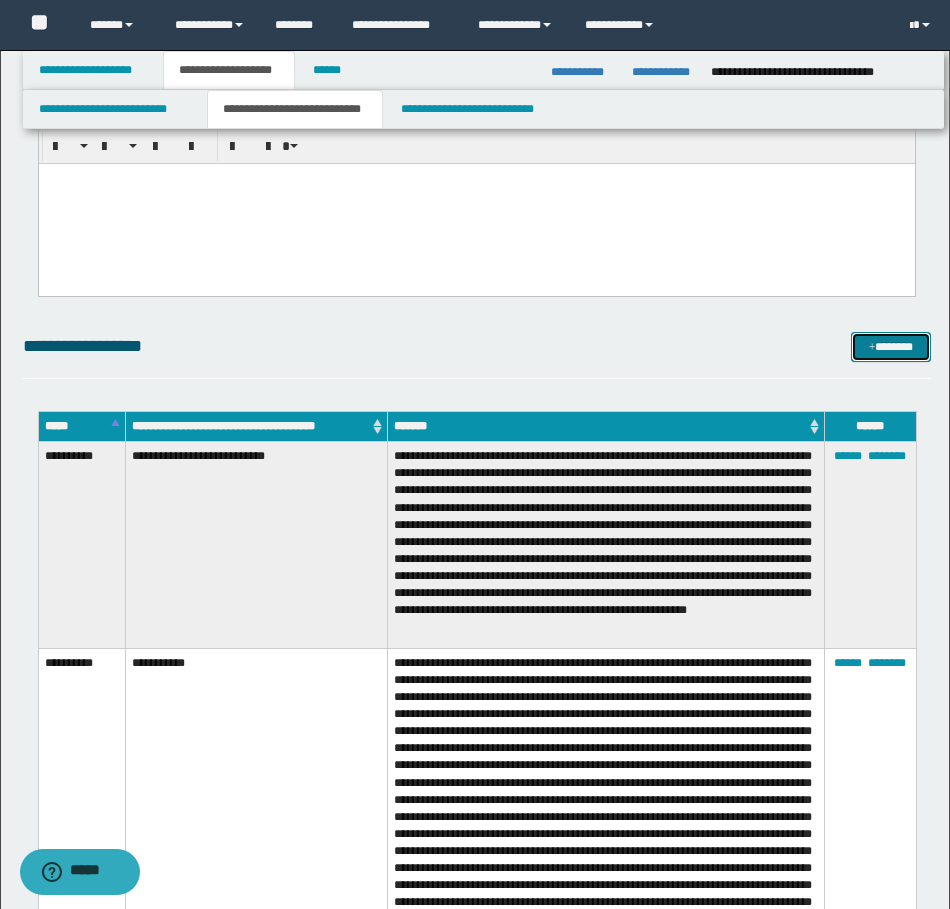 click on "*******" at bounding box center (891, 347) 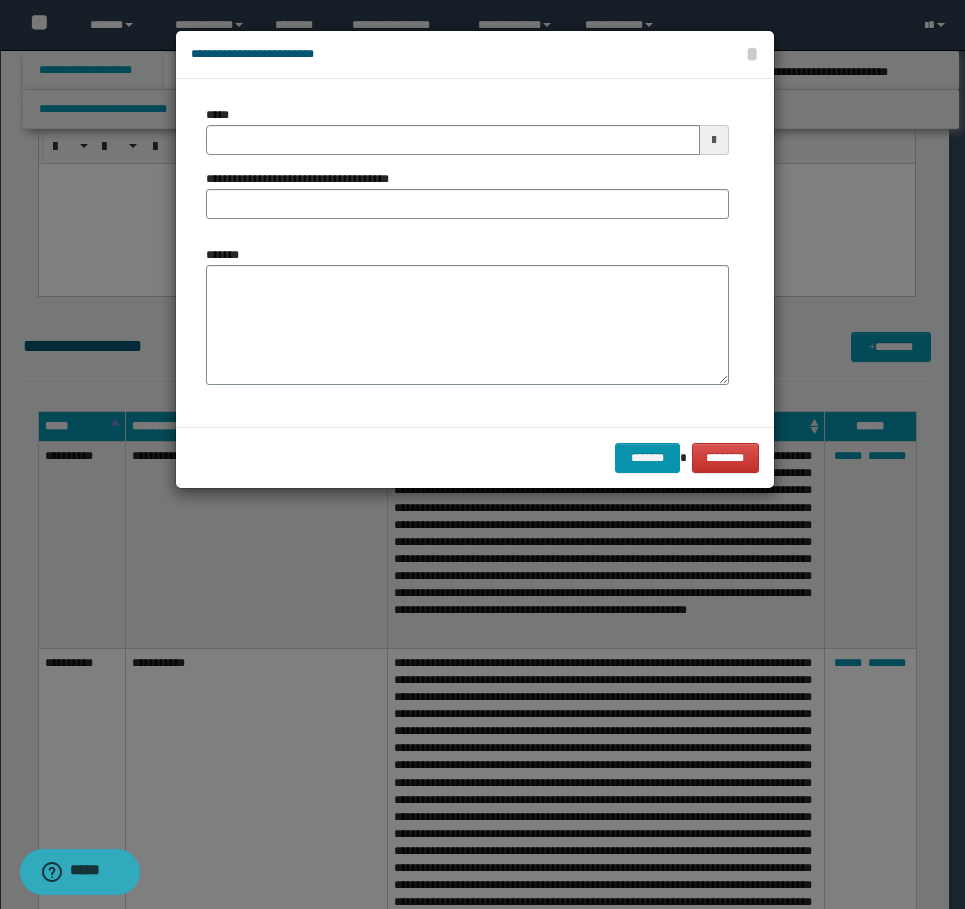 drag, startPoint x: 578, startPoint y: 162, endPoint x: 559, endPoint y: 151, distance: 21.954498 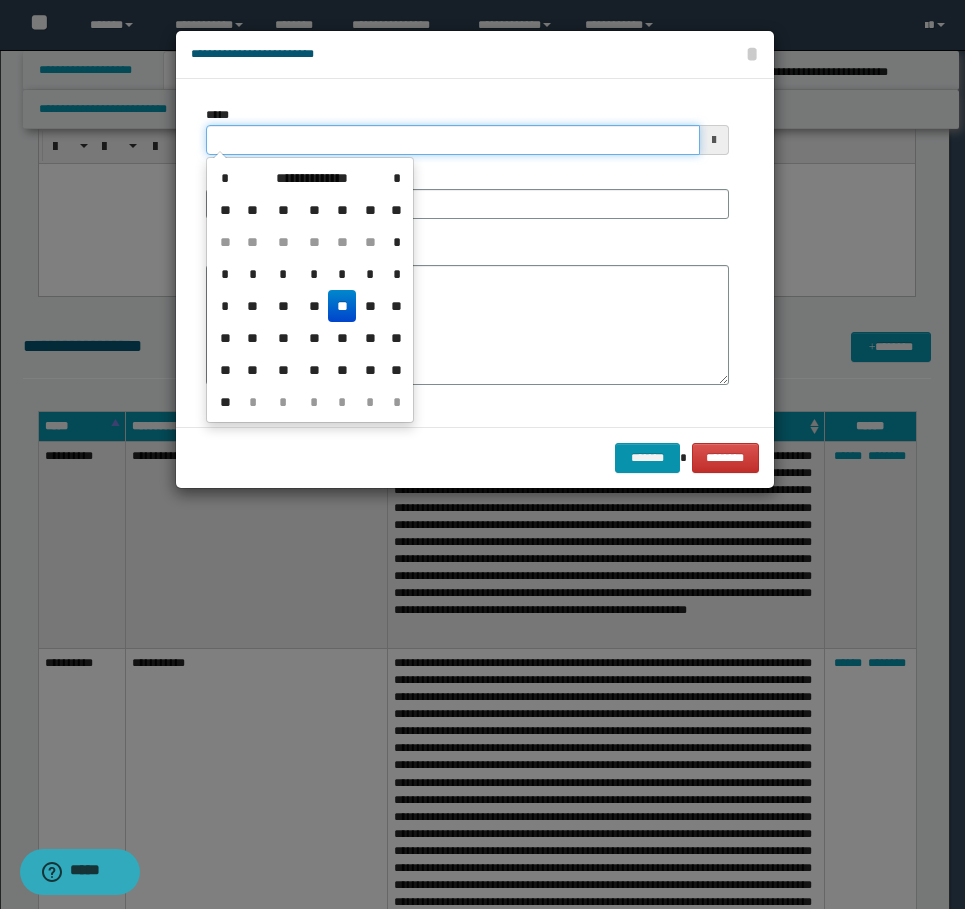 click on "*****" at bounding box center (453, 140) 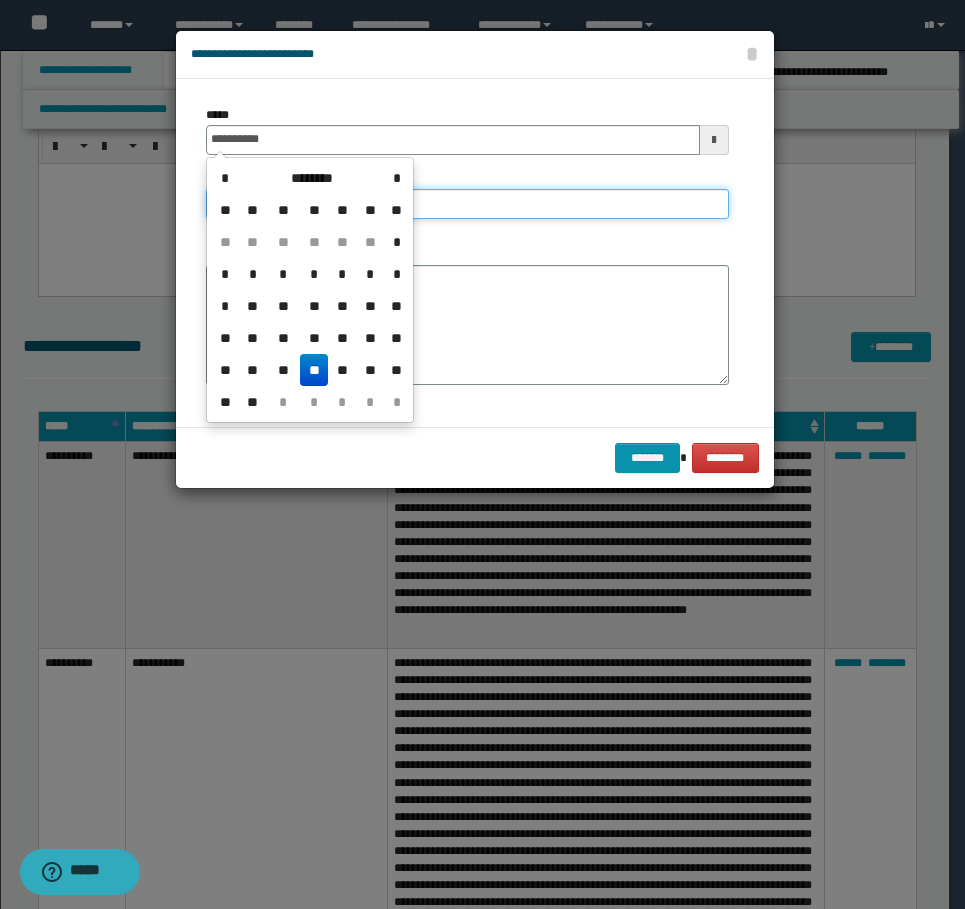 type on "**********" 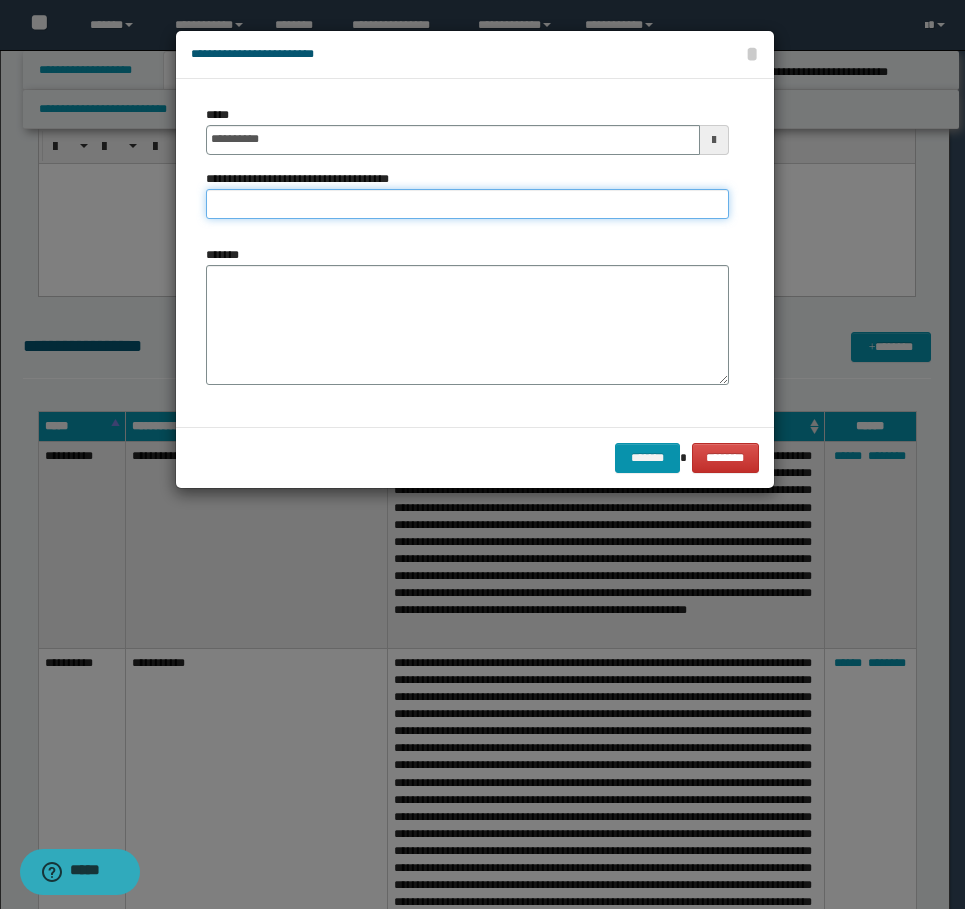 click on "**********" at bounding box center (467, 204) 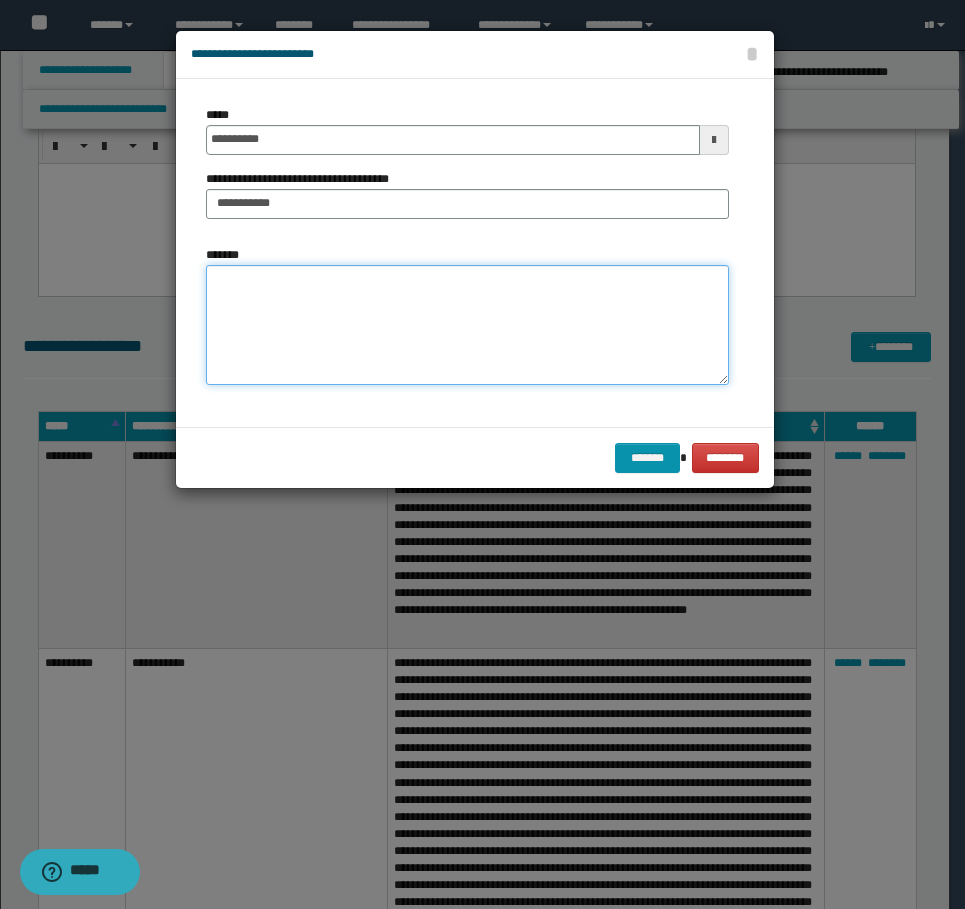 click on "*******" at bounding box center (467, 325) 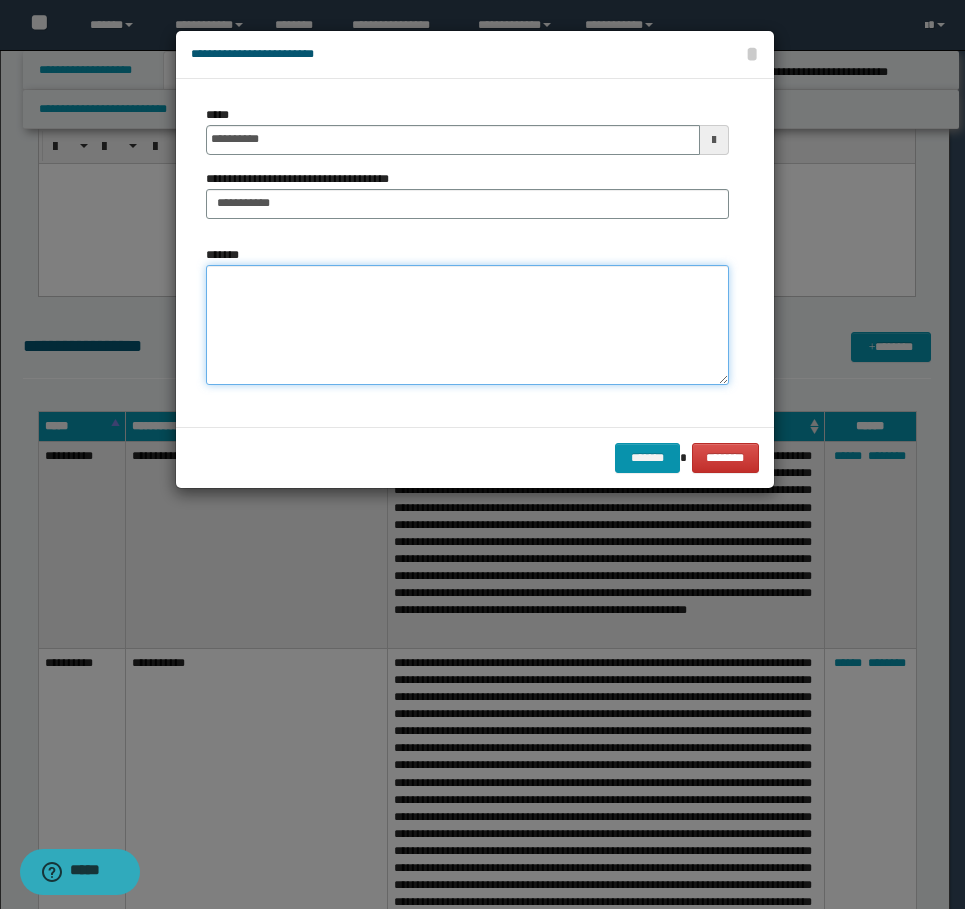 click on "*******" at bounding box center (467, 325) 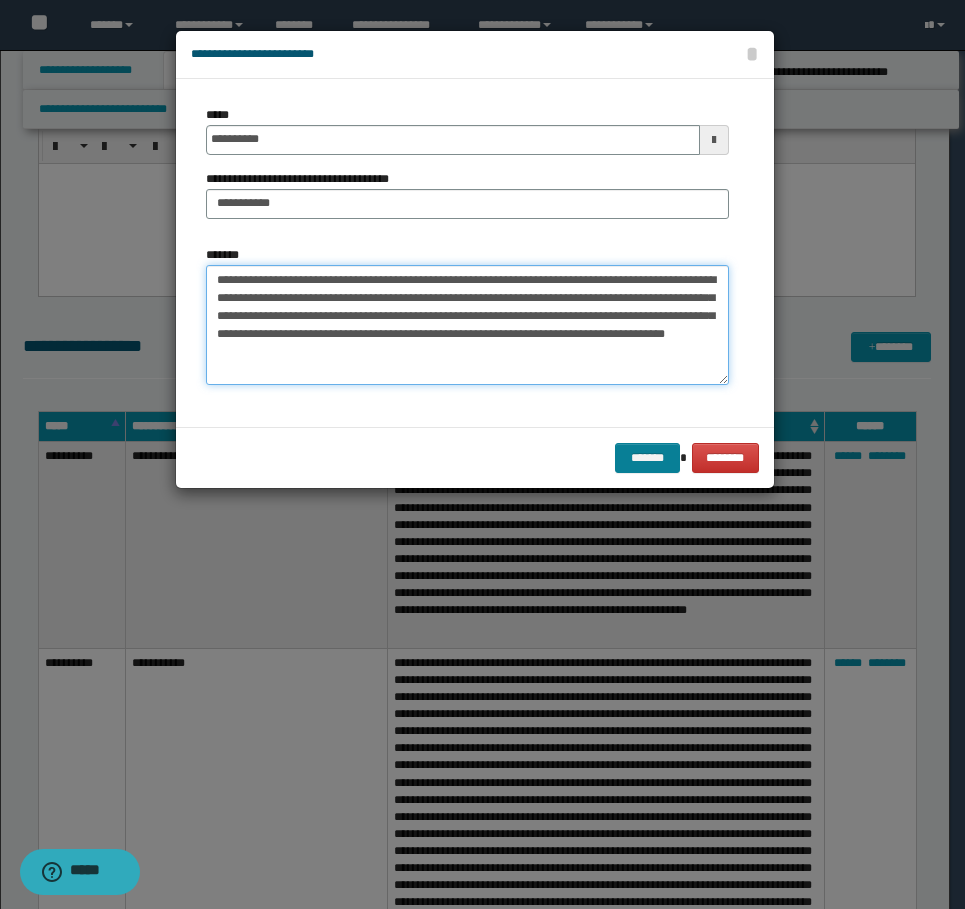 type on "**********" 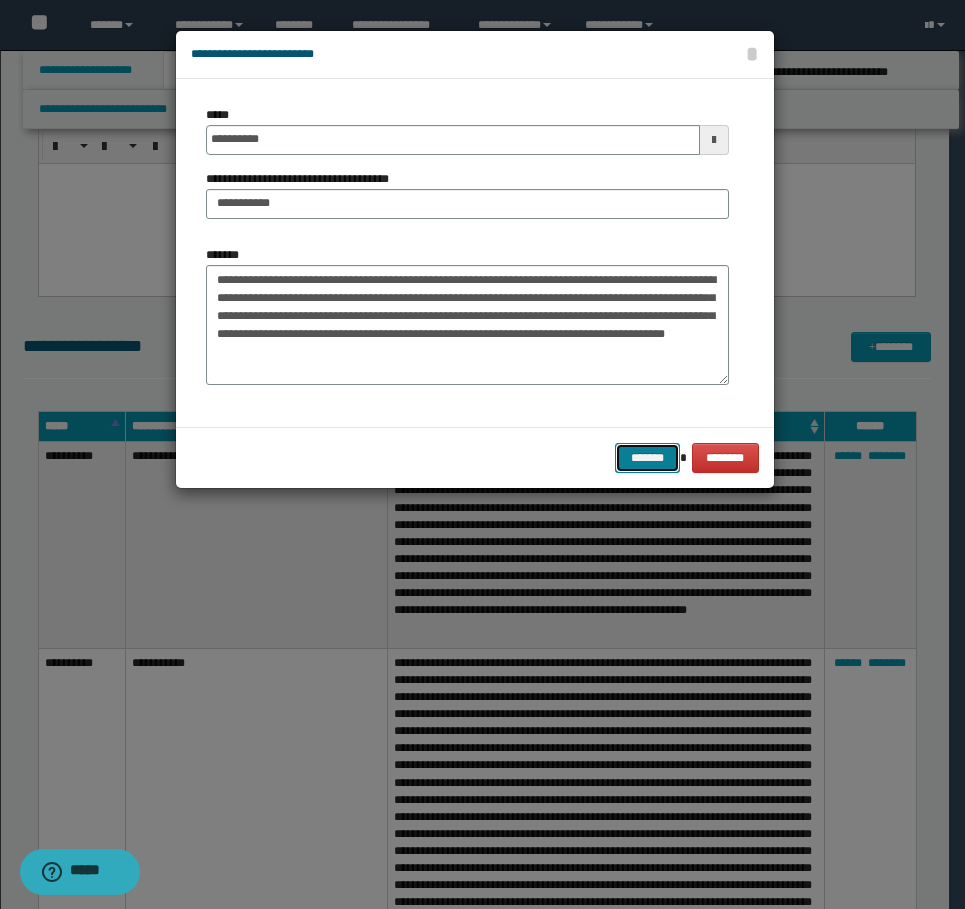 click on "*******" at bounding box center (647, 458) 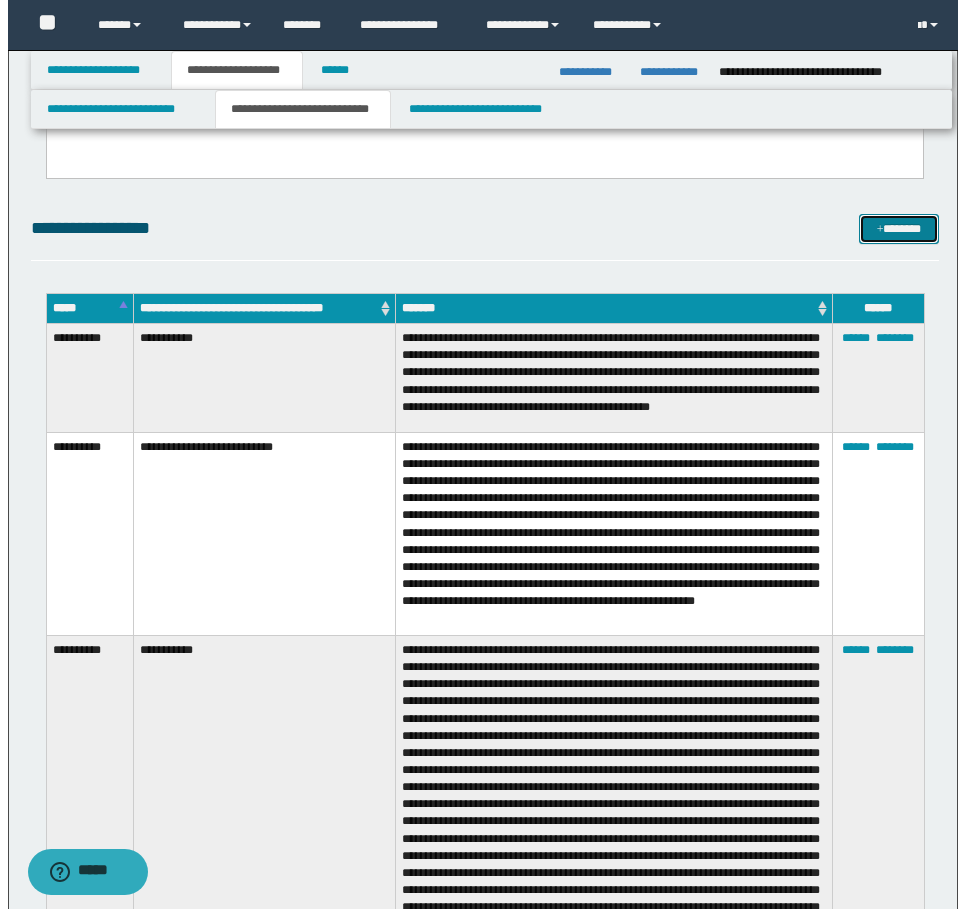 scroll, scrollTop: 2300, scrollLeft: 0, axis: vertical 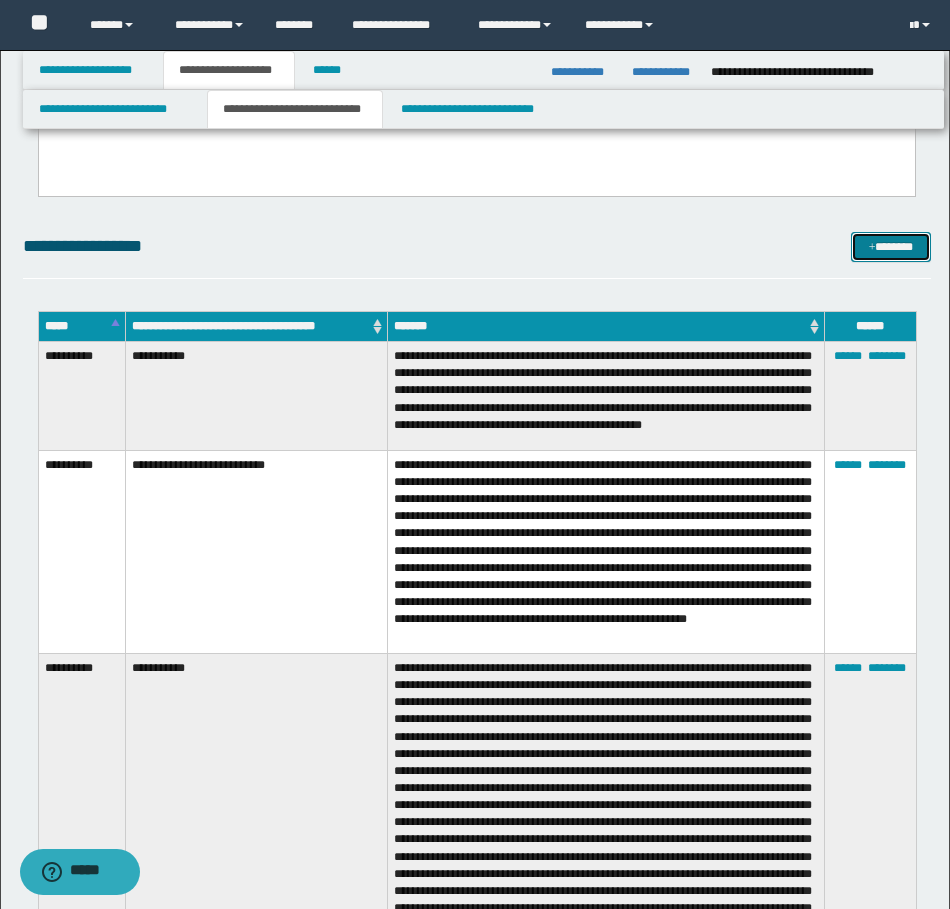click on "*******" at bounding box center [891, 247] 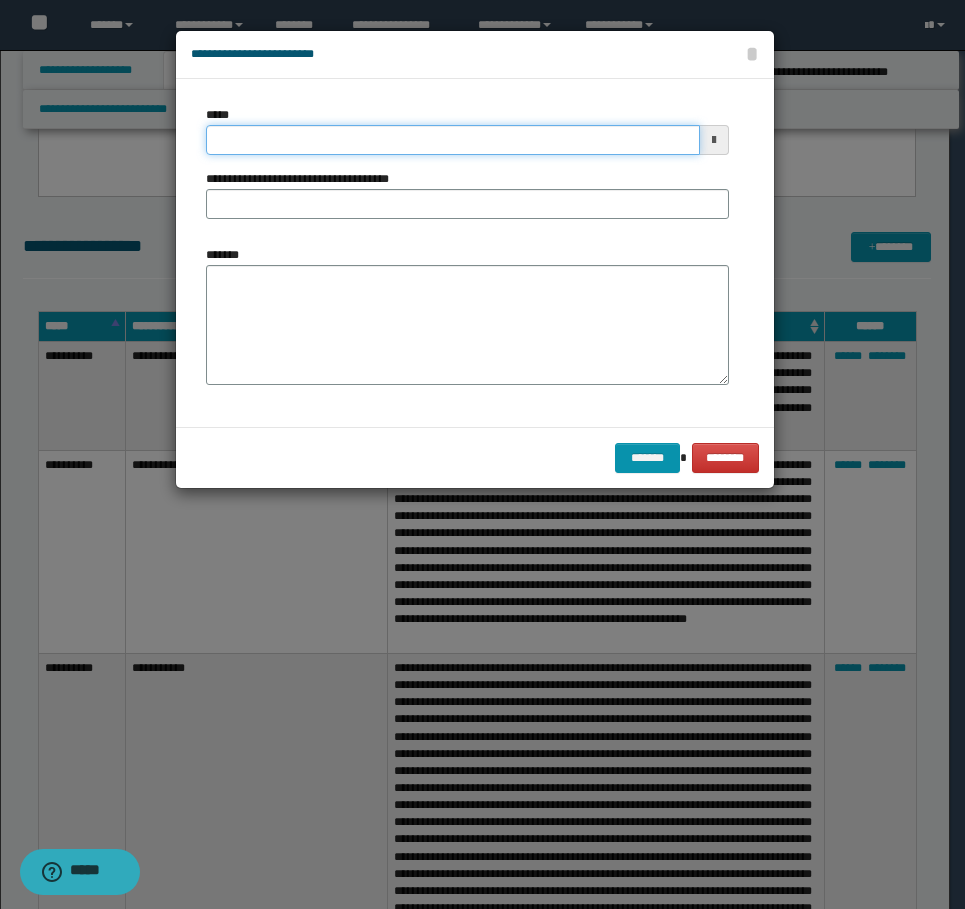 click on "*****" at bounding box center (453, 140) 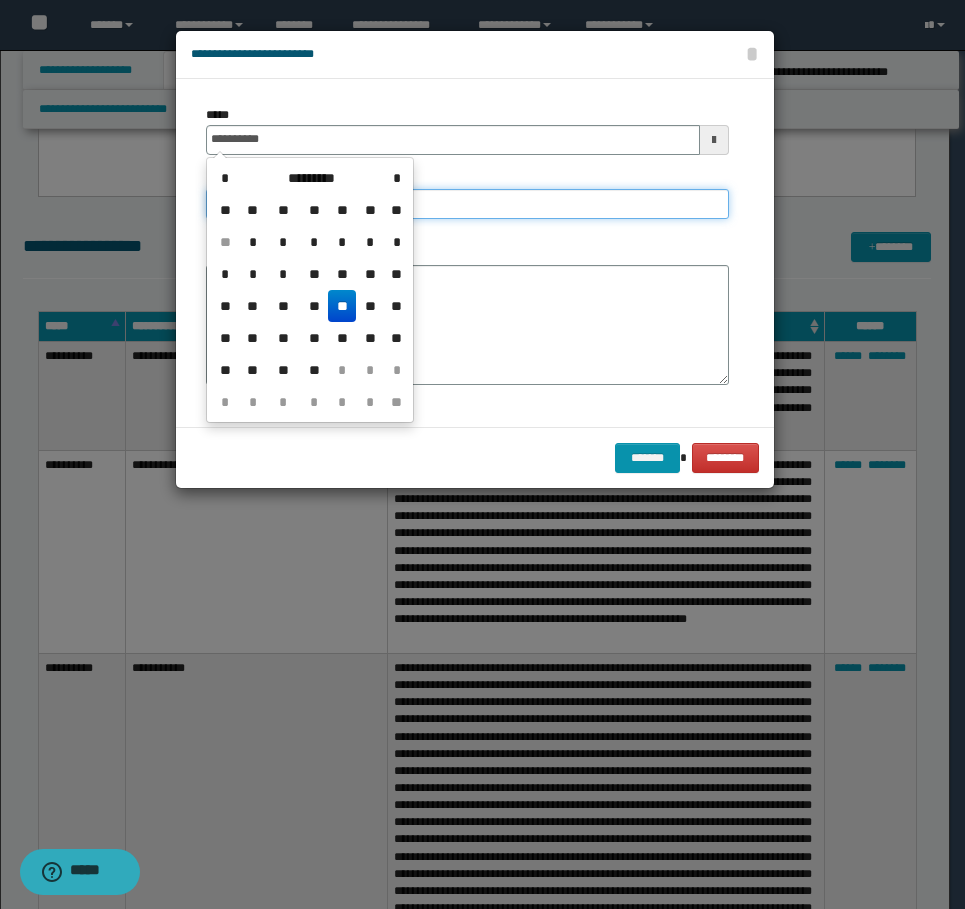 type on "**********" 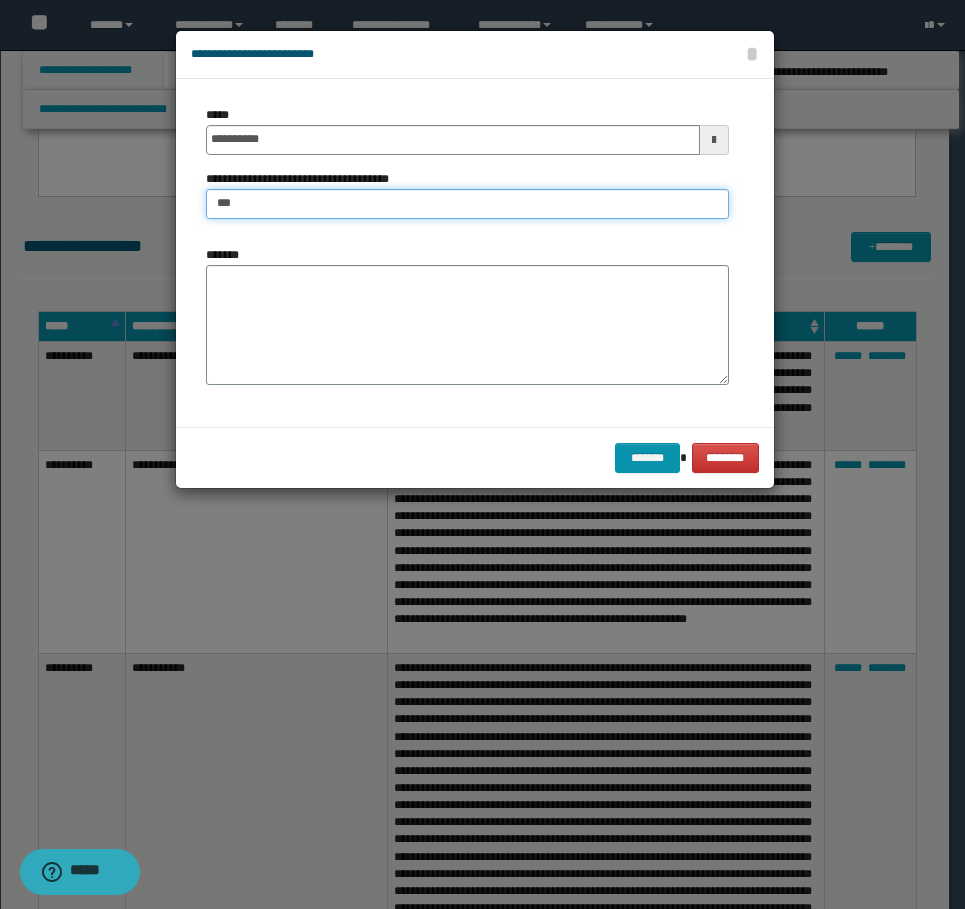 type on "**********" 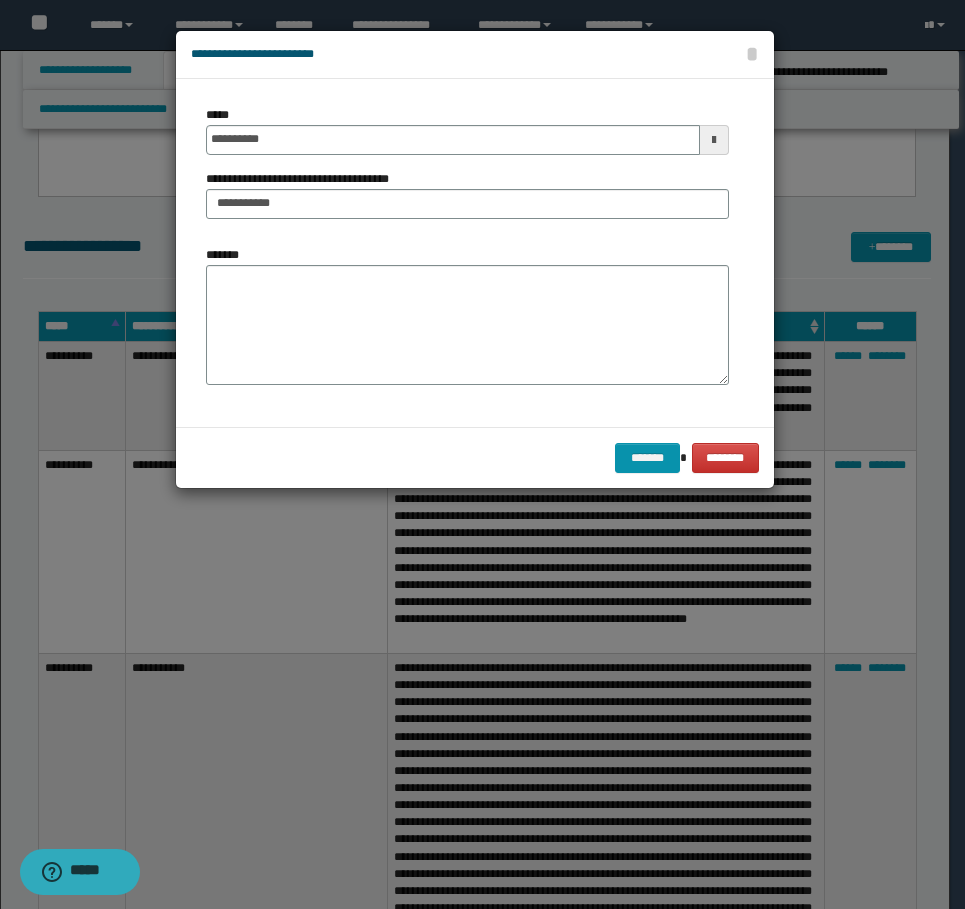 click on "*******" at bounding box center [467, 315] 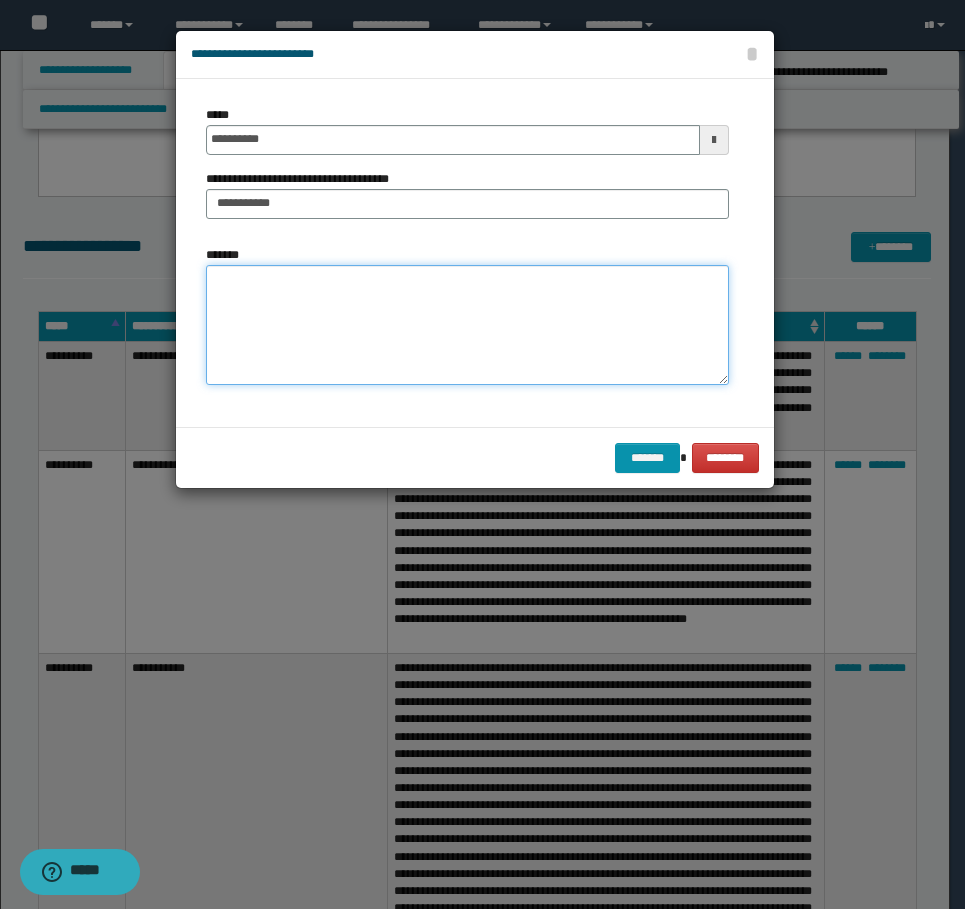 click on "*******" at bounding box center (467, 325) 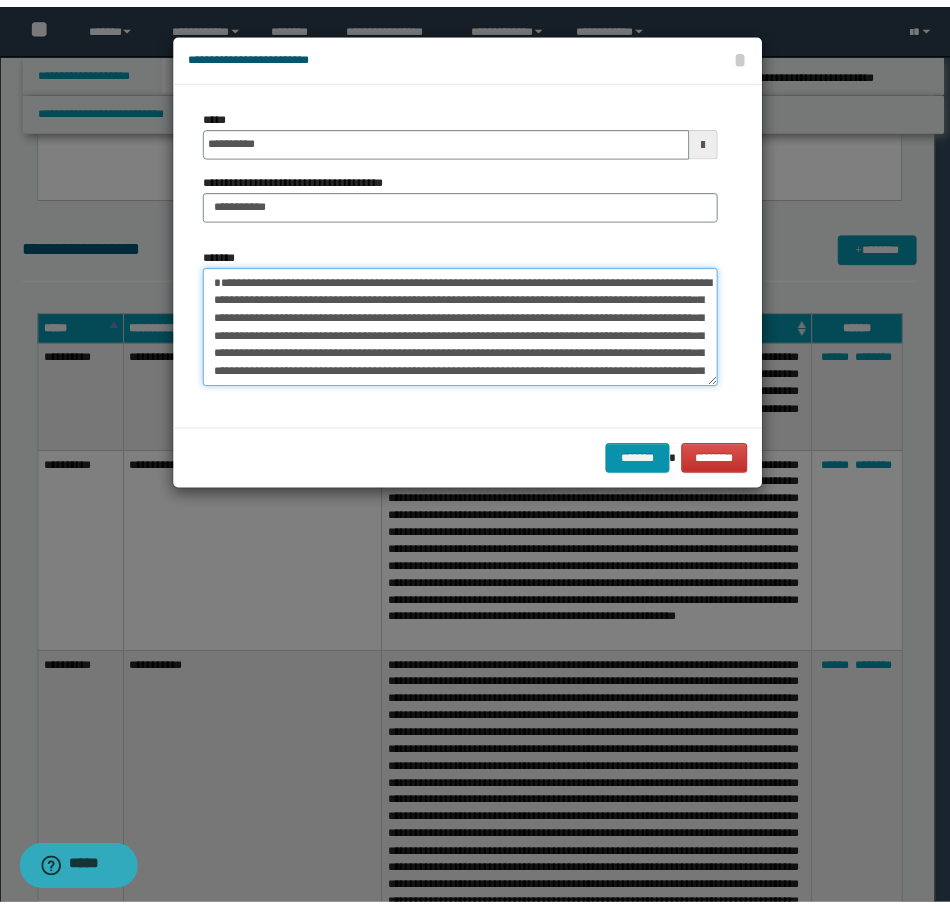 scroll, scrollTop: 120, scrollLeft: 0, axis: vertical 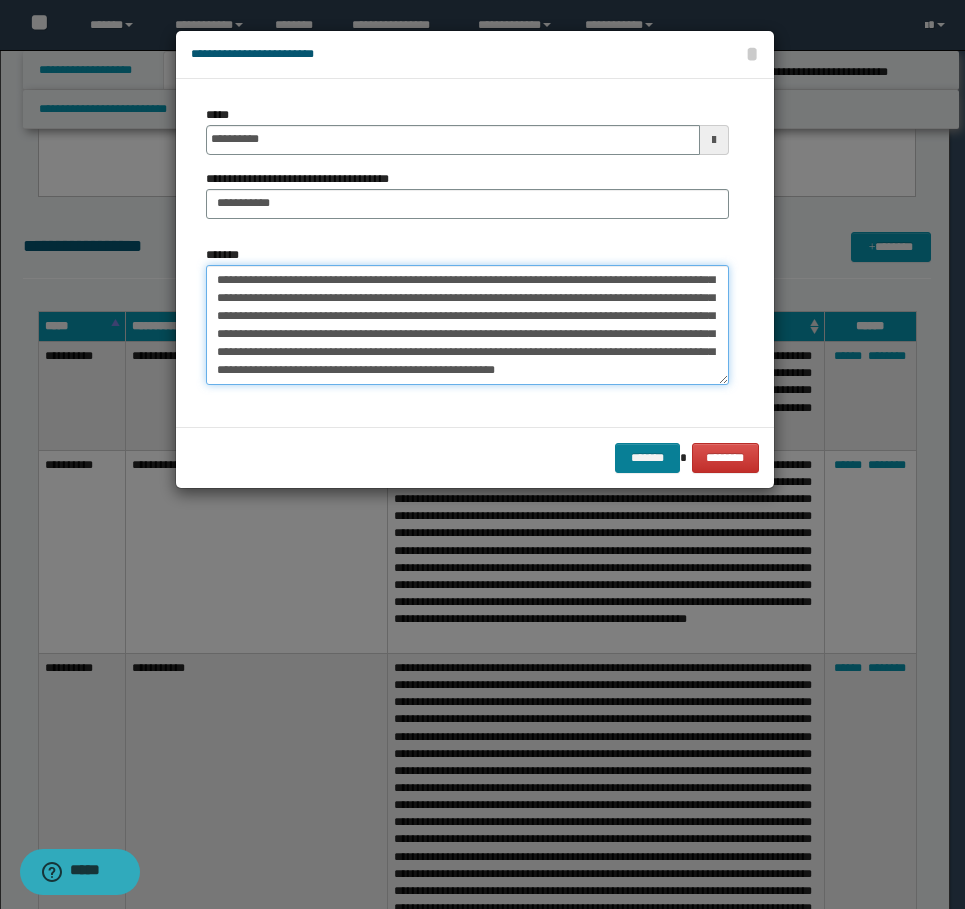 type on "**********" 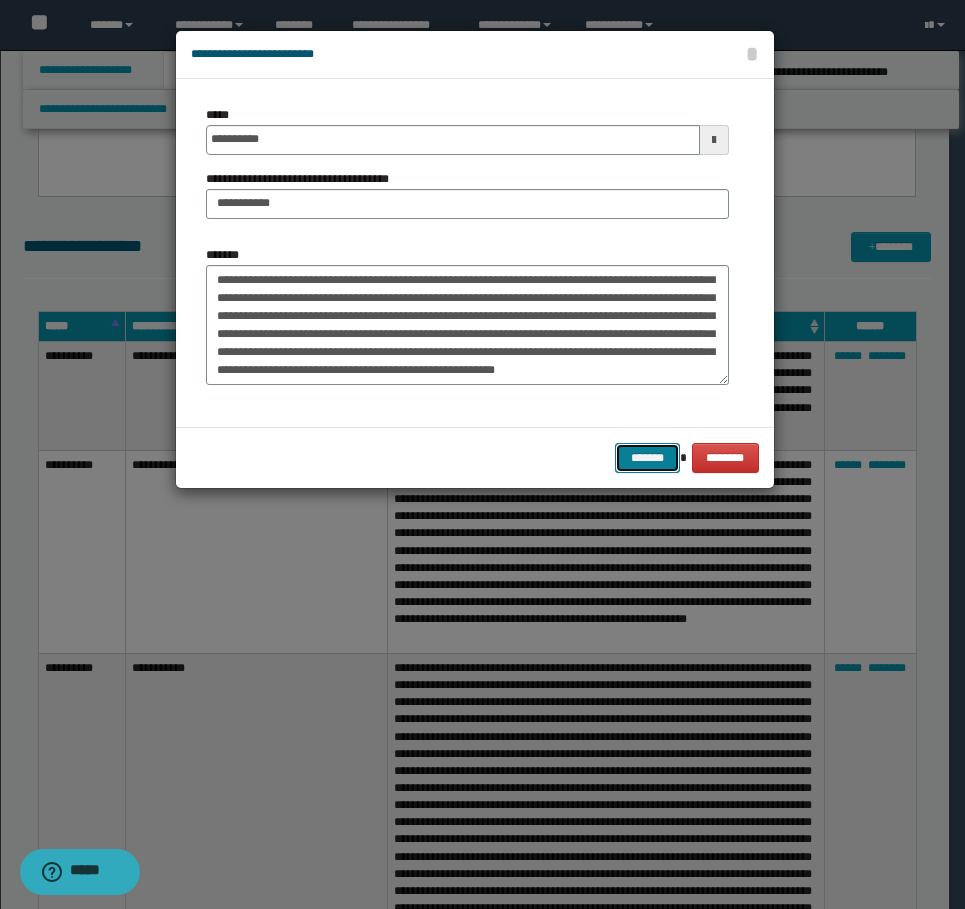 click on "*******" at bounding box center (647, 458) 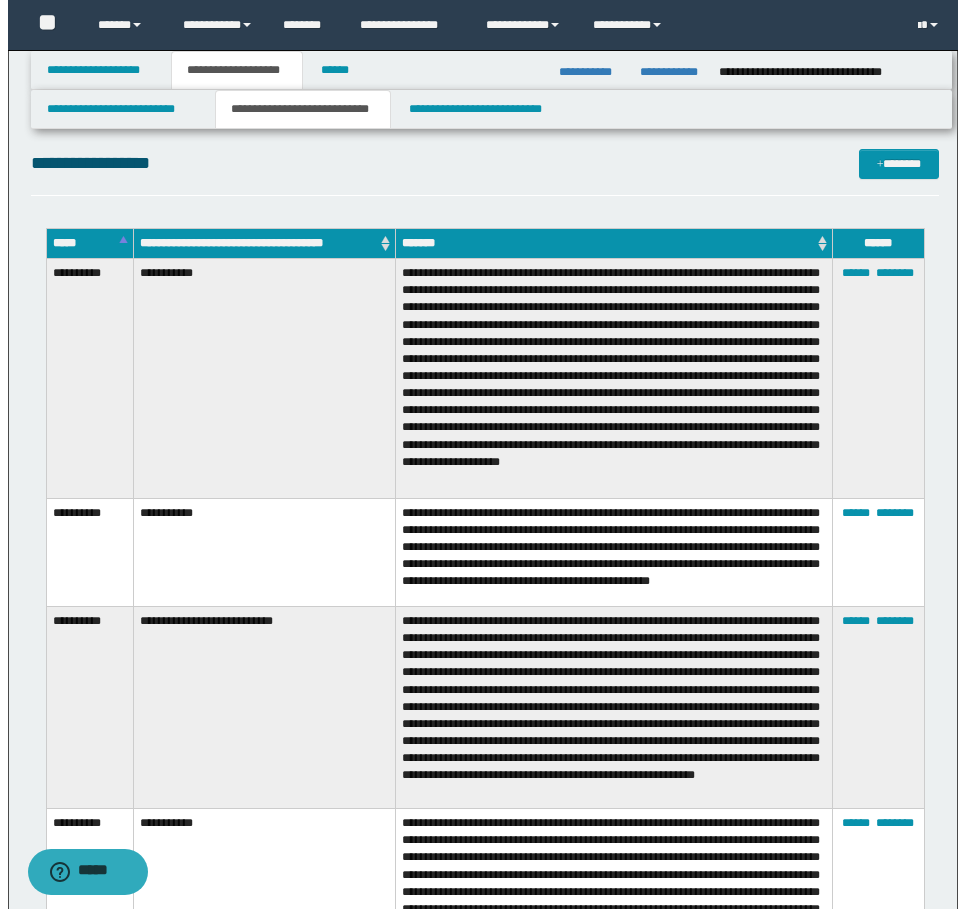 scroll, scrollTop: 2200, scrollLeft: 0, axis: vertical 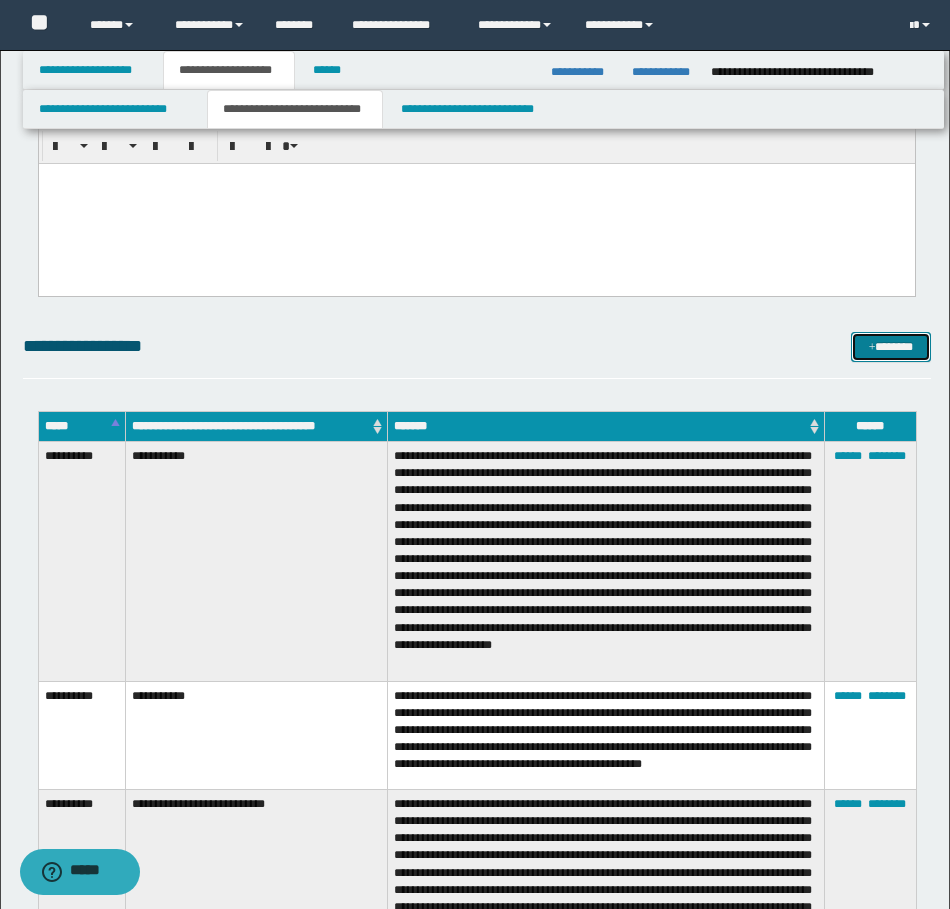 click on "*******" at bounding box center [891, 347] 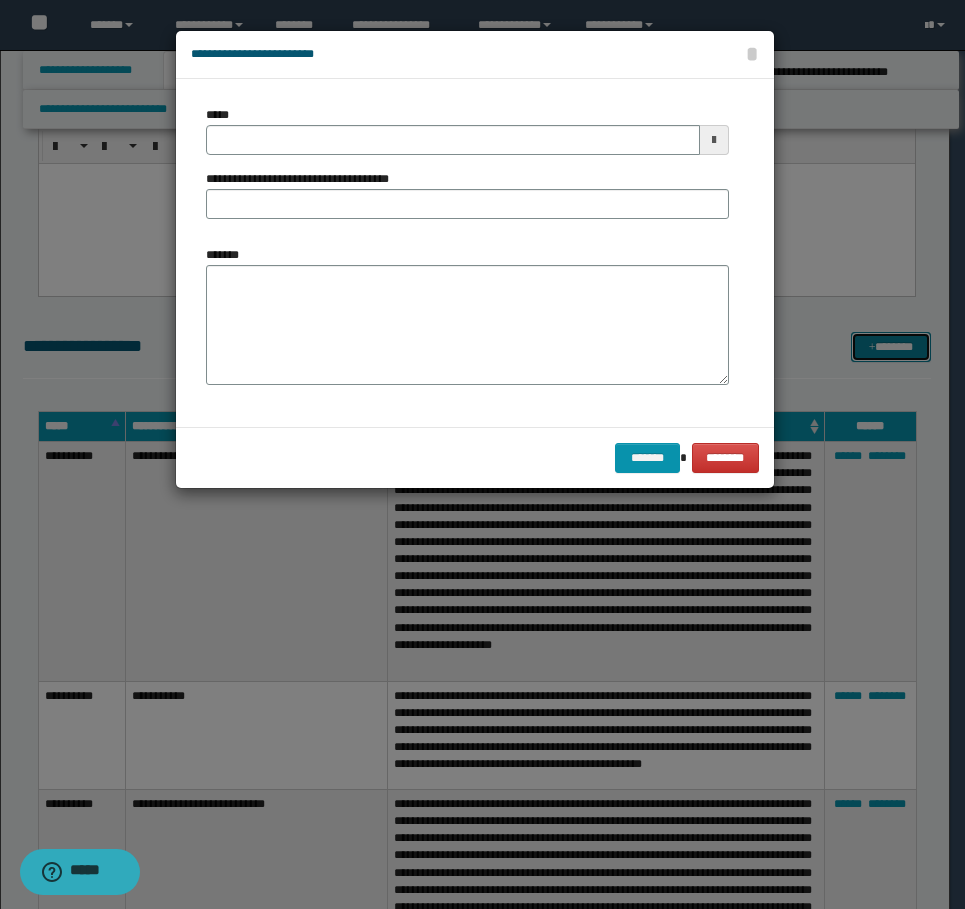 scroll, scrollTop: 0, scrollLeft: 0, axis: both 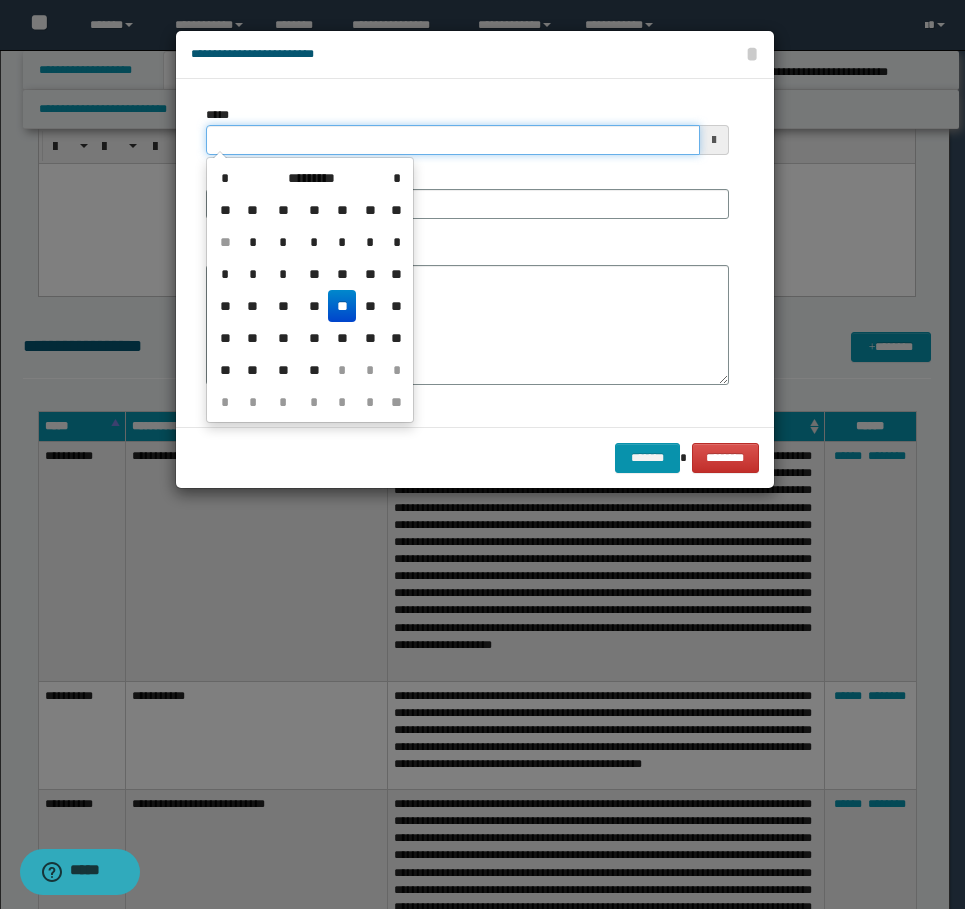 click on "*****" at bounding box center [453, 140] 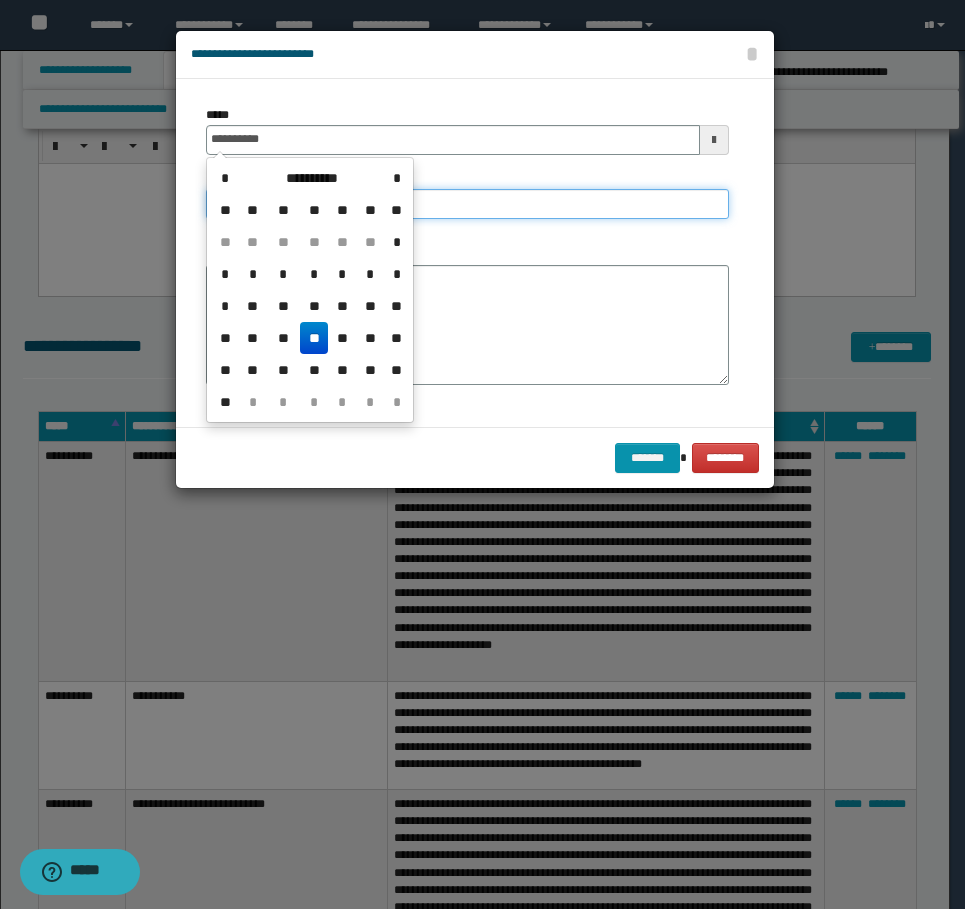type on "**********" 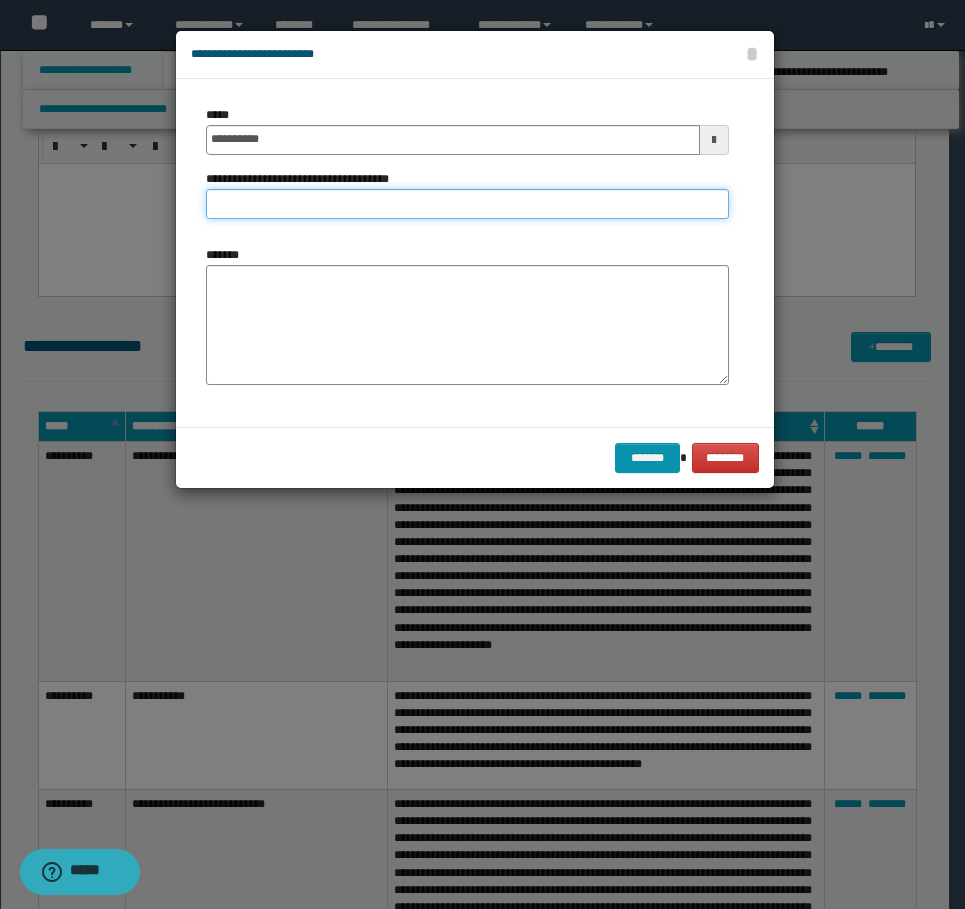click on "**********" at bounding box center [467, 204] 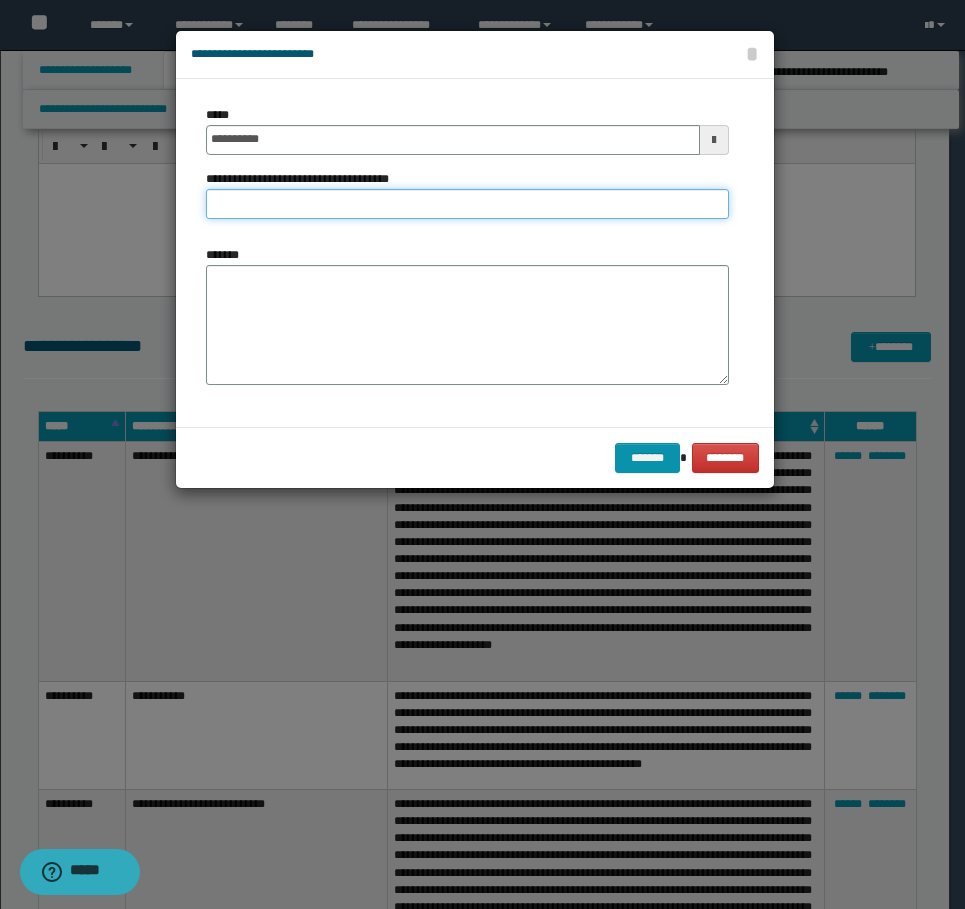 type on "**********" 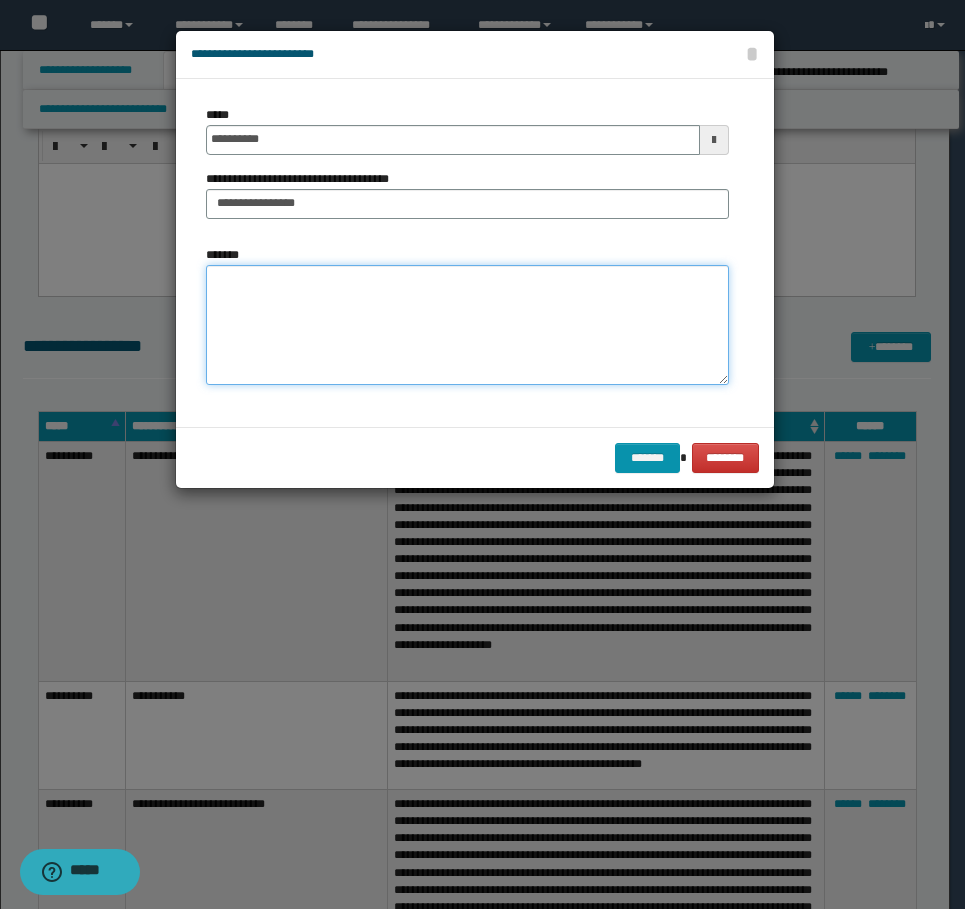 drag, startPoint x: 382, startPoint y: 274, endPoint x: 485, endPoint y: 291, distance: 104.393486 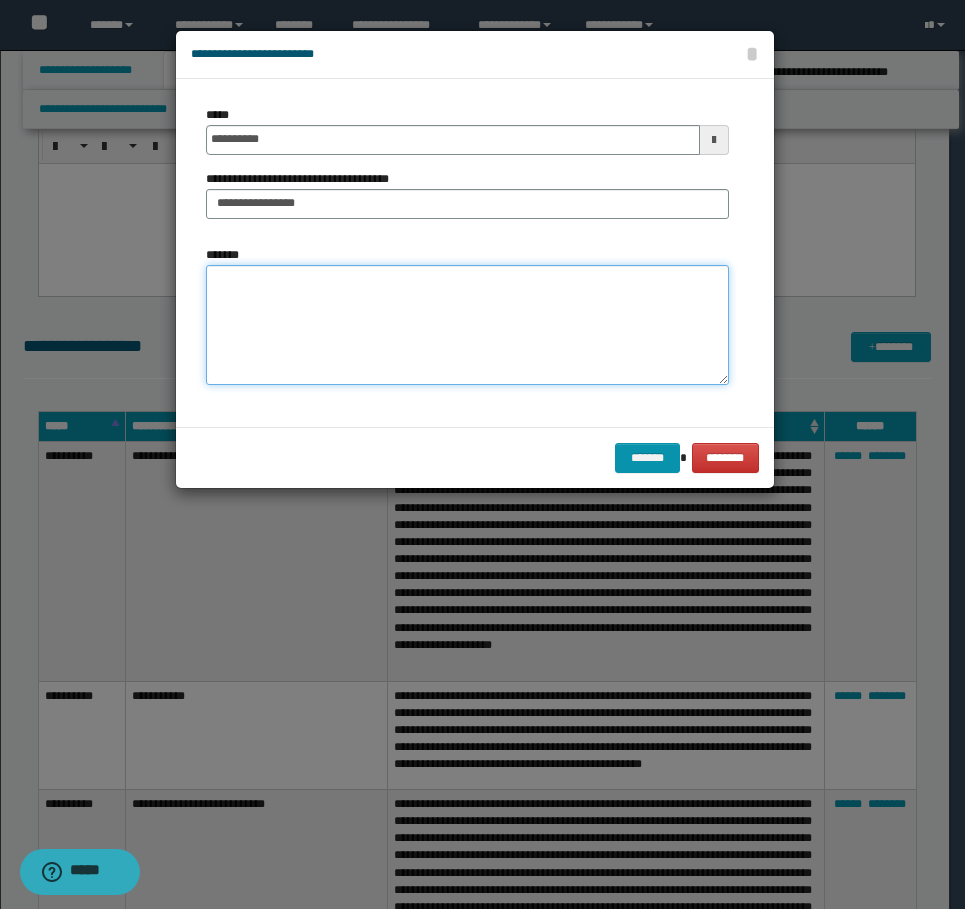 click on "*******" at bounding box center [467, 325] 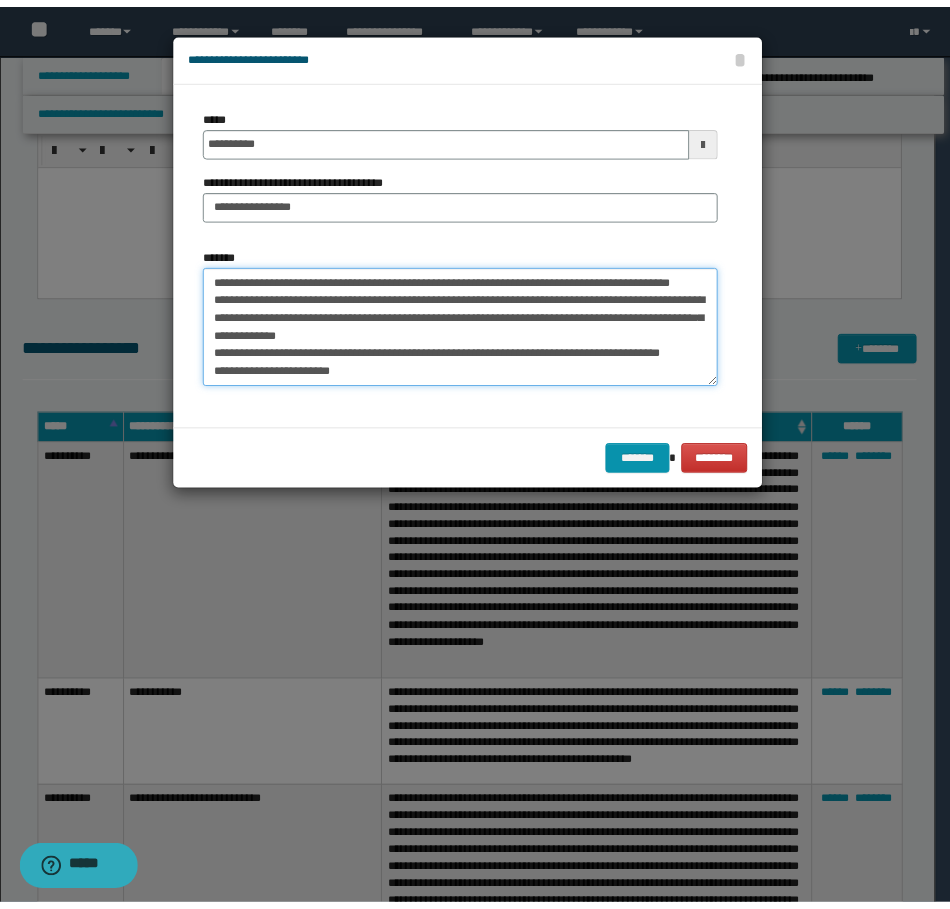 scroll, scrollTop: 0, scrollLeft: 0, axis: both 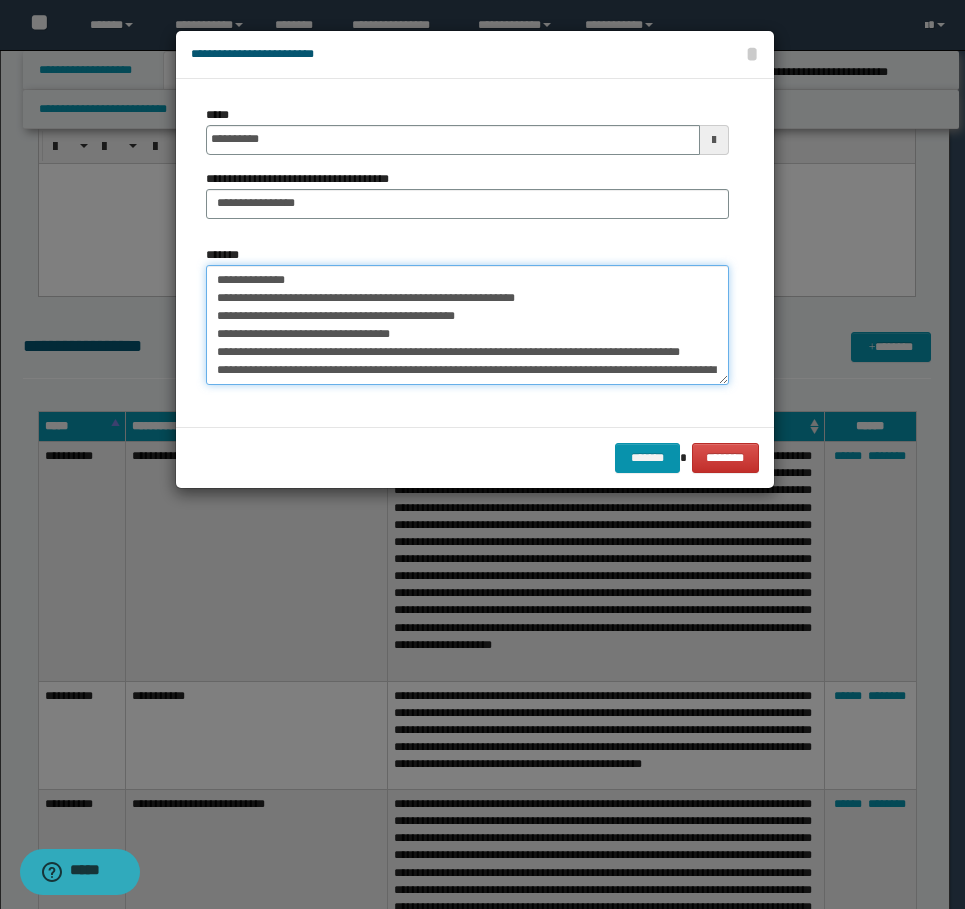 click on "**********" at bounding box center (467, 325) 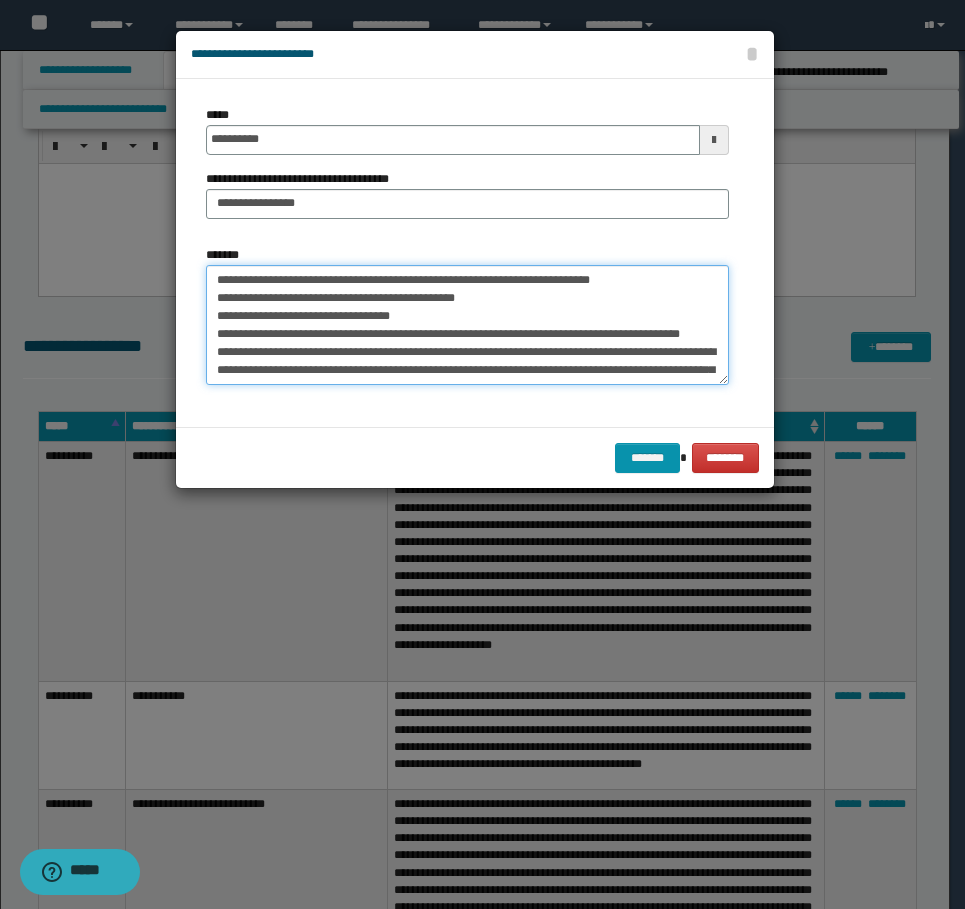 type on "**********" 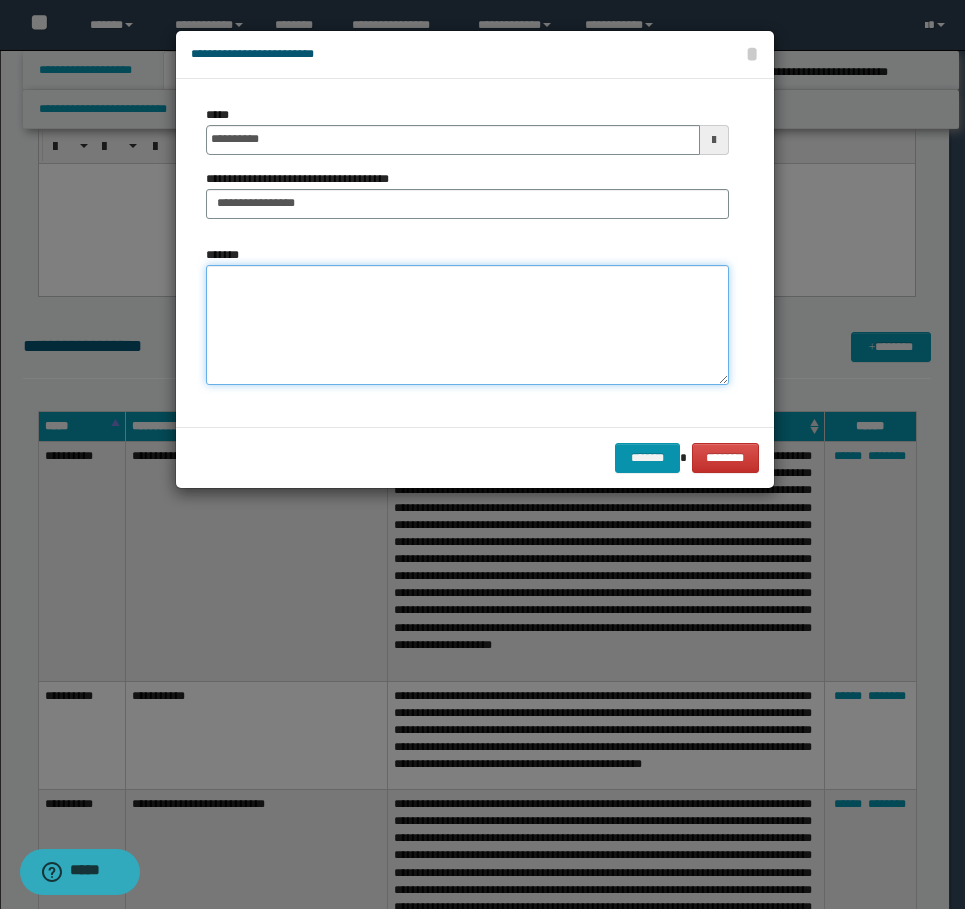 click on "*******" at bounding box center (467, 325) 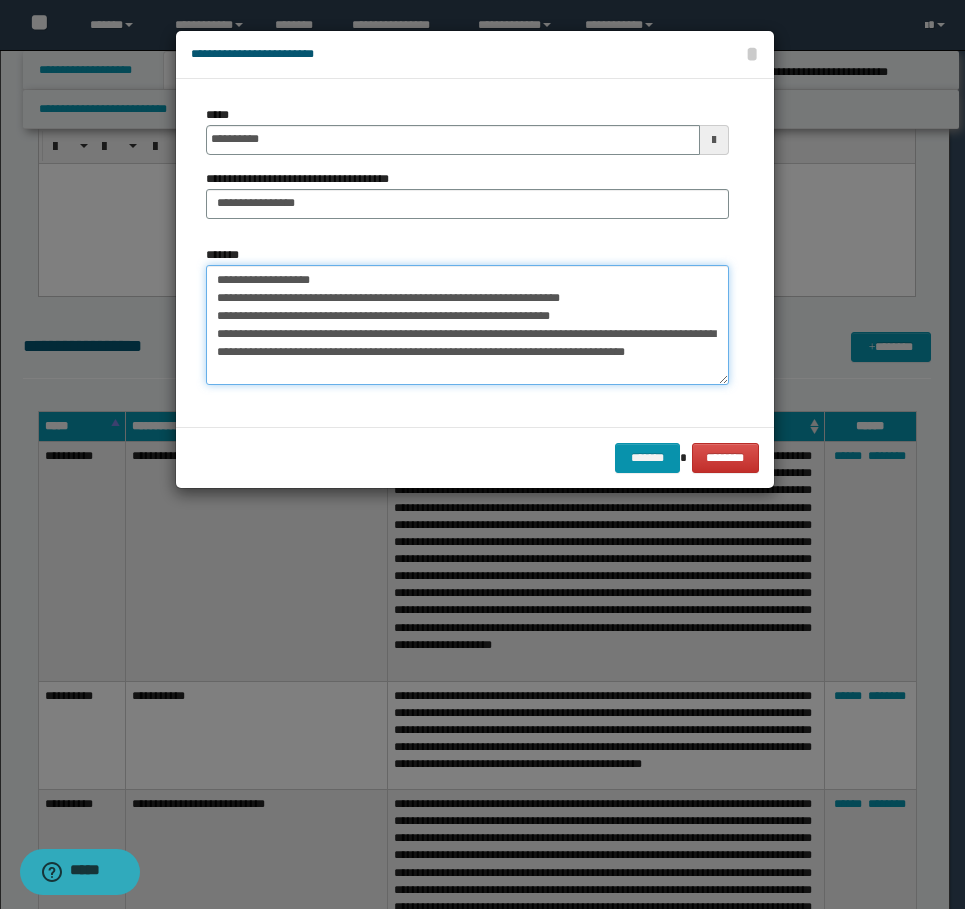drag, startPoint x: 289, startPoint y: 375, endPoint x: 632, endPoint y: 358, distance: 343.42102 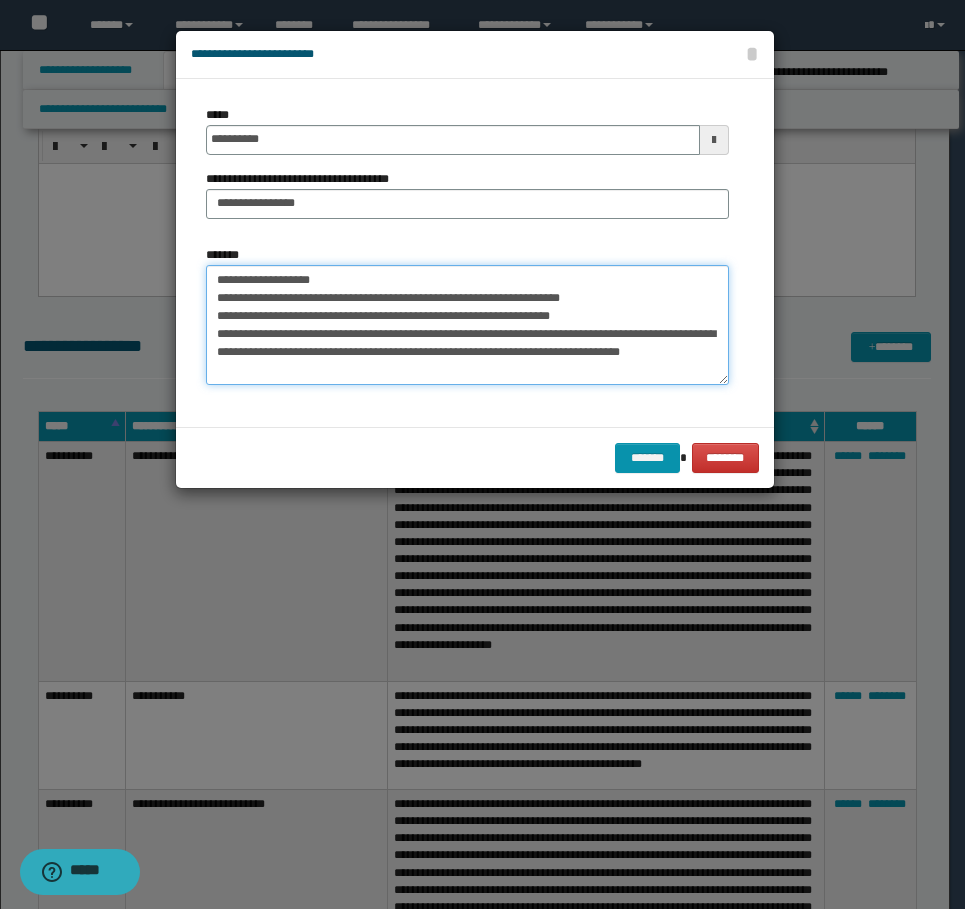 type on "**********" 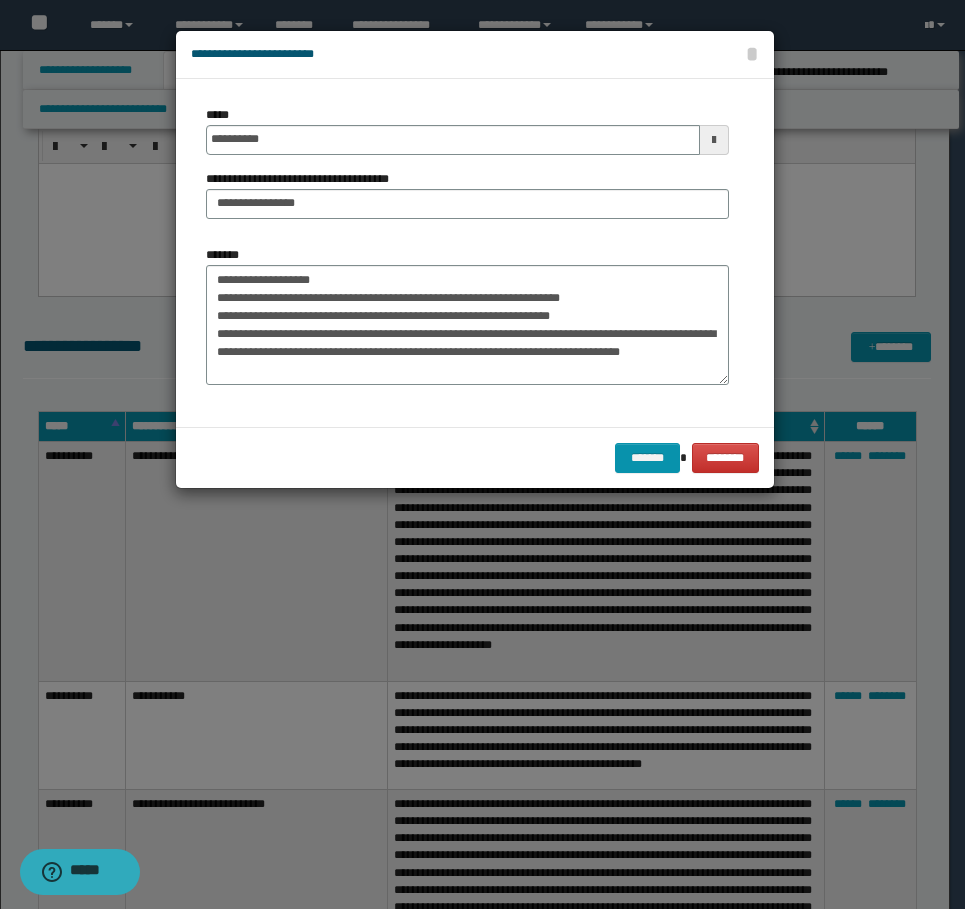click on "*******
********" at bounding box center [475, 457] 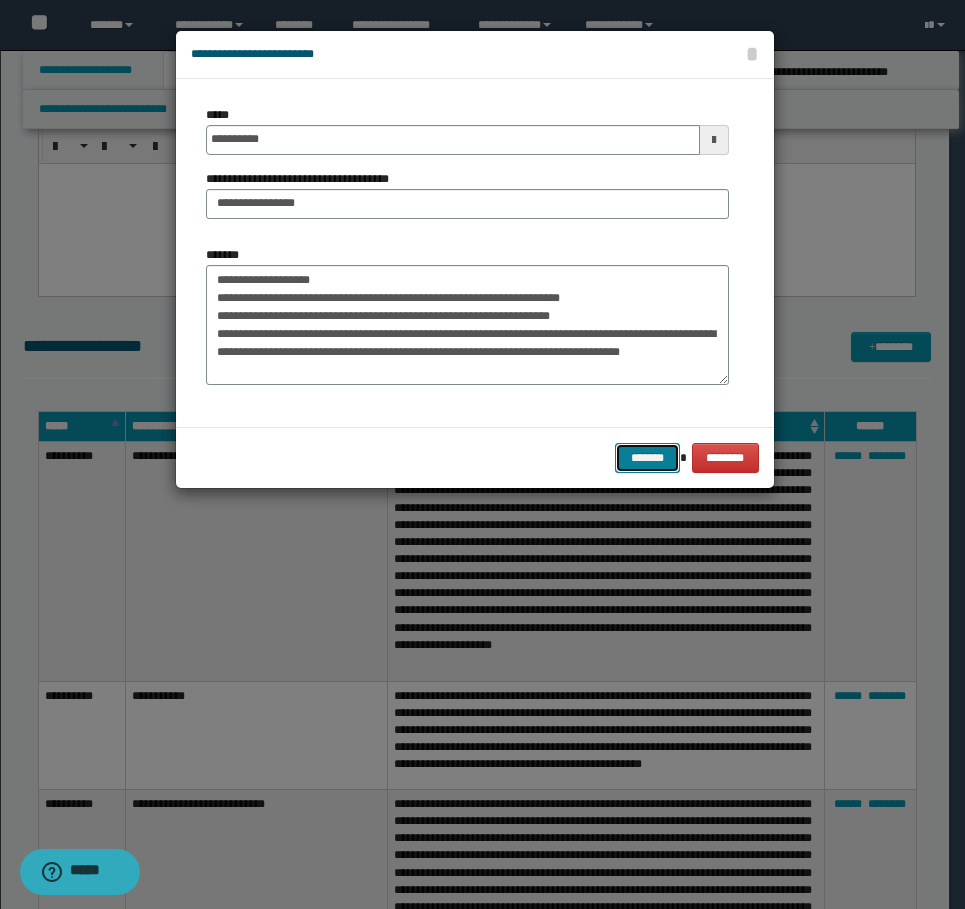 click on "*******" at bounding box center [647, 458] 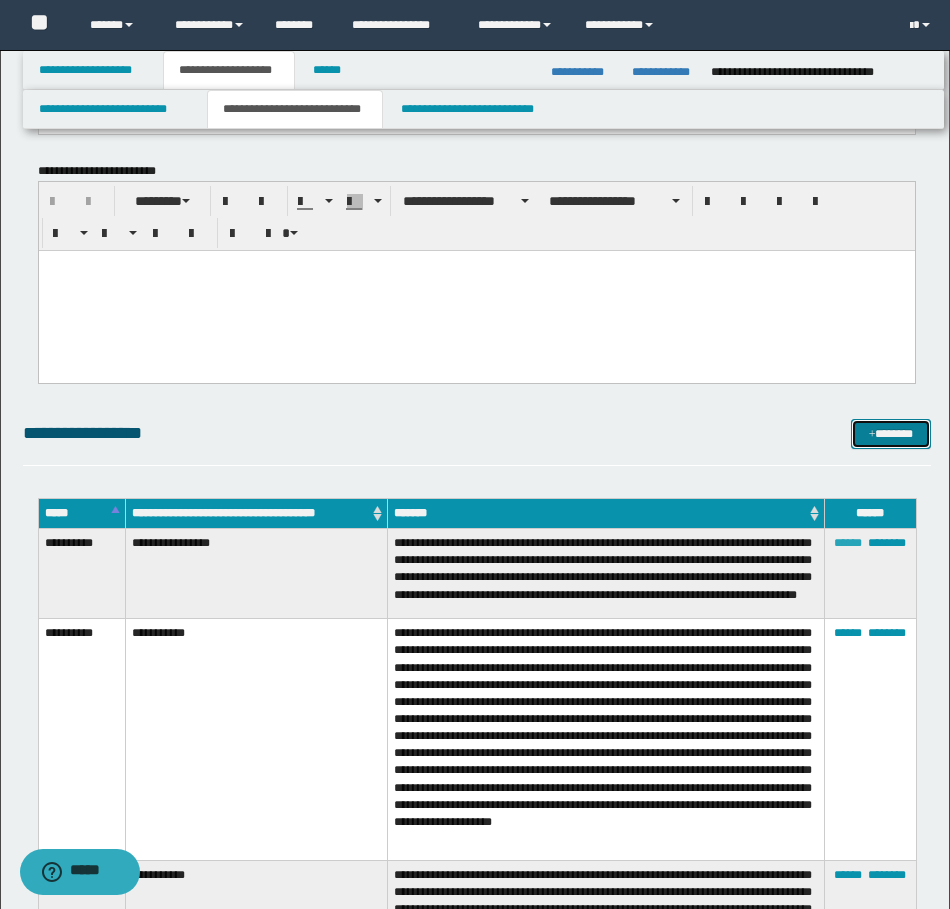 scroll, scrollTop: 2100, scrollLeft: 0, axis: vertical 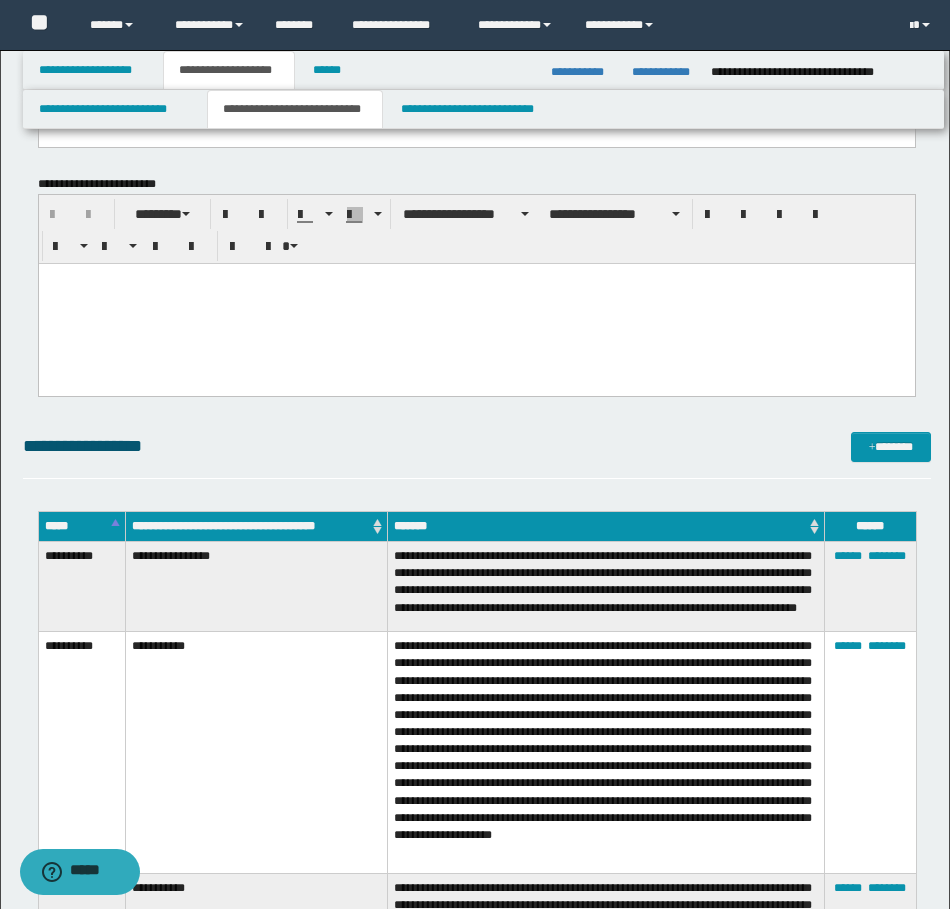 click on "**********" at bounding box center (477, 446) 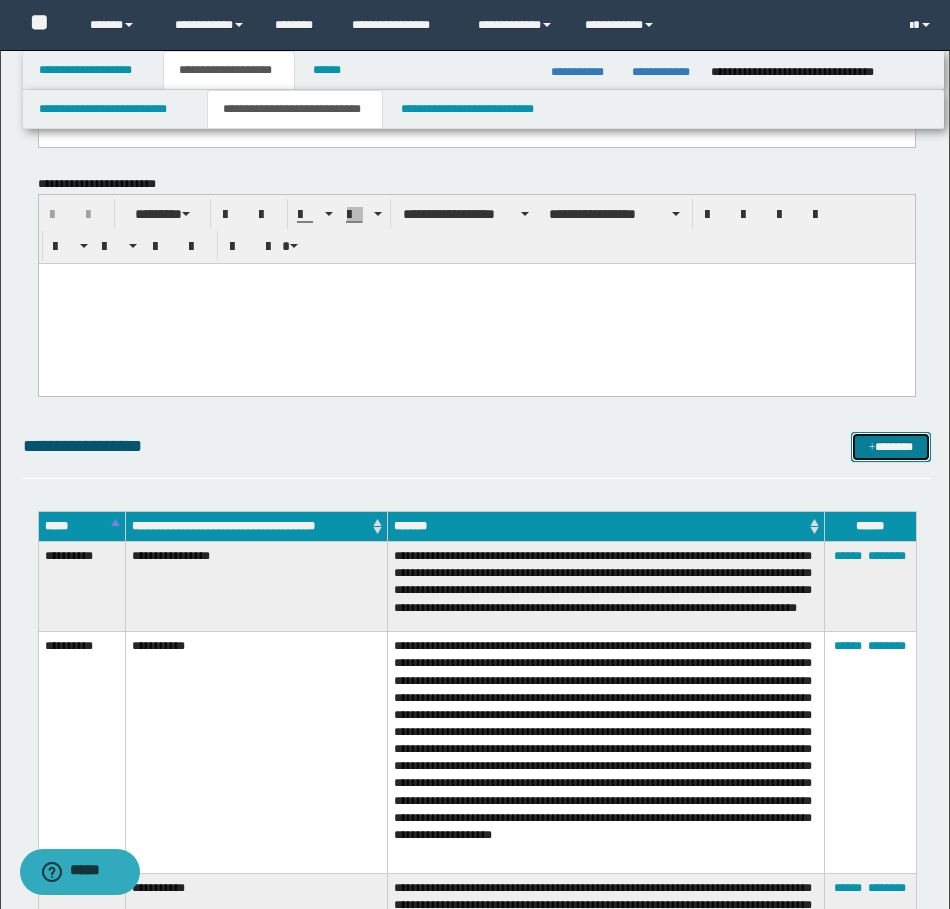 click on "*******" at bounding box center [891, 447] 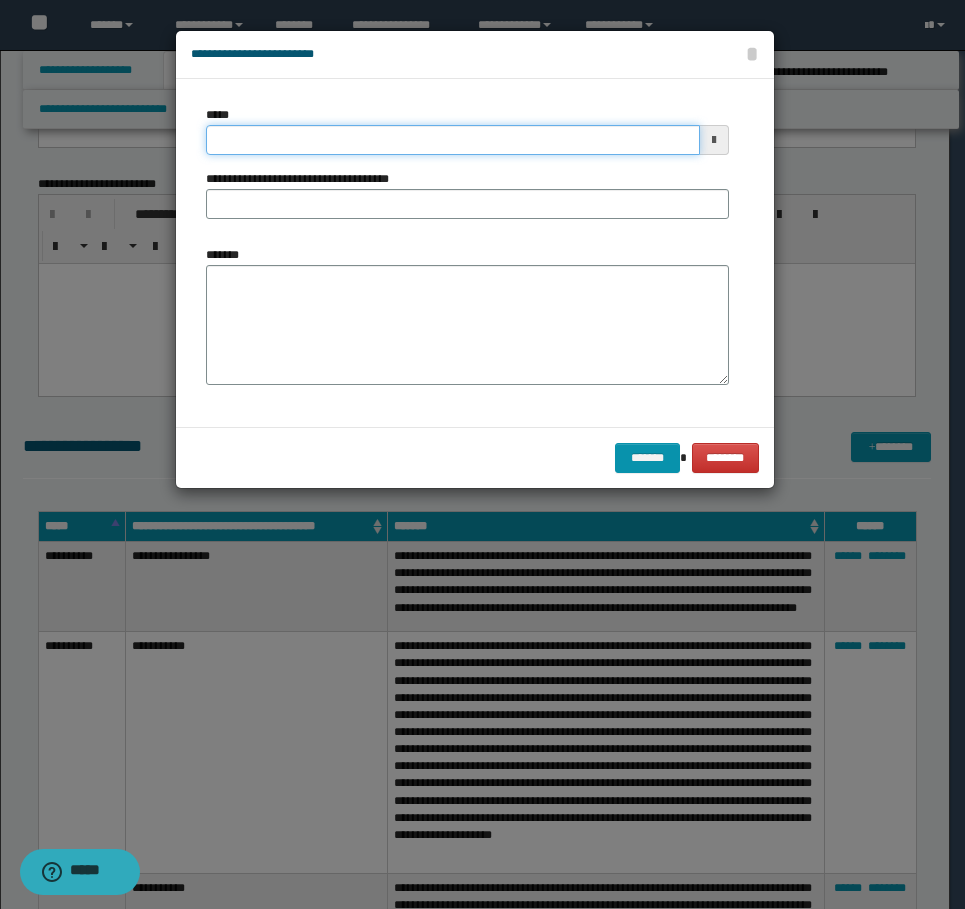 click on "*****" at bounding box center [453, 140] 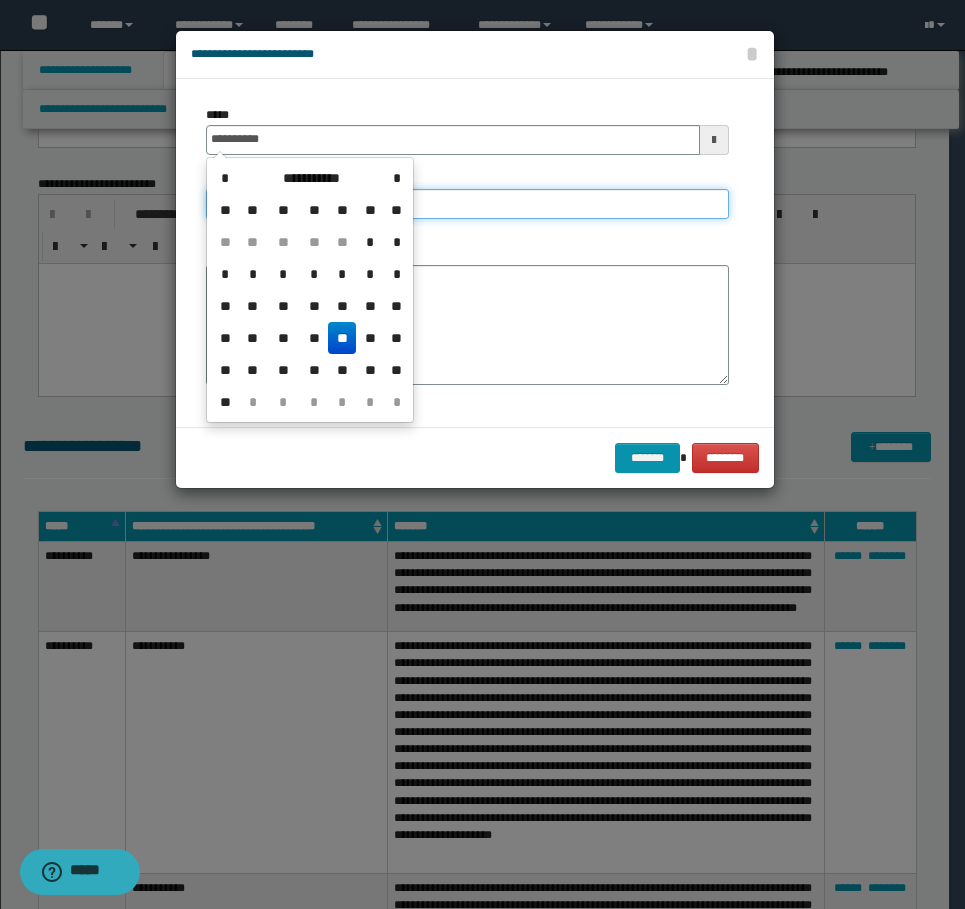 type on "**********" 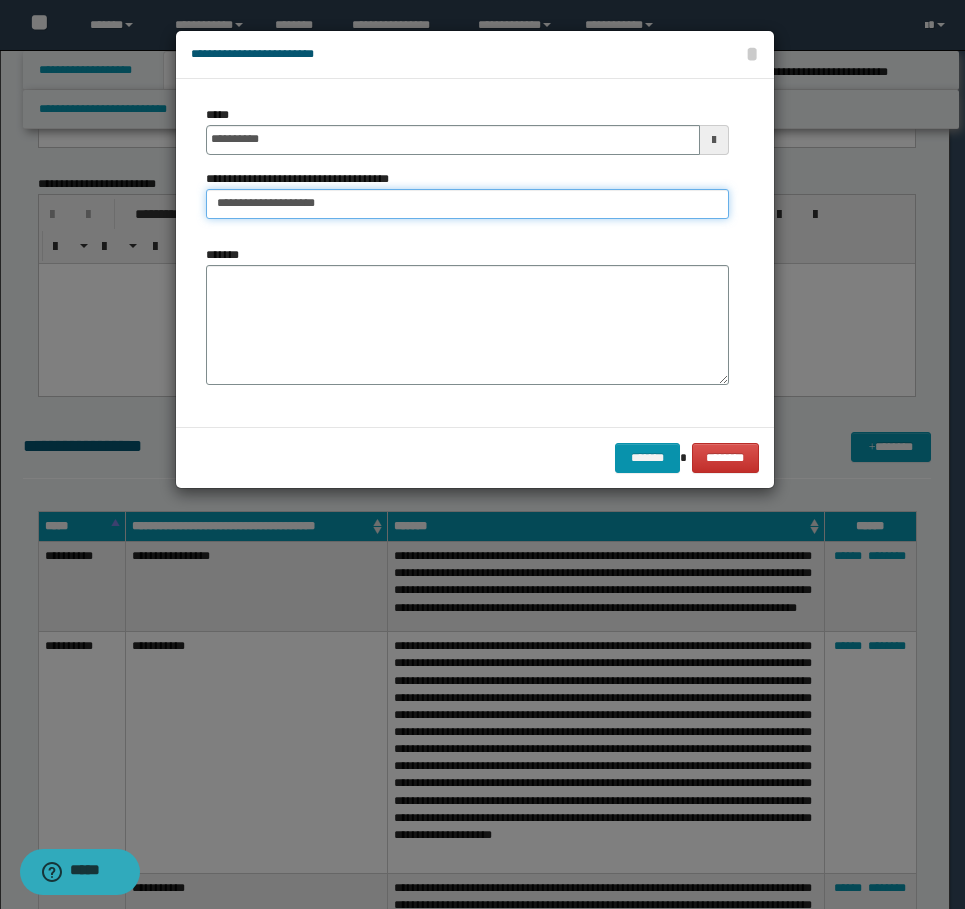 type on "**********" 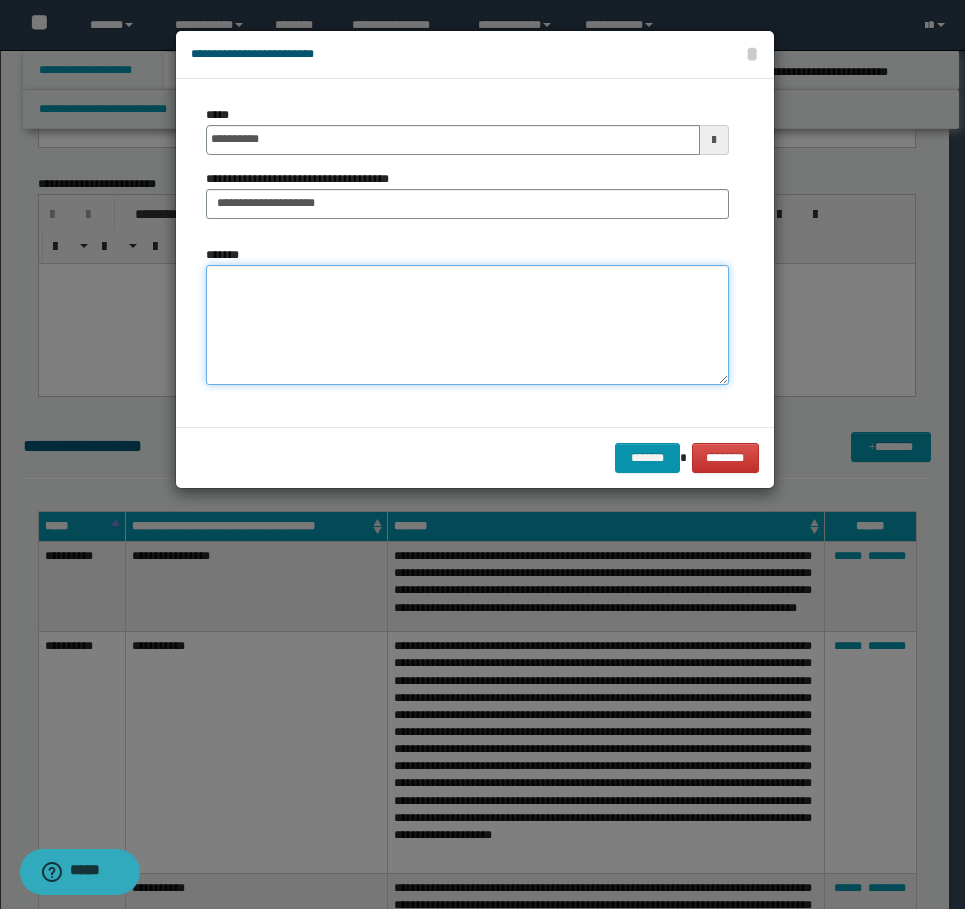 click on "*******" at bounding box center [467, 325] 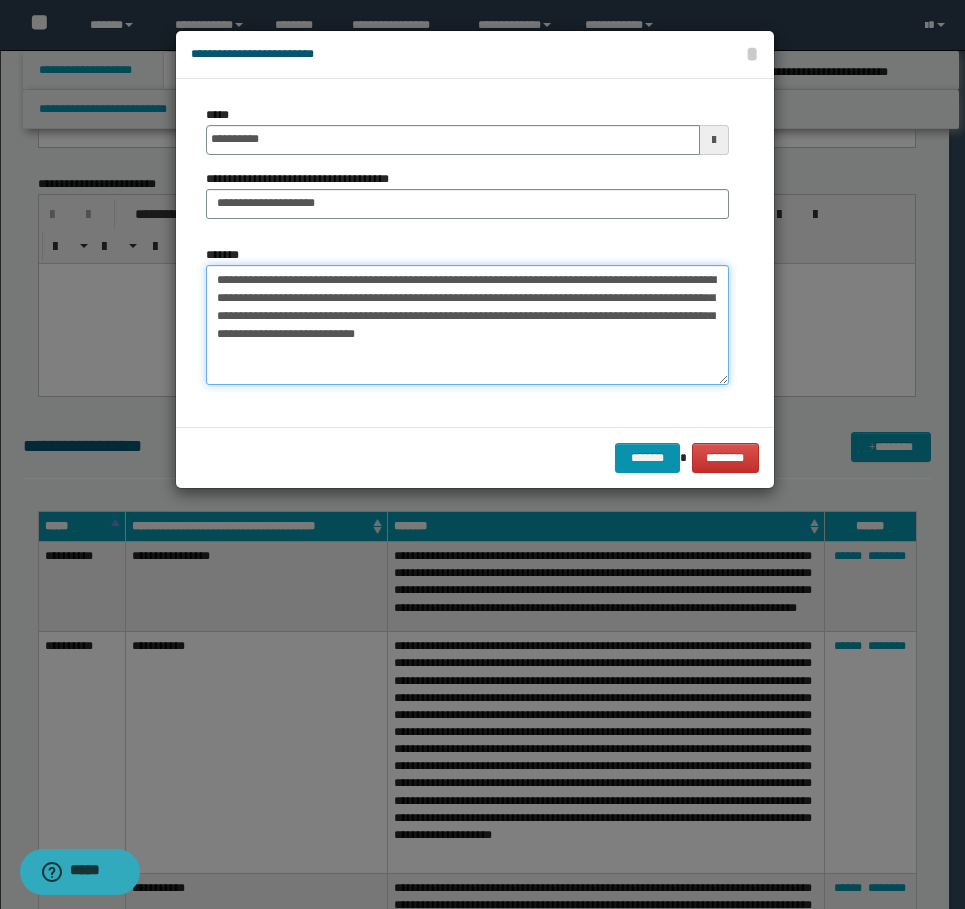drag, startPoint x: 339, startPoint y: 278, endPoint x: 212, endPoint y: 274, distance: 127.06297 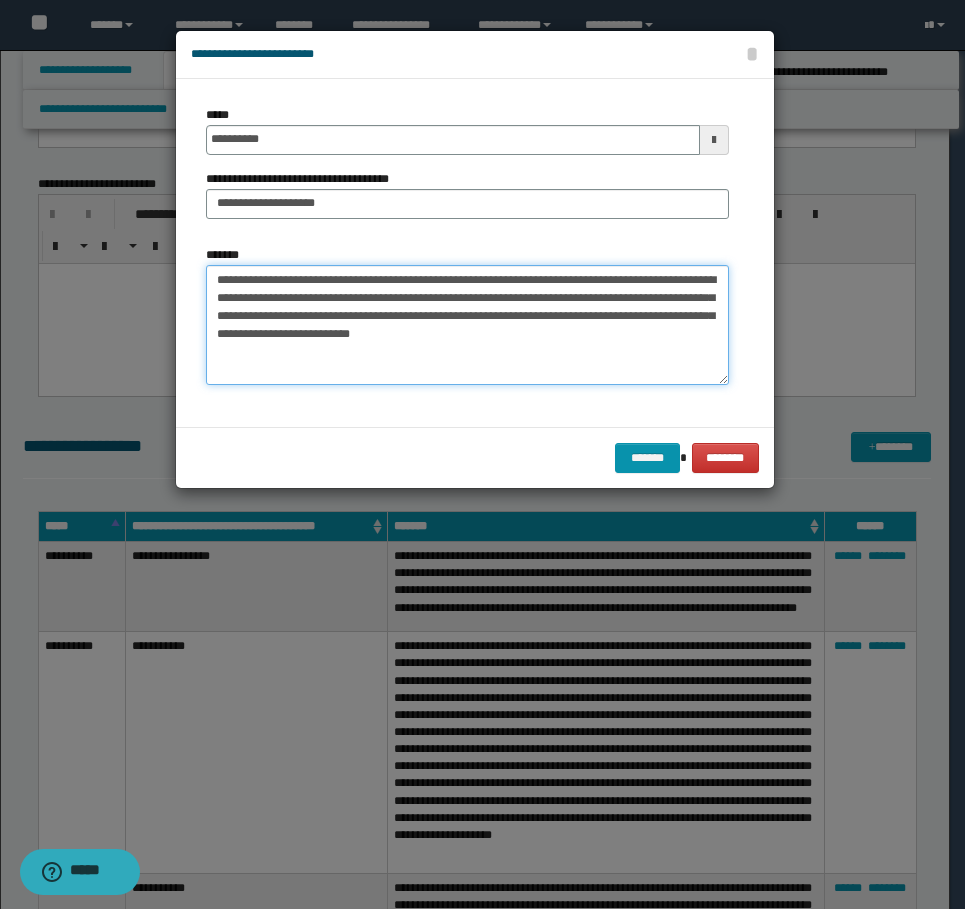 drag, startPoint x: 471, startPoint y: 360, endPoint x: 378, endPoint y: 284, distance: 120.10412 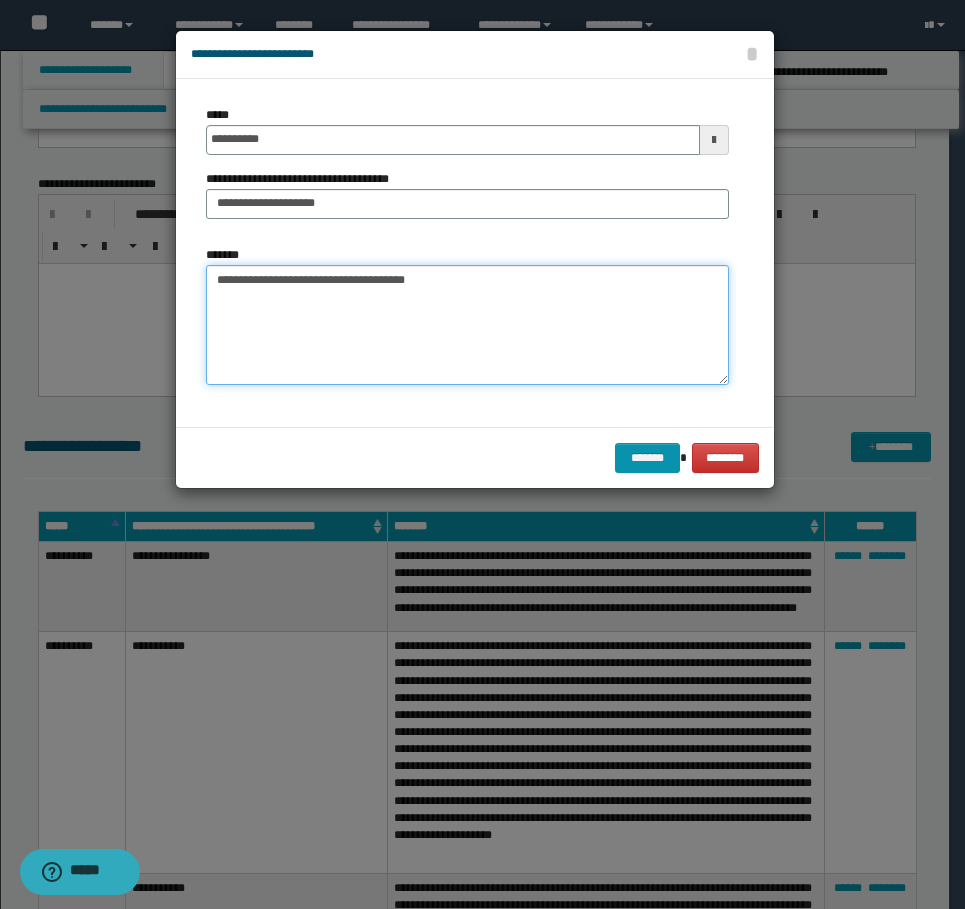 drag, startPoint x: 461, startPoint y: 303, endPoint x: 374, endPoint y: 286, distance: 88.64536 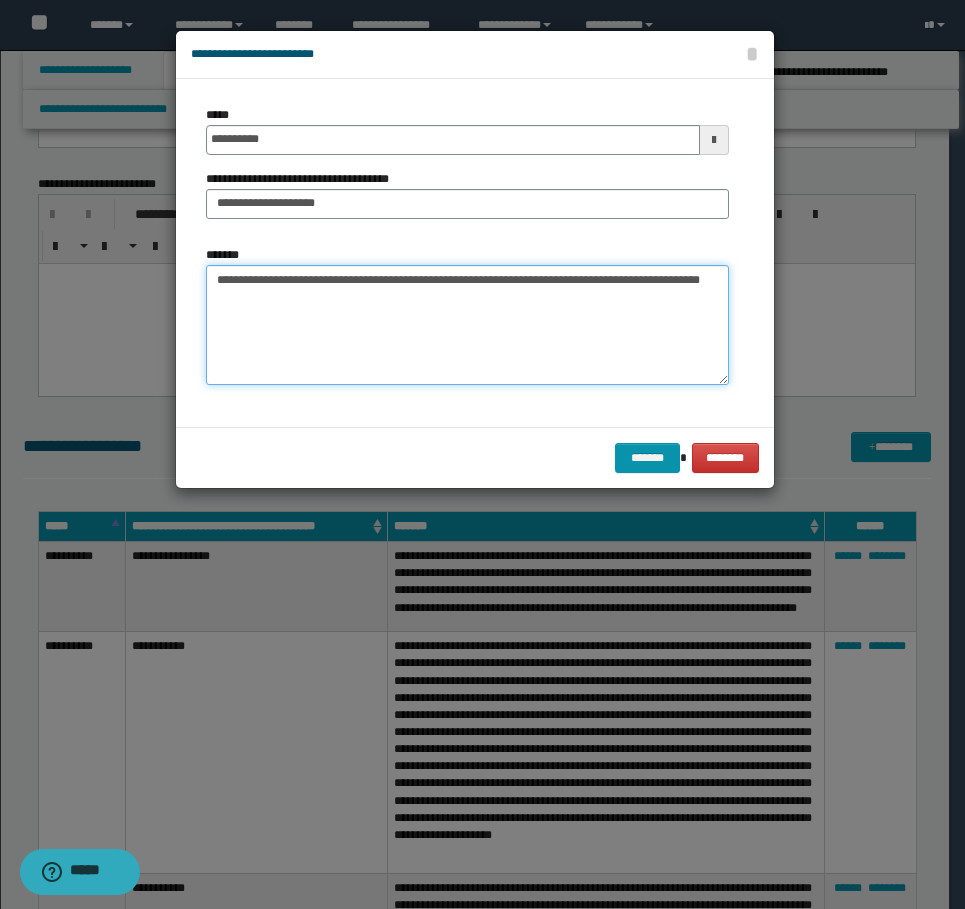 click on "**********" at bounding box center [467, 325] 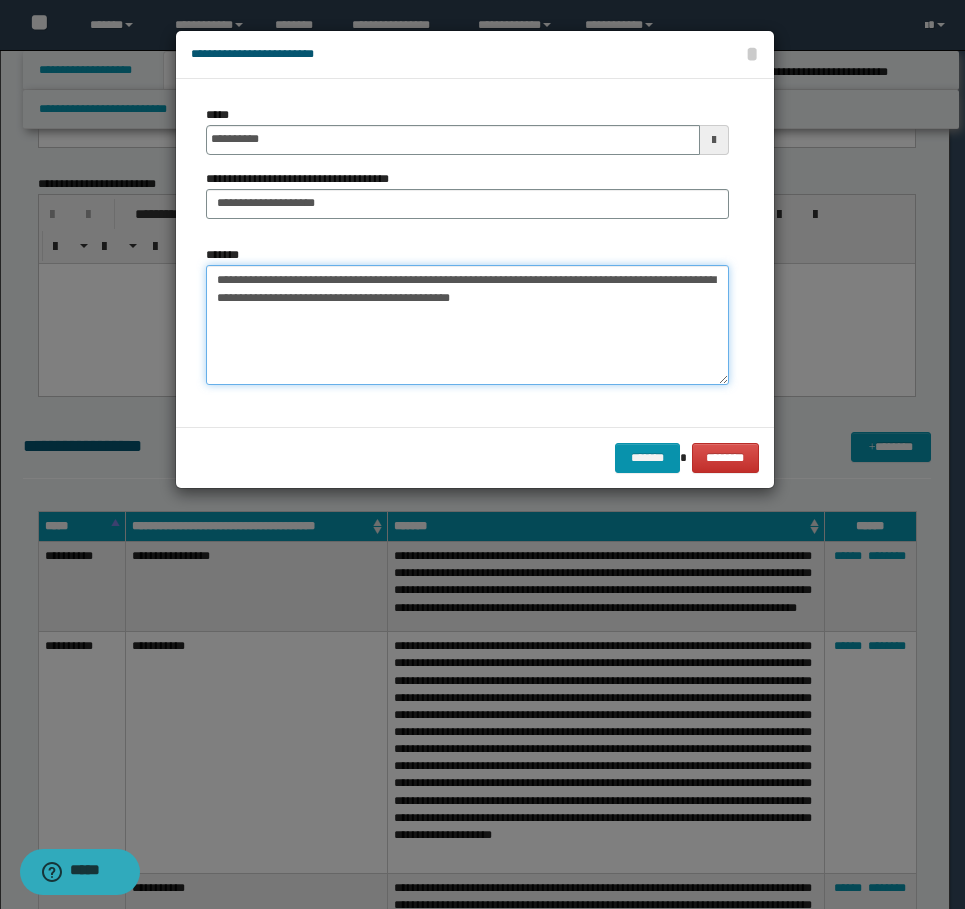 click on "**********" at bounding box center (467, 325) 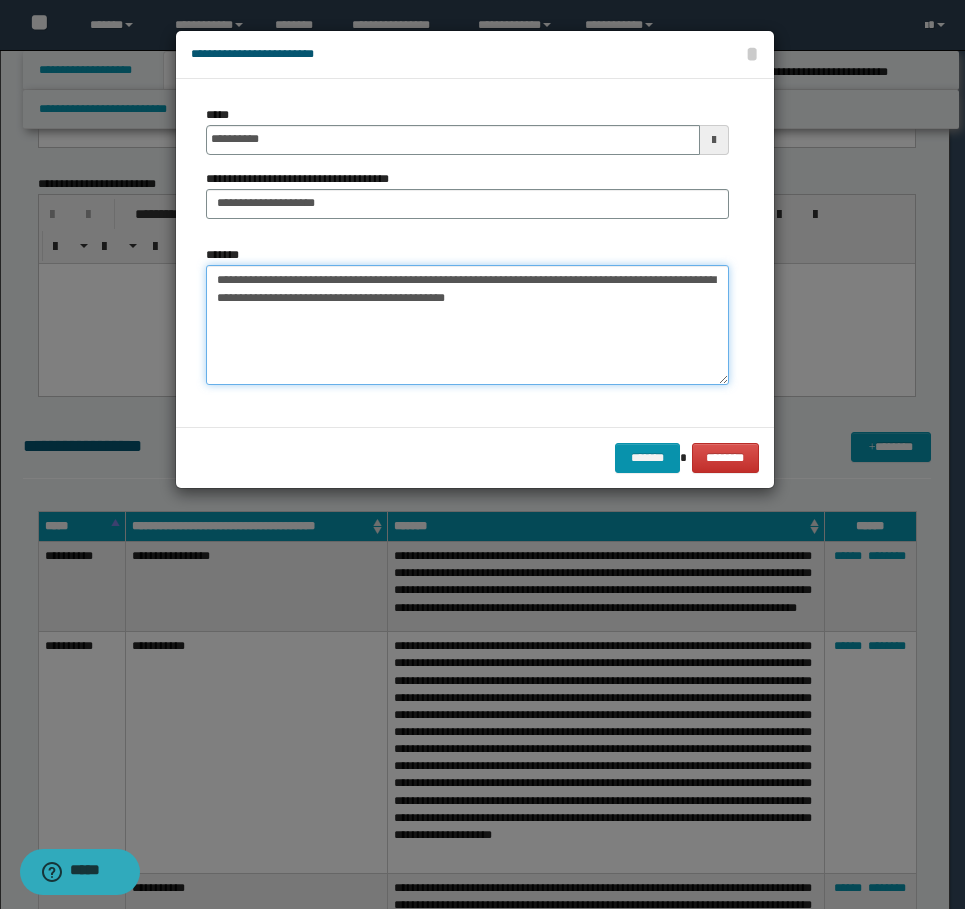 click on "**********" at bounding box center (467, 325) 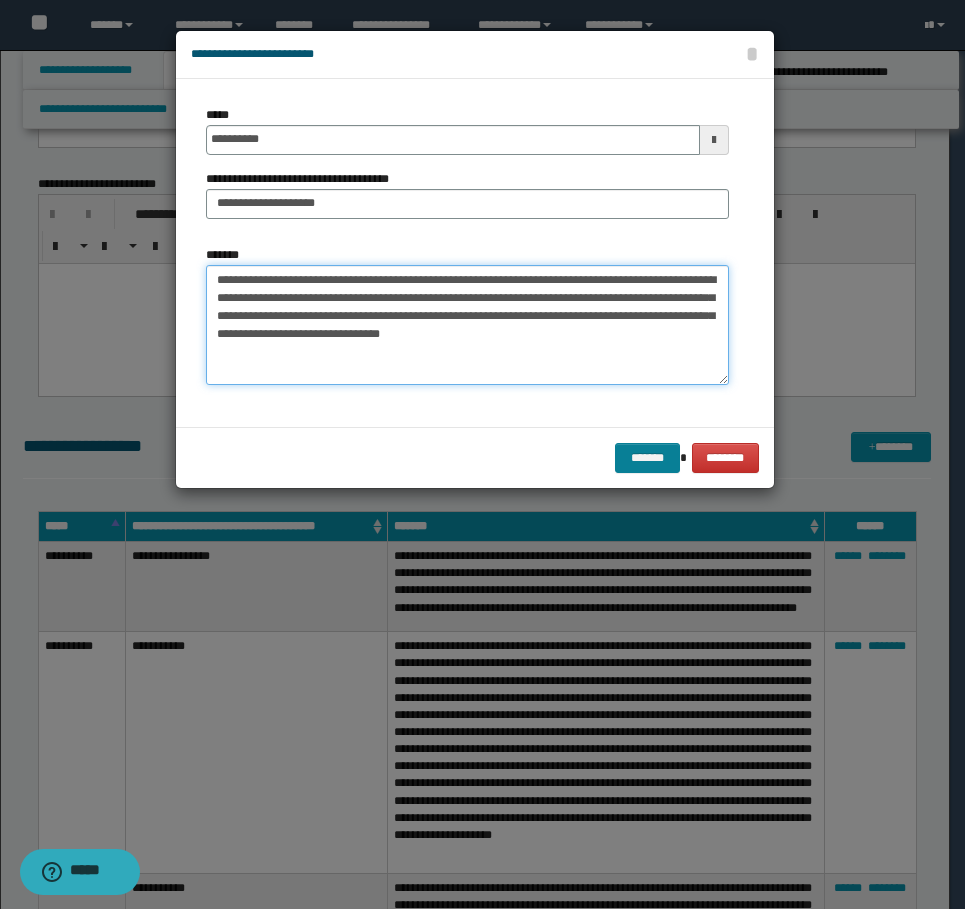 type on "**********" 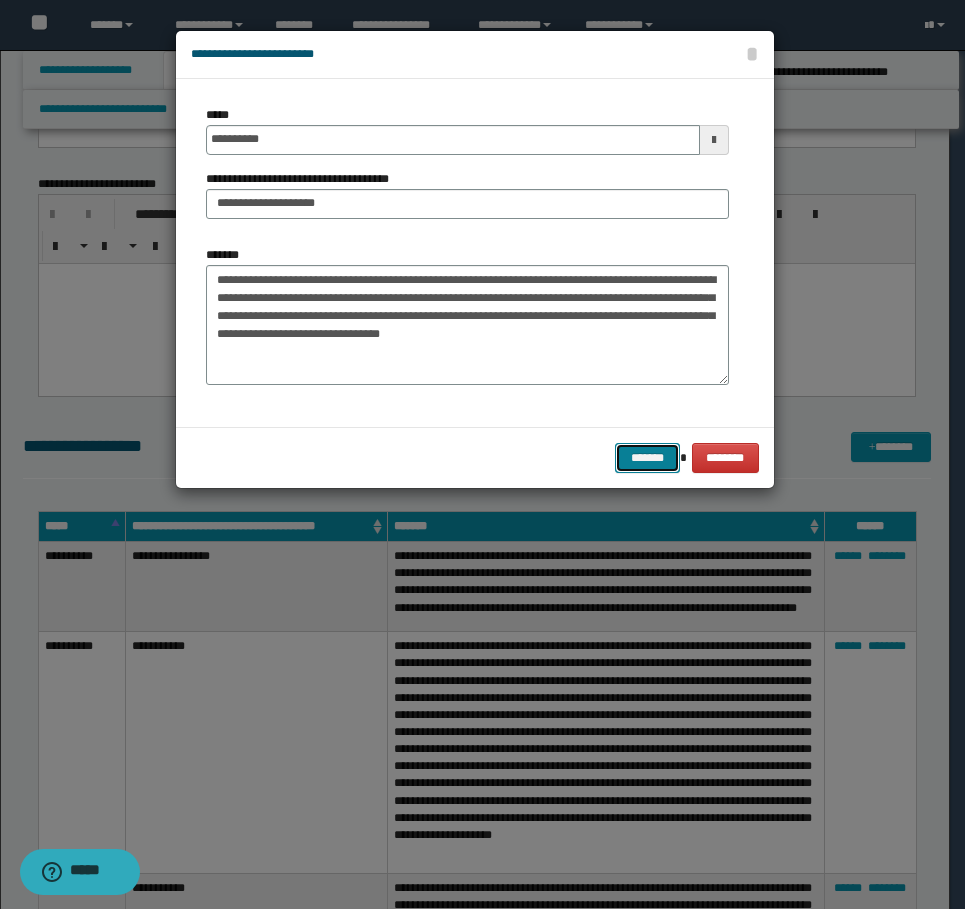 drag, startPoint x: 633, startPoint y: 450, endPoint x: 661, endPoint y: 451, distance: 28.01785 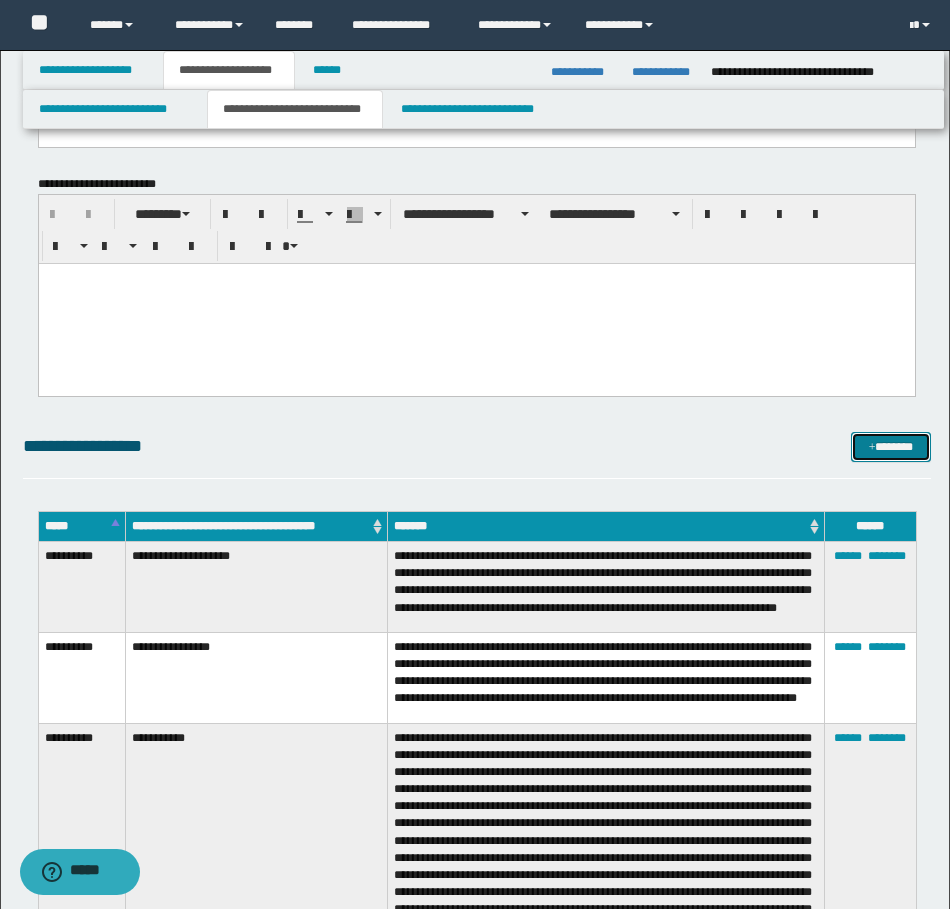 click on "*******" at bounding box center (891, 447) 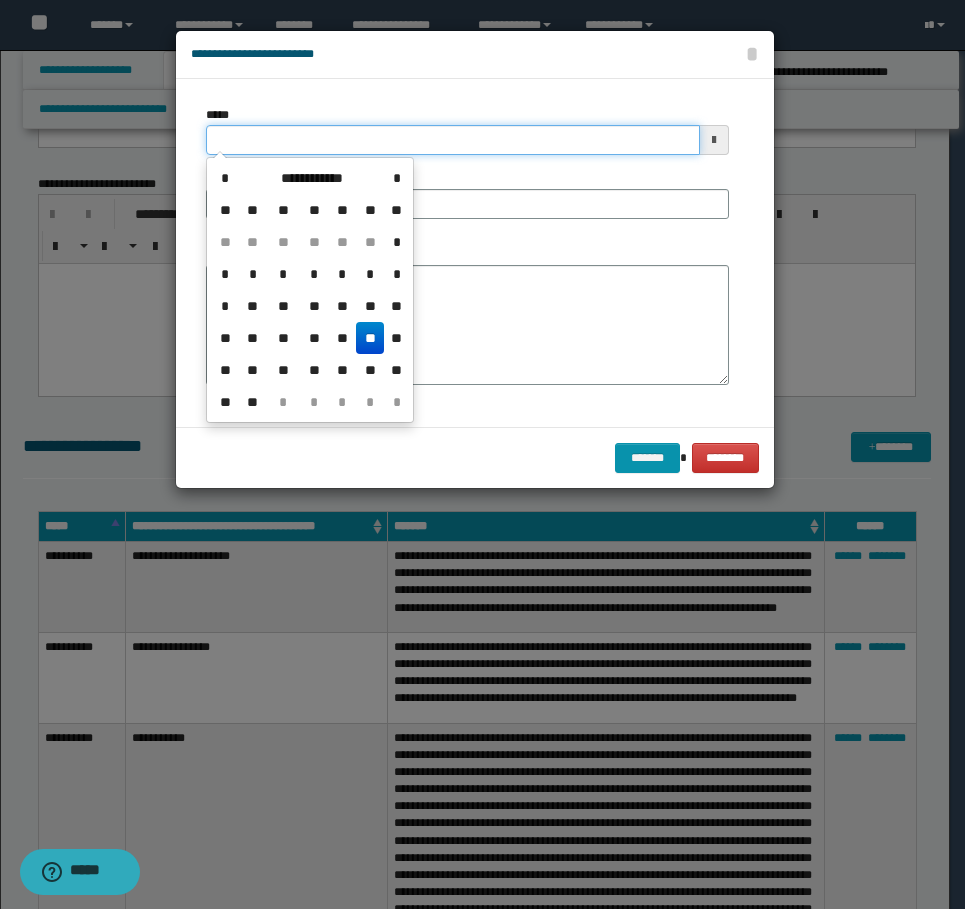 click on "*****" at bounding box center [453, 140] 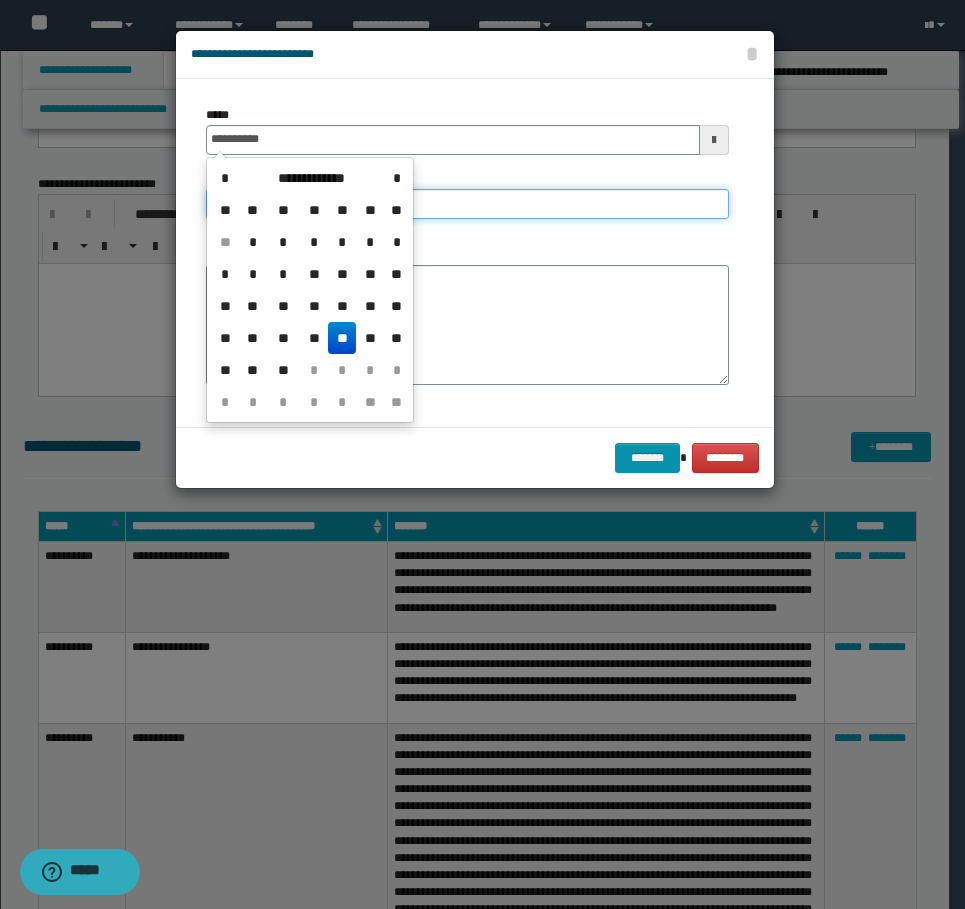type on "**********" 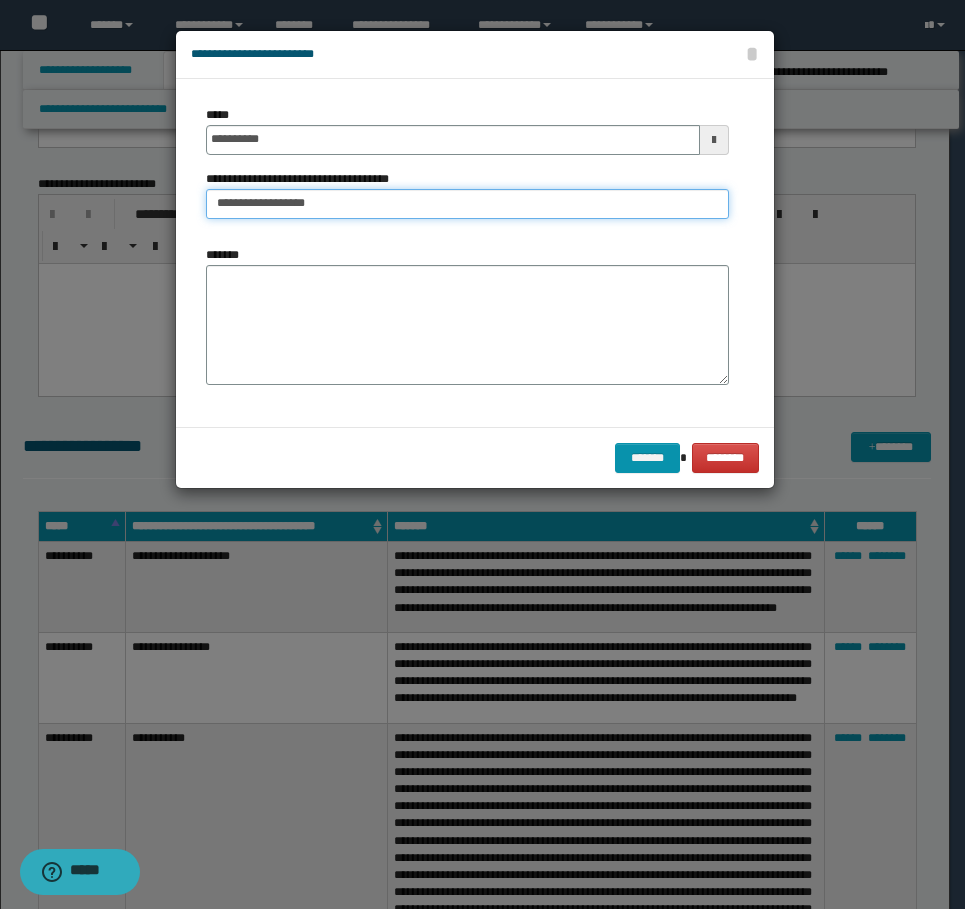 type on "**********" 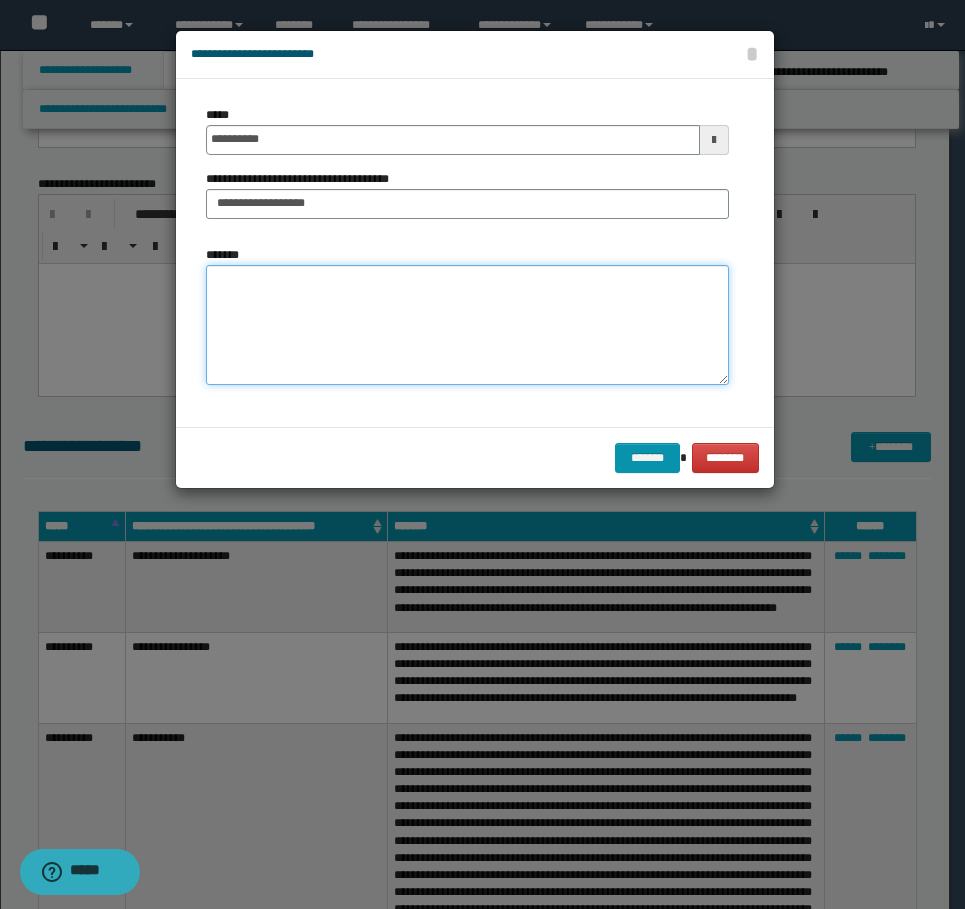 click on "*******" at bounding box center [467, 325] 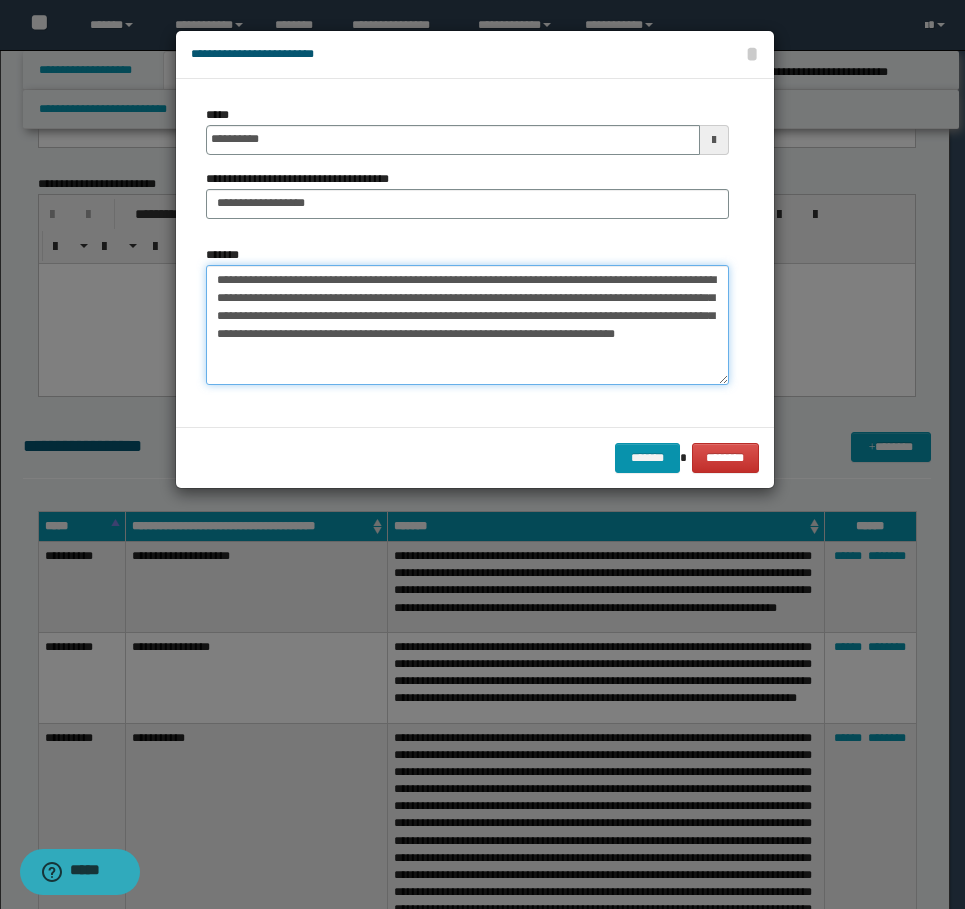drag, startPoint x: 384, startPoint y: 321, endPoint x: 337, endPoint y: 357, distance: 59.20304 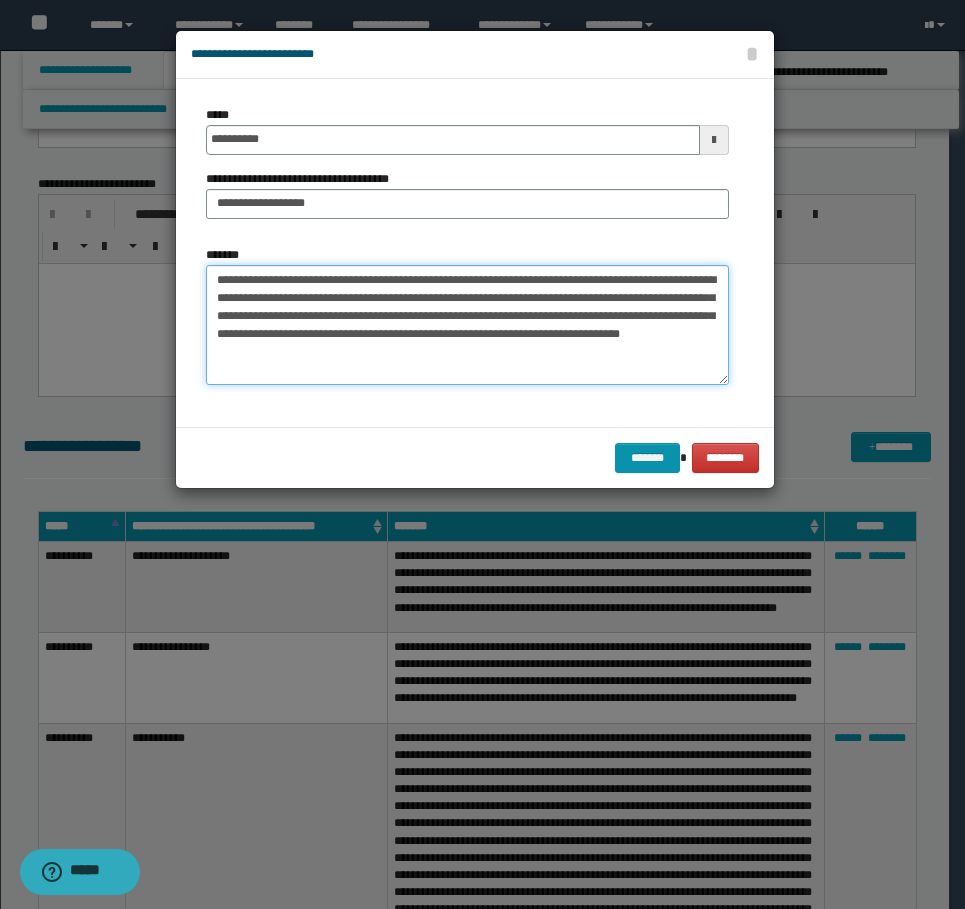 drag, startPoint x: 389, startPoint y: 316, endPoint x: 365, endPoint y: 342, distance: 35.383614 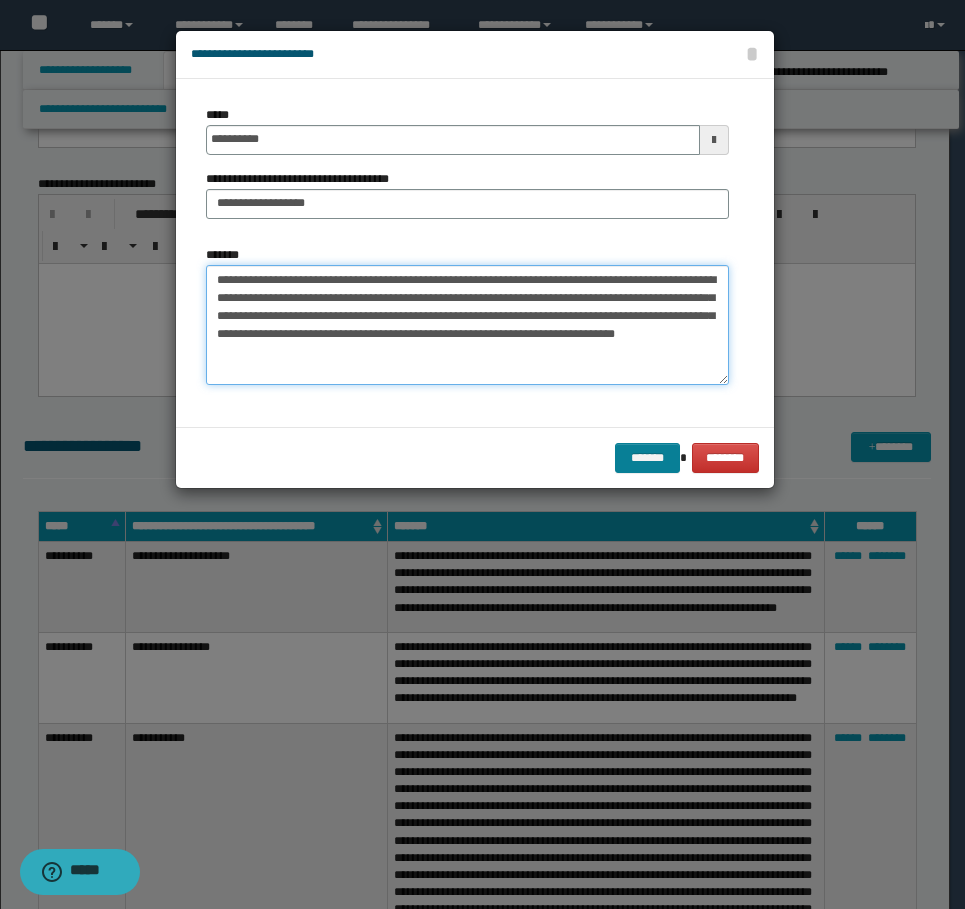 type on "**********" 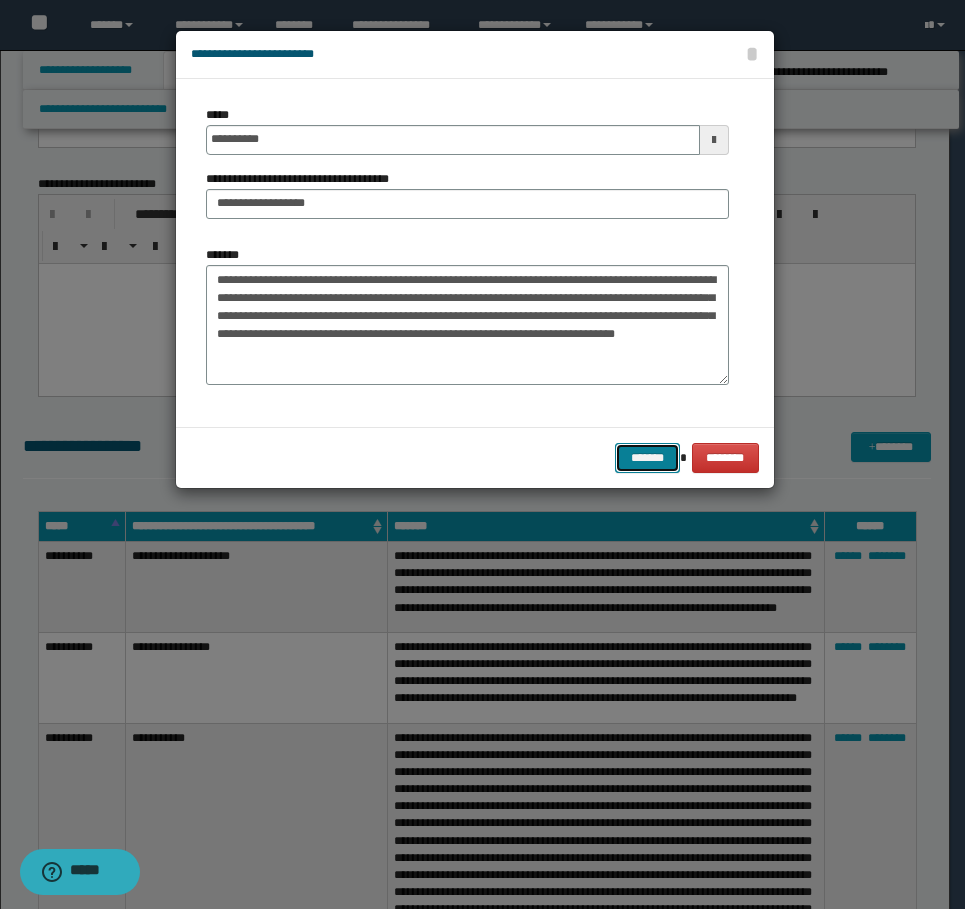 click on "*******" at bounding box center (647, 458) 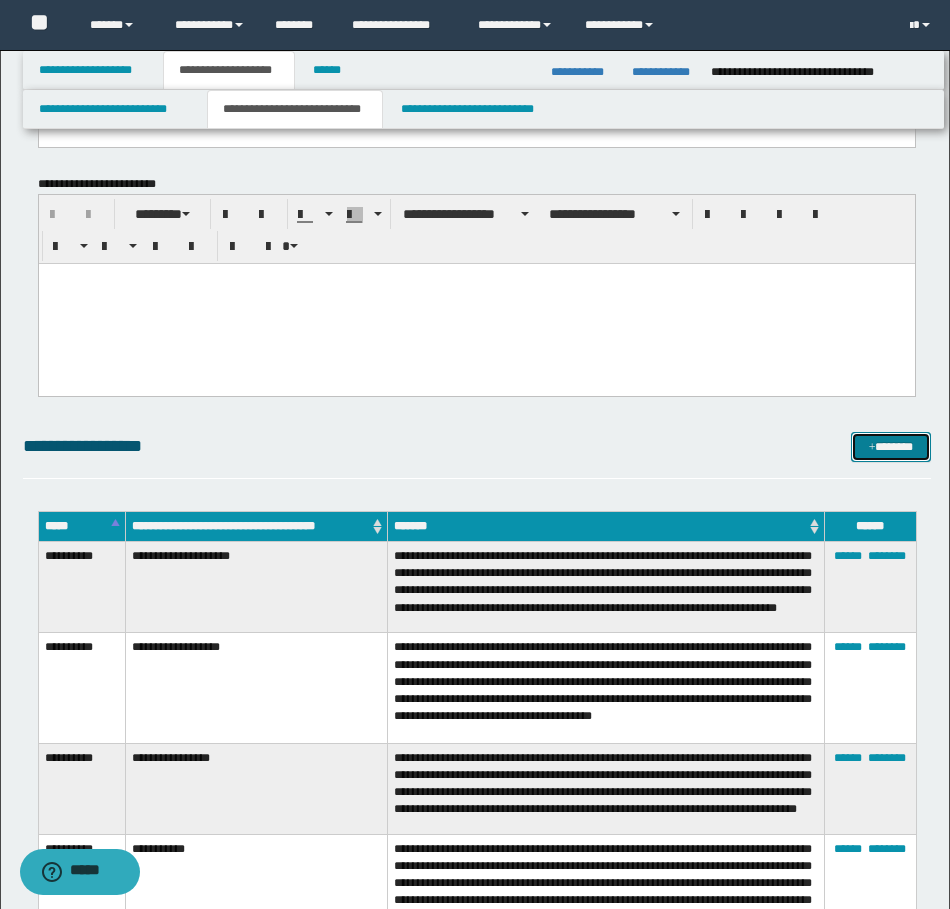 click on "*******" at bounding box center [891, 447] 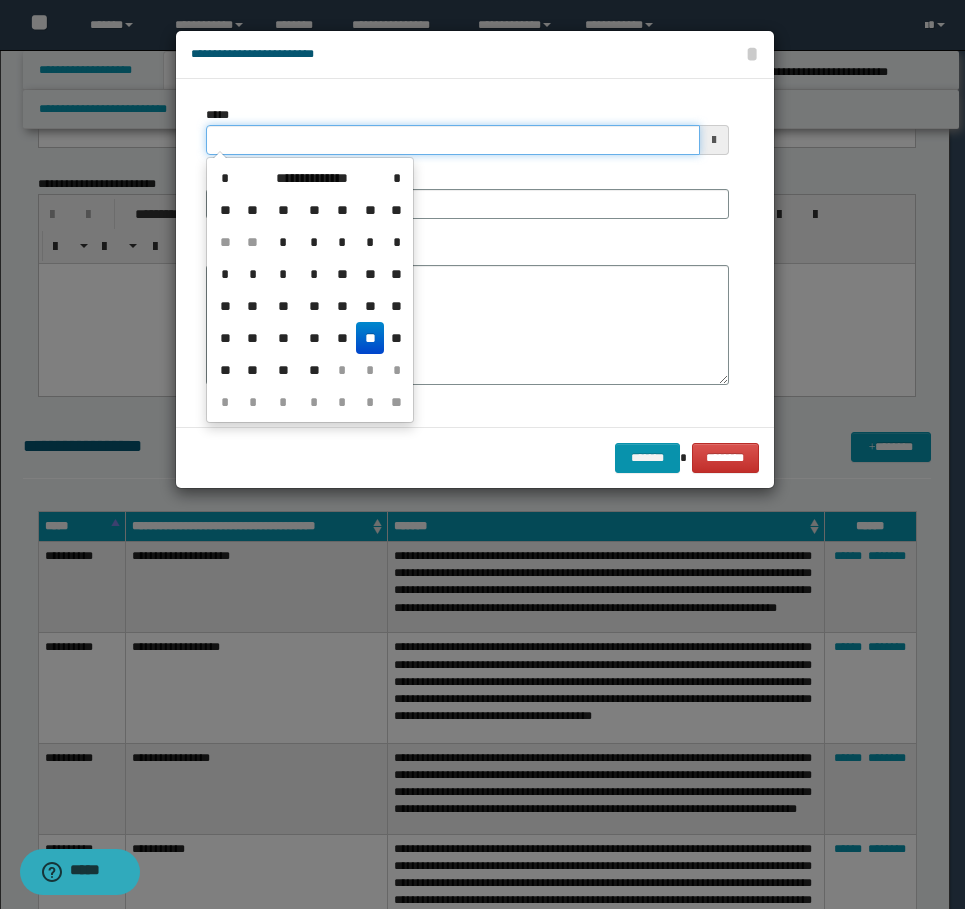 click on "*****" at bounding box center (453, 140) 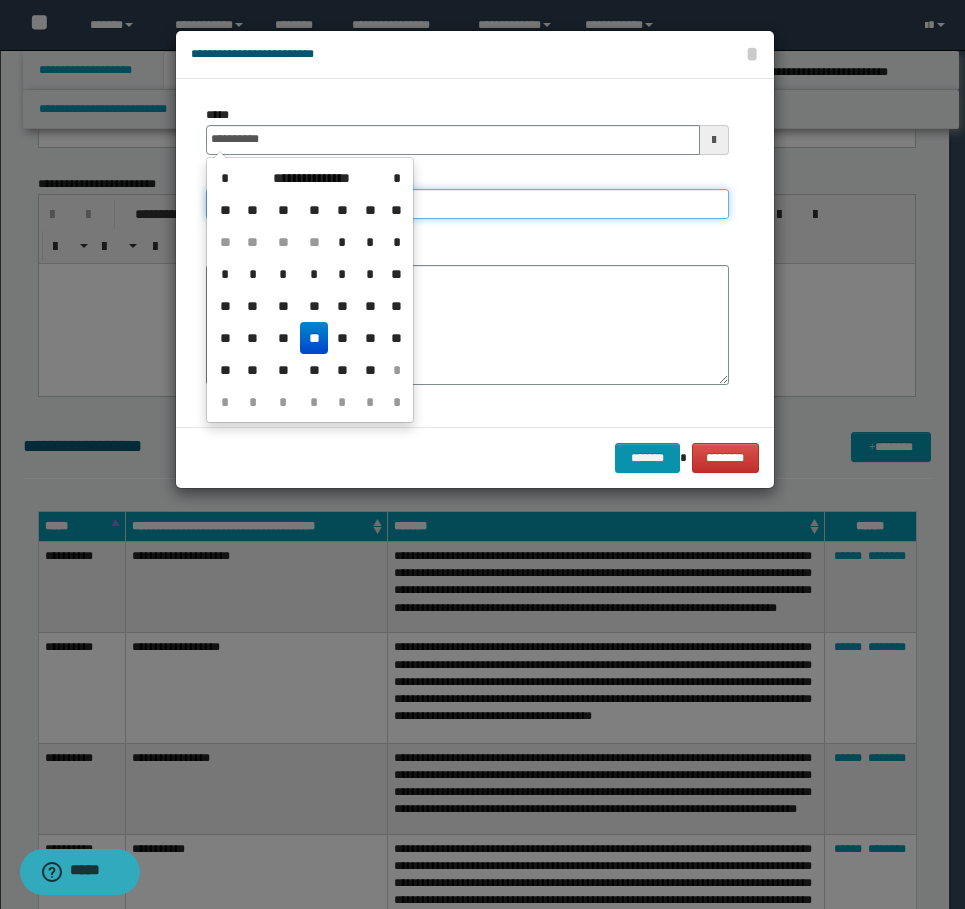 type on "**********" 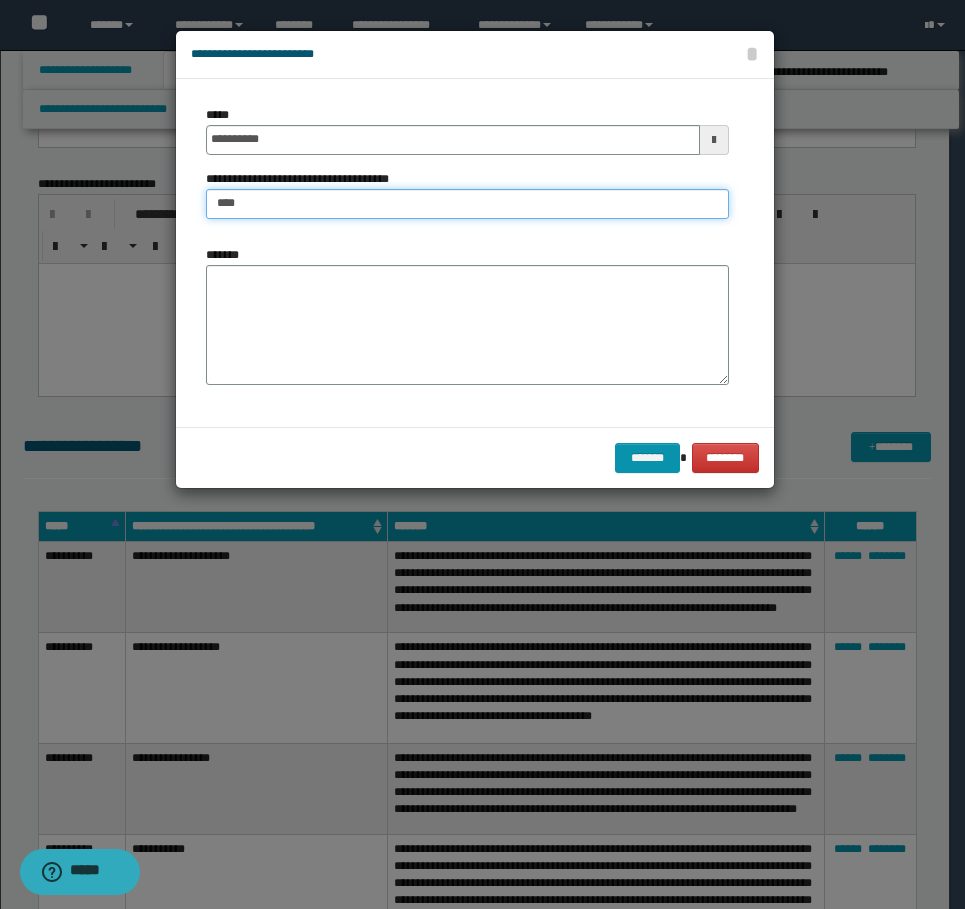 type on "**********" 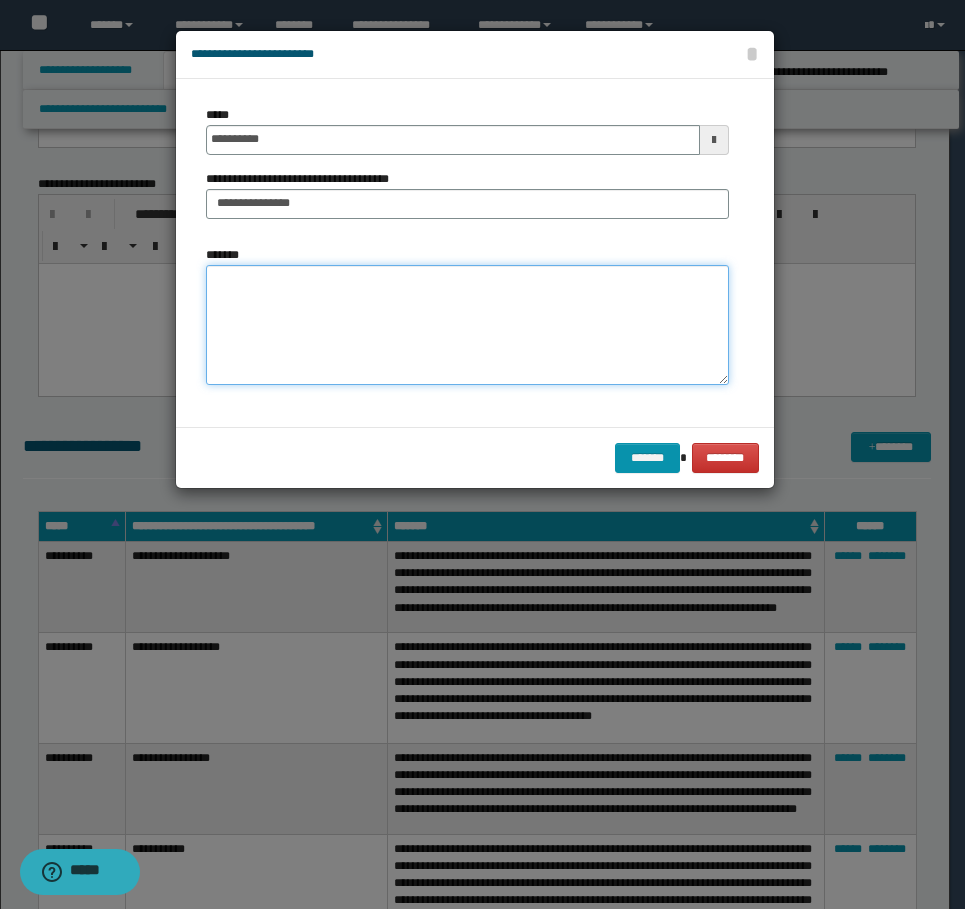 paste on "**********" 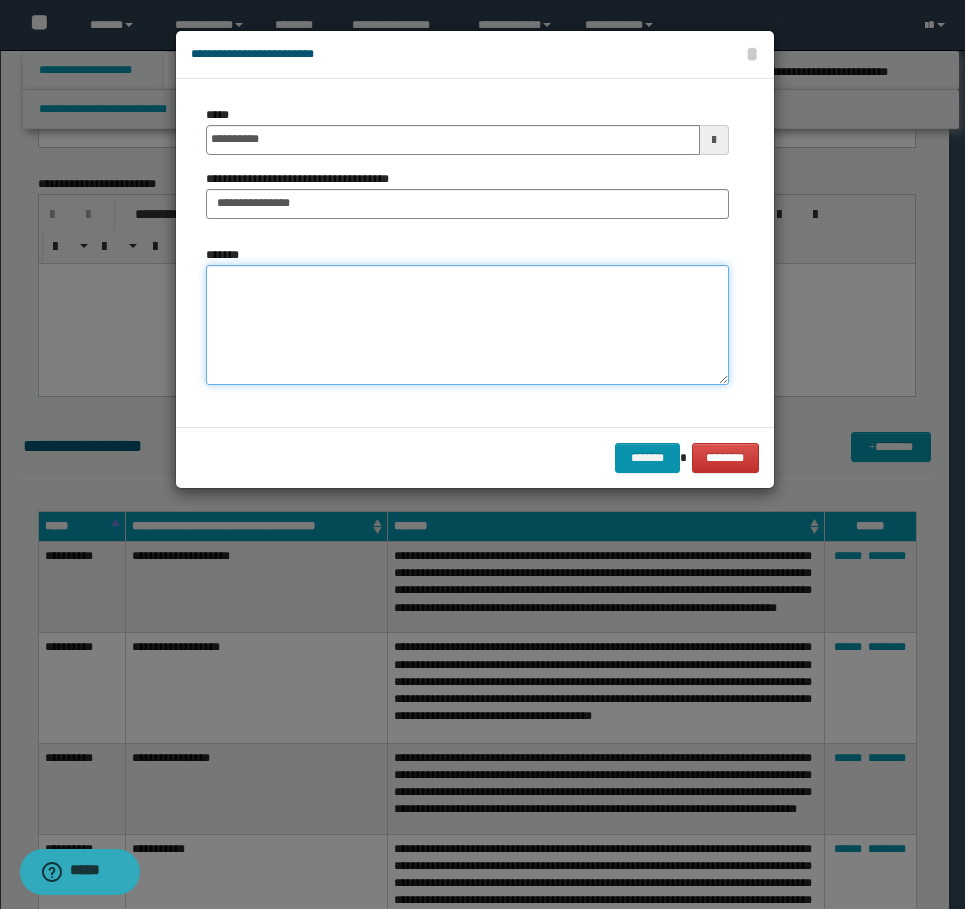 click on "*******" at bounding box center (467, 325) 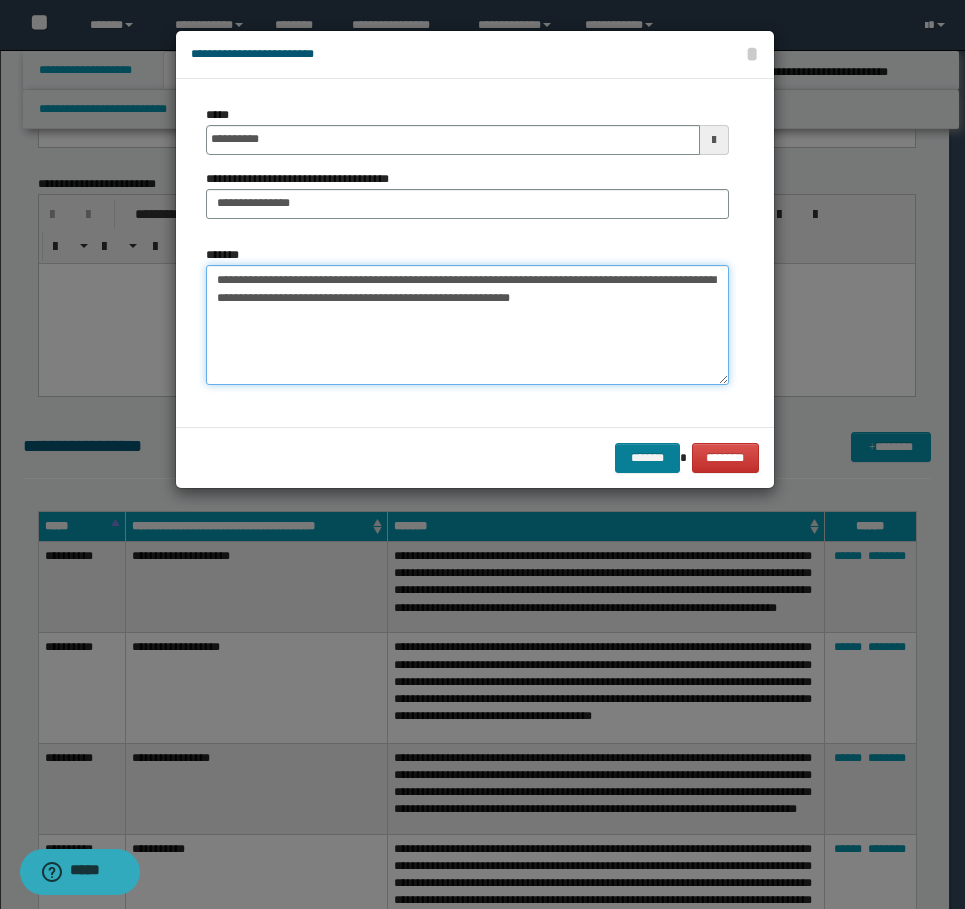 type on "**********" 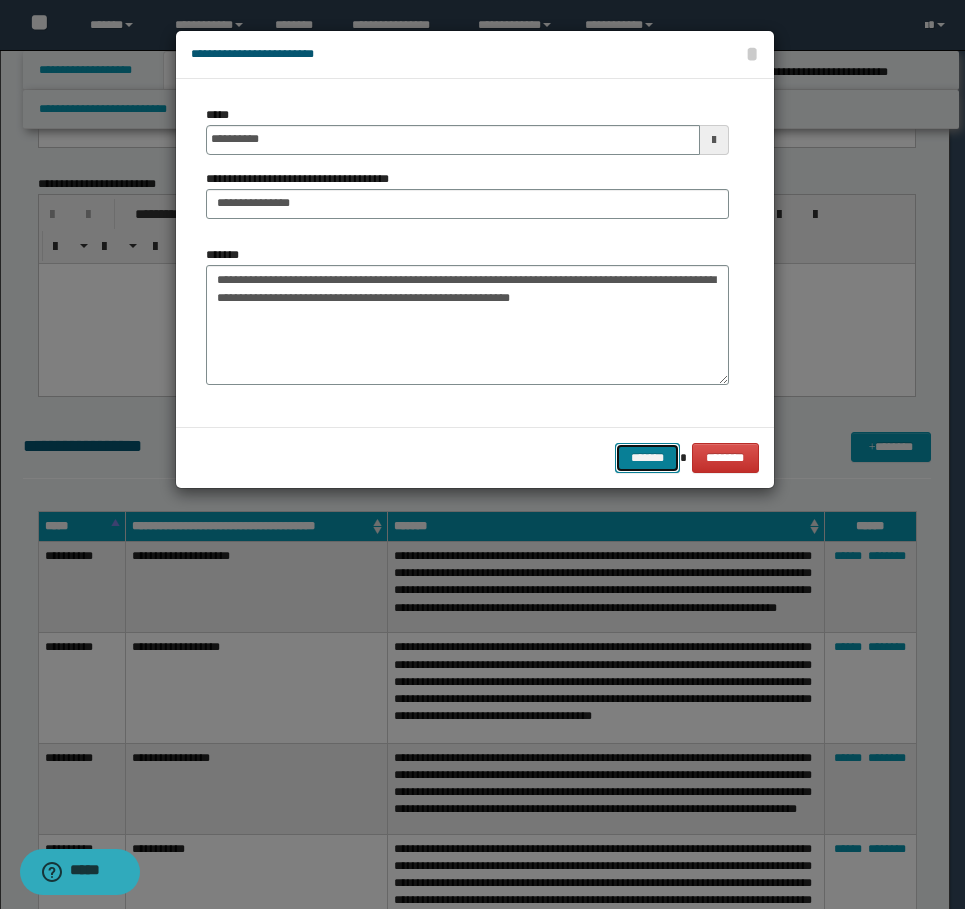 click on "*******" at bounding box center (647, 458) 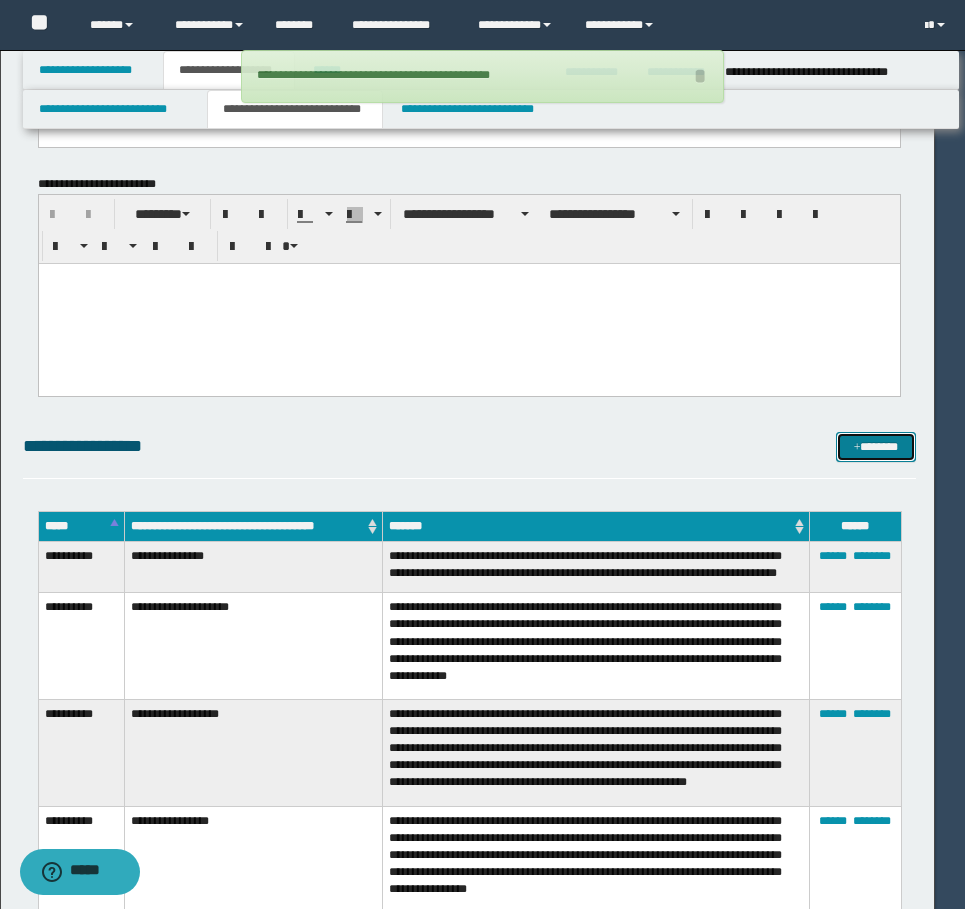 type 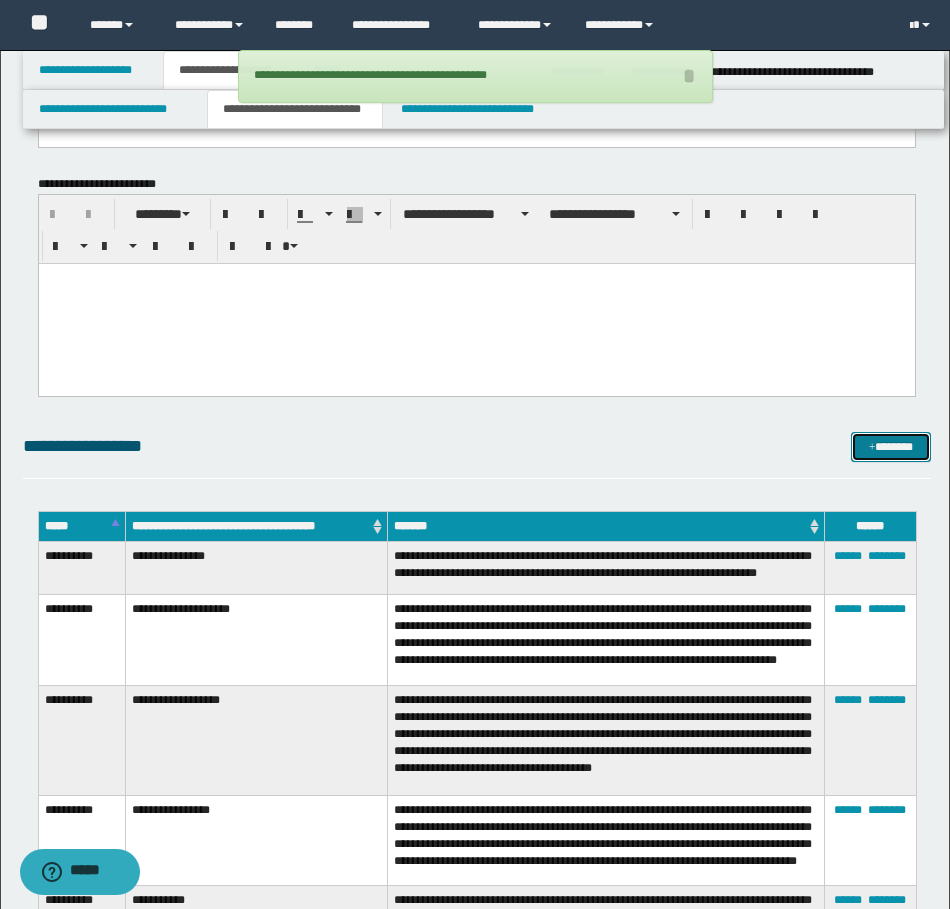 click at bounding box center [872, 448] 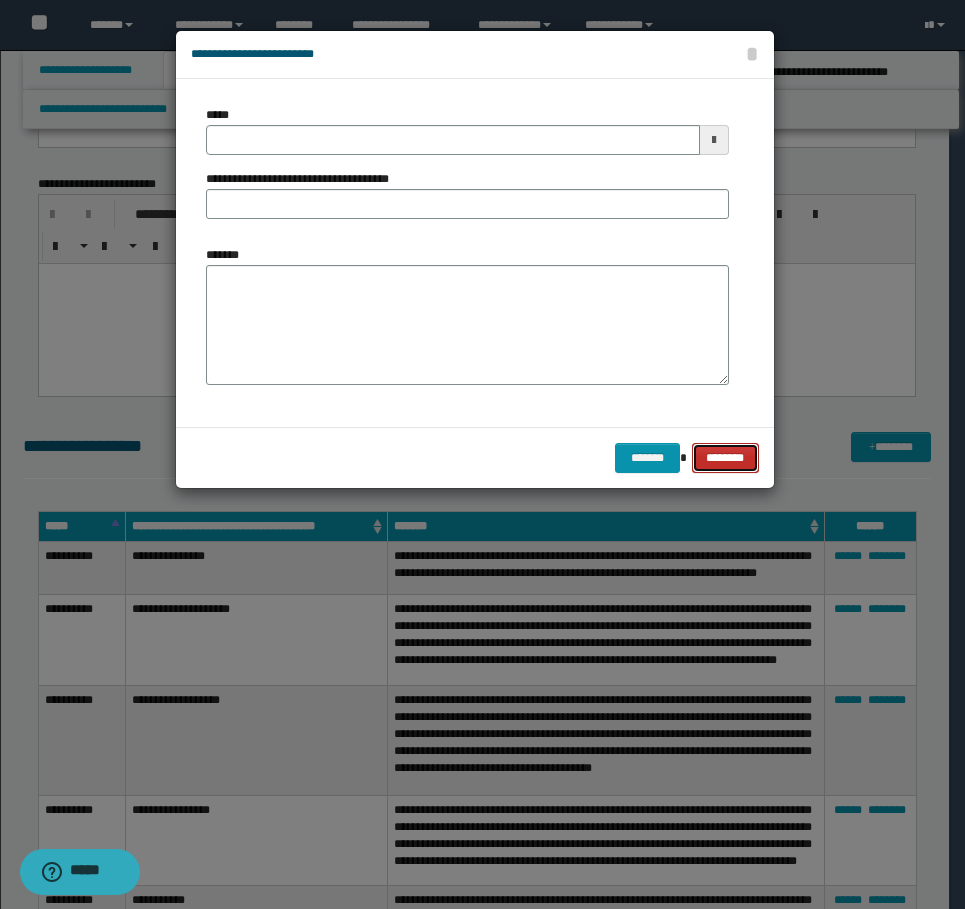 click on "********" at bounding box center (725, 458) 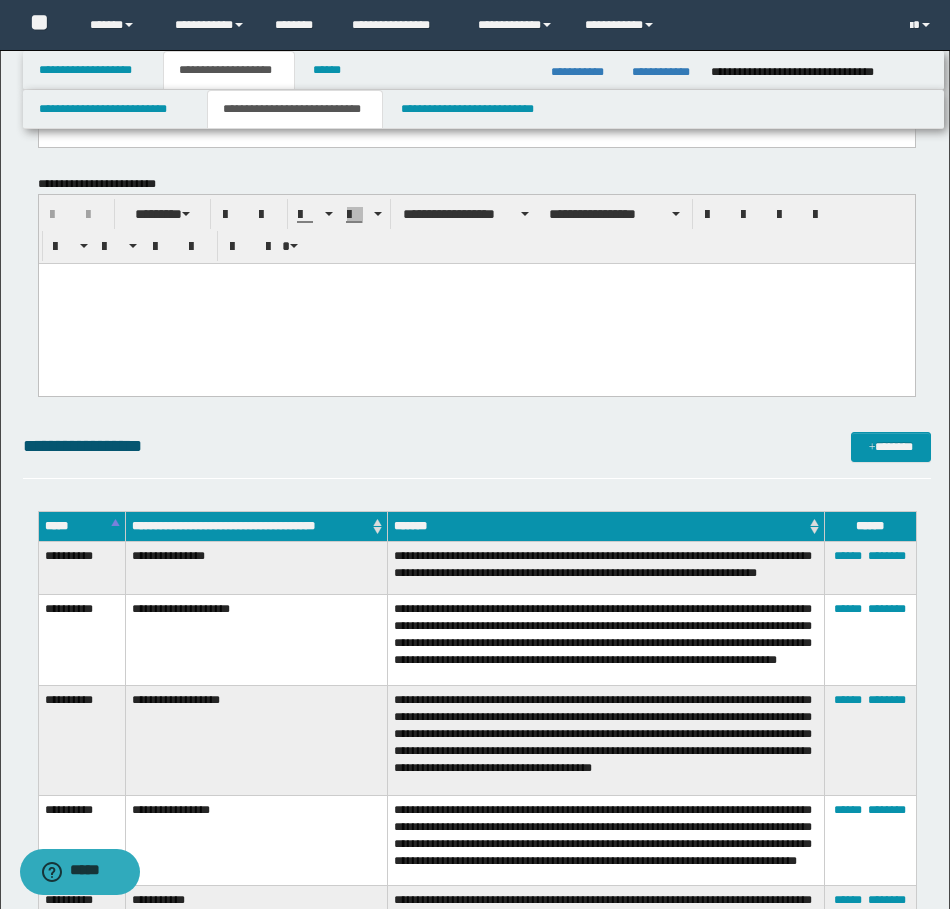 click on "**********" at bounding box center [476, -1014] 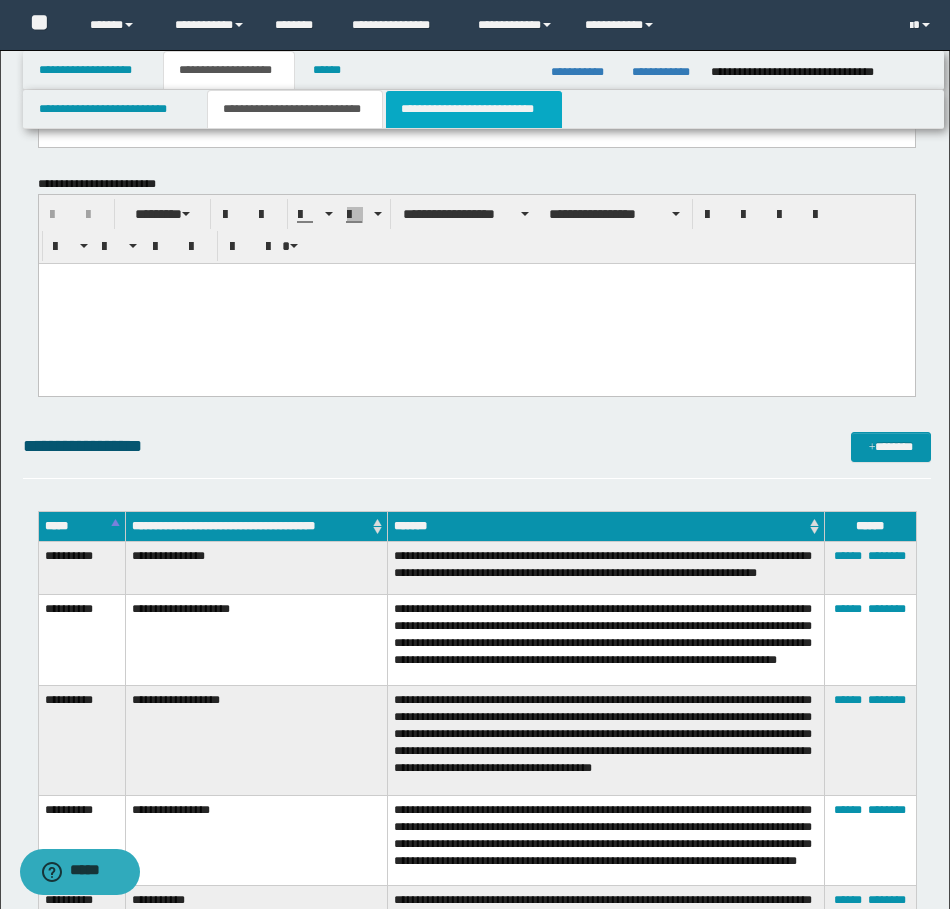 click on "**********" at bounding box center [474, 109] 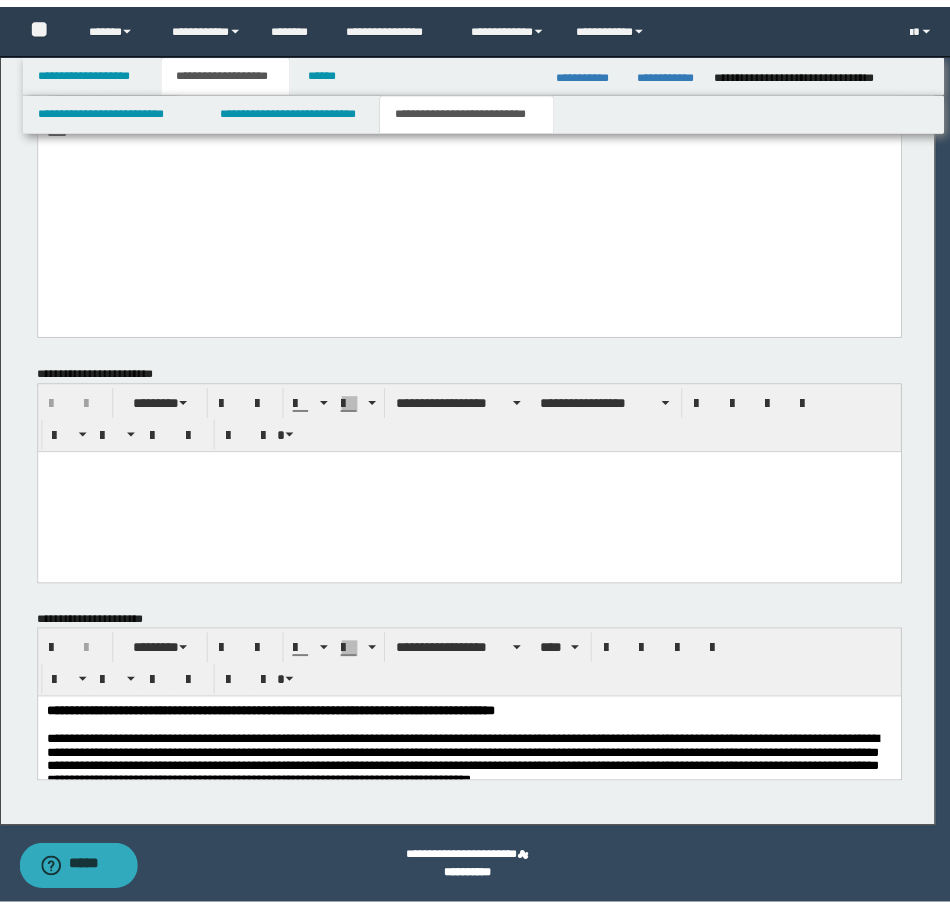 scroll, scrollTop: 2020, scrollLeft: 0, axis: vertical 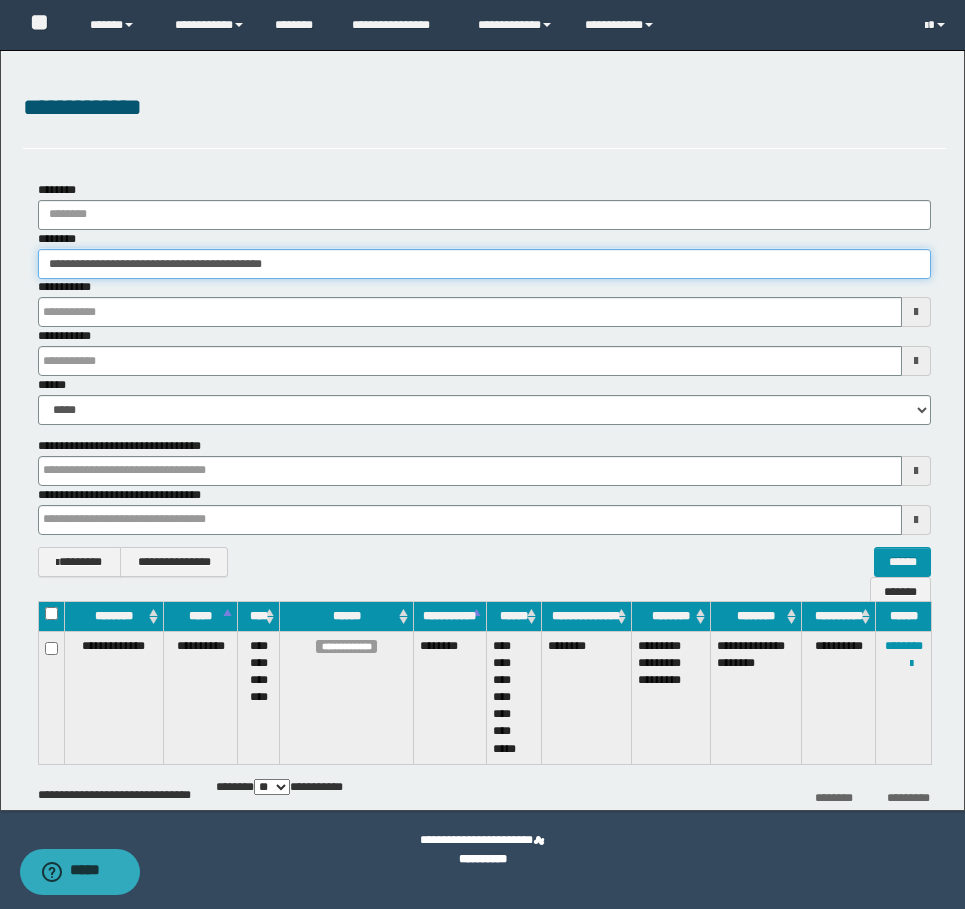 click on "**********" at bounding box center [484, 264] 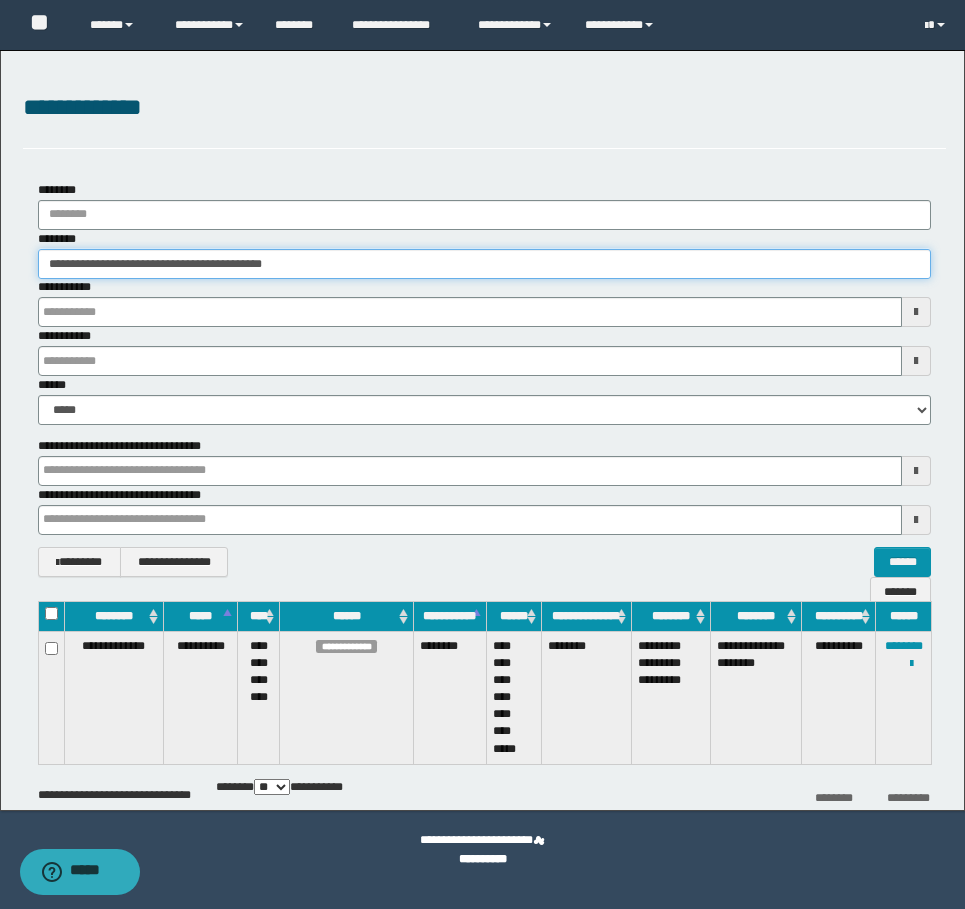 paste 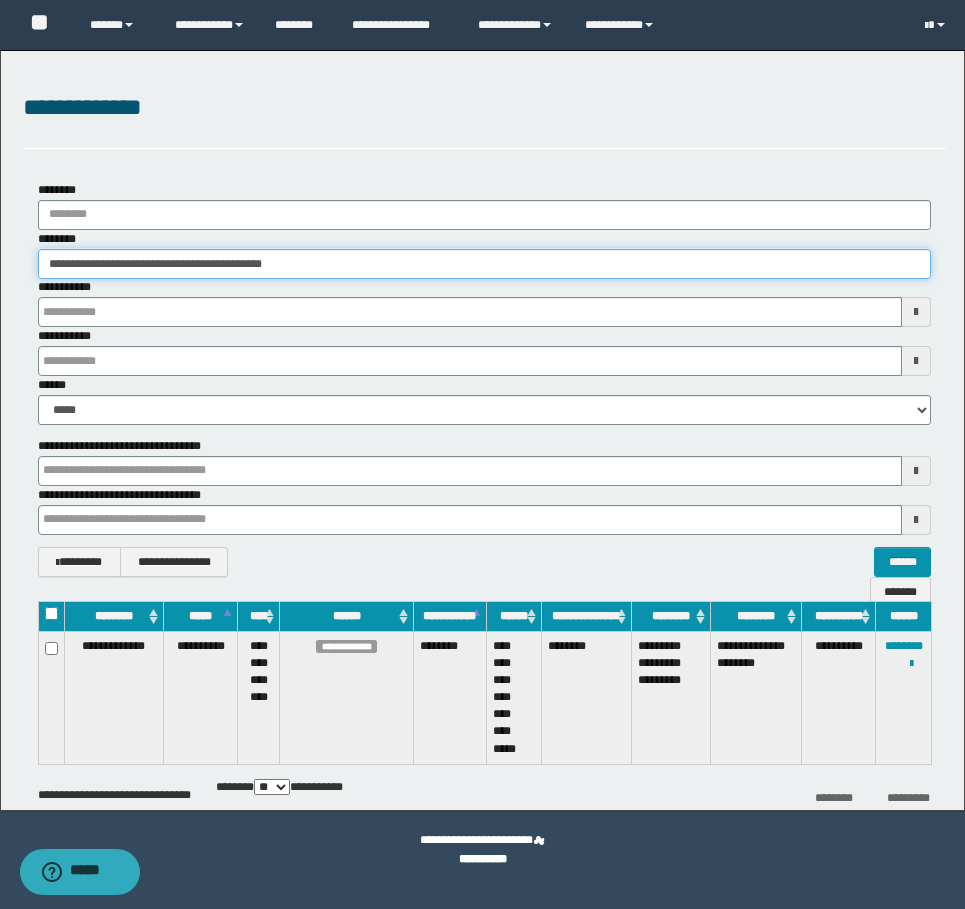 type on "********" 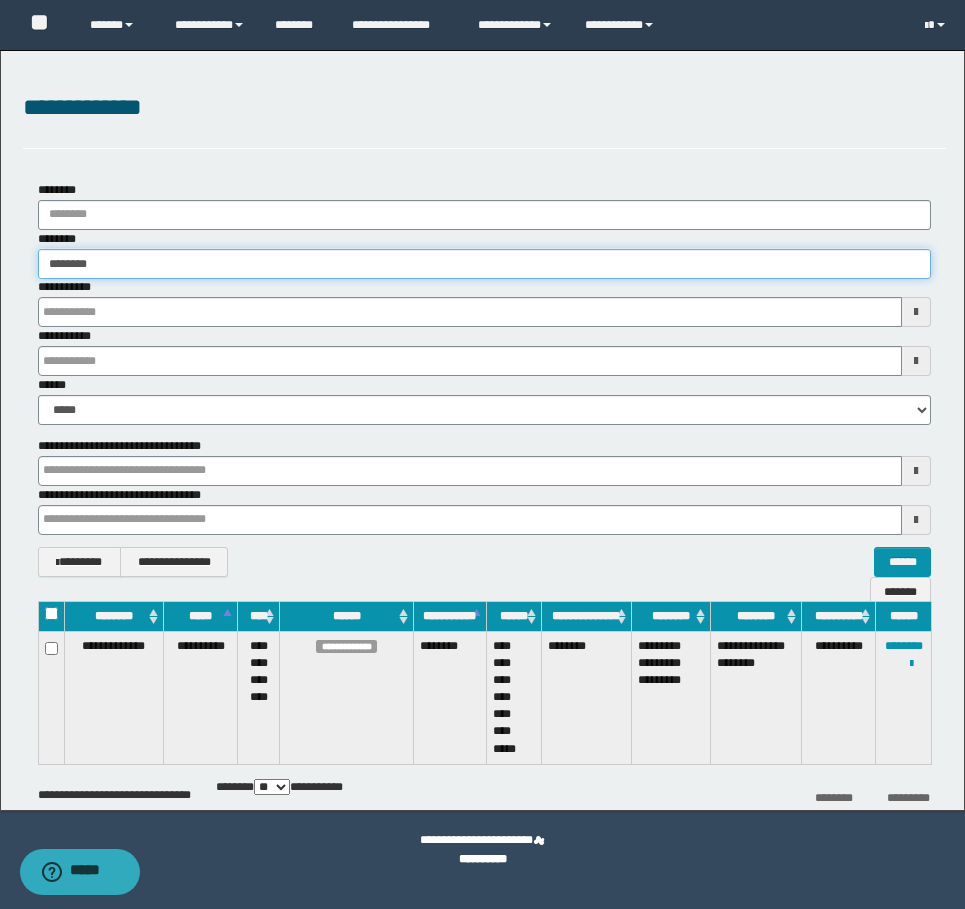 type on "********" 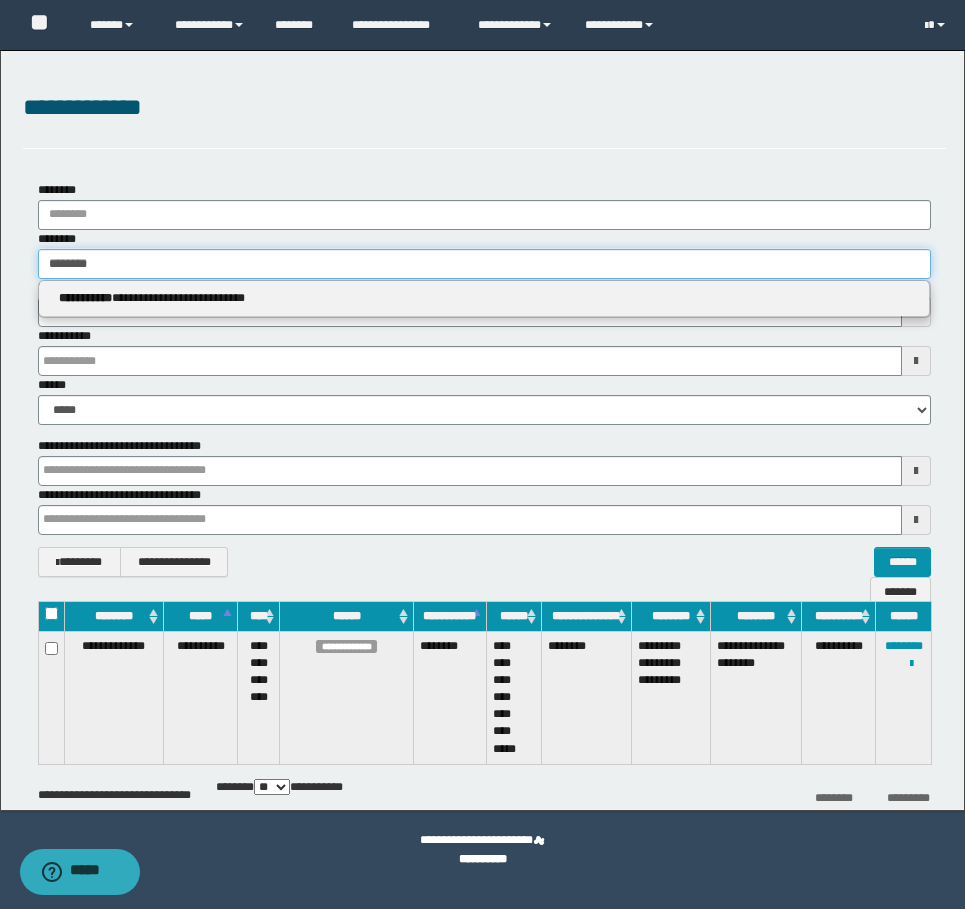 type on "********" 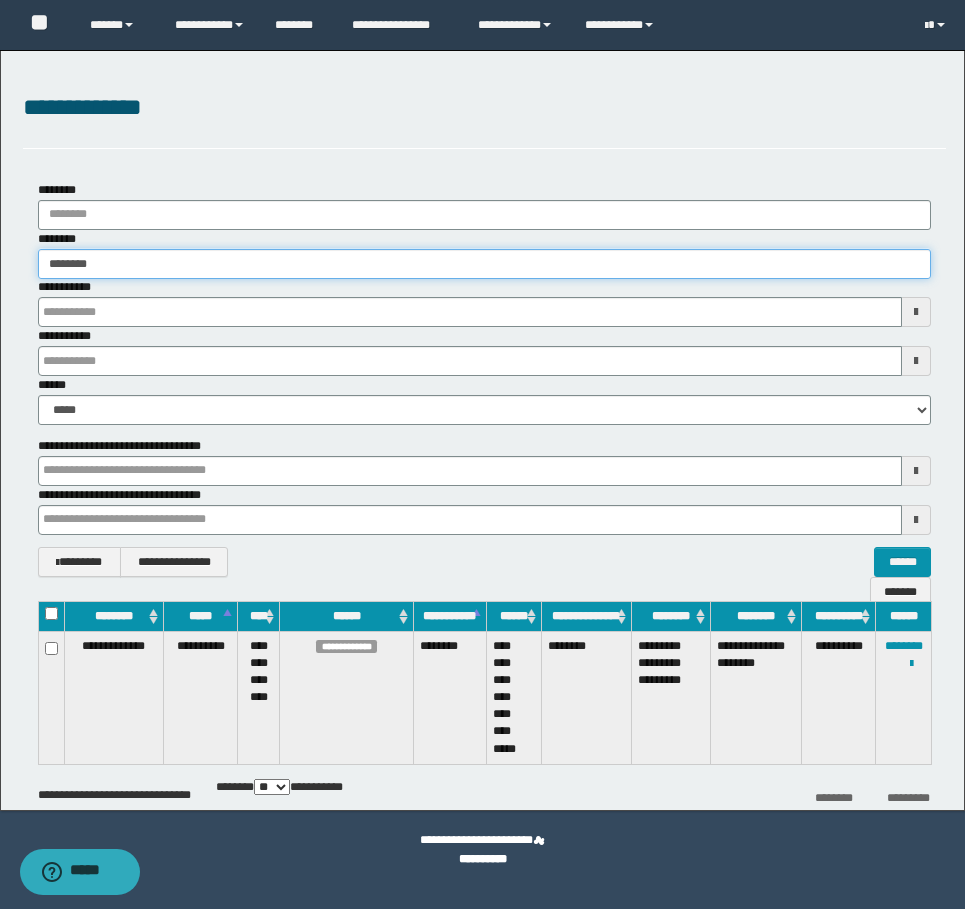 type on "********" 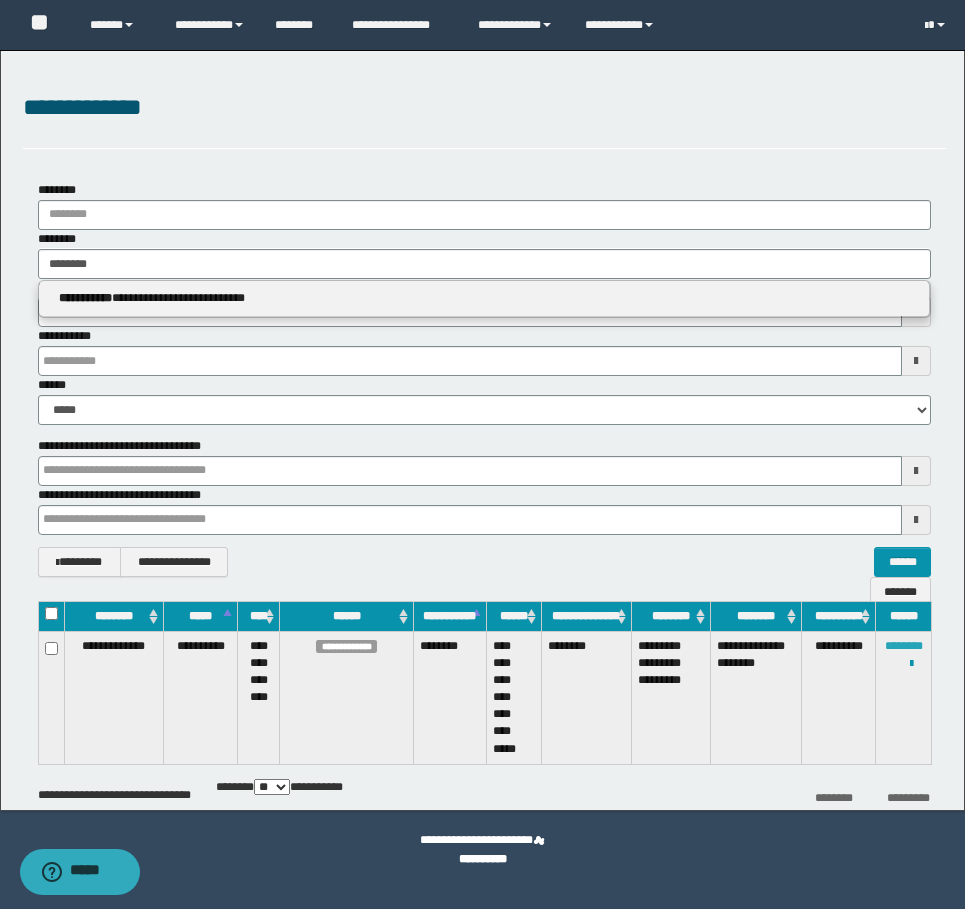 click on "********" at bounding box center [904, 646] 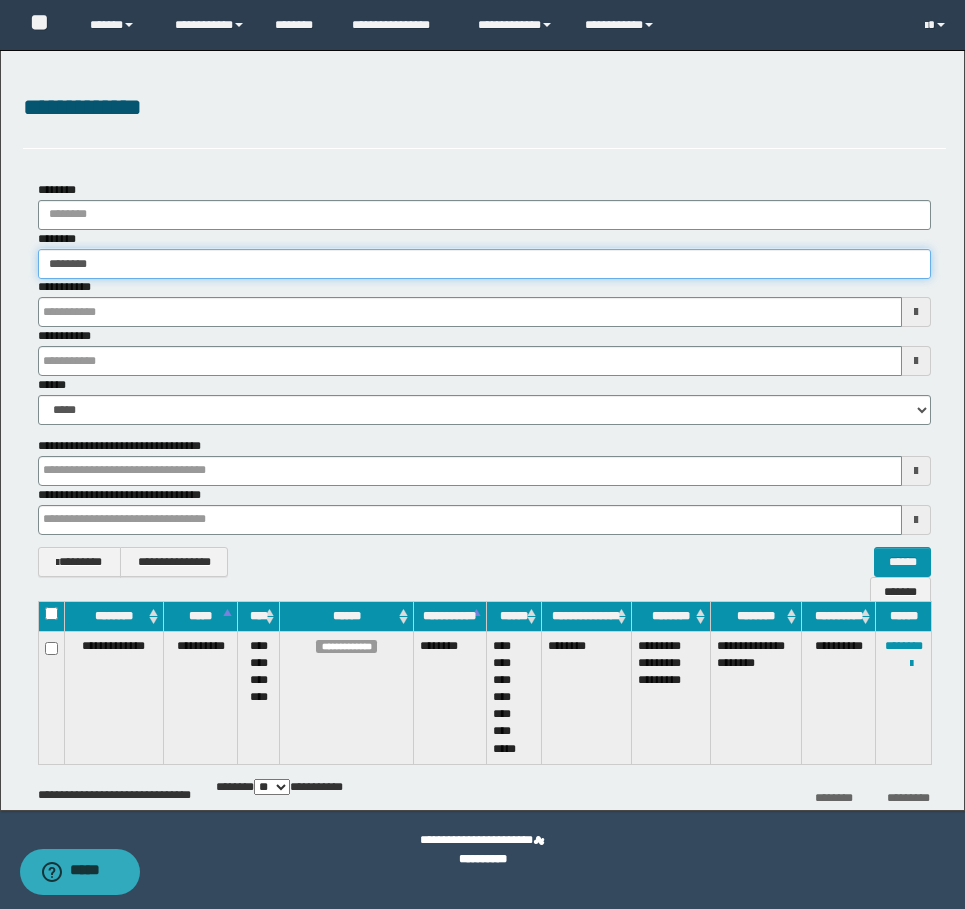 type on "********" 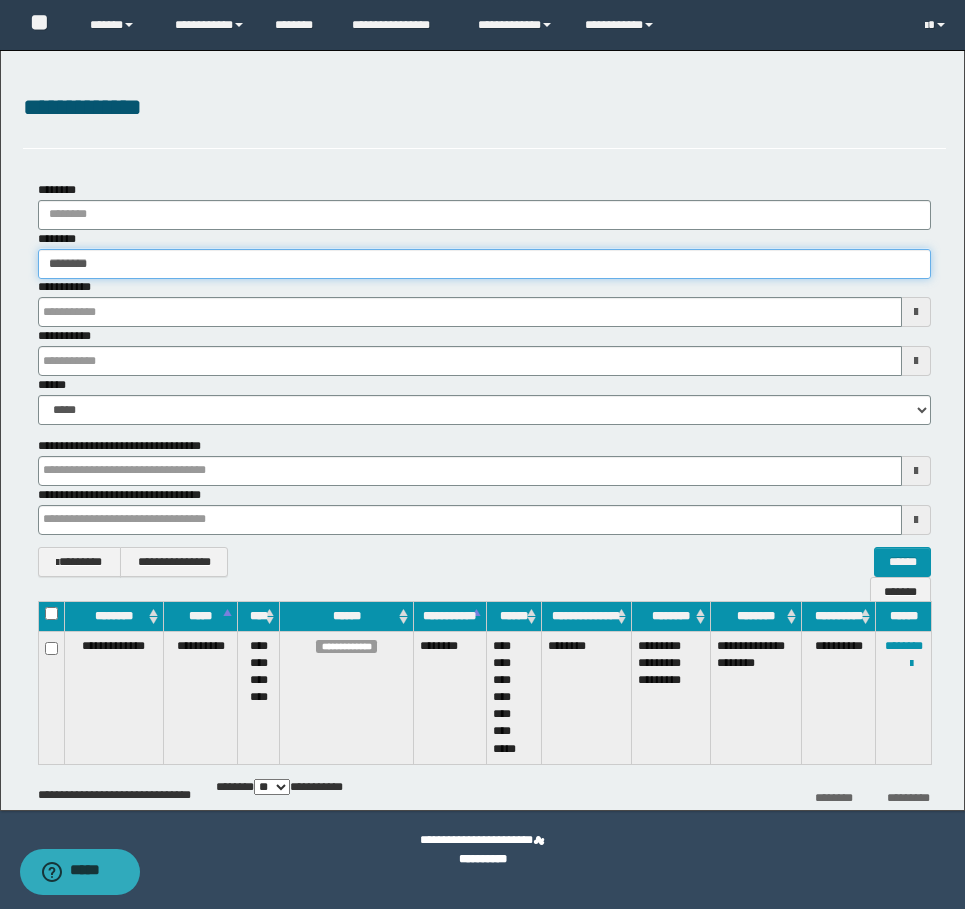 click on "********" at bounding box center [484, 264] 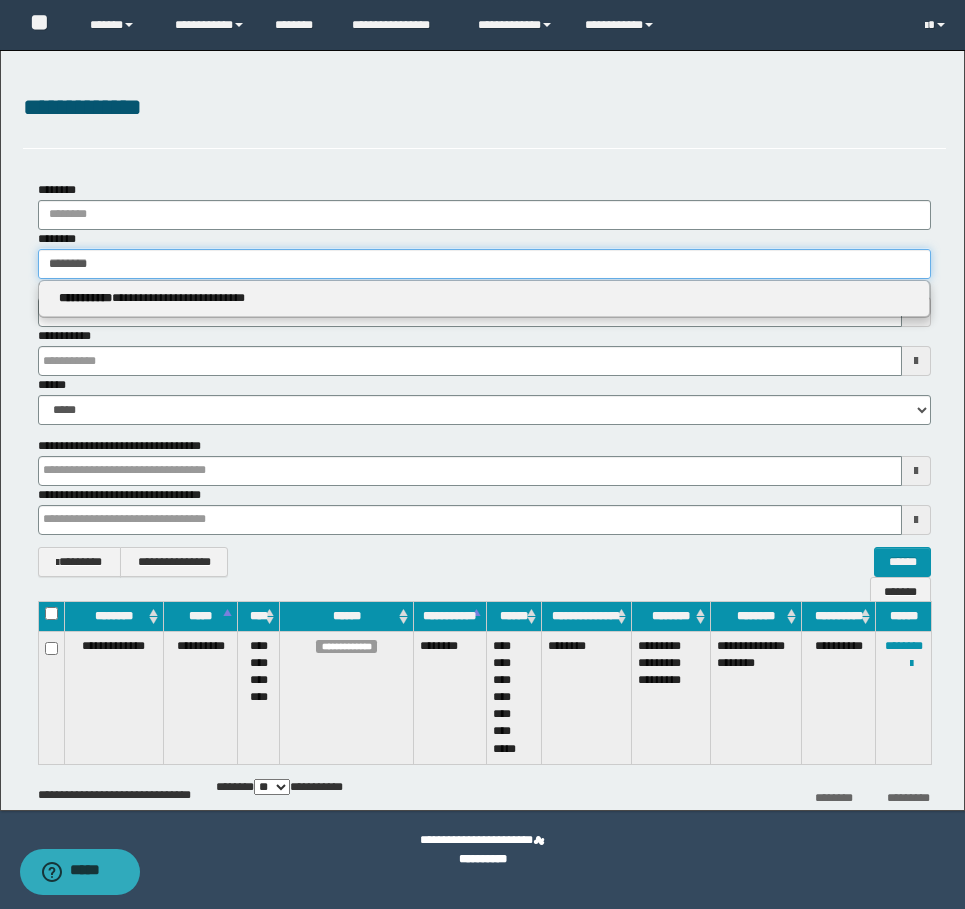 click on "********" at bounding box center (484, 264) 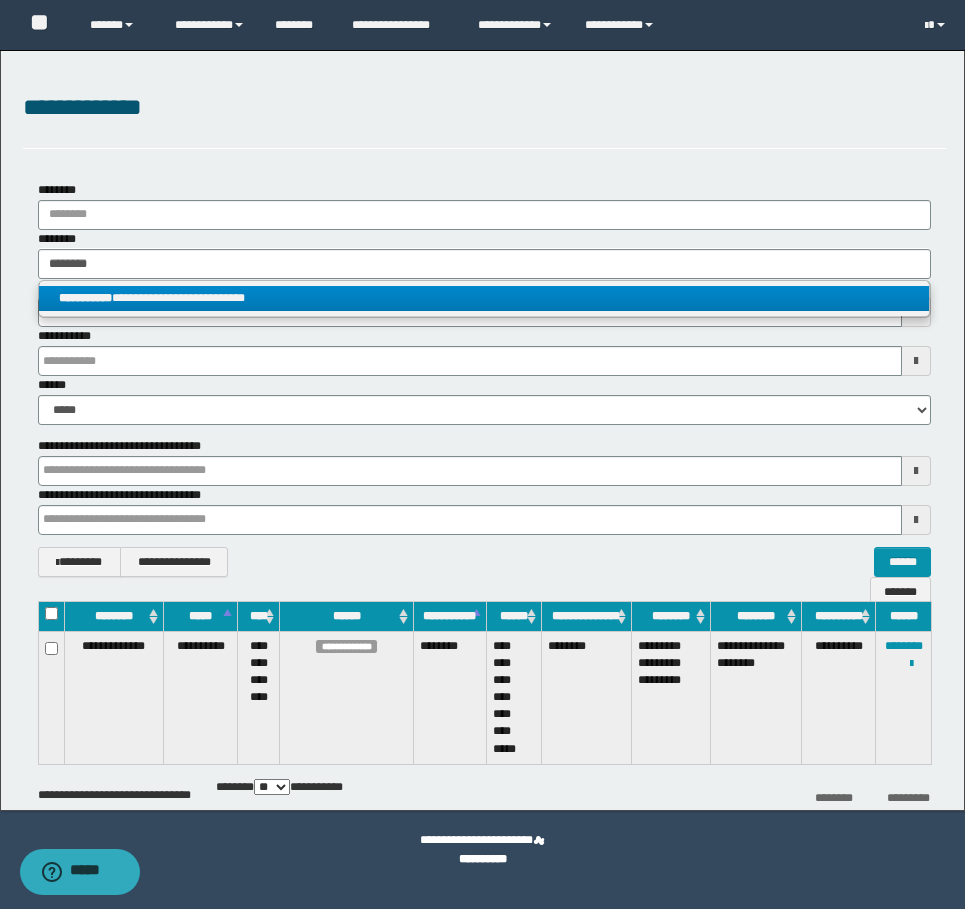 click on "**********" at bounding box center (484, 298) 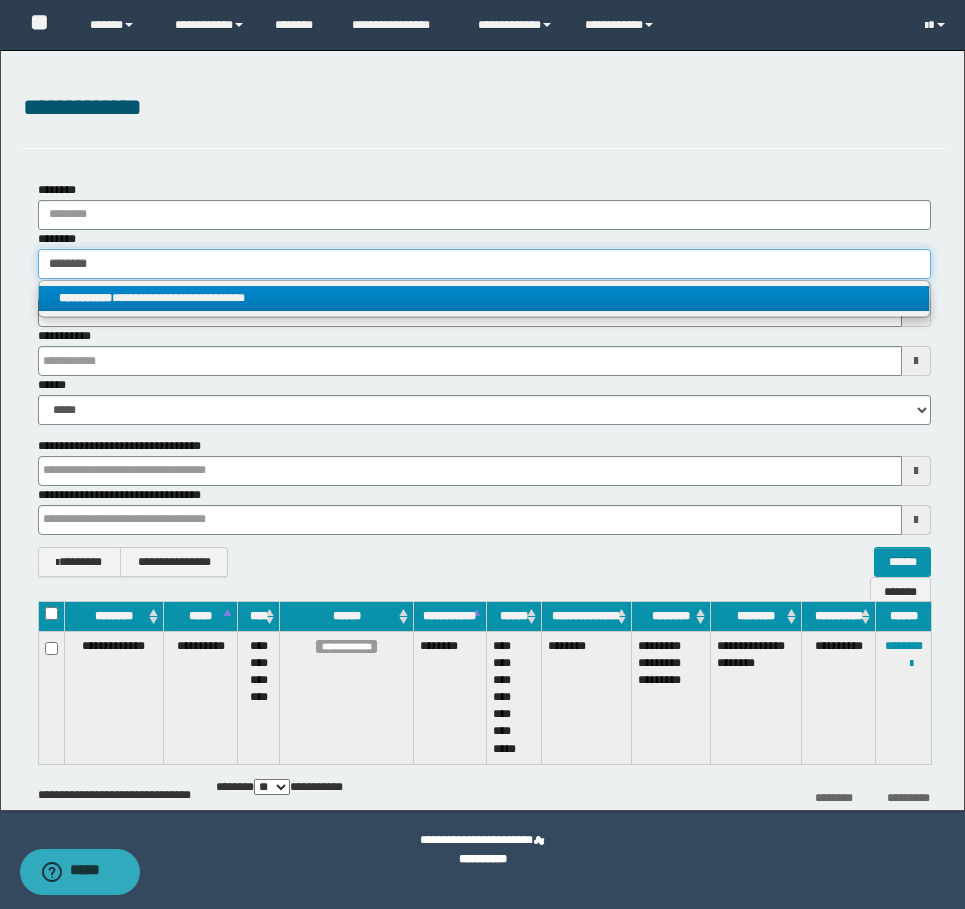 type 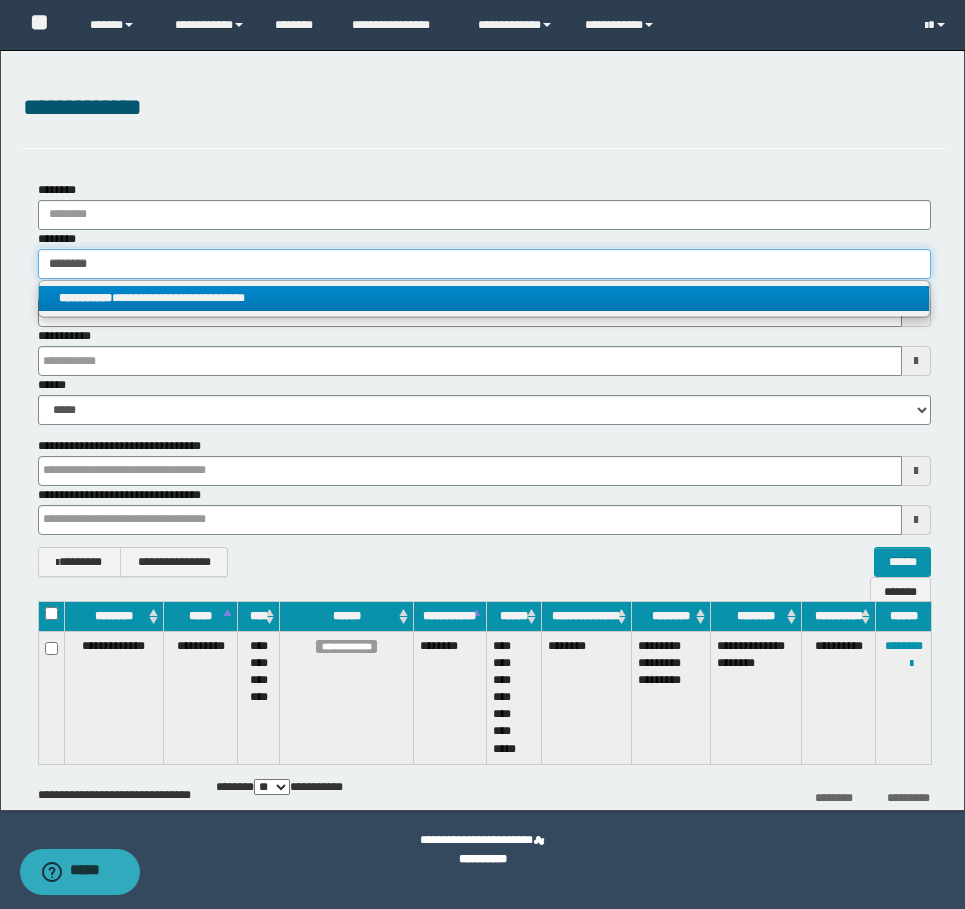 type on "**********" 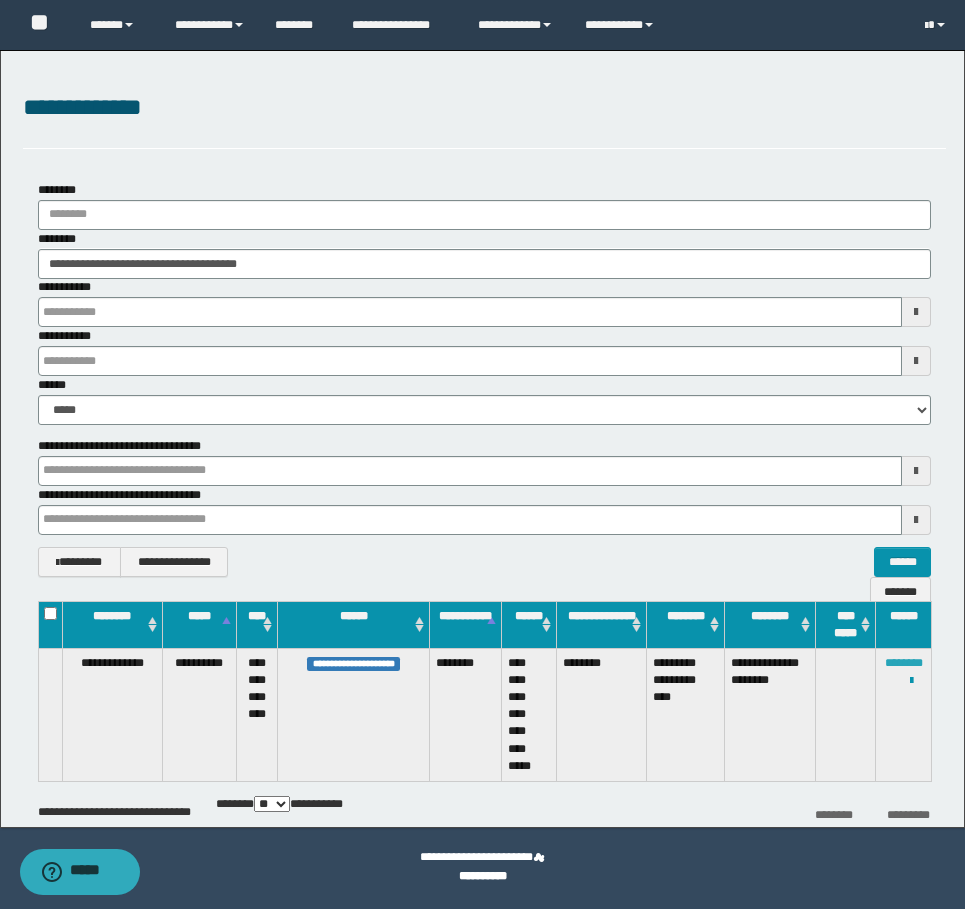 click on "********" at bounding box center [904, 663] 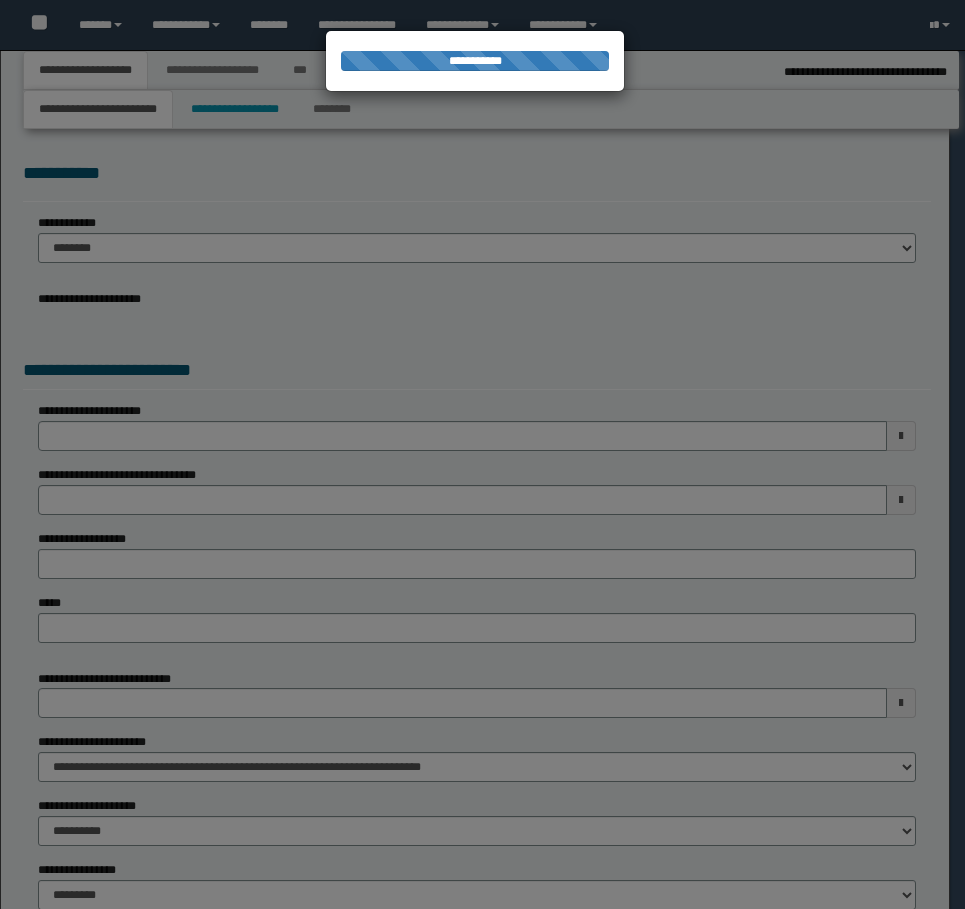 select on "*" 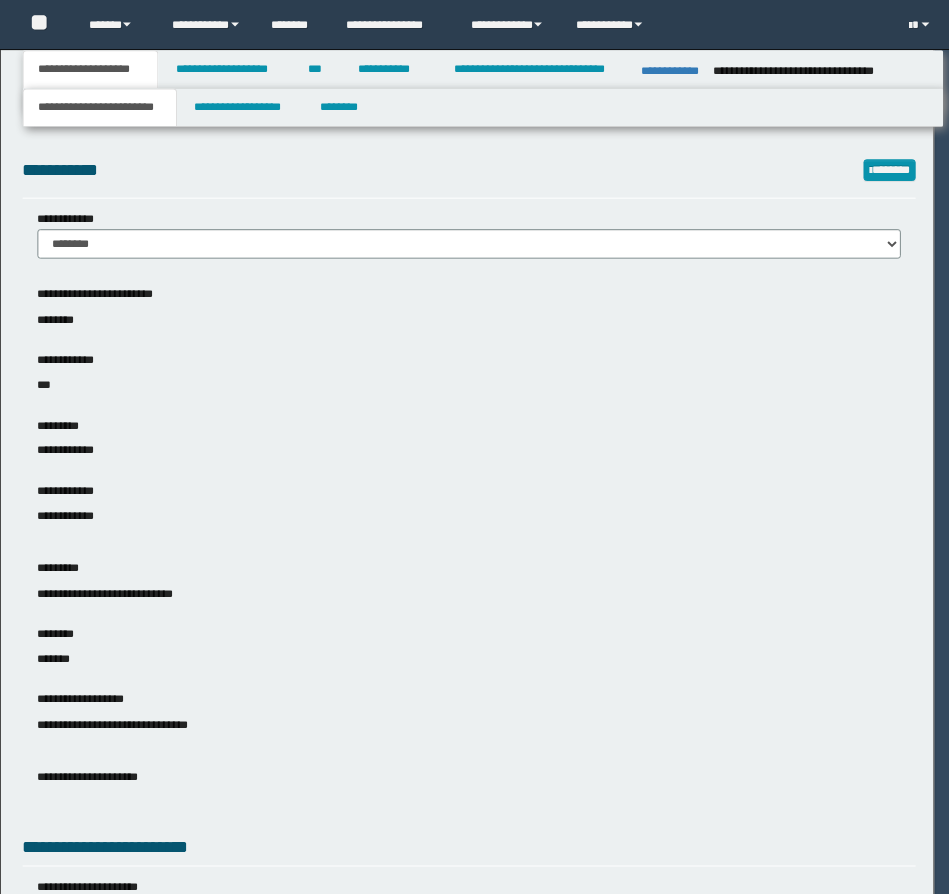 scroll, scrollTop: 0, scrollLeft: 0, axis: both 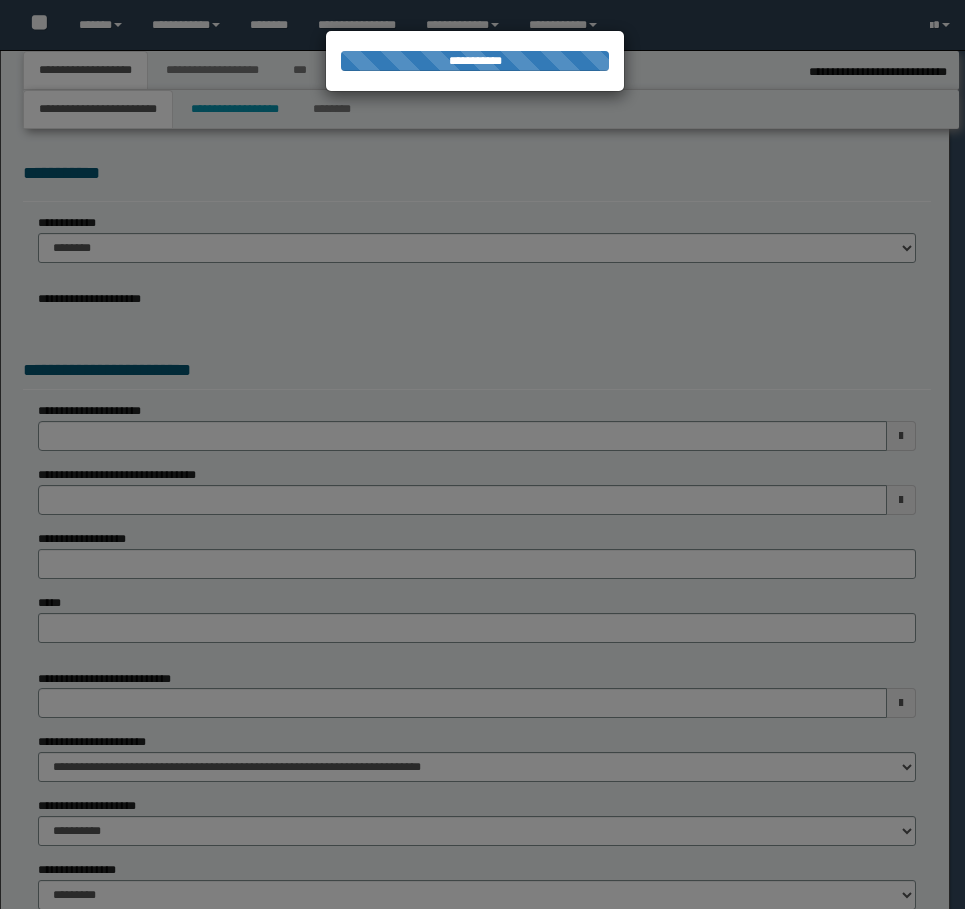 select on "*" 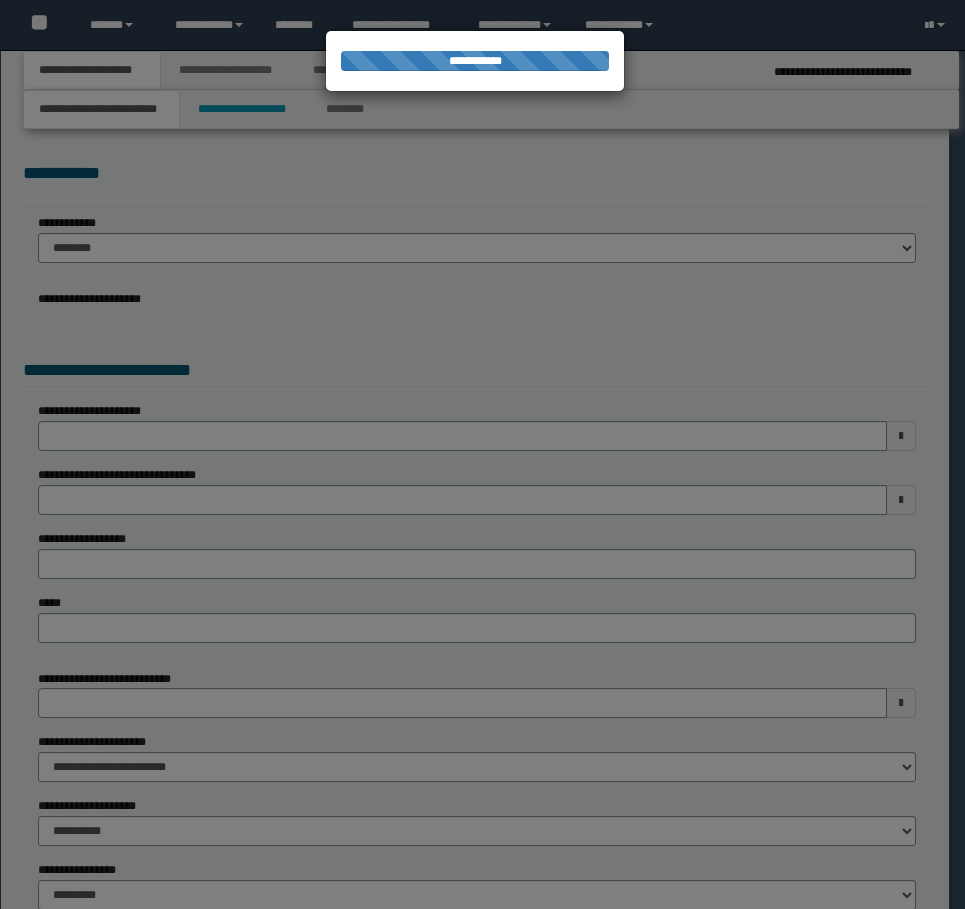 scroll, scrollTop: 0, scrollLeft: 0, axis: both 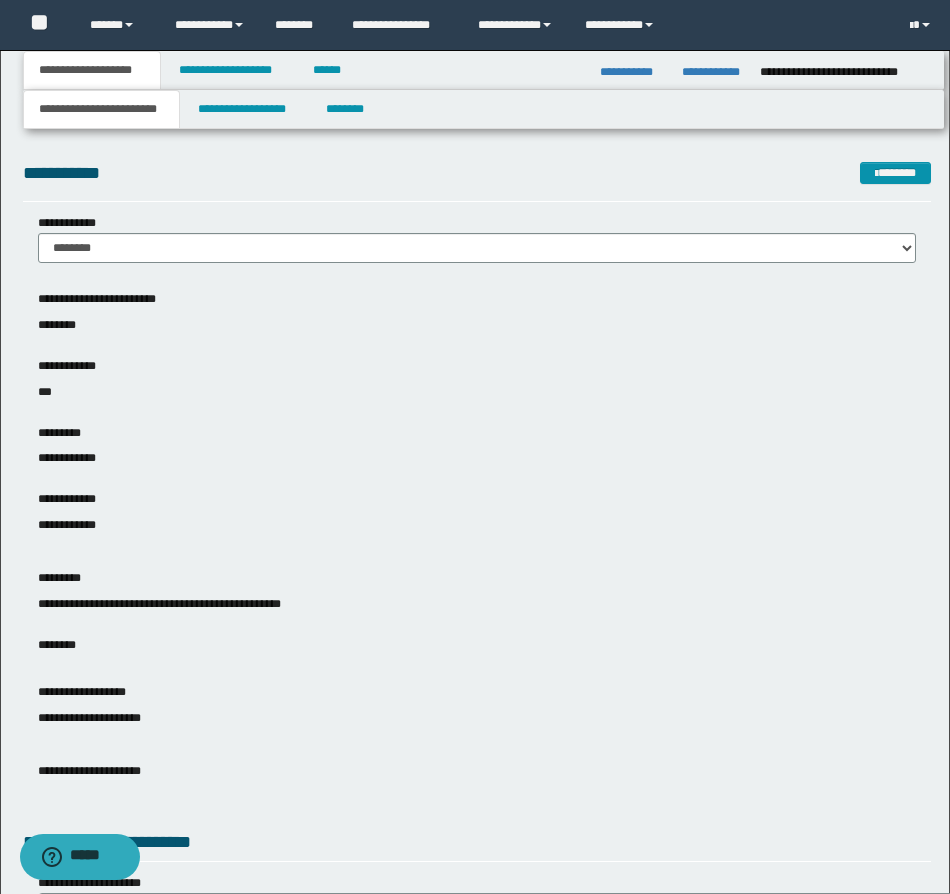 click on "**********" at bounding box center (477, 458) 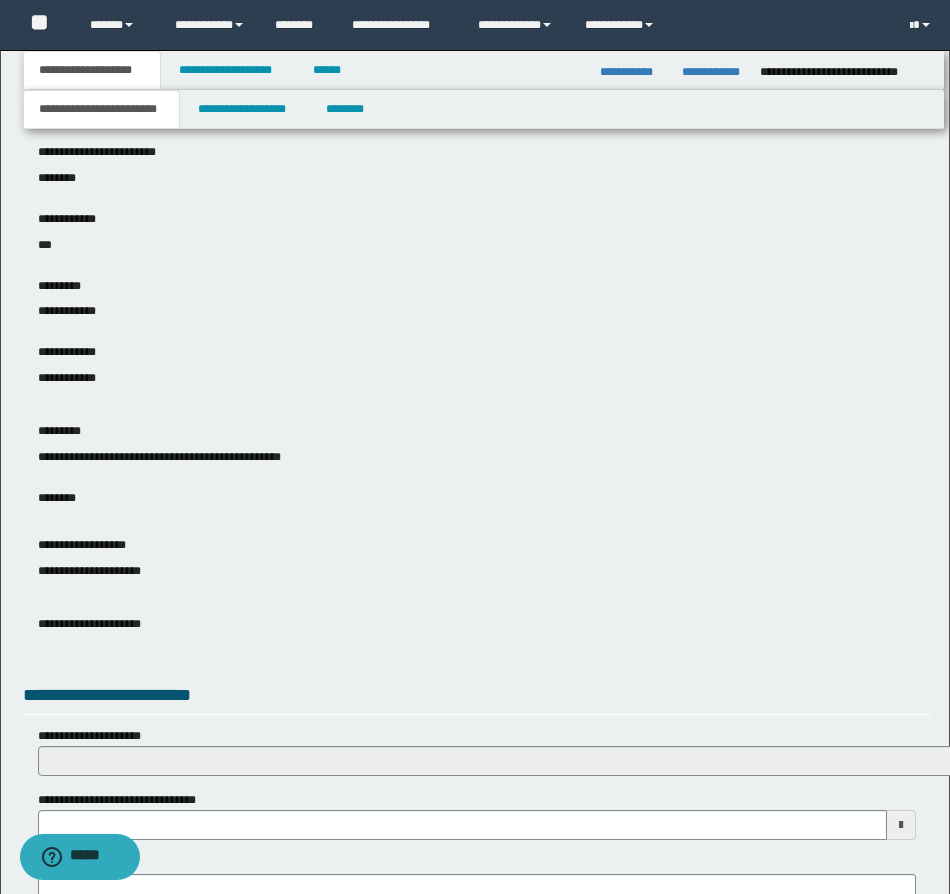 scroll, scrollTop: 300, scrollLeft: 0, axis: vertical 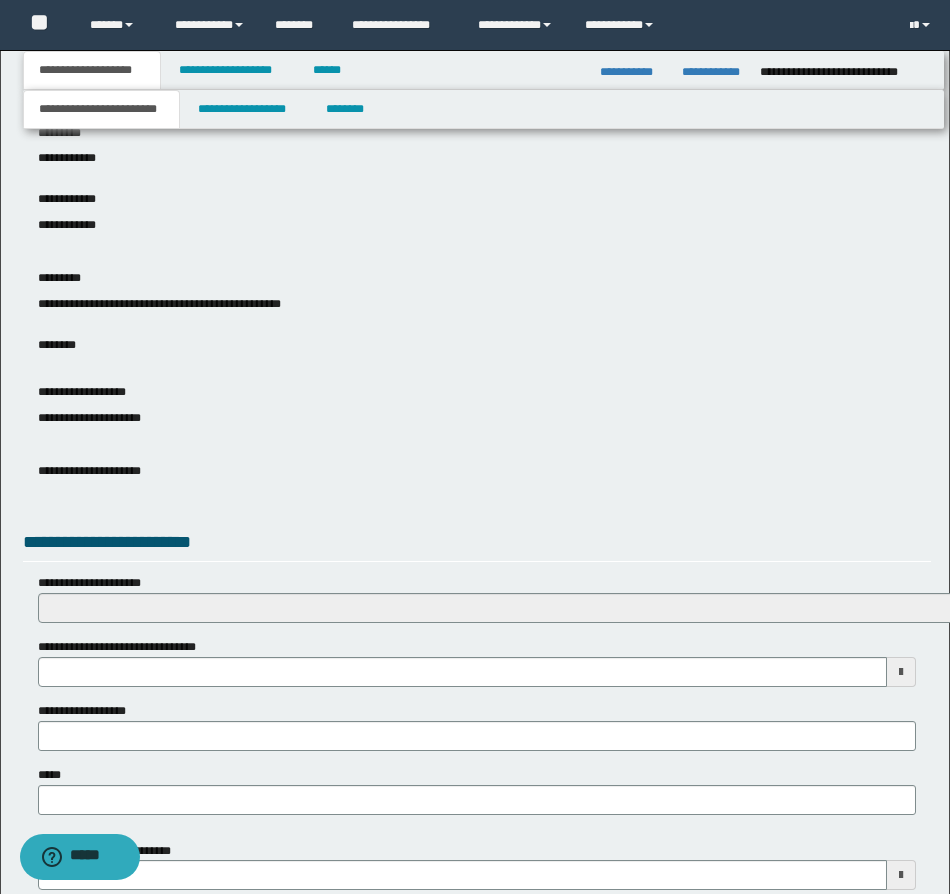 click on "**********" at bounding box center [477, 548] 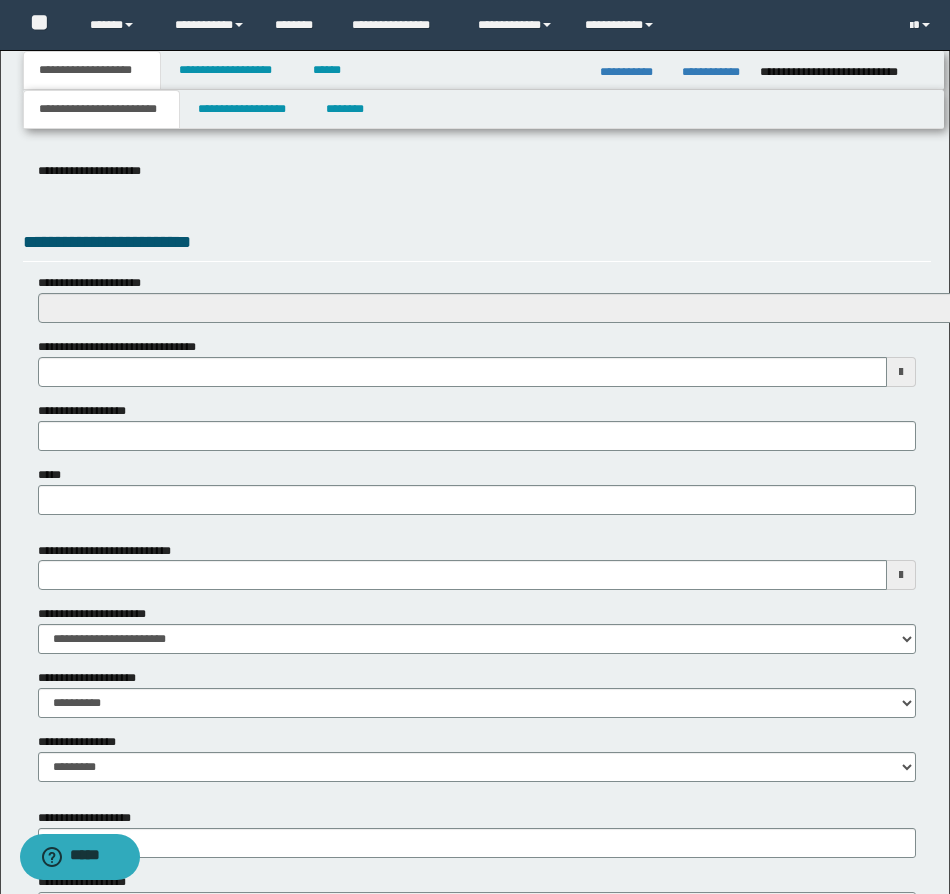 scroll, scrollTop: 751, scrollLeft: 0, axis: vertical 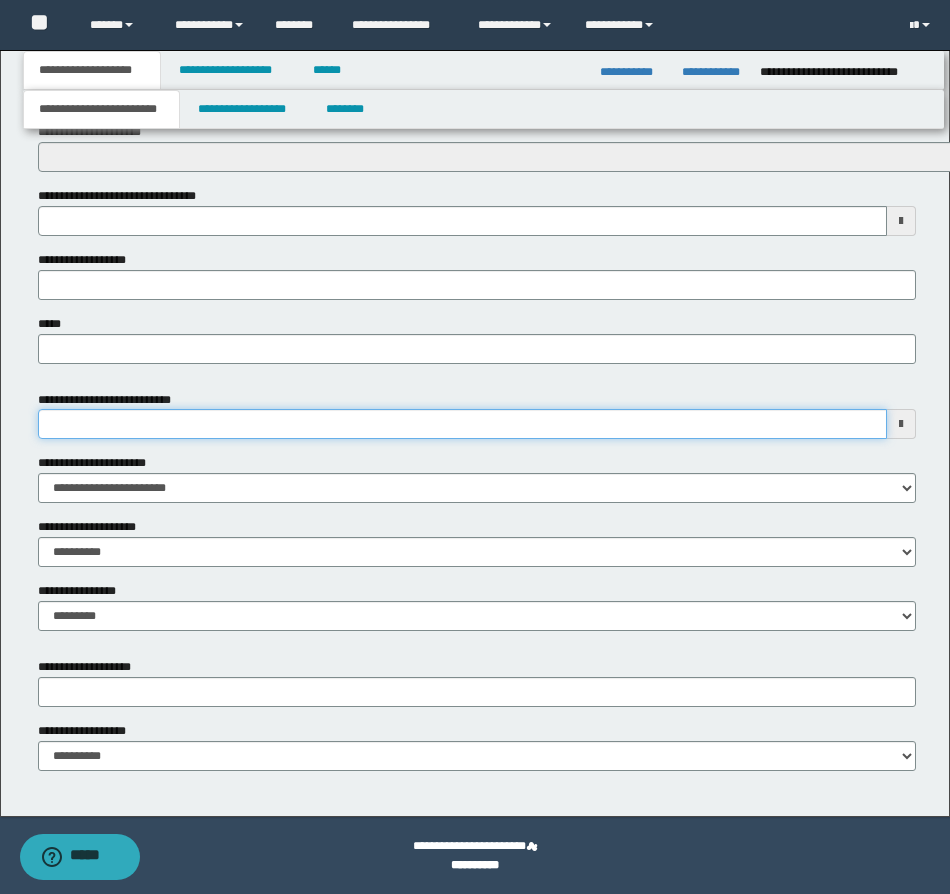 click on "**********" at bounding box center [462, 424] 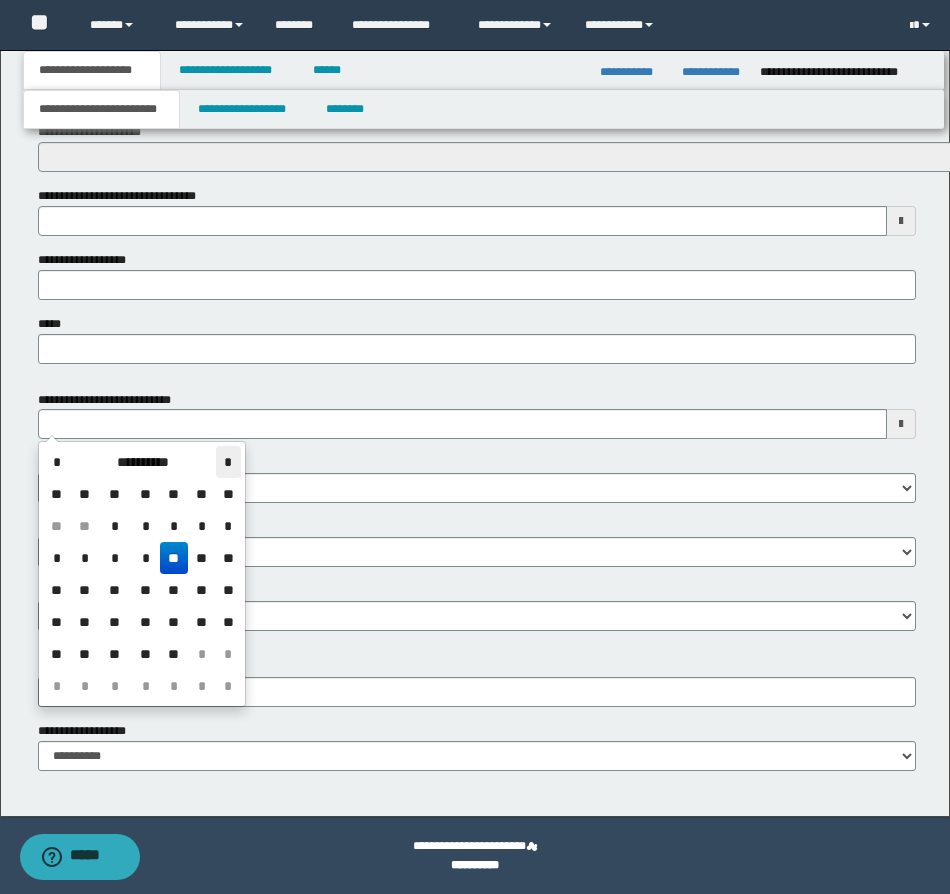 click on "*" at bounding box center [228, 462] 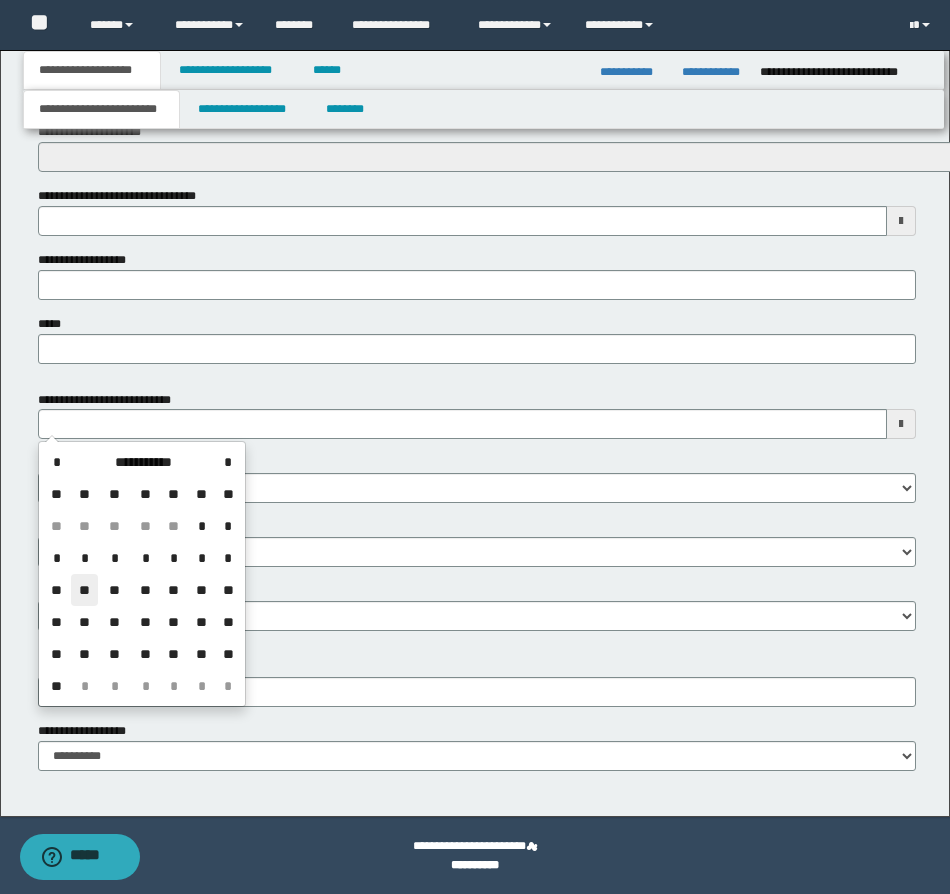 click on "**" at bounding box center (85, 590) 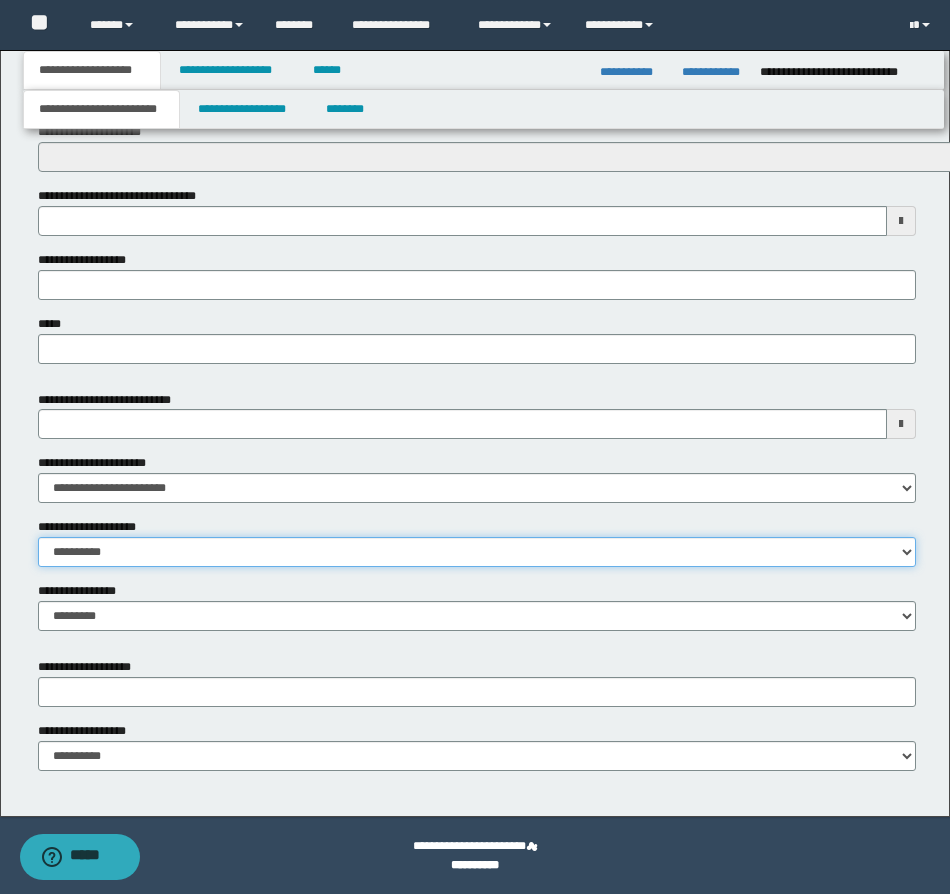 click on "**********" at bounding box center [477, 552] 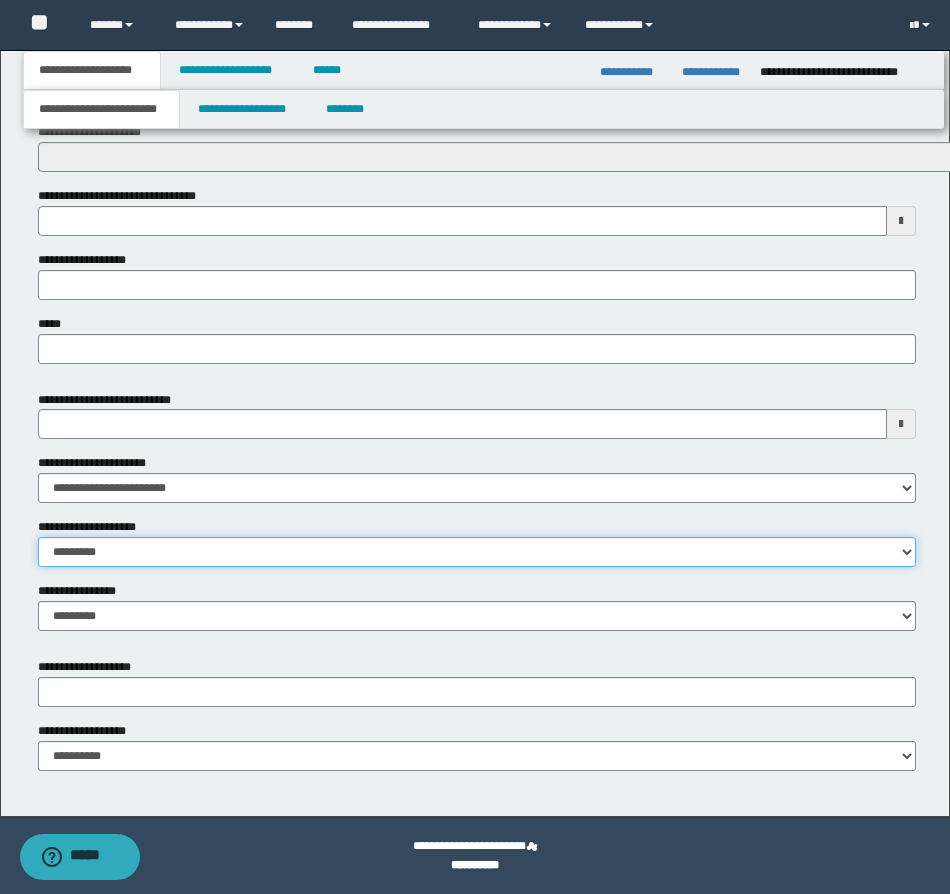 click on "**********" at bounding box center [477, 552] 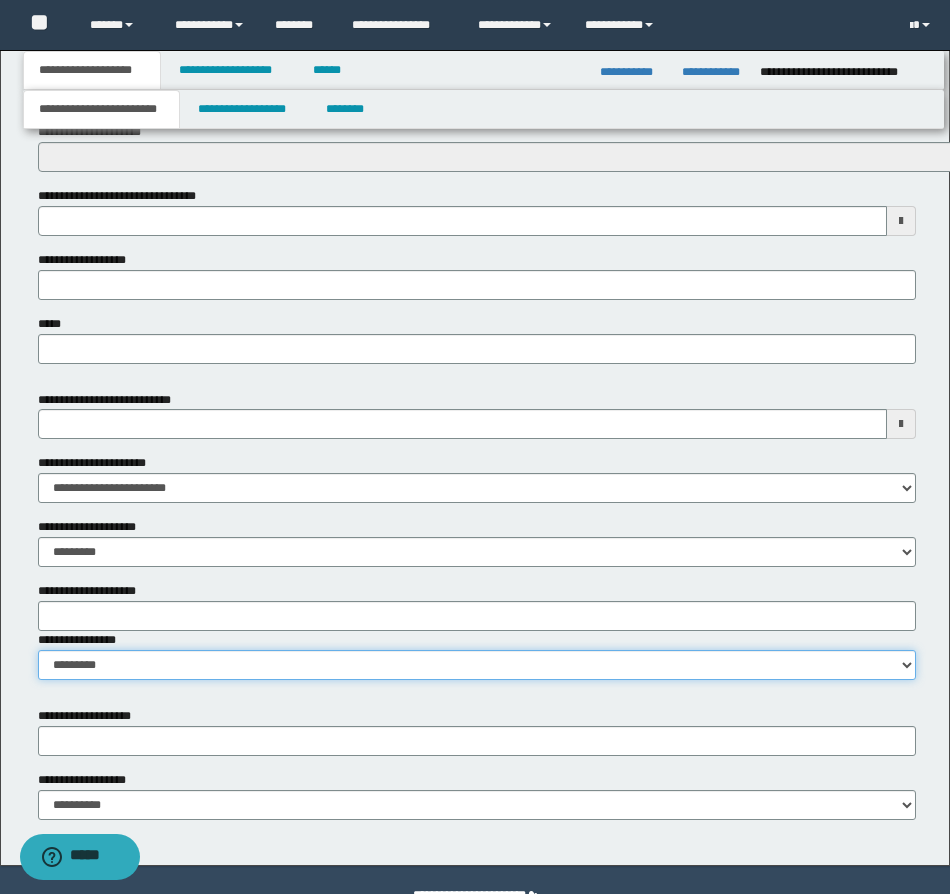 drag, startPoint x: 115, startPoint y: 664, endPoint x: 119, endPoint y: 679, distance: 15.524175 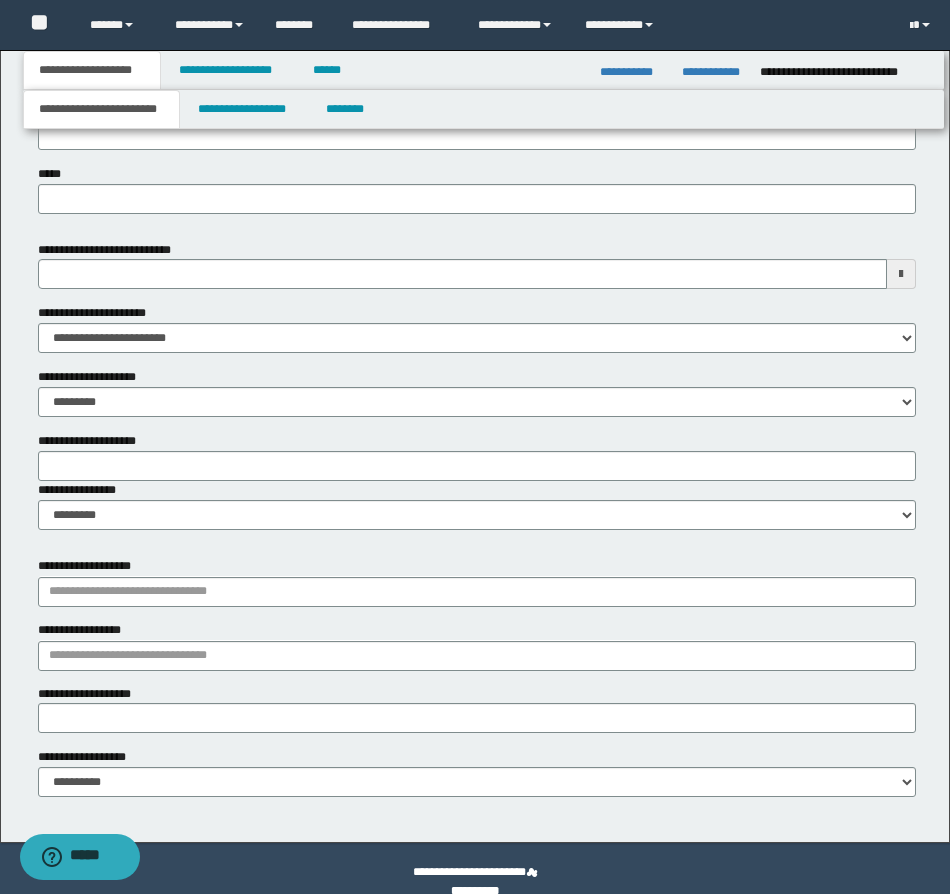 scroll, scrollTop: 928, scrollLeft: 0, axis: vertical 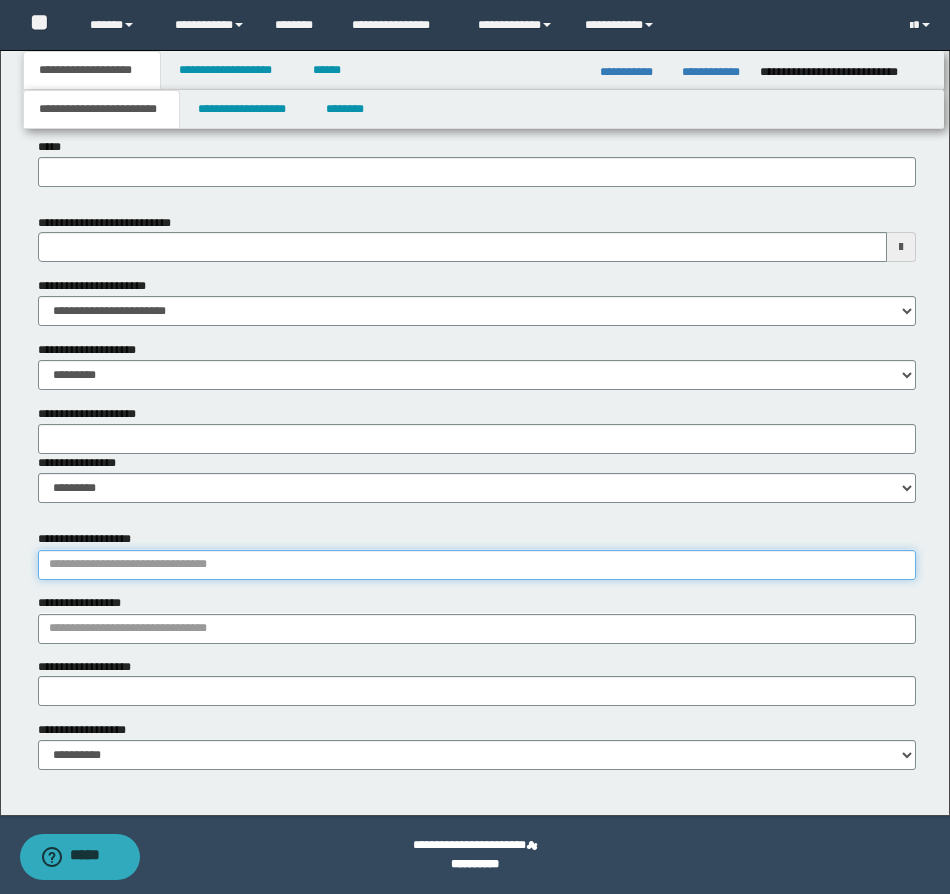 click on "**********" at bounding box center (477, 565) 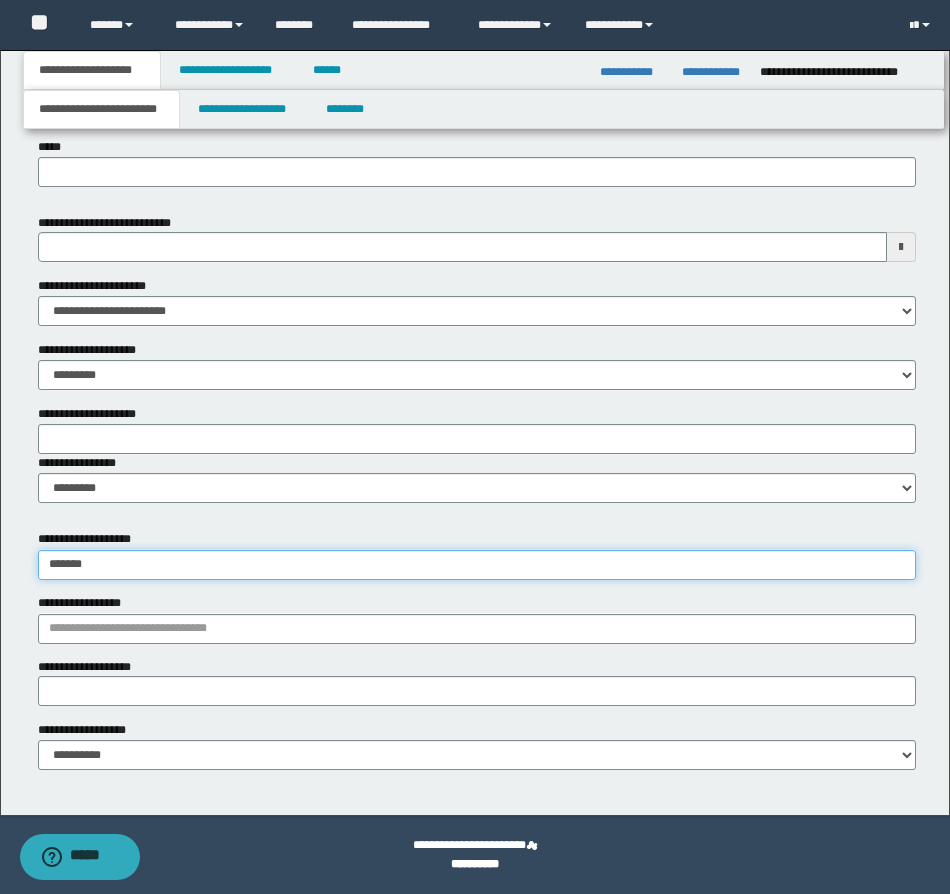 type on "*******" 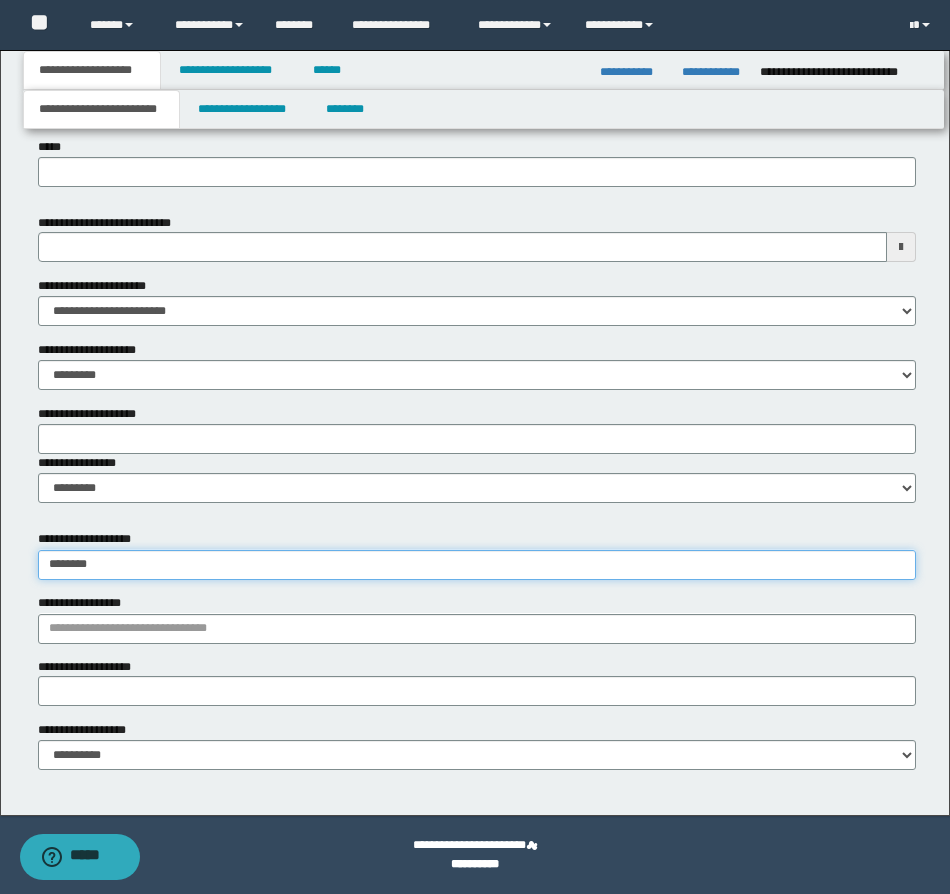 type on "**********" 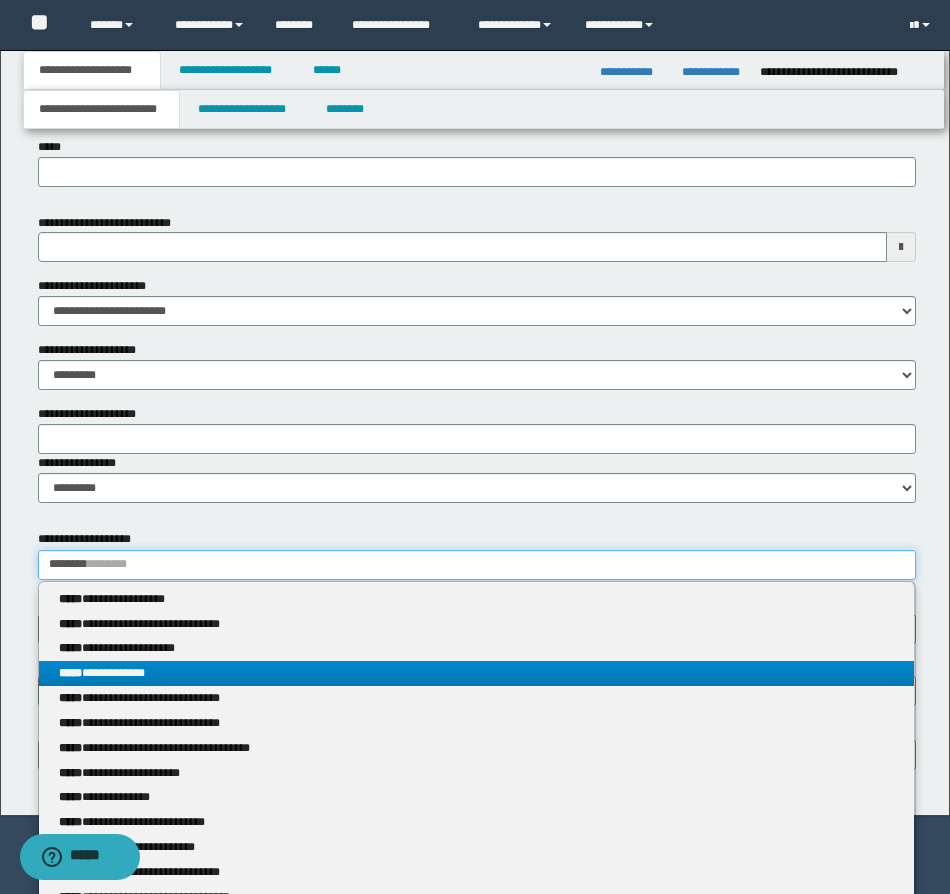 type on "*******" 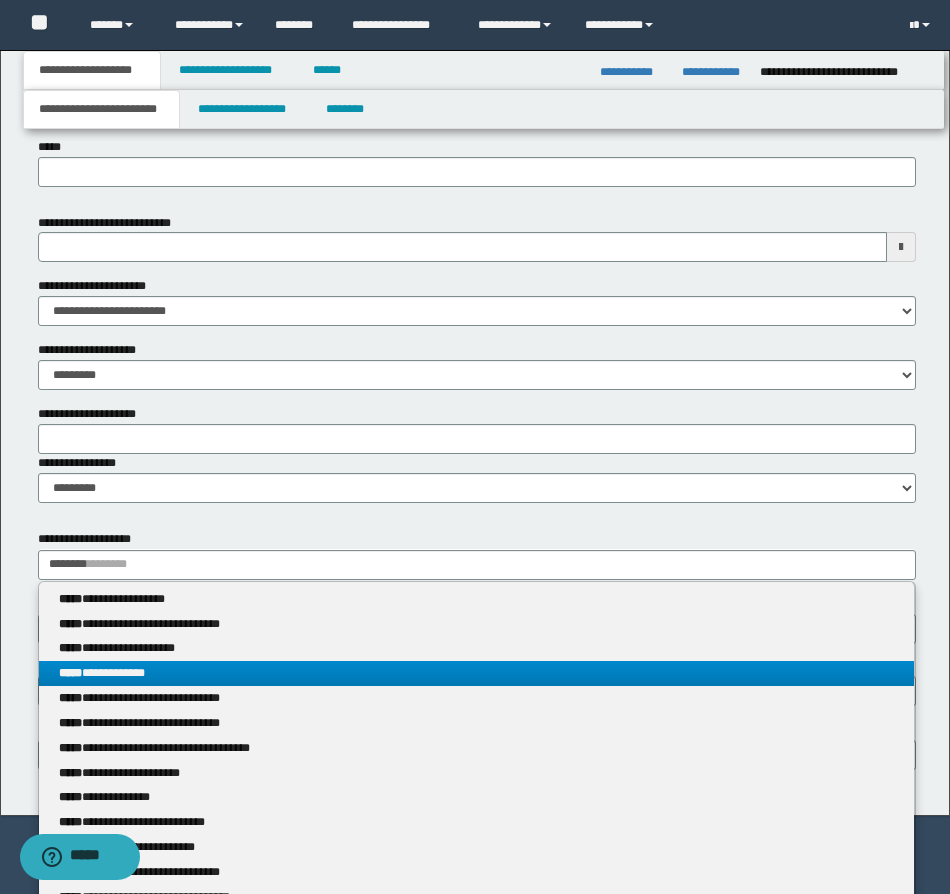 click on "**********" at bounding box center [476, 673] 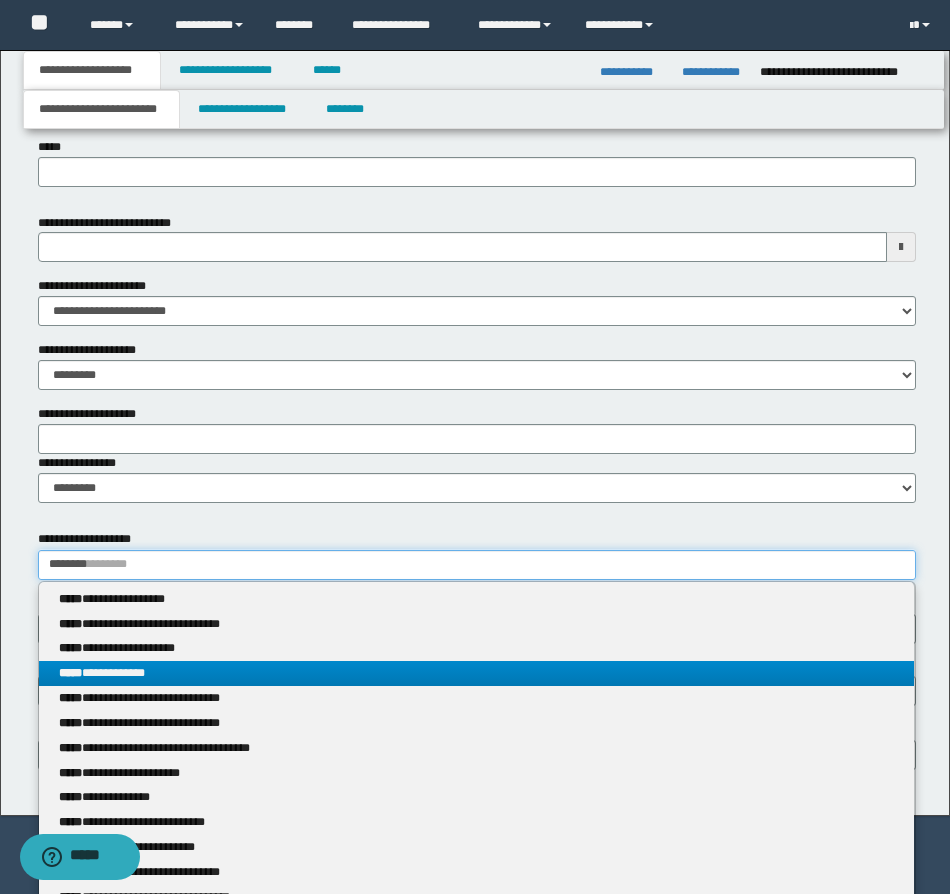 type 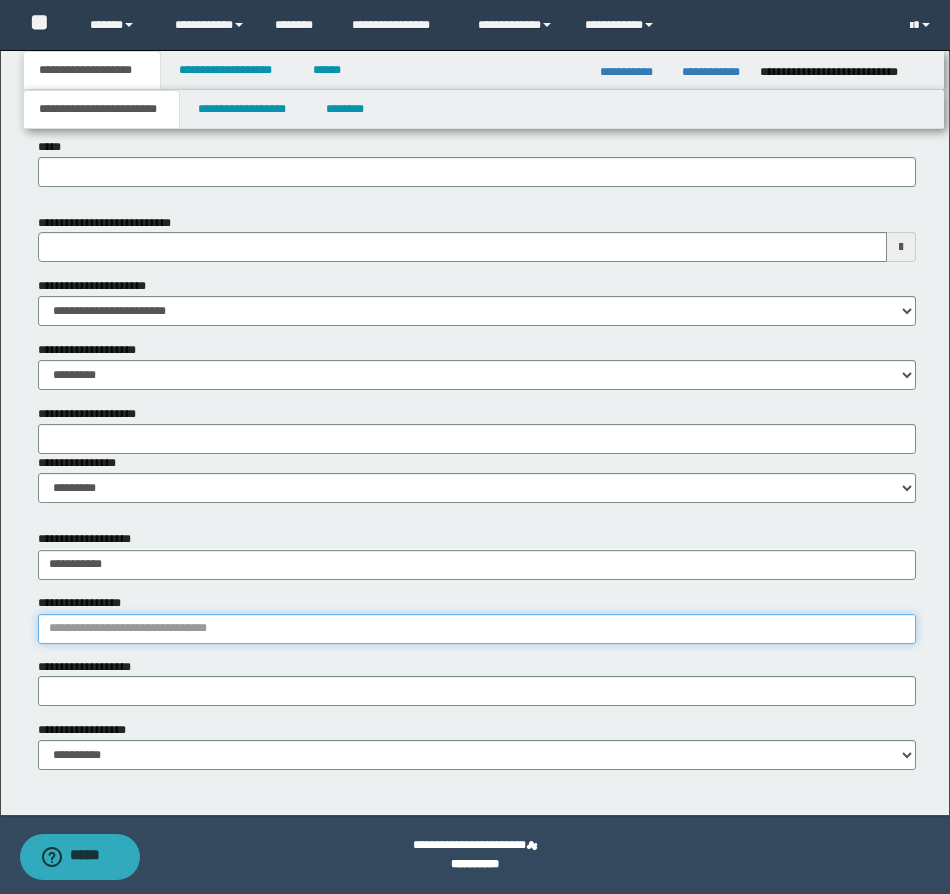 click on "**********" at bounding box center [477, 629] 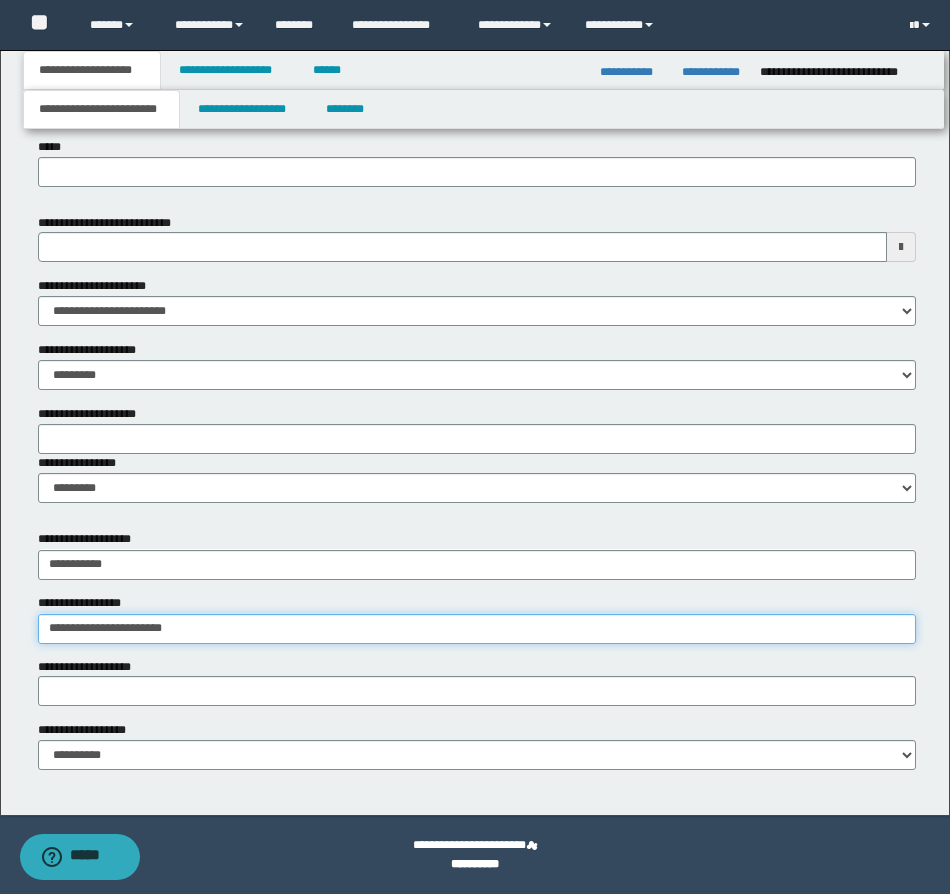 type on "**********" 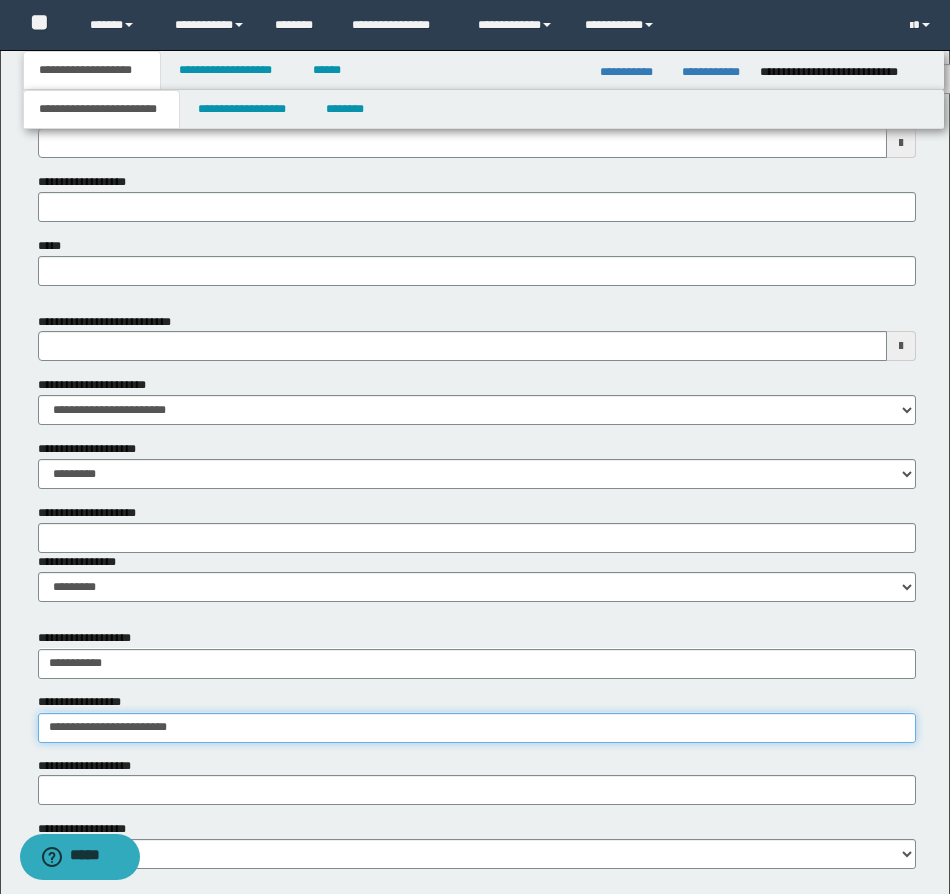 scroll, scrollTop: 828, scrollLeft: 0, axis: vertical 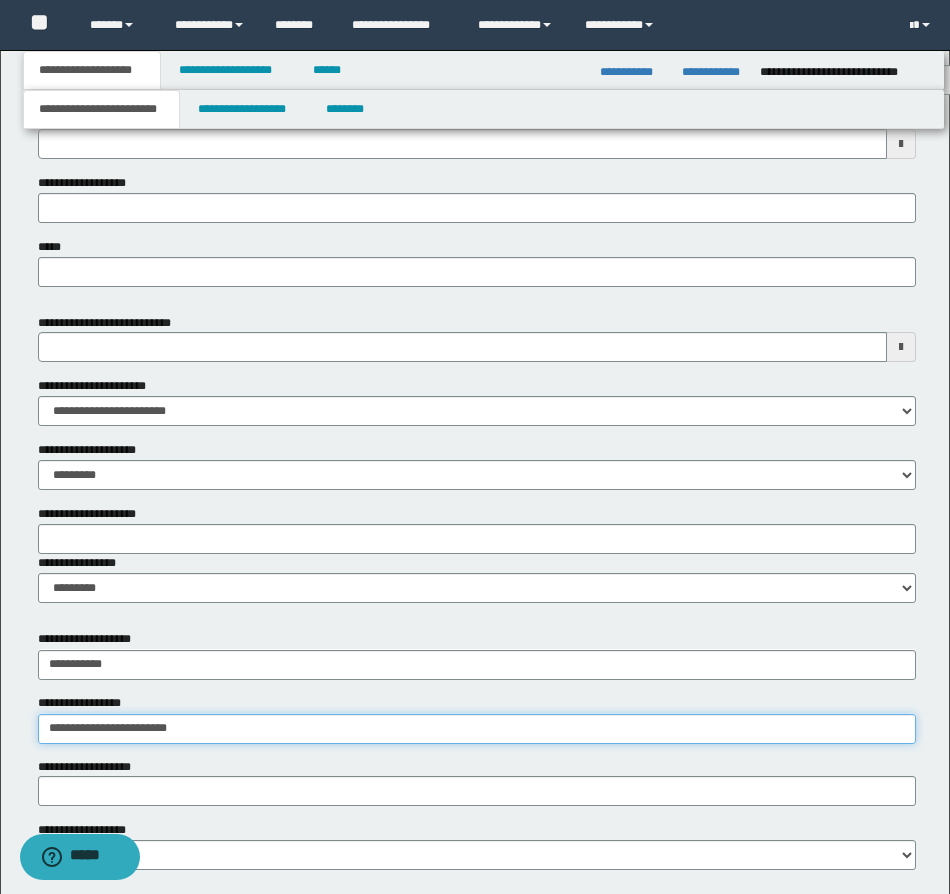 type on "**********" 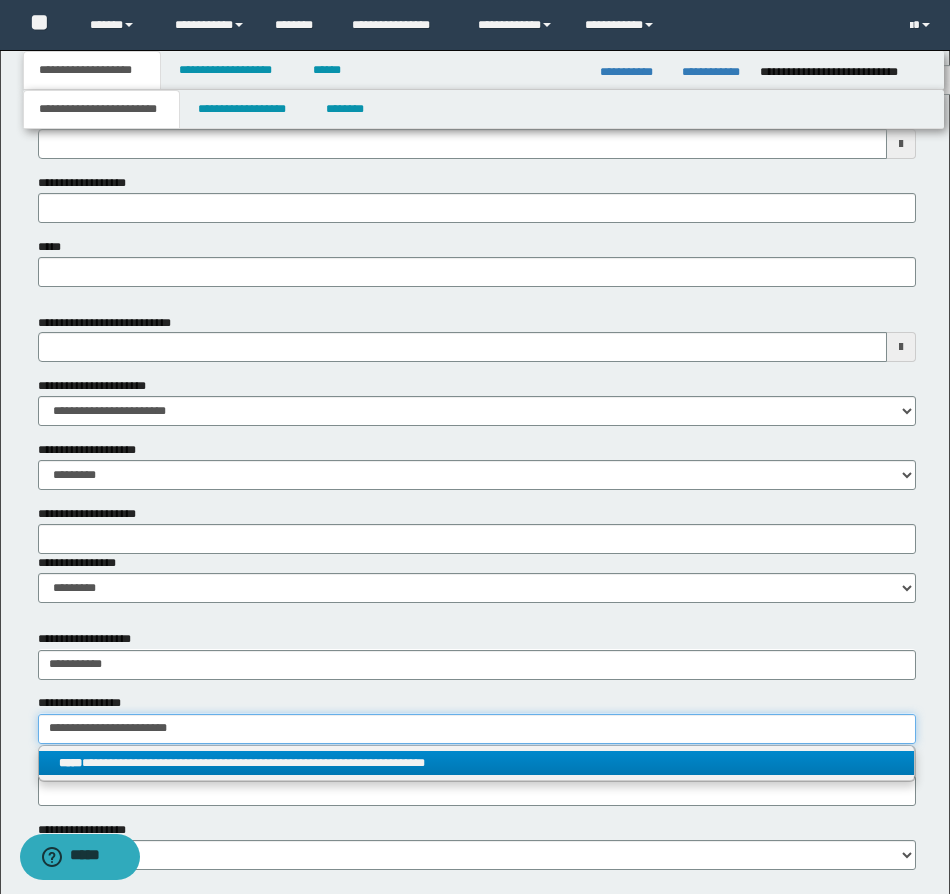 type on "**********" 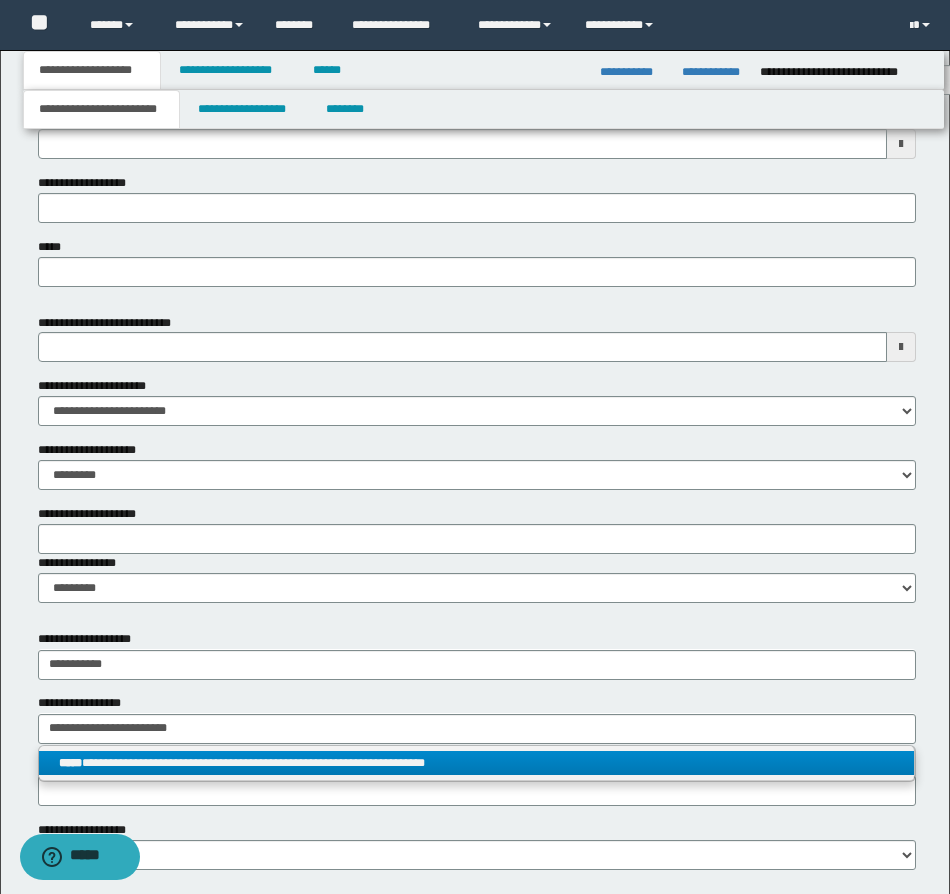 click on "**********" at bounding box center [476, 763] 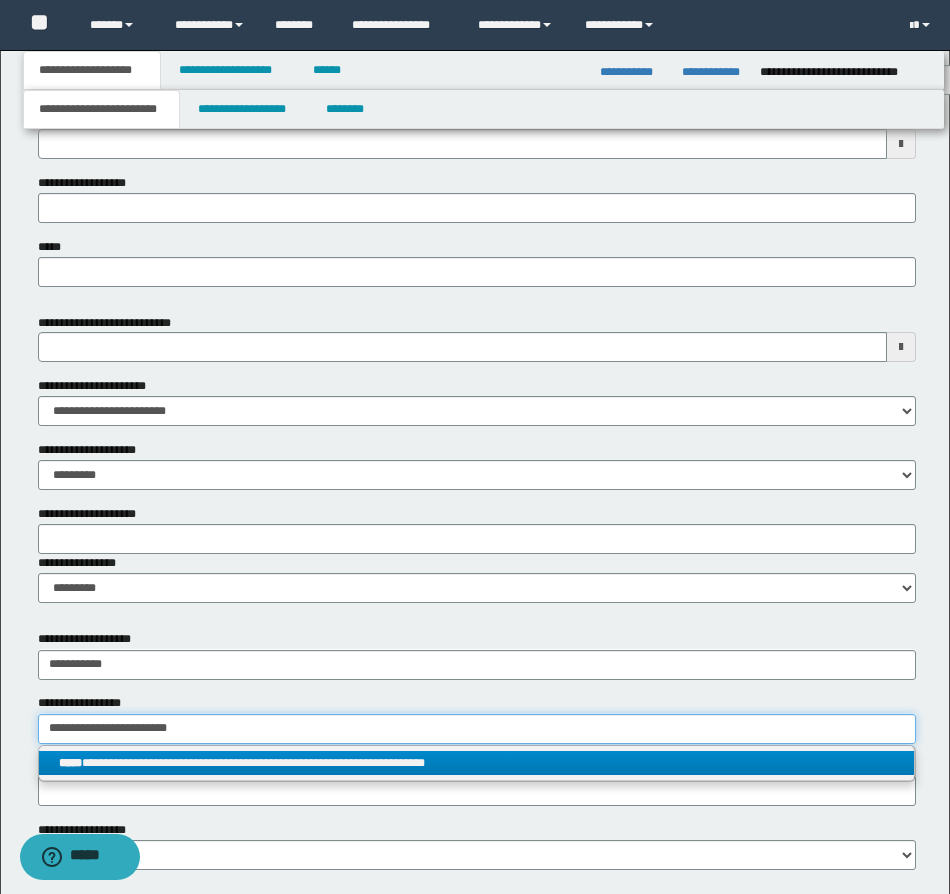 type 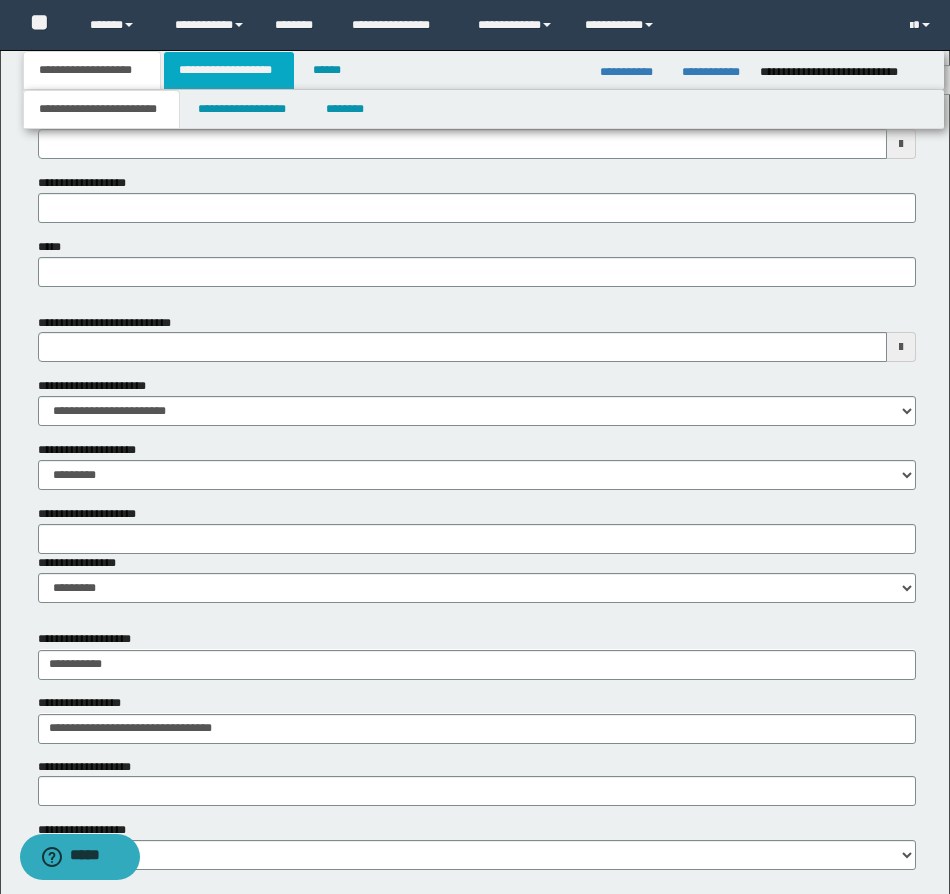 click on "**********" at bounding box center [229, 70] 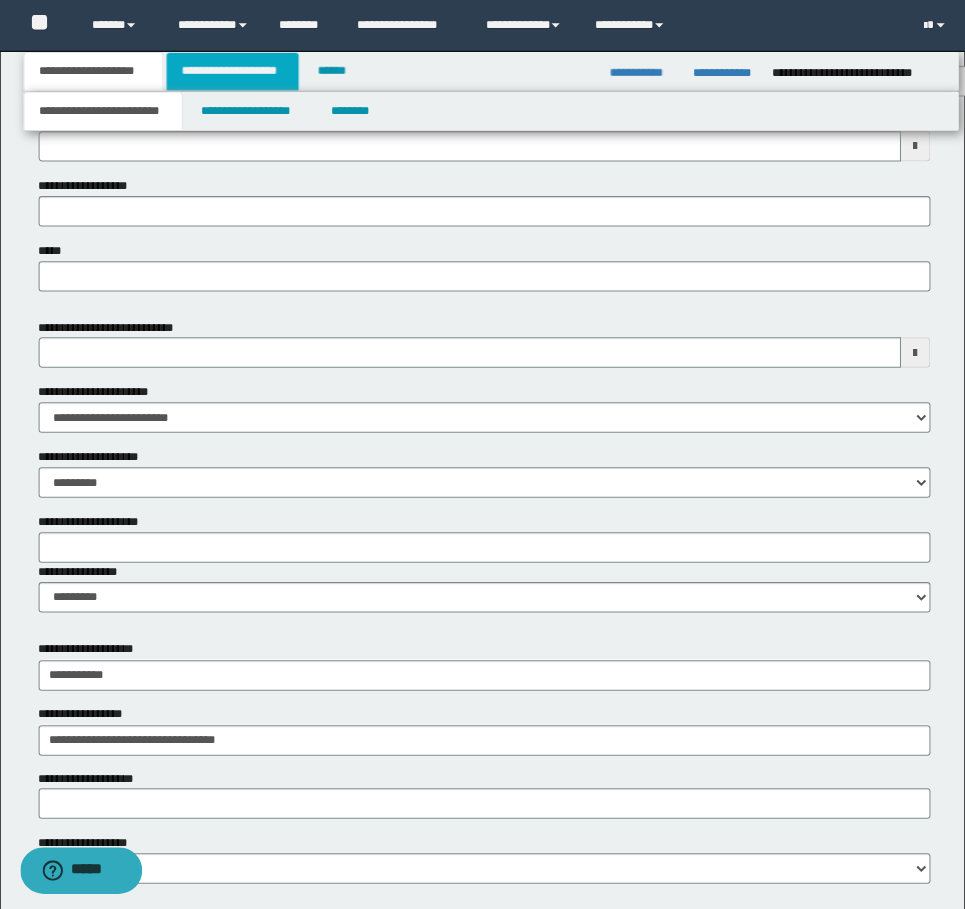 scroll, scrollTop: 0, scrollLeft: 0, axis: both 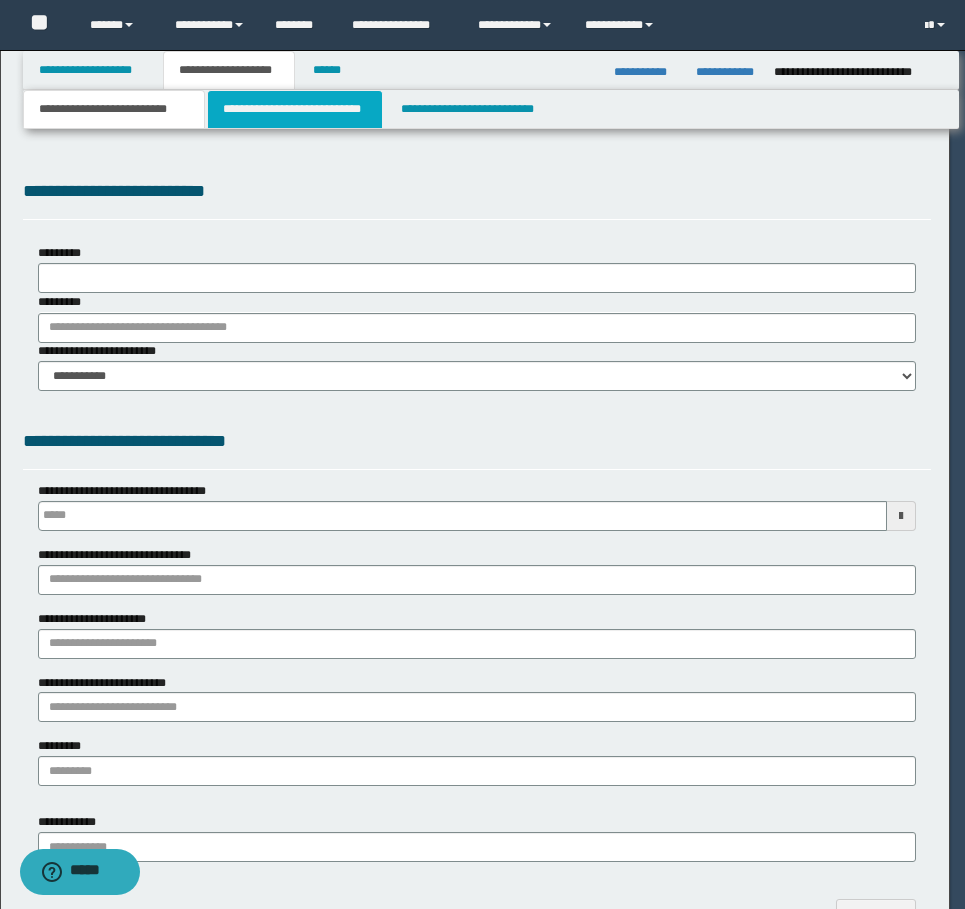 click on "**********" at bounding box center [295, 109] 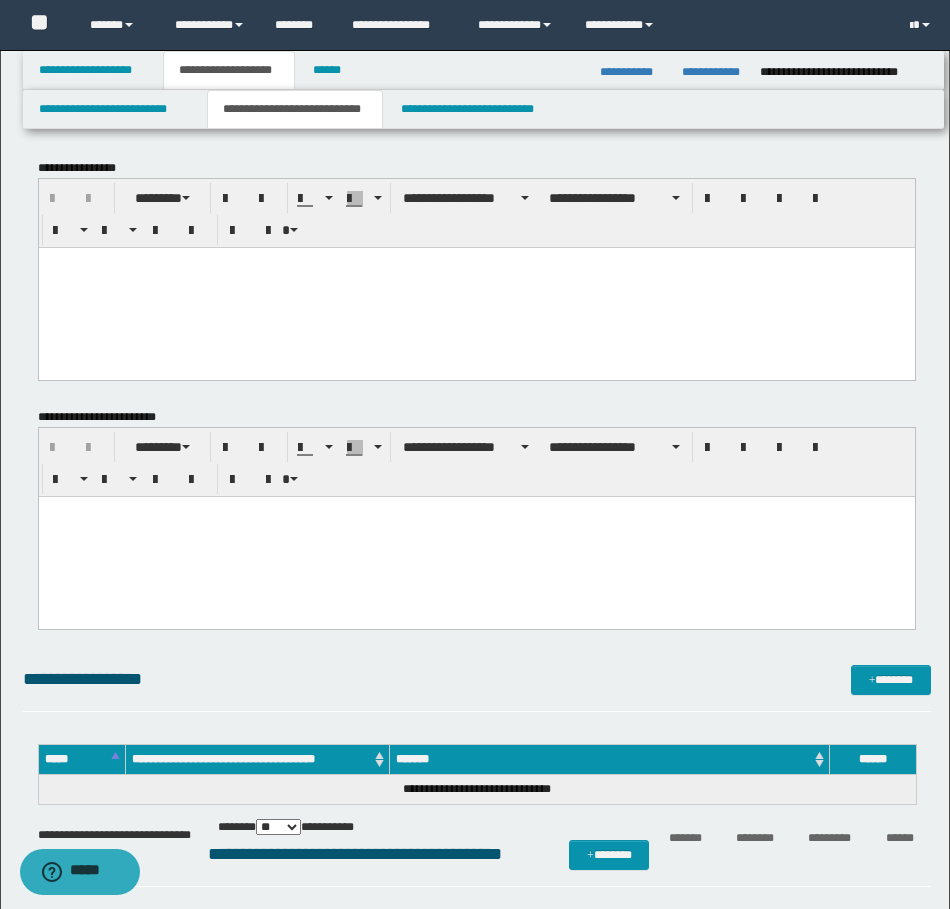 scroll, scrollTop: 0, scrollLeft: 0, axis: both 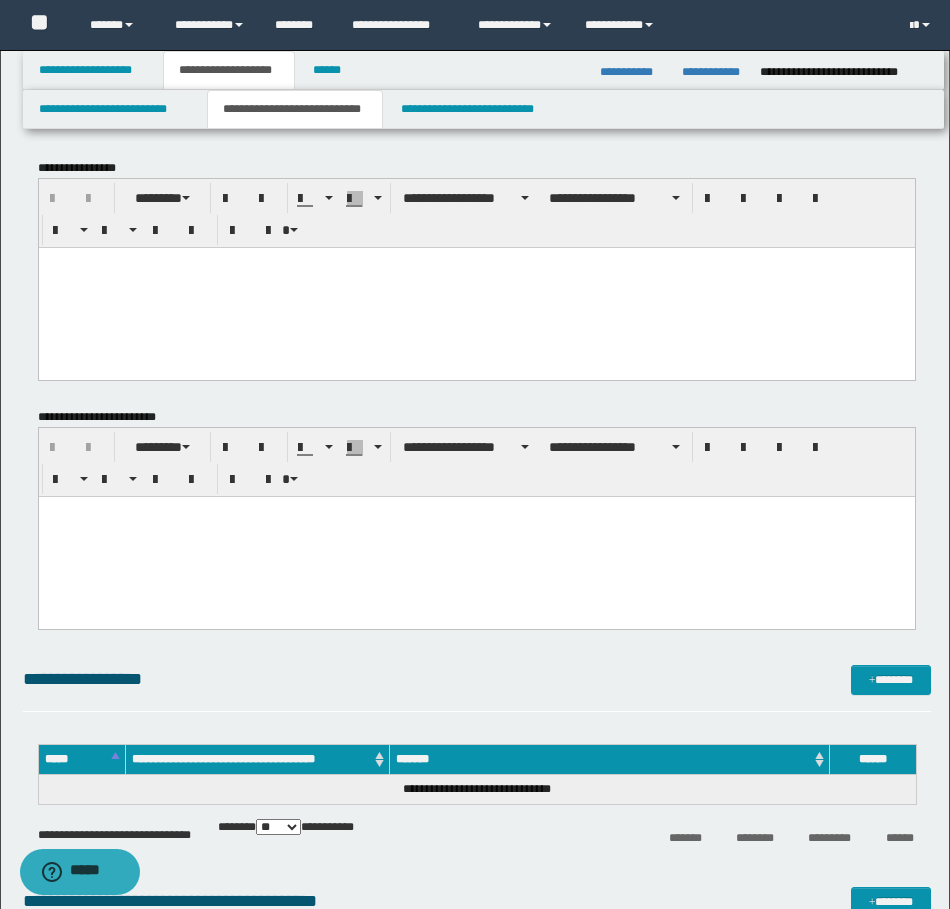 click at bounding box center [476, 287] 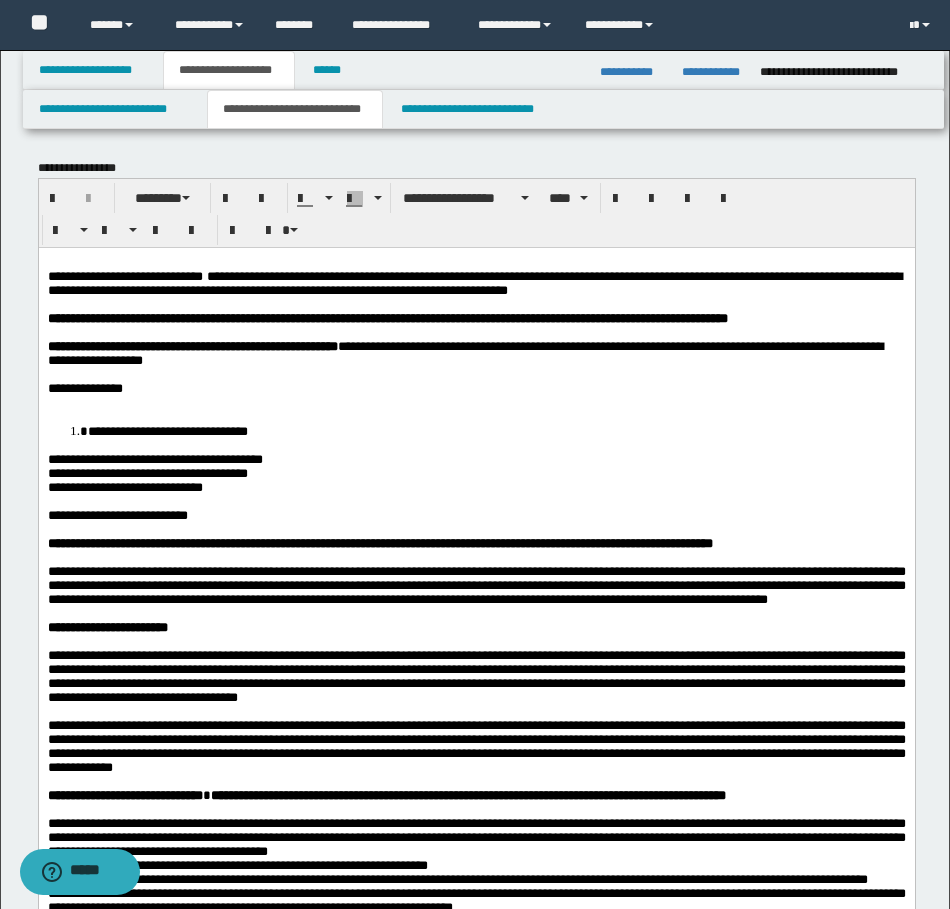 click on "**********" at bounding box center [476, 388] 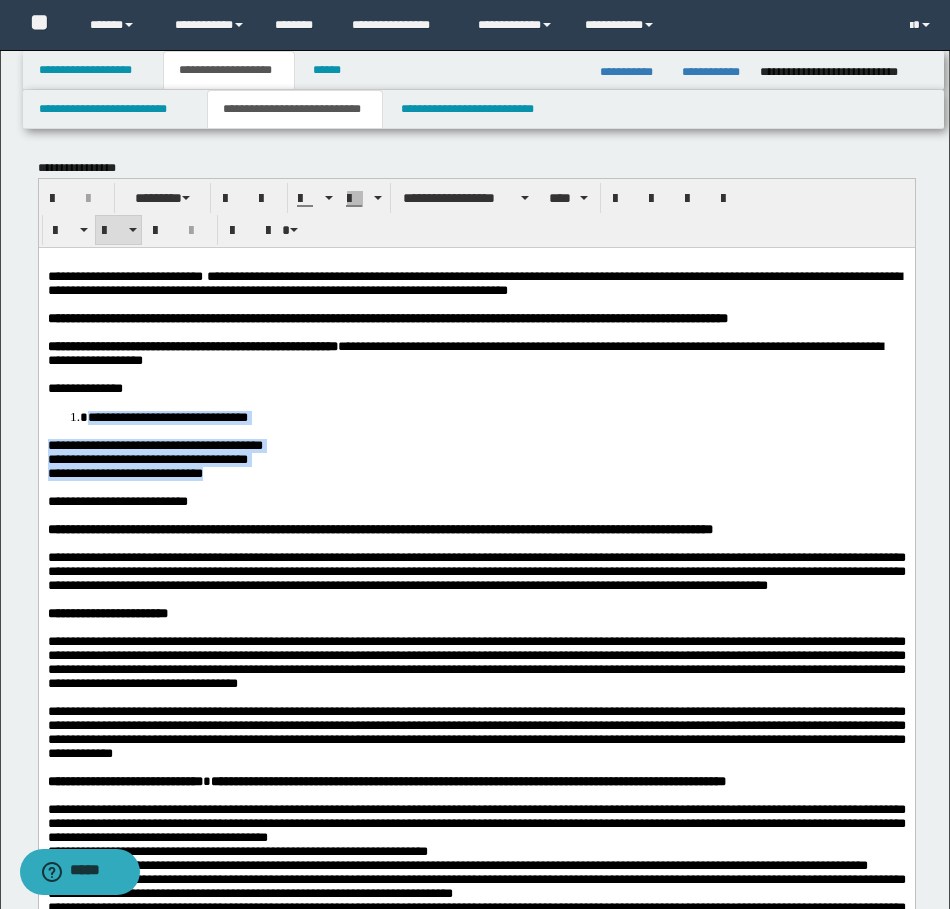 drag, startPoint x: 272, startPoint y: 502, endPoint x: 85, endPoint y: 431, distance: 200.025 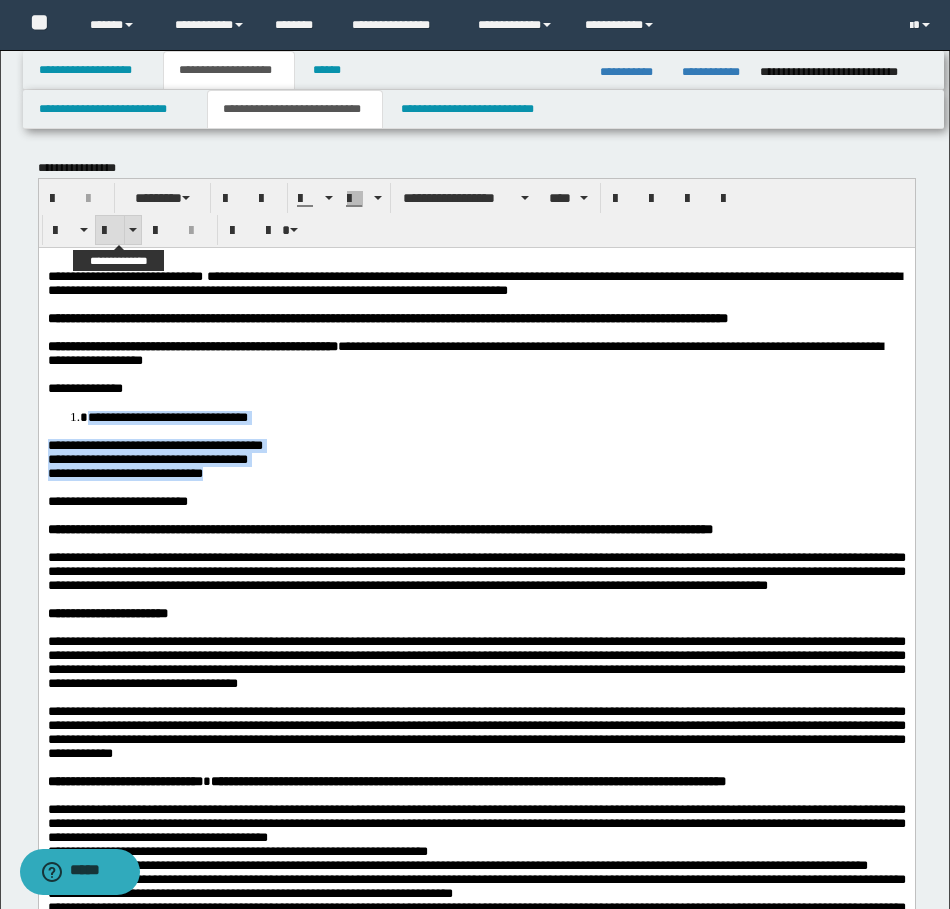 click at bounding box center [110, 231] 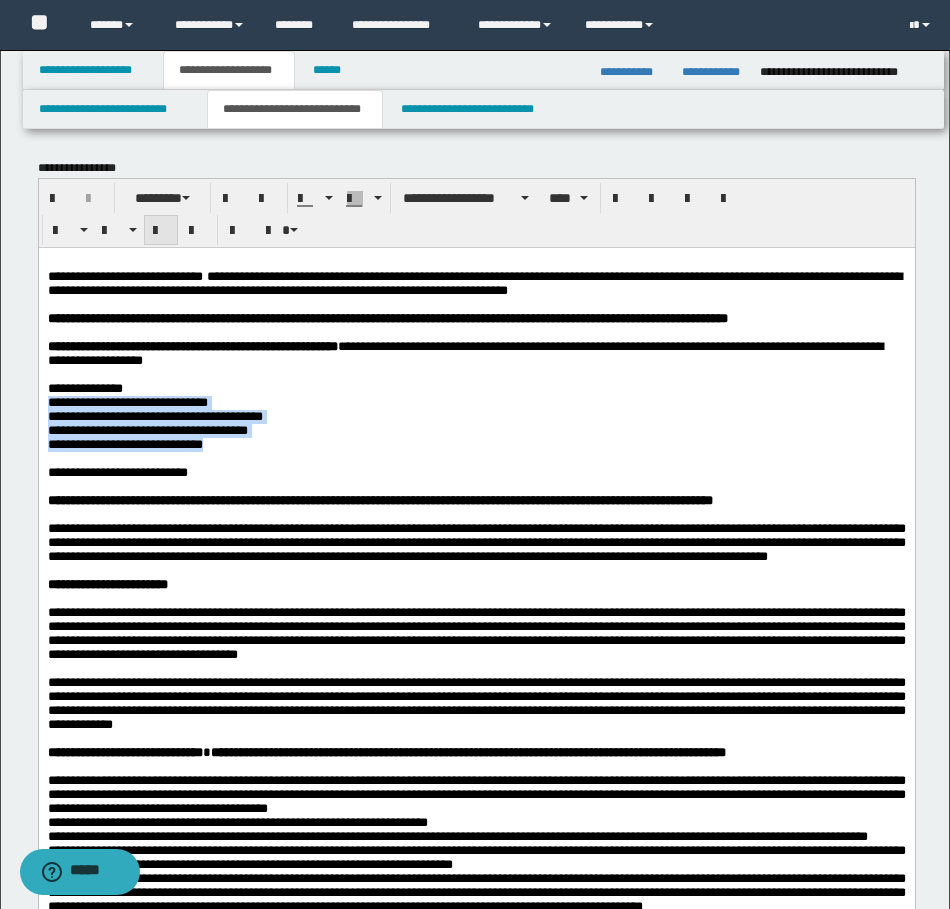 click at bounding box center [161, 231] 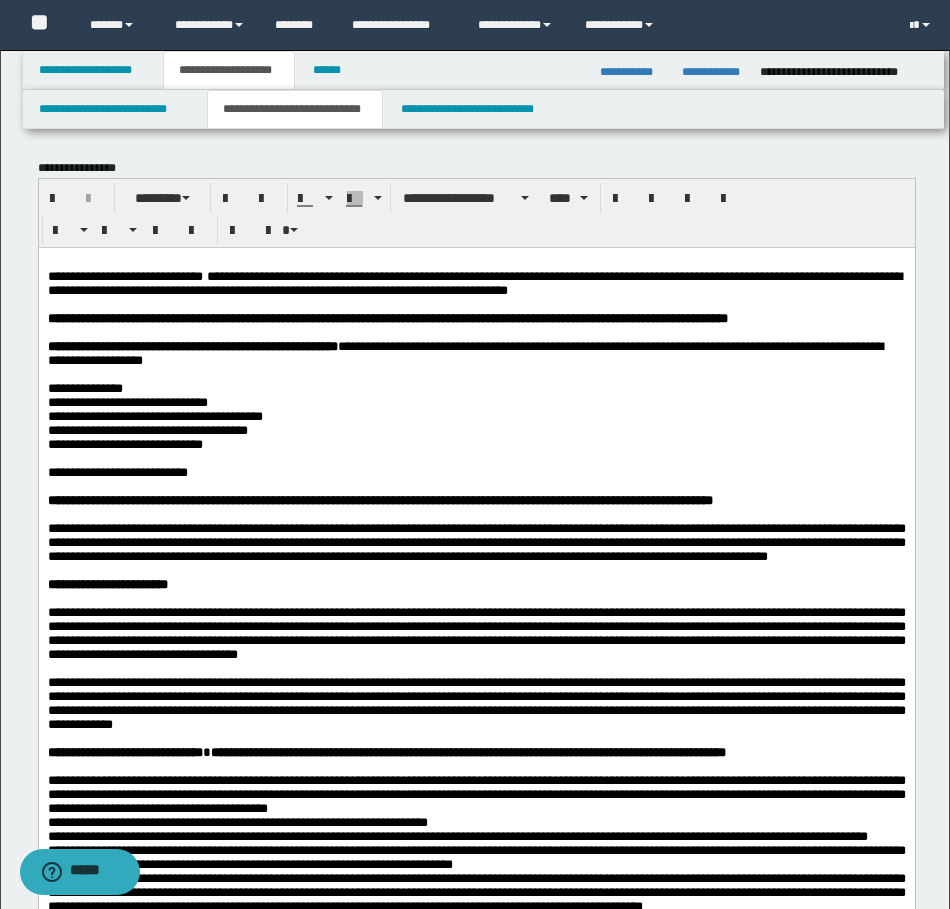 click on "**********" at bounding box center [476, 388] 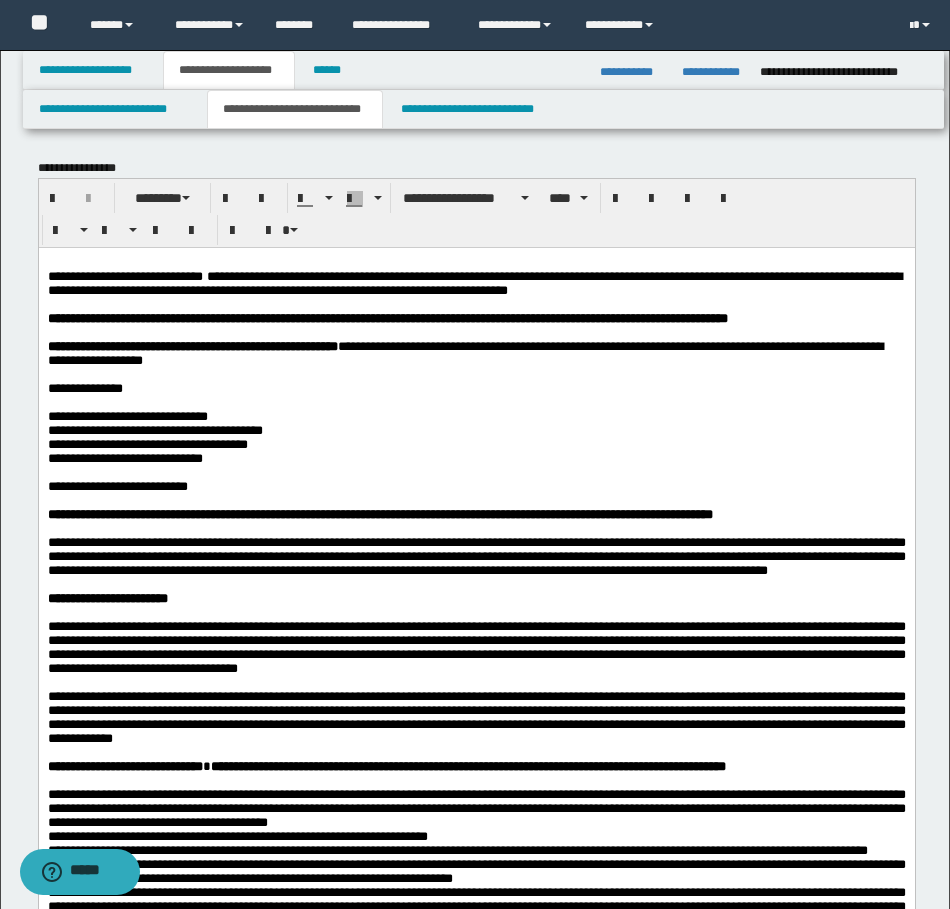 click on "**********" at bounding box center [476, 749] 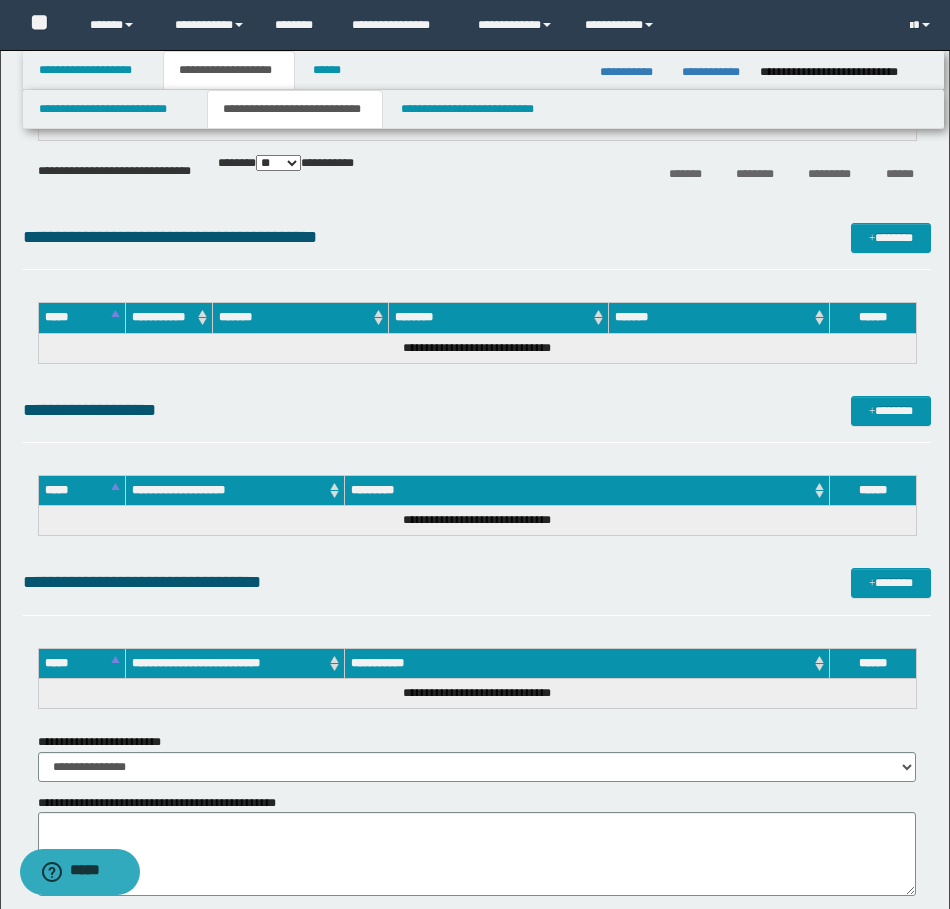 scroll, scrollTop: 1900, scrollLeft: 0, axis: vertical 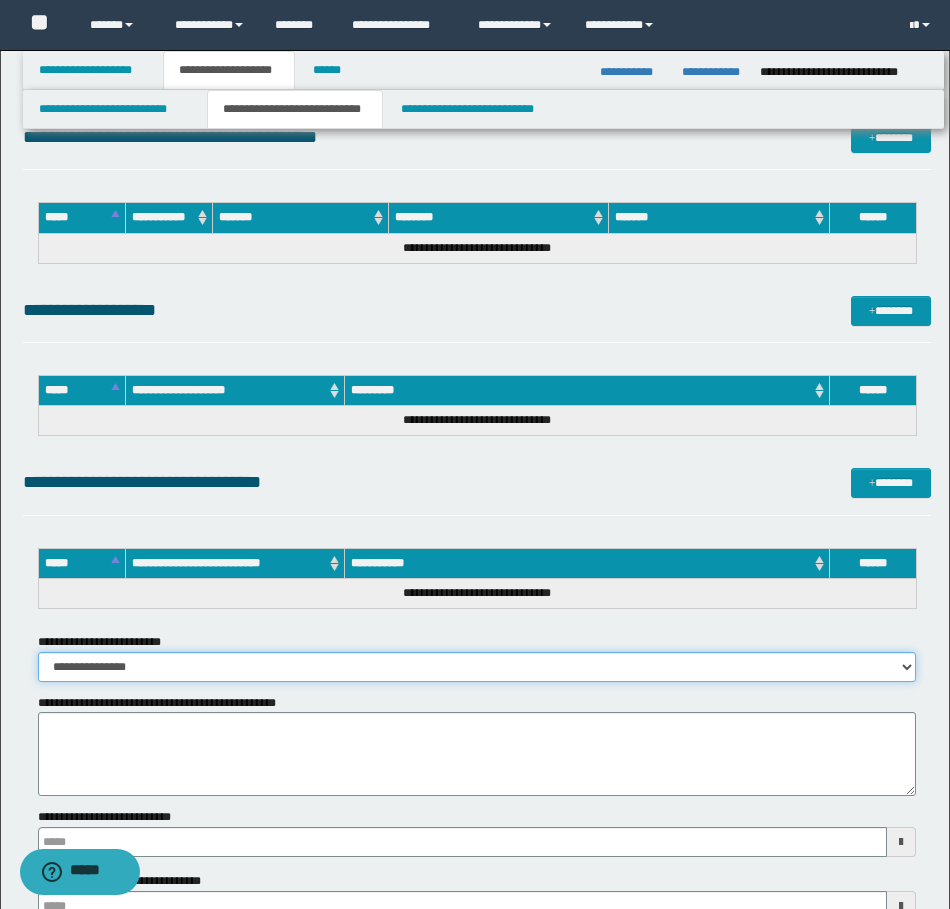 click on "**********" at bounding box center [477, 667] 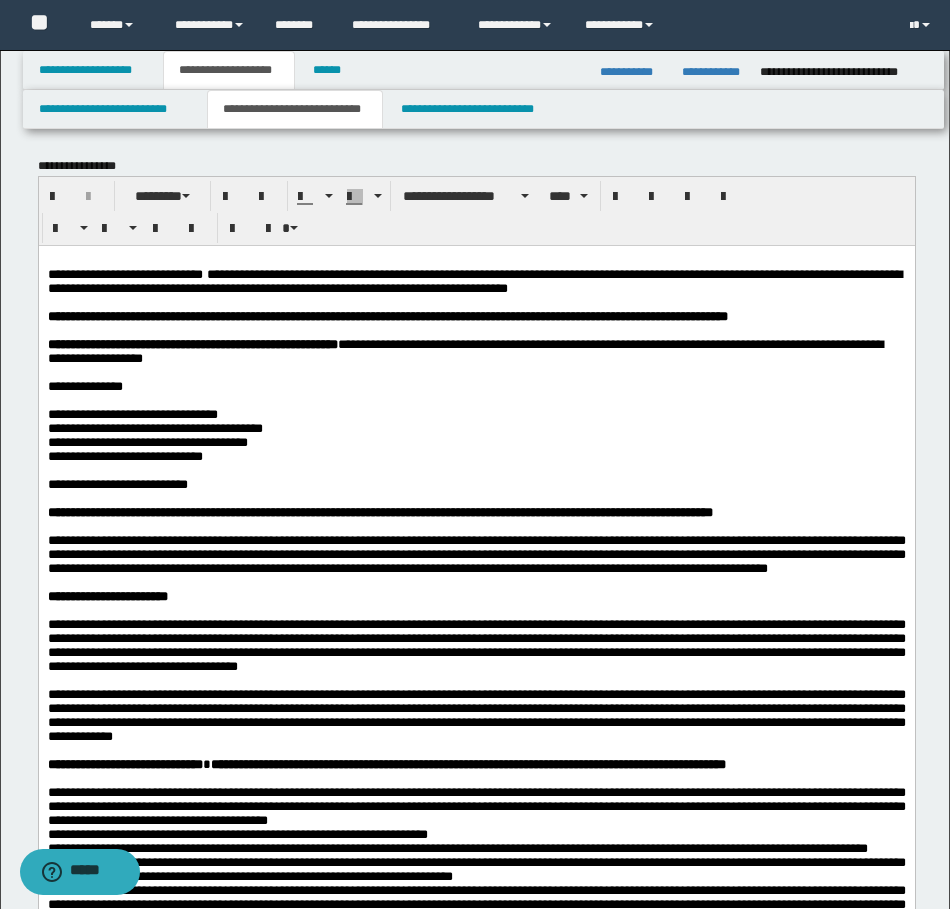 scroll, scrollTop: 0, scrollLeft: 0, axis: both 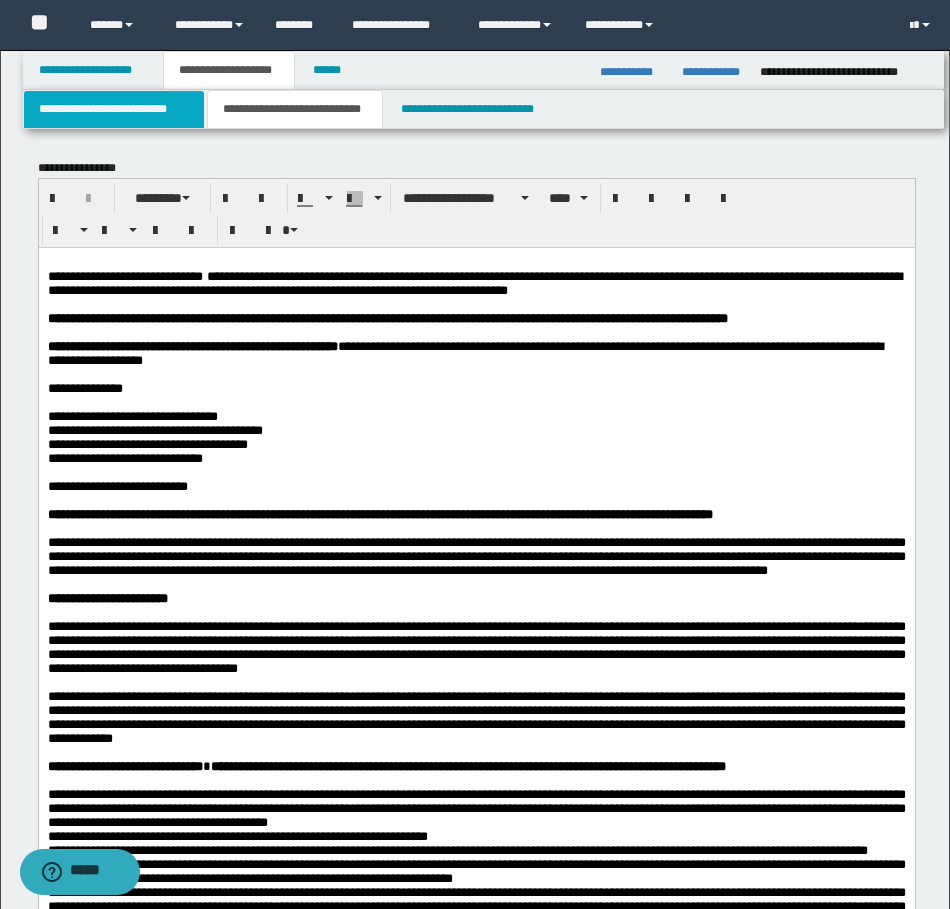 click on "**********" at bounding box center [114, 109] 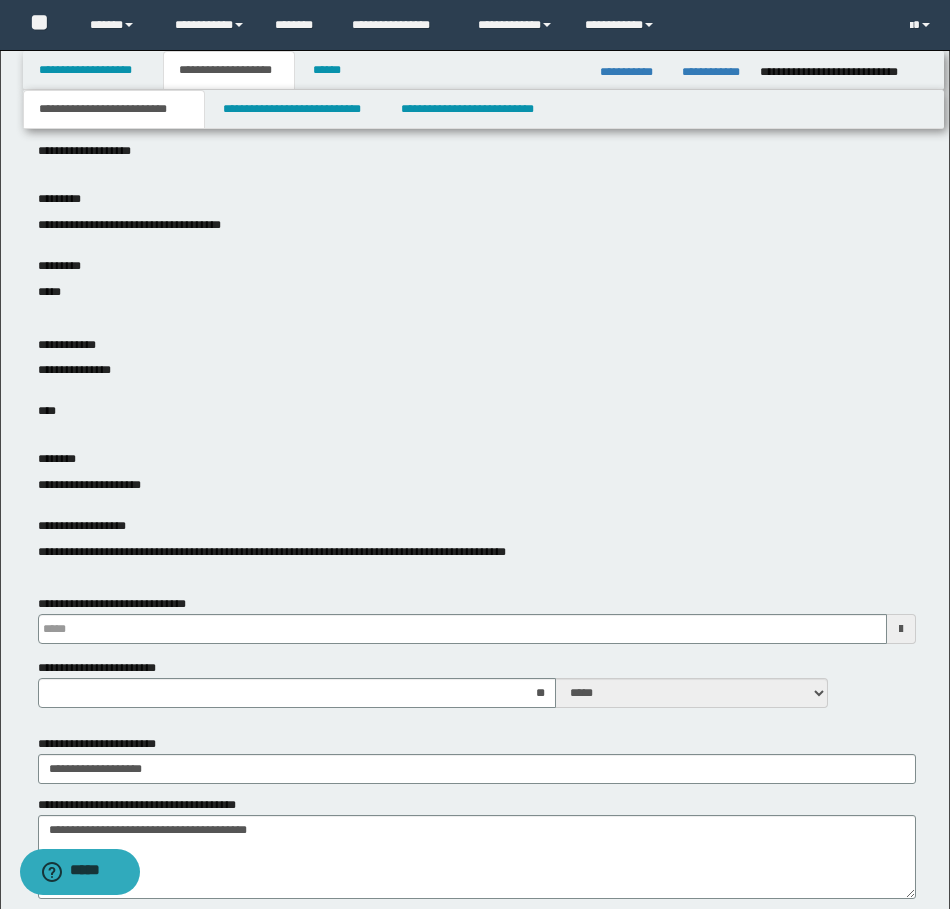 type 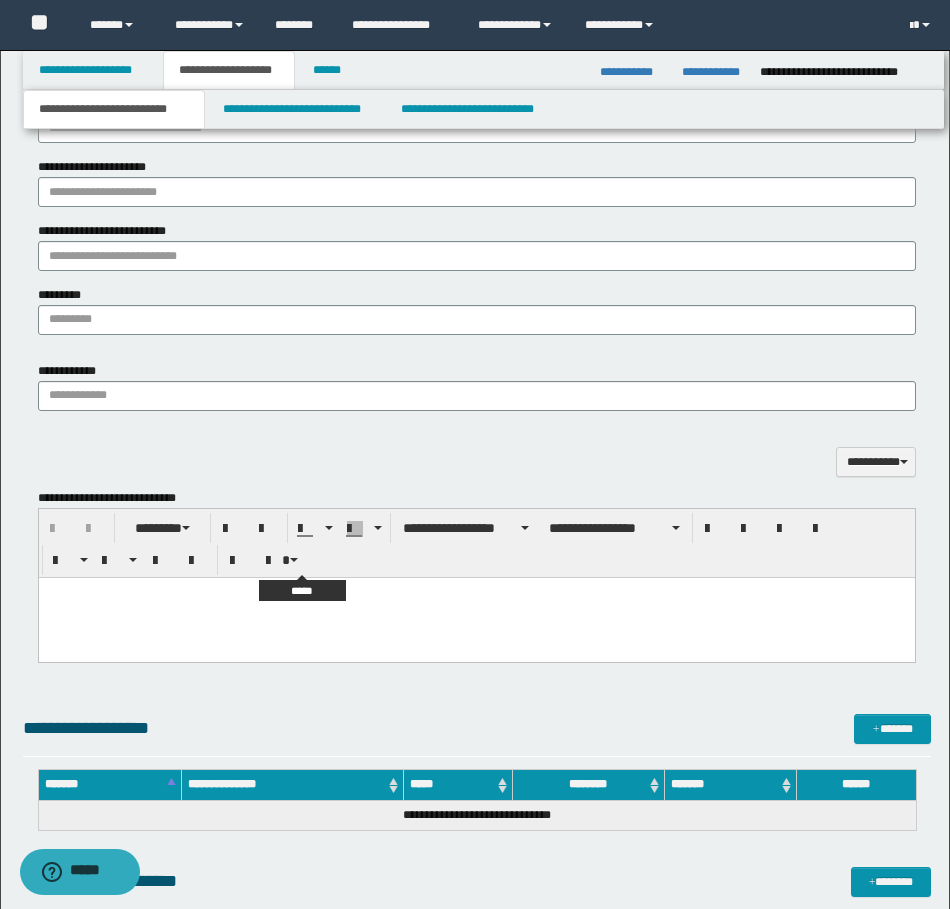 scroll, scrollTop: 1700, scrollLeft: 0, axis: vertical 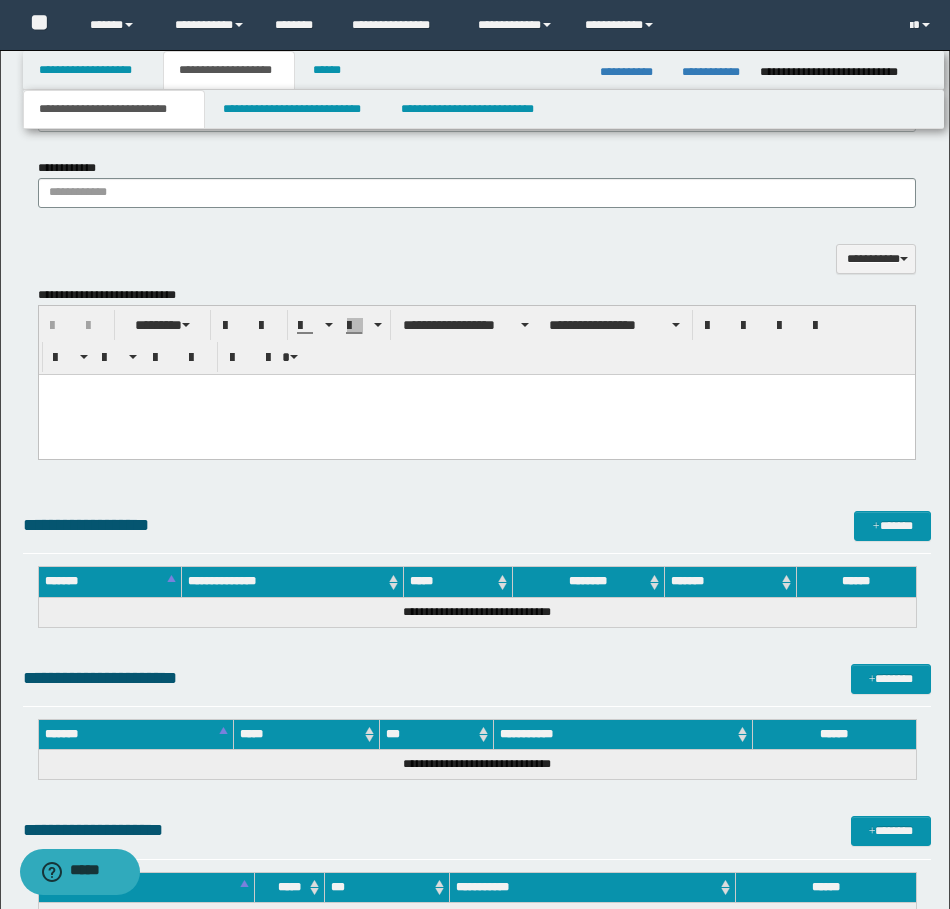 click at bounding box center (476, 415) 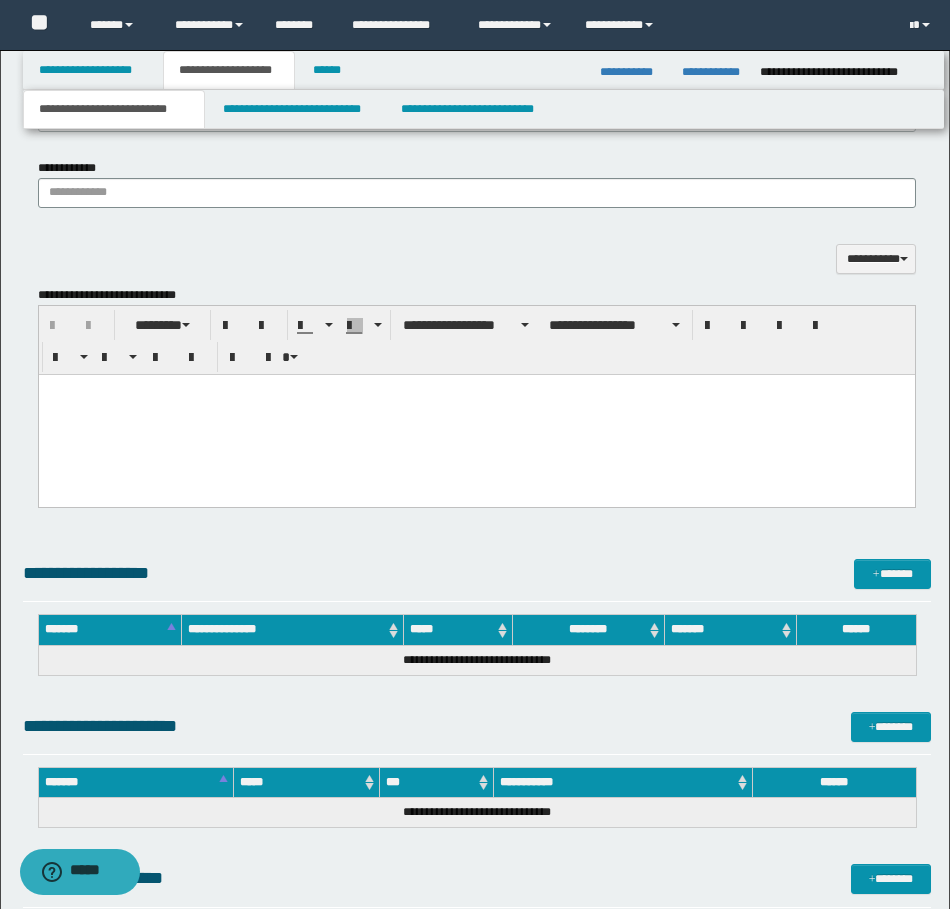 type 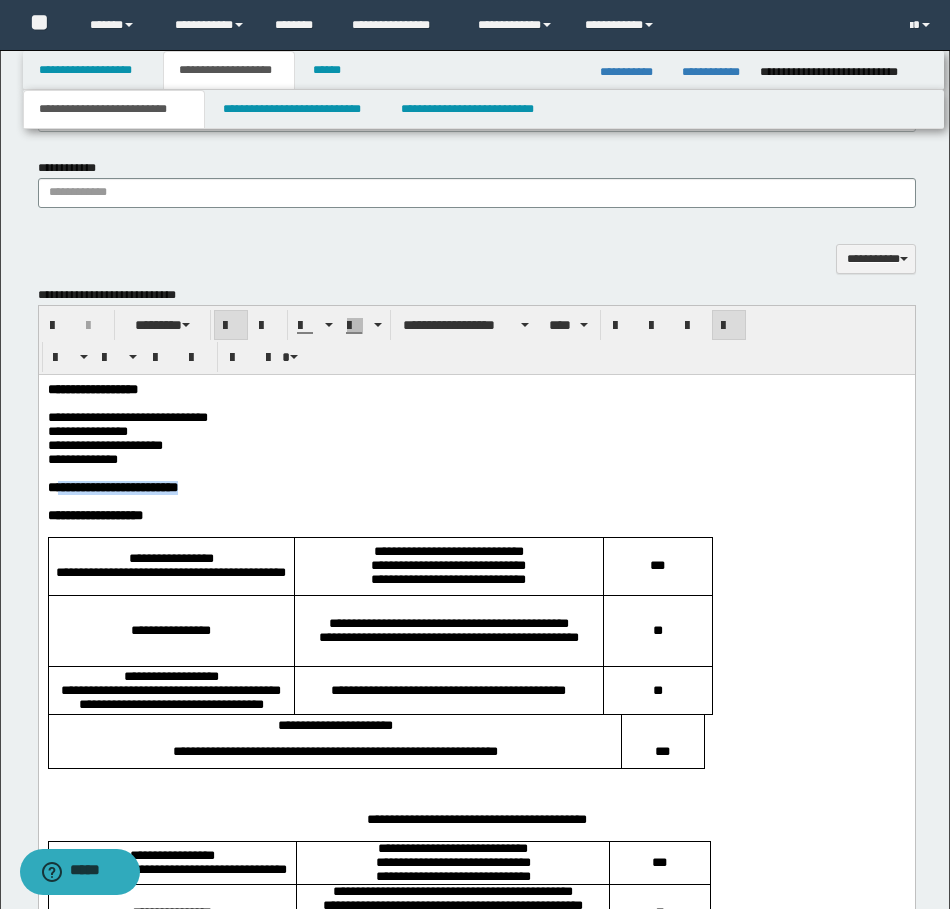 drag, startPoint x: 224, startPoint y: 503, endPoint x: 61, endPoint y: 496, distance: 163.15024 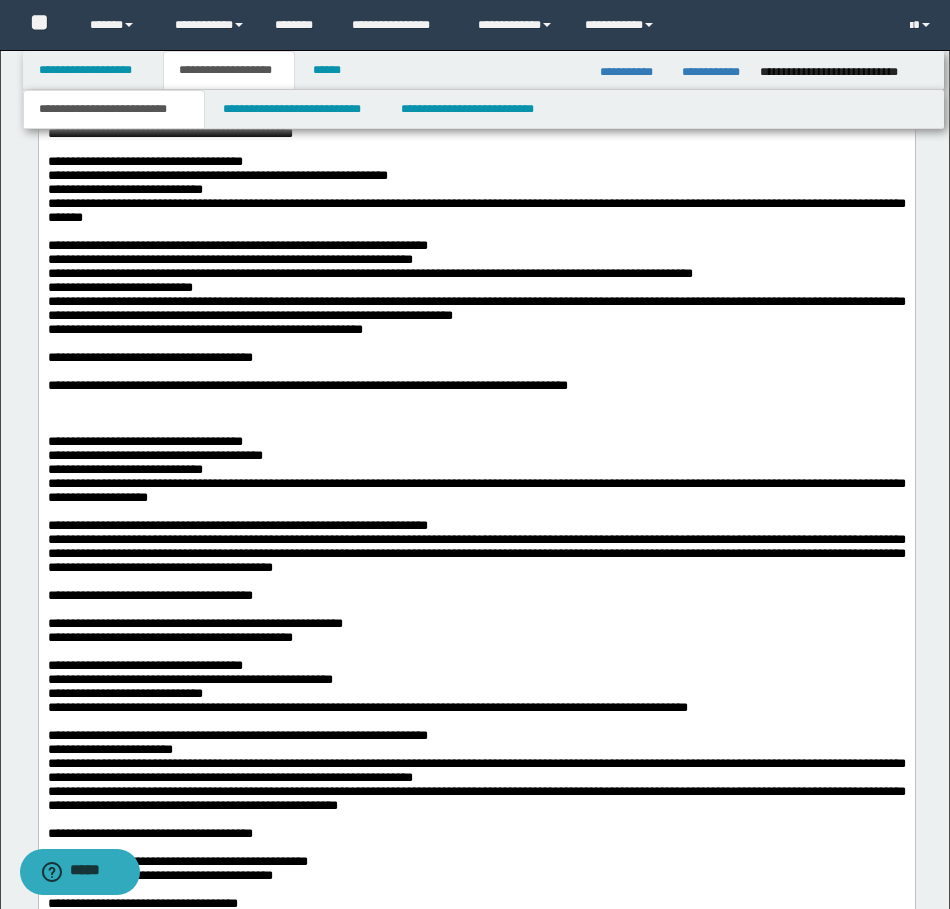 scroll, scrollTop: 6100, scrollLeft: 0, axis: vertical 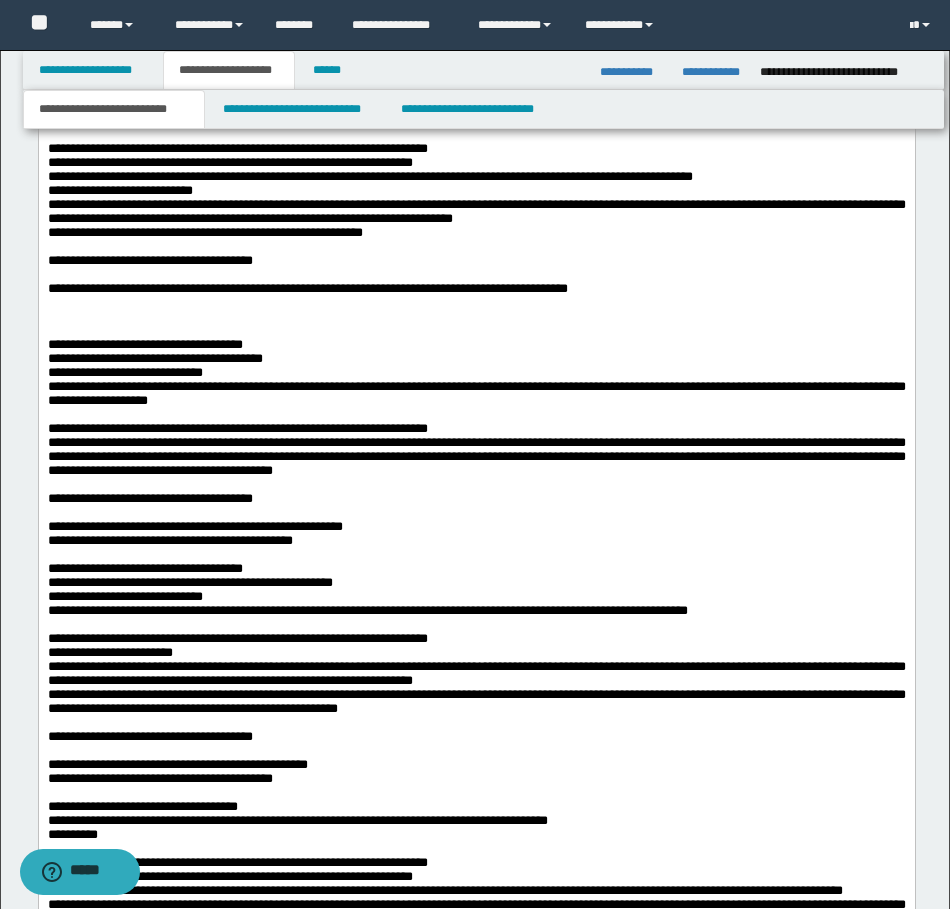 click on "**********" at bounding box center (476, -221) 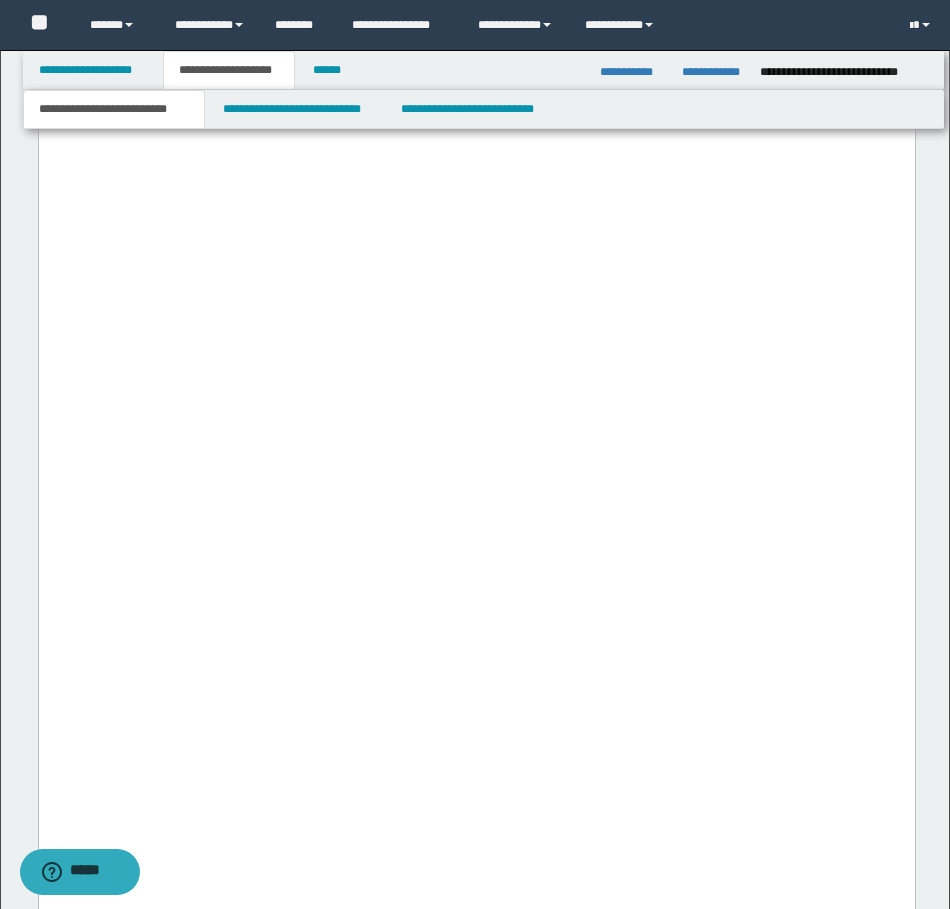 scroll, scrollTop: 15900, scrollLeft: 0, axis: vertical 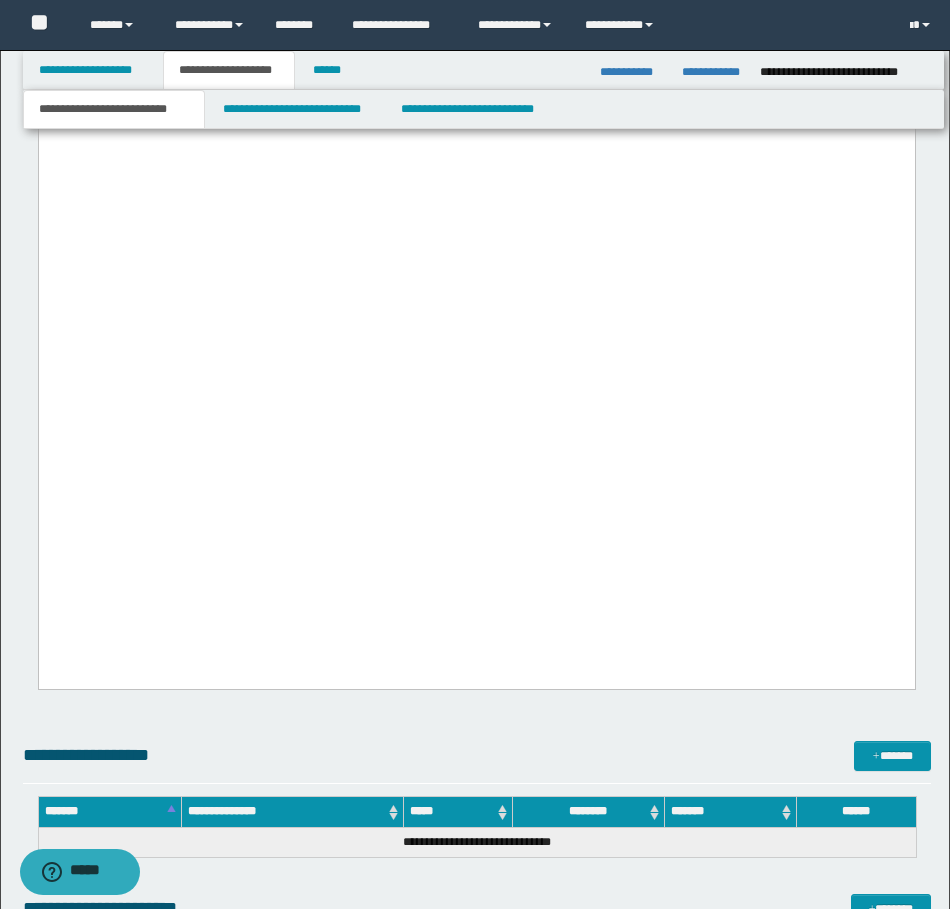 click on "**********" at bounding box center (476, -1418) 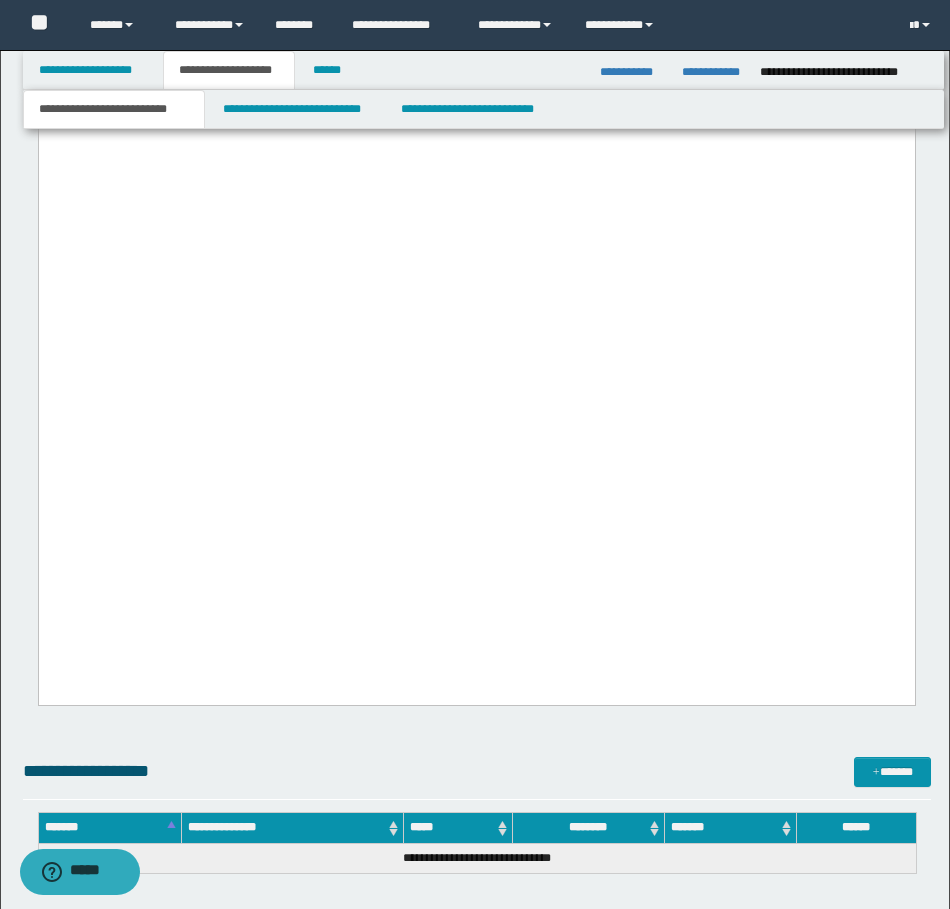 click on "**********" at bounding box center (476, -1460) 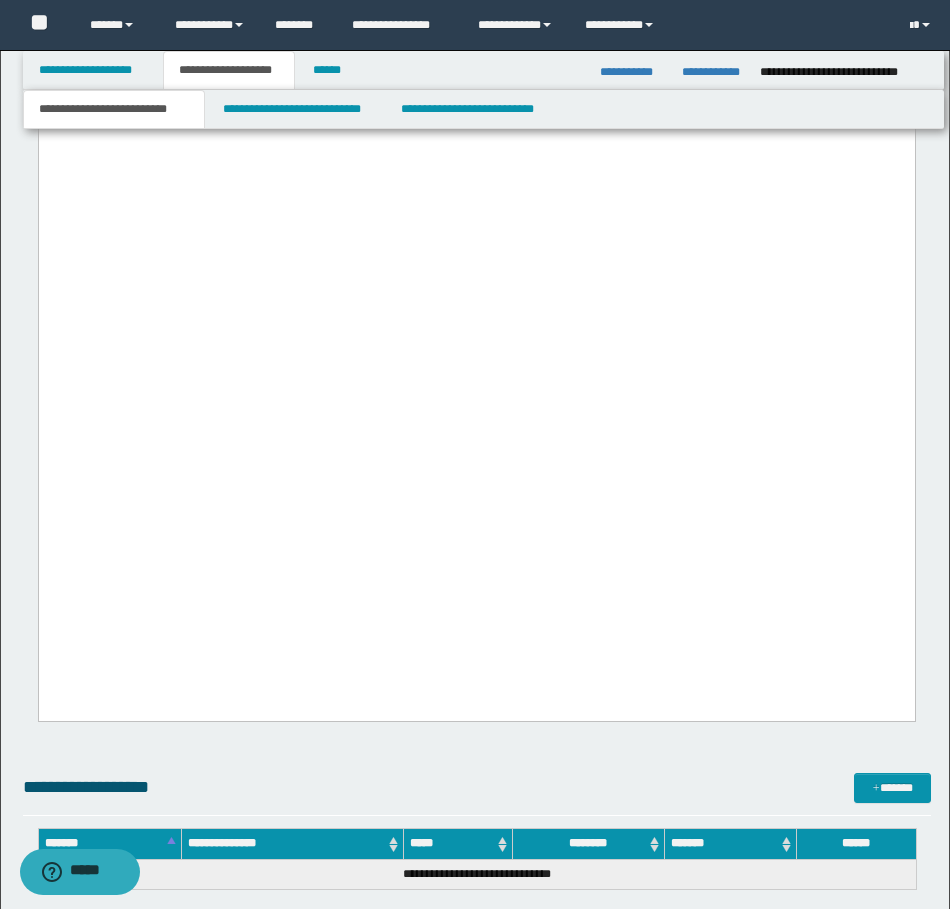 drag, startPoint x: 901, startPoint y: 443, endPoint x: 715, endPoint y: 383, distance: 195.43797 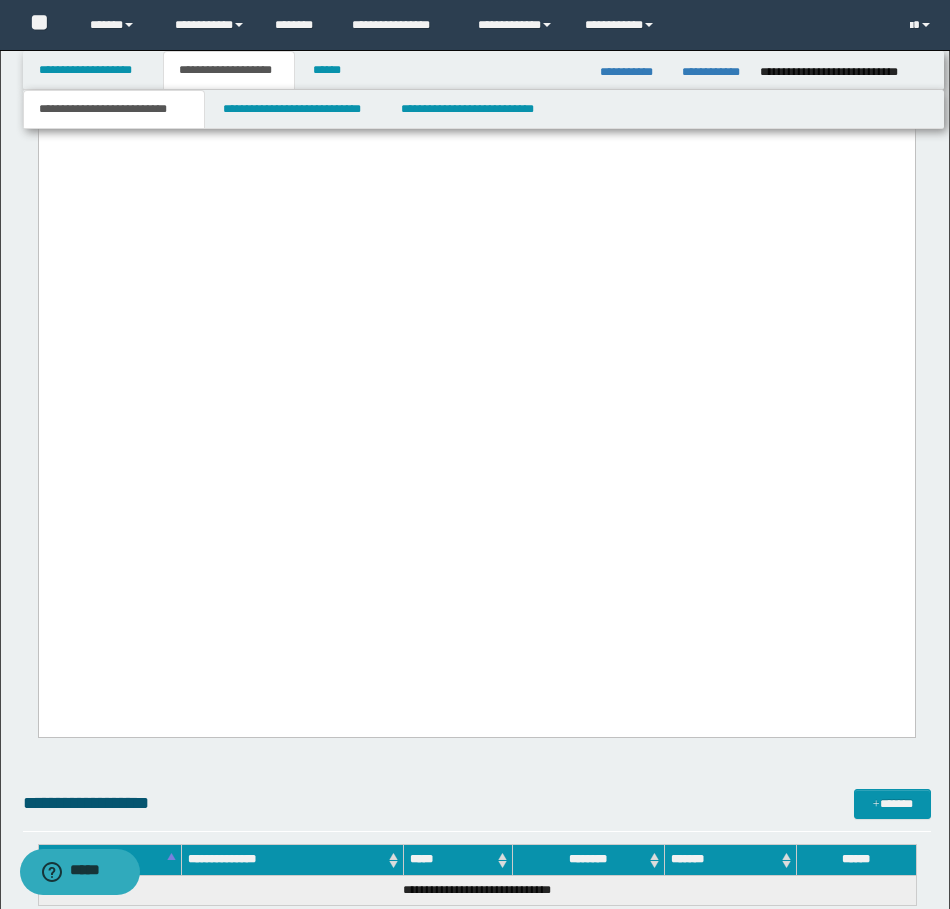 drag, startPoint x: 648, startPoint y: 391, endPoint x: 607, endPoint y: 396, distance: 41.303753 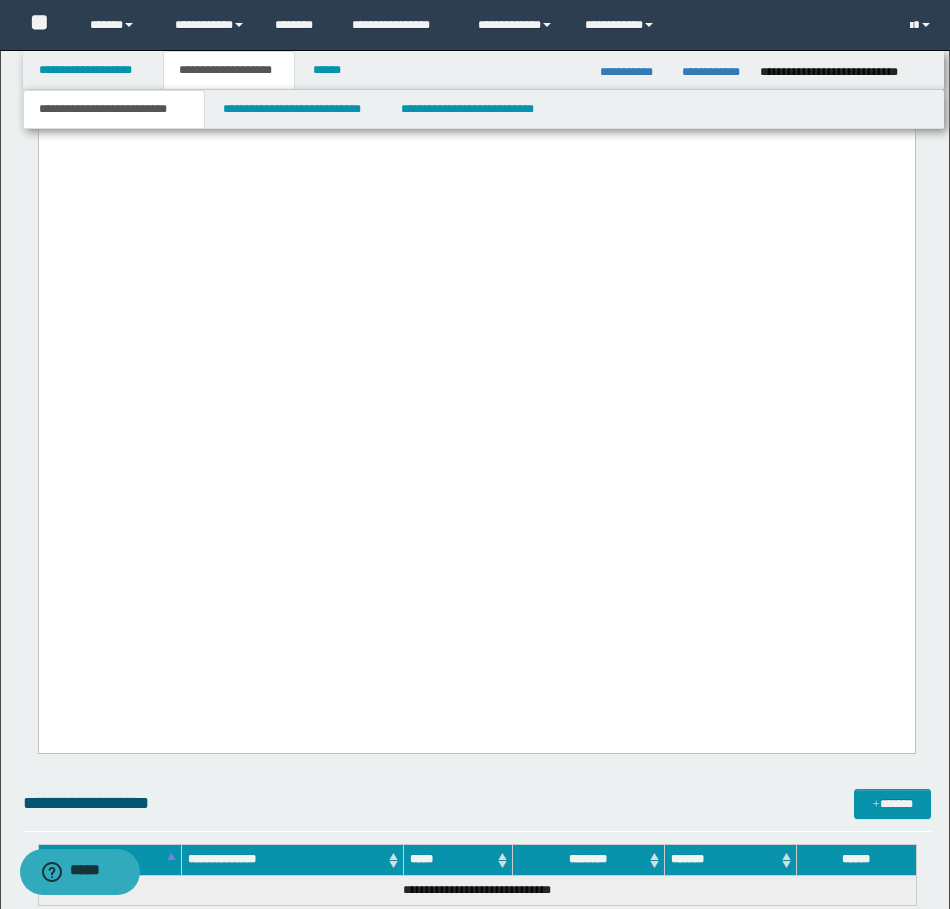 click on "**********" at bounding box center [476, -1544] 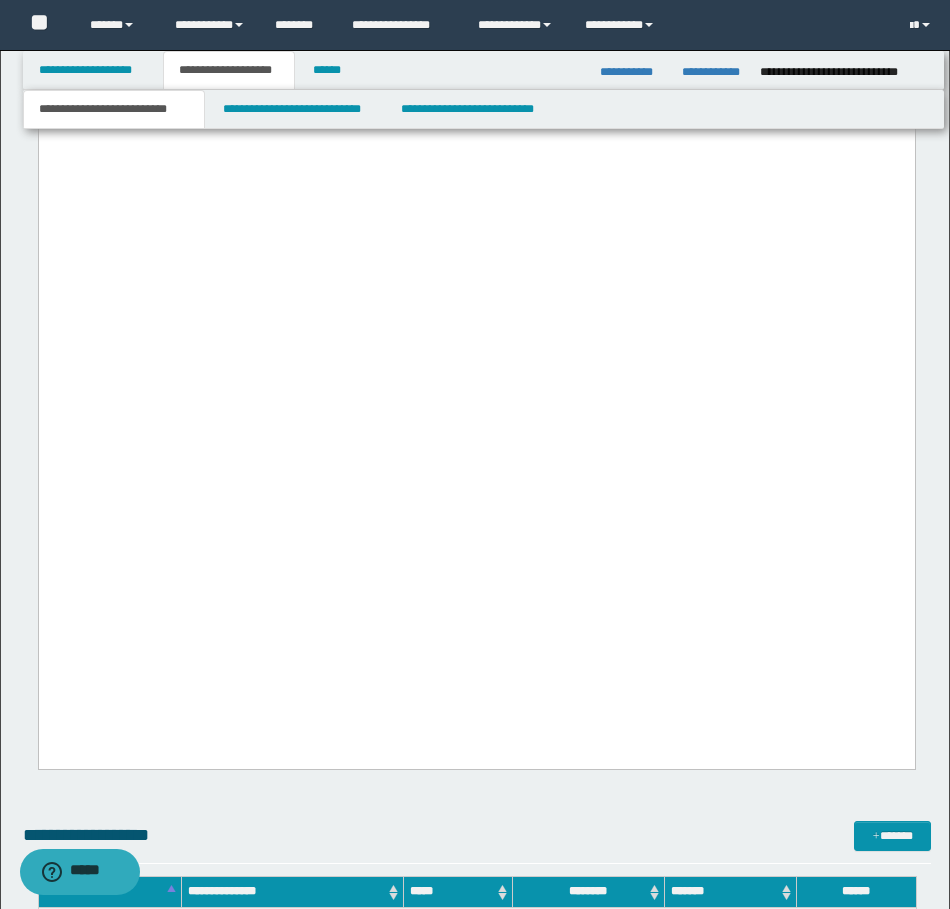 click on "**********" at bounding box center [476, -1565] 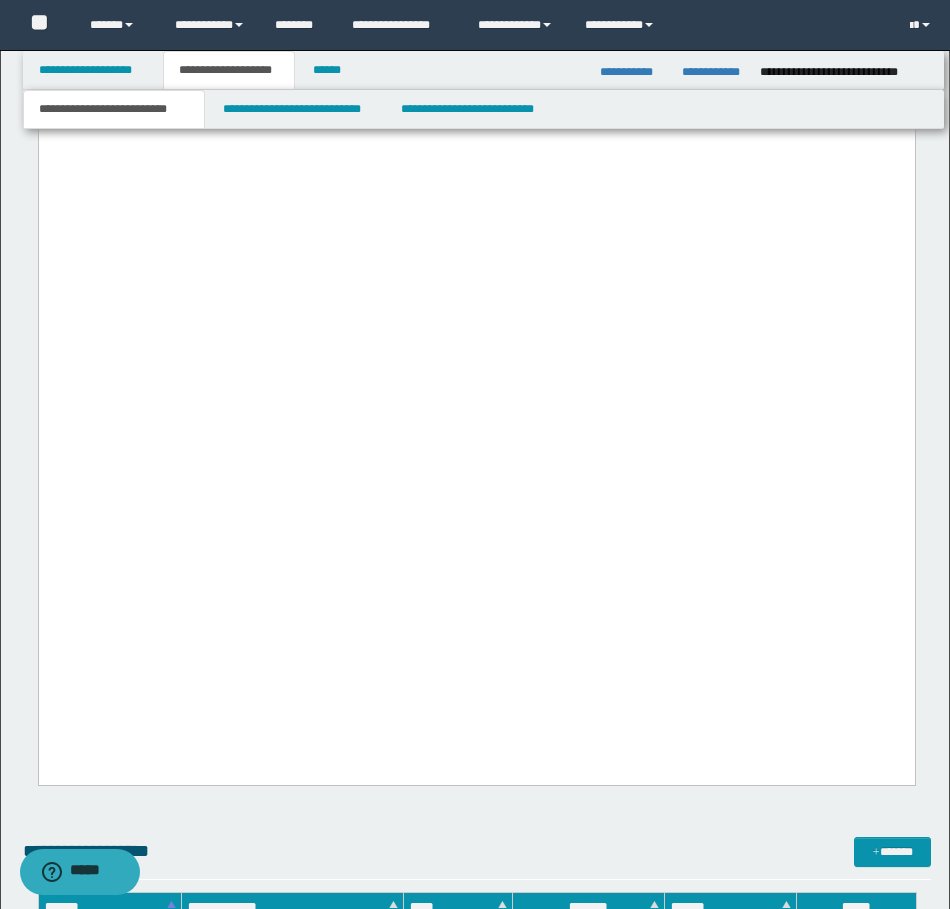 click on "**********" at bounding box center [476, -1586] 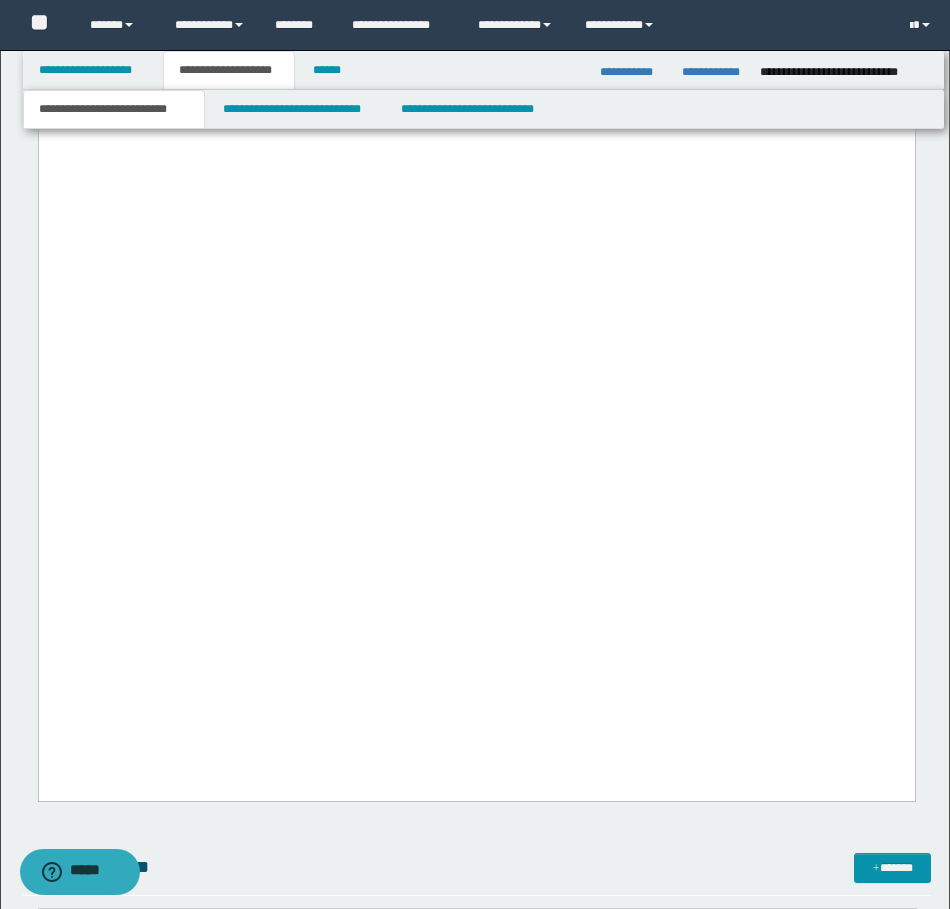 click on "**********" at bounding box center (476, -1600) 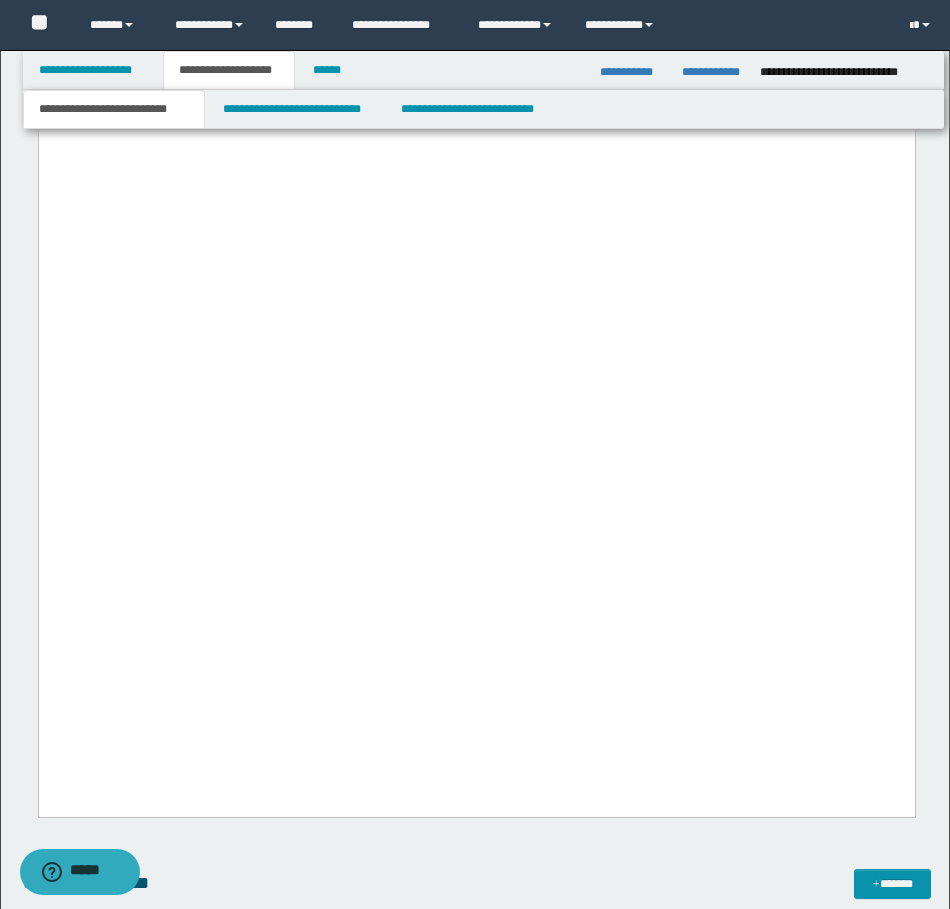 click on "**********" at bounding box center (476, -1621) 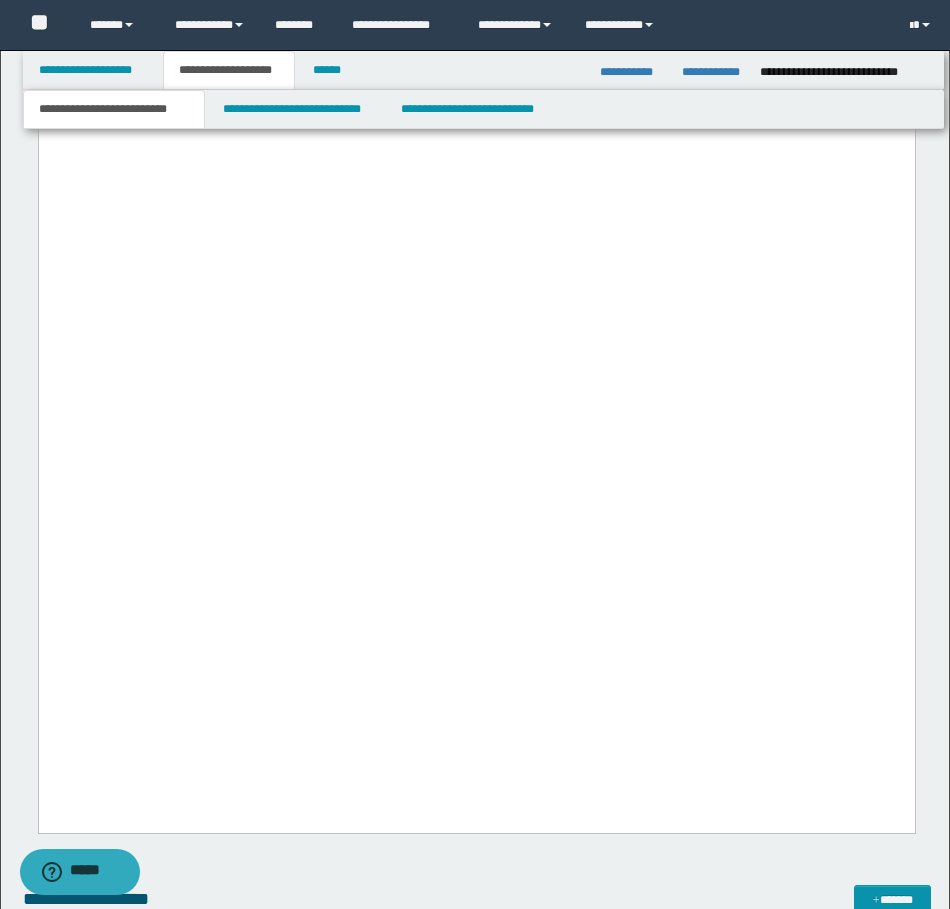 click on "**********" at bounding box center (476, -1649) 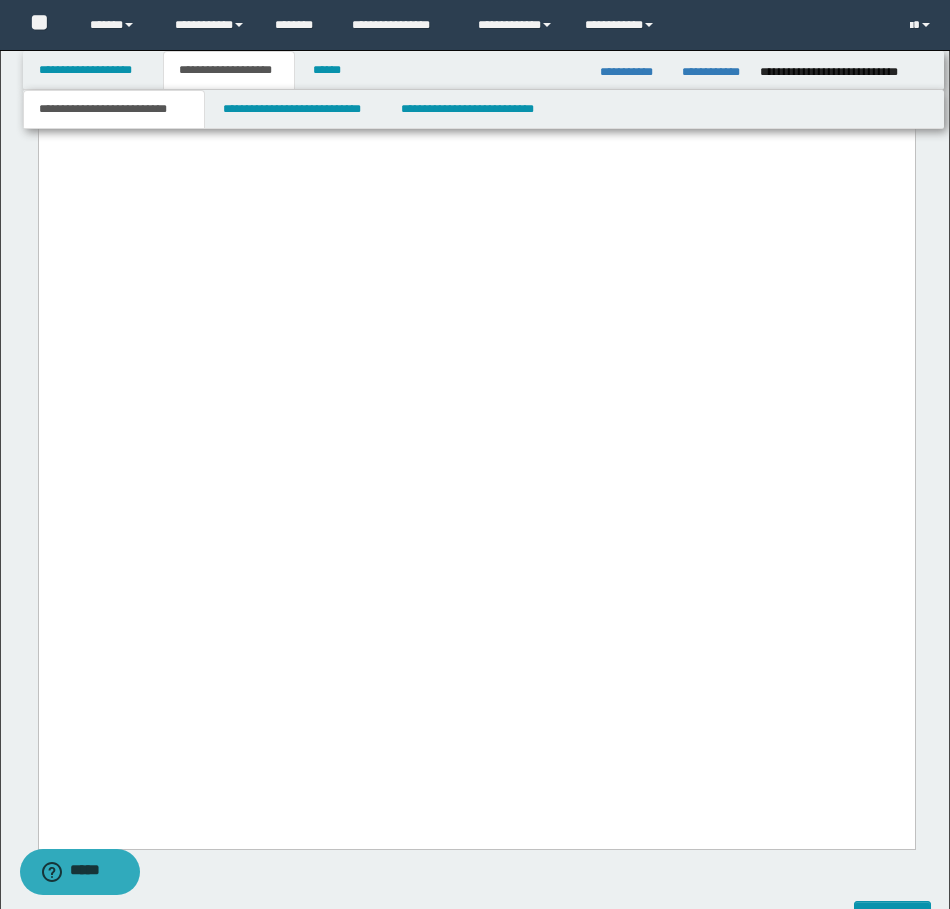 click on "**********" at bounding box center [476, -1684] 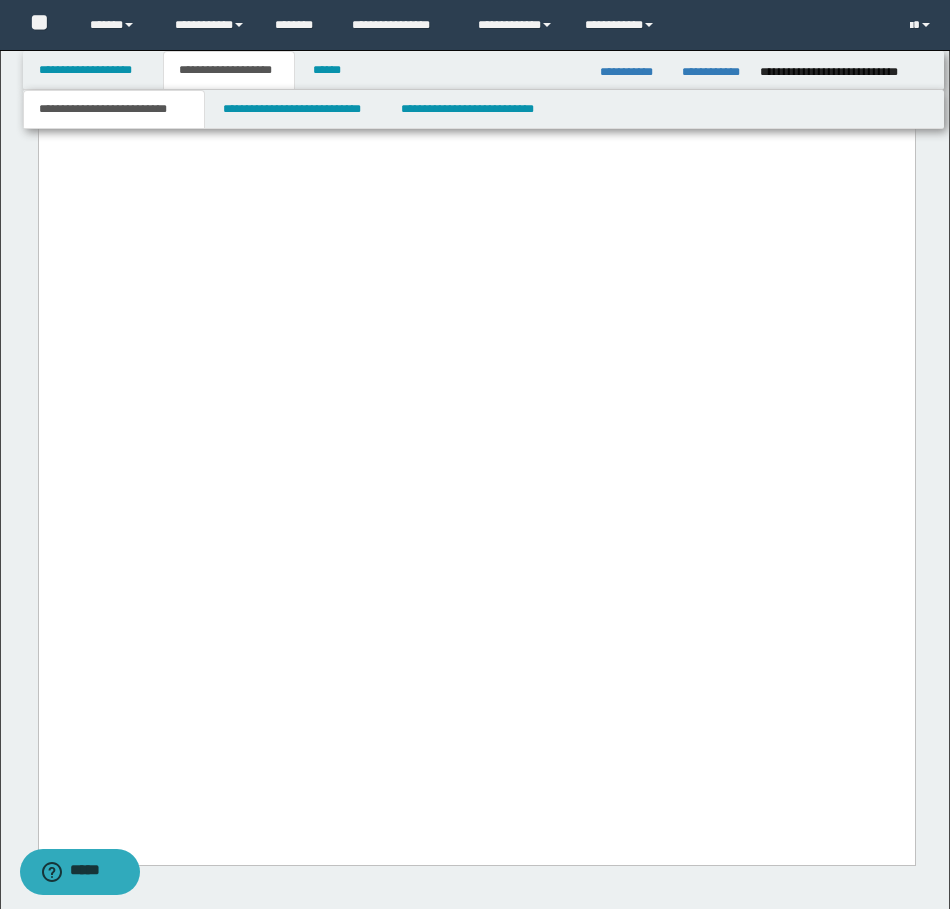 click on "**********" at bounding box center (476, -1719) 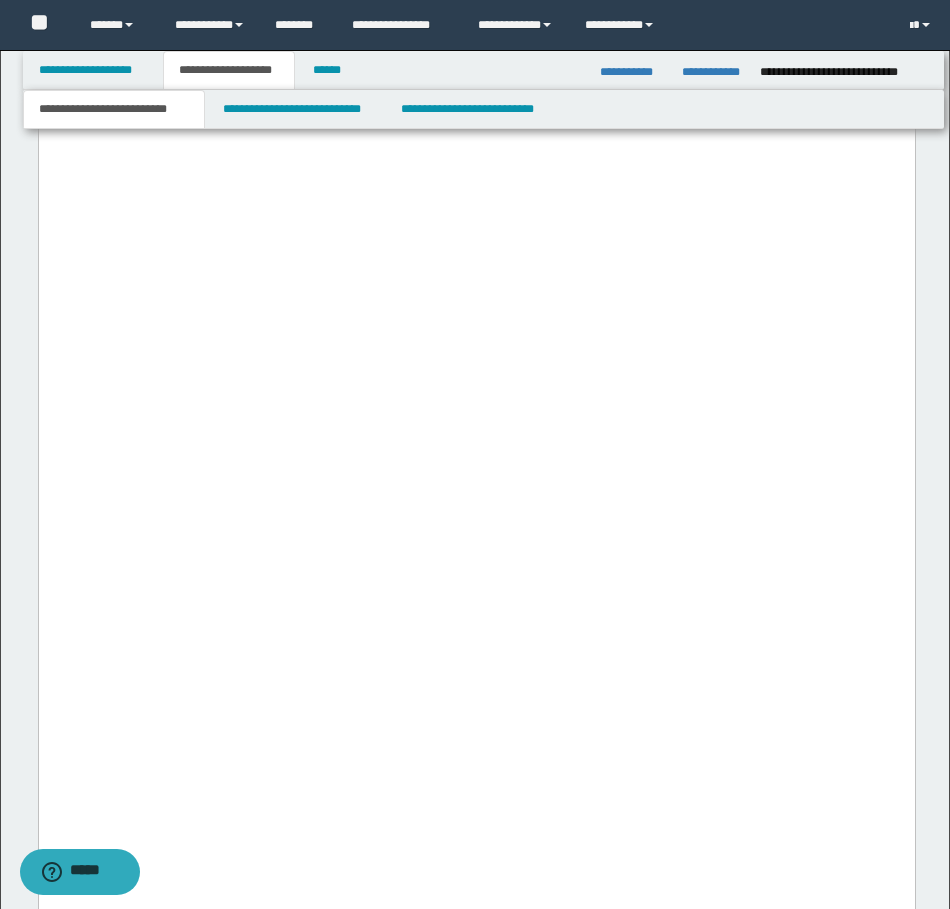 scroll, scrollTop: 15500, scrollLeft: 0, axis: vertical 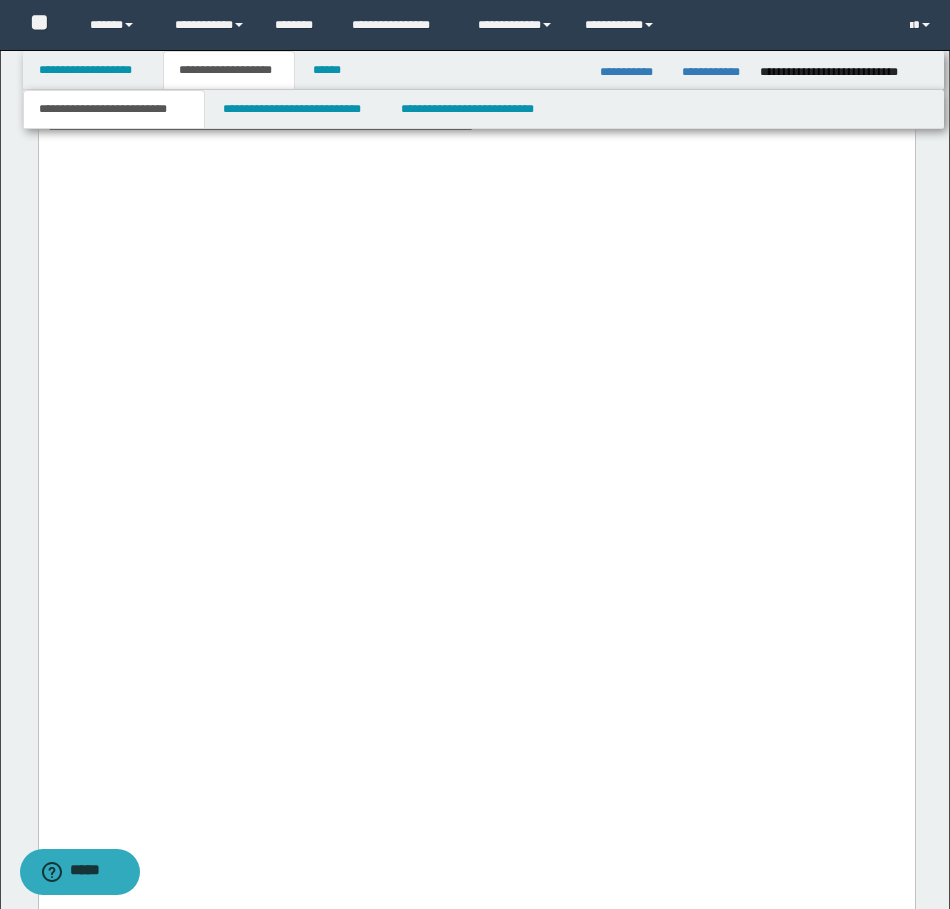 click on "**********" at bounding box center [476, -1419] 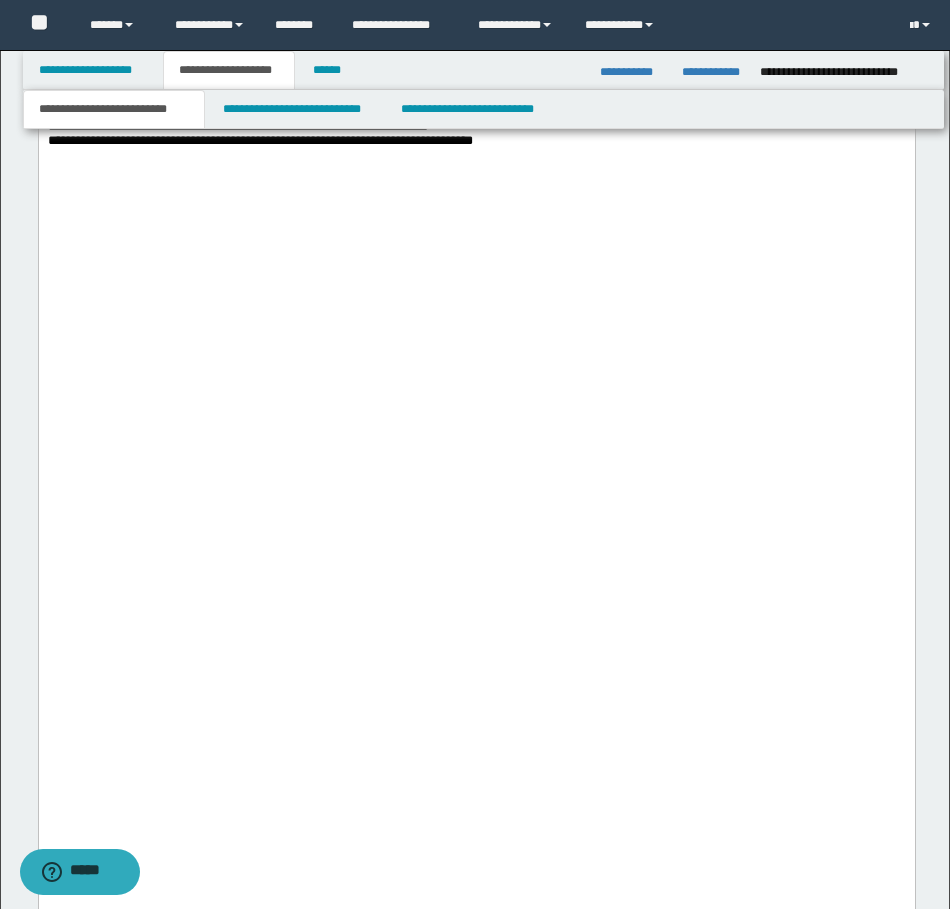 click on "**********" at bounding box center (476, -1440) 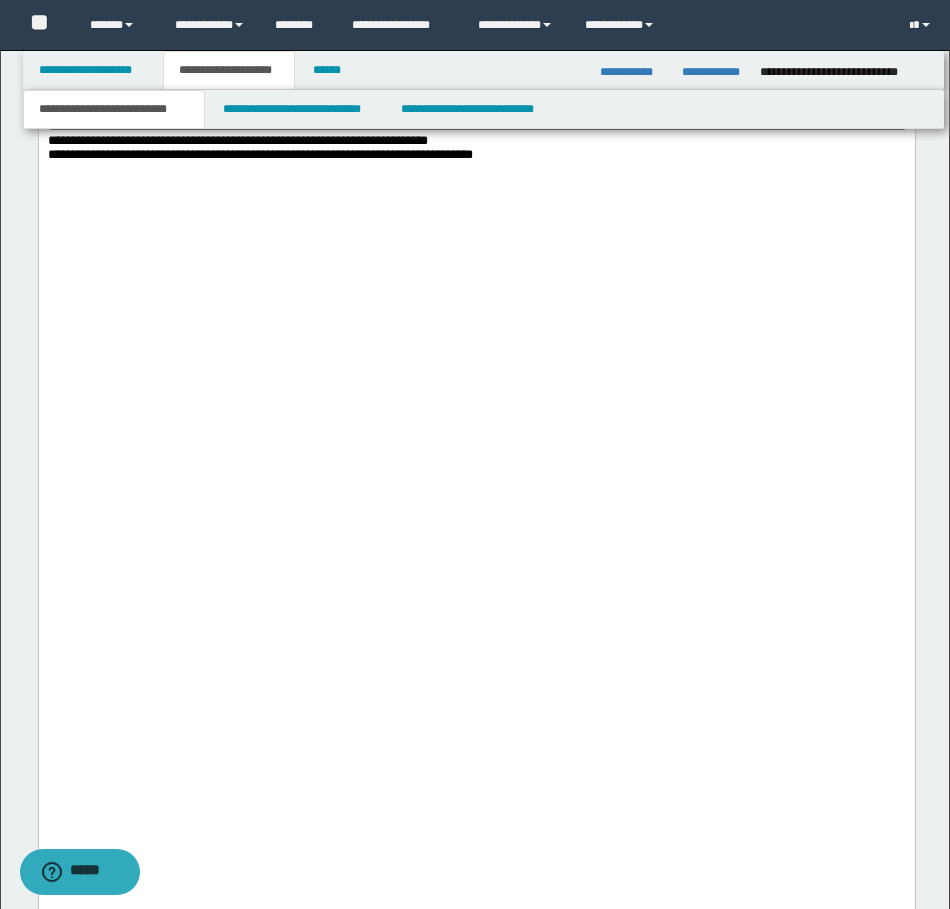 click on "**********" at bounding box center [476, -1468] 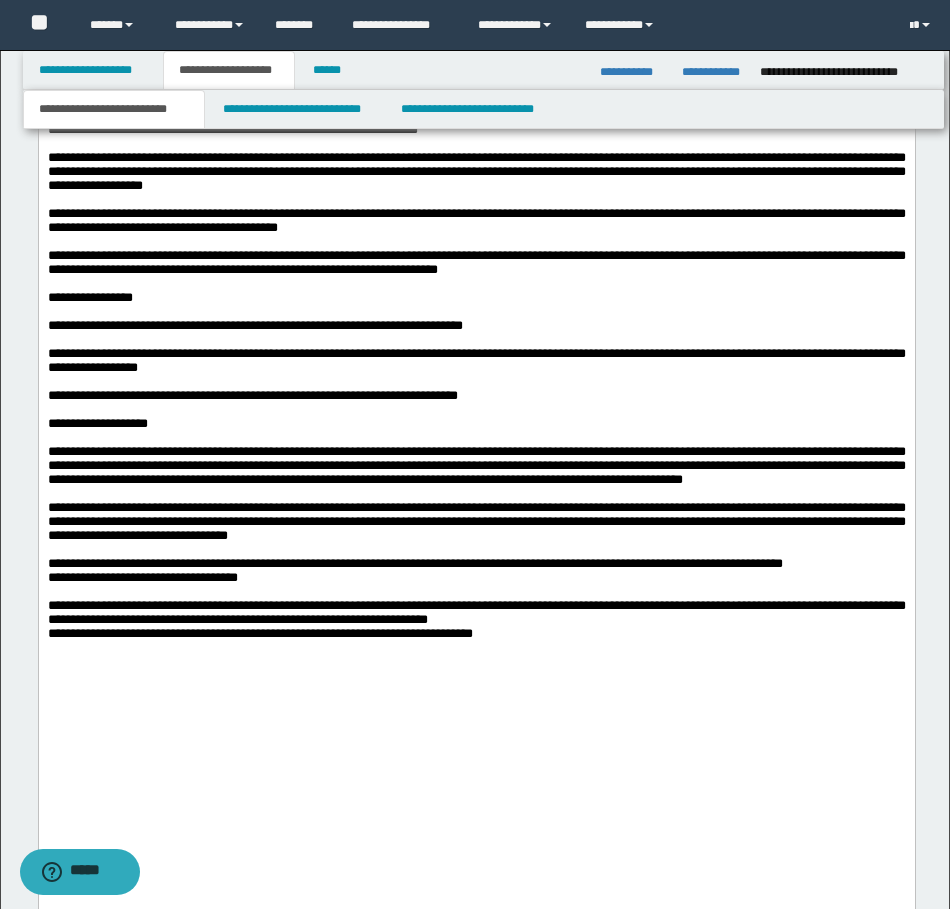 scroll, scrollTop: 14400, scrollLeft: 0, axis: vertical 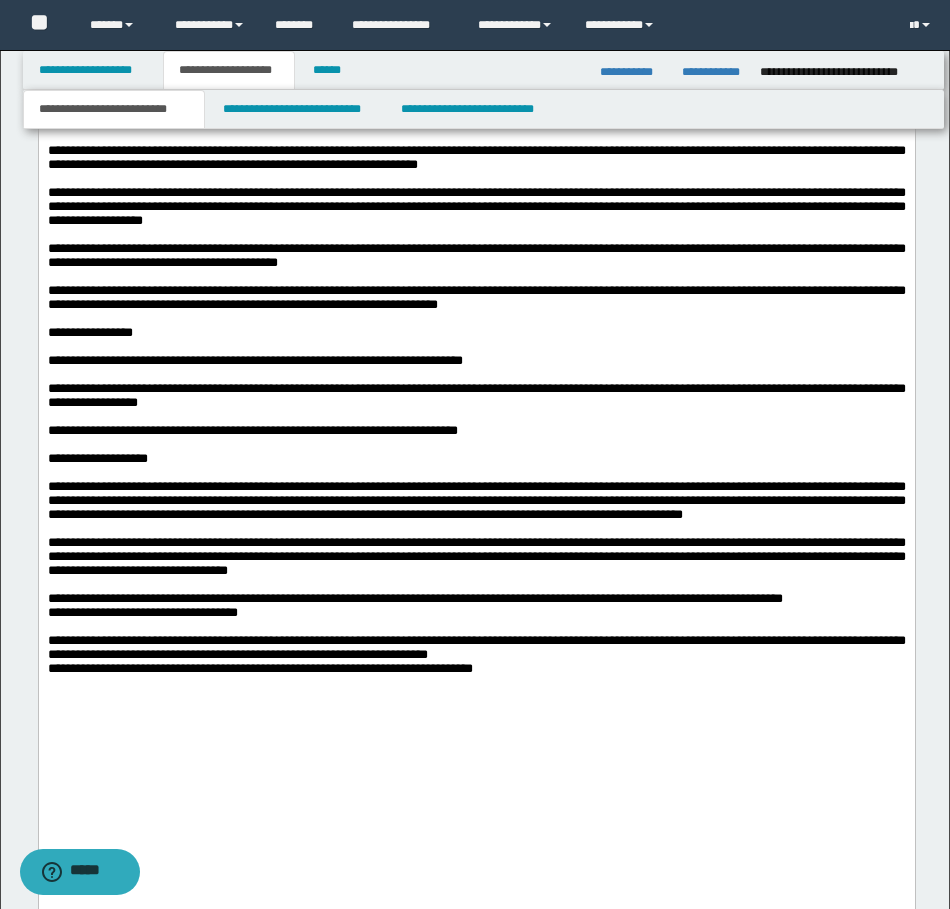 click on "**********" at bounding box center [476, -1171] 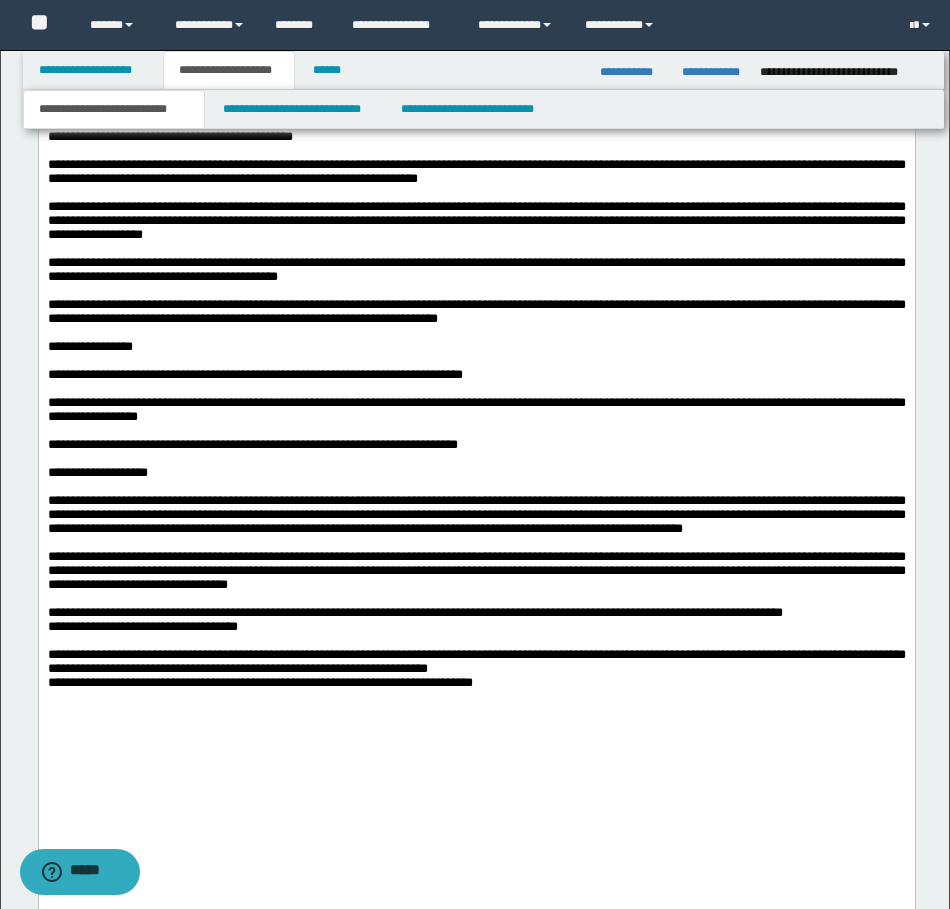 click on "**********" at bounding box center (476, -1206) 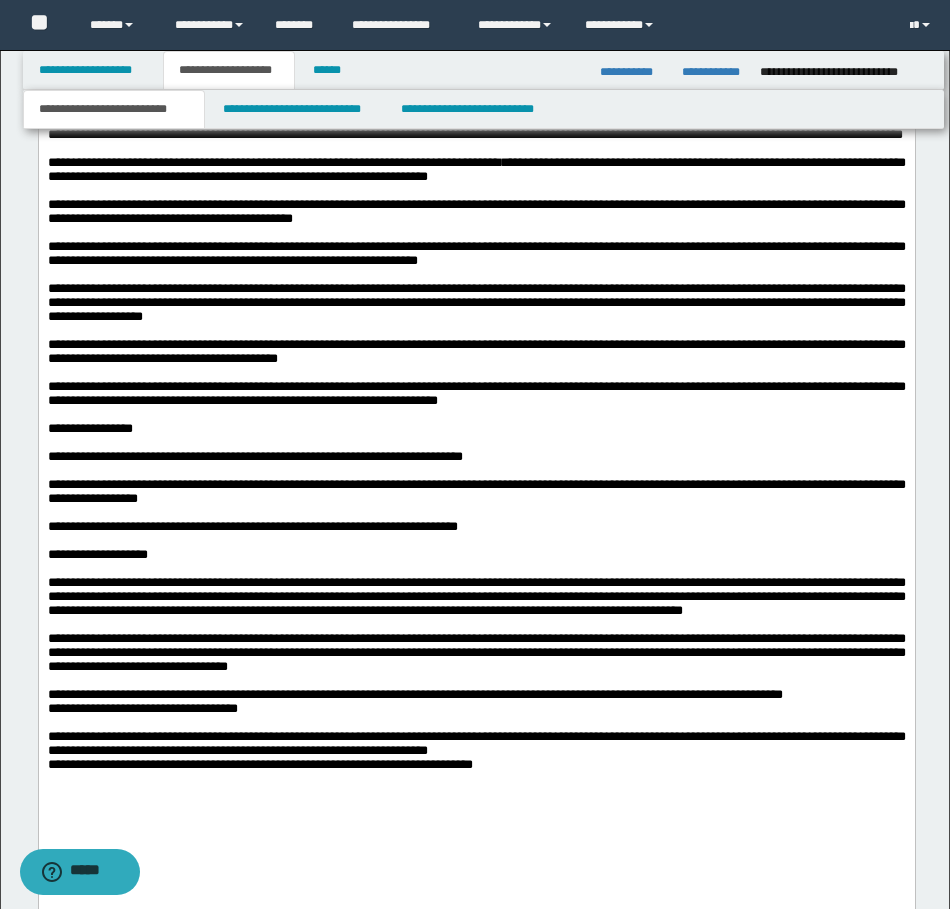 scroll, scrollTop: 14300, scrollLeft: 0, axis: vertical 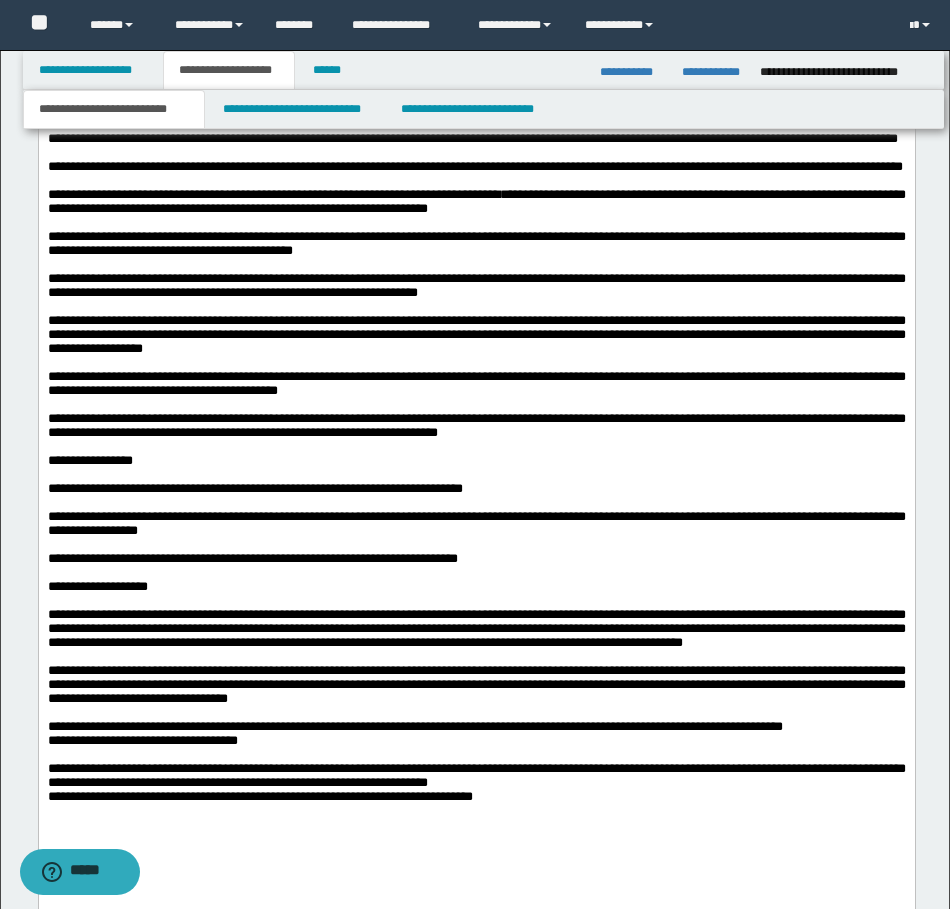 click on "**********" at bounding box center (476, -1232) 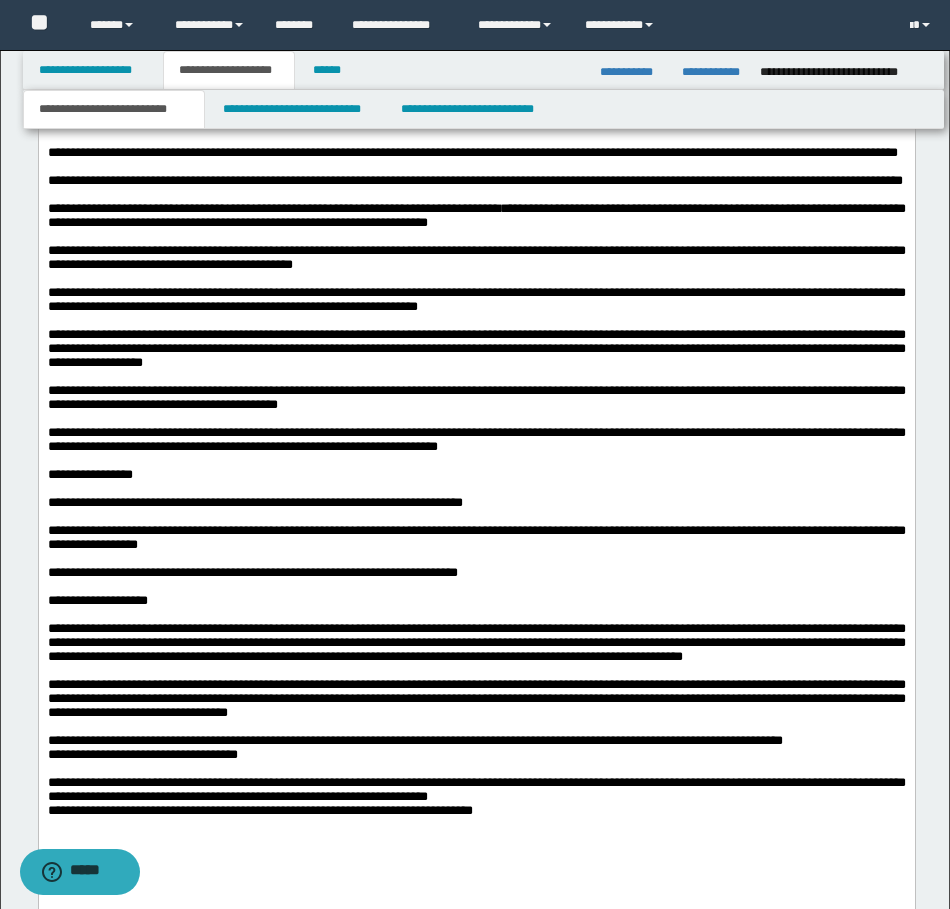 scroll, scrollTop: 14200, scrollLeft: 0, axis: vertical 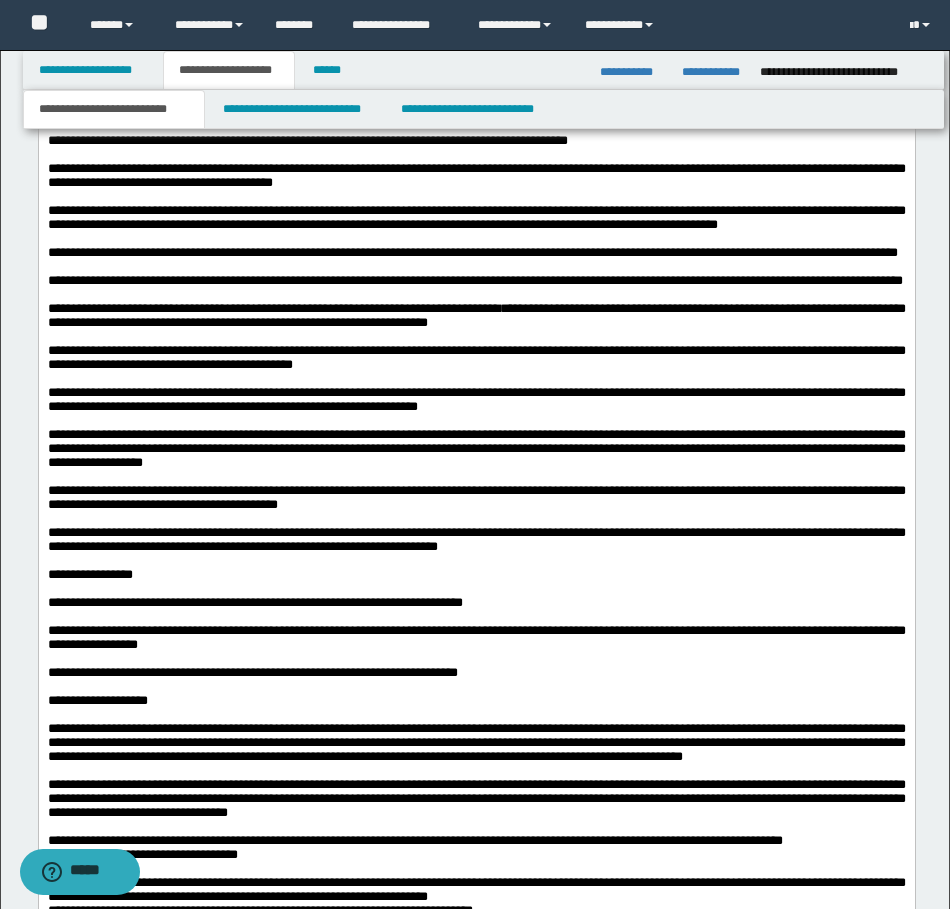 click on "**********" at bounding box center [476, -1328] 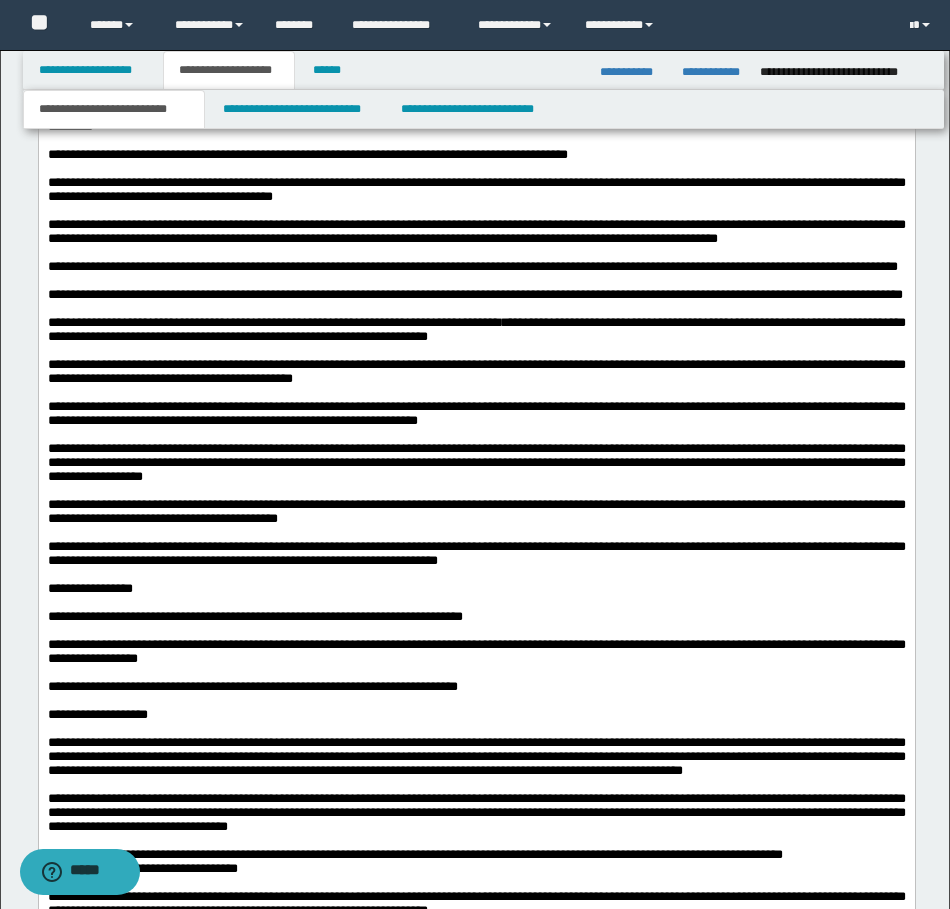 click on "**********" at bounding box center [476, -1300] 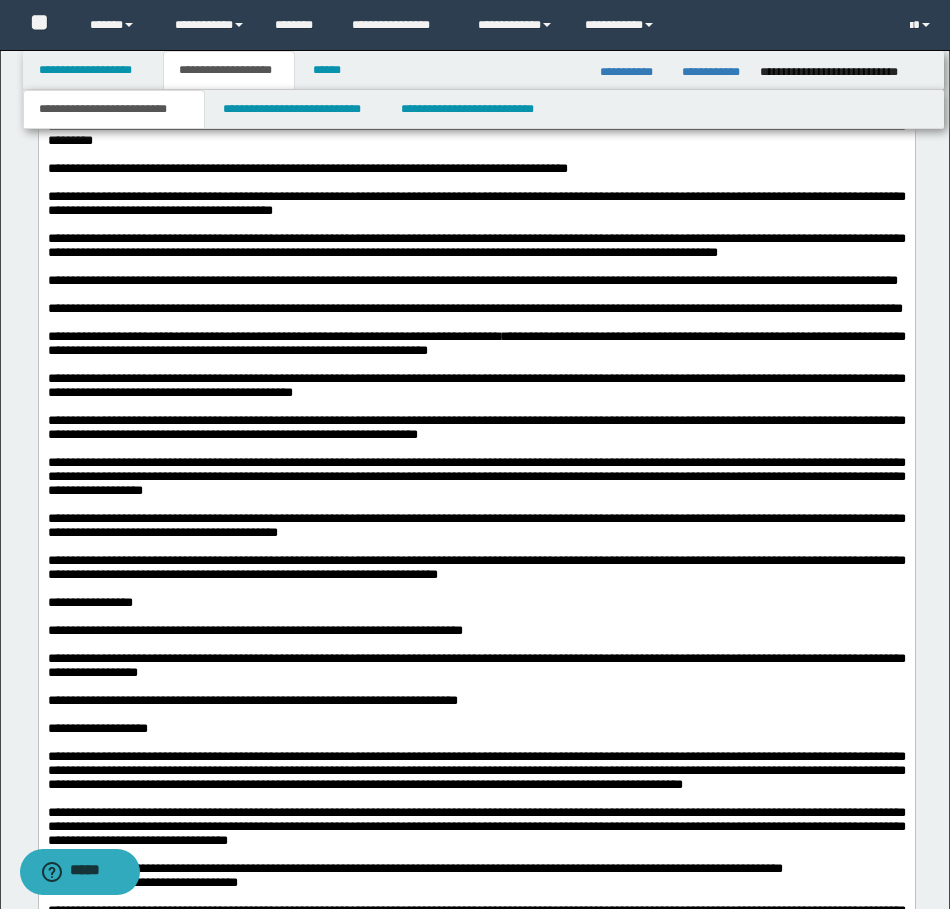 click on "*****" at bounding box center (476, -1244) 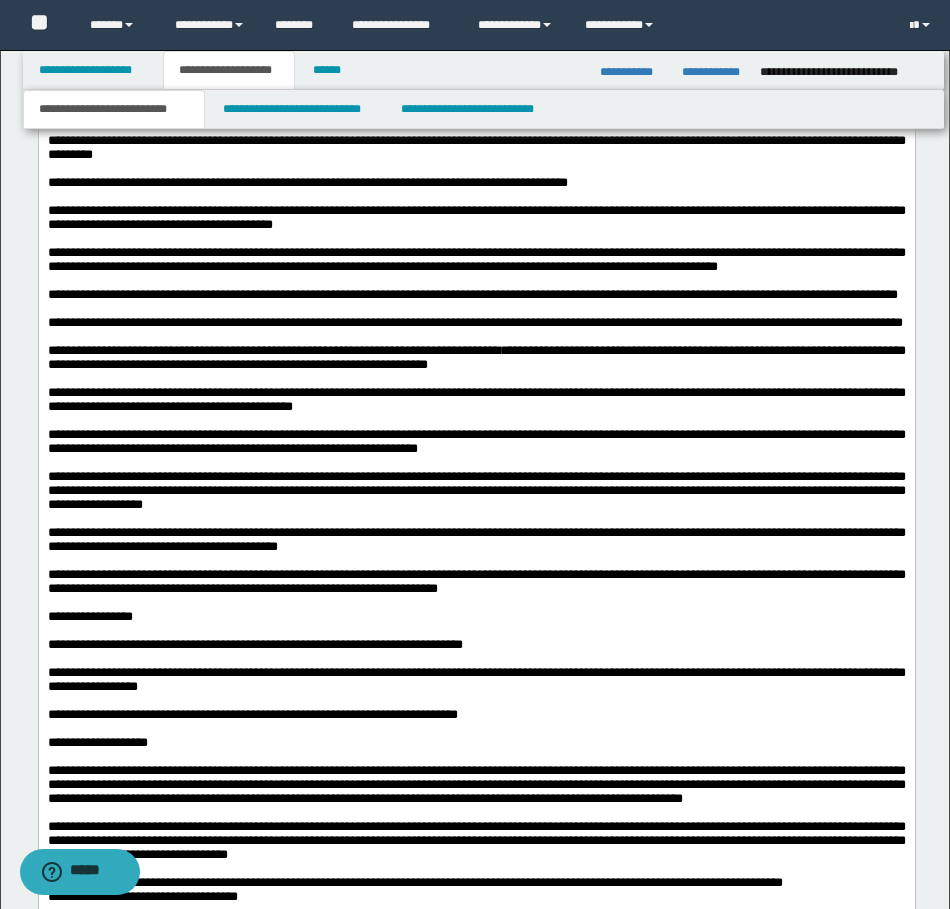 click on "**********" at bounding box center (476, -1258) 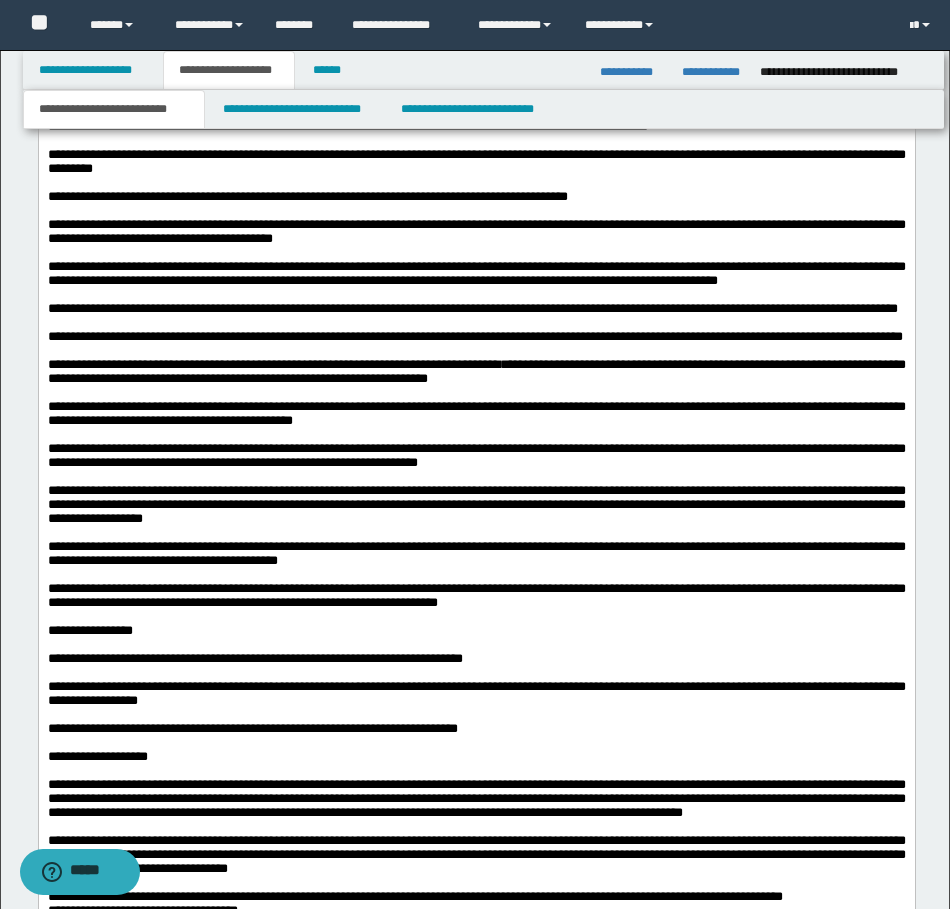 click on "**********" at bounding box center (476, -1272) 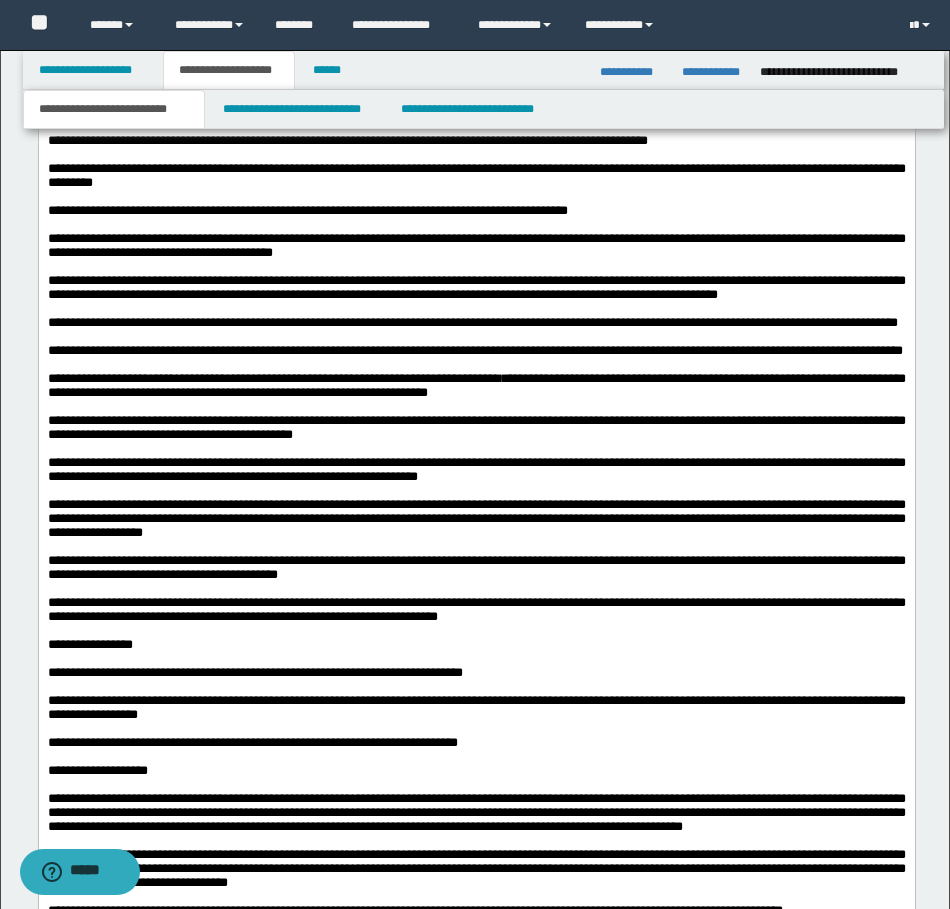 click on "**********" at bounding box center (476, -1181) 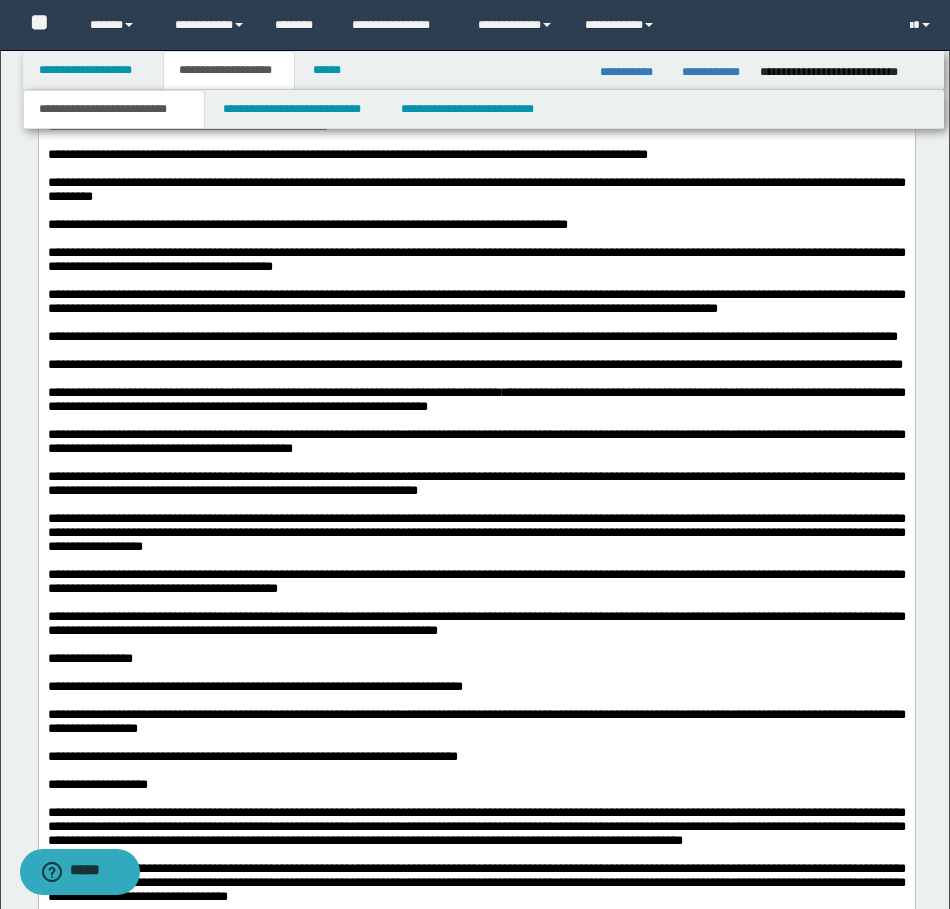 click on "**********" at bounding box center (476, -1146) 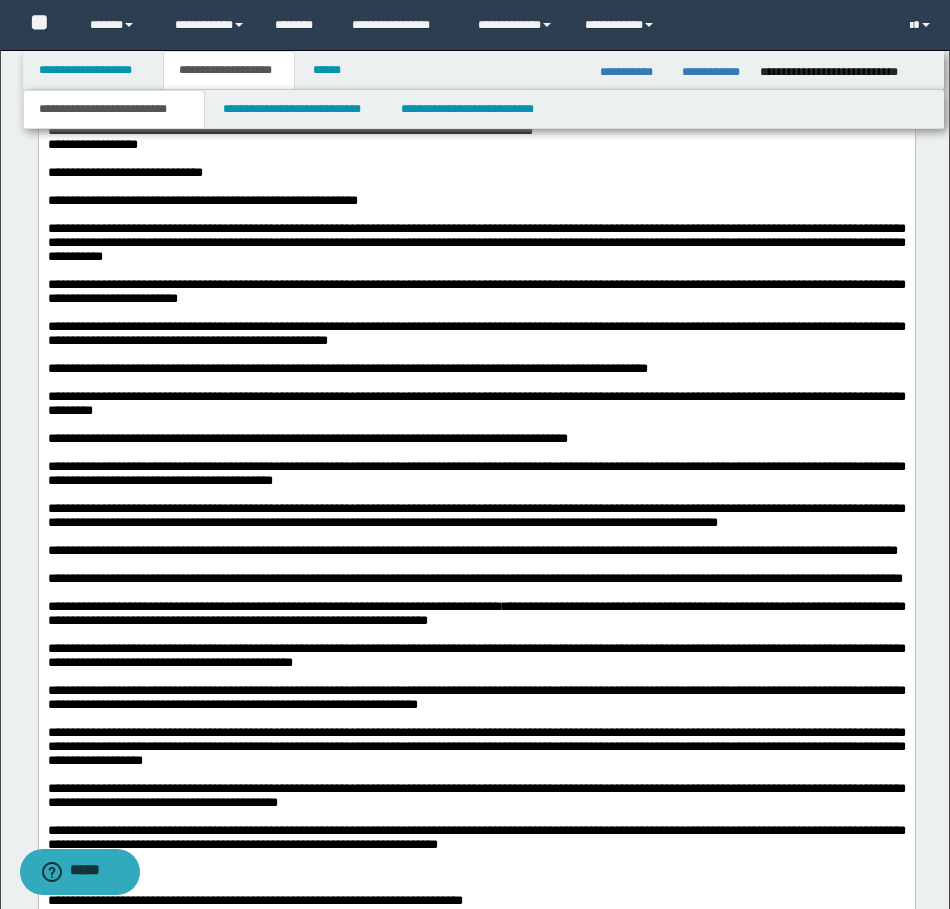 scroll, scrollTop: 13900, scrollLeft: 0, axis: vertical 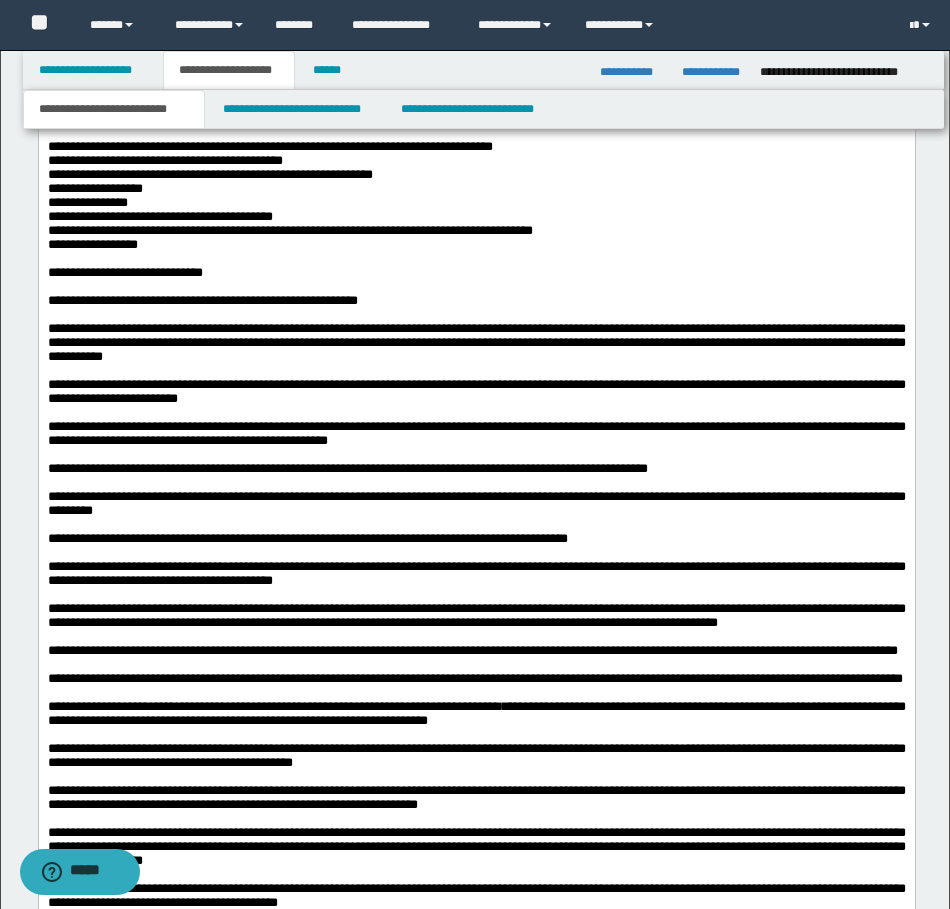 click on "**********" at bounding box center [476, -1203] 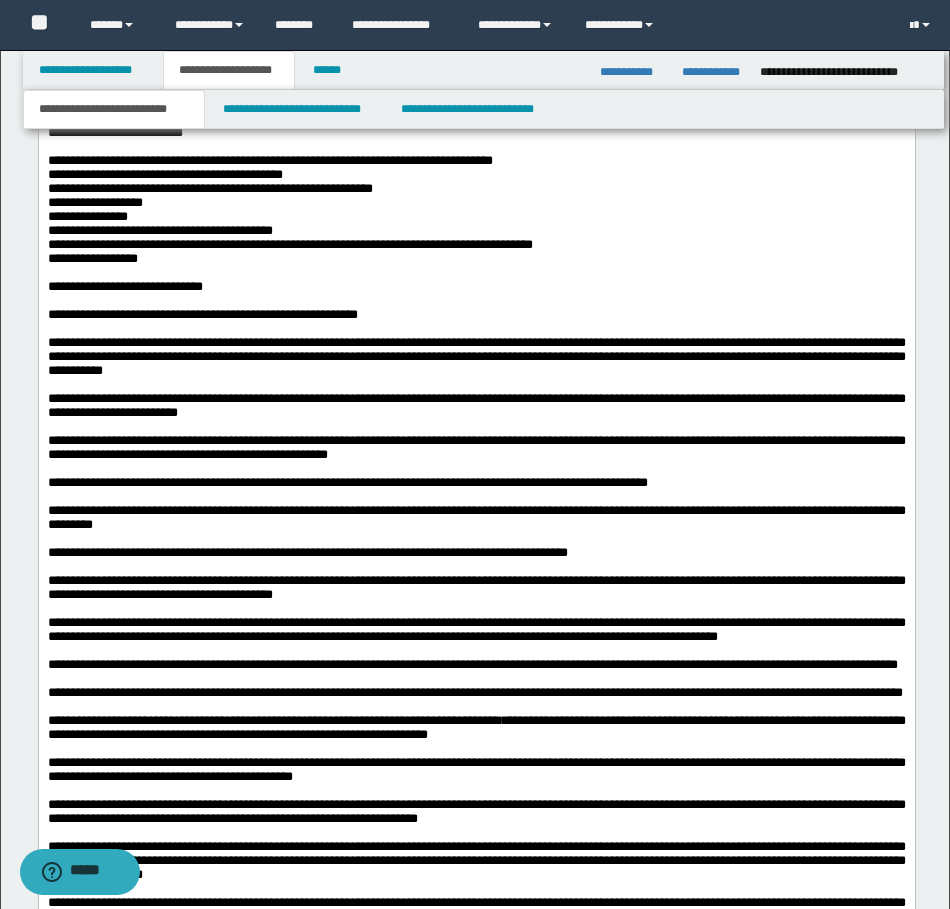 click on "**********" at bounding box center (476, -1168) 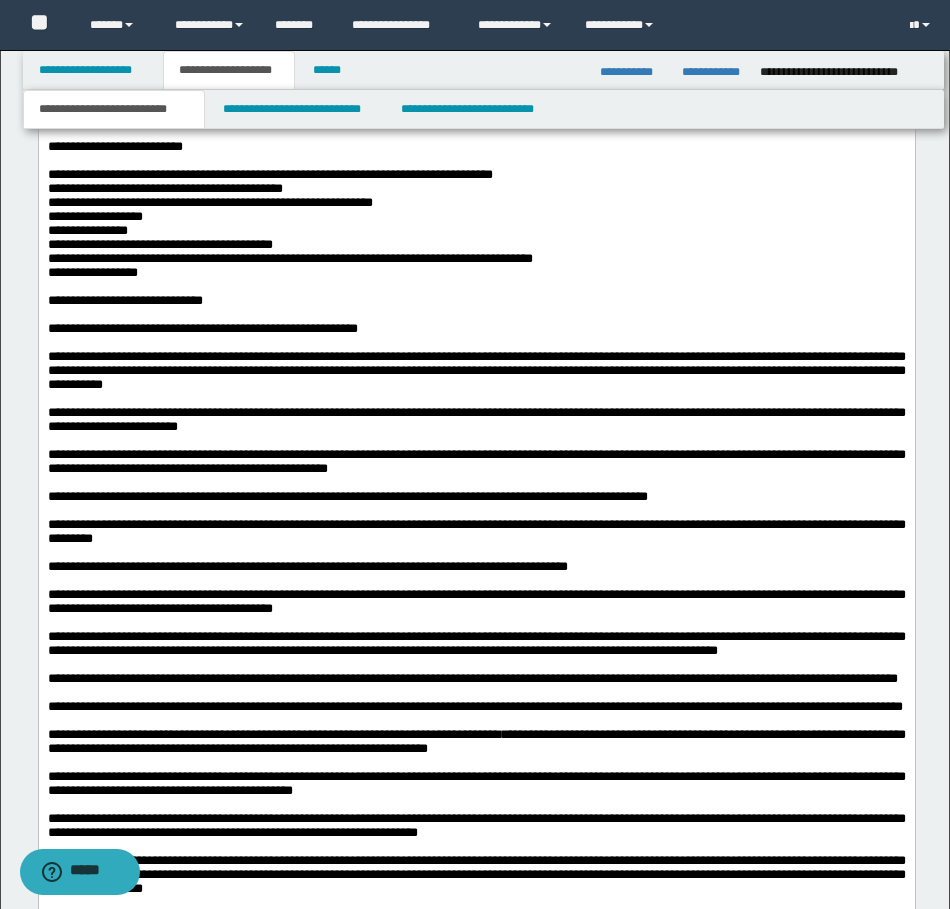 drag, startPoint x: 517, startPoint y: 595, endPoint x: 496, endPoint y: 591, distance: 21.377558 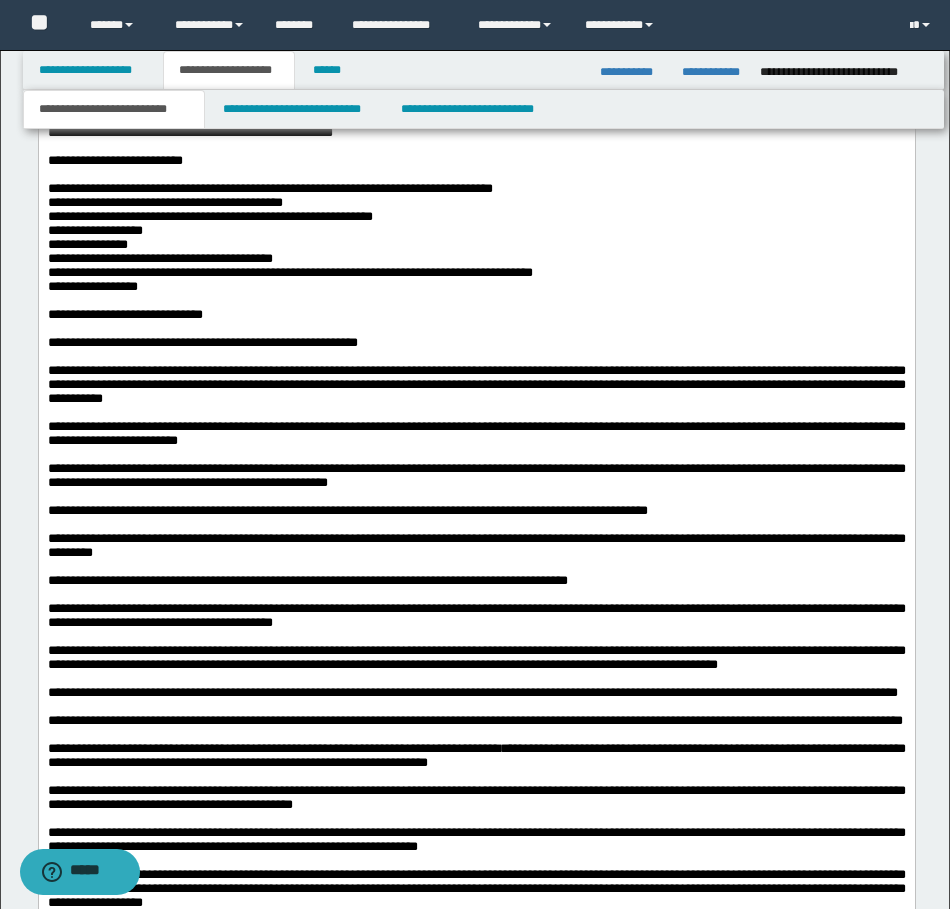 click on "**********" at bounding box center [476, -1056] 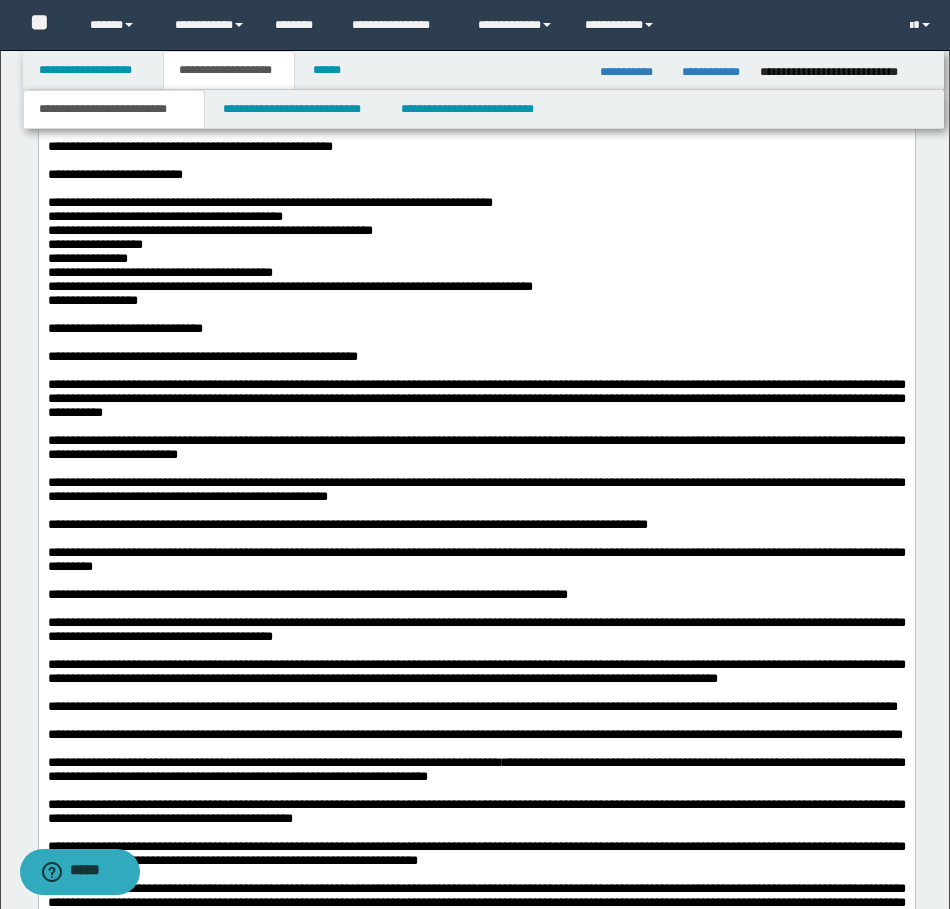 click on "**********" at bounding box center [476, -1070] 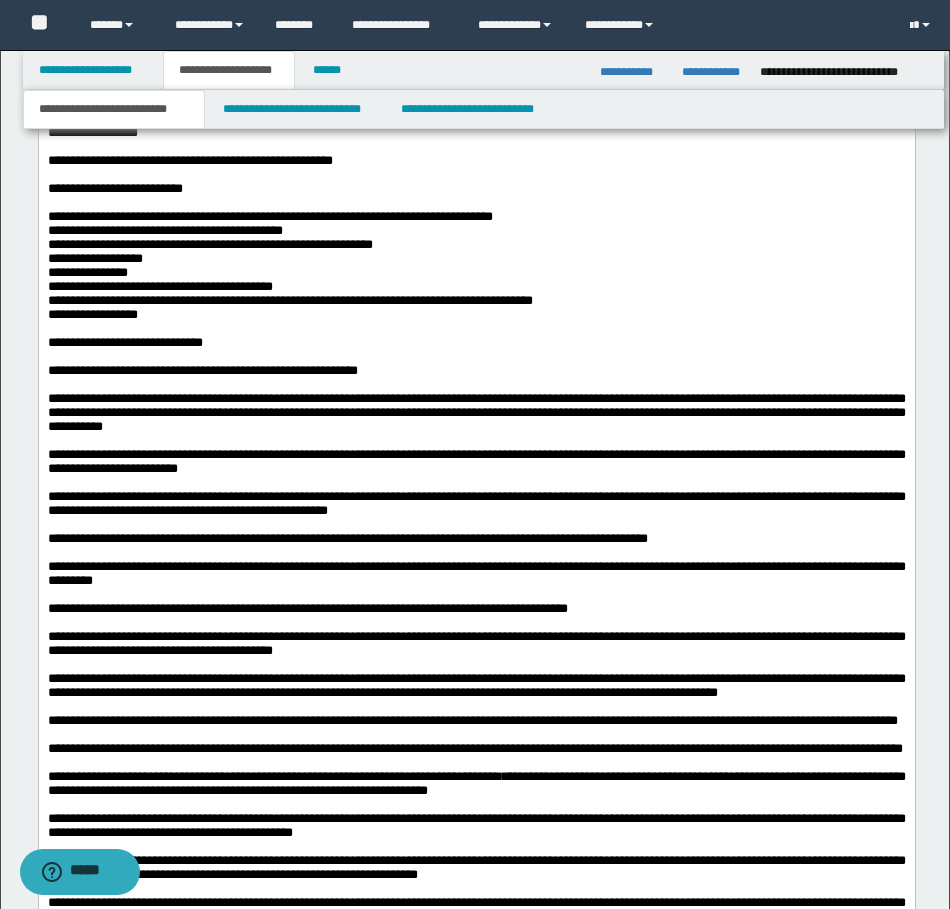 drag, startPoint x: 470, startPoint y: 538, endPoint x: 460, endPoint y: 535, distance: 10.440307 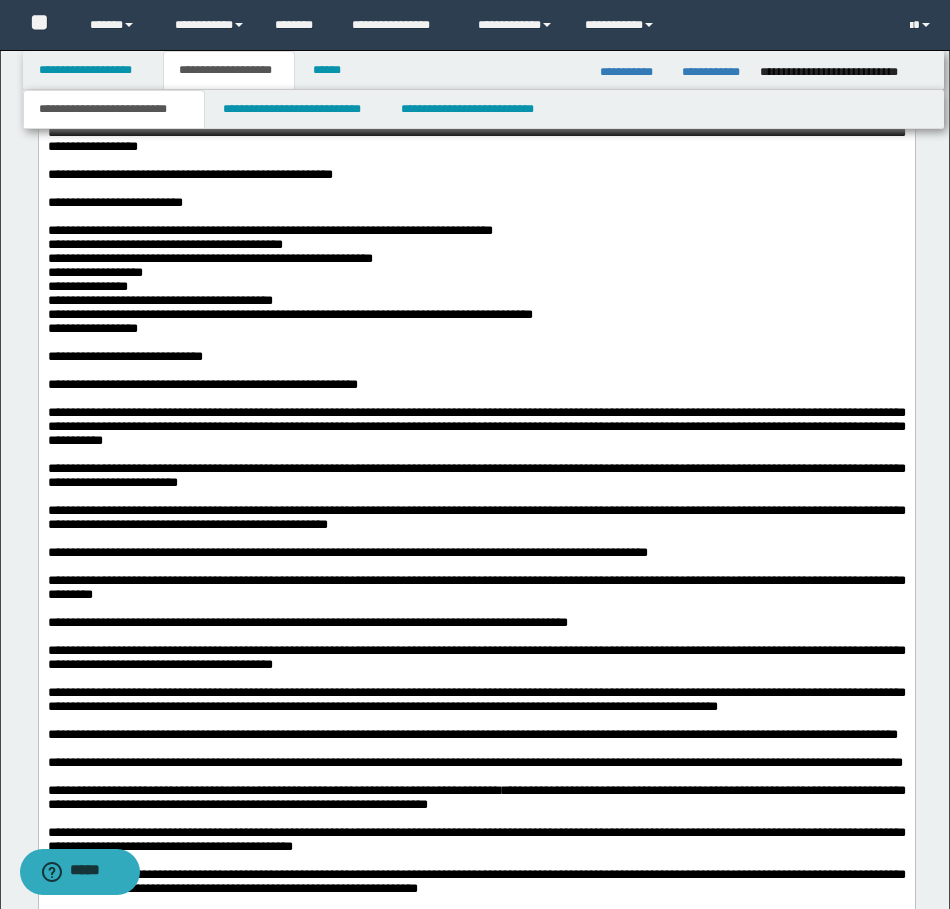 click on "**********" at bounding box center [476, -1098] 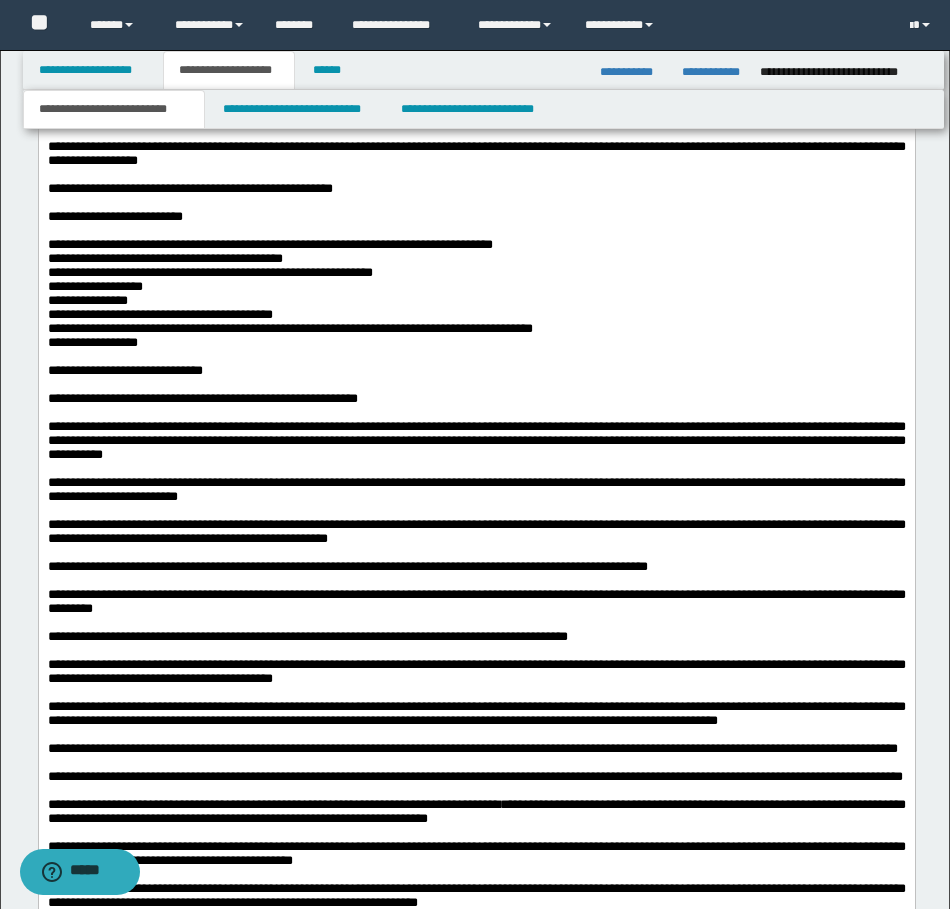 click on "**********" at bounding box center (476, -1112) 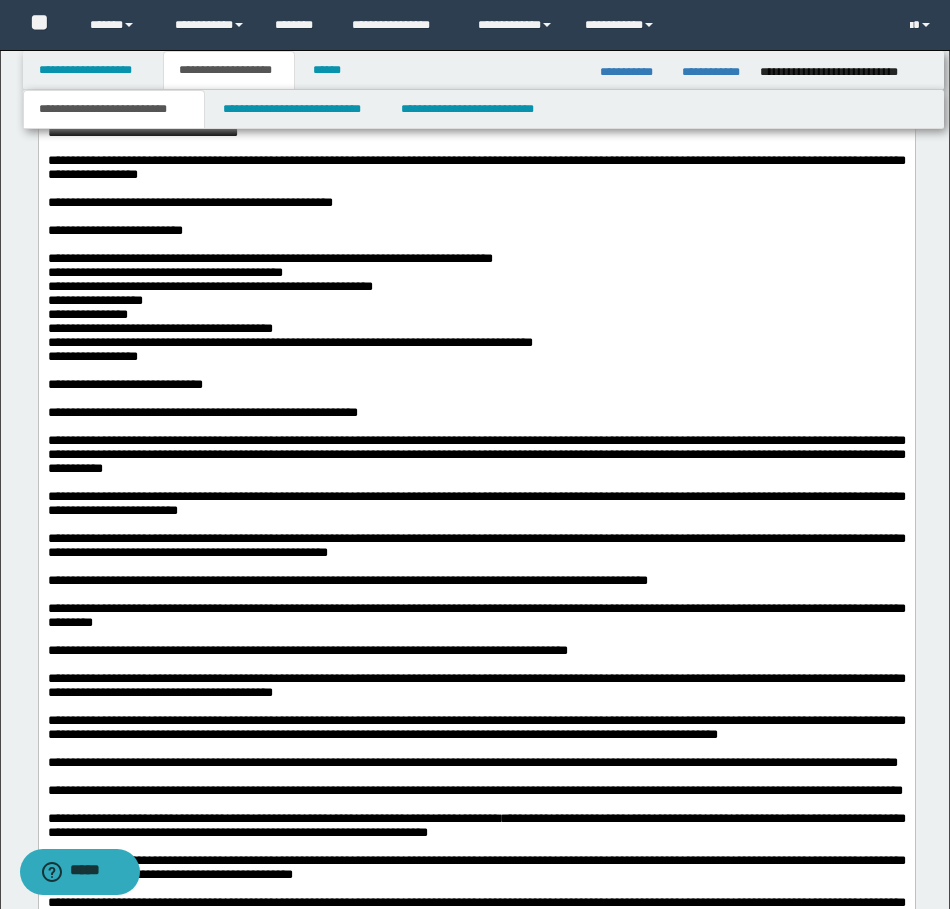 click on "**********" at bounding box center [476, -1140] 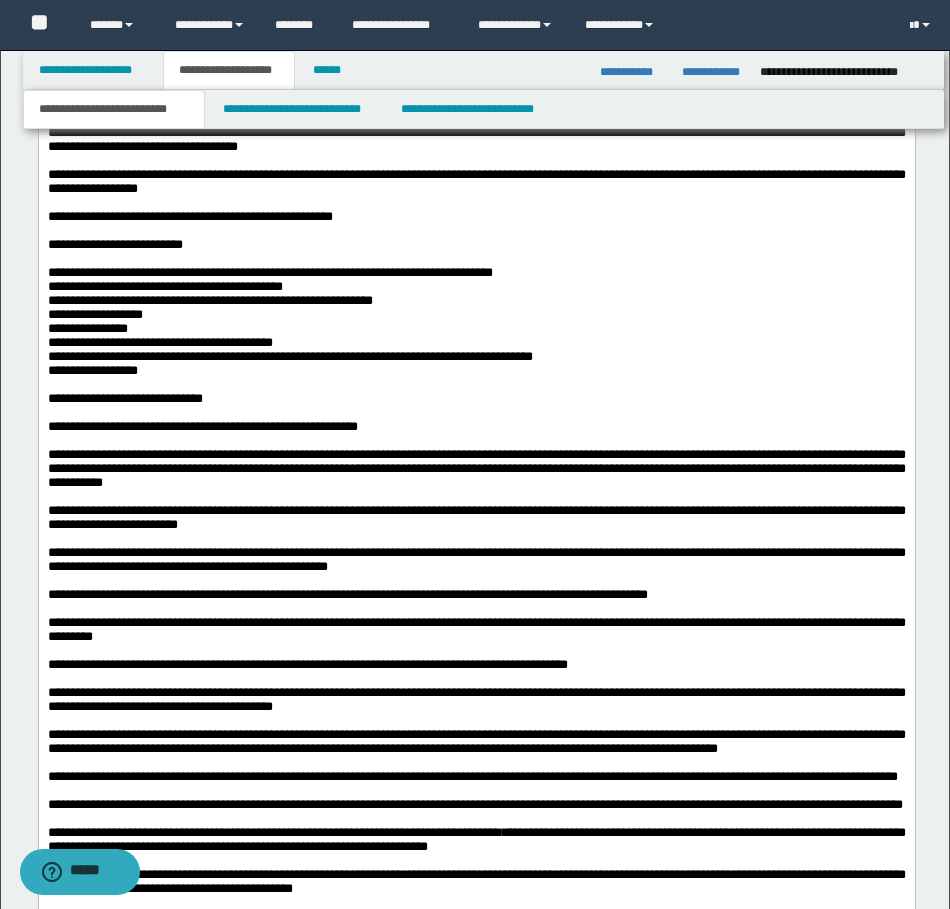 scroll, scrollTop: 13800, scrollLeft: 0, axis: vertical 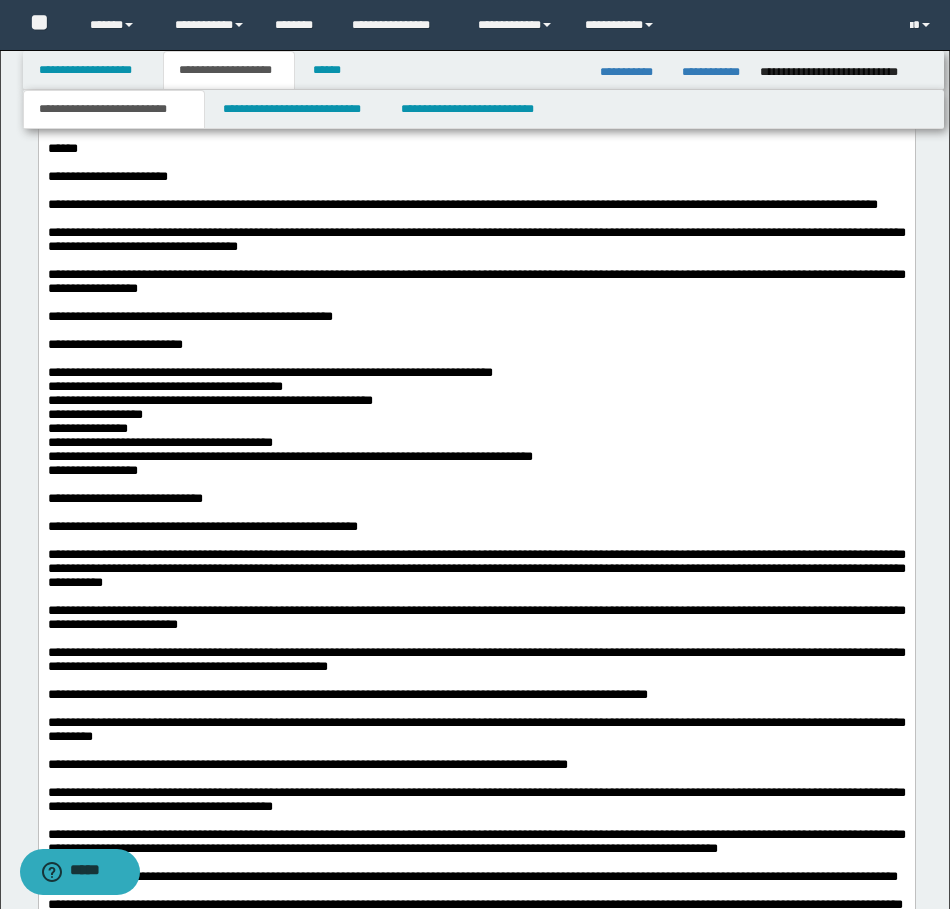 click on "**********" at bounding box center (476, -1131) 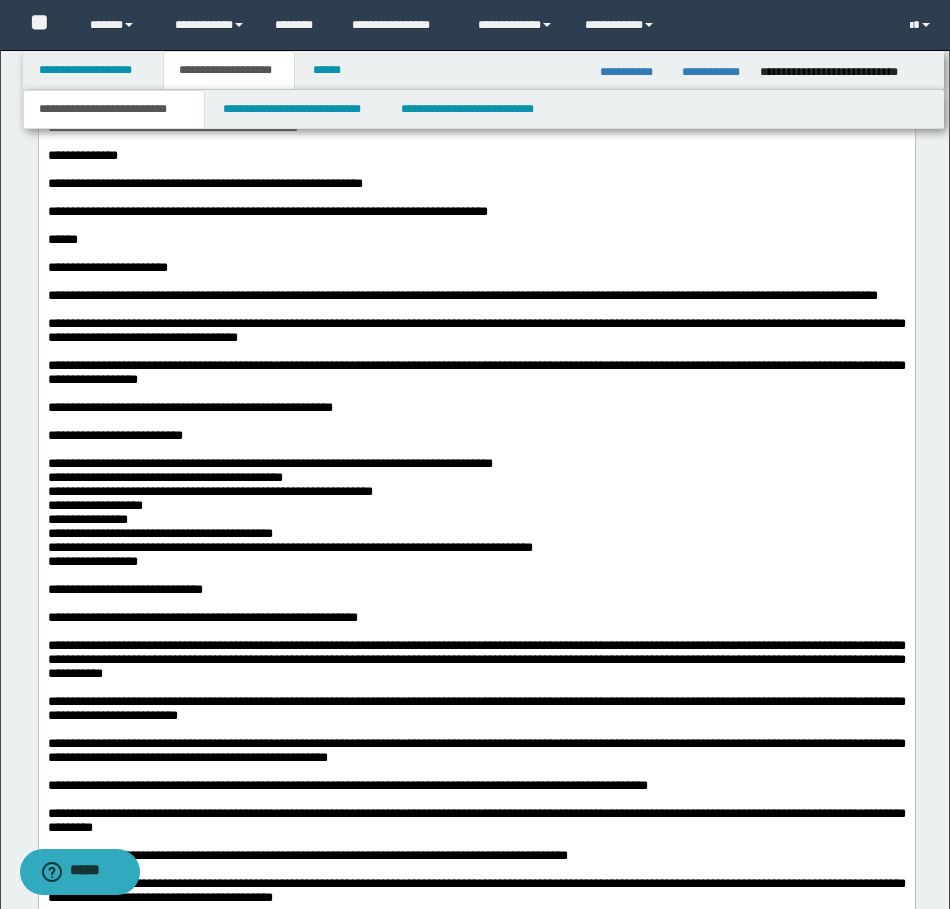 scroll, scrollTop: 13700, scrollLeft: 0, axis: vertical 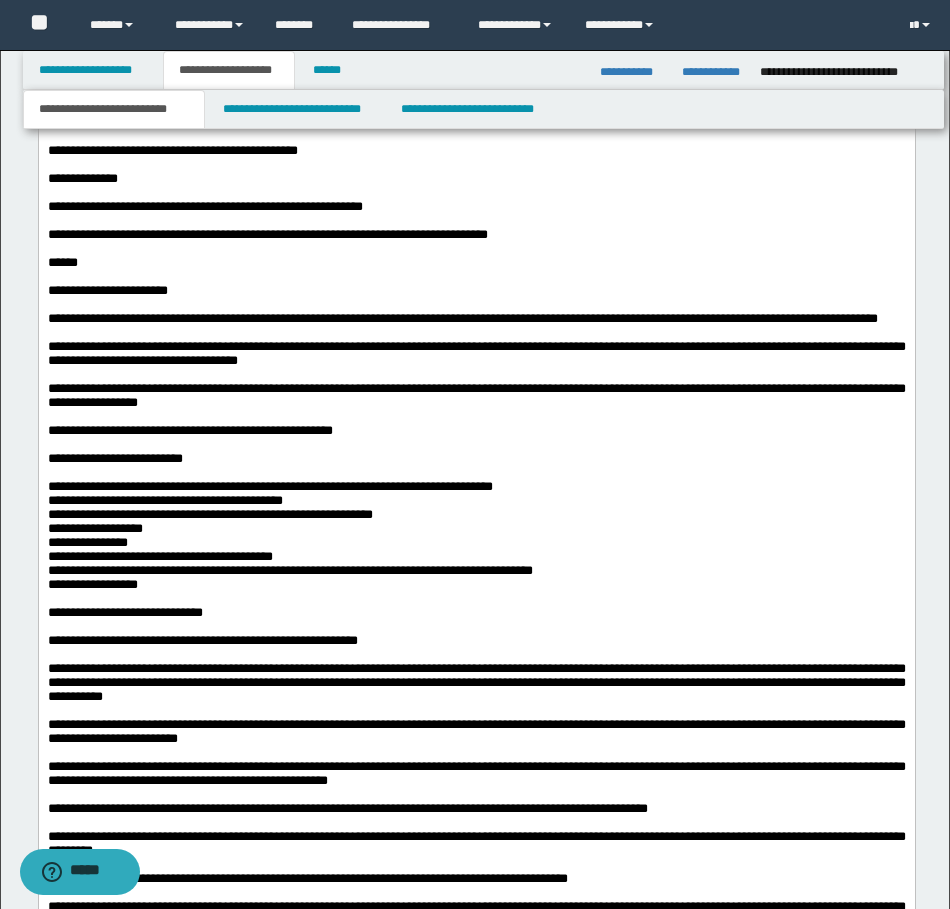 click on "**********" at bounding box center [476, -1094] 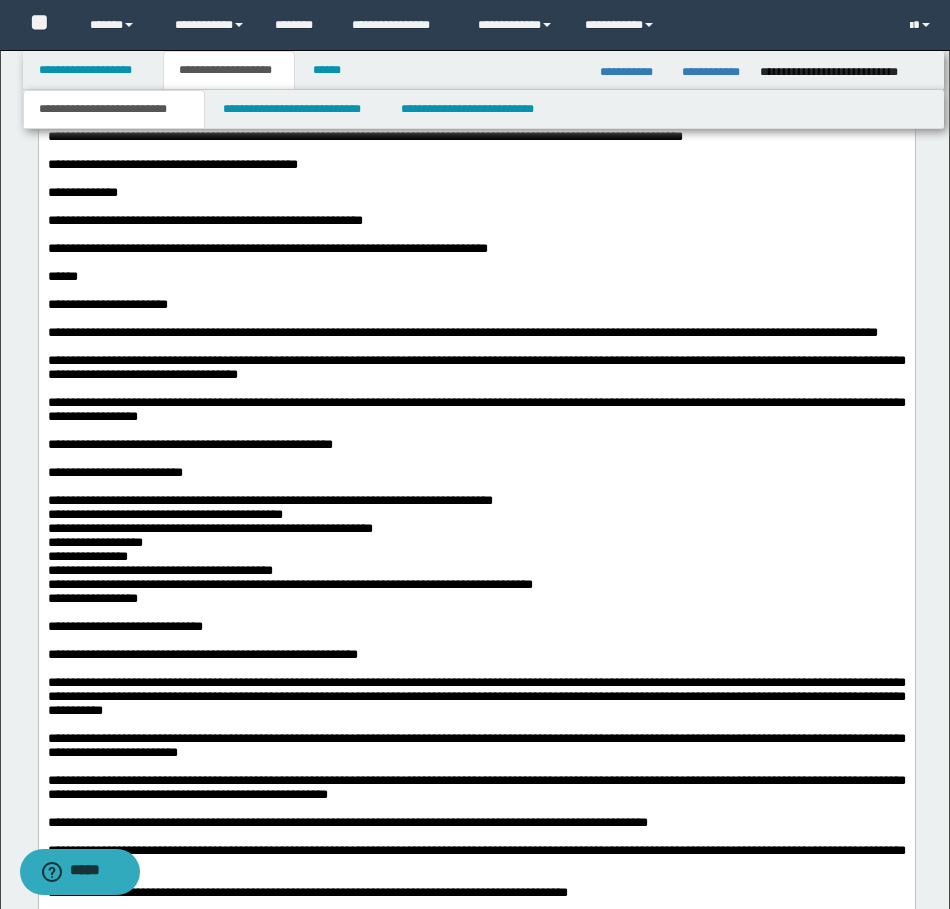 click on "**********" at bounding box center [476, -1066] 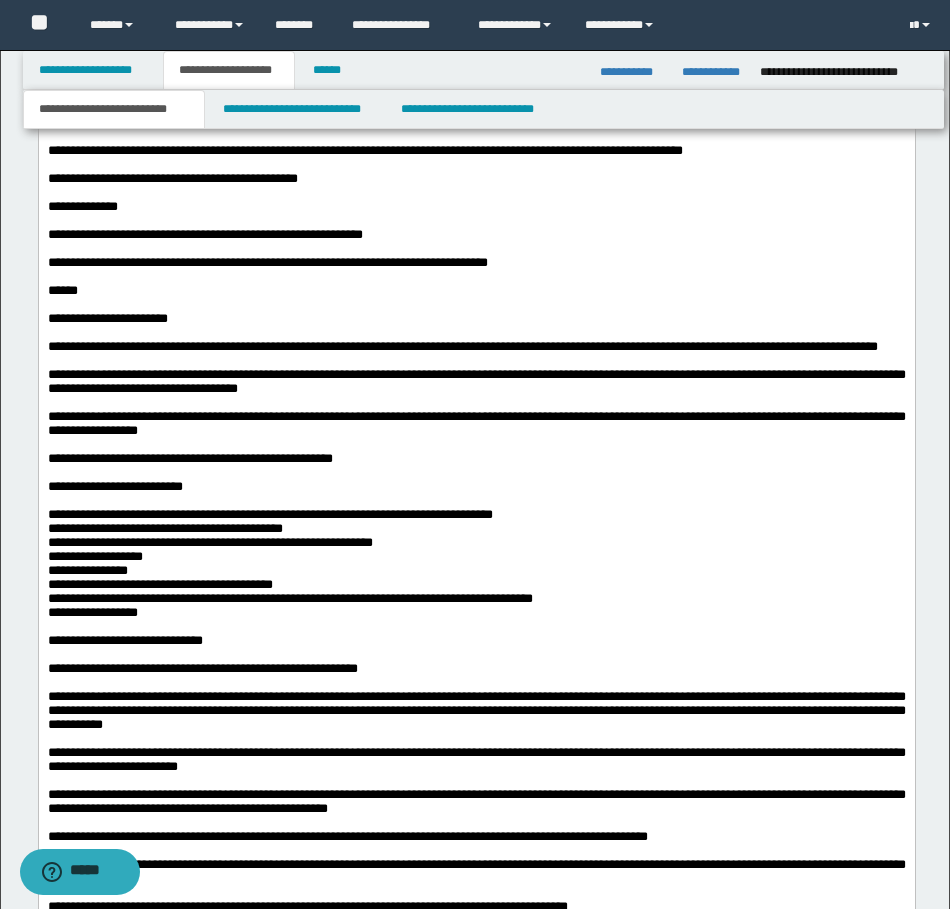 drag, startPoint x: 454, startPoint y: 485, endPoint x: 429, endPoint y: 482, distance: 25.179358 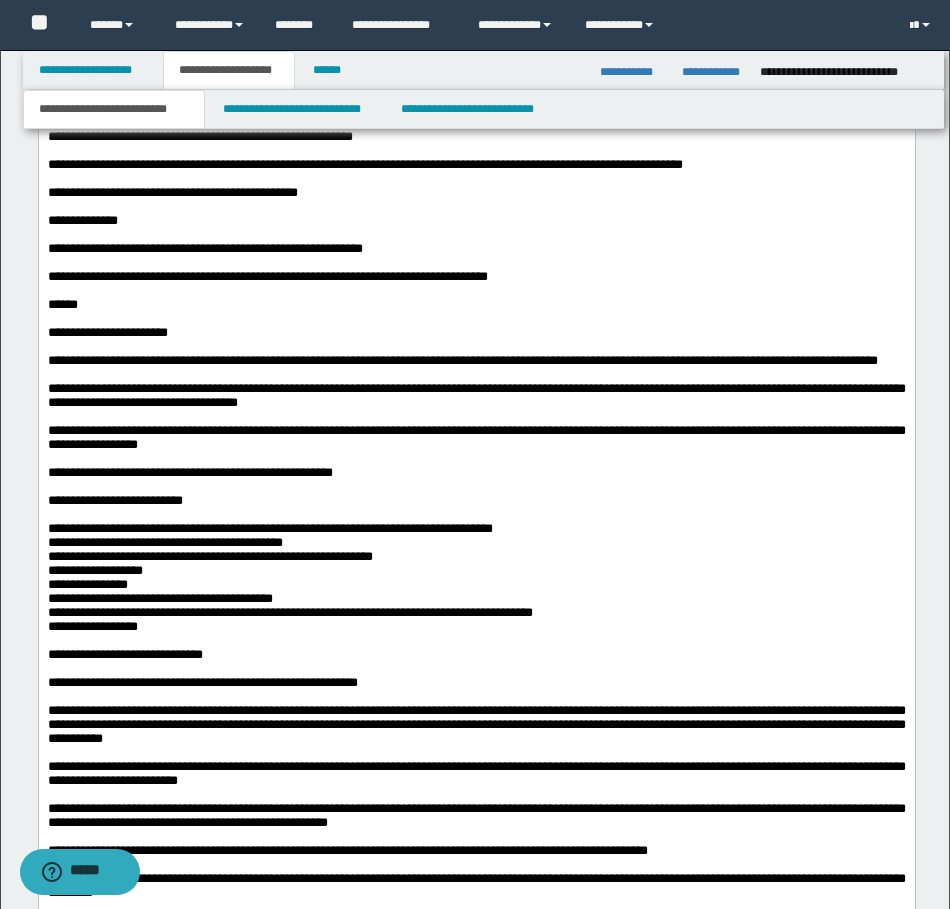 drag, startPoint x: 346, startPoint y: 454, endPoint x: 665, endPoint y: 452, distance: 319.00626 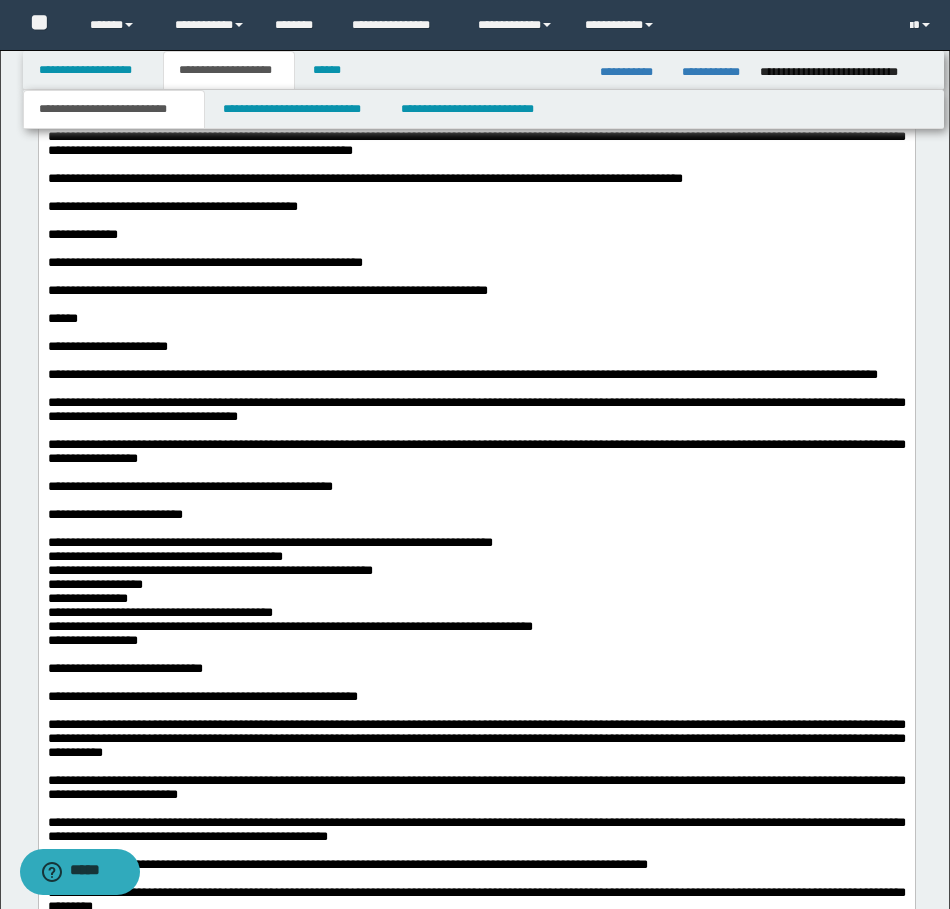 click on "**********" at bounding box center [476, -1150] 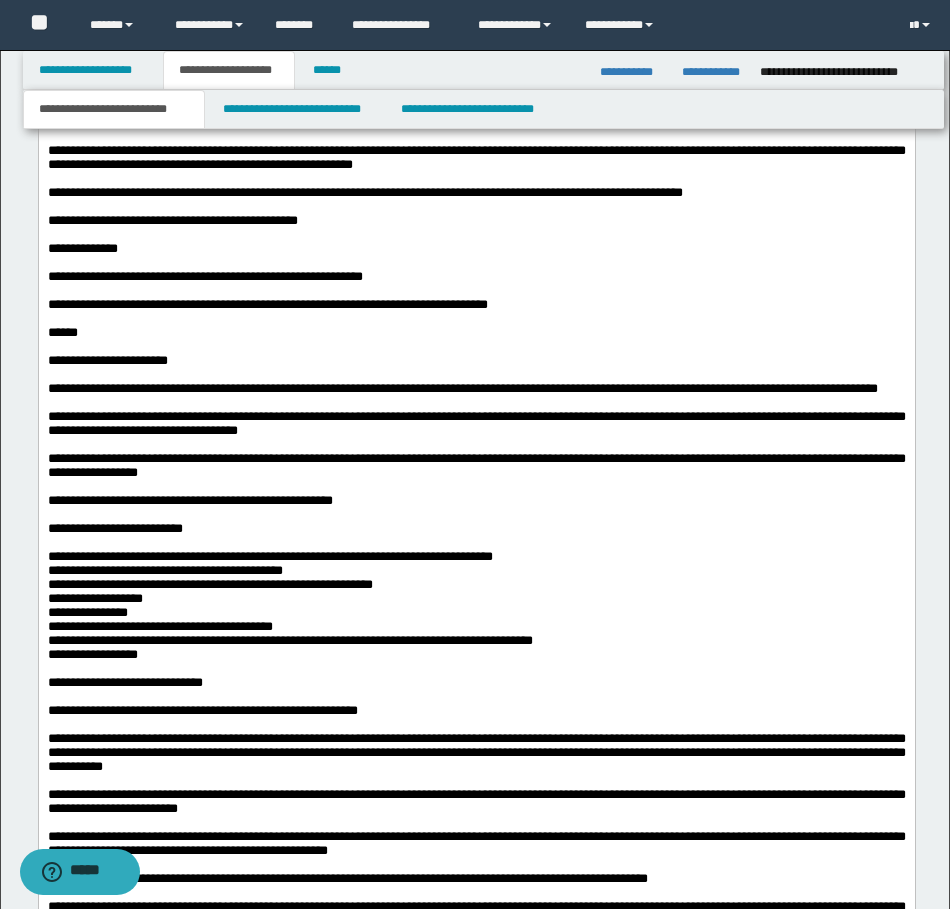 click on "**********" at bounding box center [476, -1164] 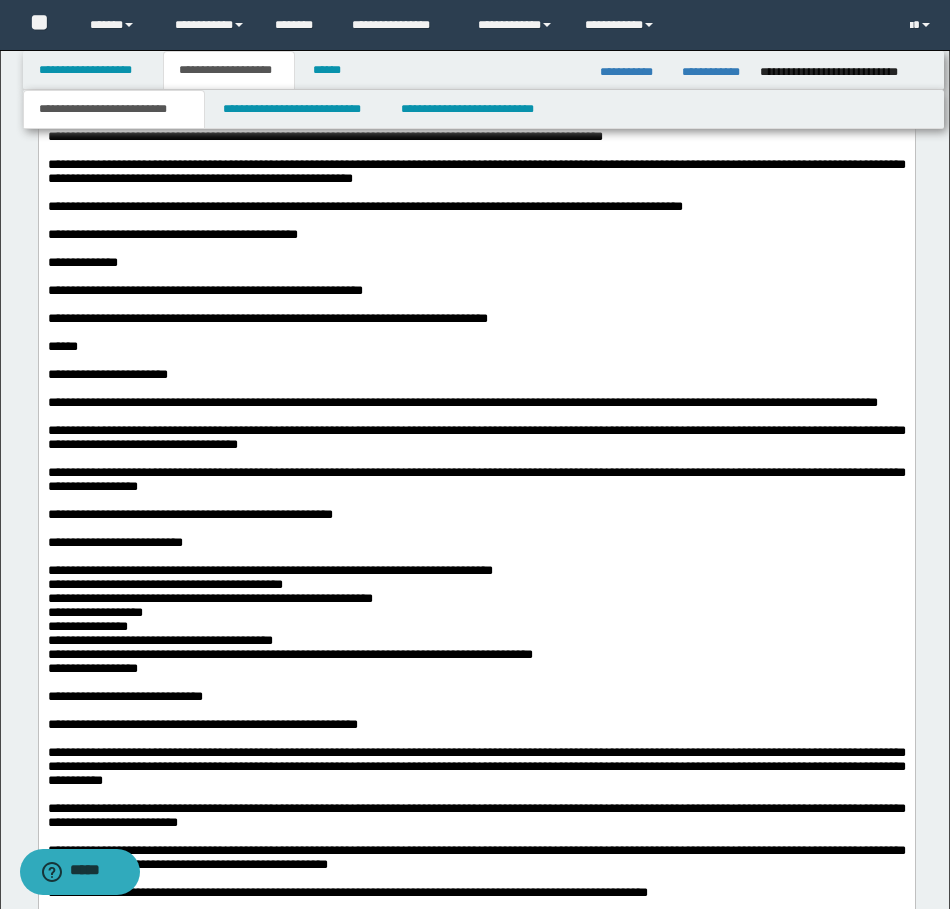 click on "**********" at bounding box center (476, -1185) 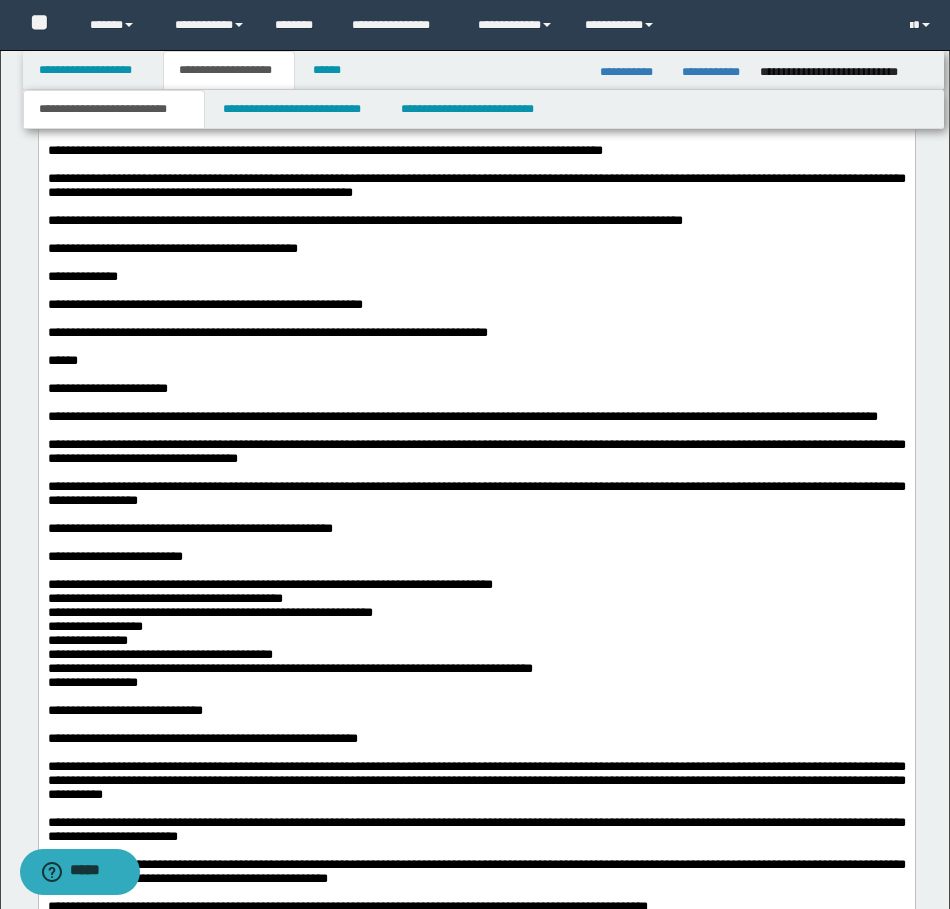 click on "**********" at bounding box center (476, -1186) 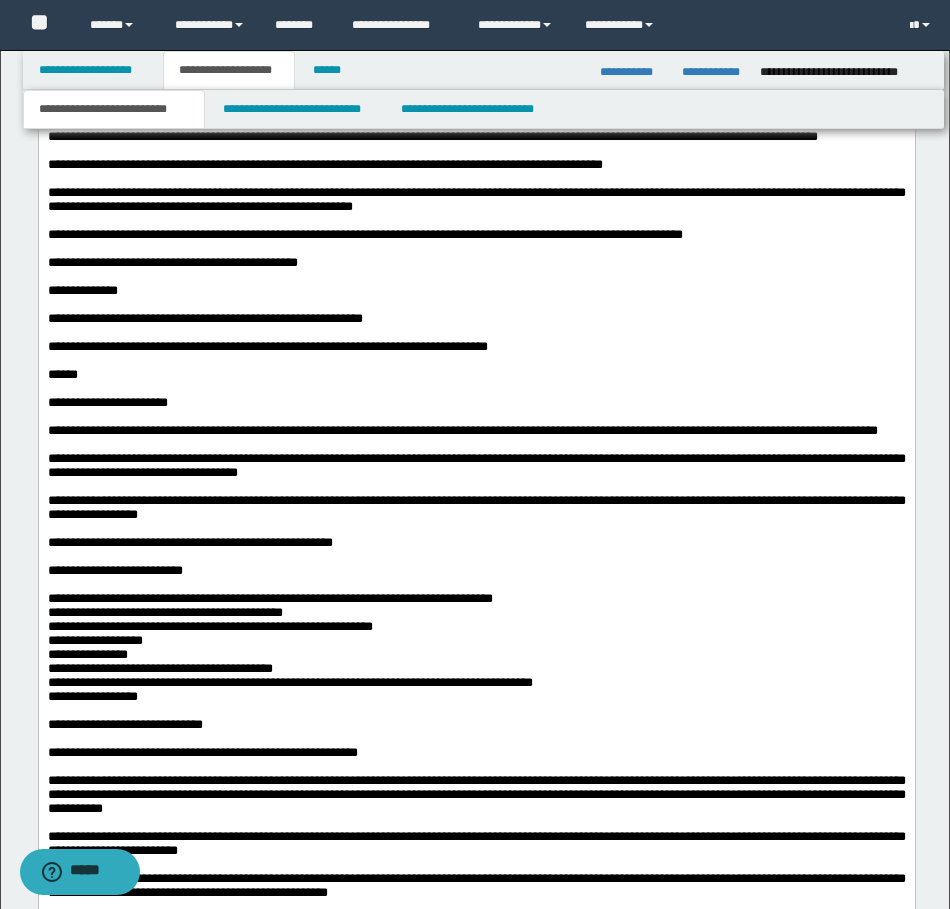click on "**********" at bounding box center [476, -1234] 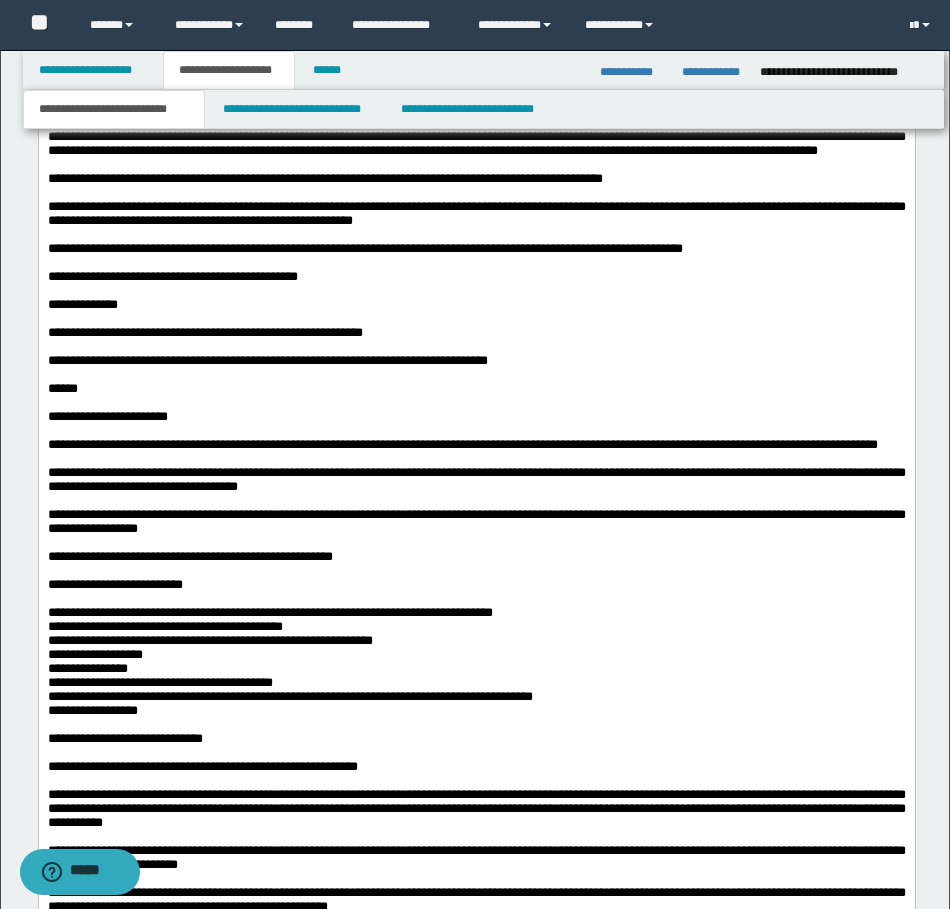 click on "**********" at bounding box center [476, -1248] 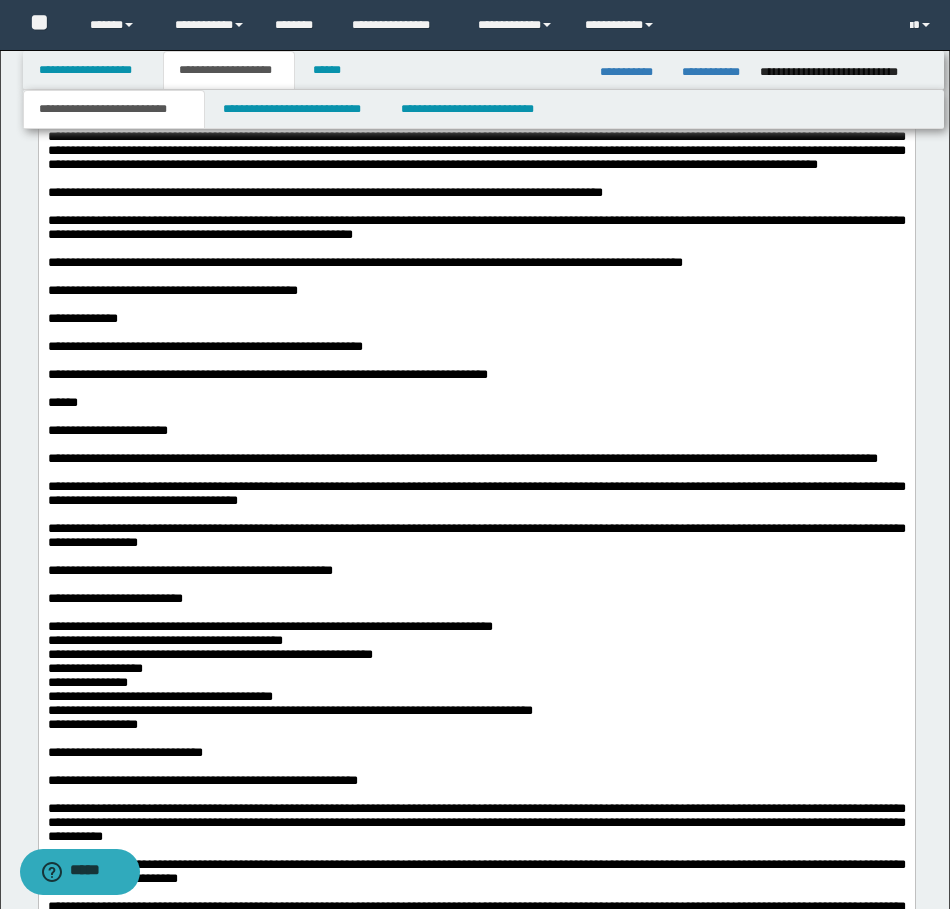 click on "**********" at bounding box center [476, -1269] 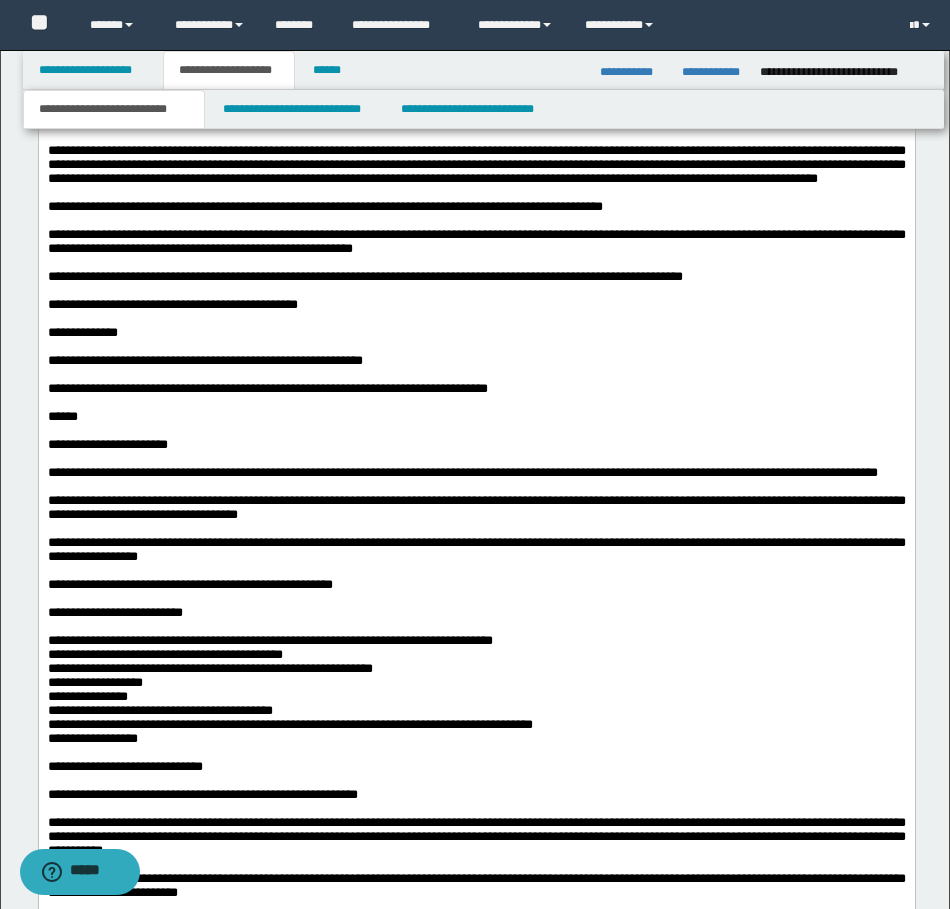click on "**********" at bounding box center [476, -1297] 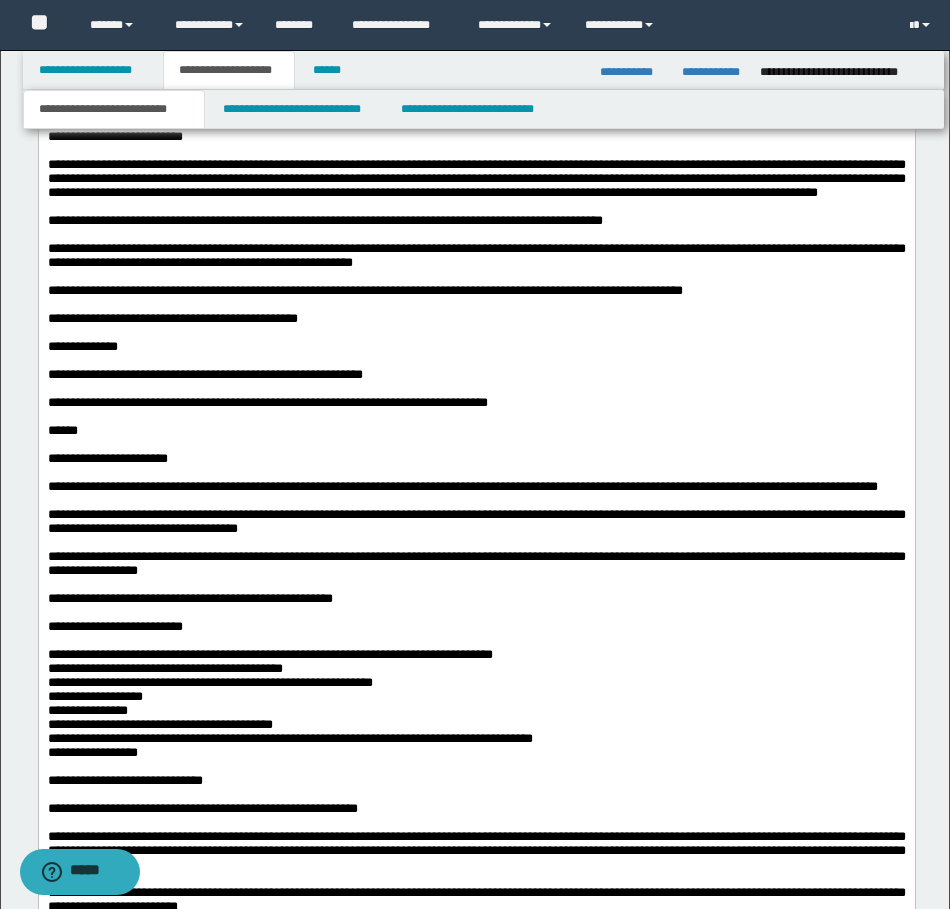 click on "**********" at bounding box center [476, -1318] 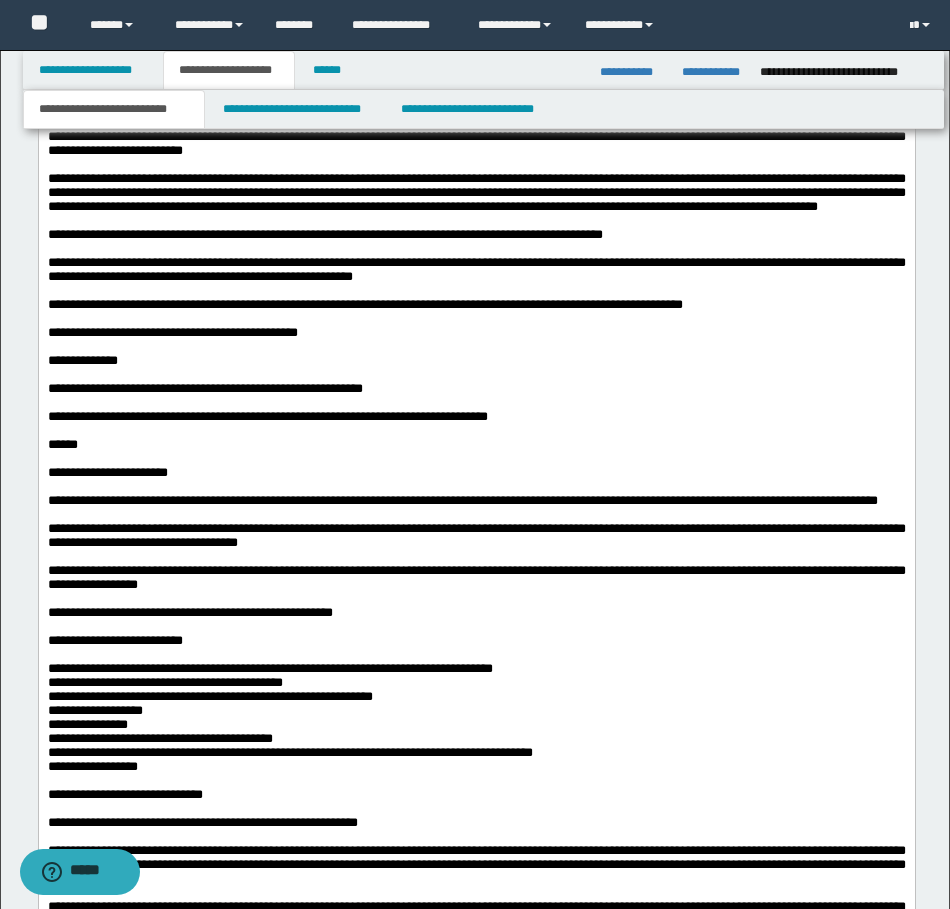 click on "**********" at bounding box center (476, -1332) 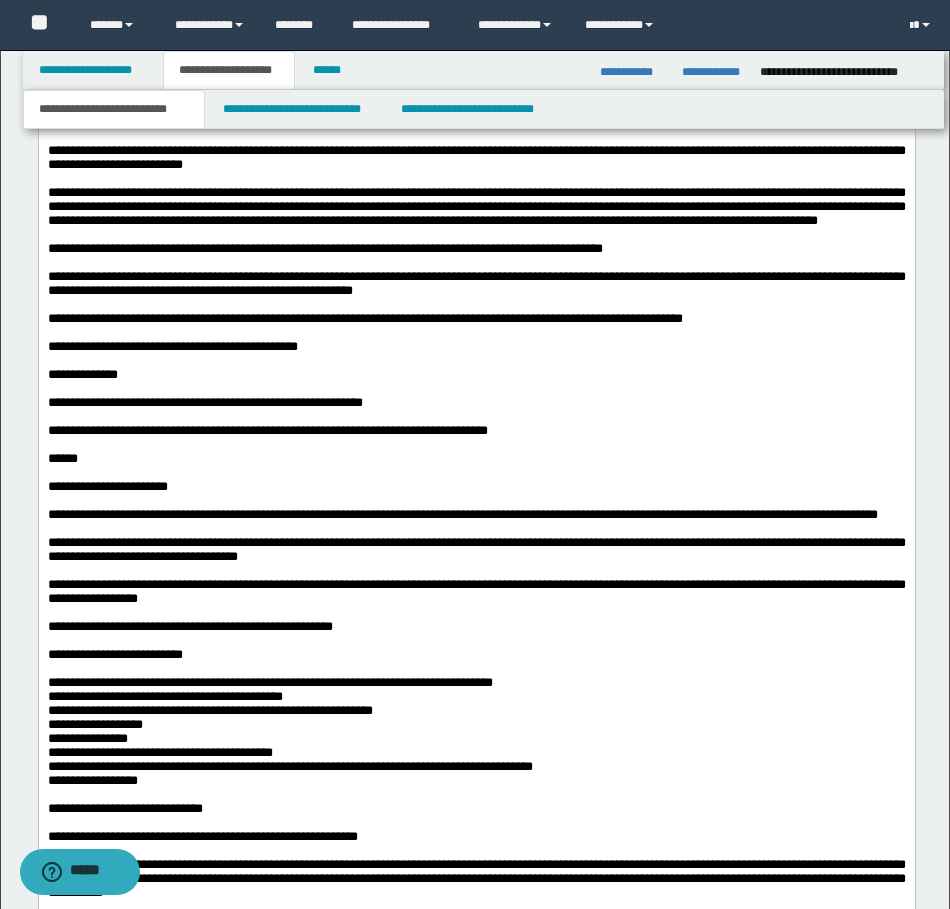 click on "**********" at bounding box center (476, -1360) 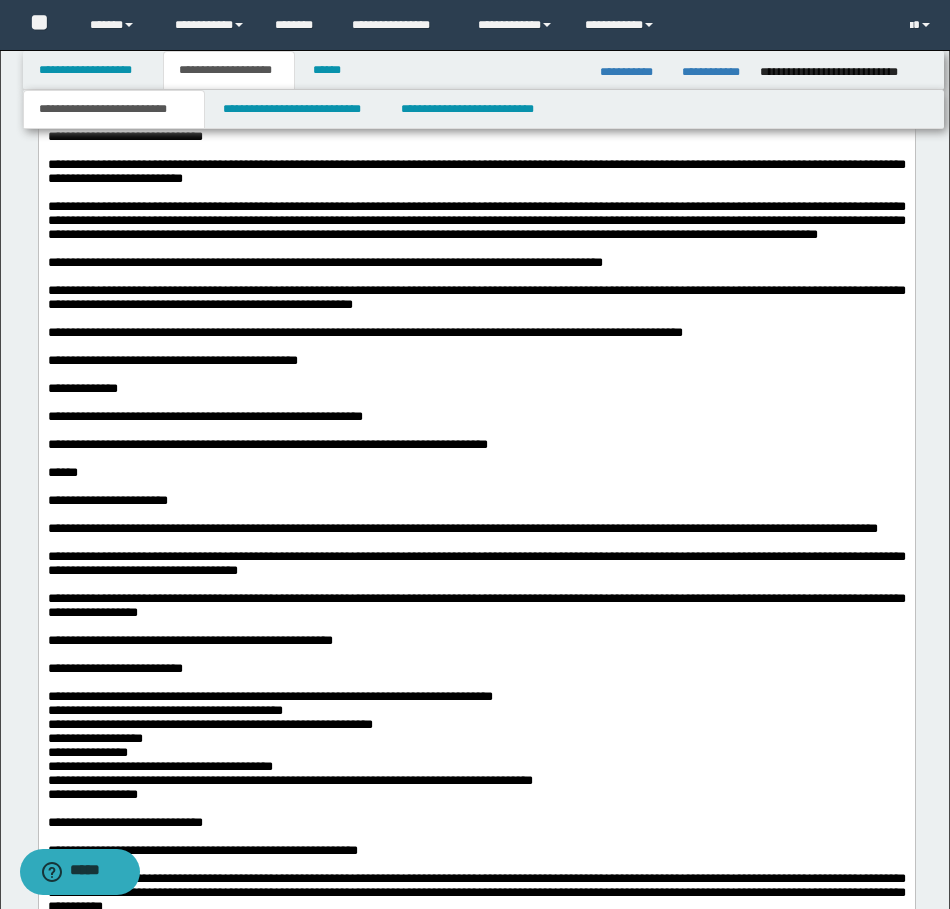 click on "**********" at bounding box center [476, -1374] 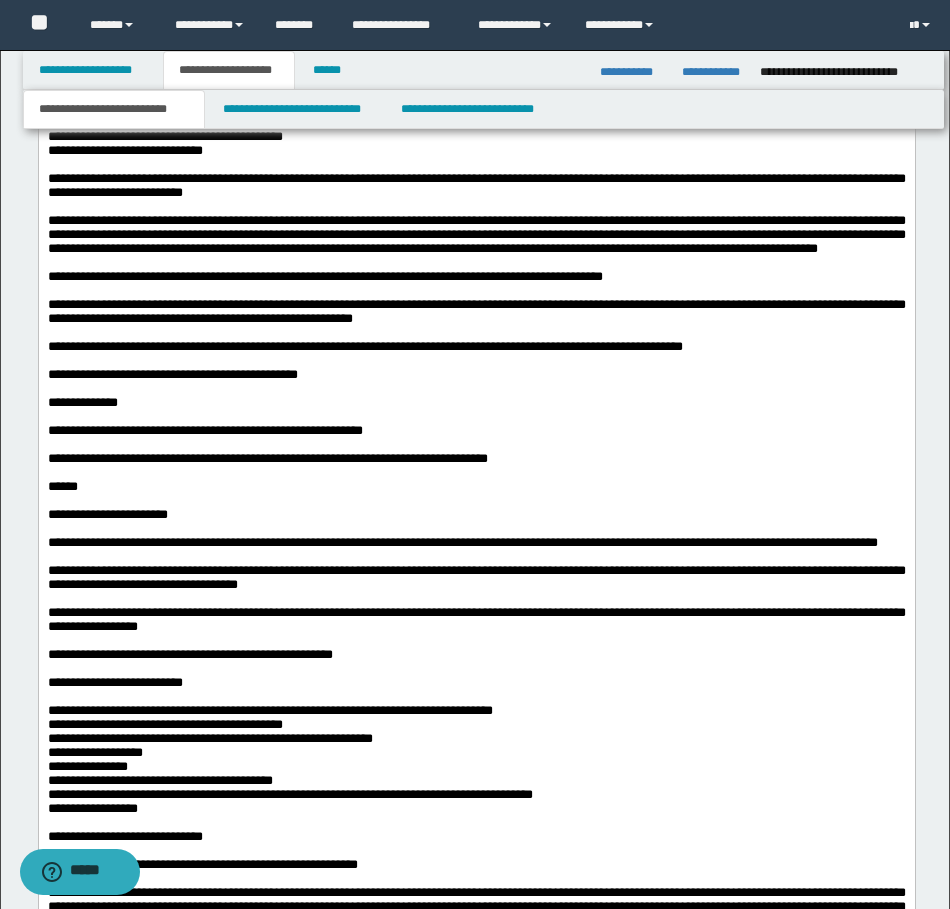 click on "**********" at bounding box center (476, -1388) 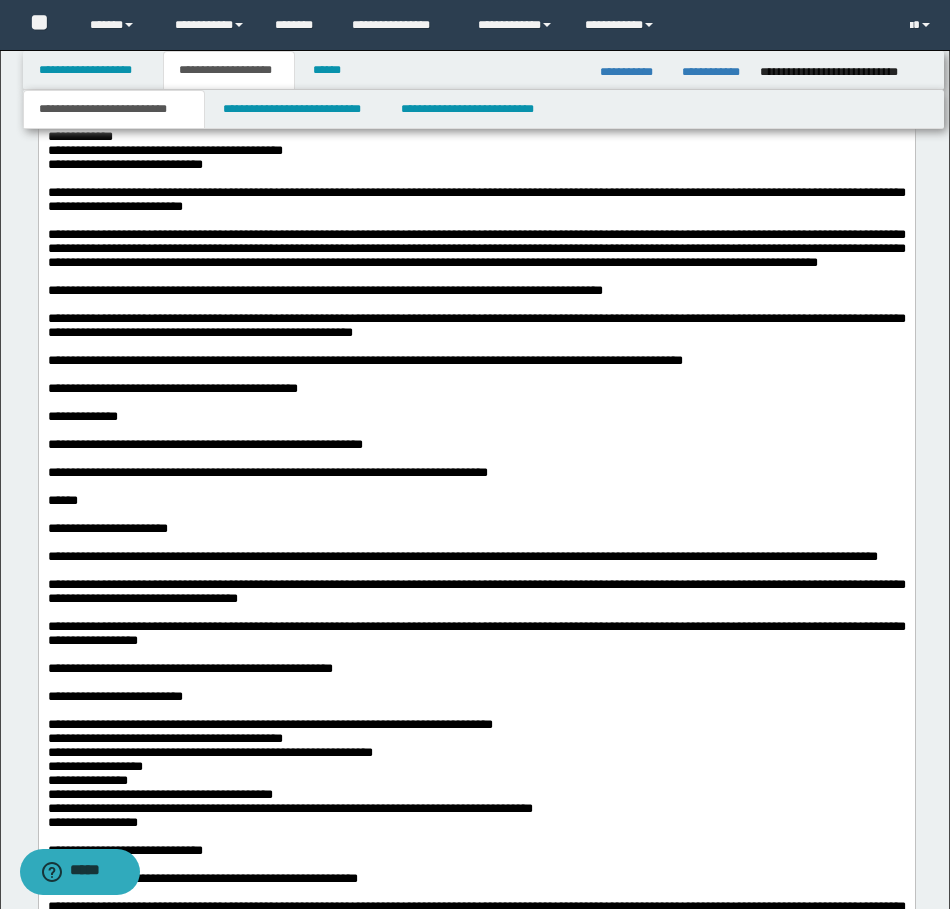 click on "**********" at bounding box center (476, -1402) 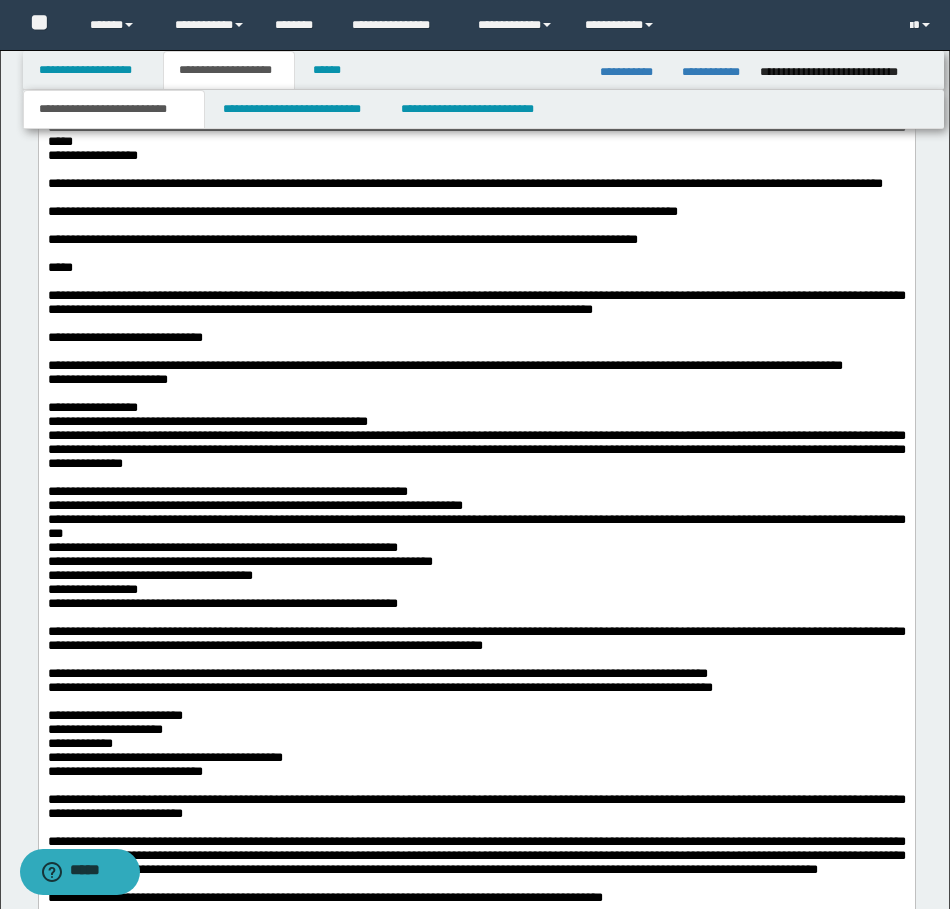 scroll, scrollTop: 13100, scrollLeft: 0, axis: vertical 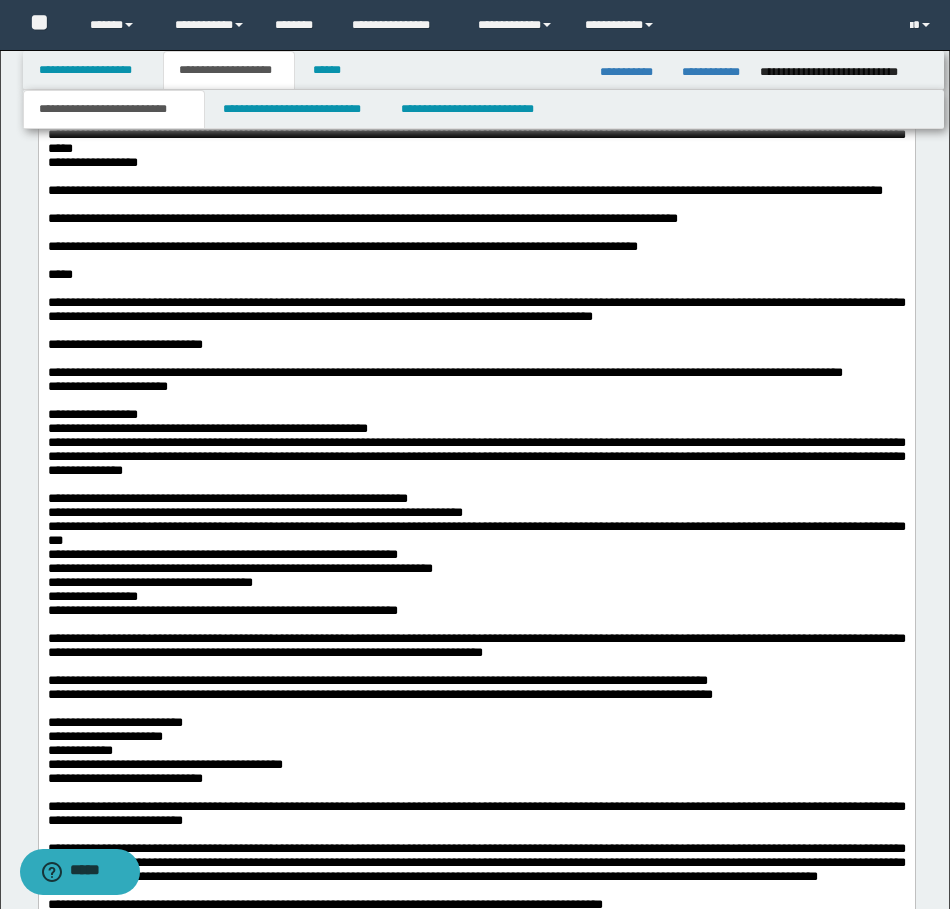 click on "**********" at bounding box center (476, -830) 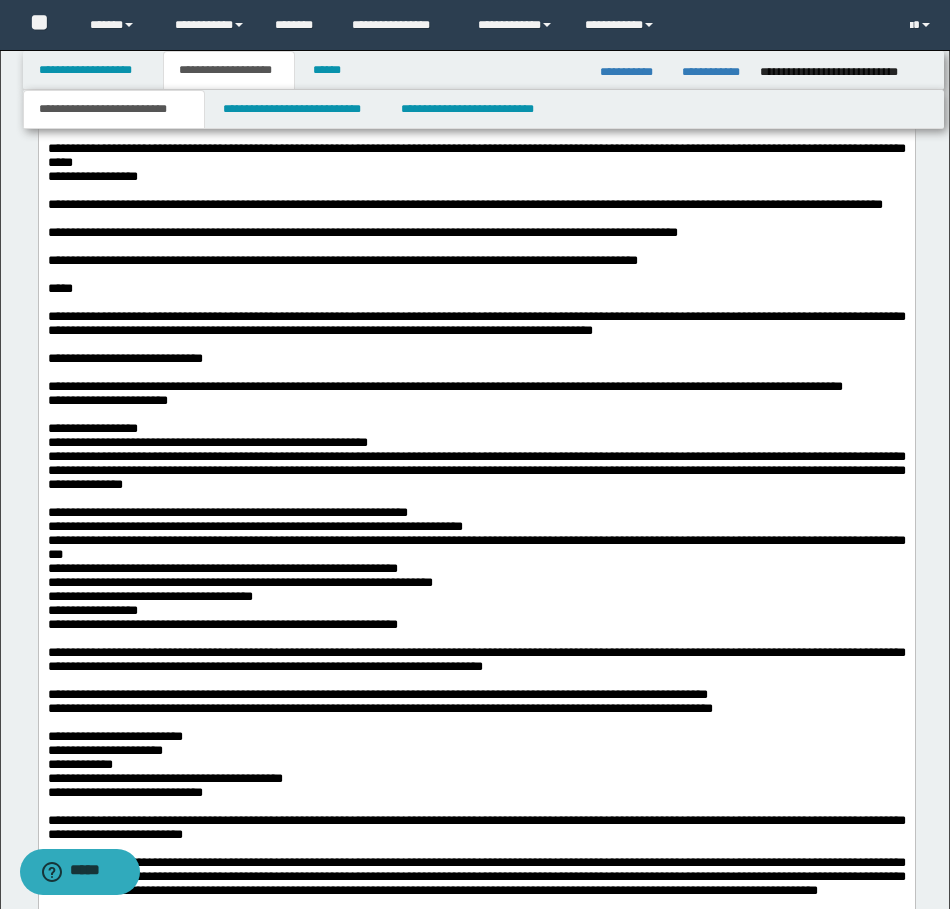 click on "**********" at bounding box center [476, -802] 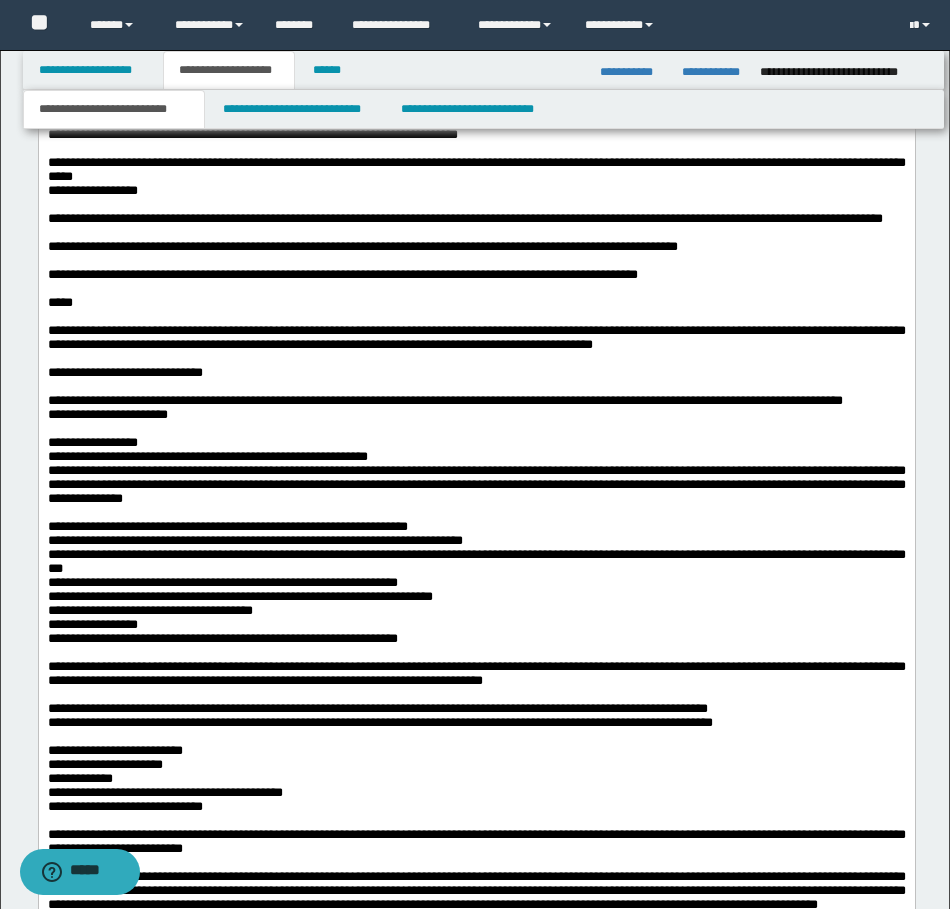 click on "**********" at bounding box center (476, -851) 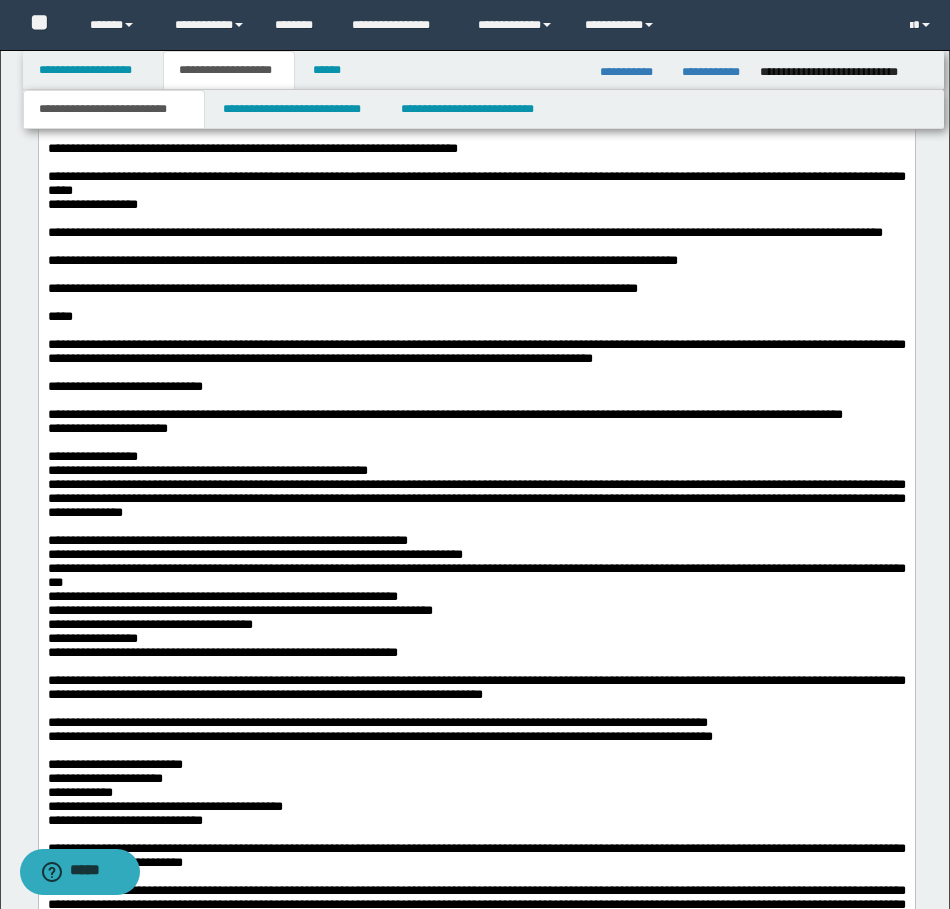 click on "**********" at bounding box center [476, -886] 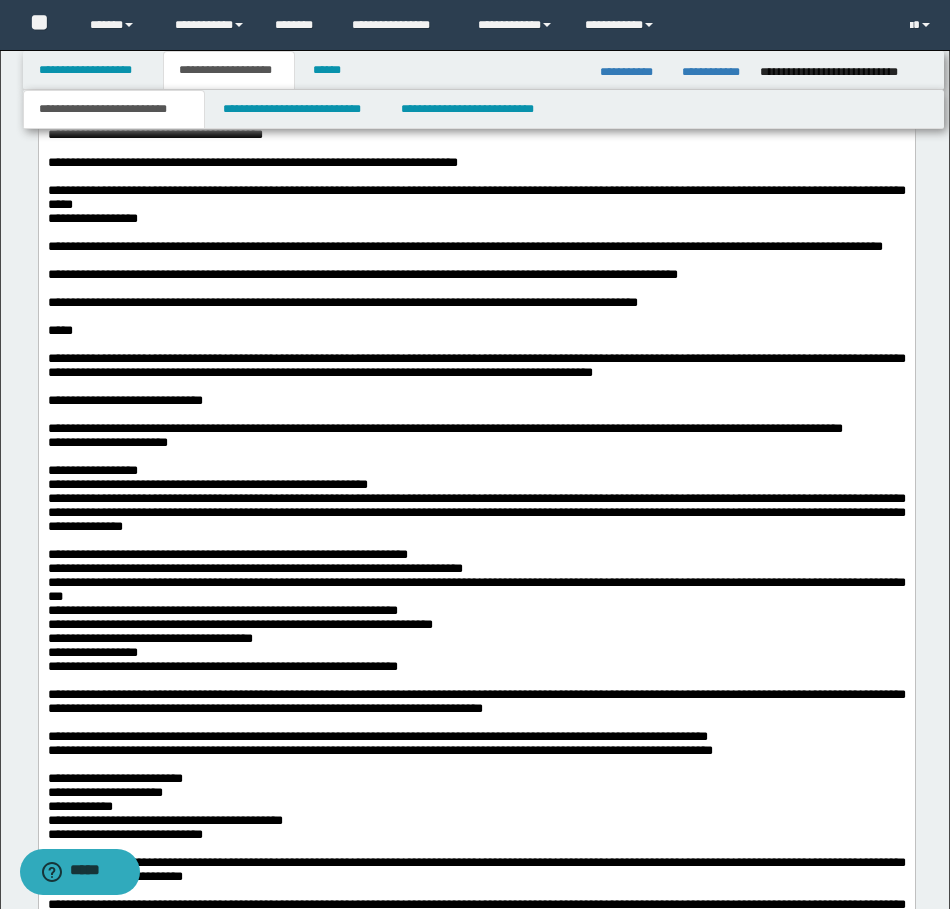 drag, startPoint x: 505, startPoint y: 621, endPoint x: 465, endPoint y: 605, distance: 43.081318 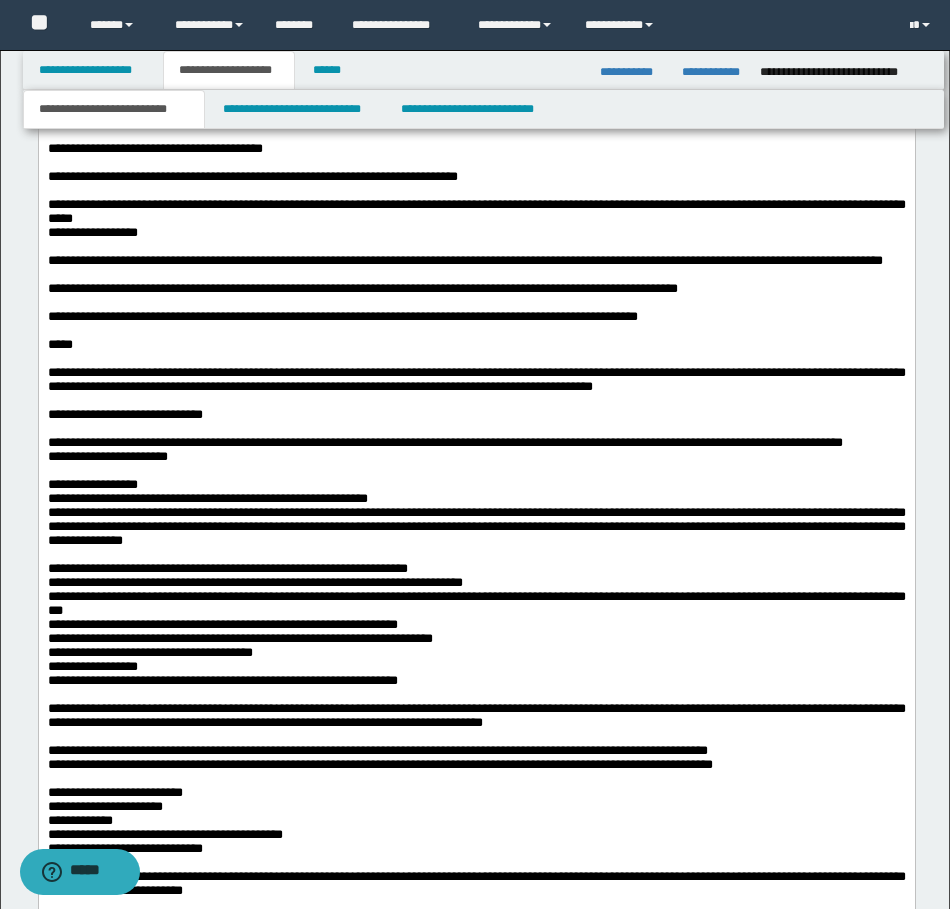 click on "**********" at bounding box center [476, -928] 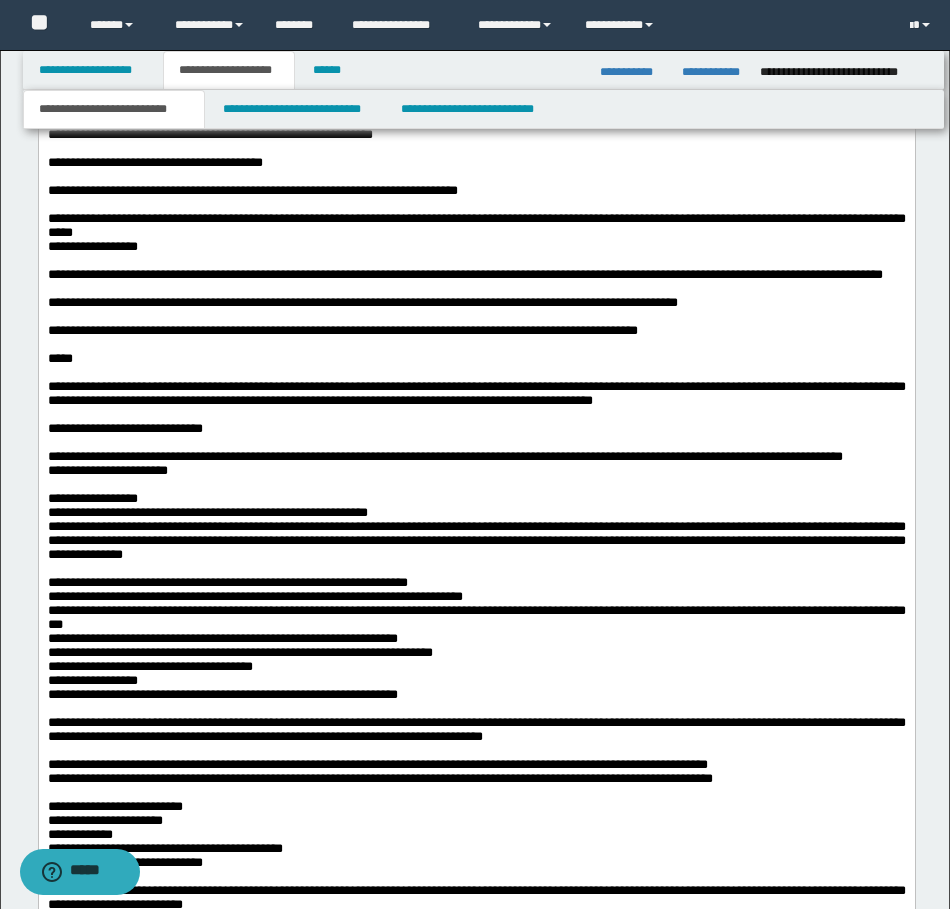 click on "**********" at bounding box center [476, -950] 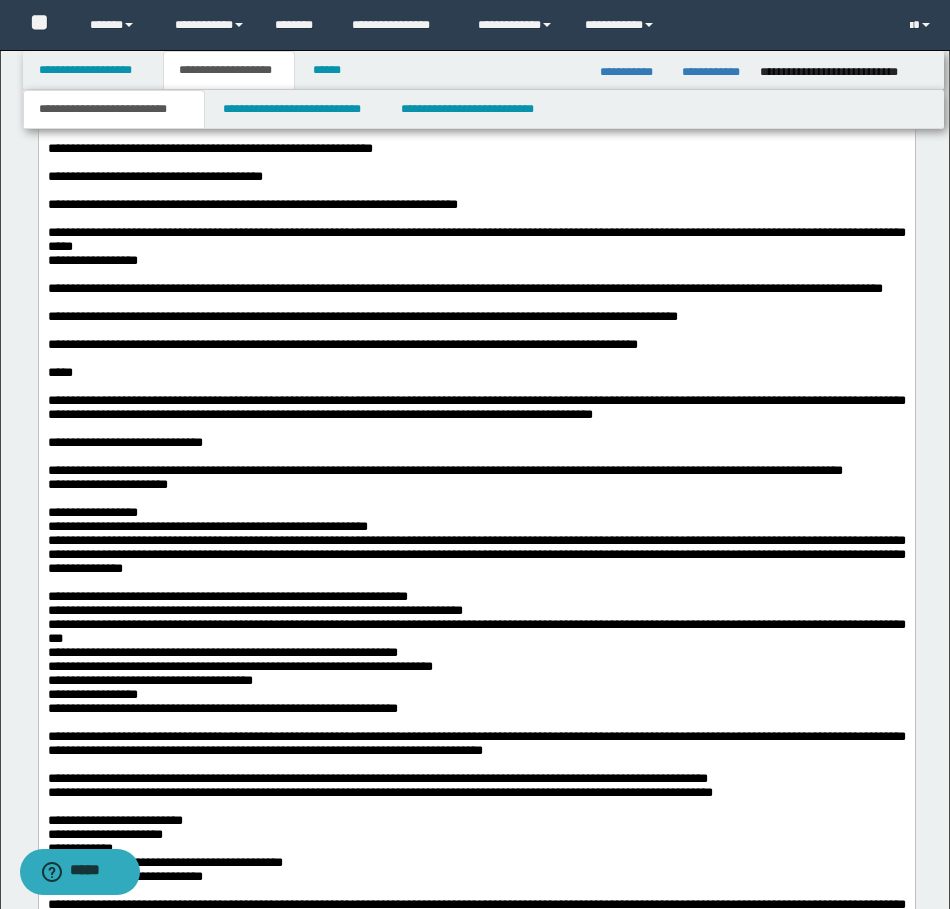 click on "**********" at bounding box center [476, -984] 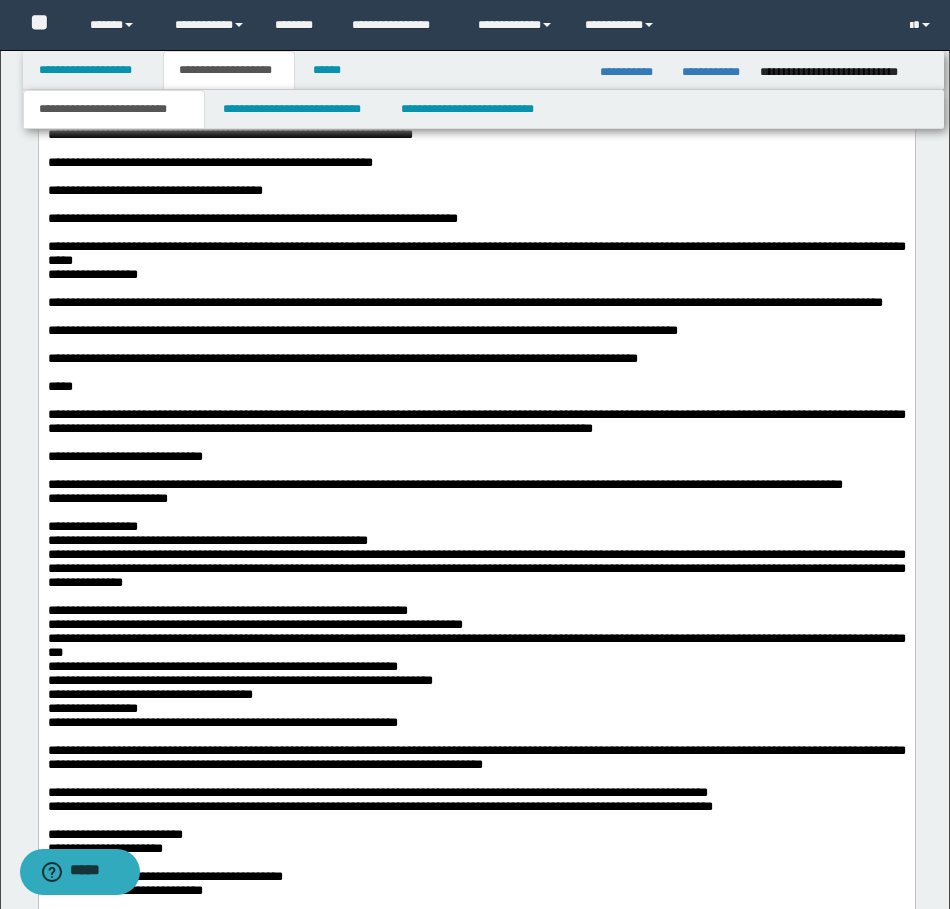 click on "**********" at bounding box center (476, -1012) 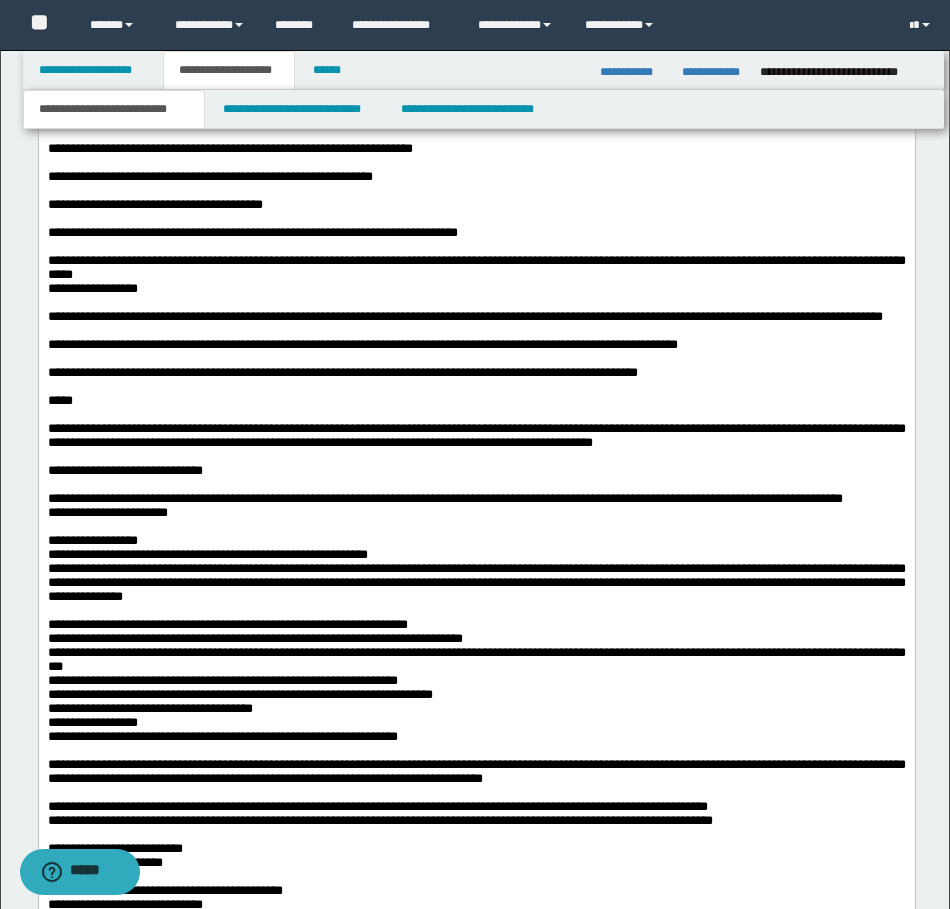 click on "**********" at bounding box center (476, -1026) 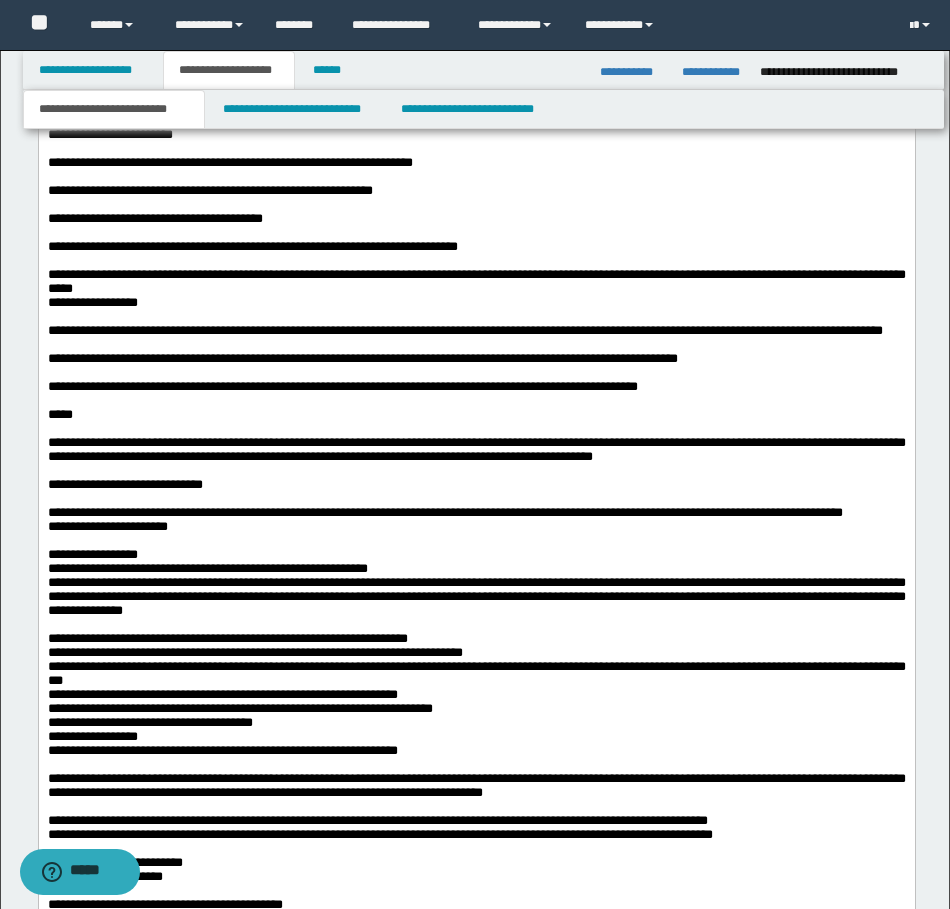 click on "**********" at bounding box center (476, -1047) 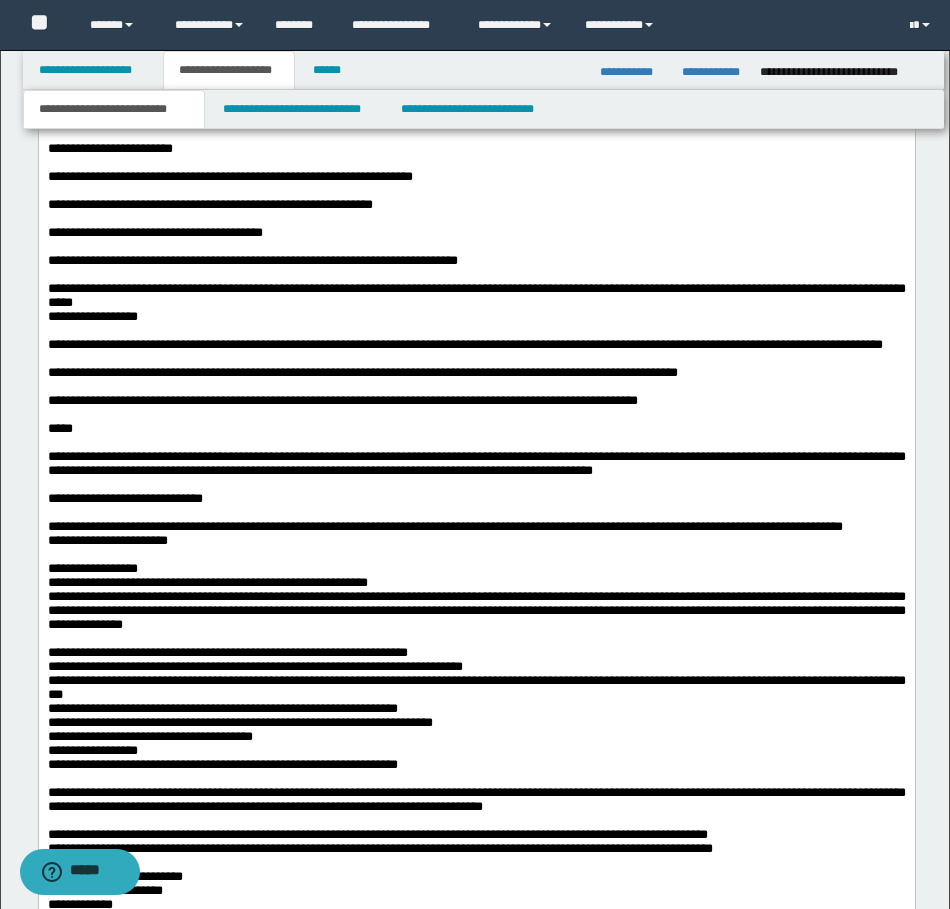 click on "**********" at bounding box center [476, -1048] 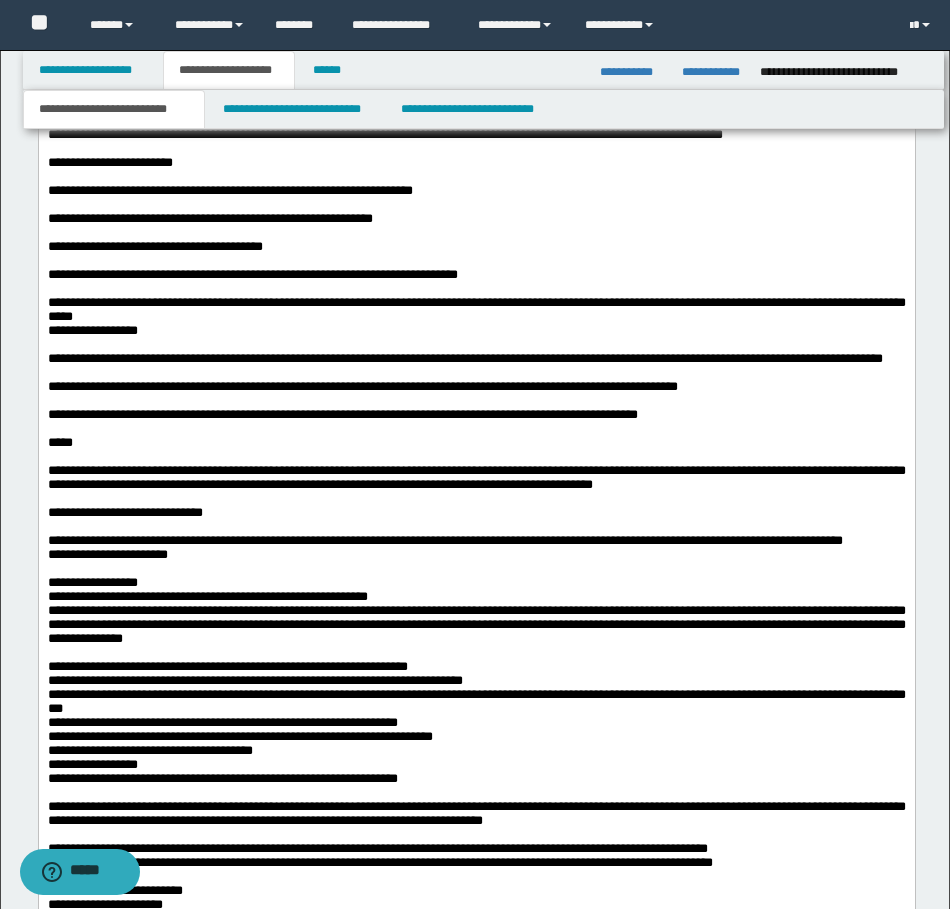 click on "**********" at bounding box center [476, -1096] 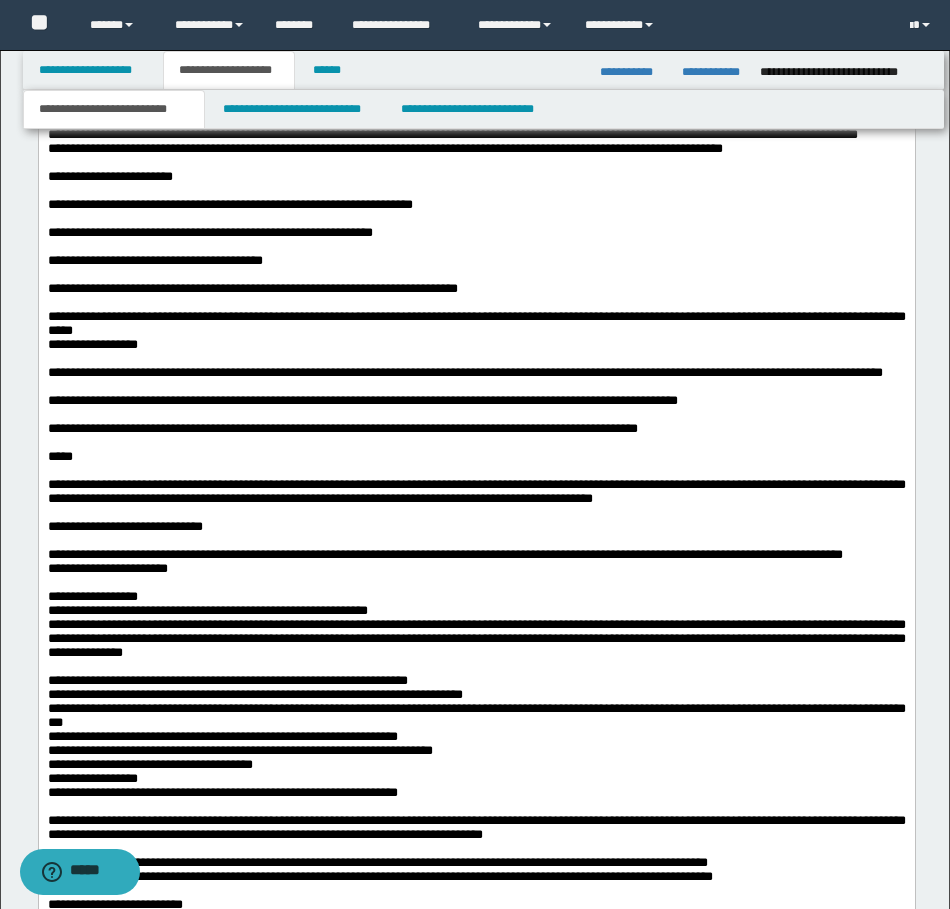 click on "**********" at bounding box center [476, -1068] 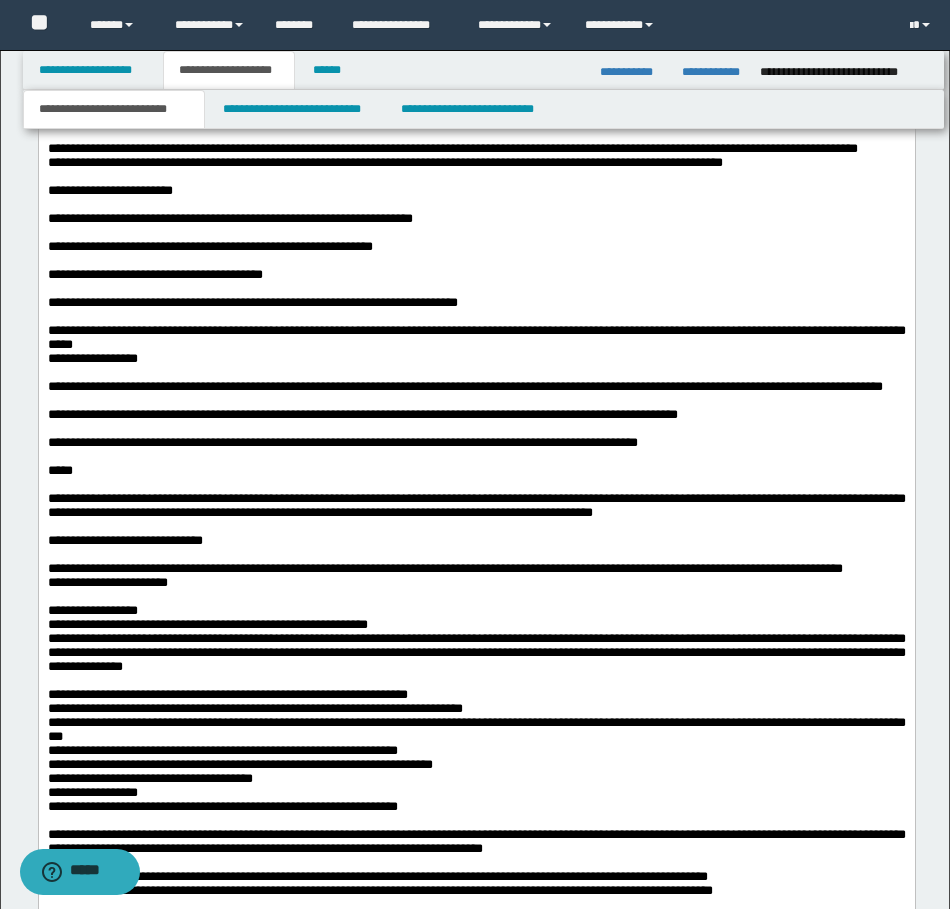 click on "**********" at bounding box center (476, -1117) 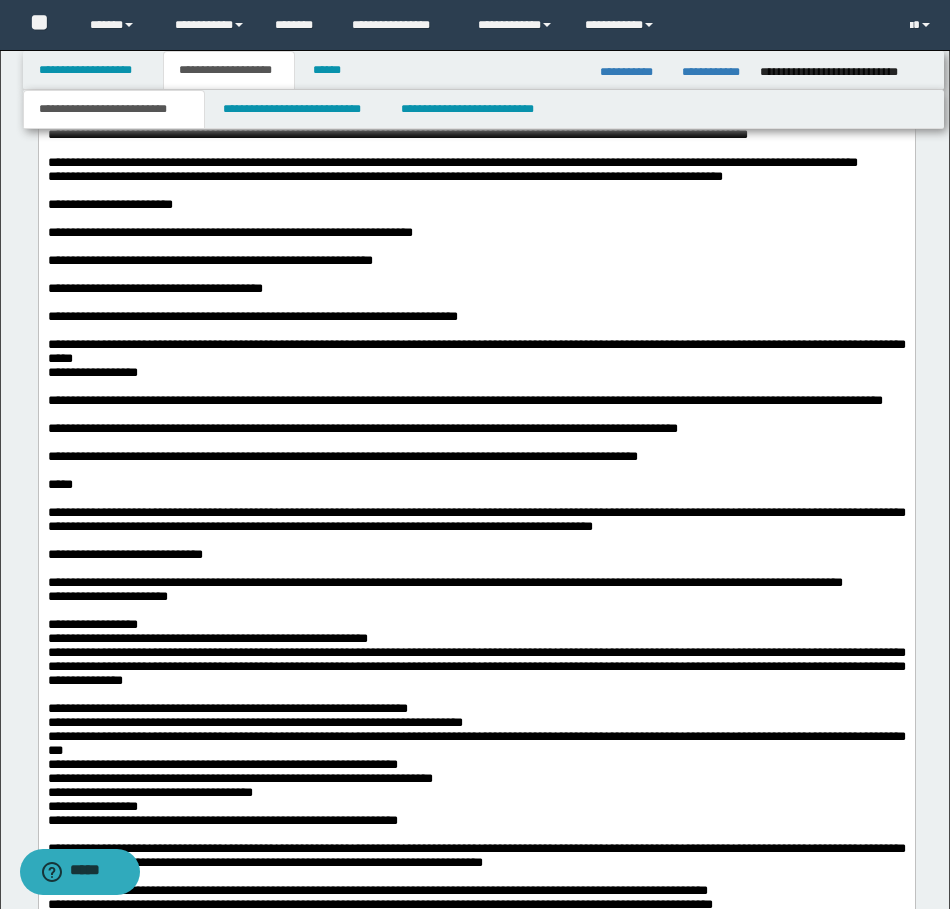 click on "**********" at bounding box center (476, -1138) 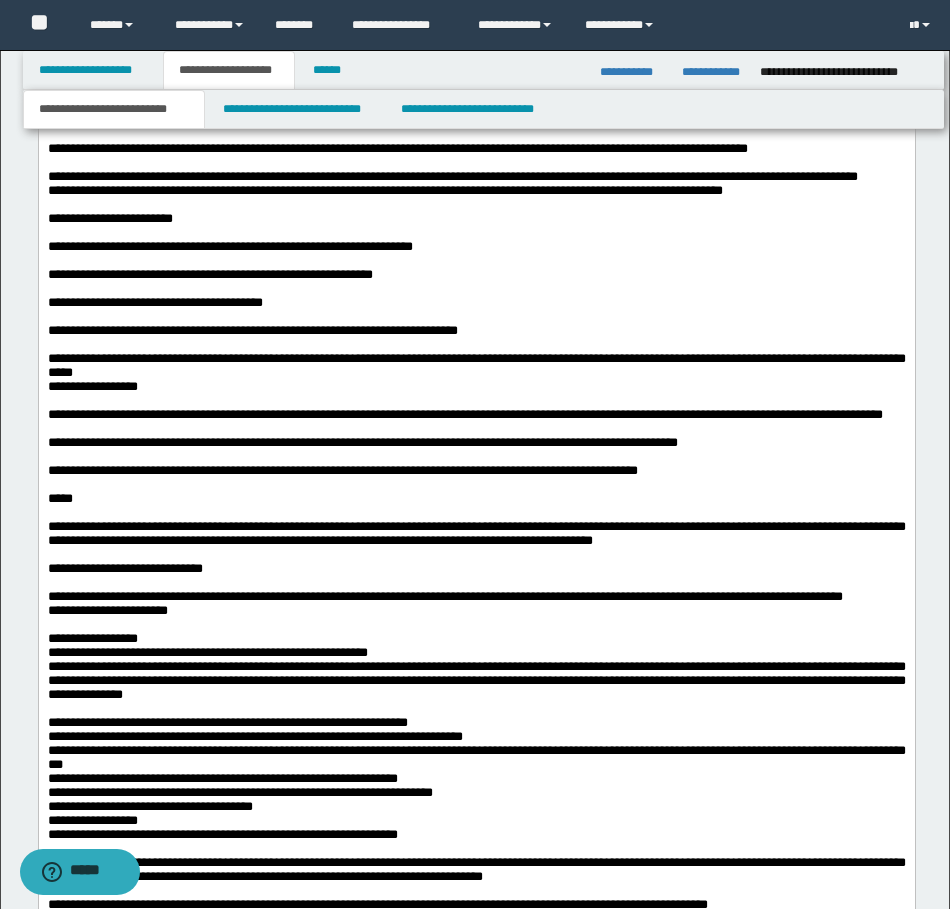 click on "**********" at bounding box center [476, -1152] 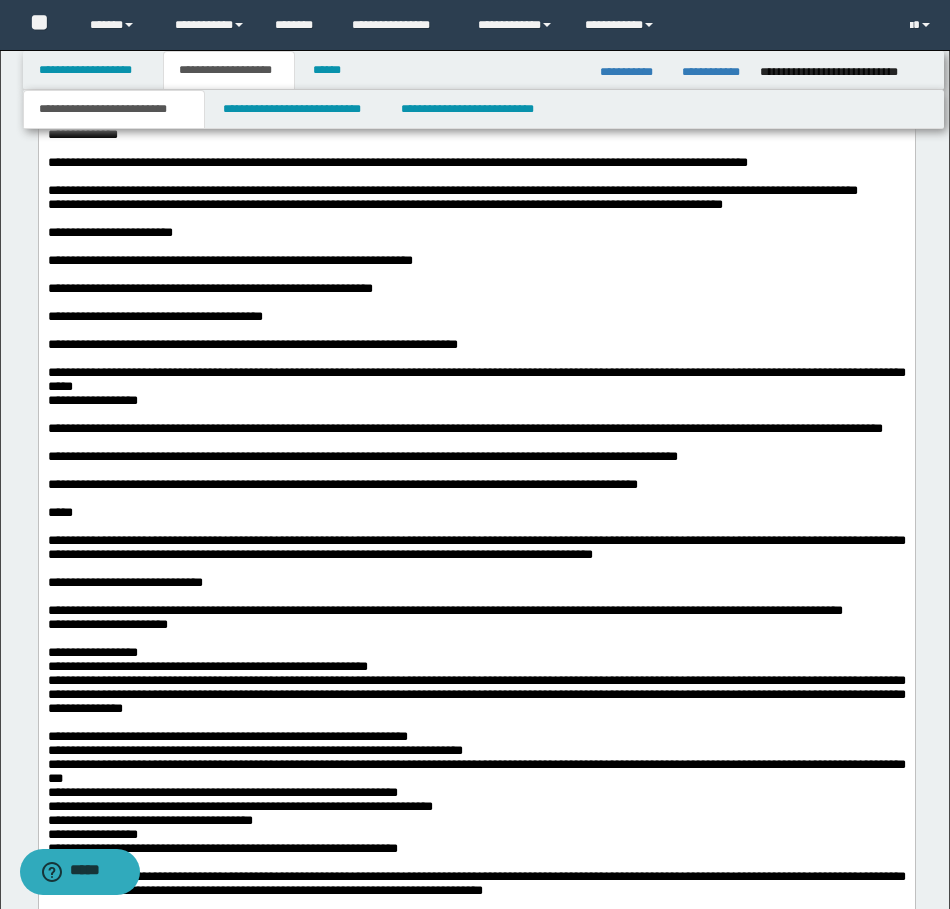click on "**********" at bounding box center [476, -1166] 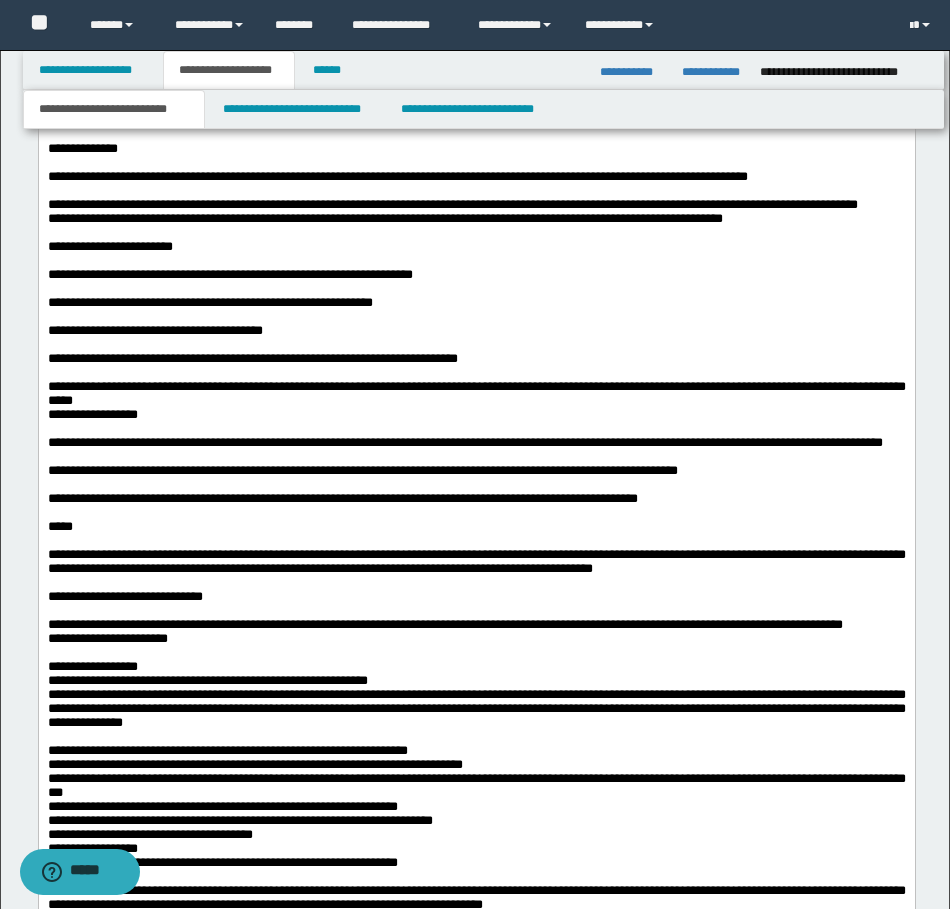 click on "**********" at bounding box center (476, -1187) 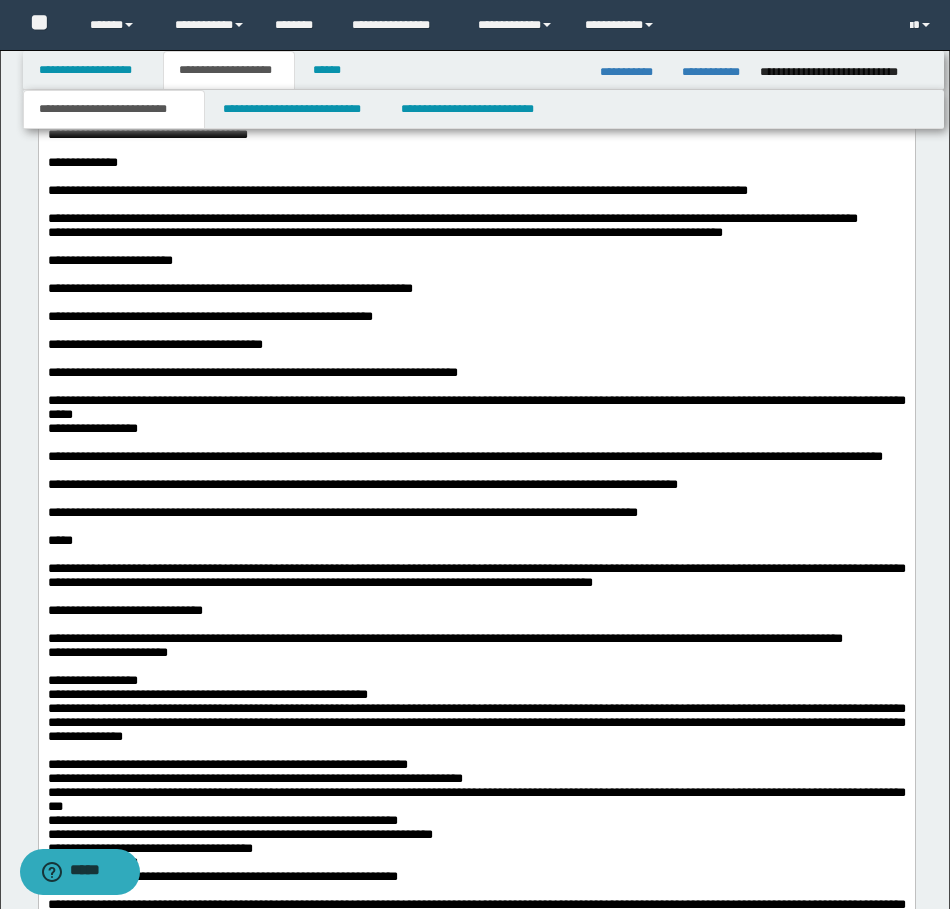 click on "**********" at bounding box center (476, -1208) 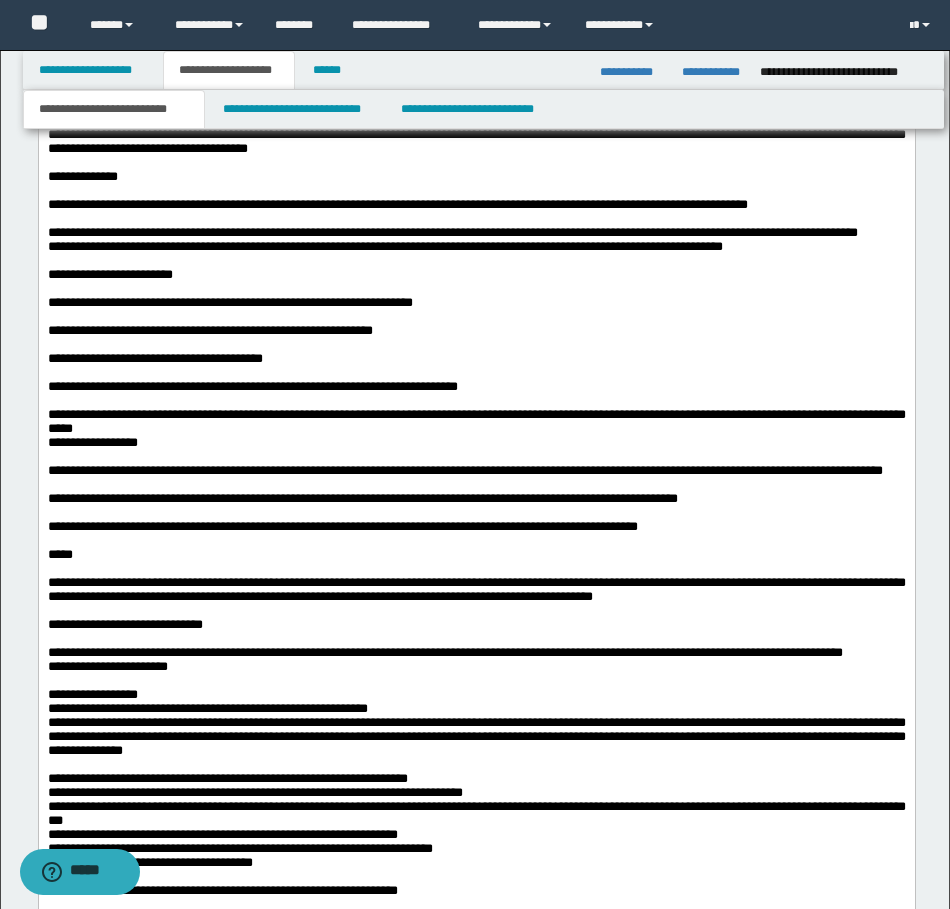 click on "**********" at bounding box center (476, -1250) 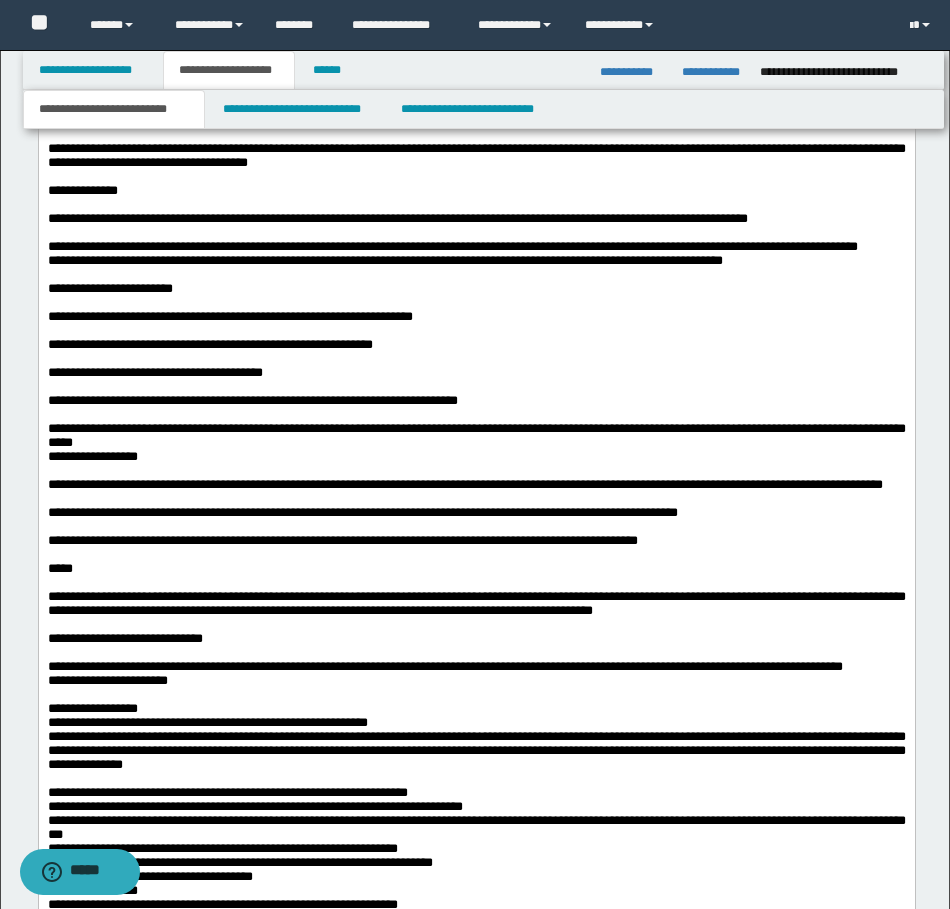 click on "**********" at bounding box center (476, -1264) 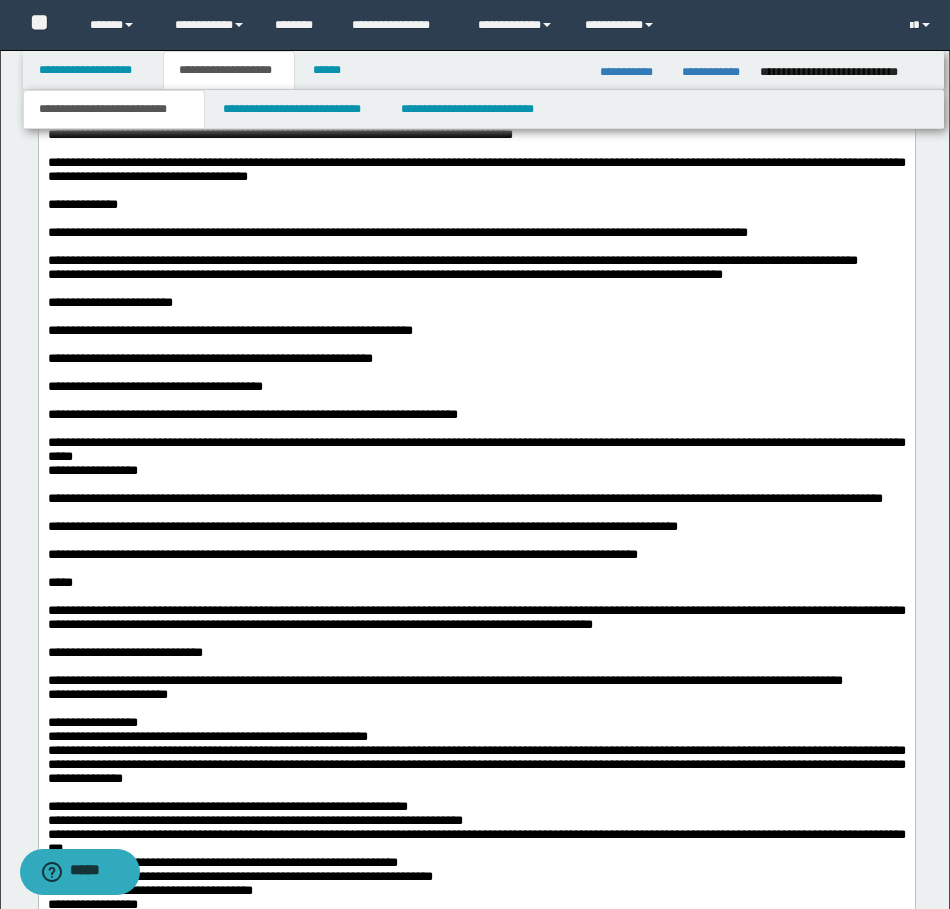 click on "**********" at bounding box center (476, -1278) 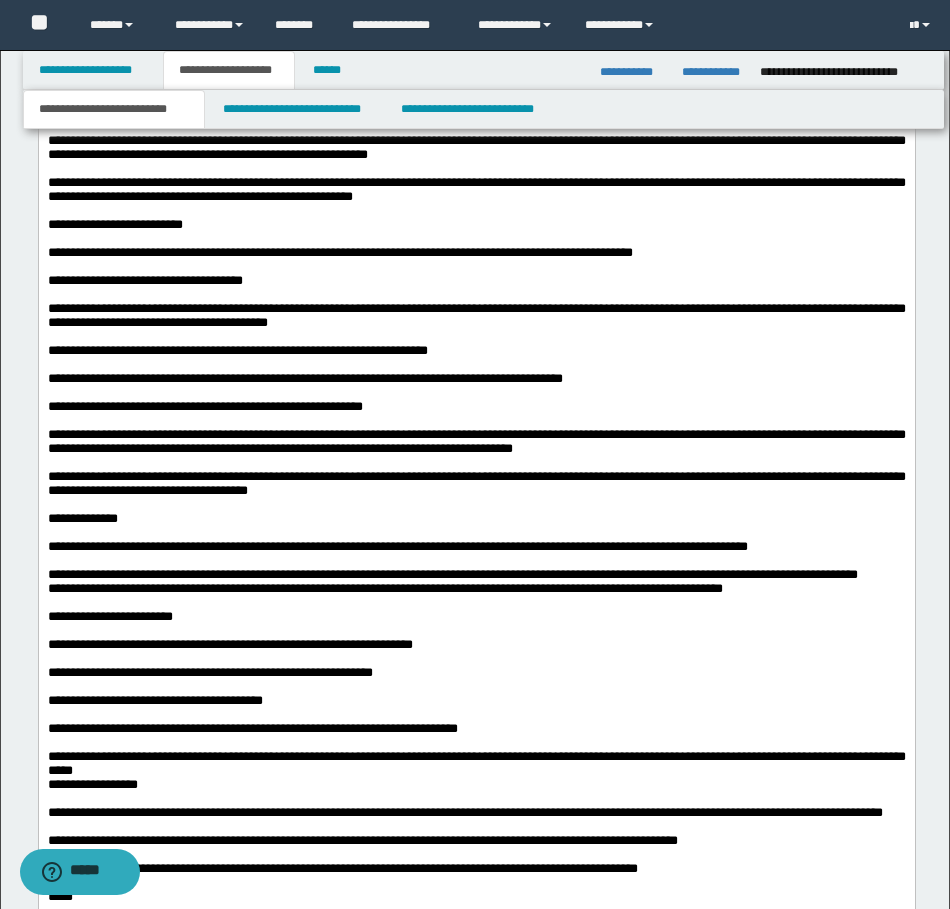 scroll, scrollTop: 12500, scrollLeft: 0, axis: vertical 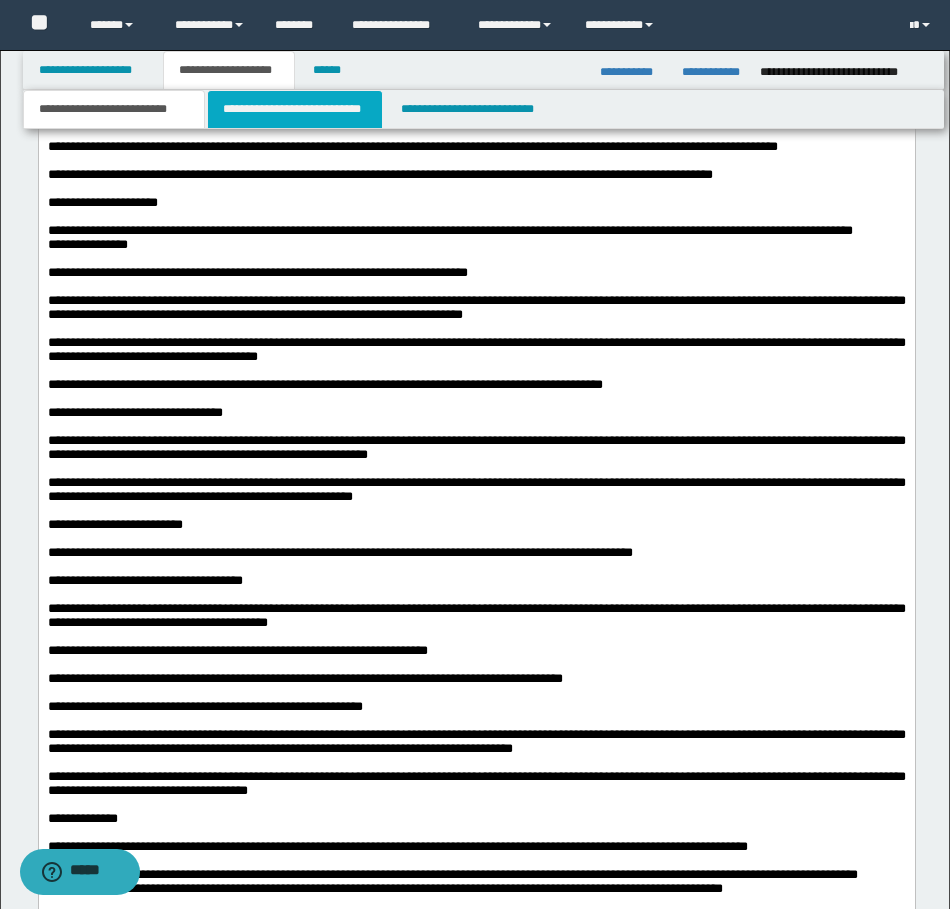 click on "**********" at bounding box center (295, 109) 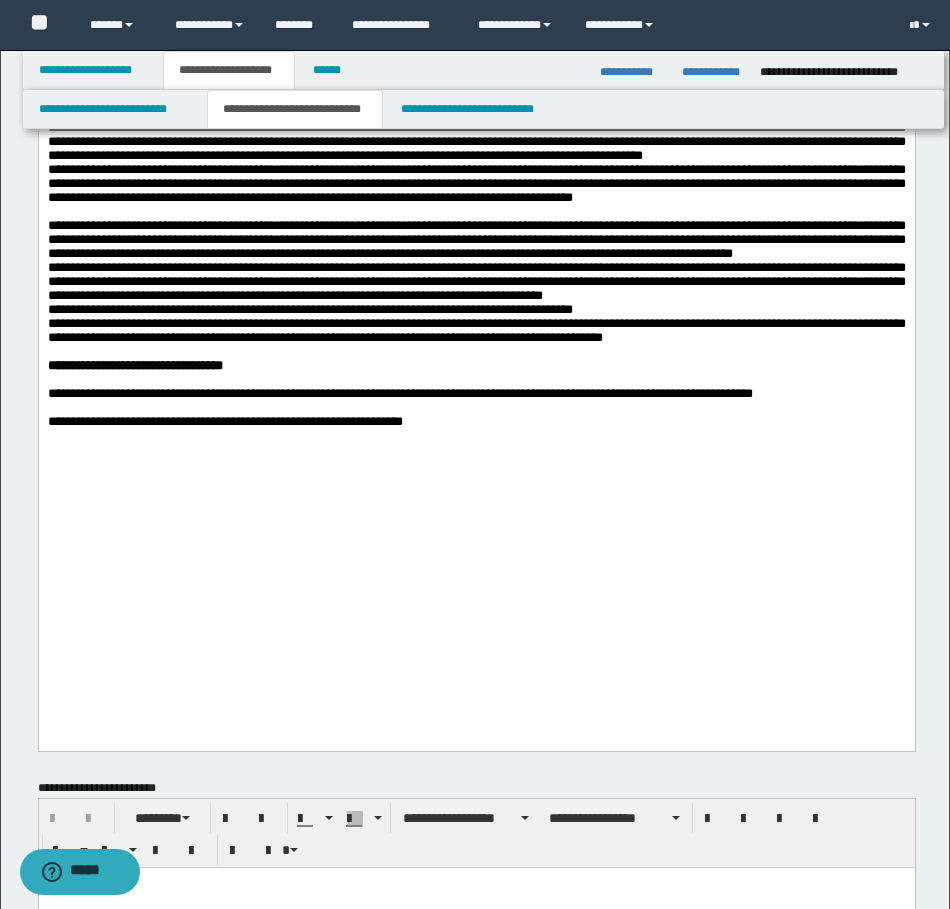 scroll, scrollTop: 800, scrollLeft: 0, axis: vertical 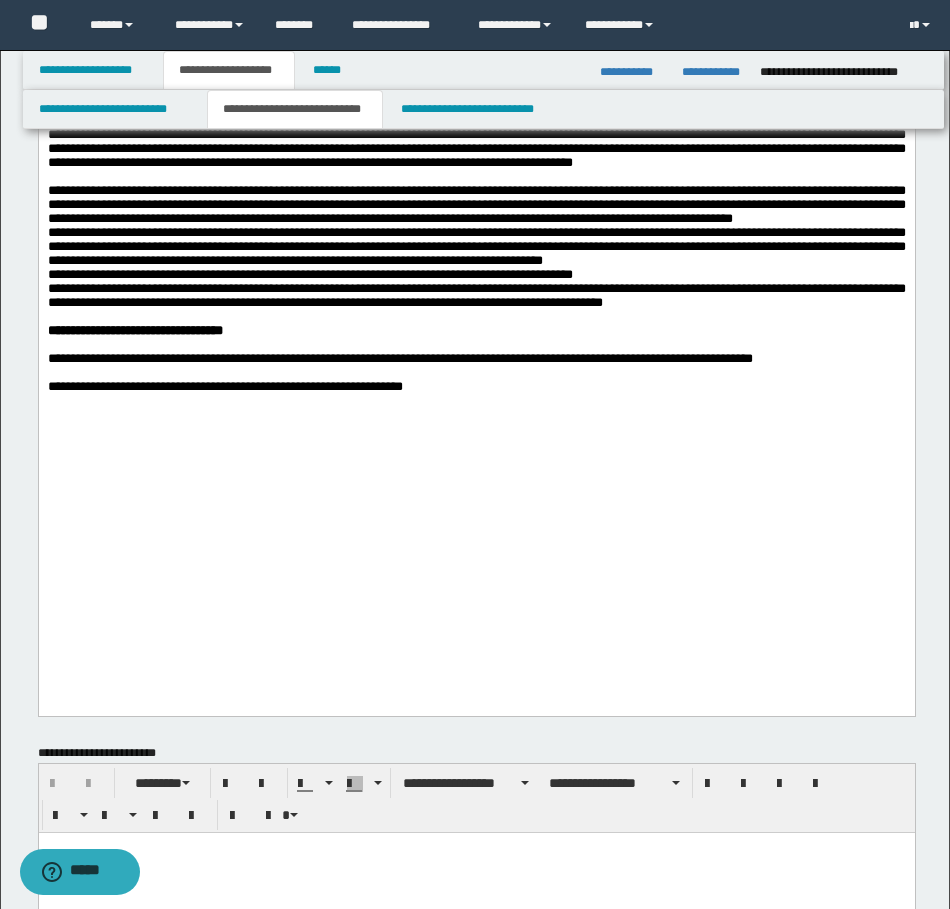 click on "**********" at bounding box center (476, 275) 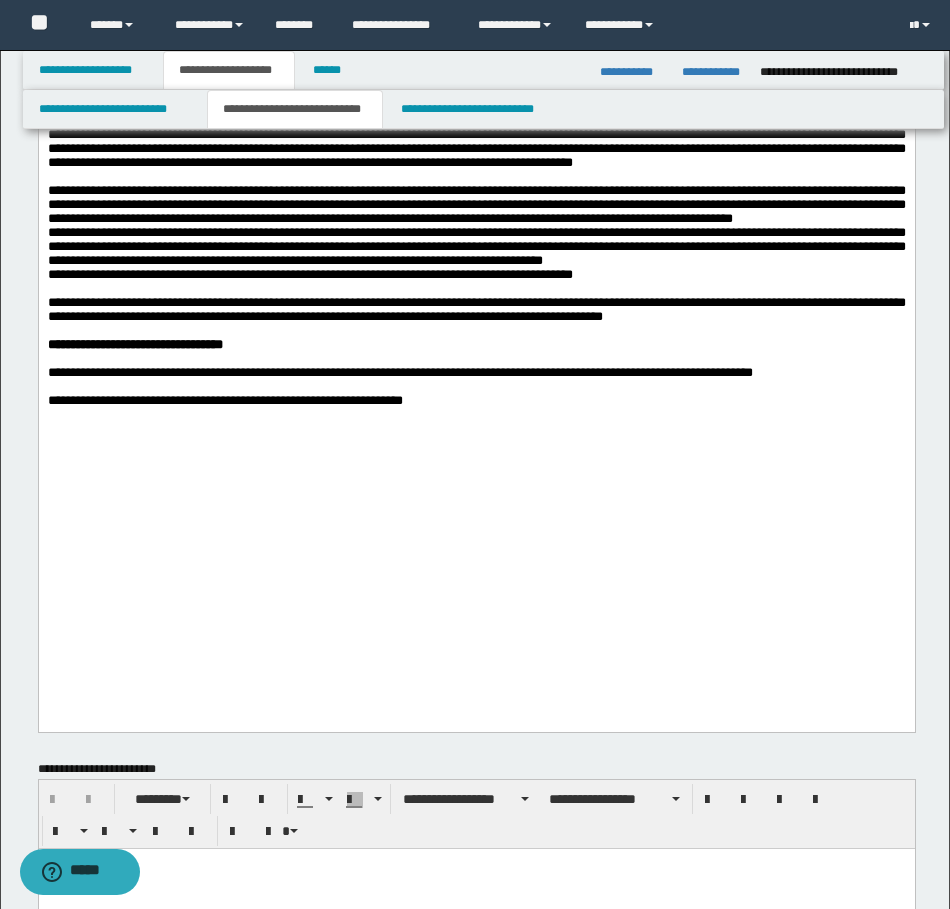 click on "**********" at bounding box center (476, 247) 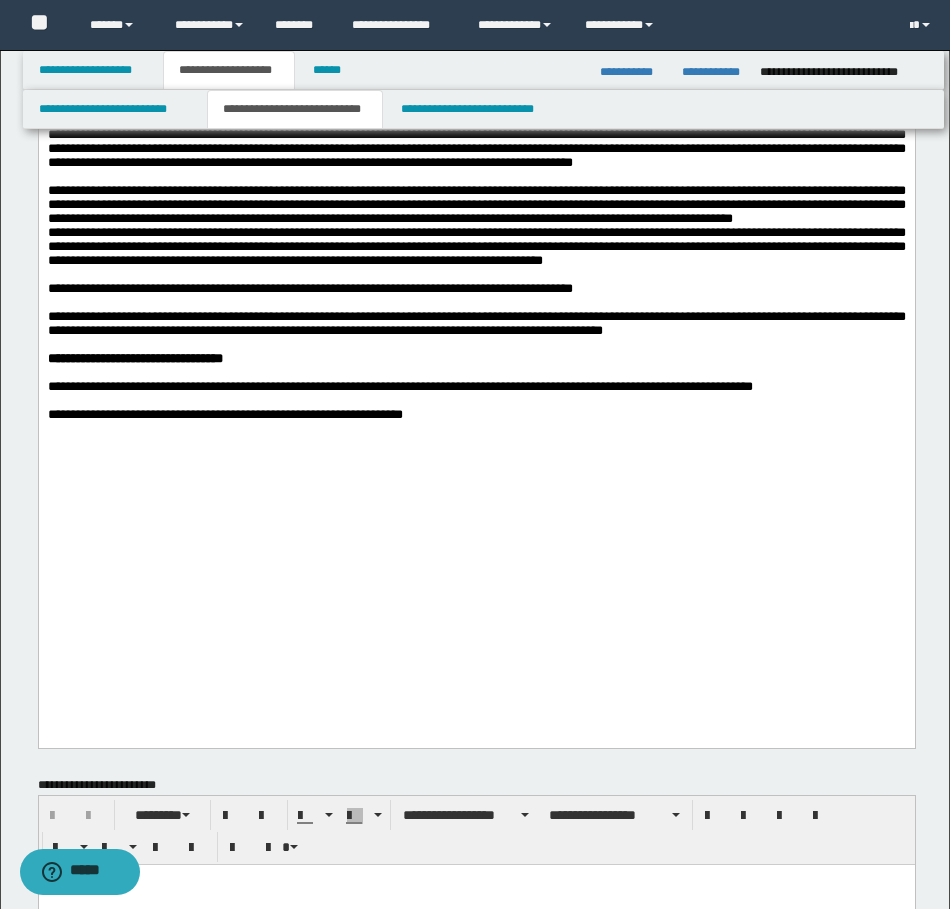 click on "**********" at bounding box center [476, 246] 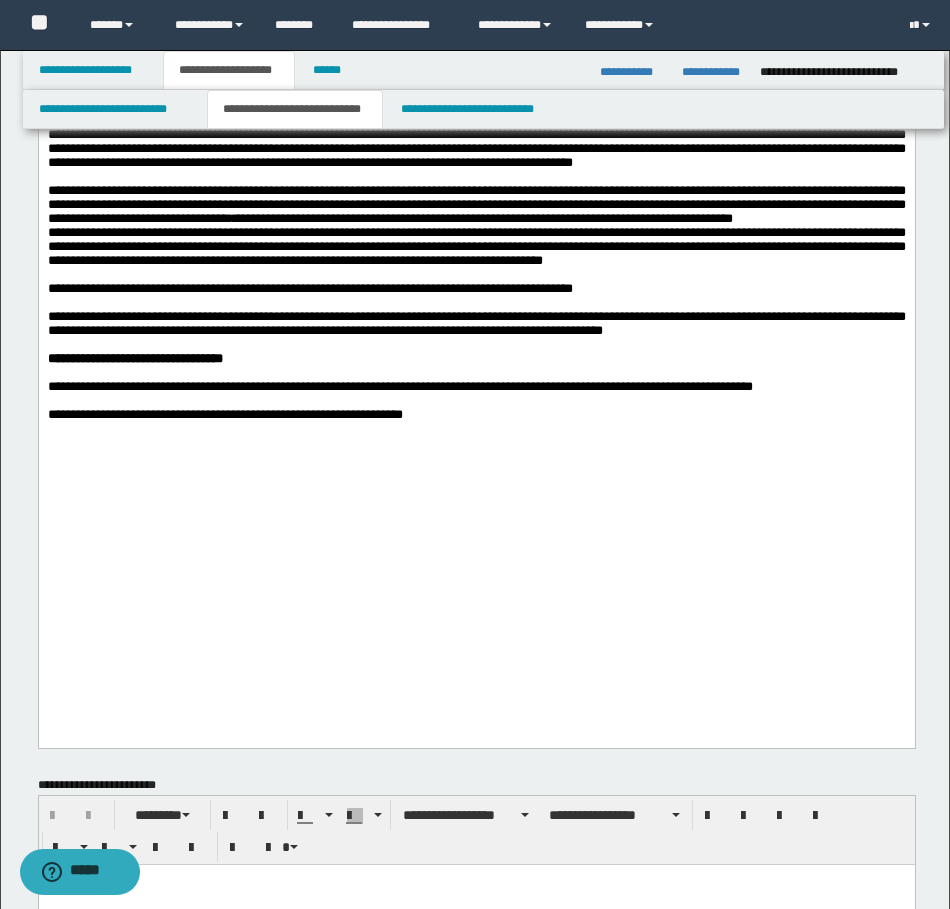 click on "**********" at bounding box center (476, 205) 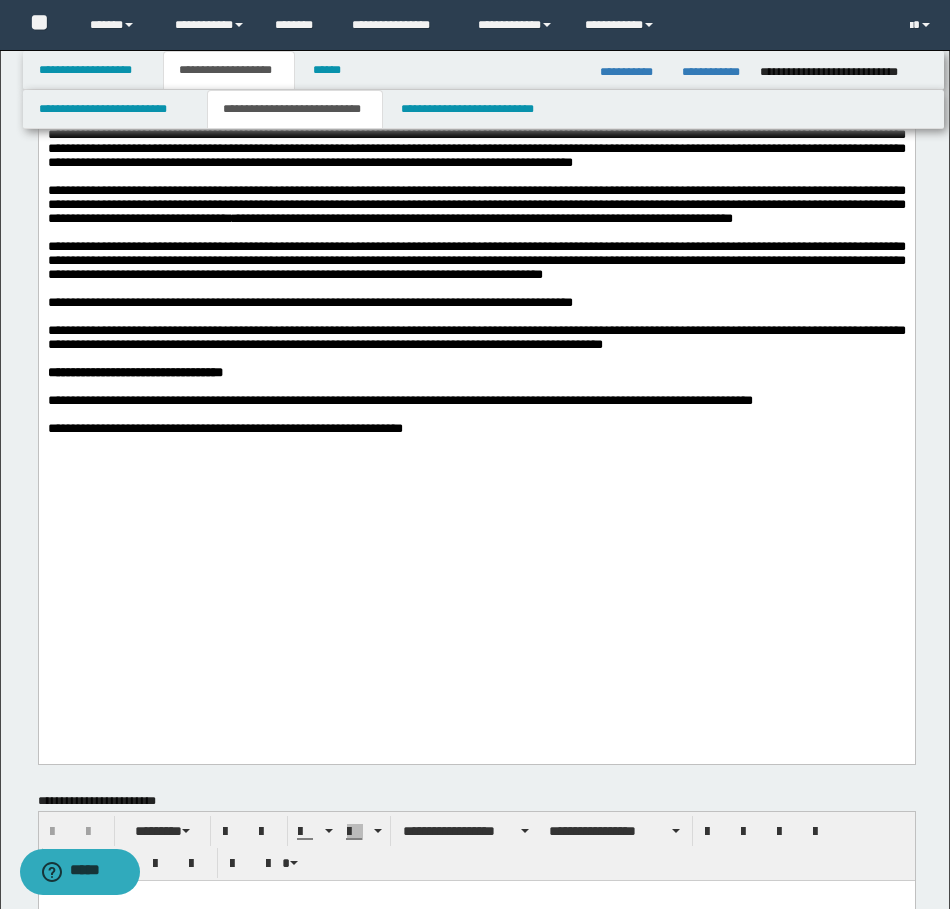 click on "**********" at bounding box center (476, 148) 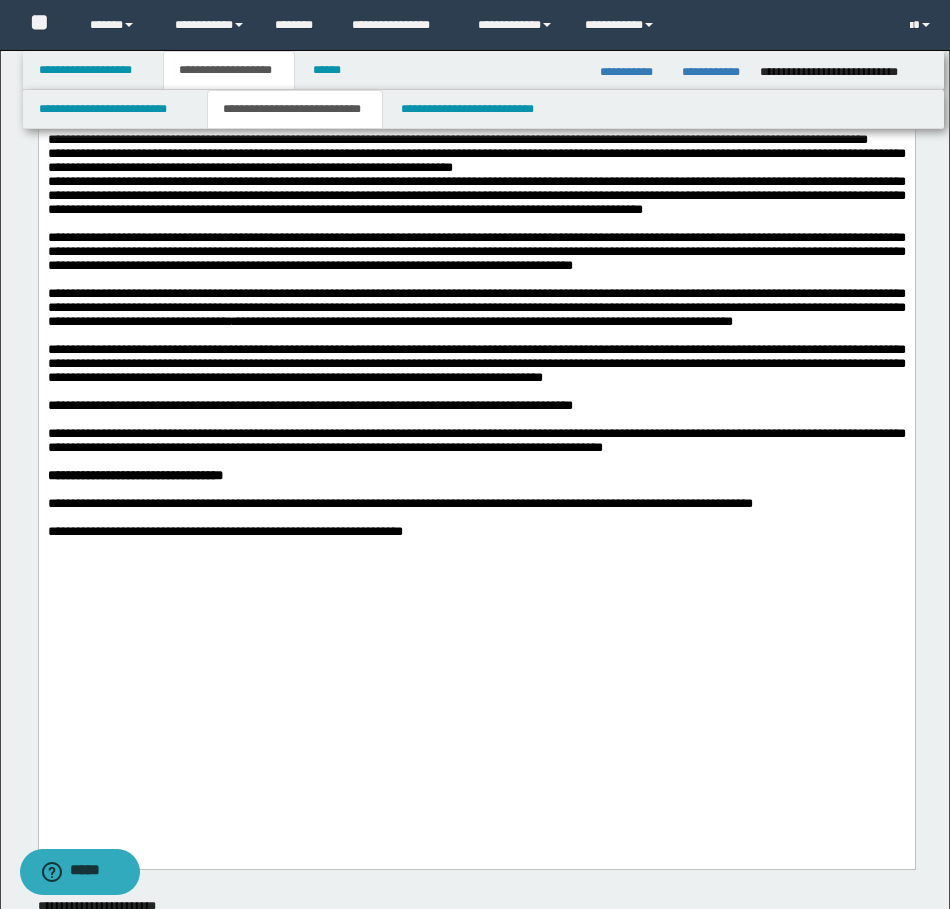 scroll, scrollTop: 600, scrollLeft: 0, axis: vertical 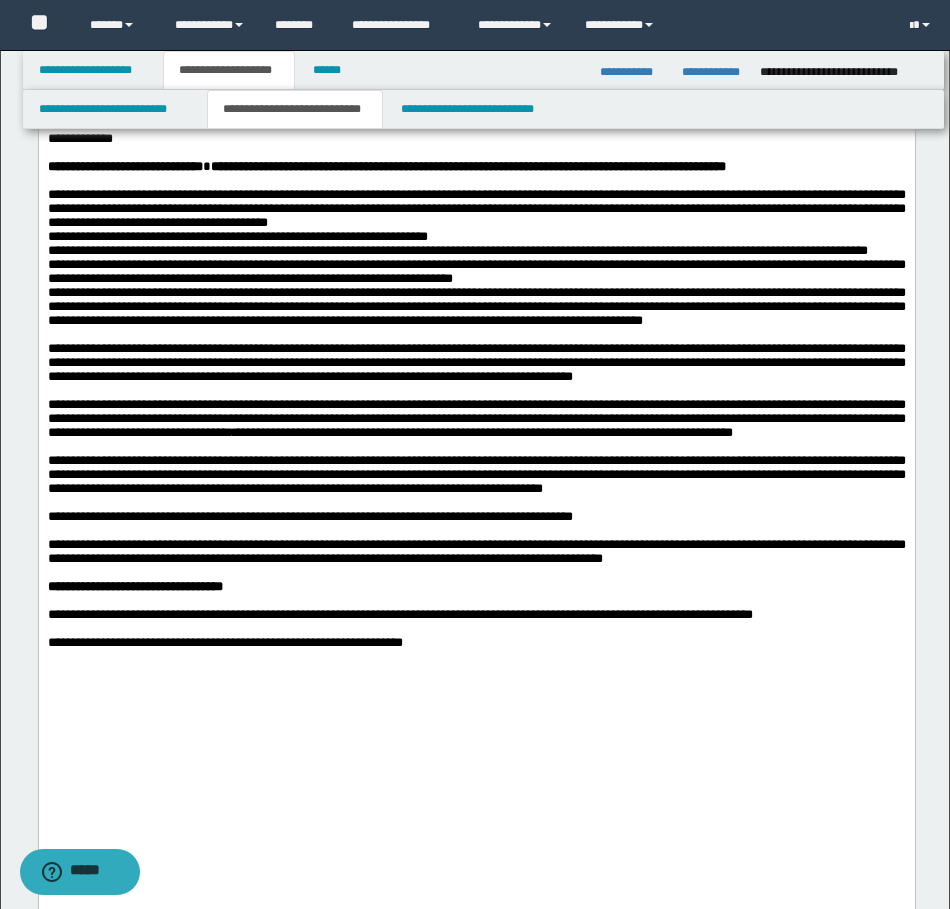 click on "**********" at bounding box center (476, 272) 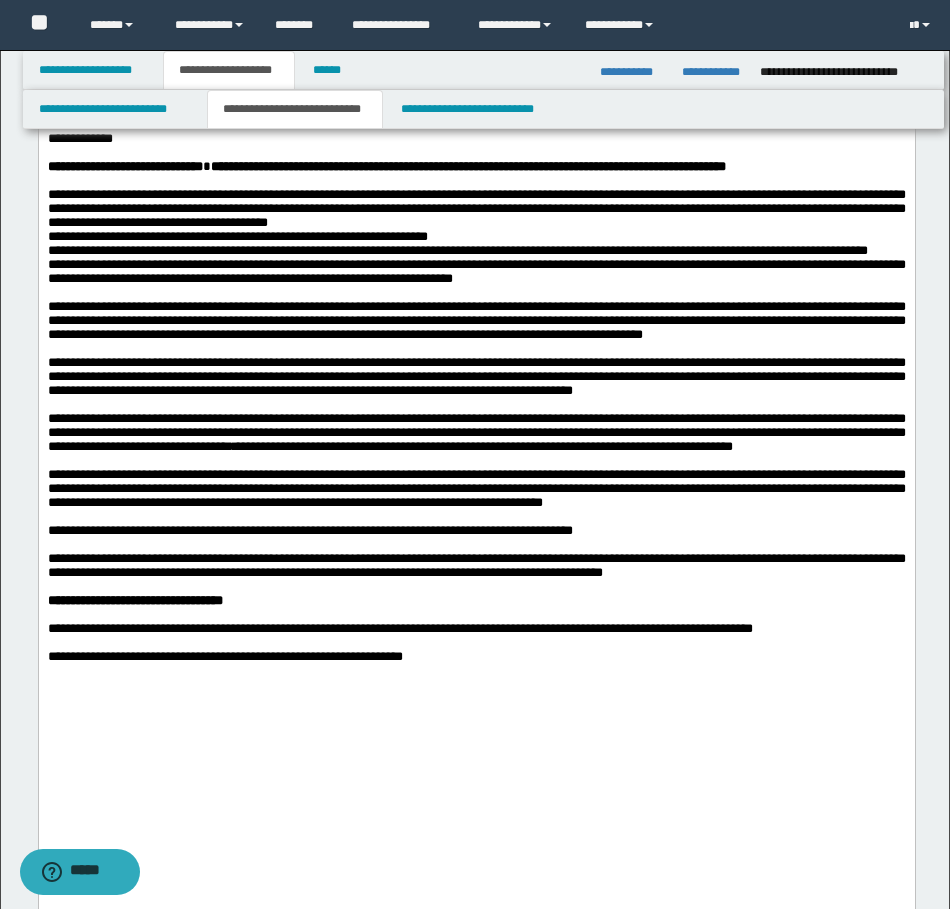 click on "**********" at bounding box center [457, 250] 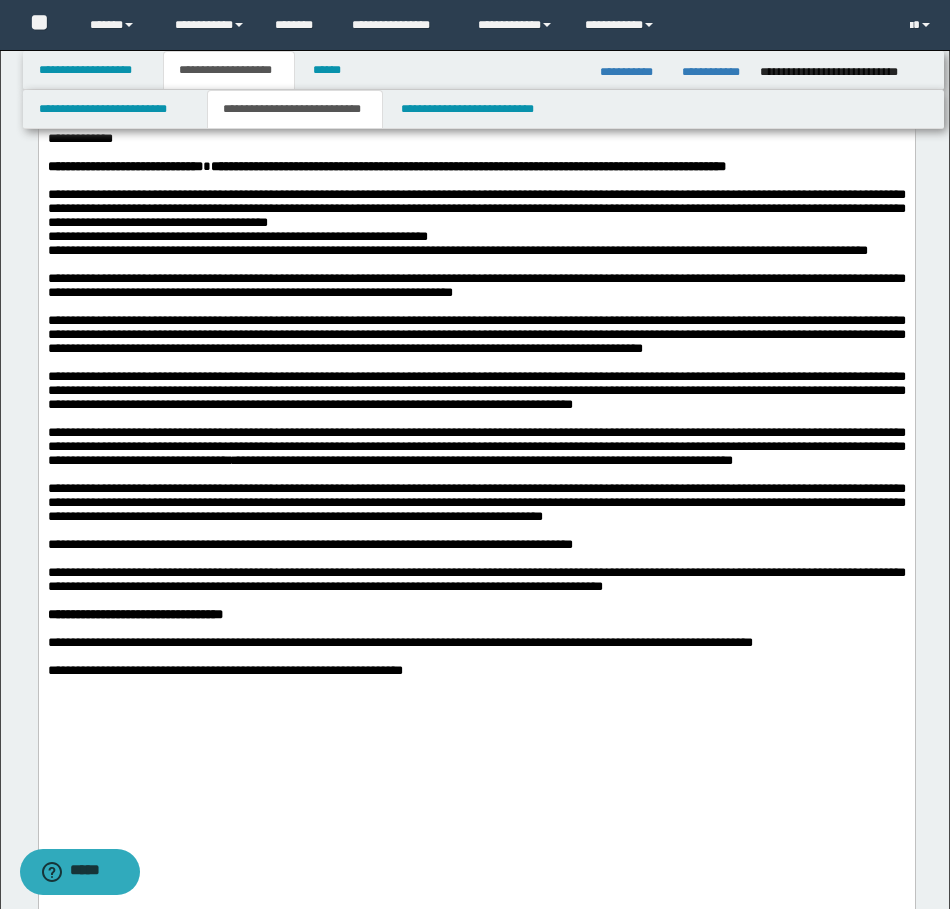 click on "**********" at bounding box center [476, 237] 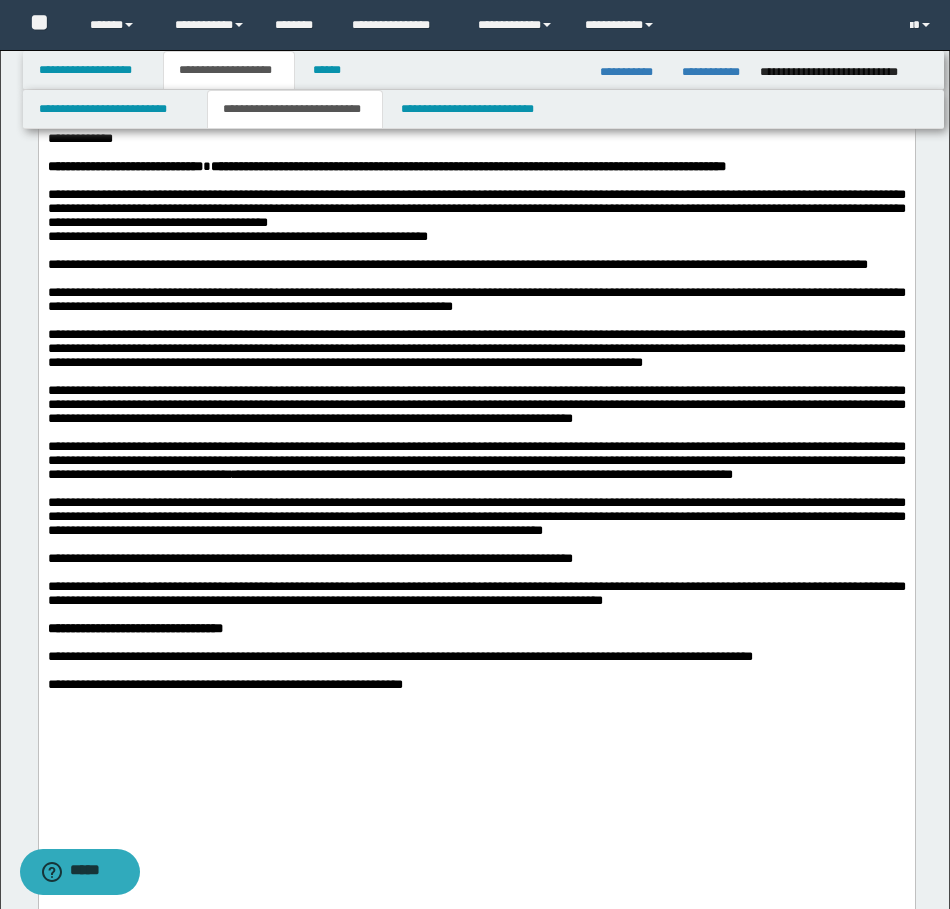 click on "**********" at bounding box center (476, 208) 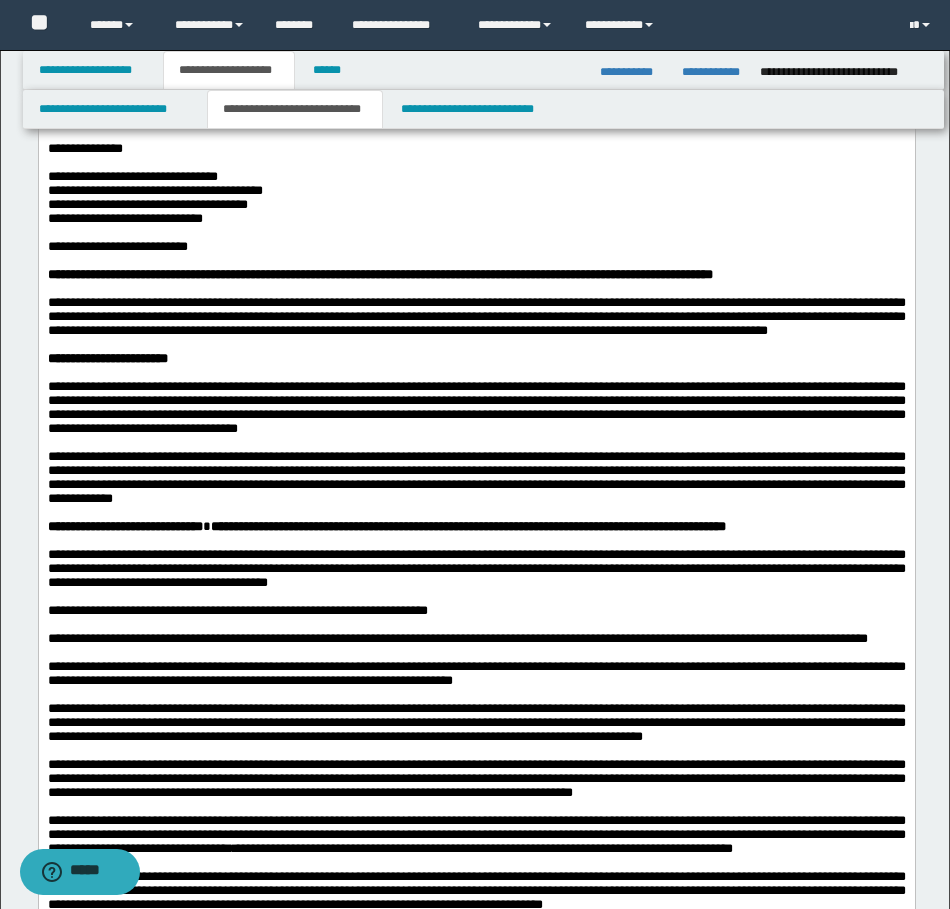 scroll, scrollTop: 200, scrollLeft: 0, axis: vertical 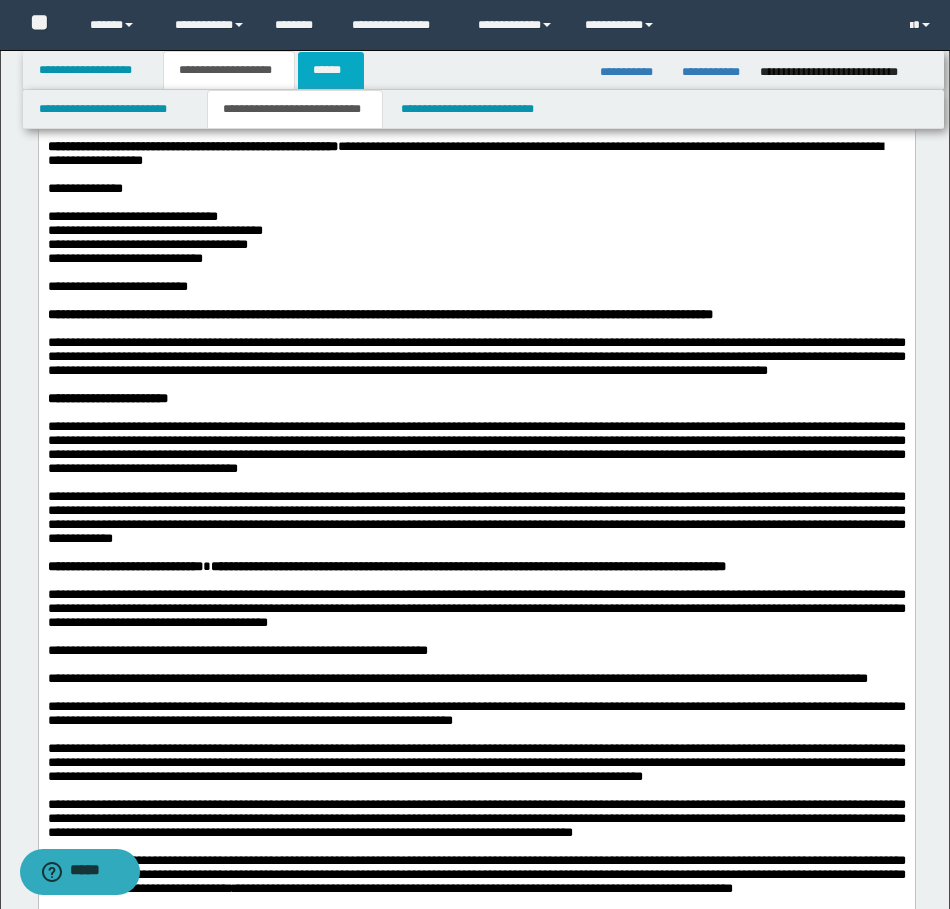 click on "******" at bounding box center (331, 70) 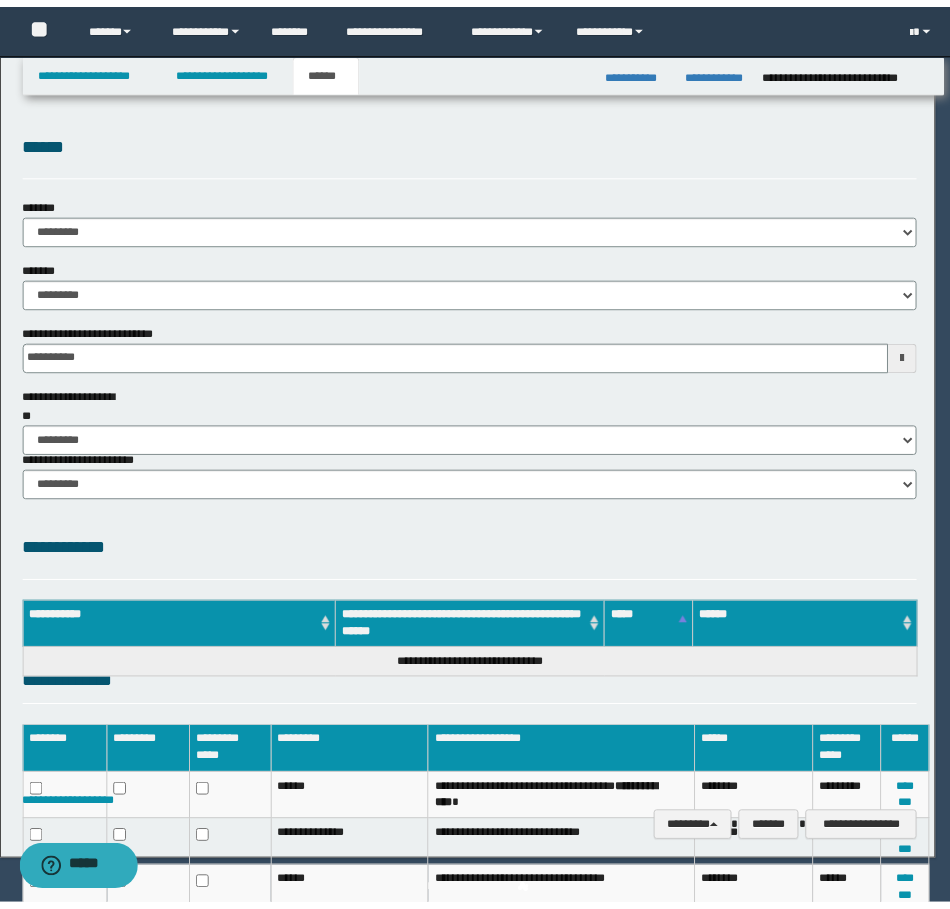 scroll, scrollTop: 0, scrollLeft: 0, axis: both 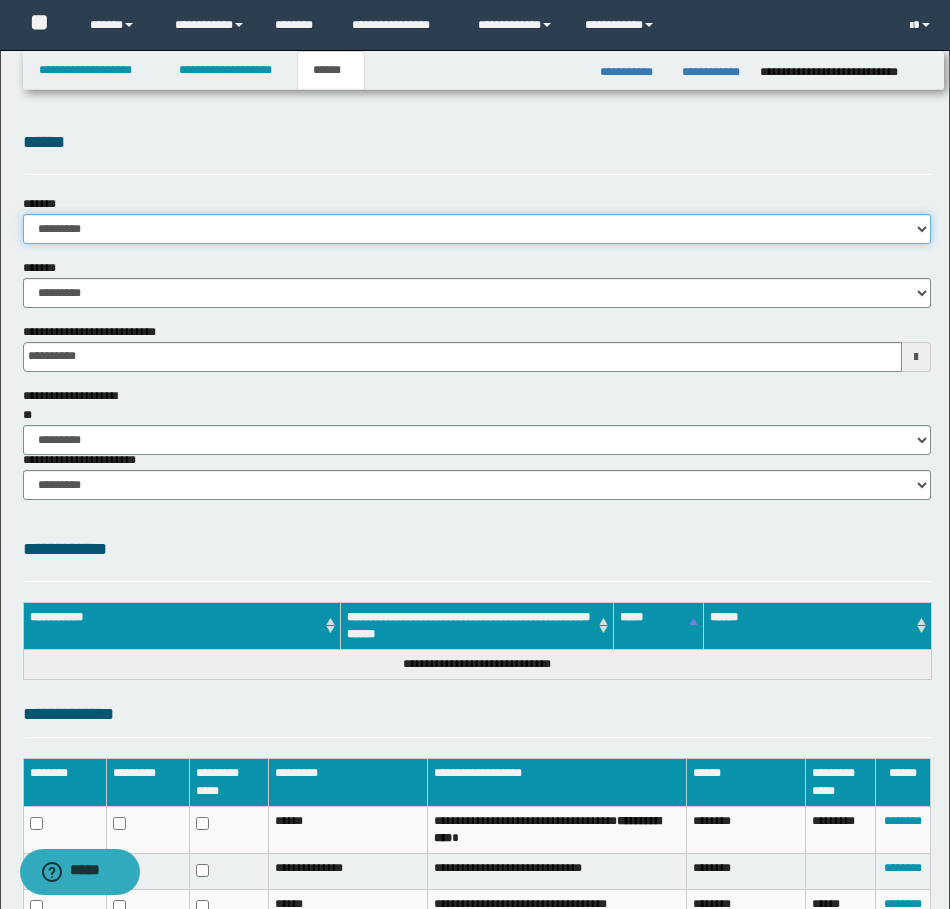 click on "**********" at bounding box center (477, 229) 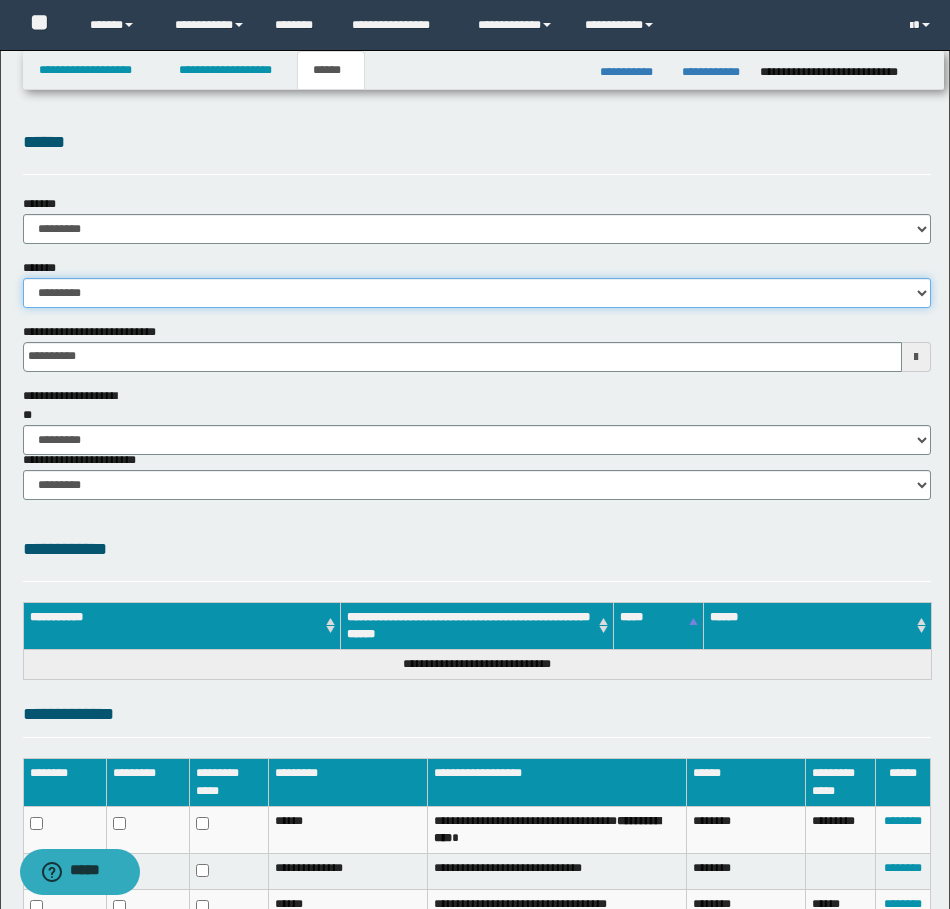 drag, startPoint x: 161, startPoint y: 294, endPoint x: 162, endPoint y: 305, distance: 11.045361 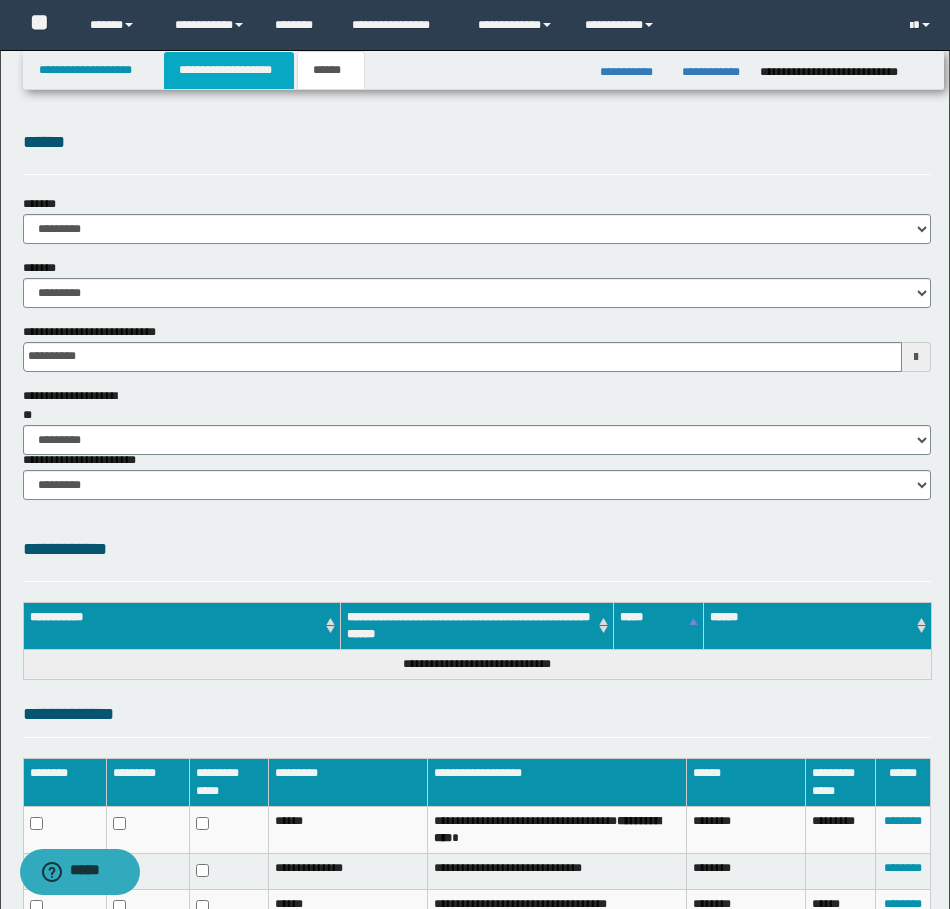 click on "**********" at bounding box center [229, 70] 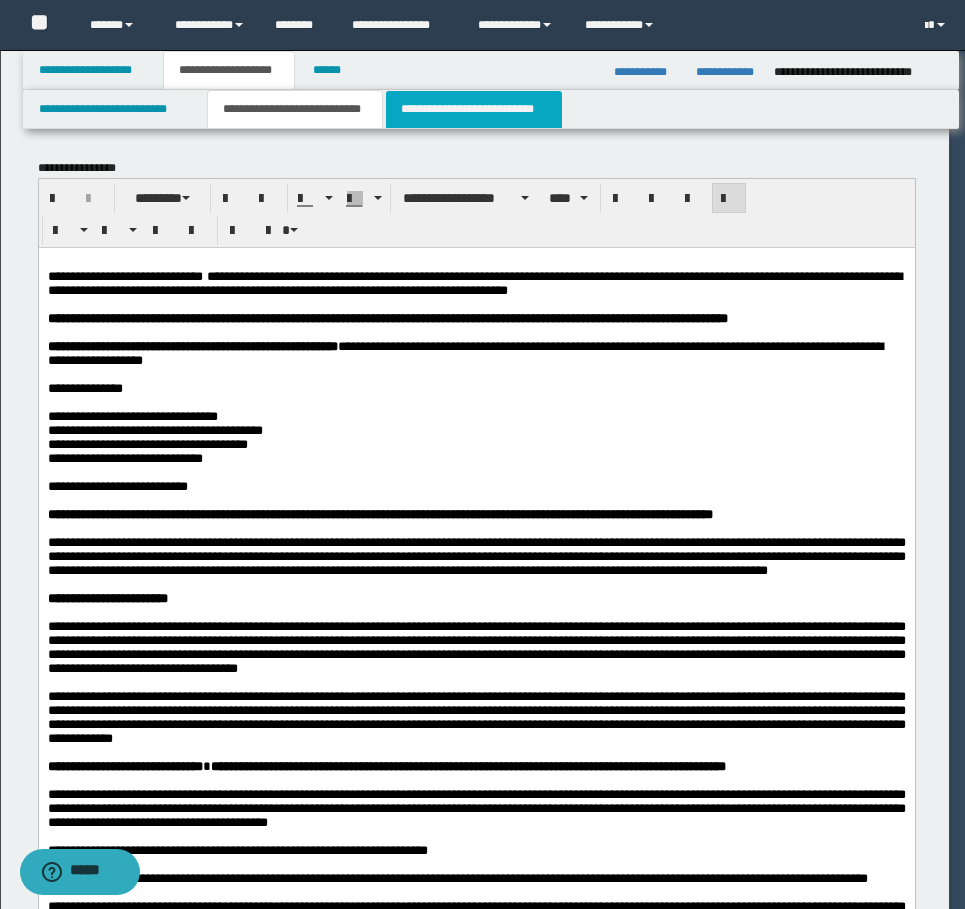 click on "**********" at bounding box center (474, 109) 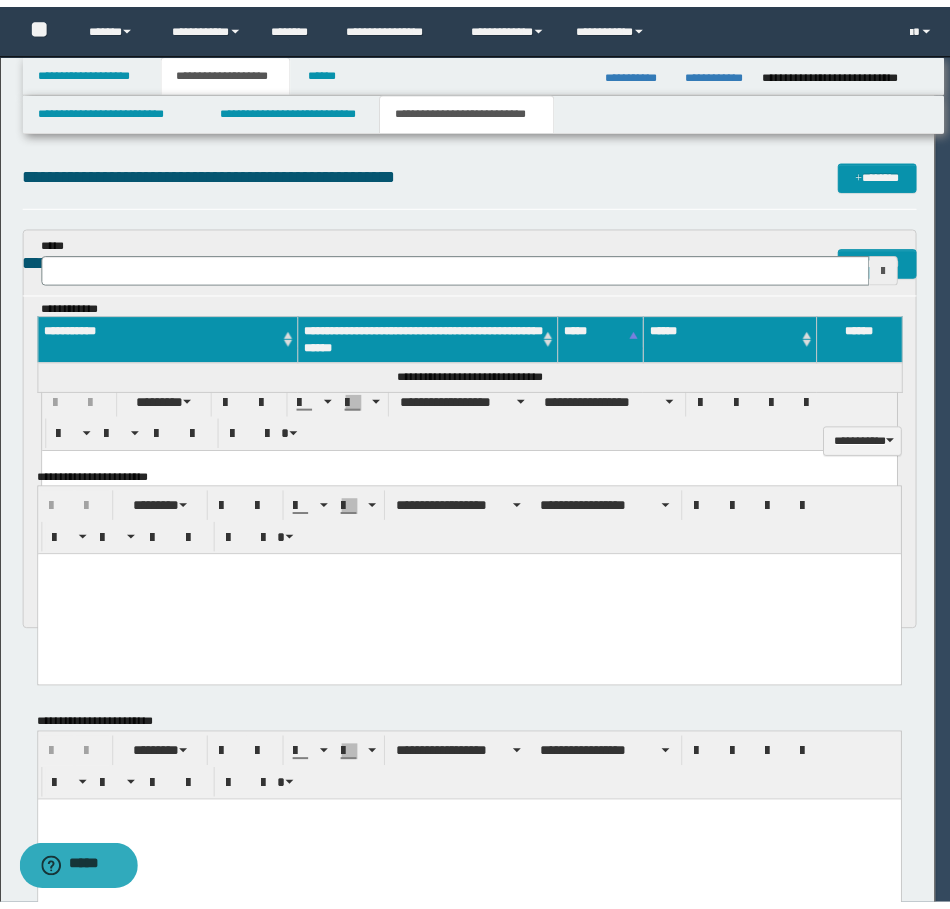 scroll, scrollTop: 0, scrollLeft: 0, axis: both 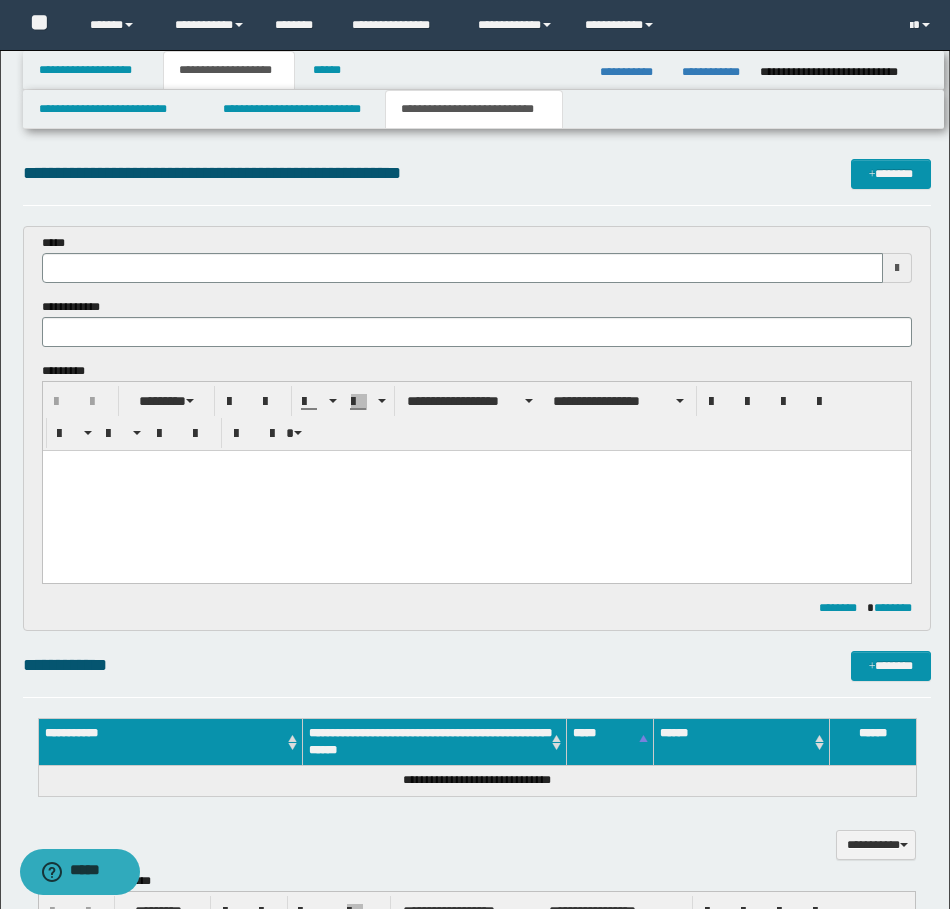 type 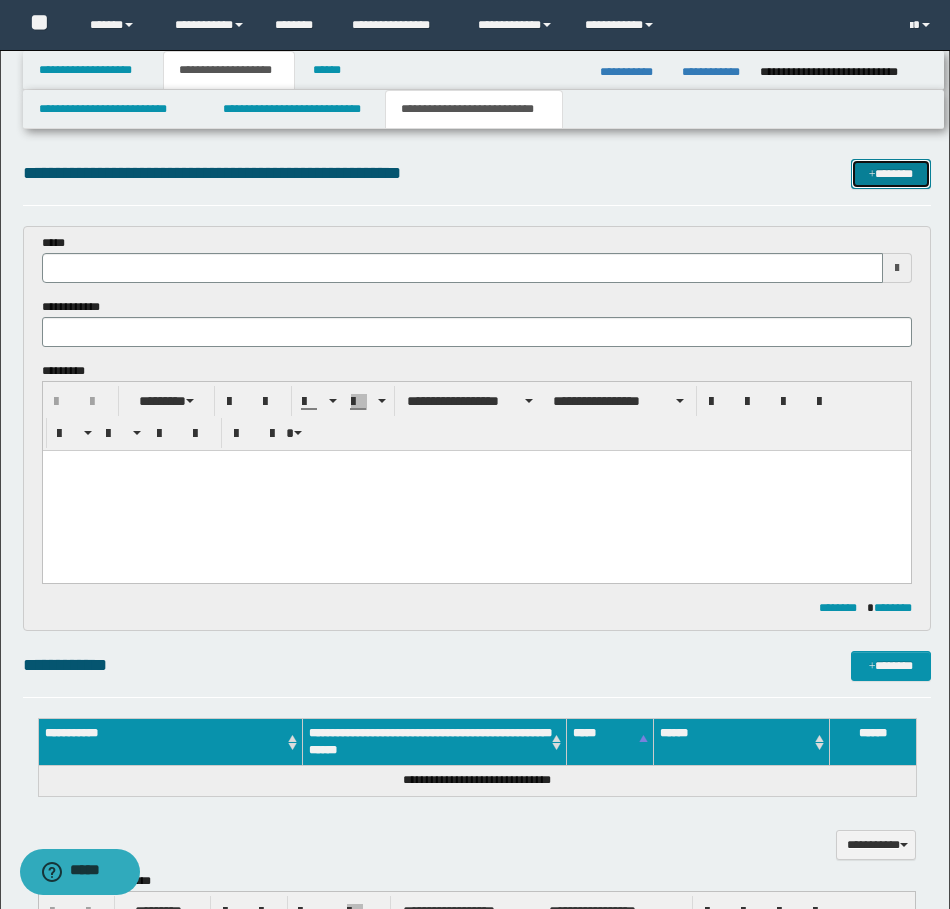click on "*******" at bounding box center (891, 174) 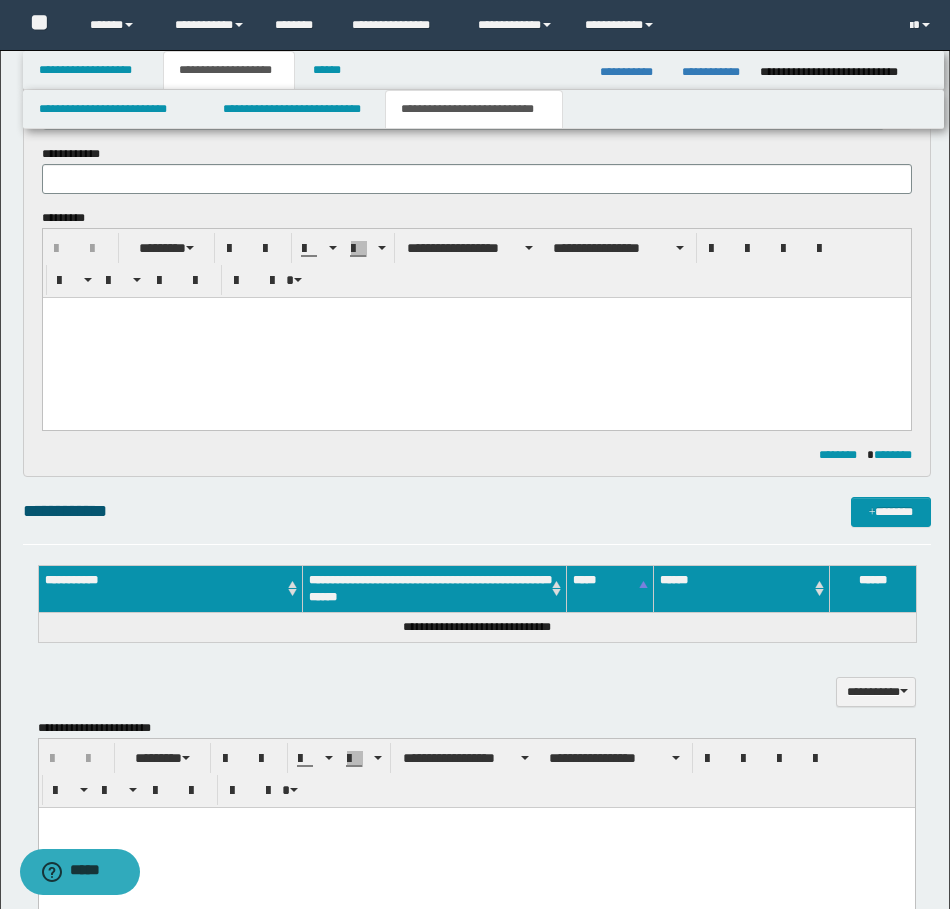 type 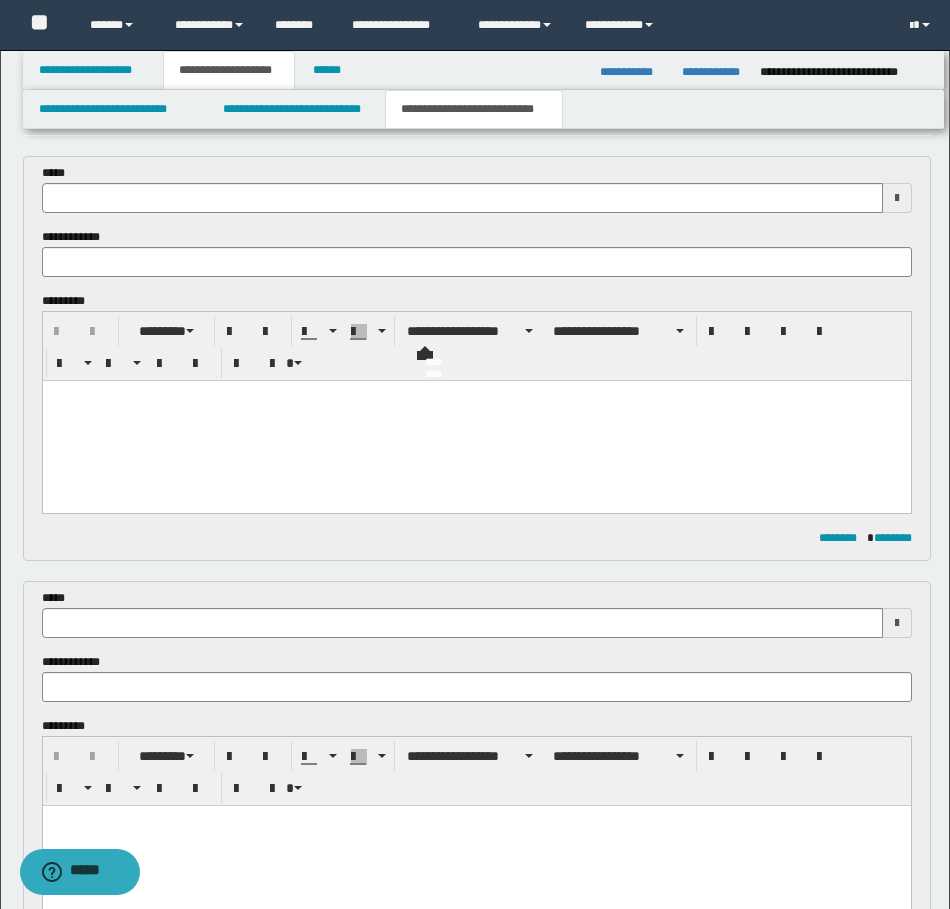 scroll, scrollTop: 0, scrollLeft: 0, axis: both 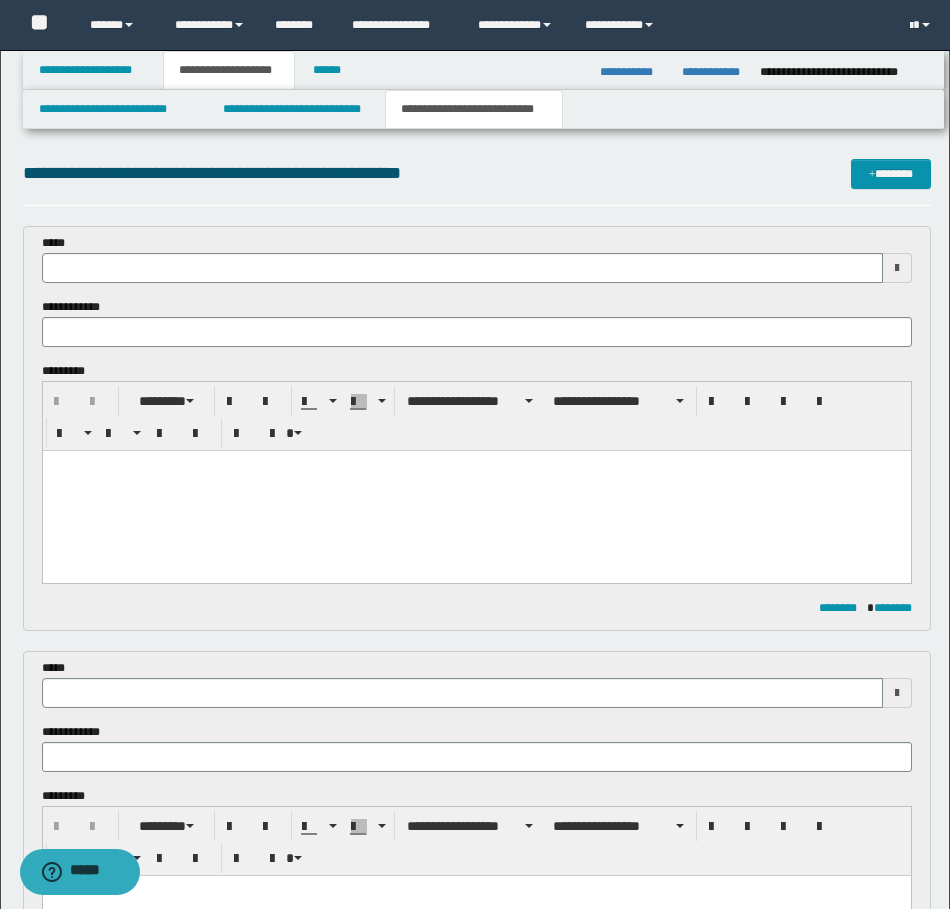 type 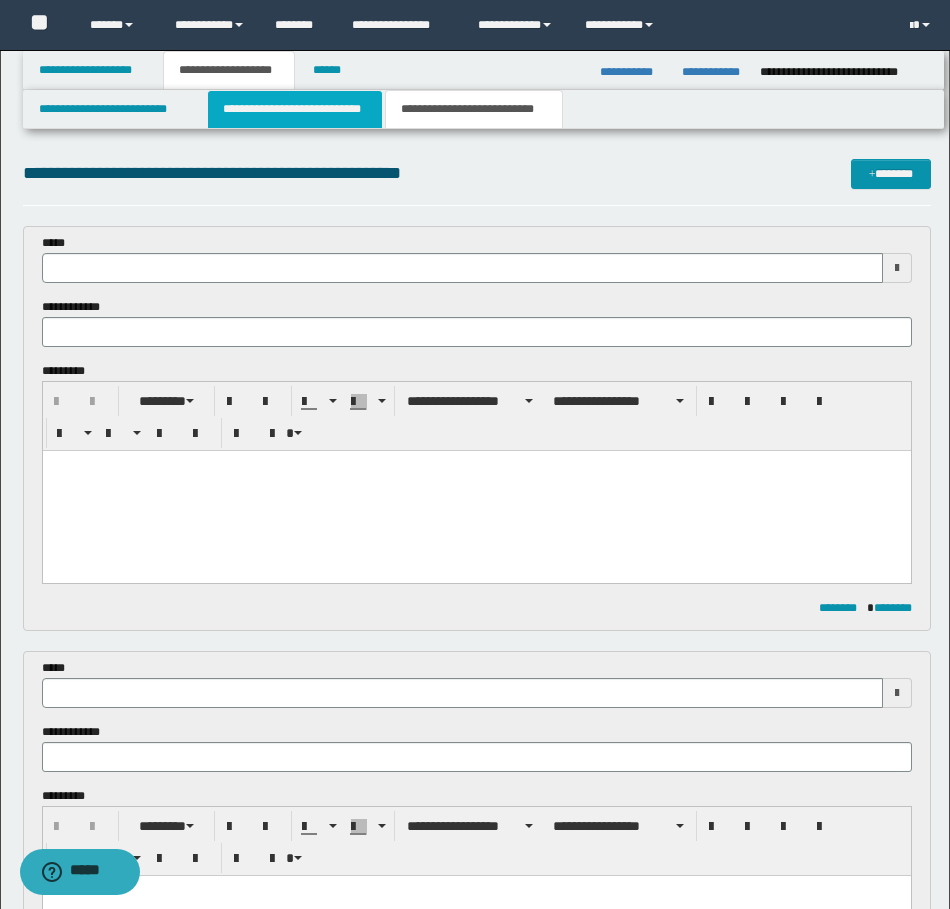 click on "**********" at bounding box center [295, 109] 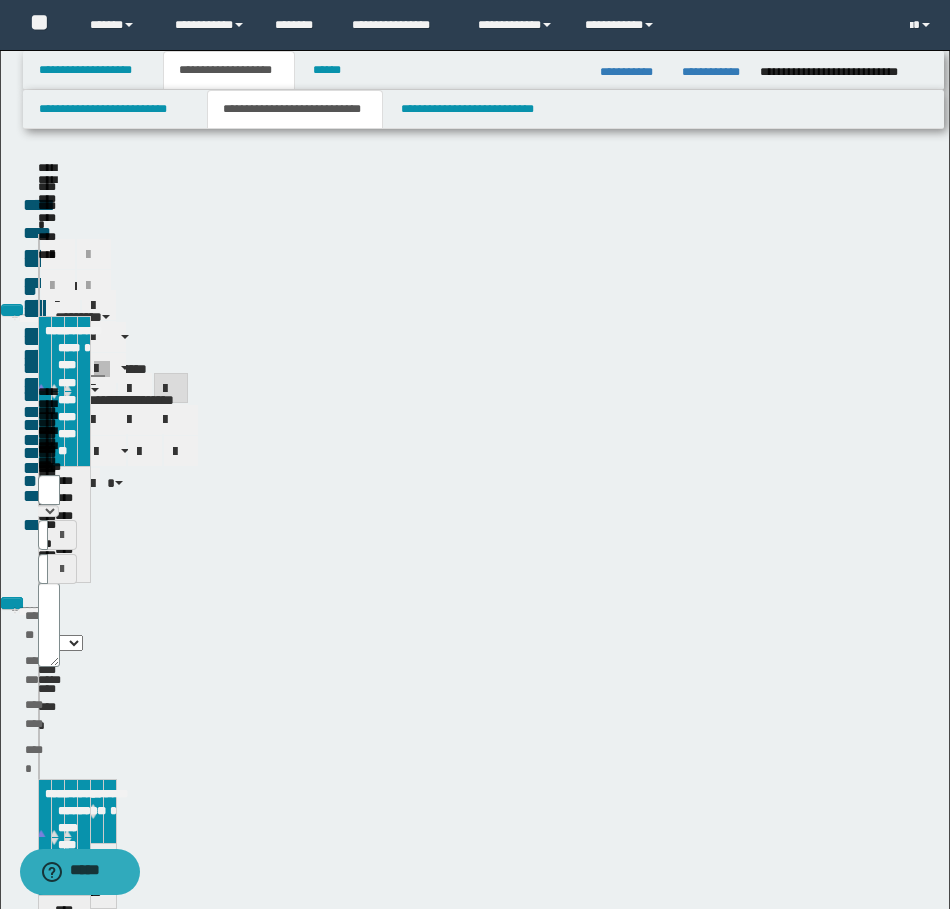 type 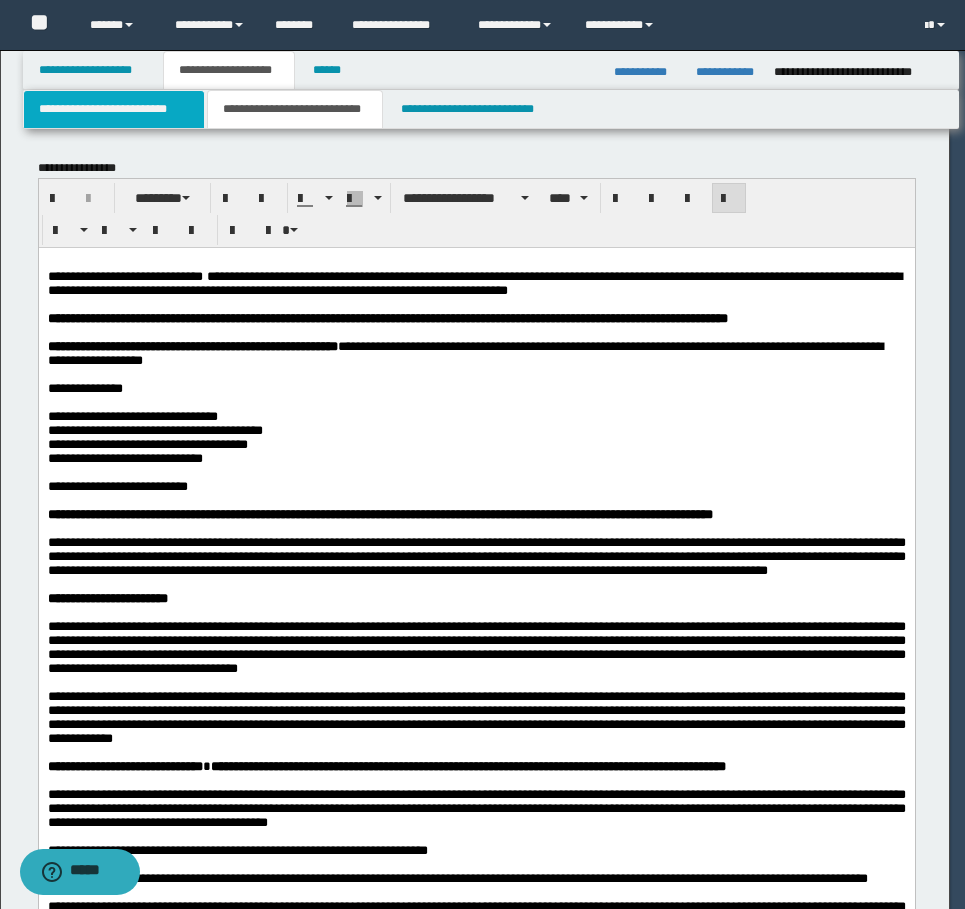 click on "**********" at bounding box center (114, 109) 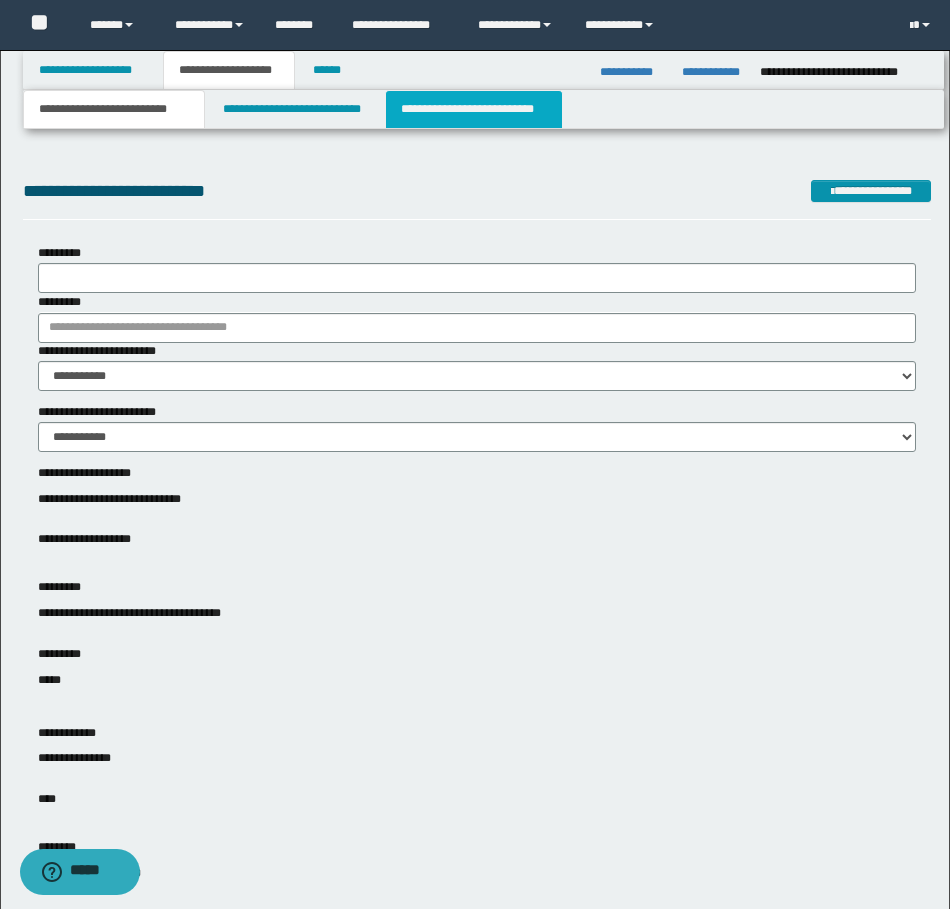 click on "**********" at bounding box center [474, 109] 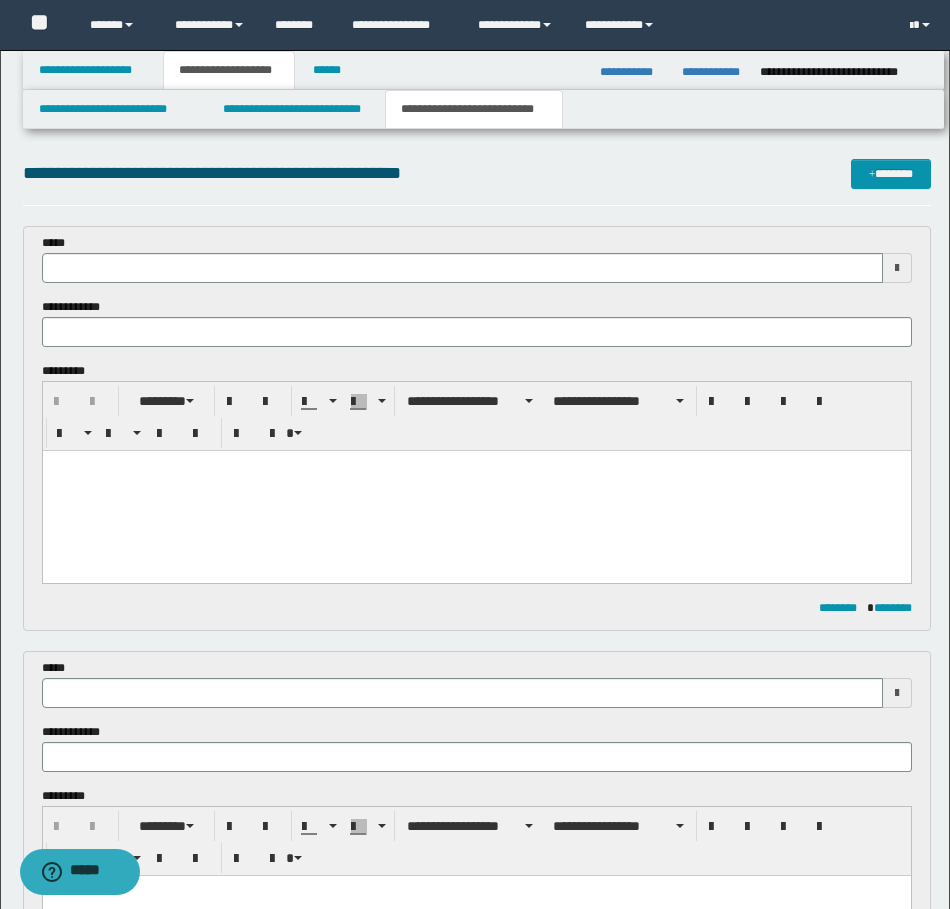 click at bounding box center (476, 491) 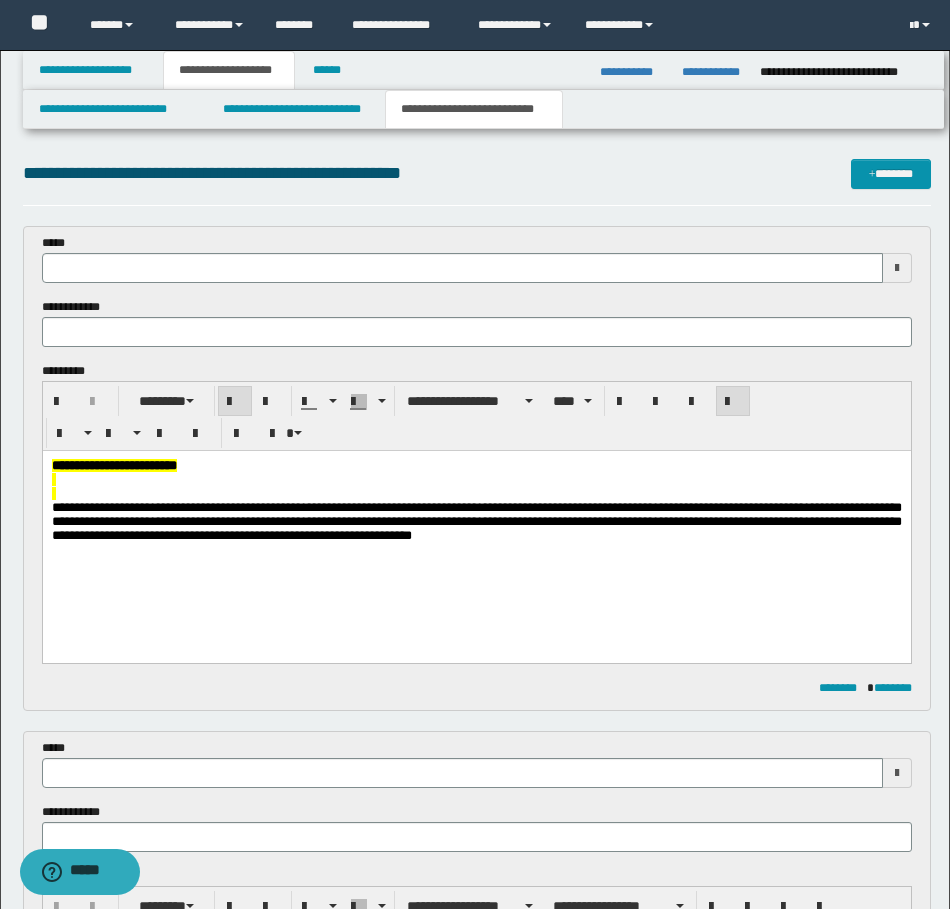 click on "**********" at bounding box center (113, 465) 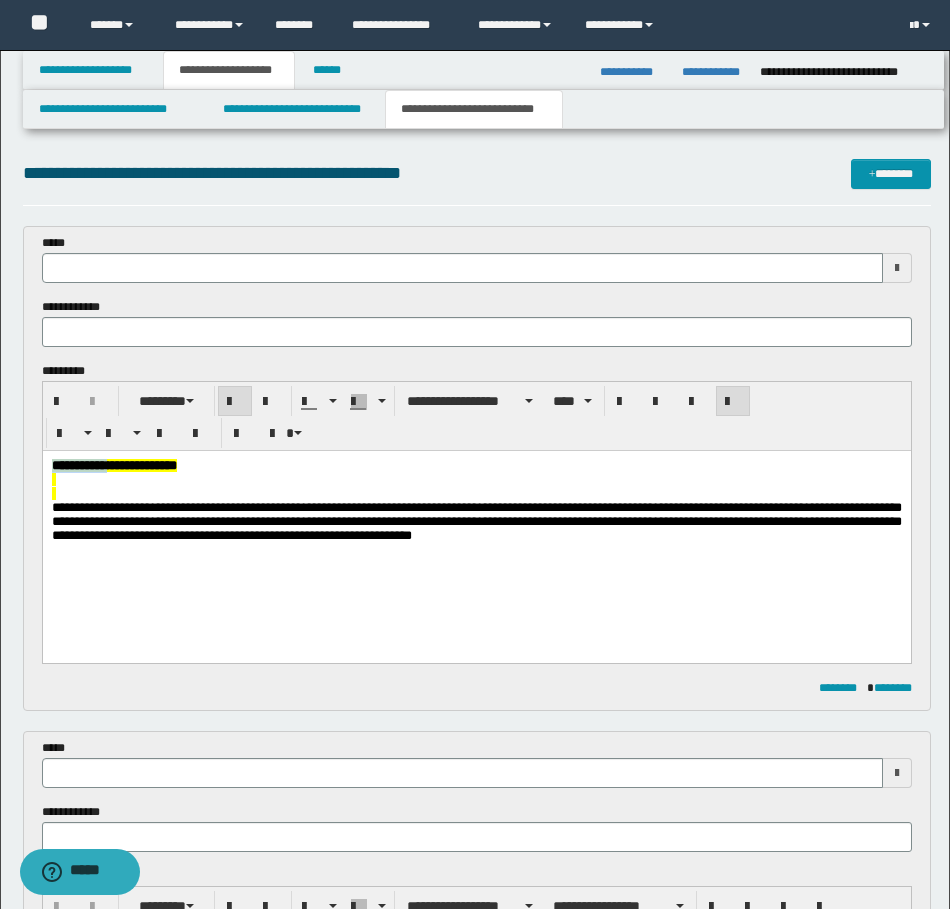 click on "**********" at bounding box center (113, 465) 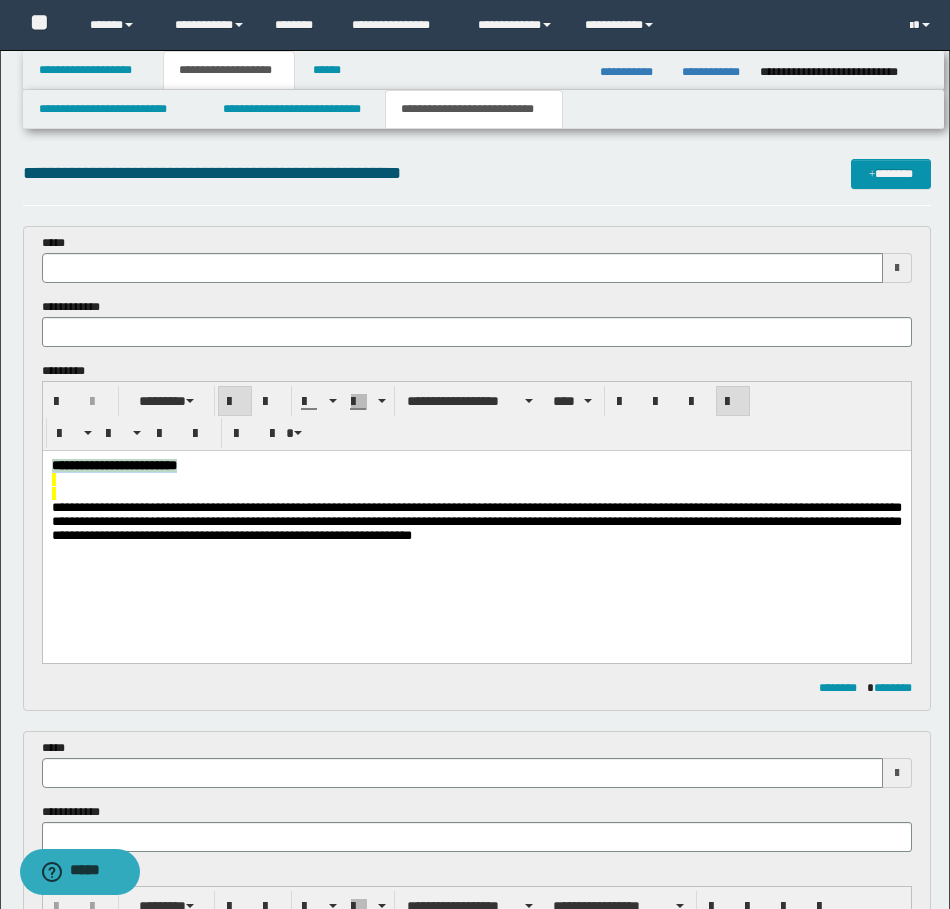 copy on "**********" 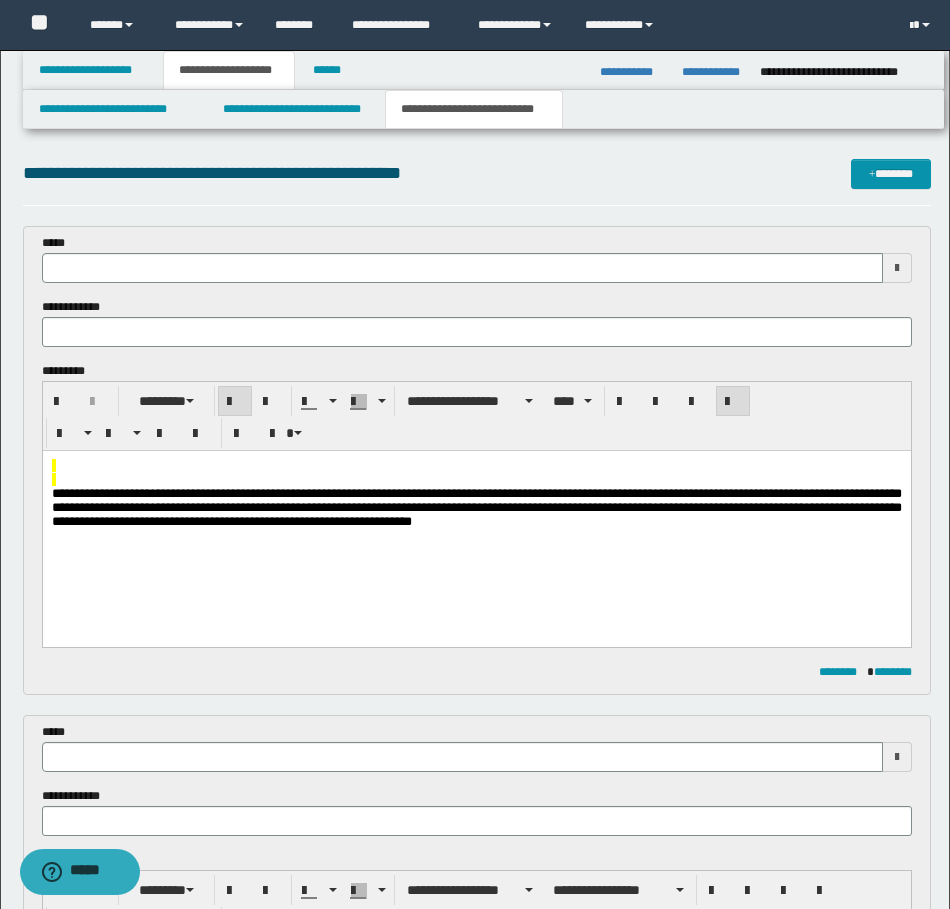 click on "**********" at bounding box center [477, 298] 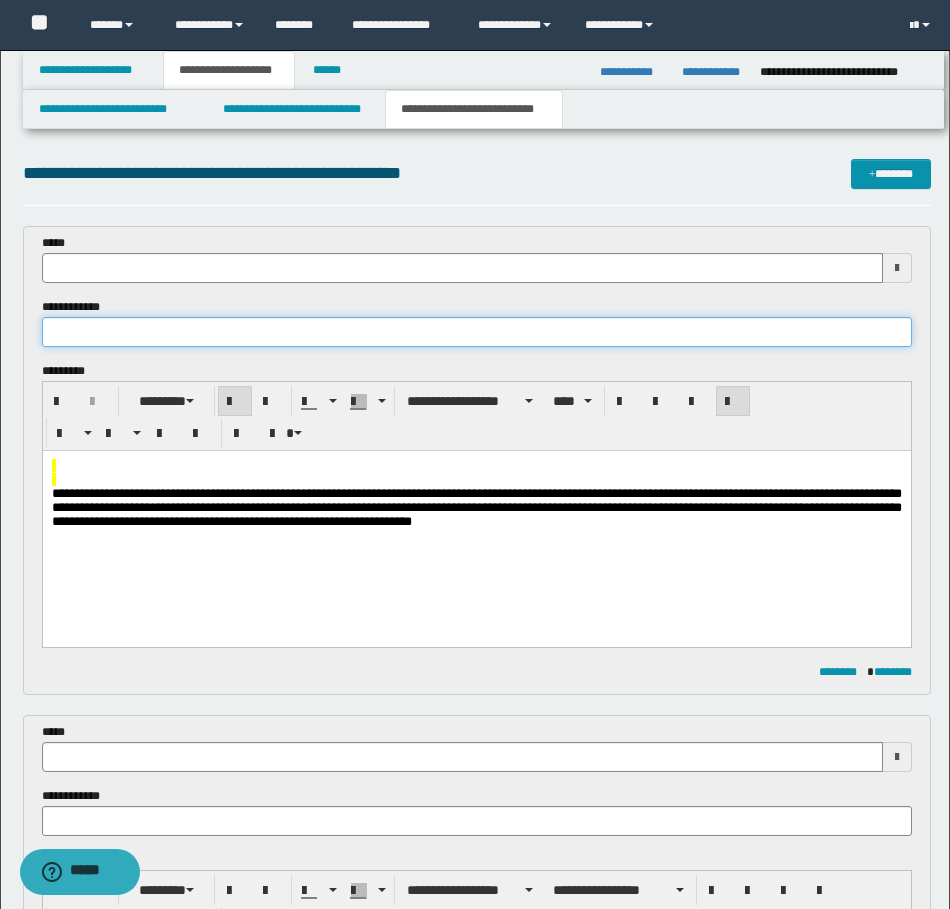 click at bounding box center (477, 332) 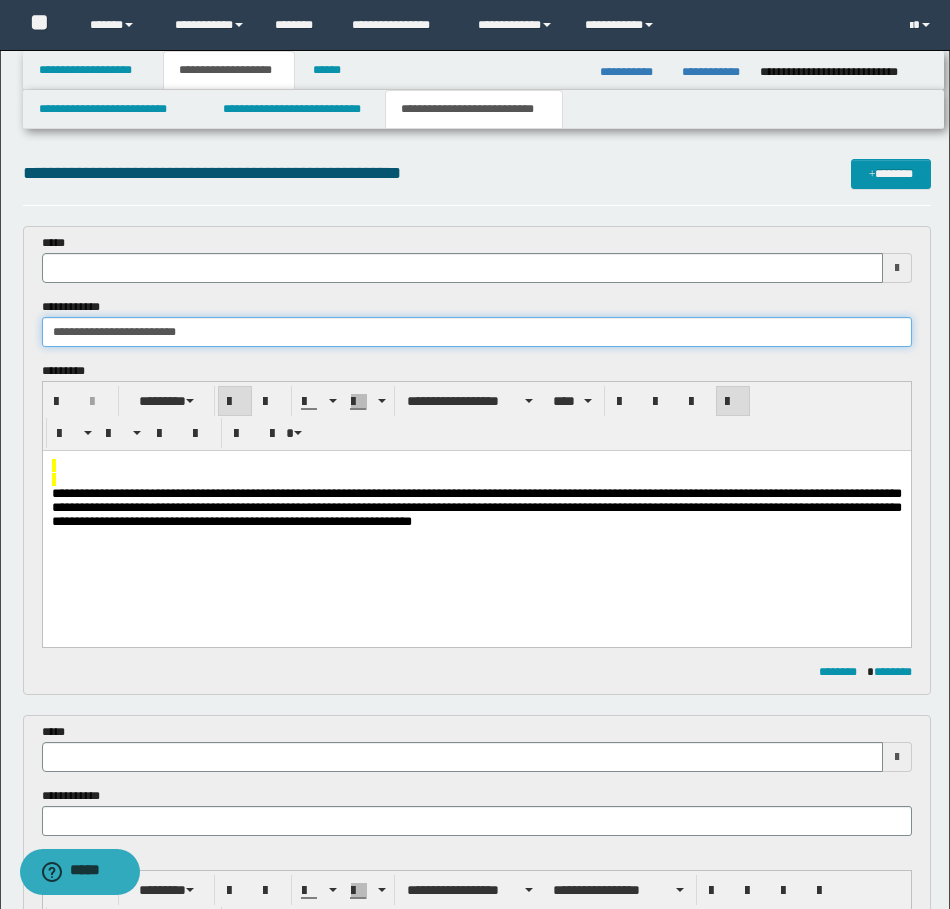 type on "**********" 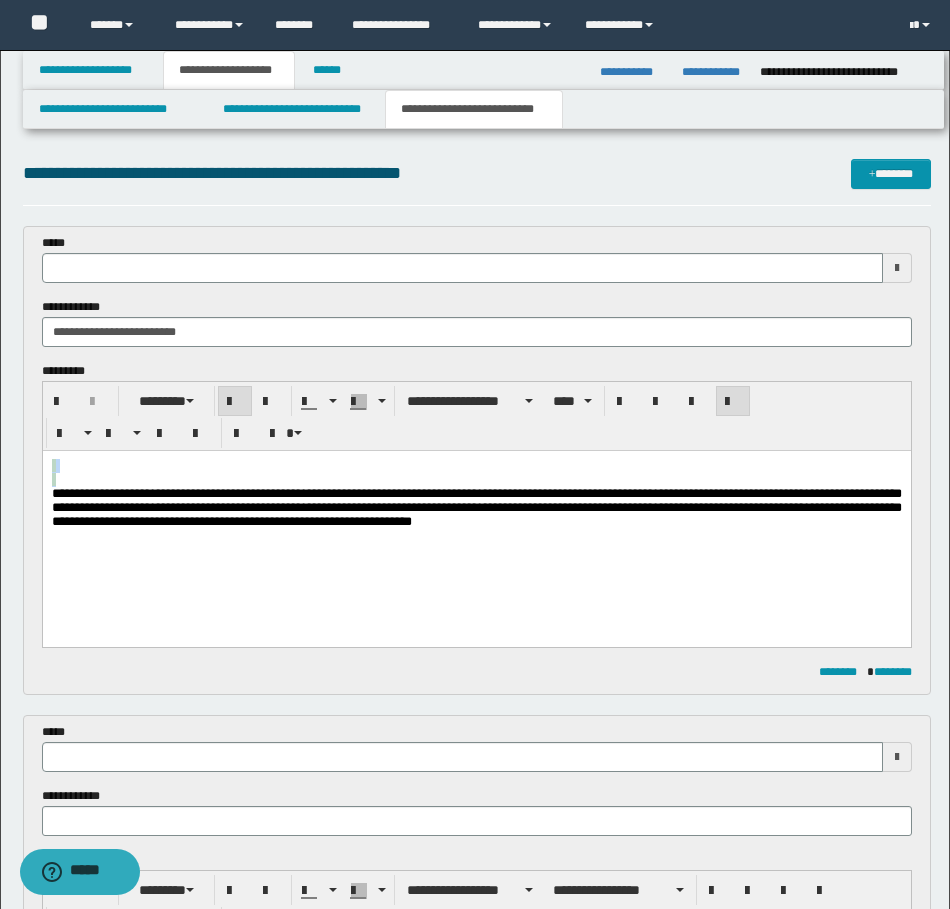 drag, startPoint x: 62, startPoint y: 477, endPoint x: 27, endPoint y: 452, distance: 43.011627 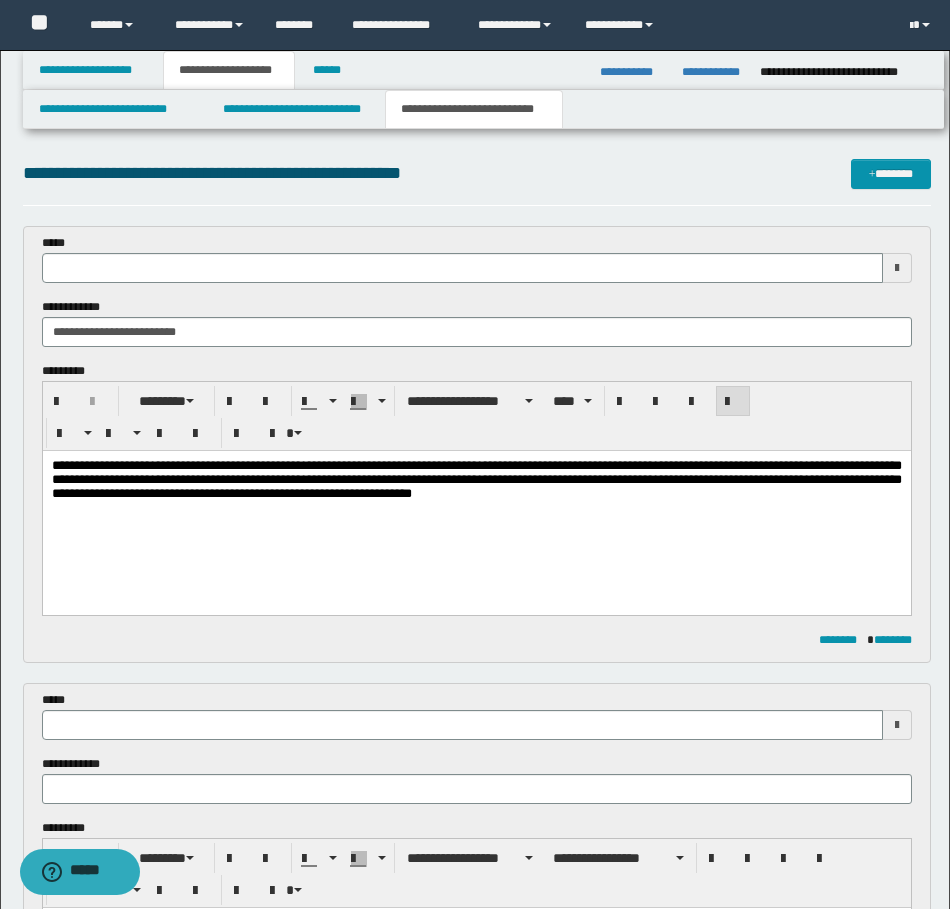 type 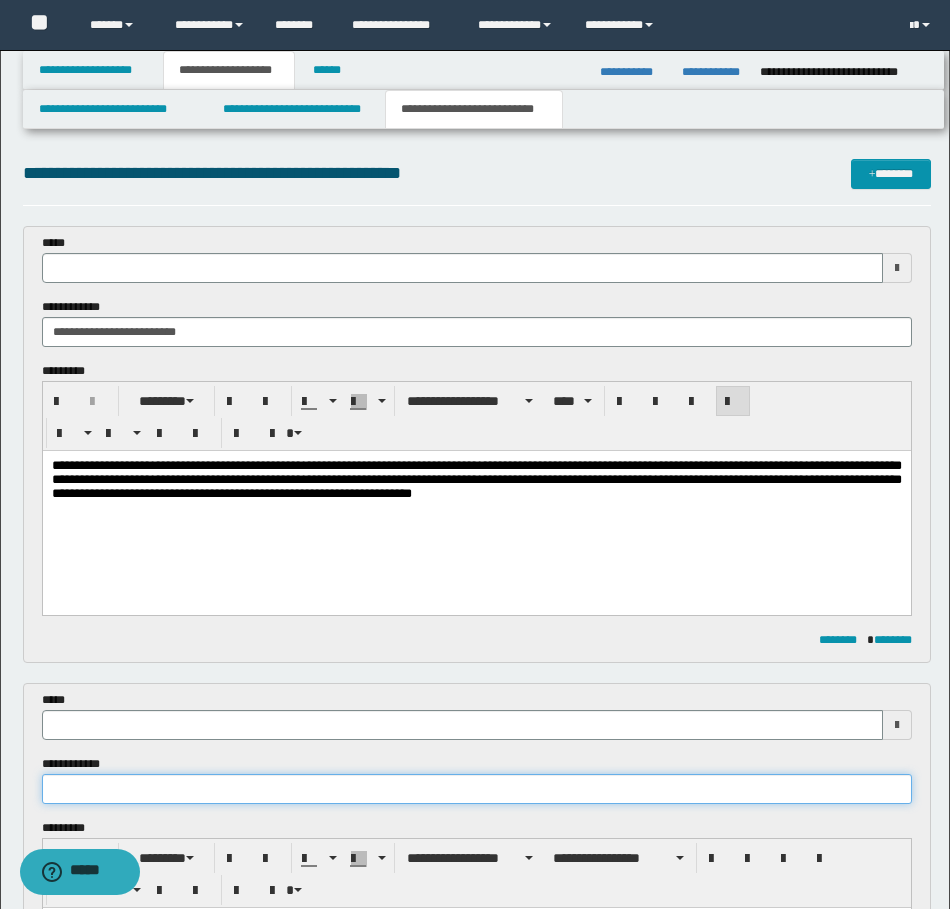 click at bounding box center [477, 789] 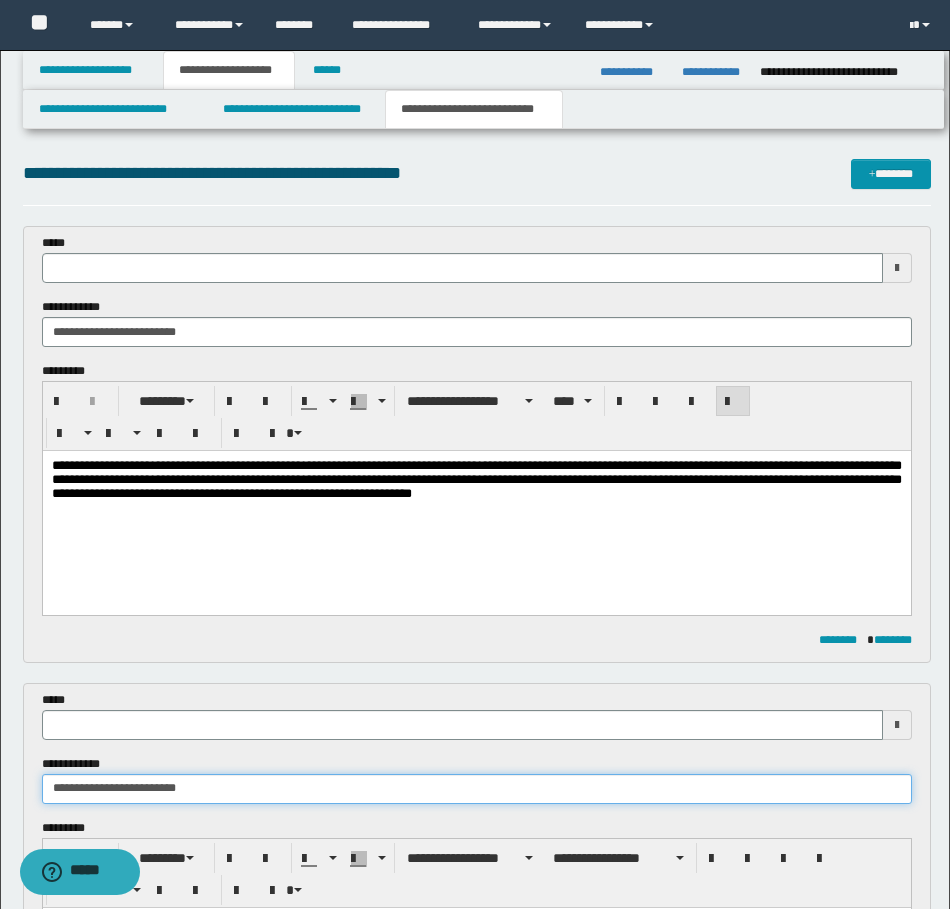 type 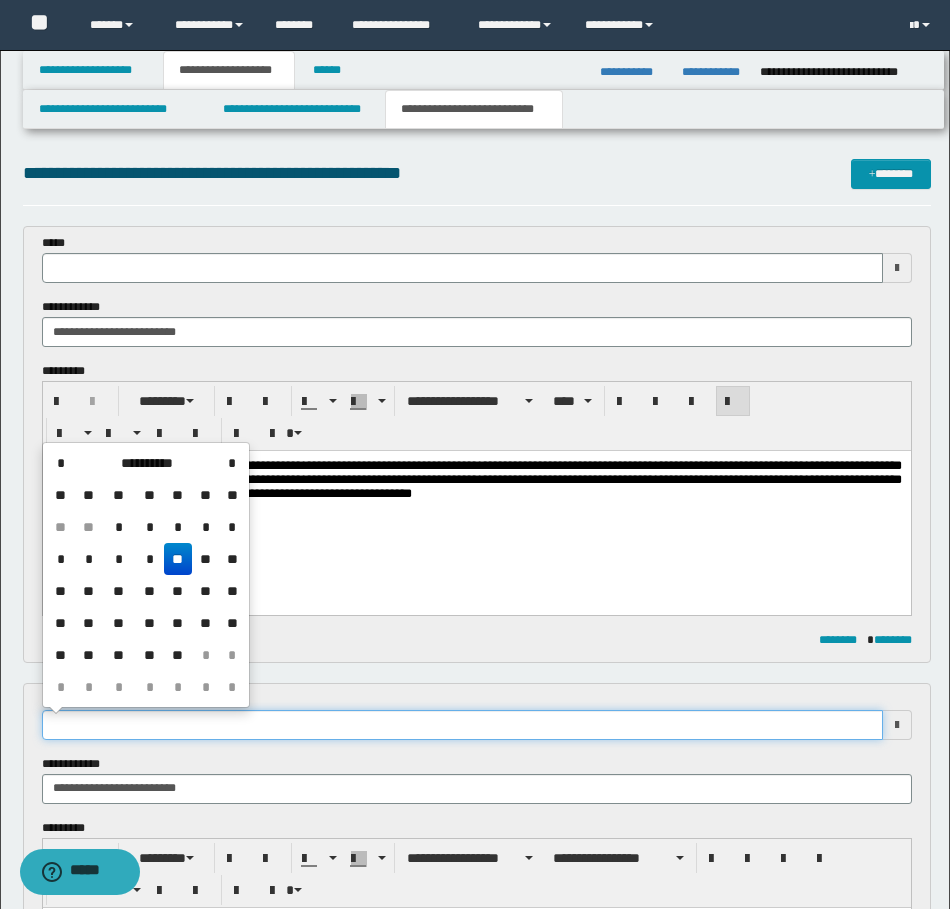 click at bounding box center (462, 725) 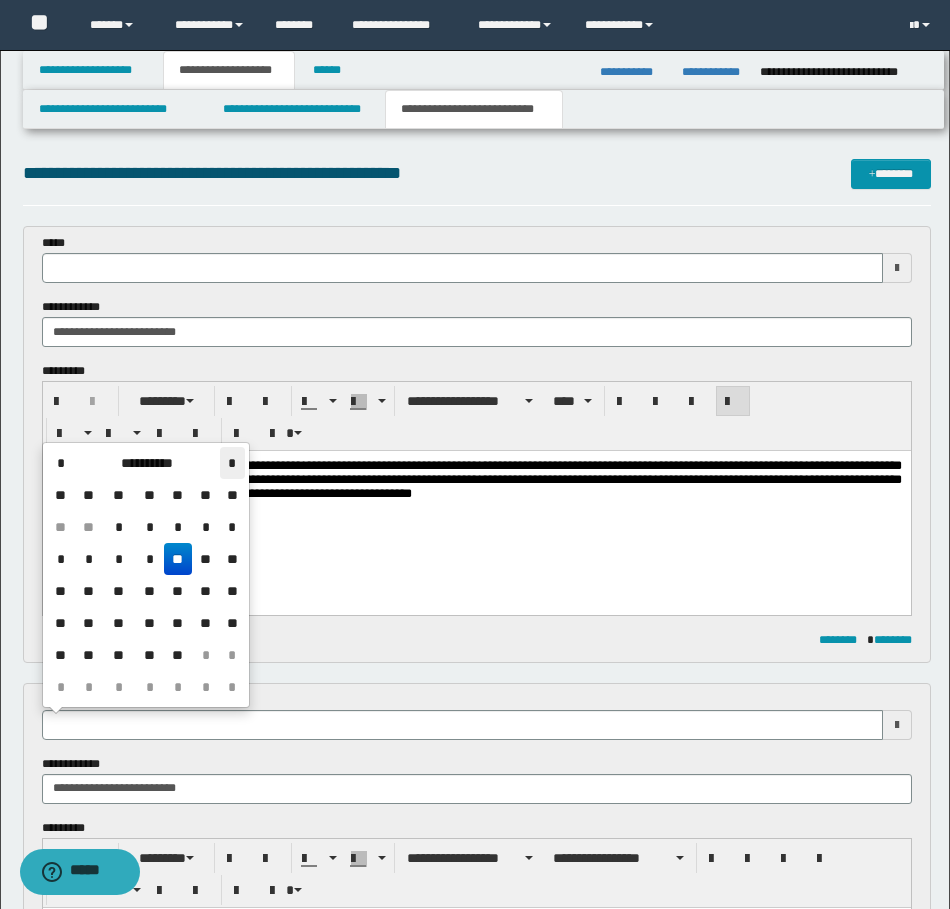 click on "*" at bounding box center [232, 463] 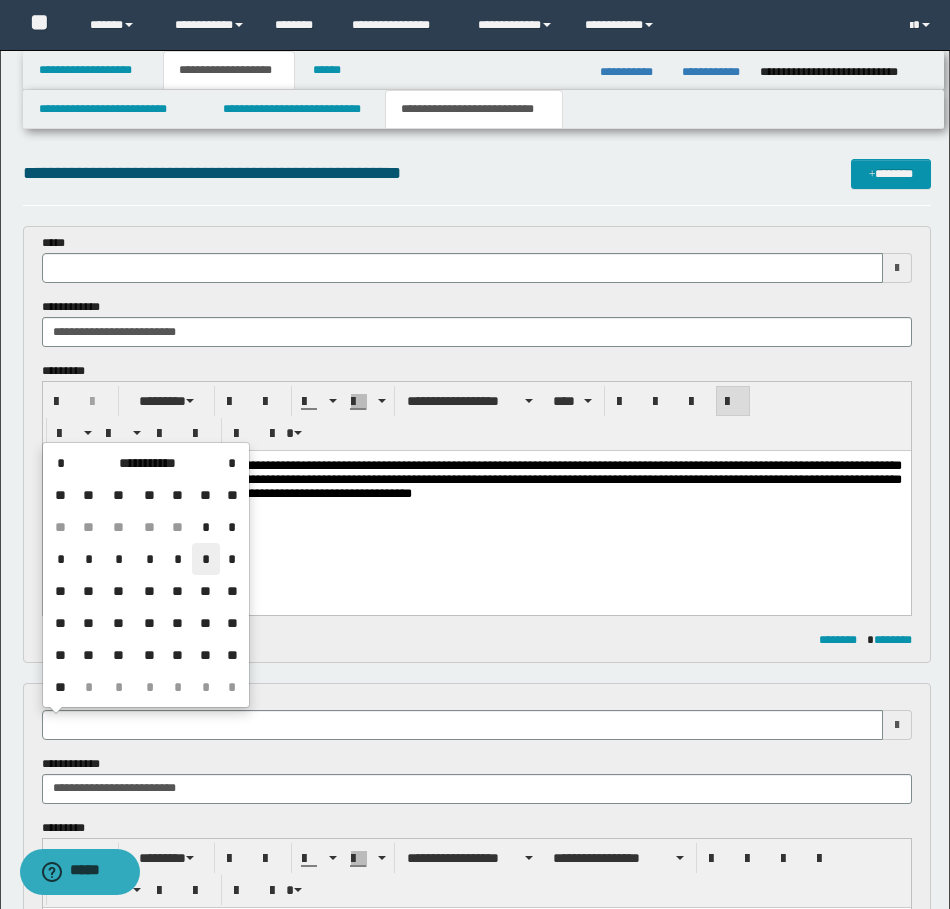 click on "*" at bounding box center [206, 559] 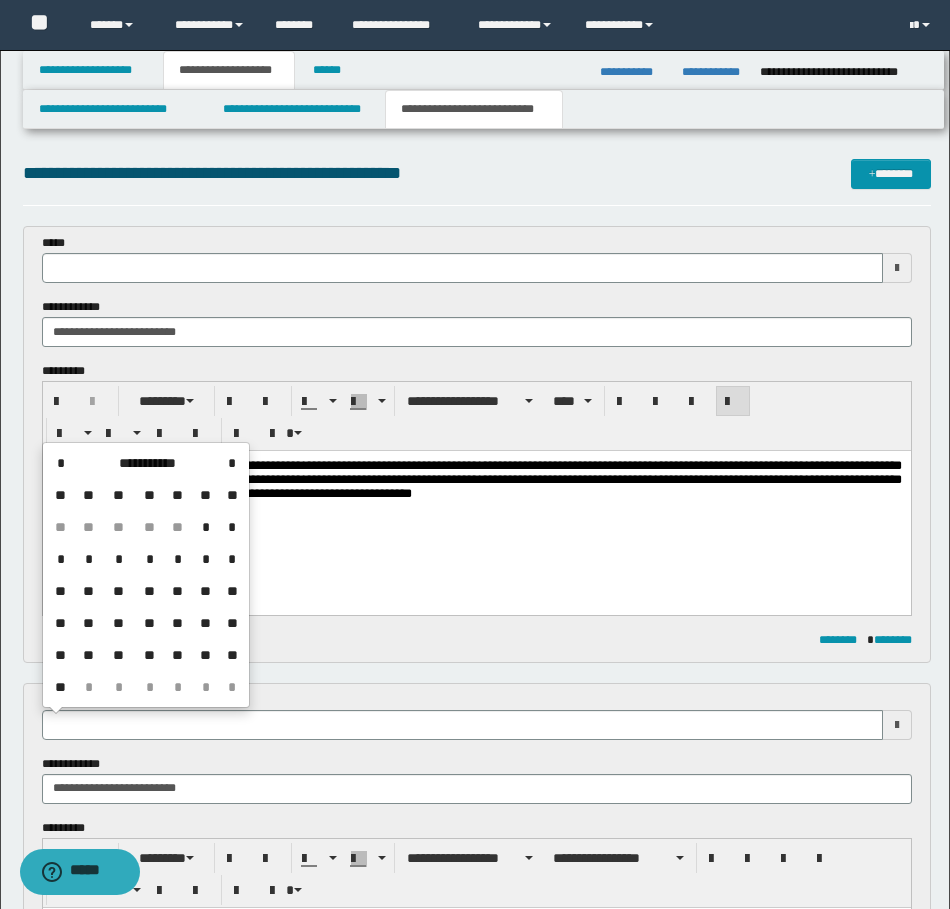 type on "**********" 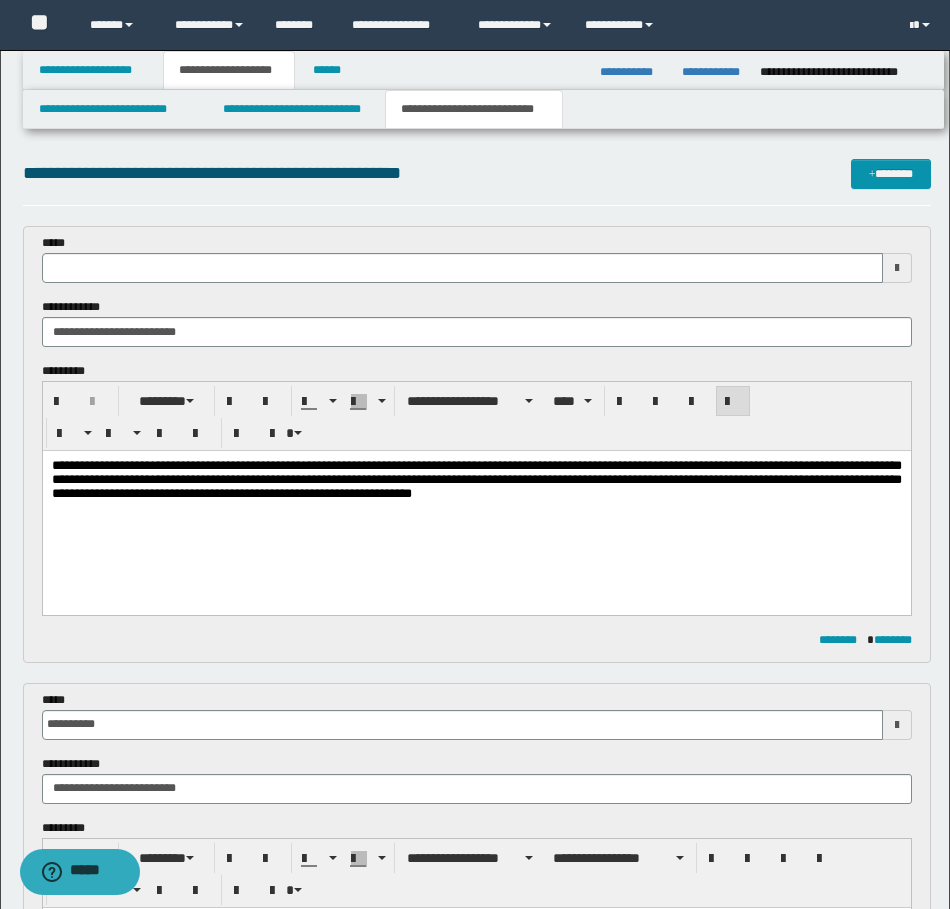 click on "**********" at bounding box center [477, 298] 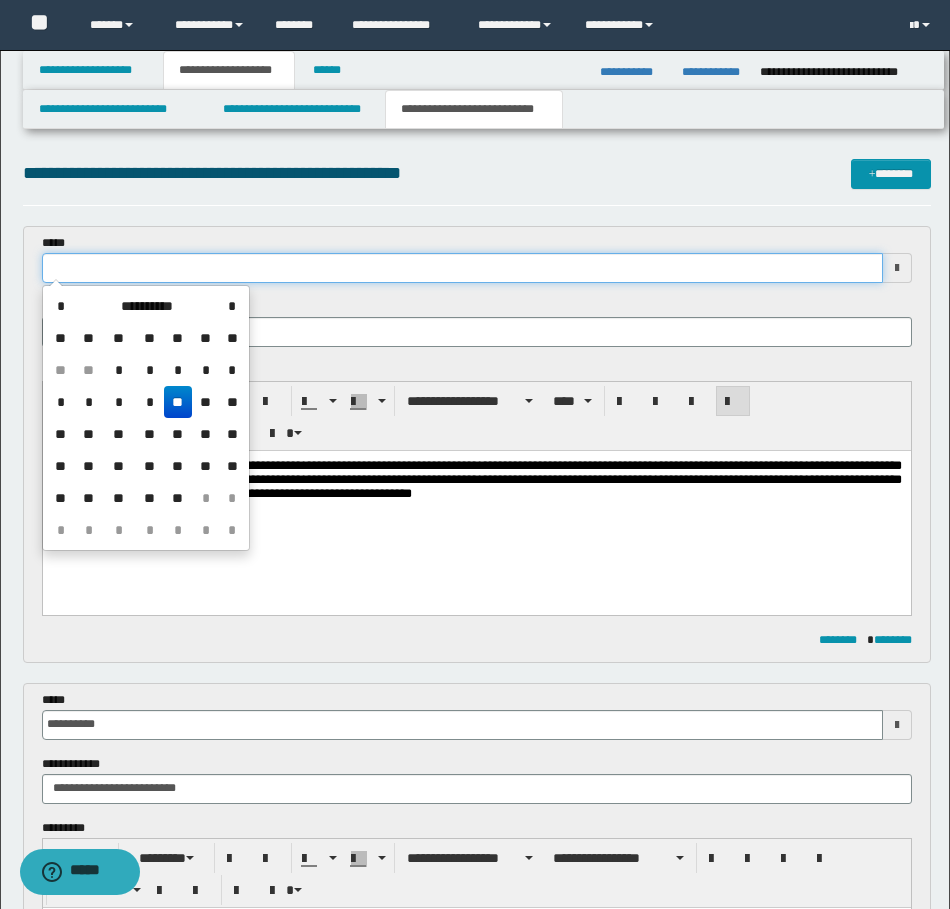 click at bounding box center (462, 268) 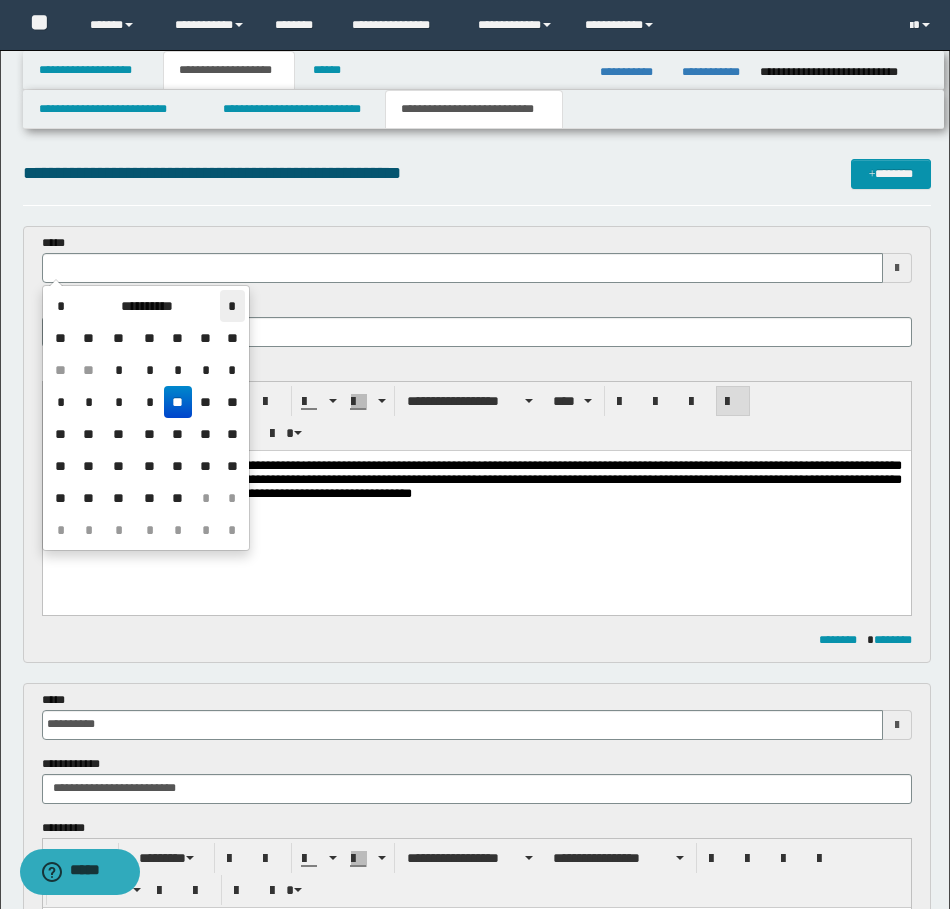 click on "*" at bounding box center [232, 306] 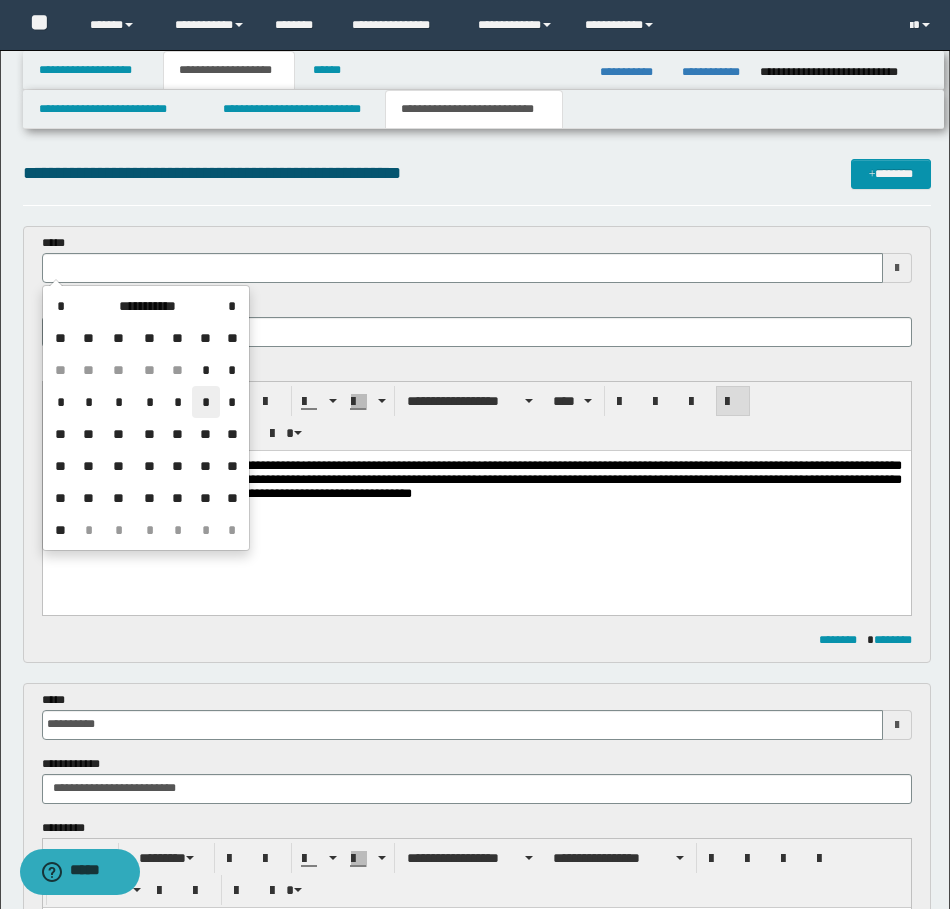 click on "*" at bounding box center [206, 402] 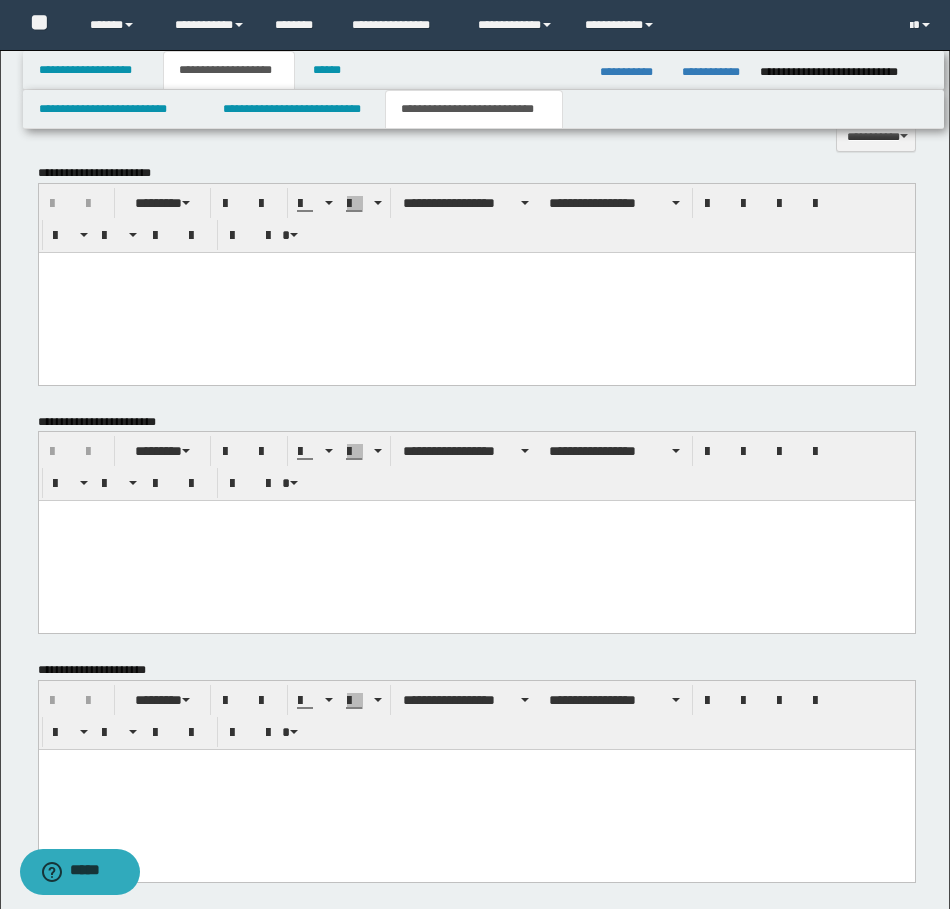 scroll, scrollTop: 1200, scrollLeft: 0, axis: vertical 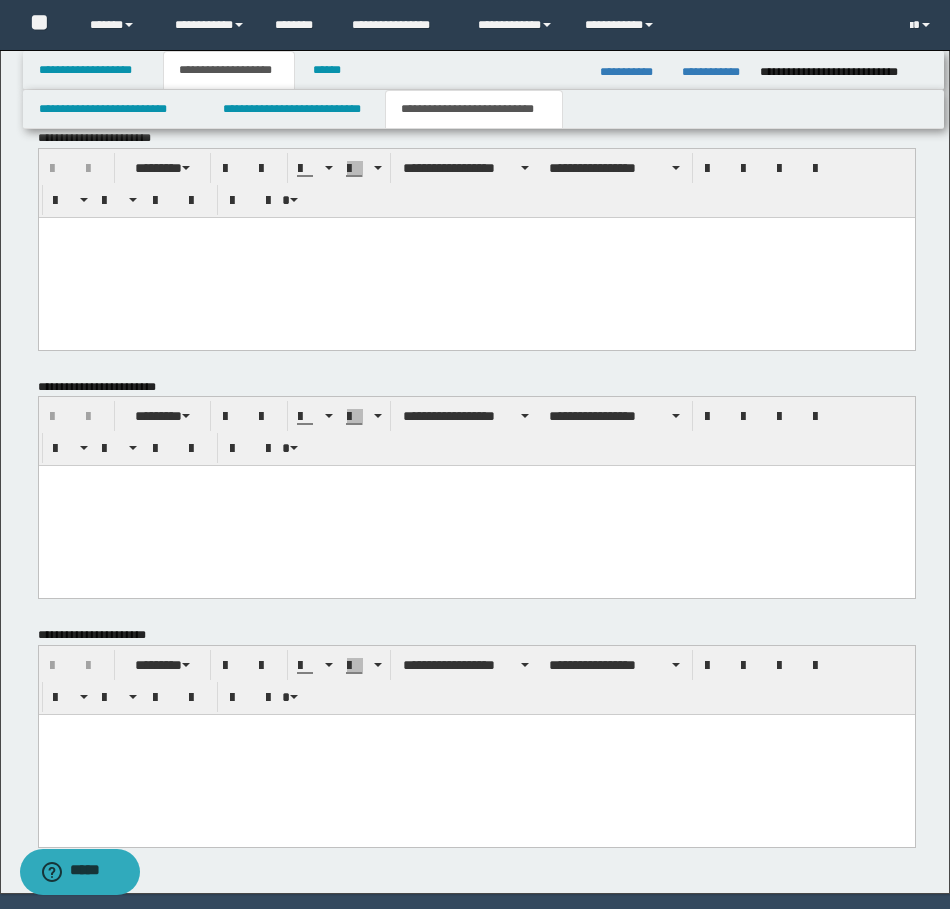 click at bounding box center [476, 755] 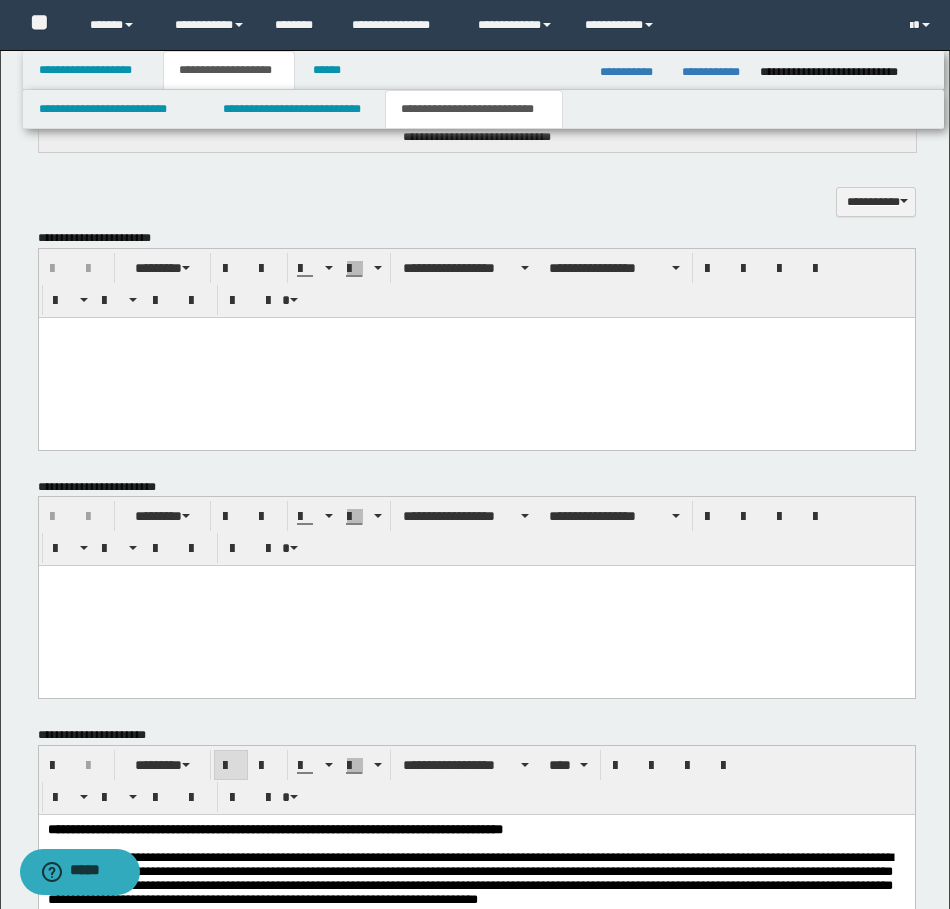 drag, startPoint x: 529, startPoint y: 1306, endPoint x: 301, endPoint y: 620, distance: 722.897 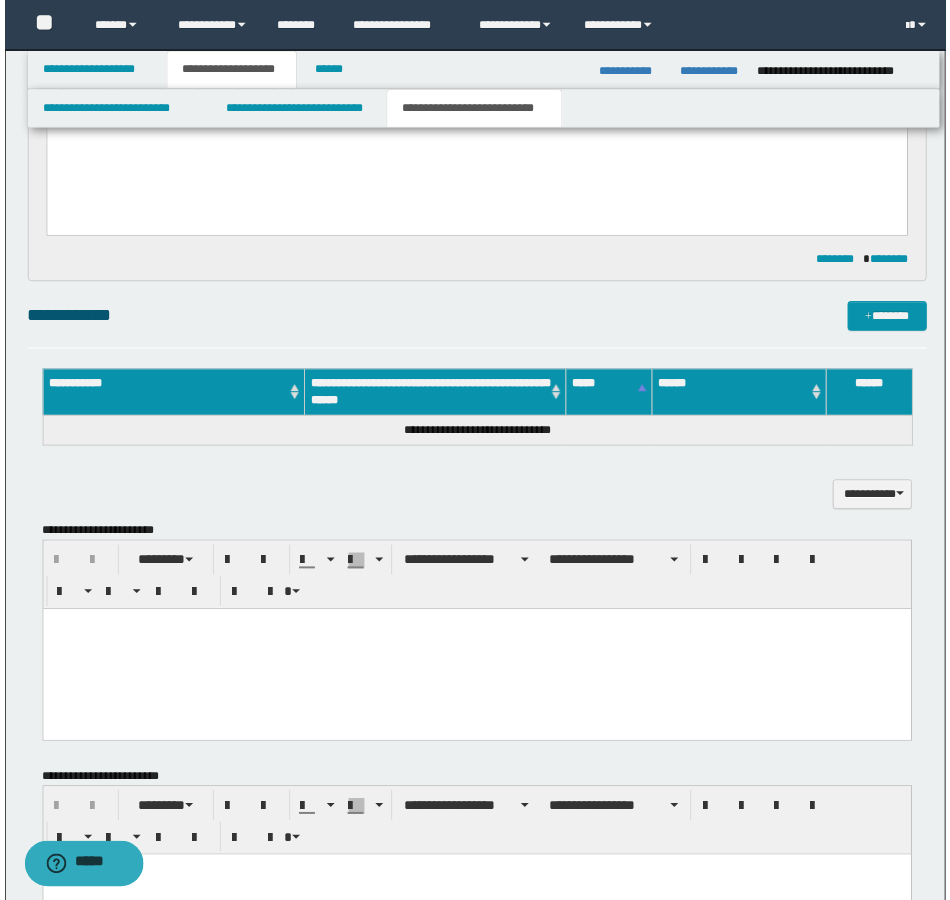 scroll, scrollTop: 600, scrollLeft: 0, axis: vertical 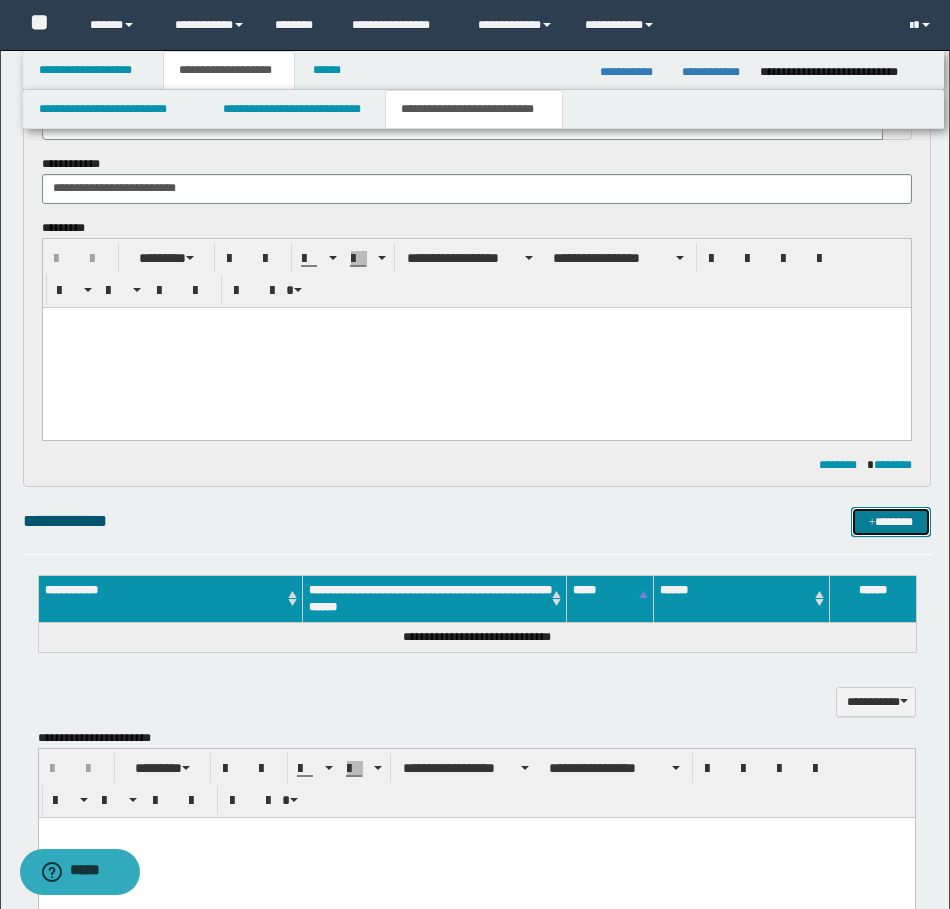 click on "*******" at bounding box center [891, 522] 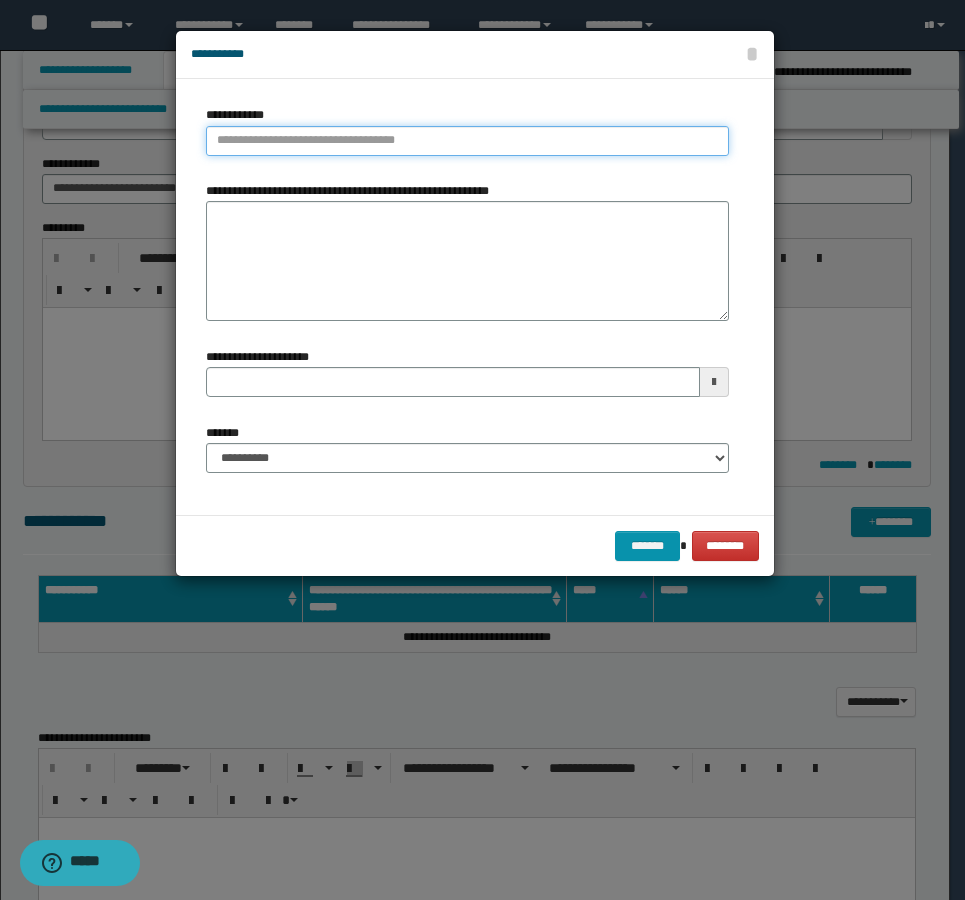click on "**********" at bounding box center (467, 141) 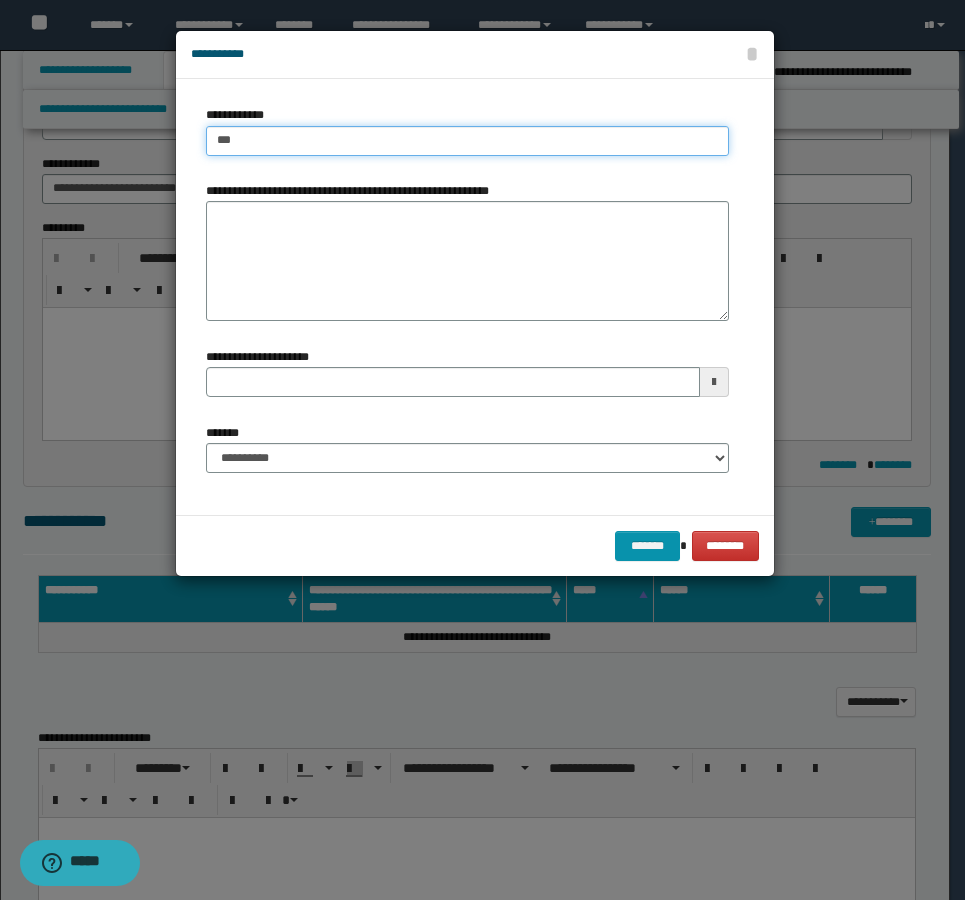 type on "****" 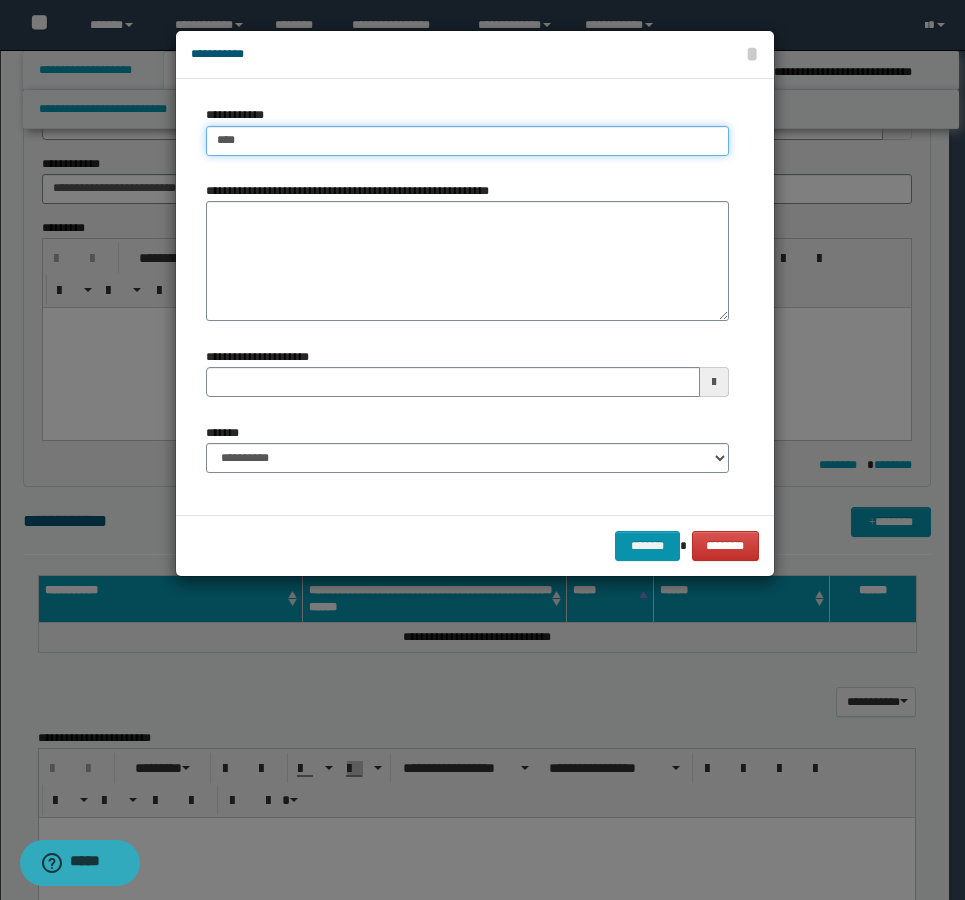 type on "****" 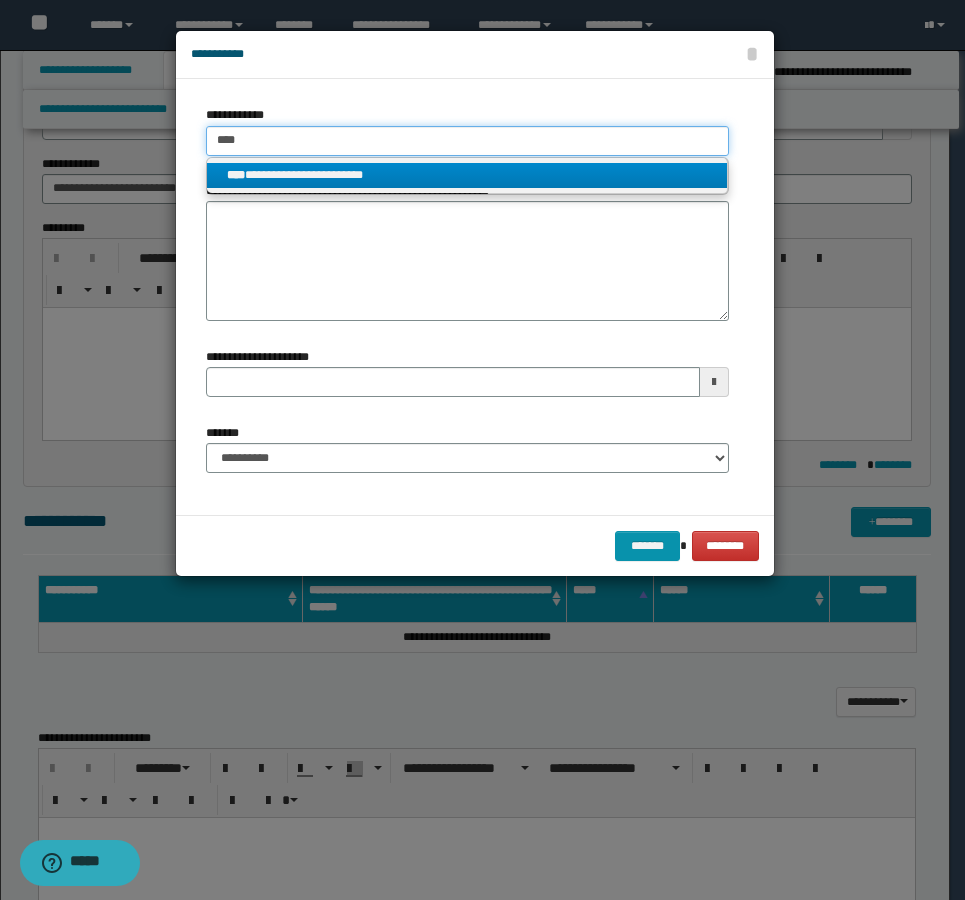 type on "****" 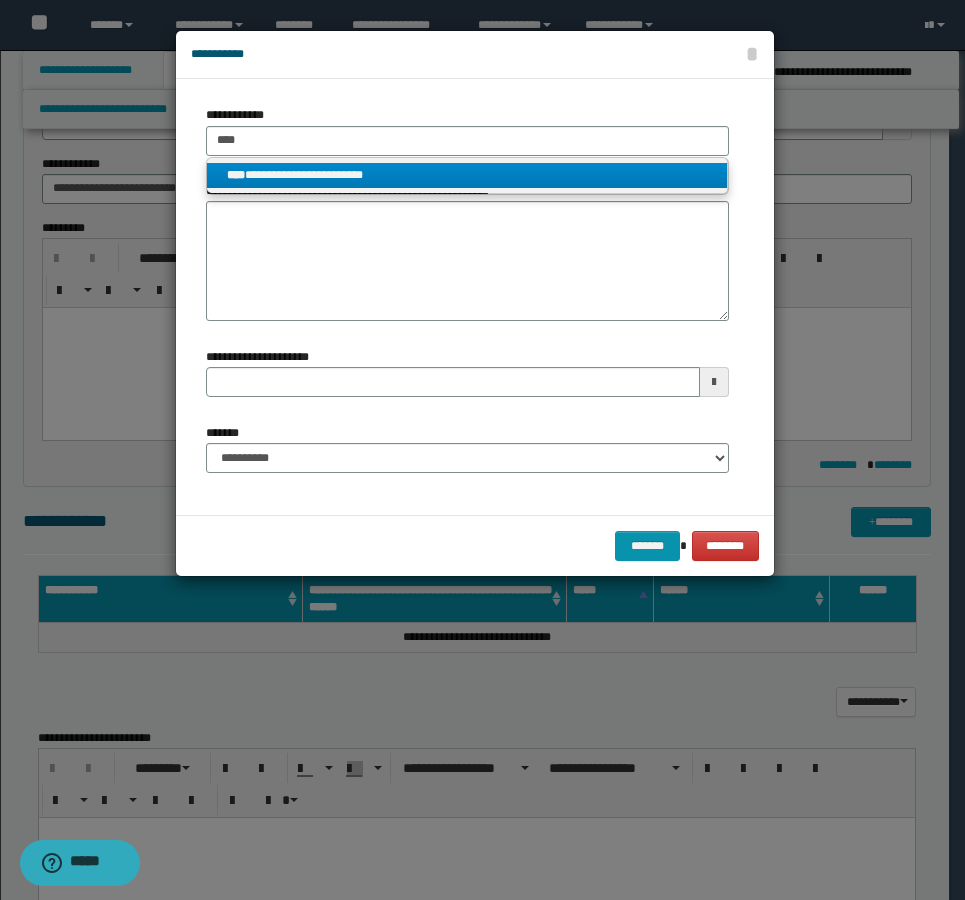 click on "**********" at bounding box center (467, 175) 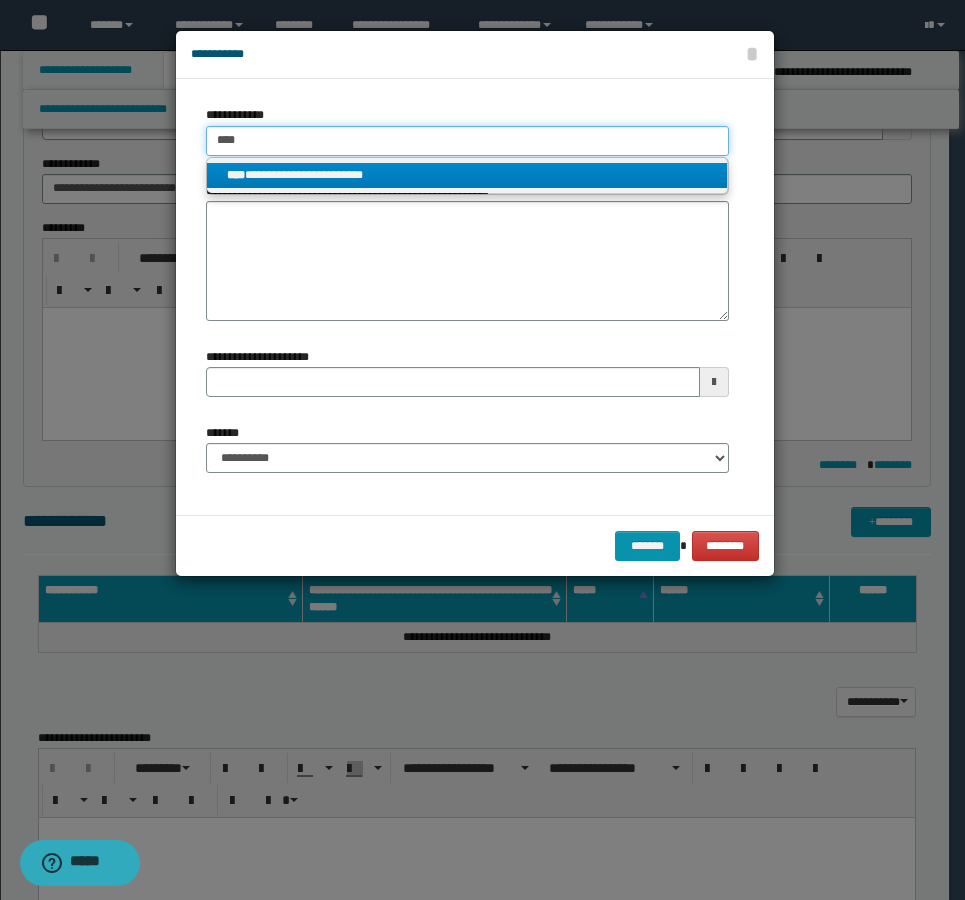 type 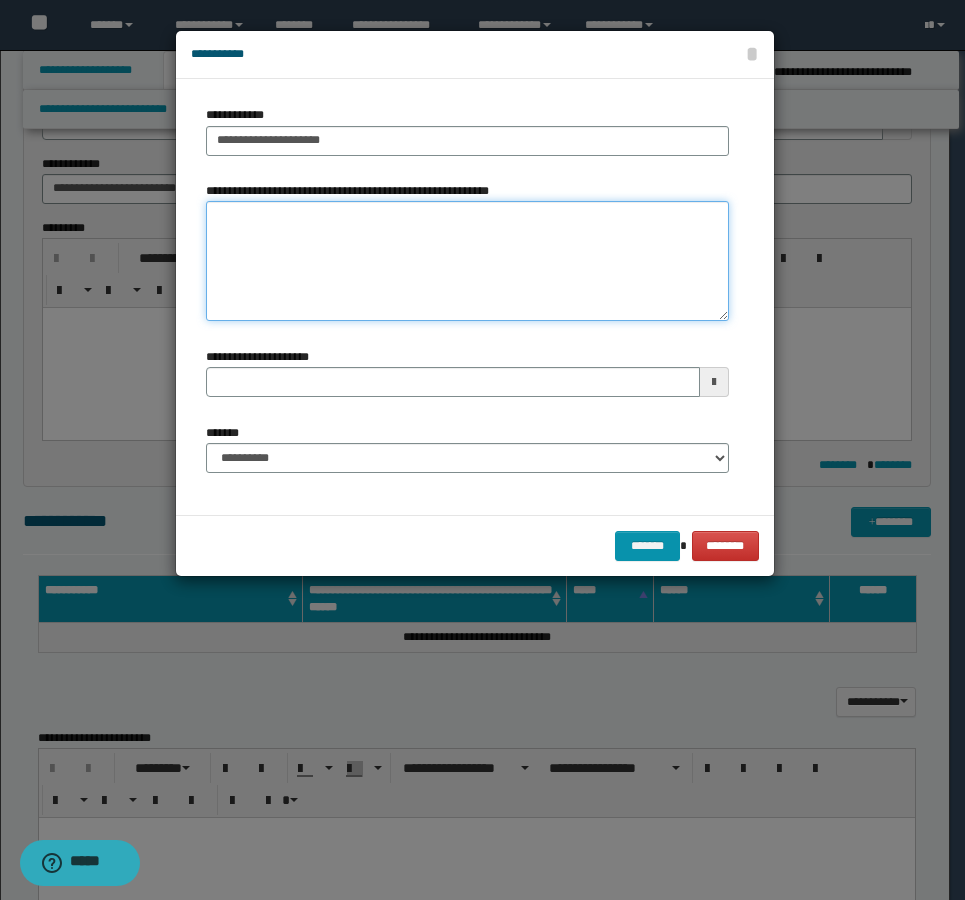 click on "**********" at bounding box center (467, 261) 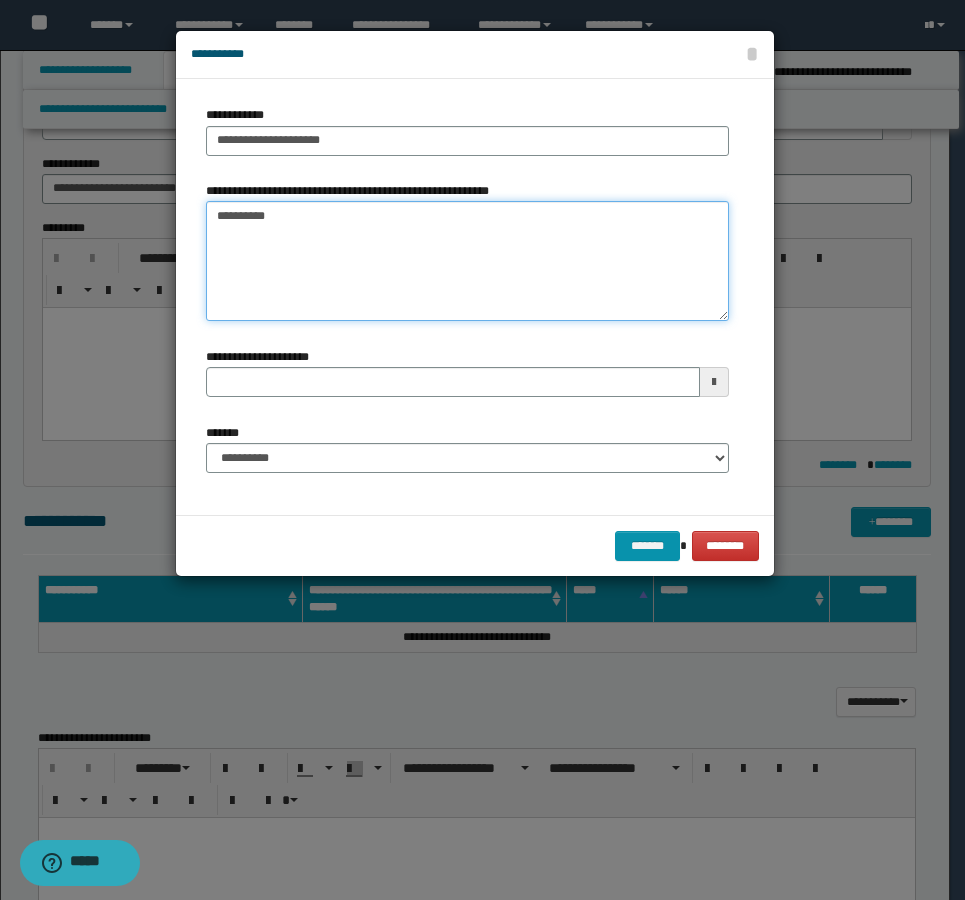 type on "**********" 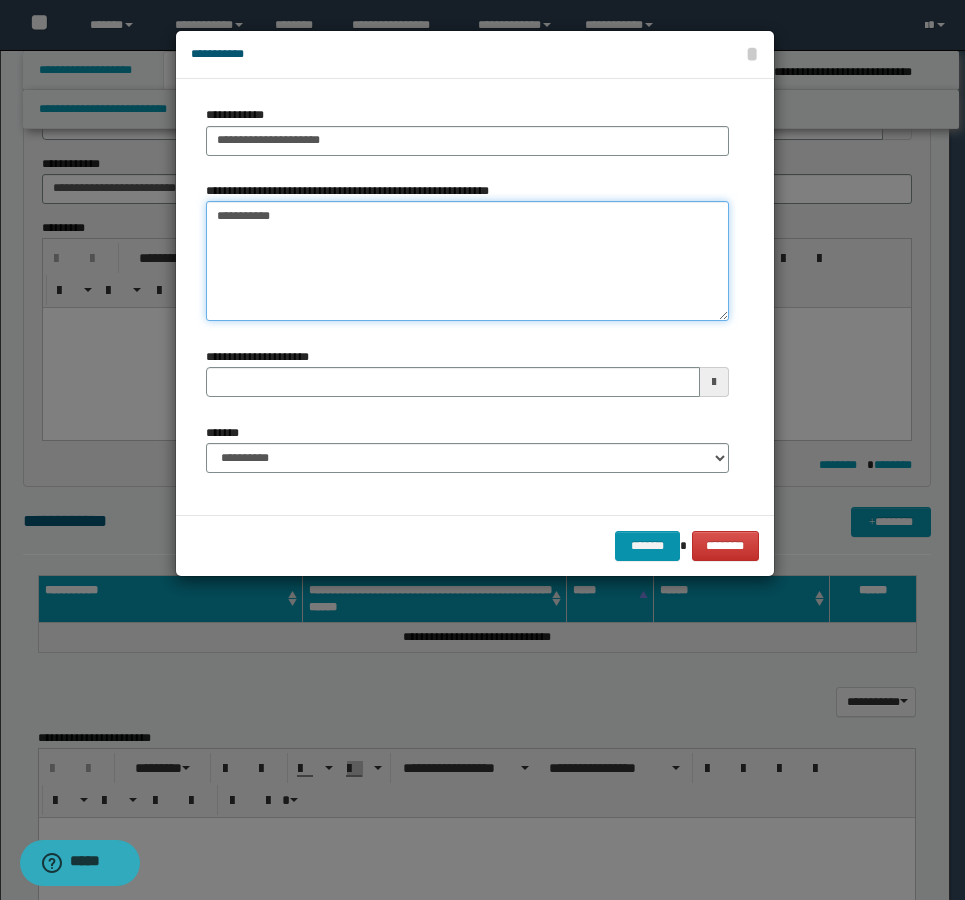 type 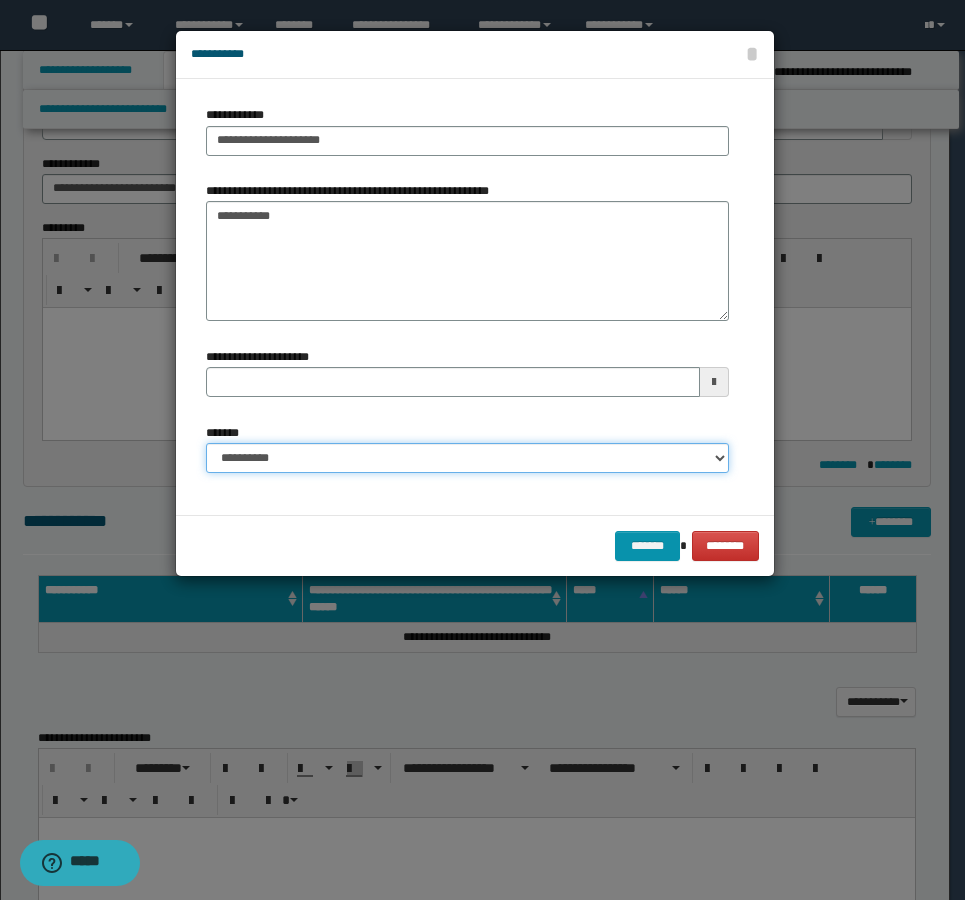 click on "**********" at bounding box center (467, 458) 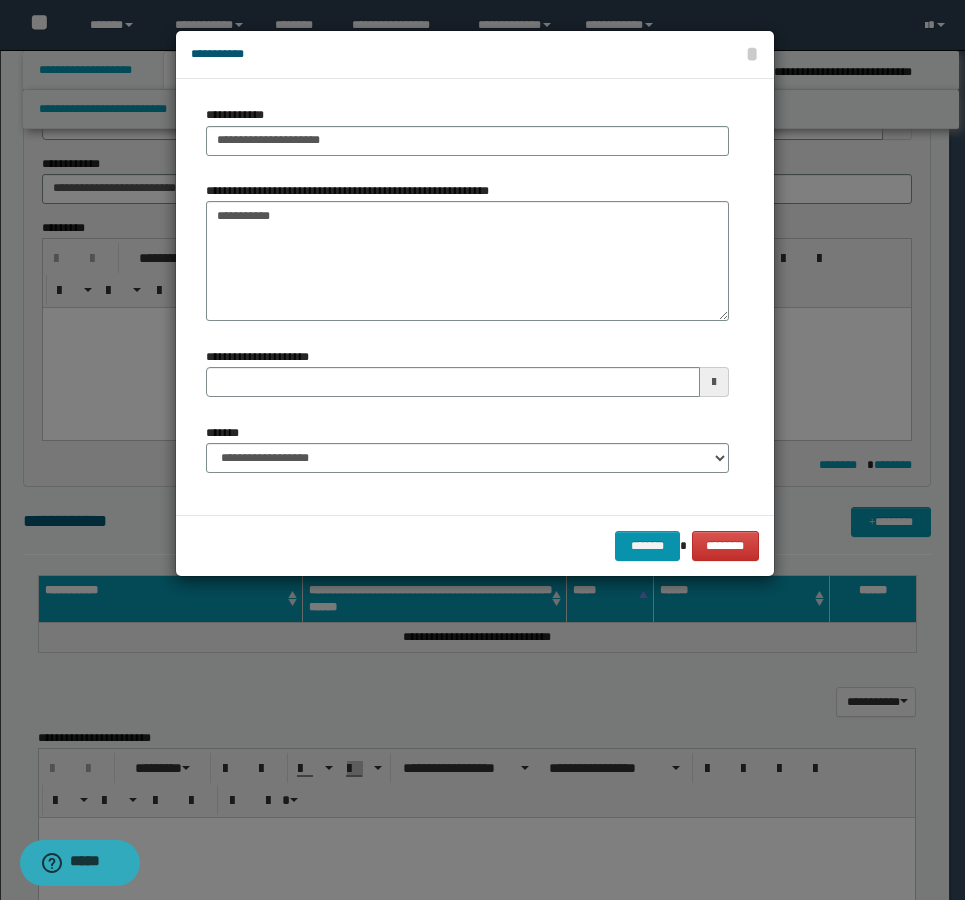 click on "*******
********" at bounding box center [475, 545] 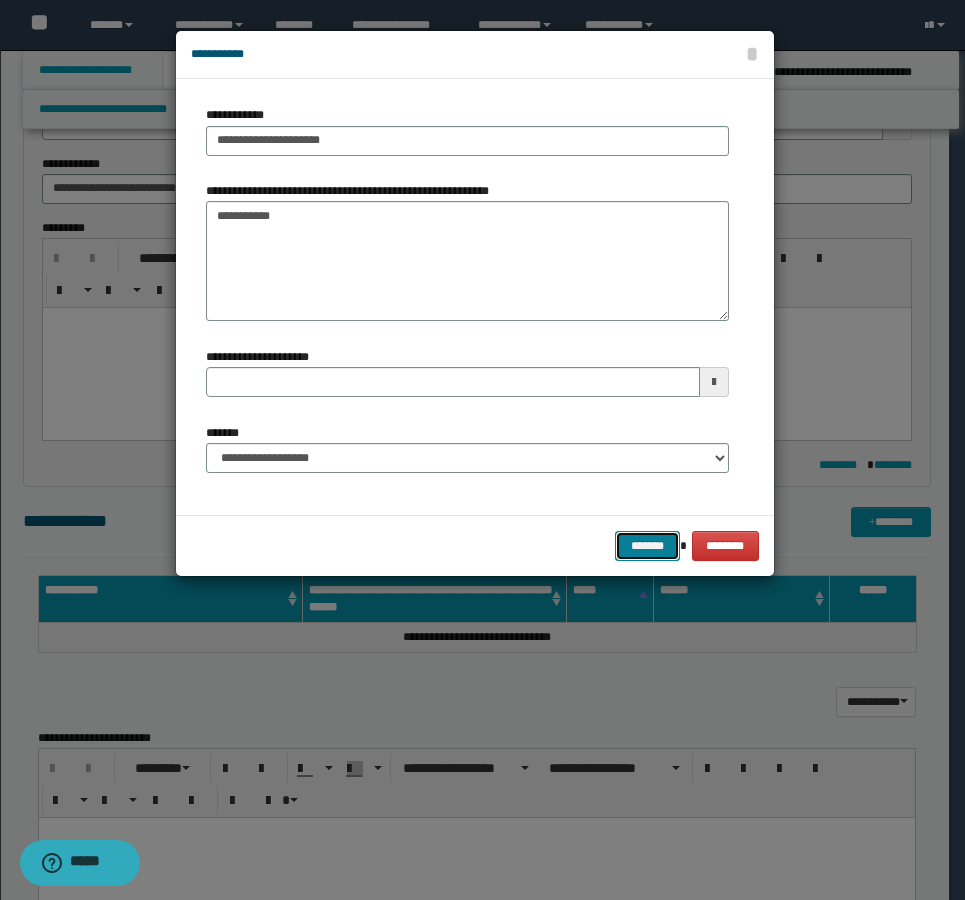 click on "*******" at bounding box center [647, 546] 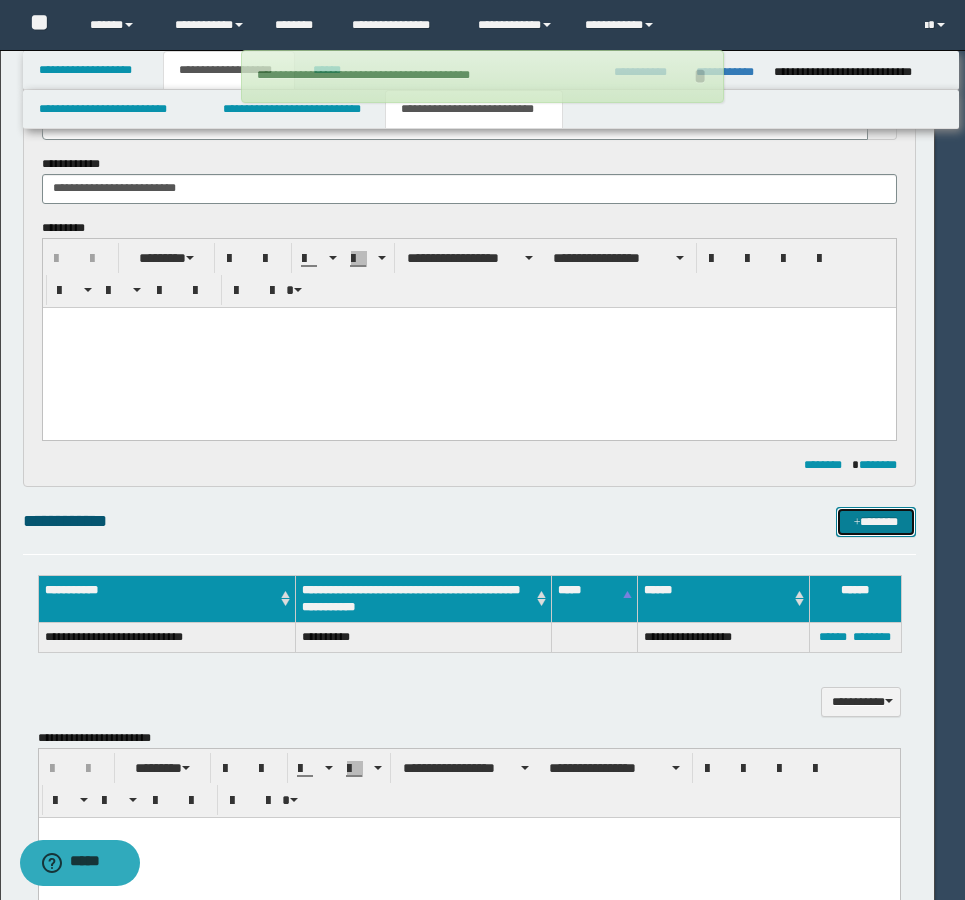 type 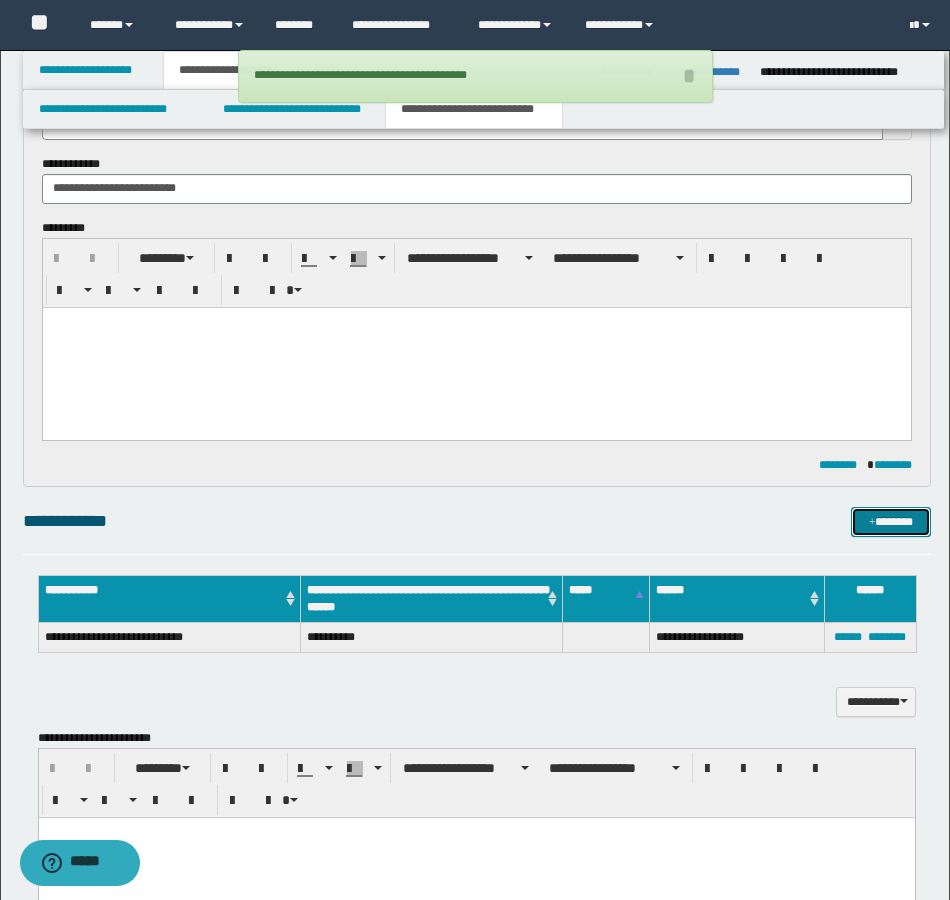 click at bounding box center [872, 523] 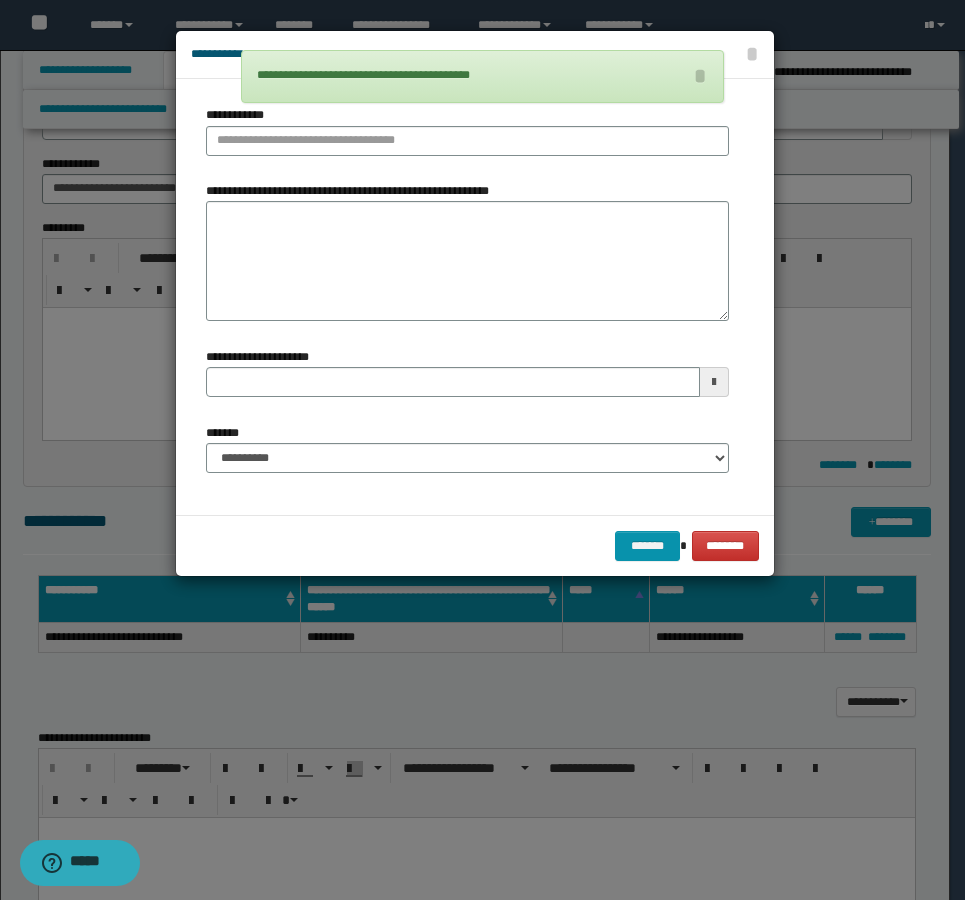 click on "**********" at bounding box center (467, 138) 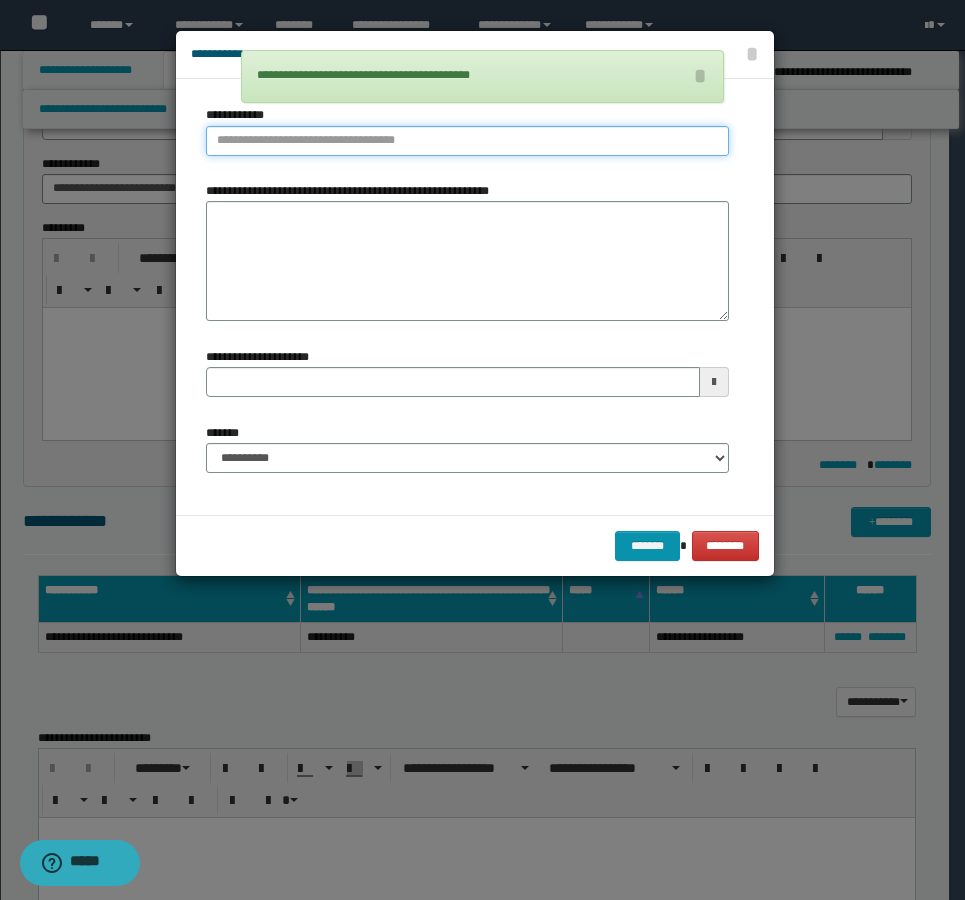 type on "**********" 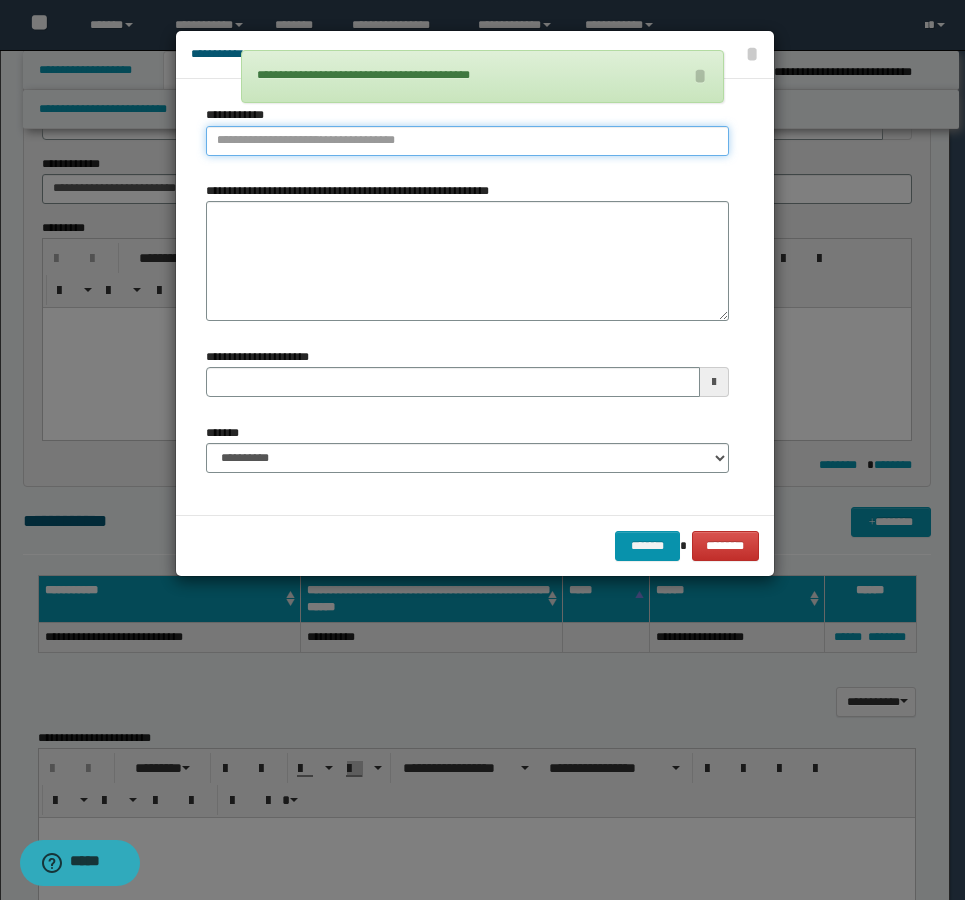 click on "**********" at bounding box center [467, 141] 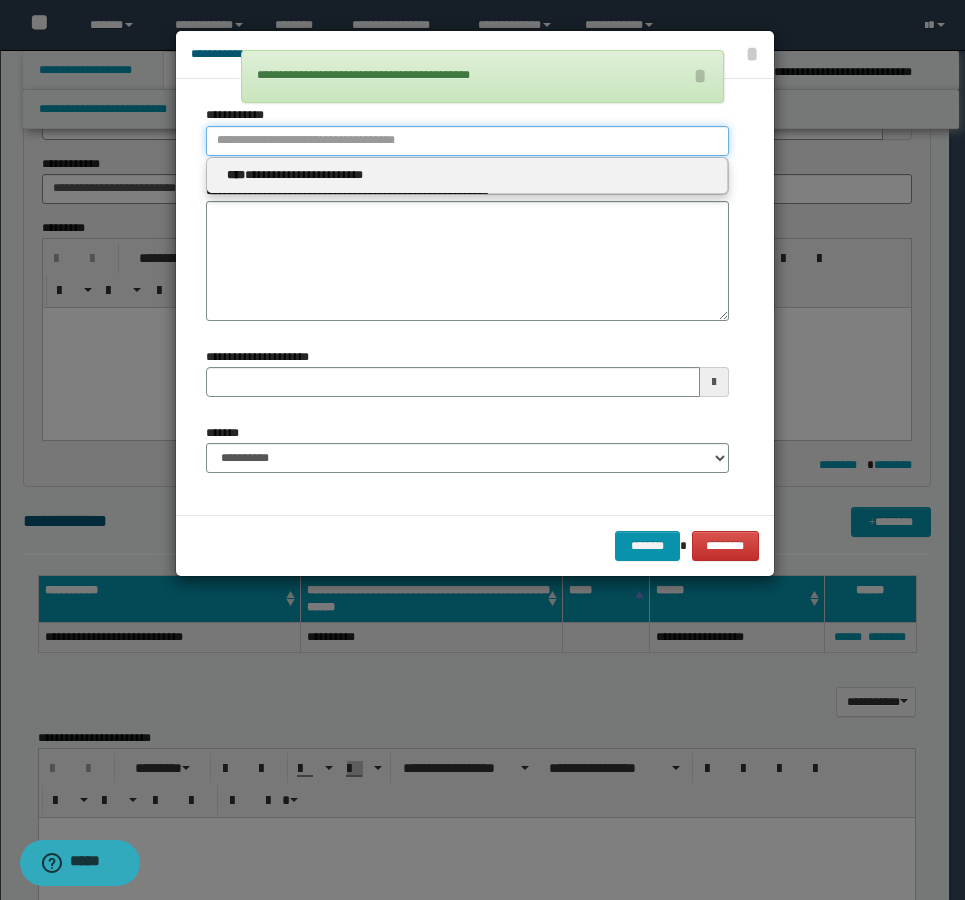 type 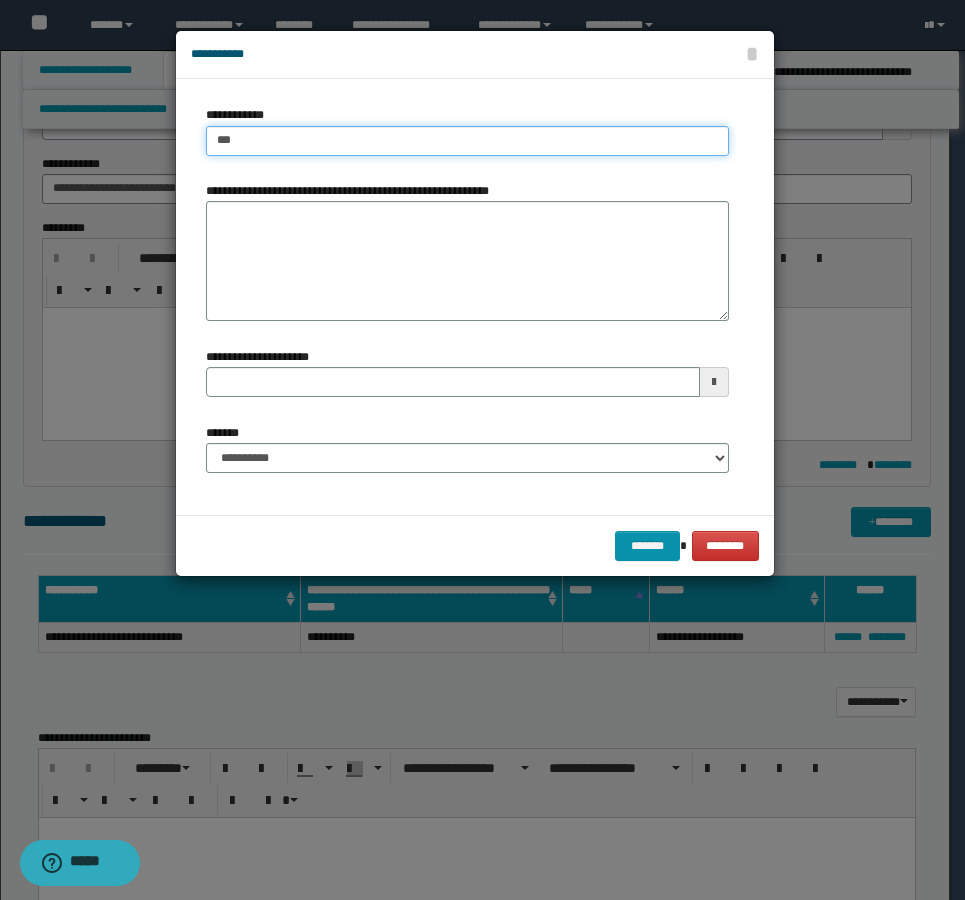 type on "****" 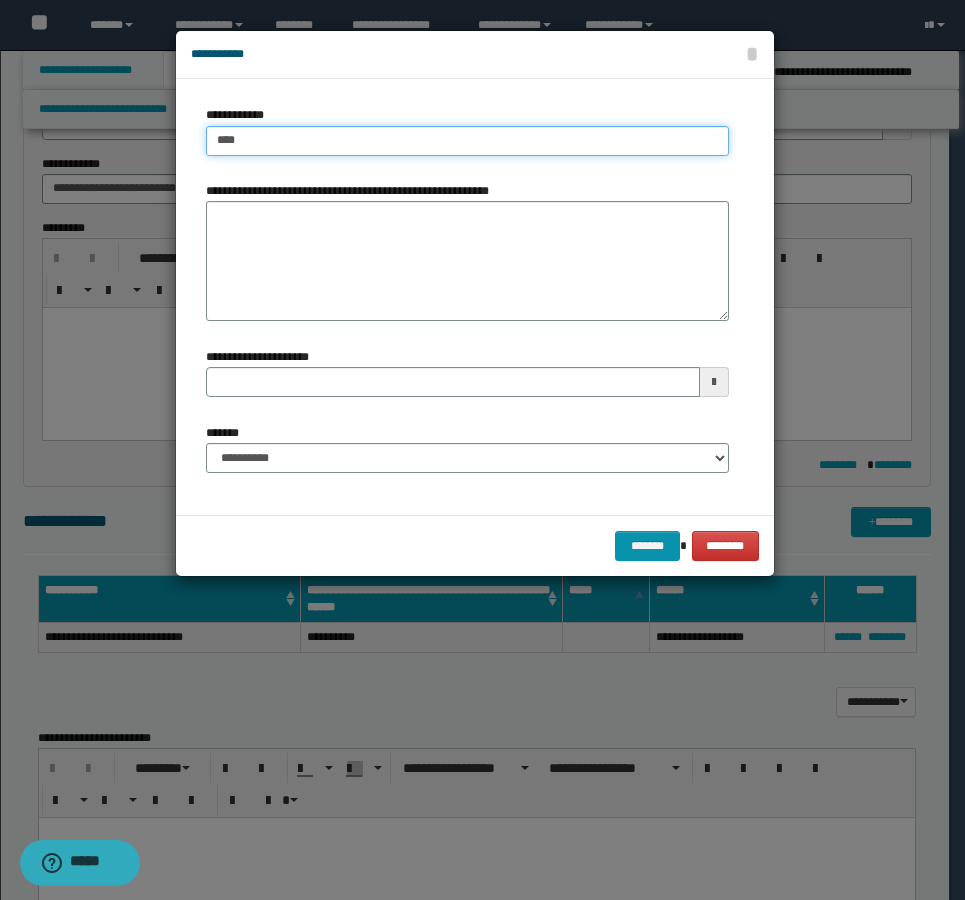 type on "****" 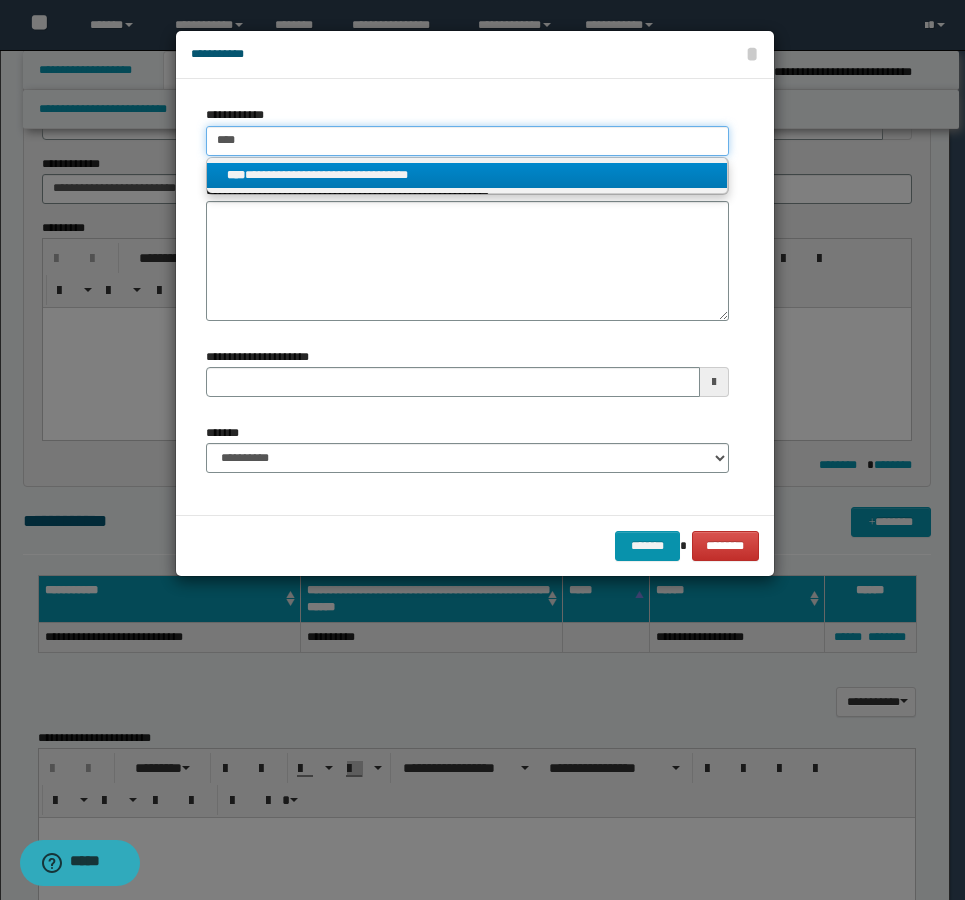 type on "****" 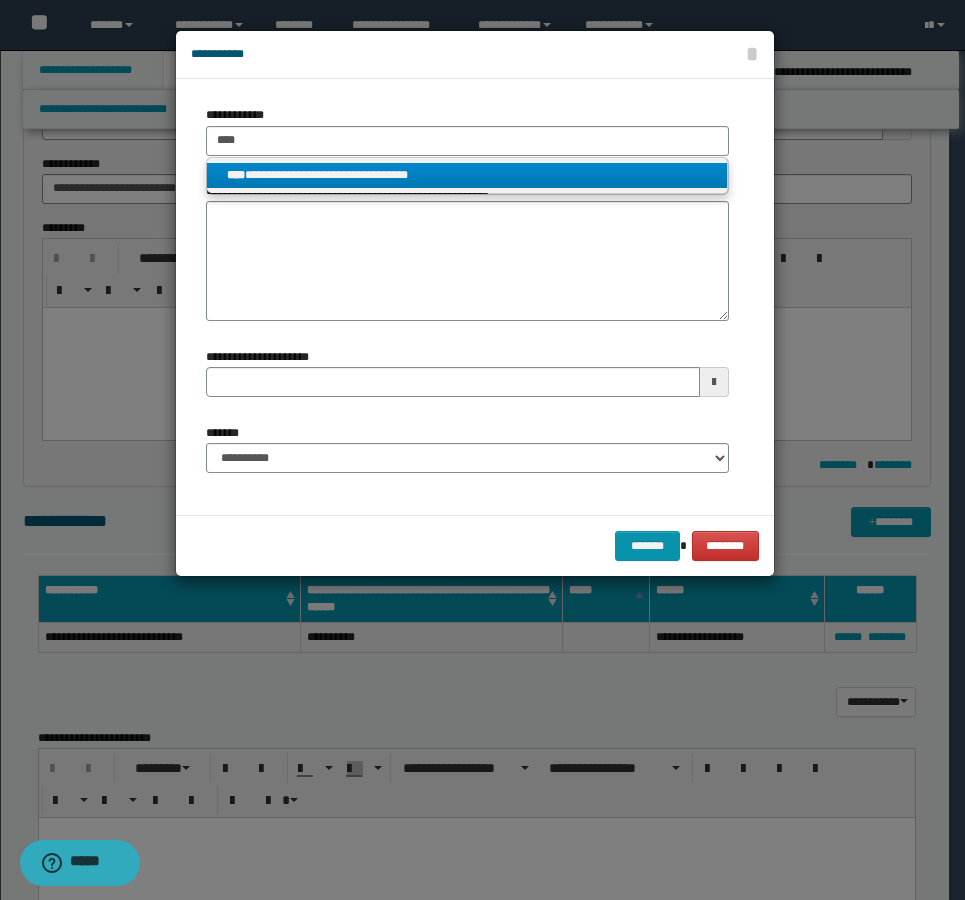 click on "**********" at bounding box center [467, 175] 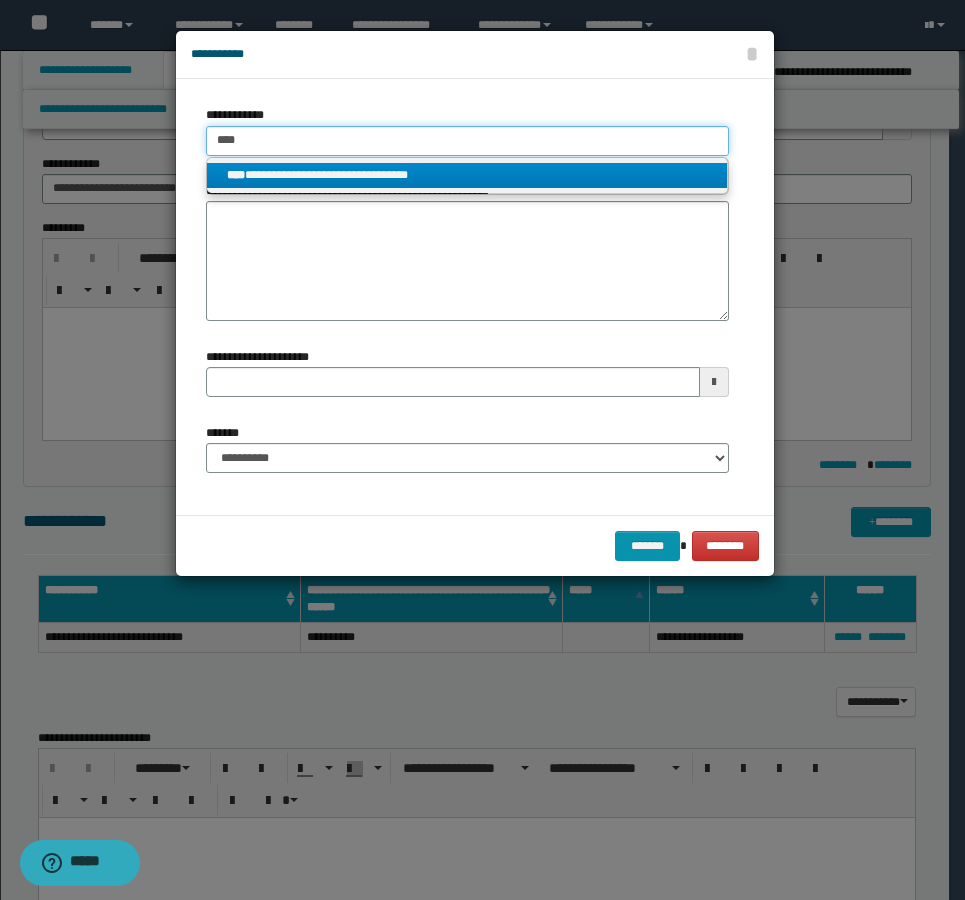 type 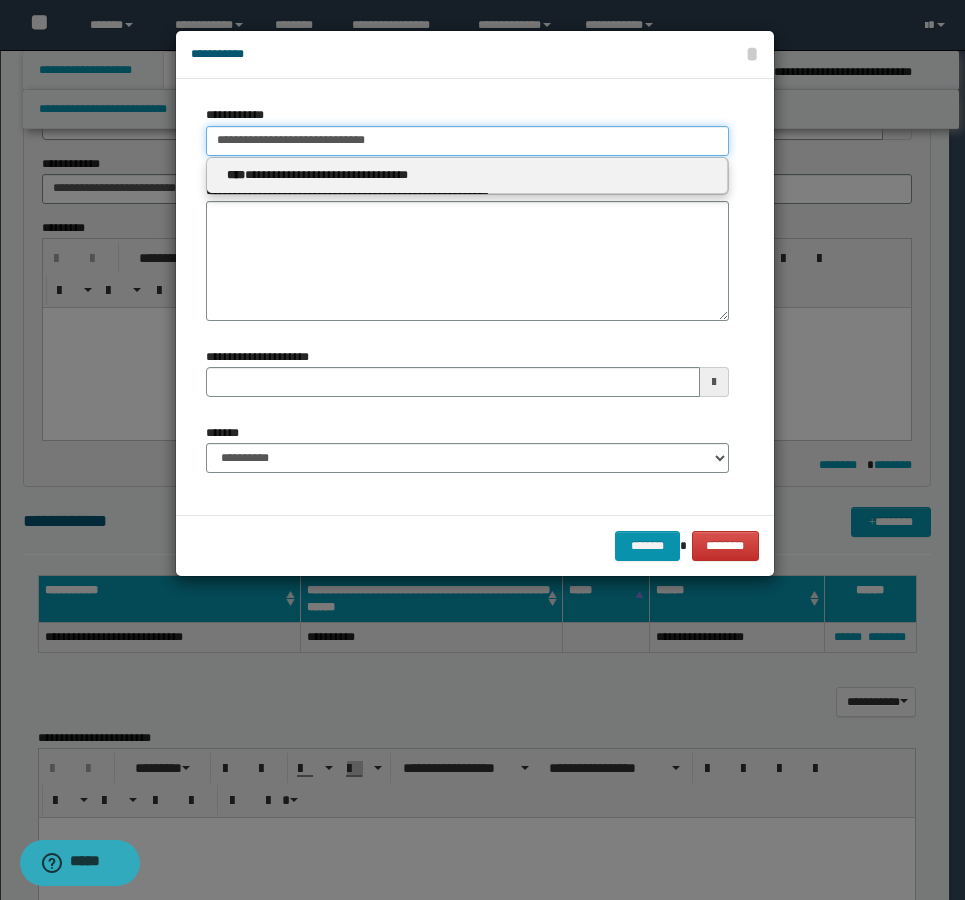 type on "**********" 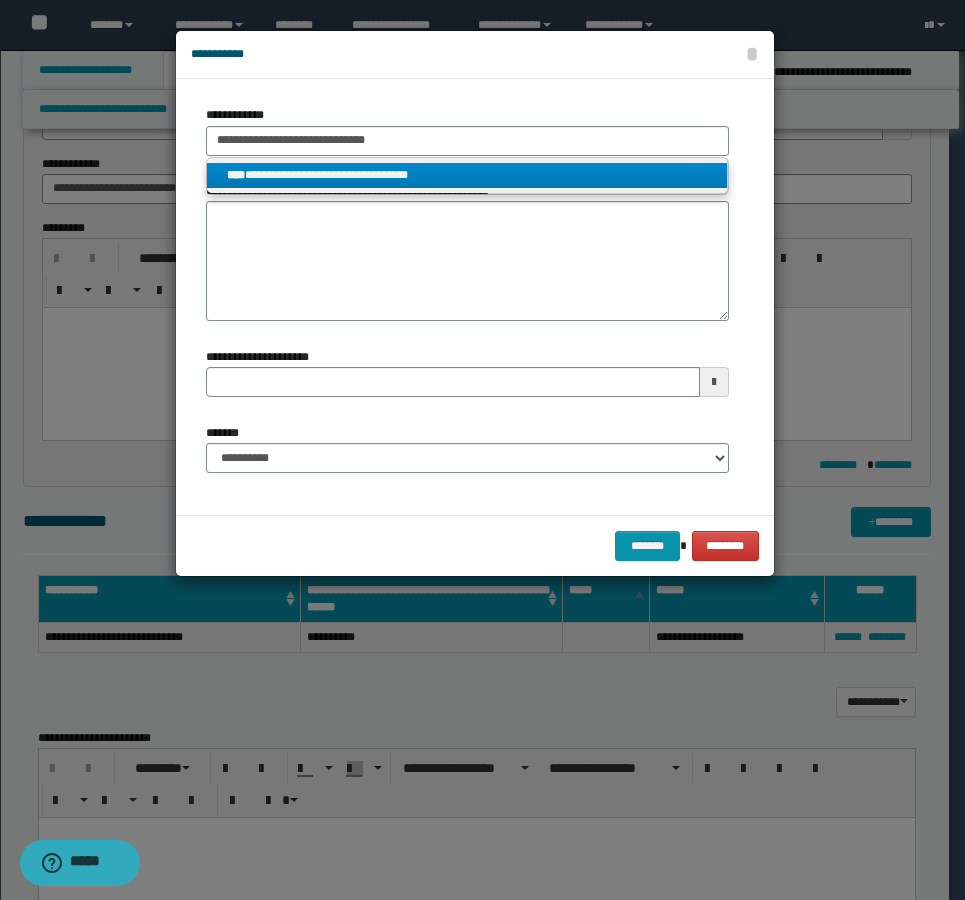 click on "**********" at bounding box center [467, 175] 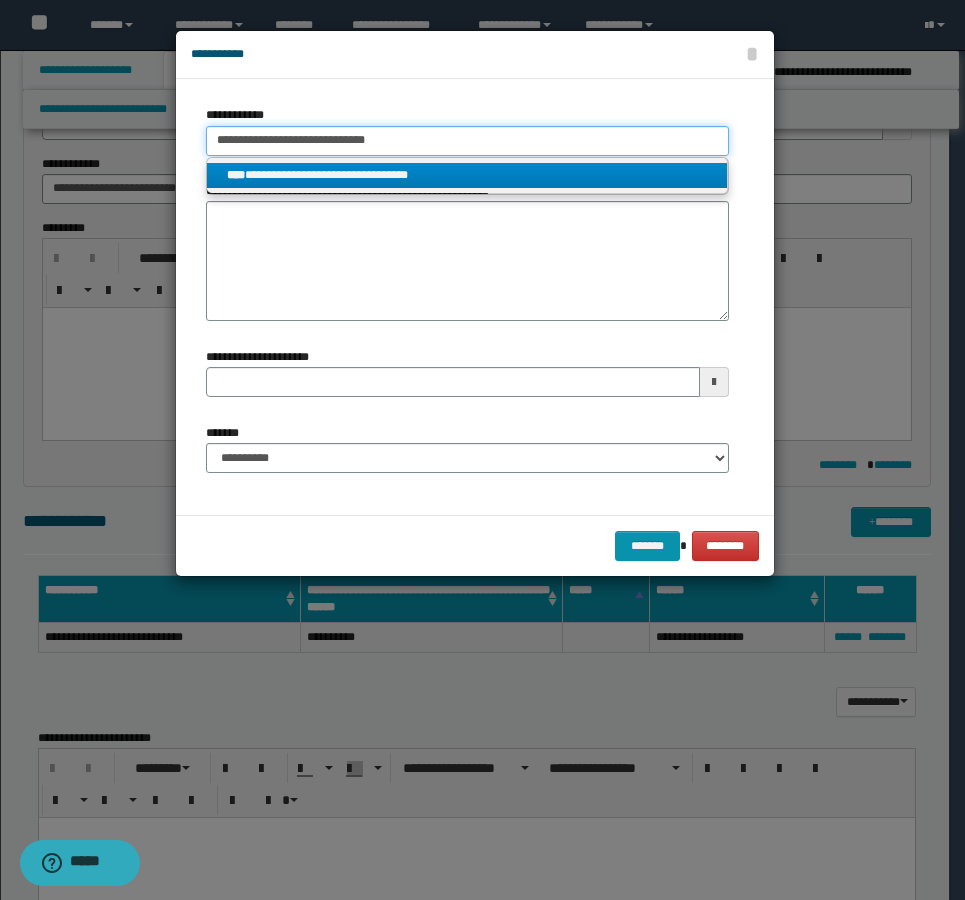 type 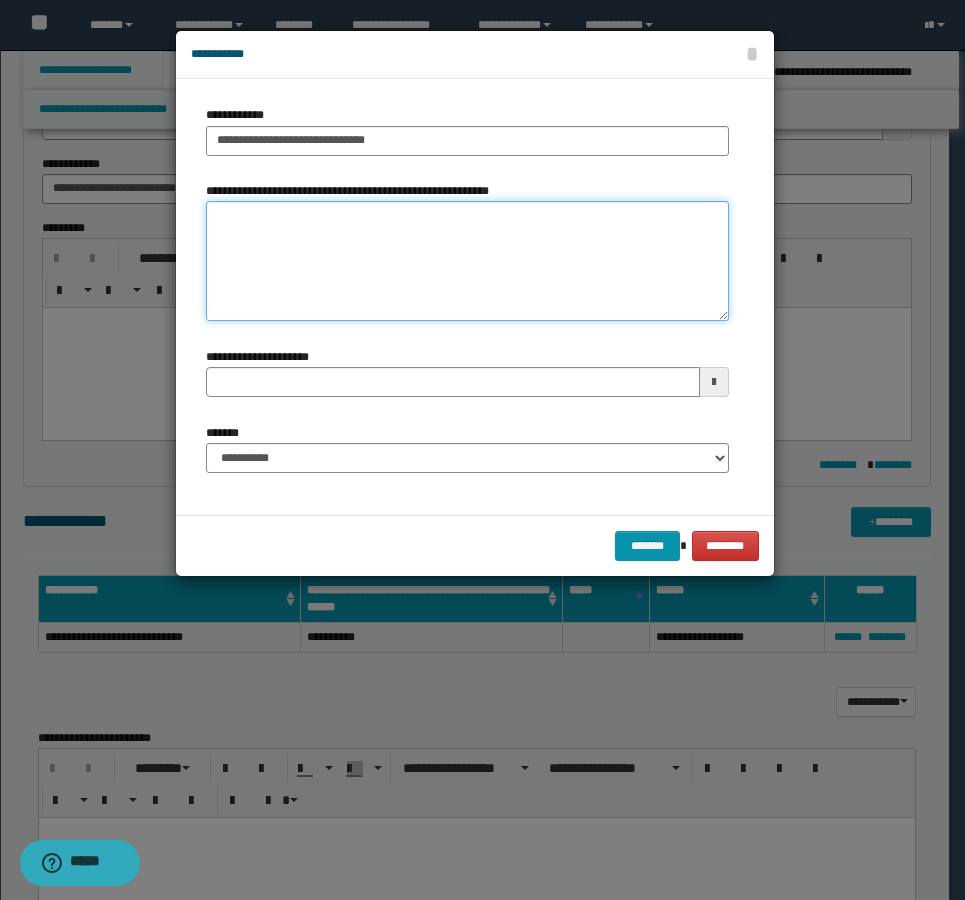 click on "**********" at bounding box center (467, 261) 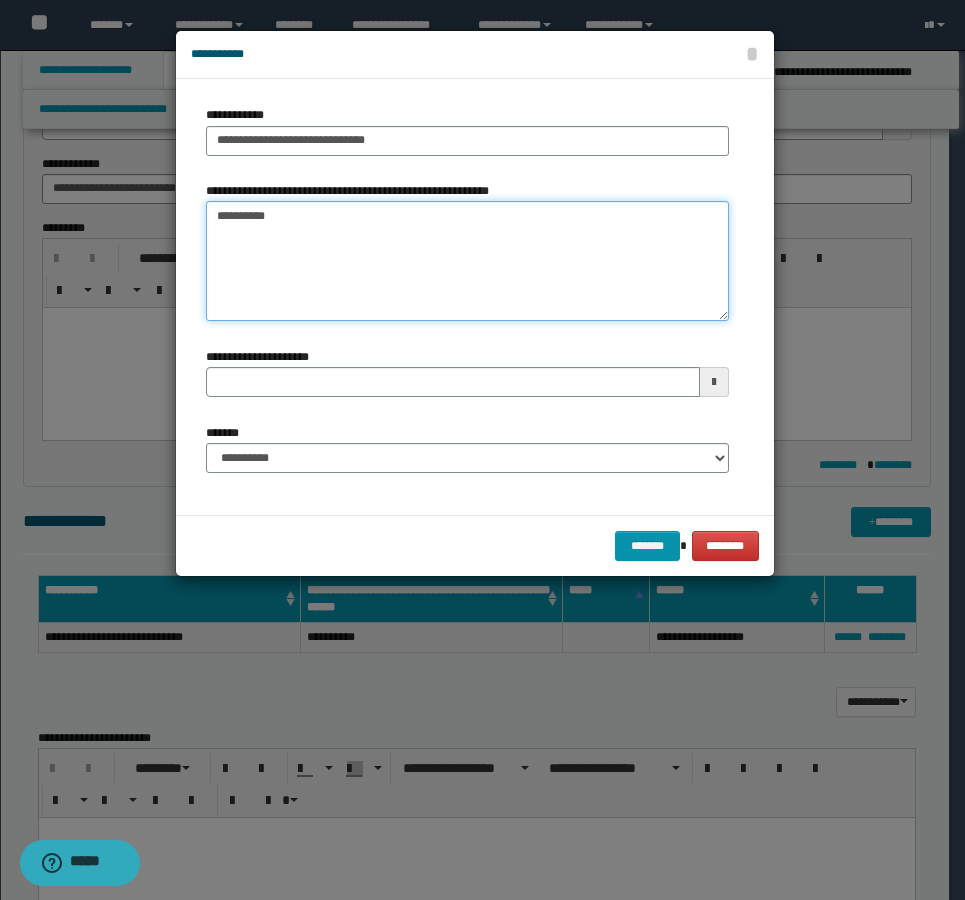 type on "**********" 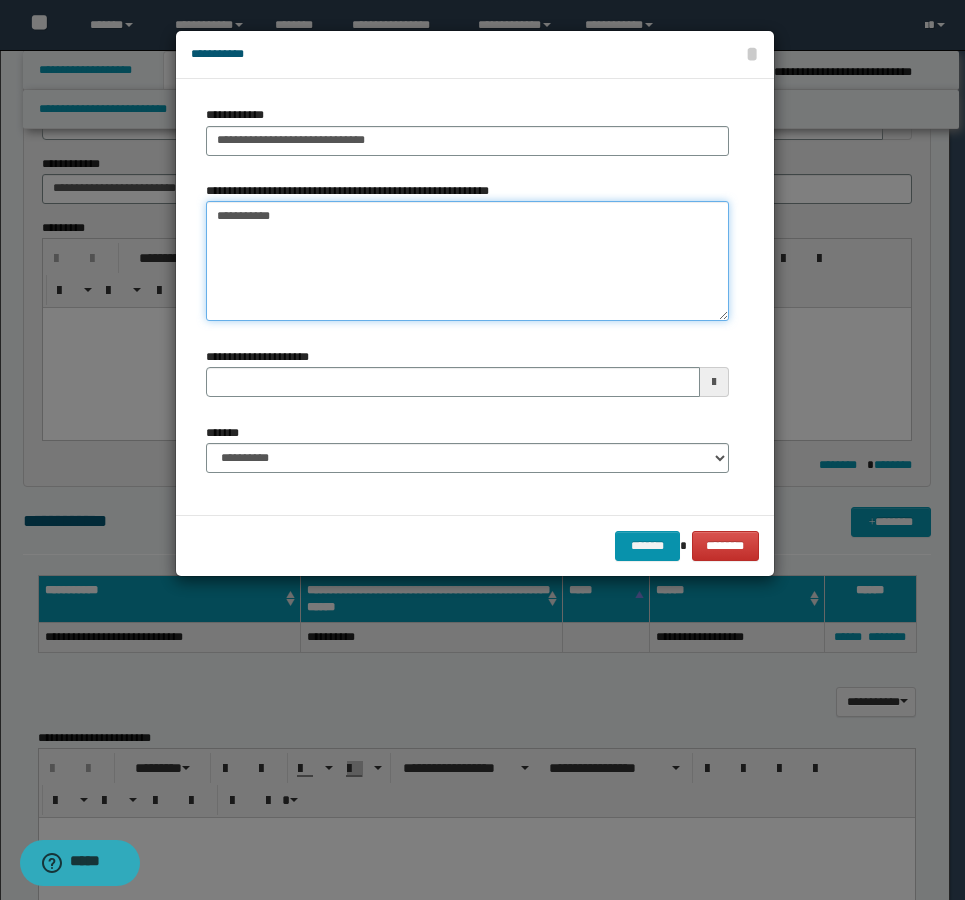 type 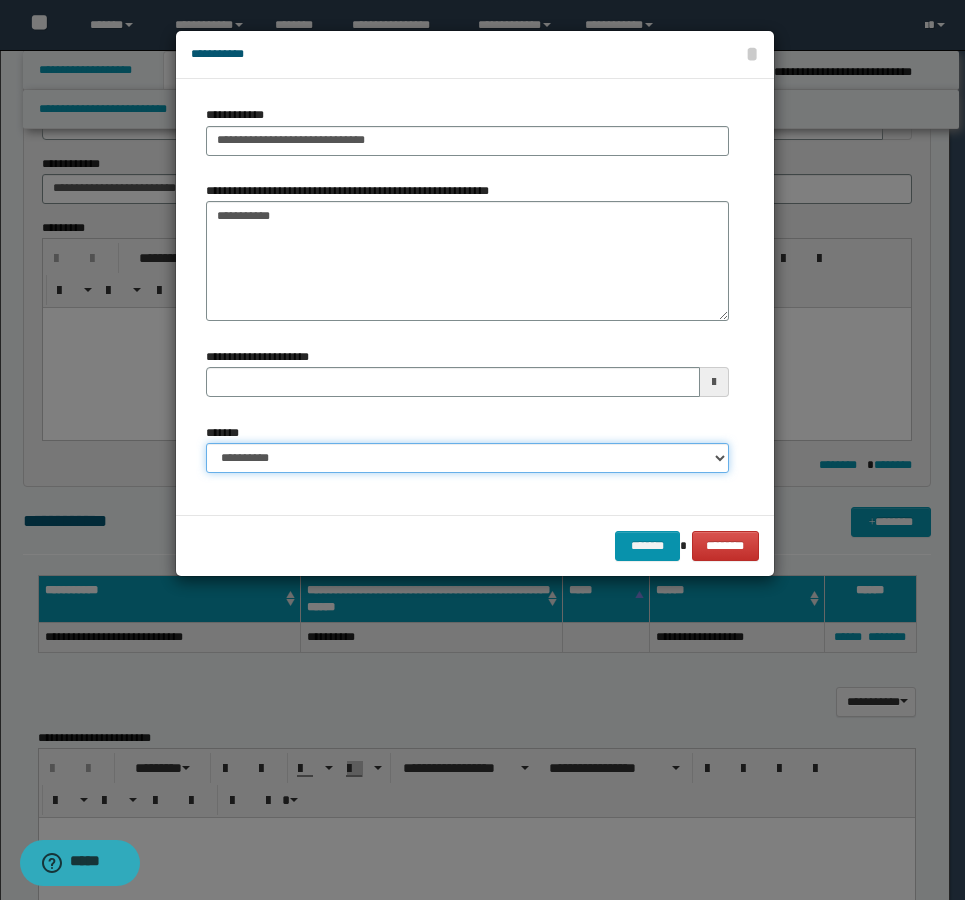 click on "**********" at bounding box center (467, 458) 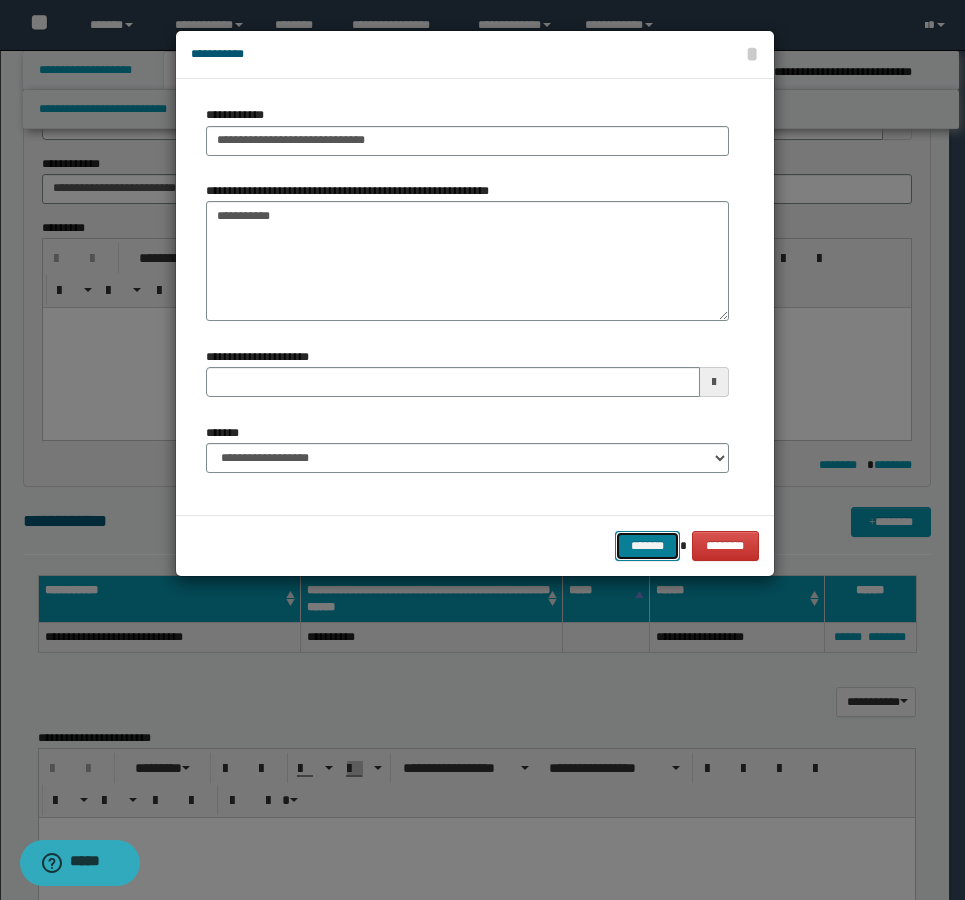click on "*******" at bounding box center [647, 546] 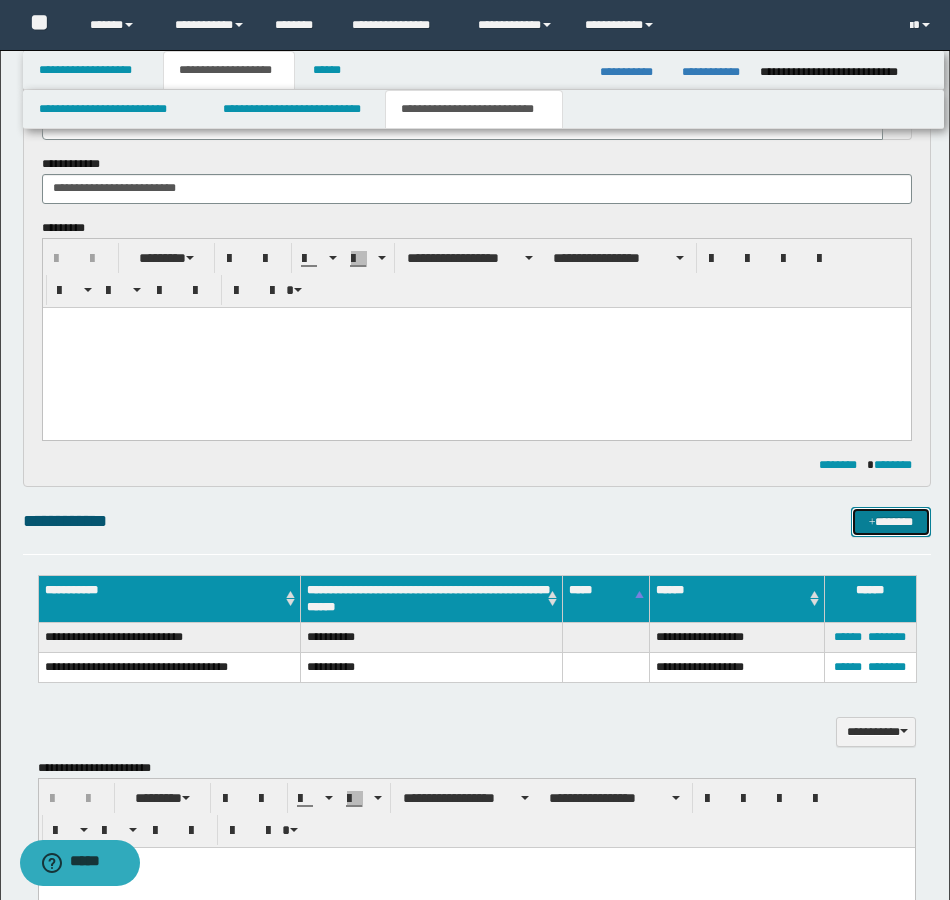 click at bounding box center (872, 523) 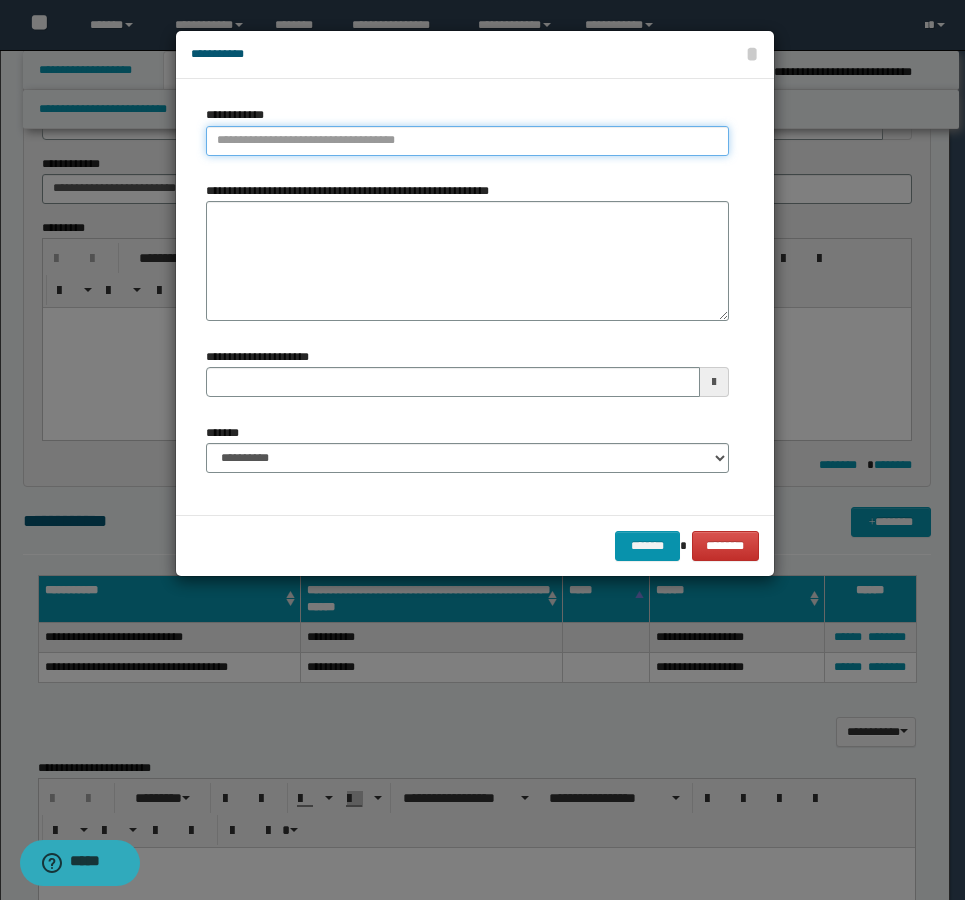 click on "**********" at bounding box center [467, 141] 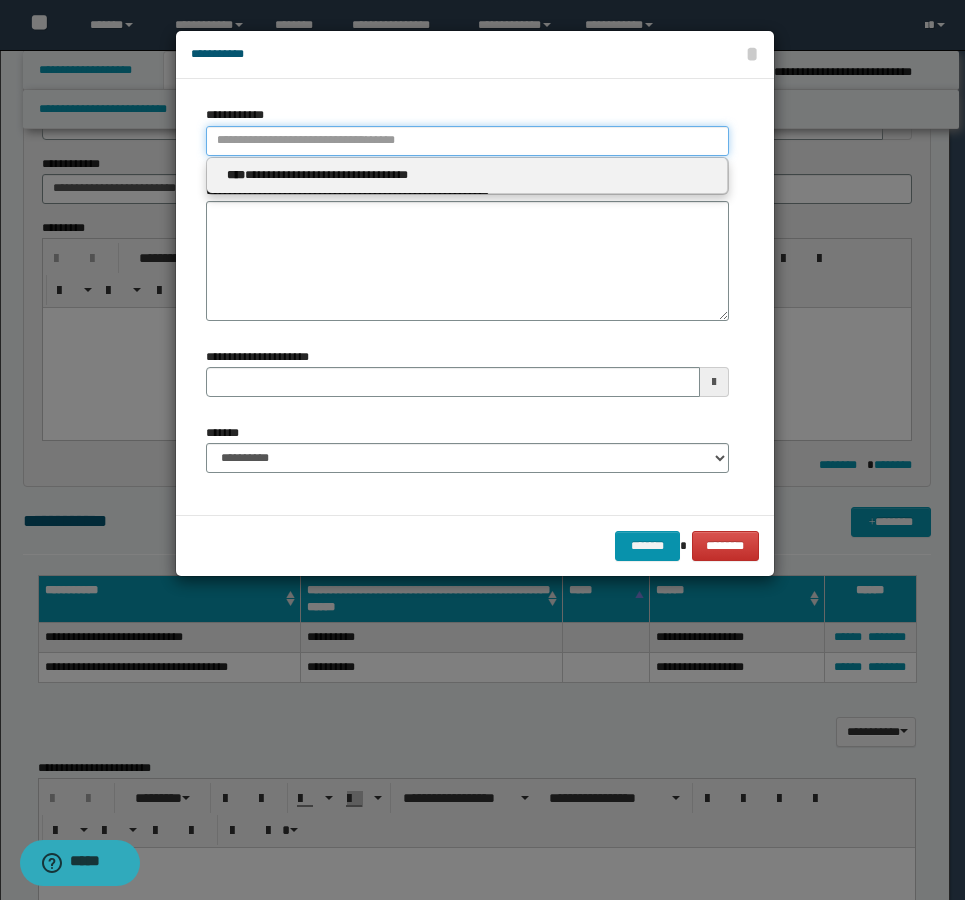 type 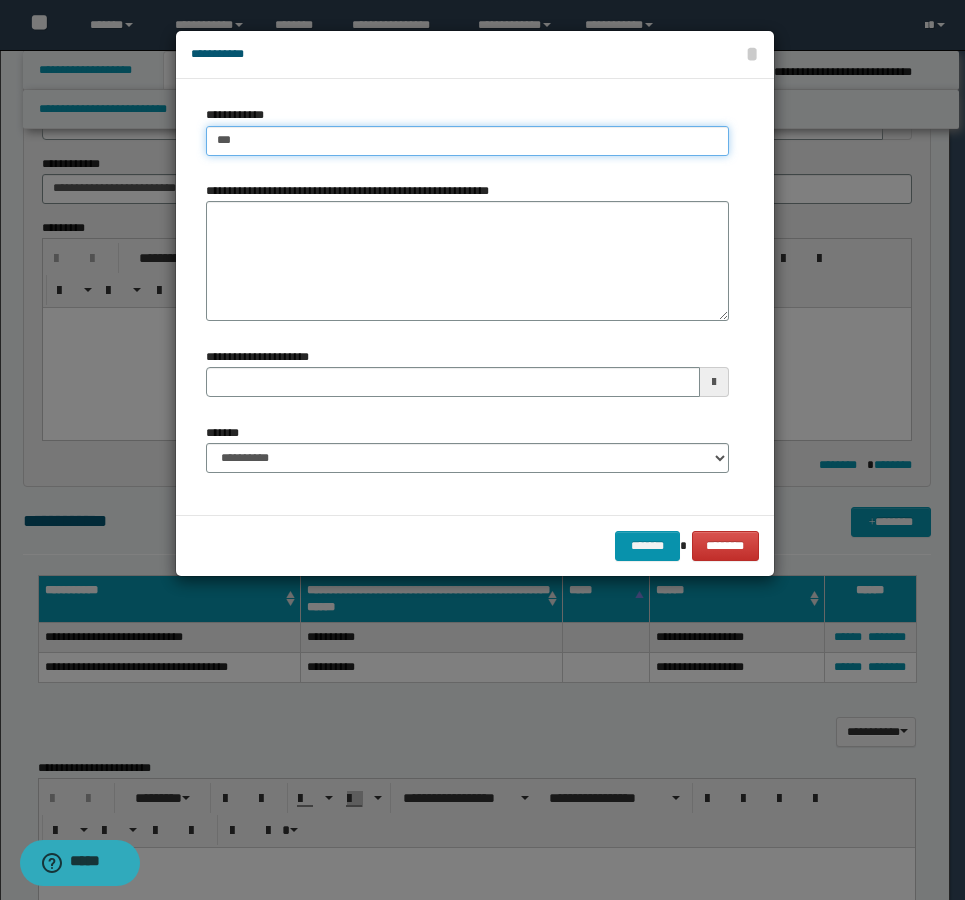 type on "****" 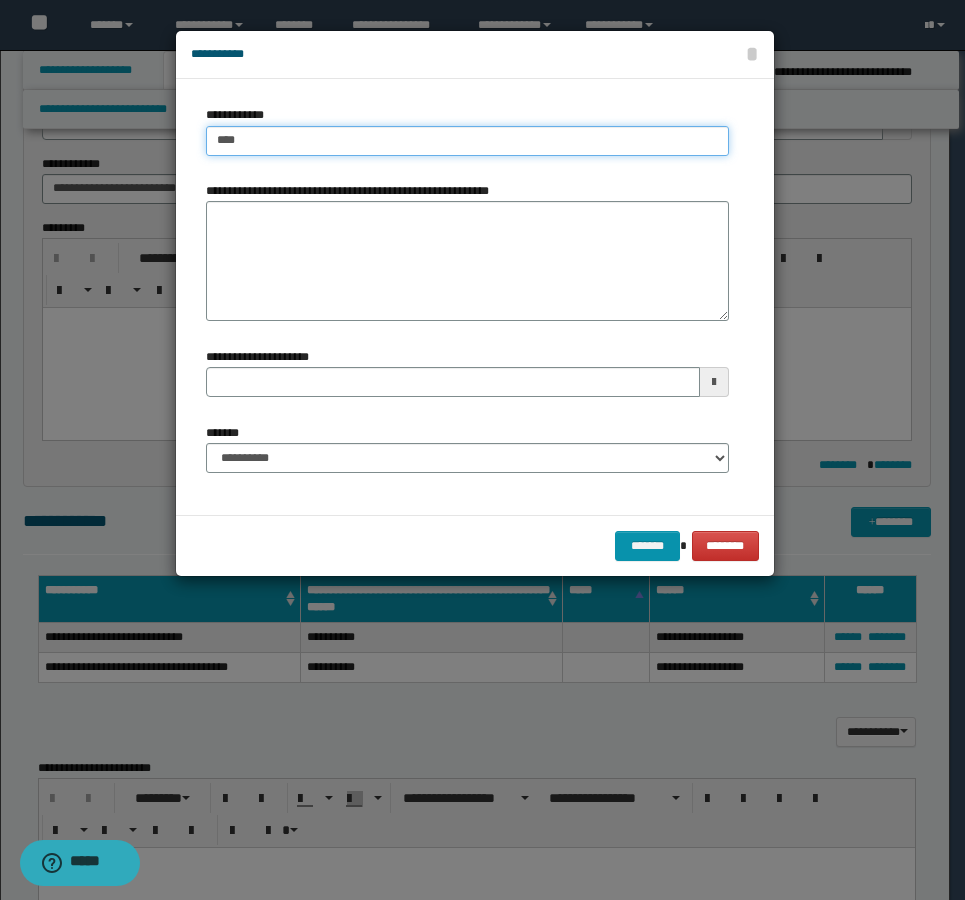 type on "****" 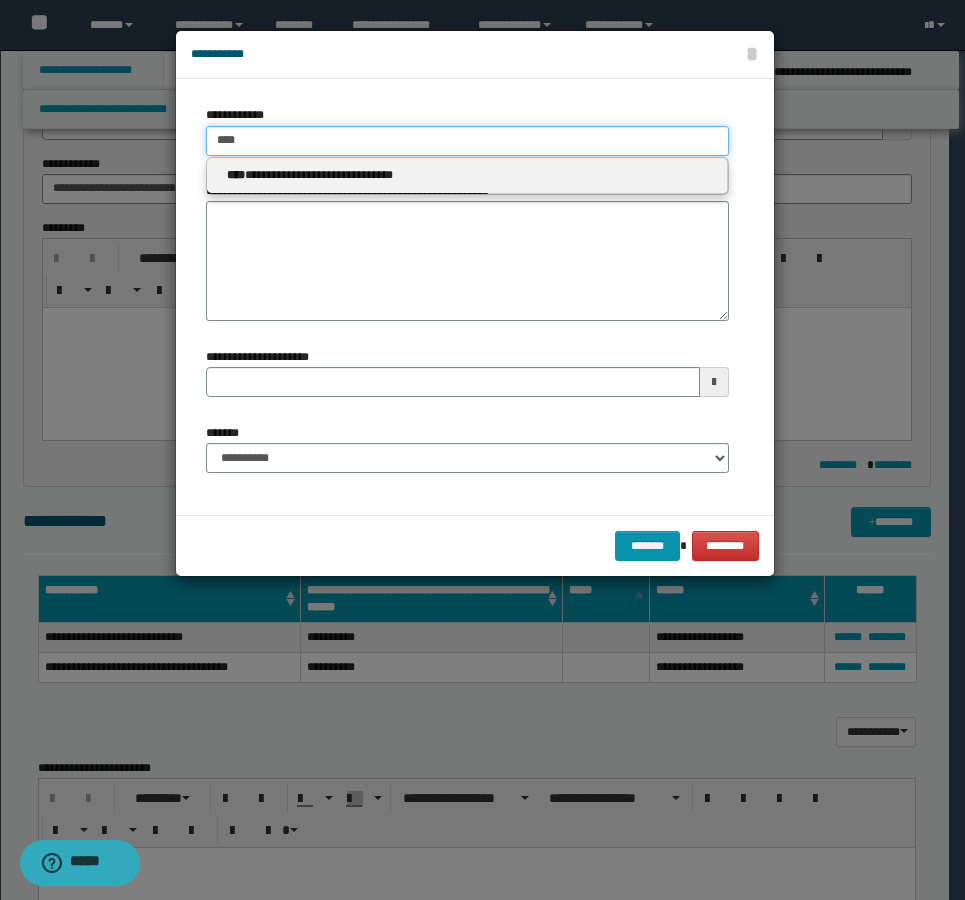 type on "****" 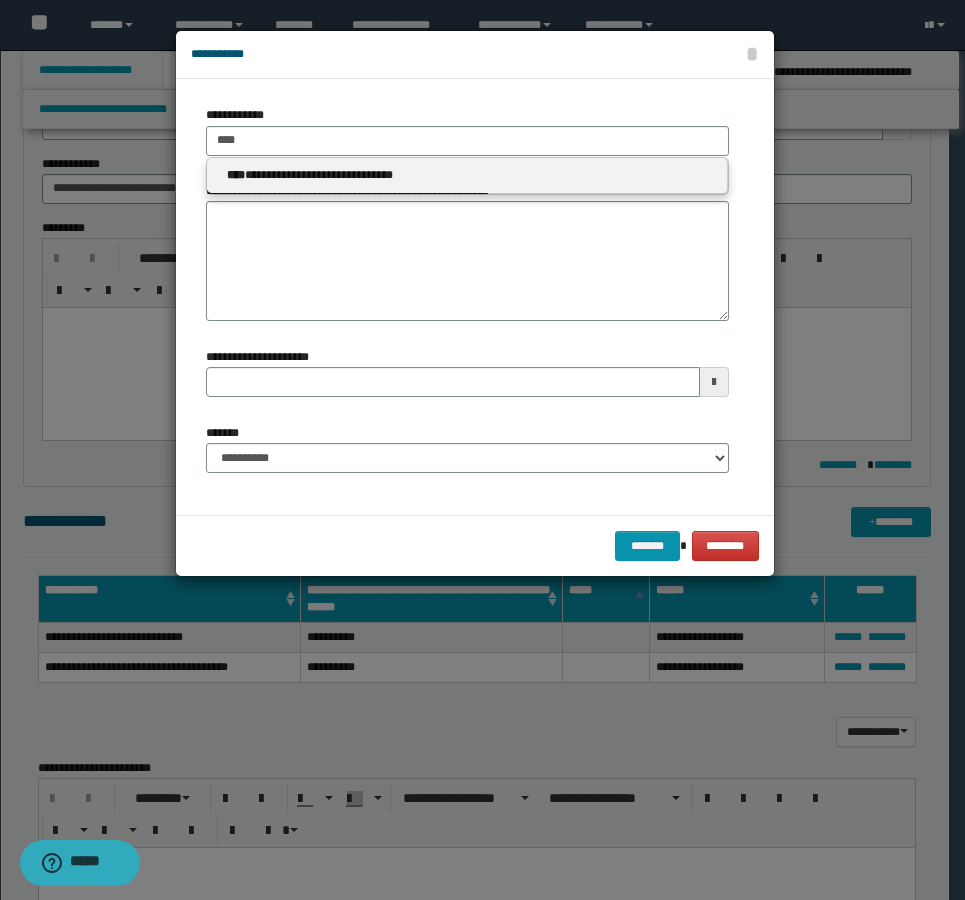click on "**********" at bounding box center (467, 175) 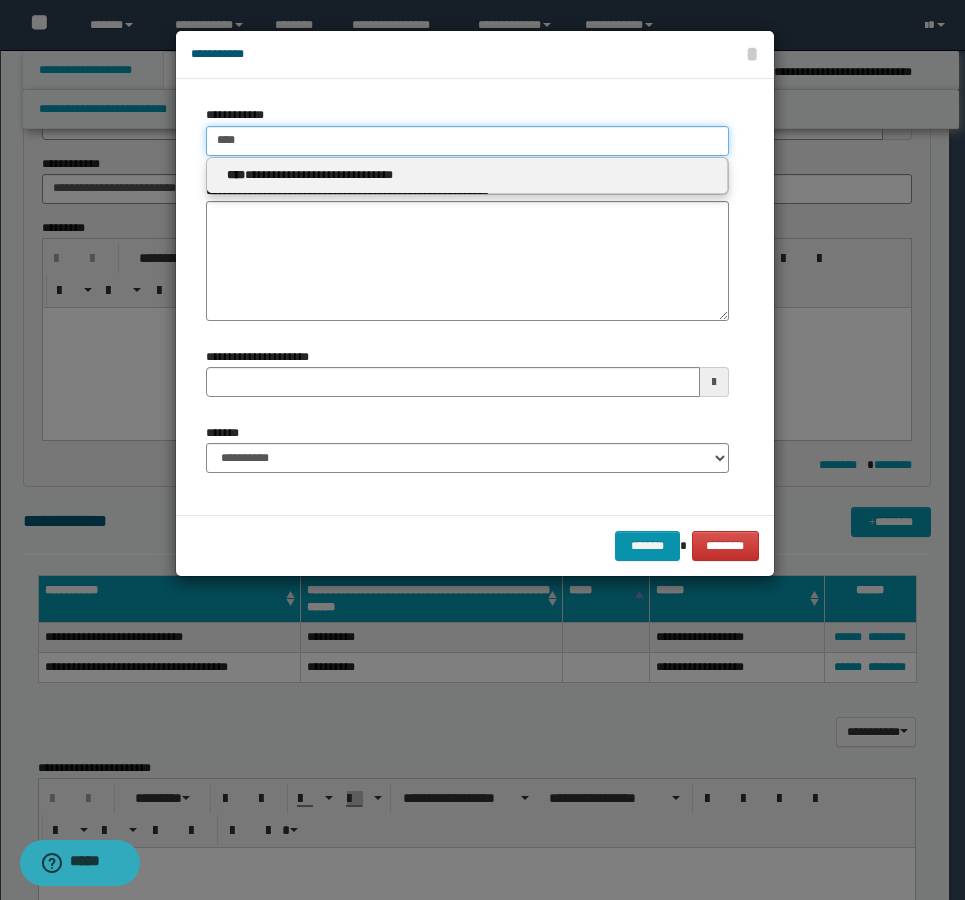 type 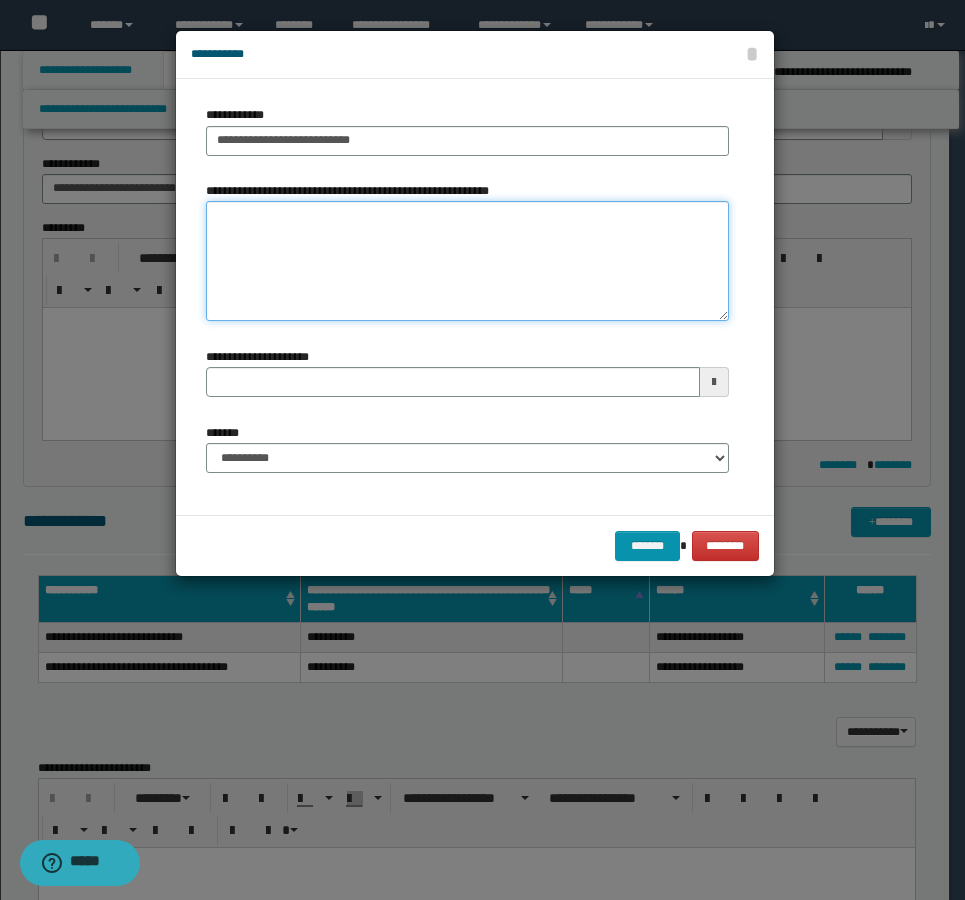 click on "**********" at bounding box center [467, 261] 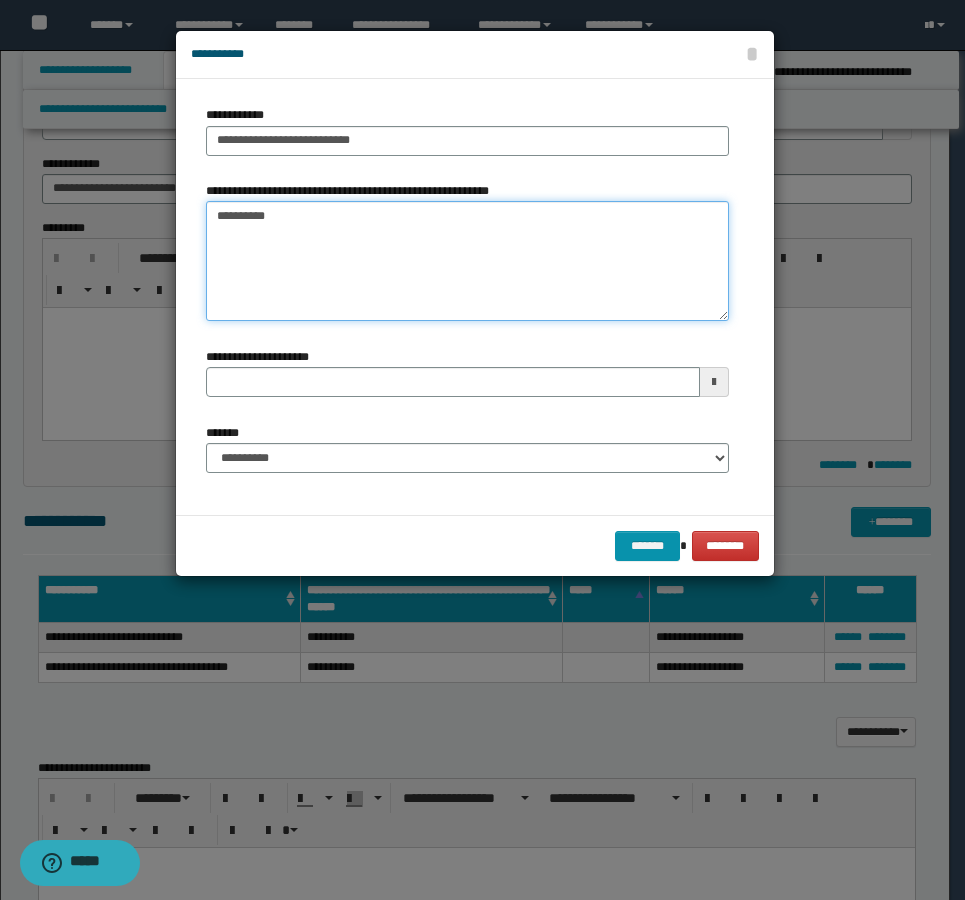 type on "**********" 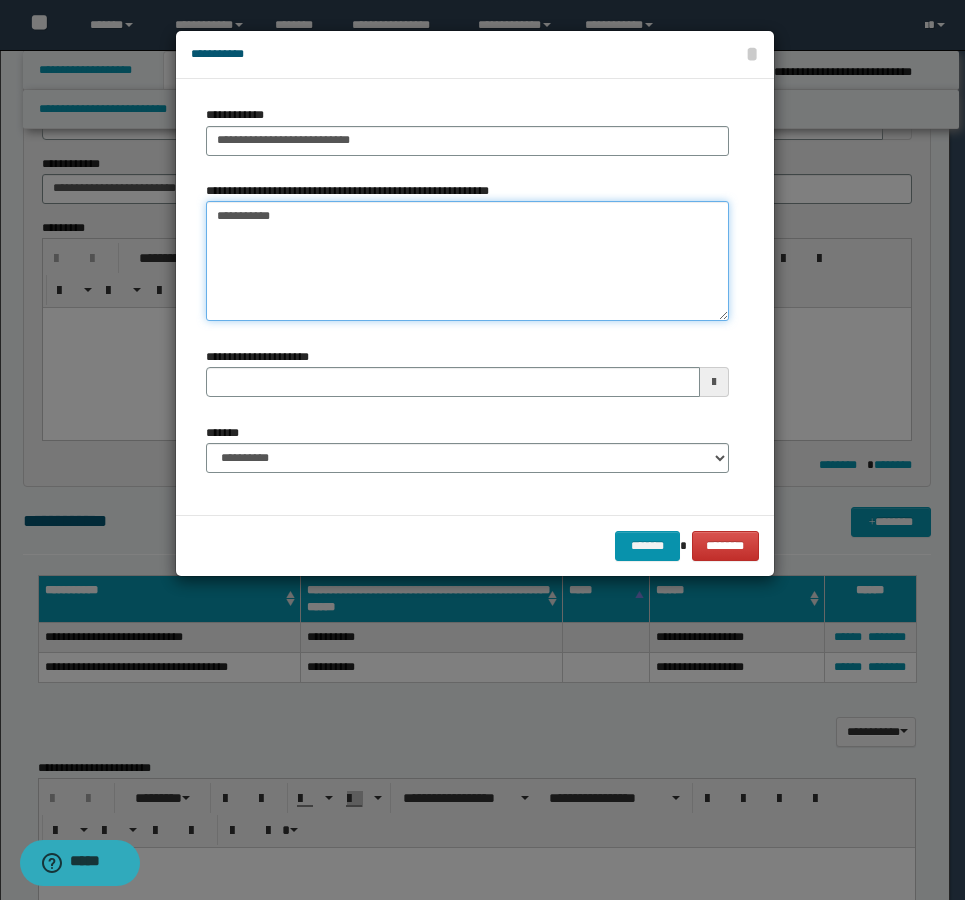 type 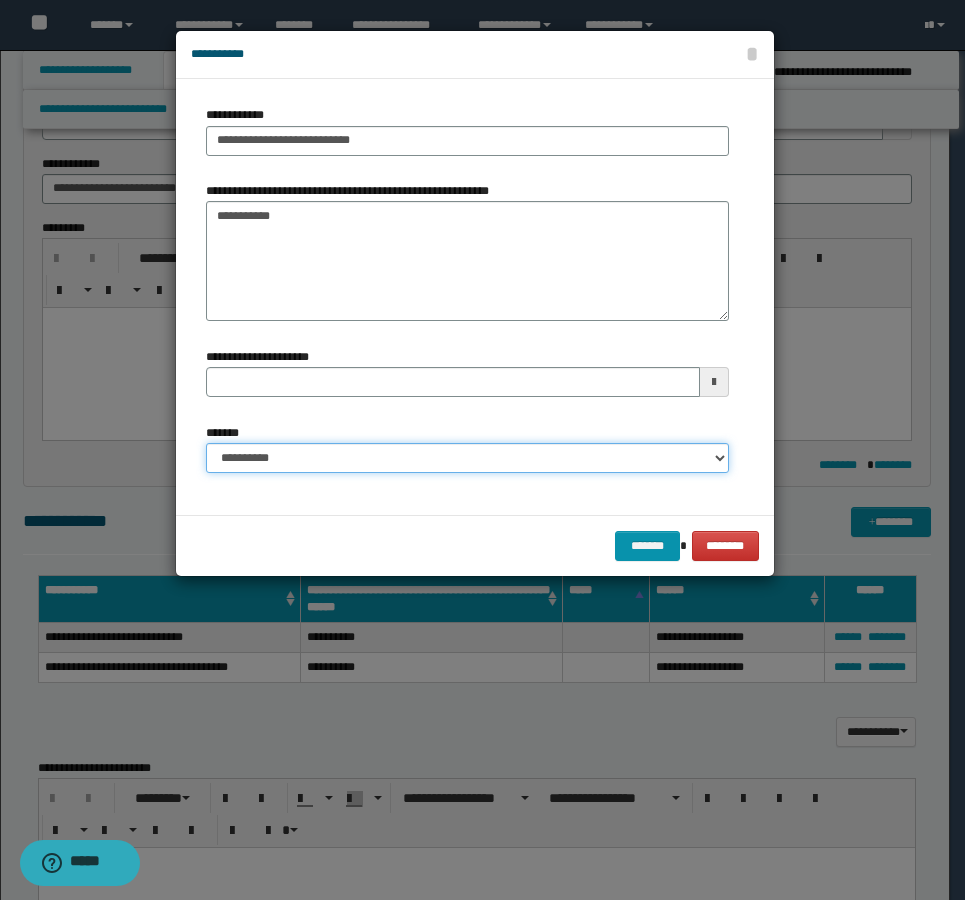 drag, startPoint x: 582, startPoint y: 444, endPoint x: 567, endPoint y: 463, distance: 24.207438 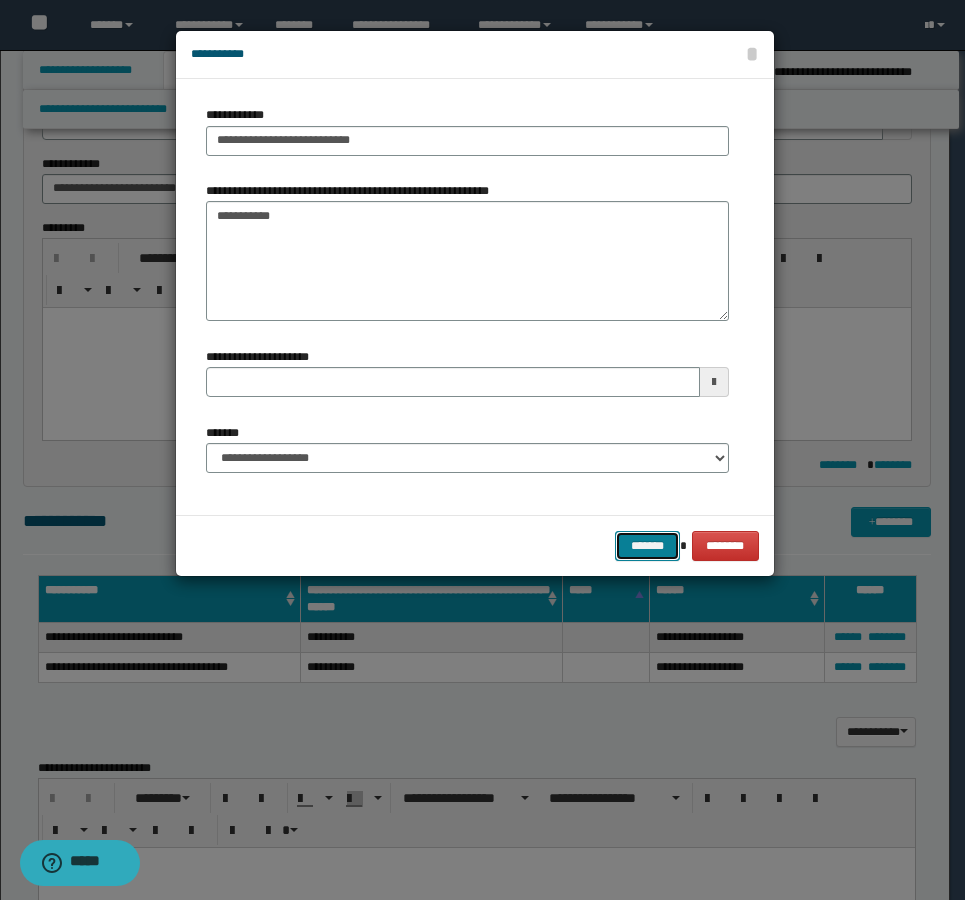 click on "*******" at bounding box center [647, 546] 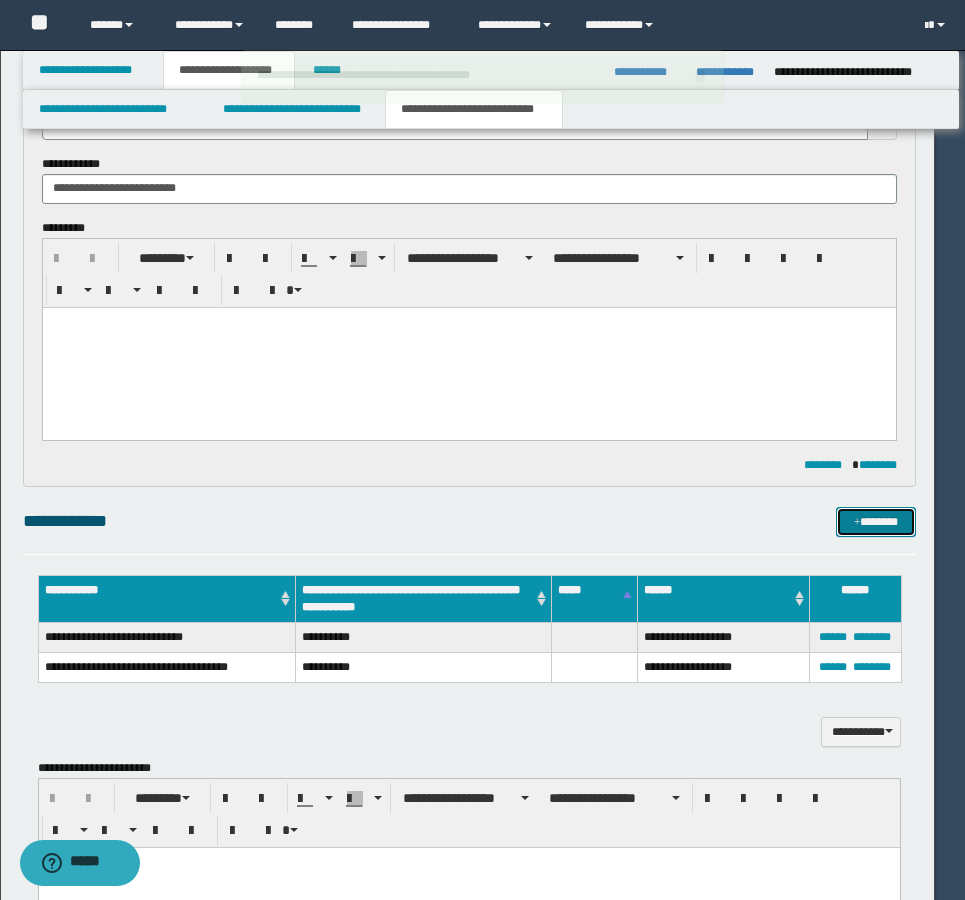 type 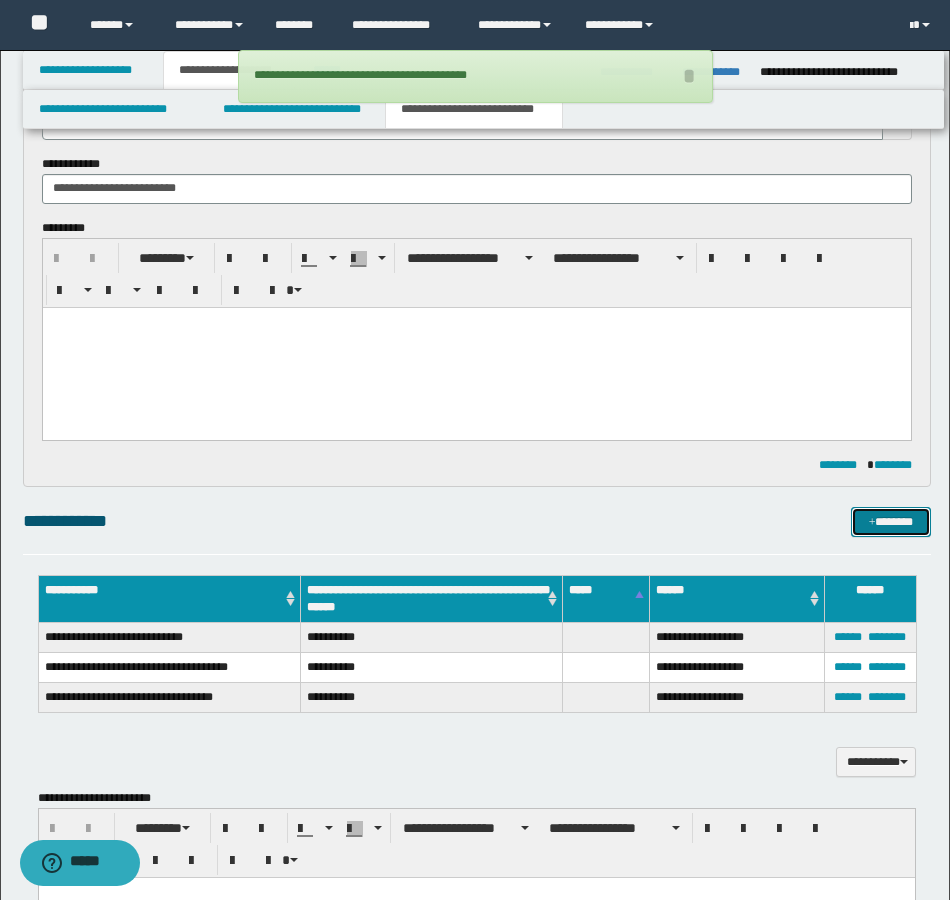 click on "*******" at bounding box center (891, 522) 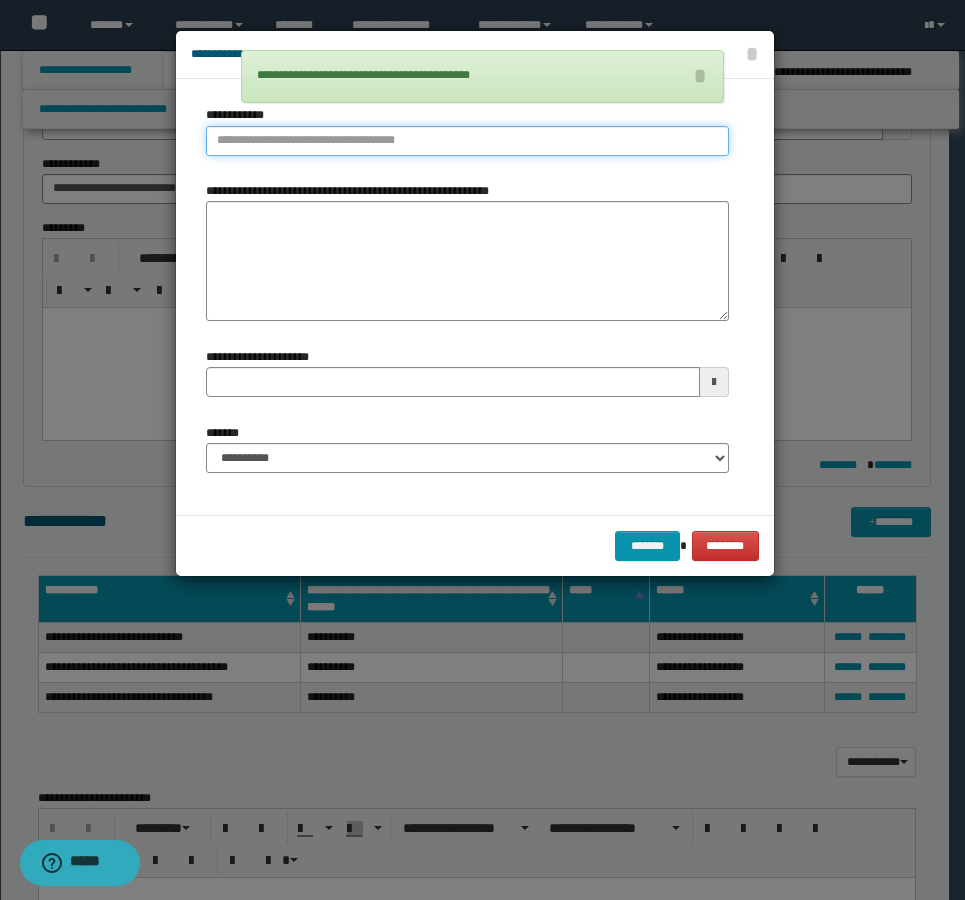 type on "**********" 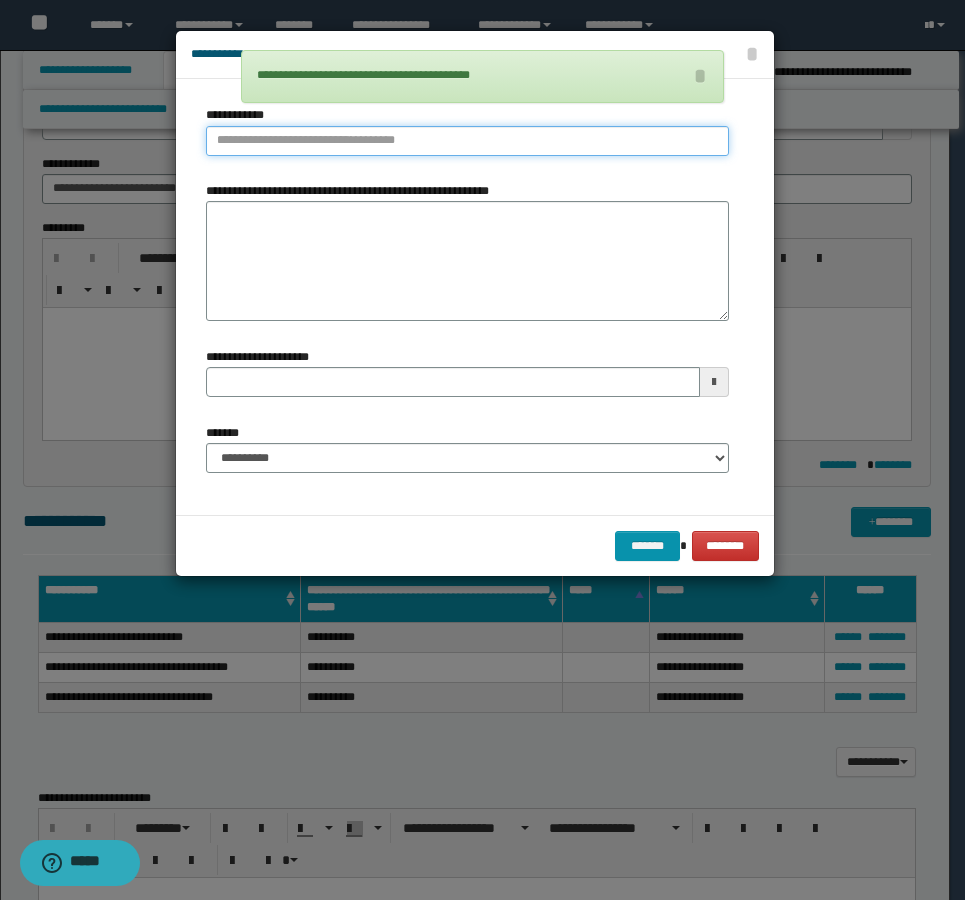 click on "**********" at bounding box center [467, 141] 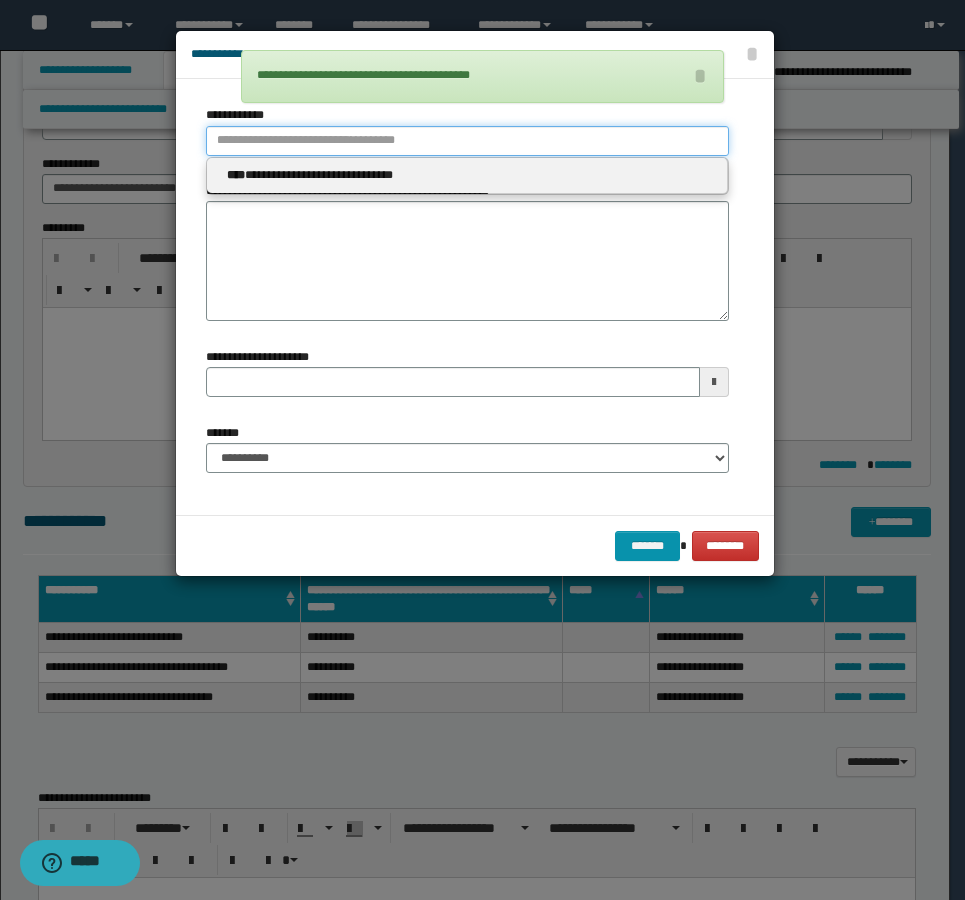 type 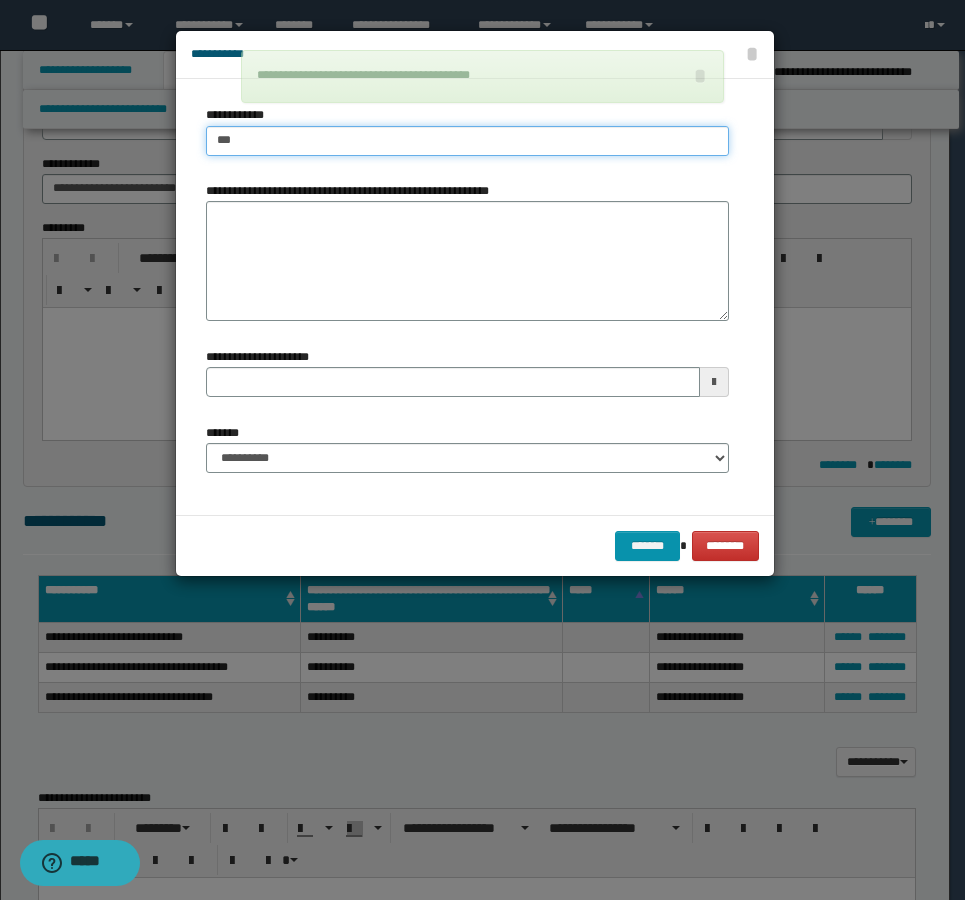 type on "****" 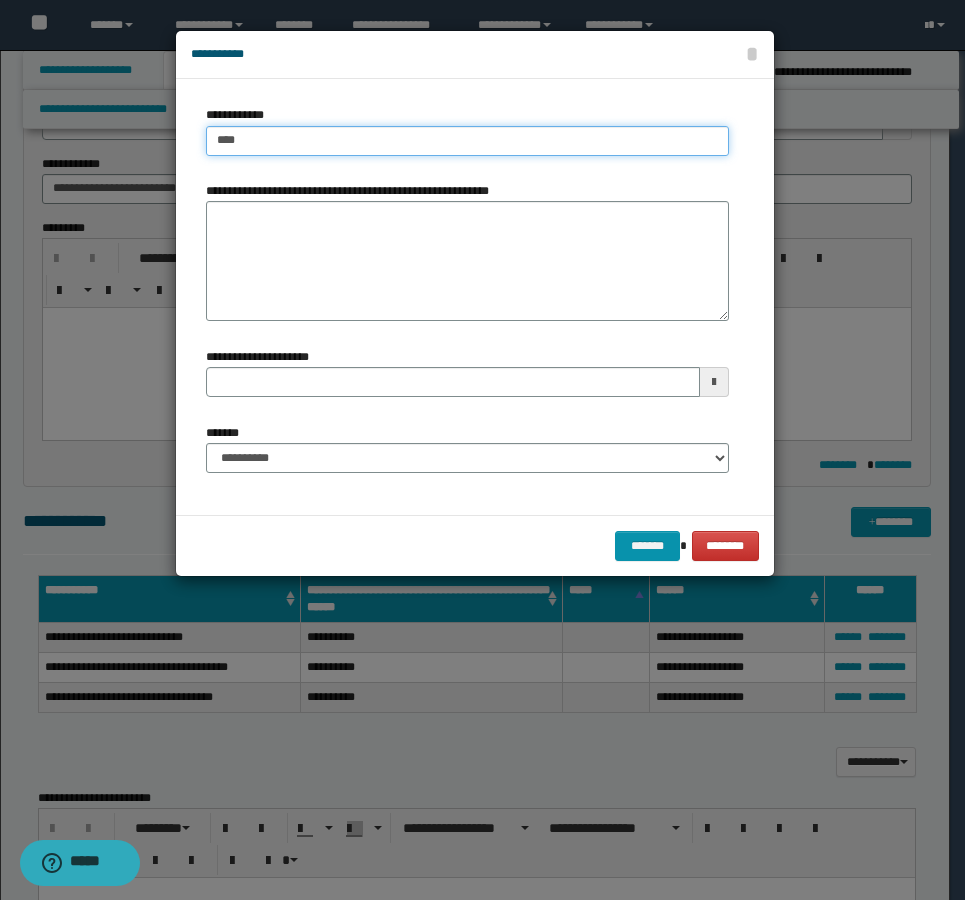 type on "****" 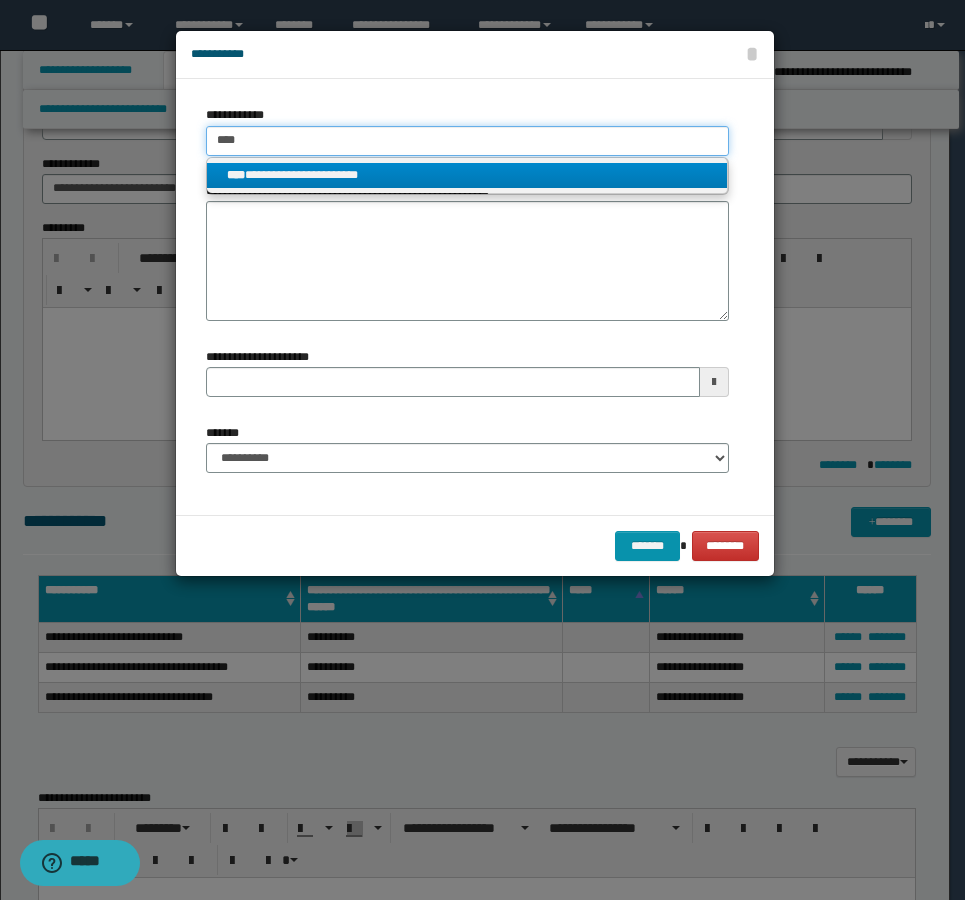 type on "****" 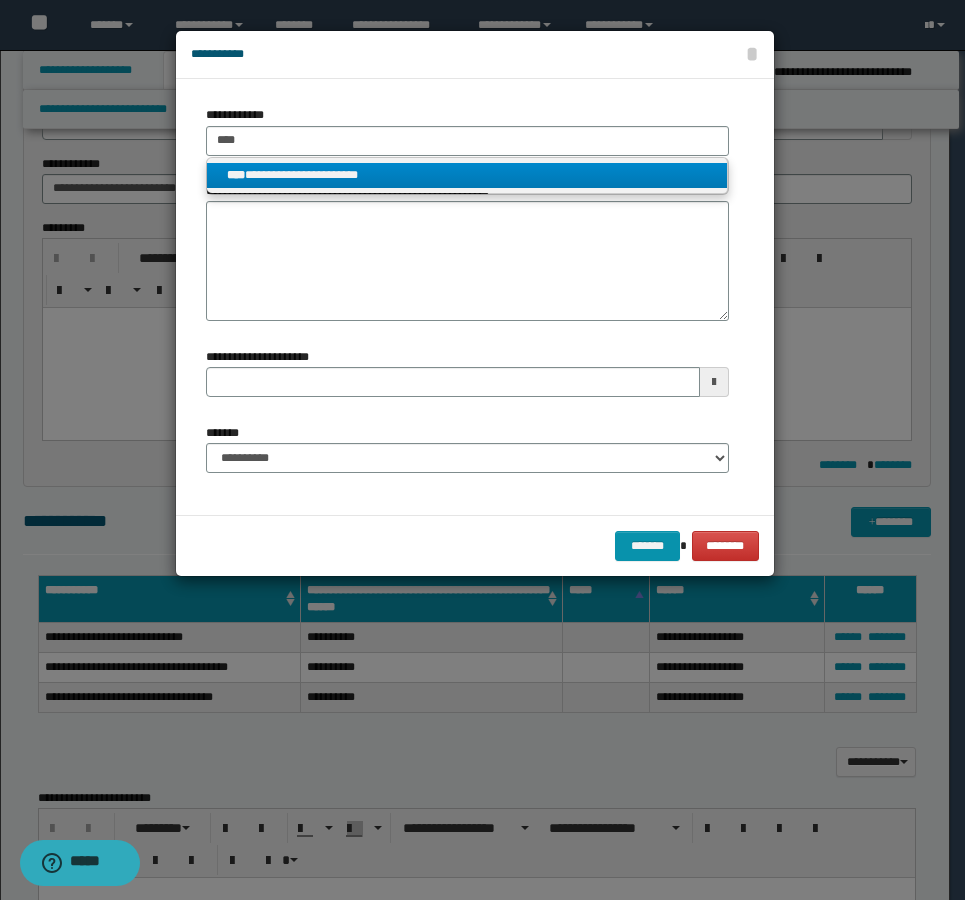 click on "**********" at bounding box center [467, 175] 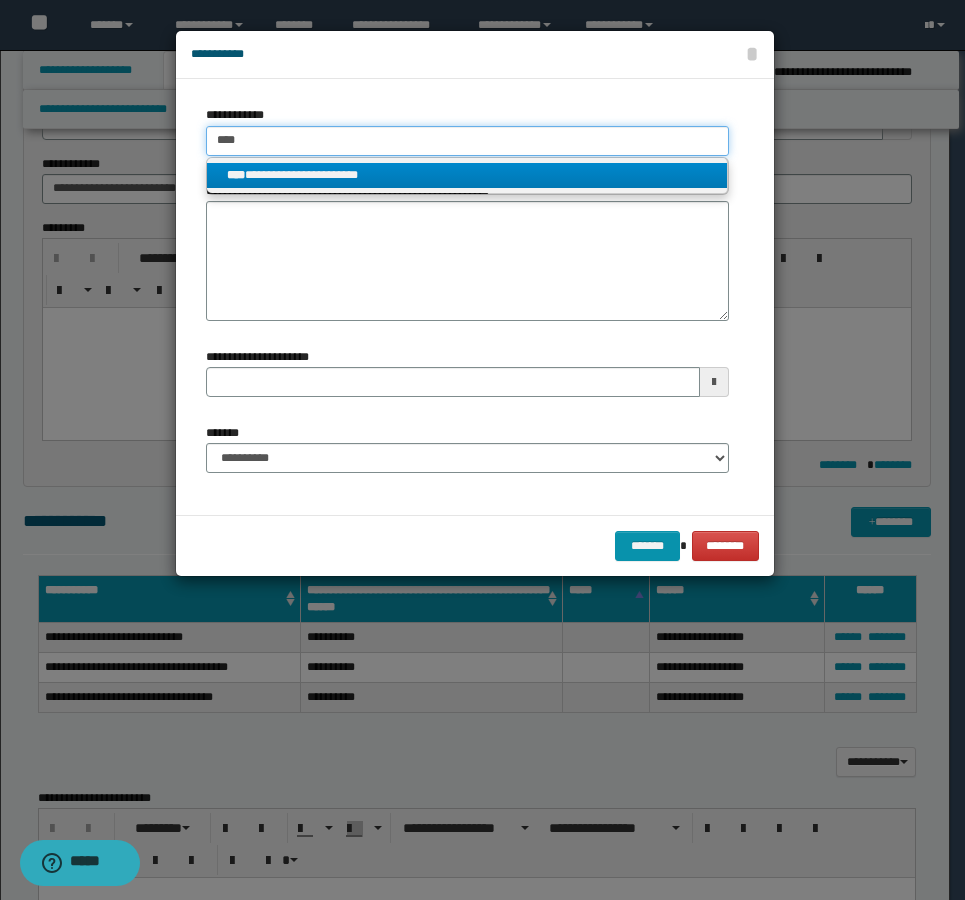 type 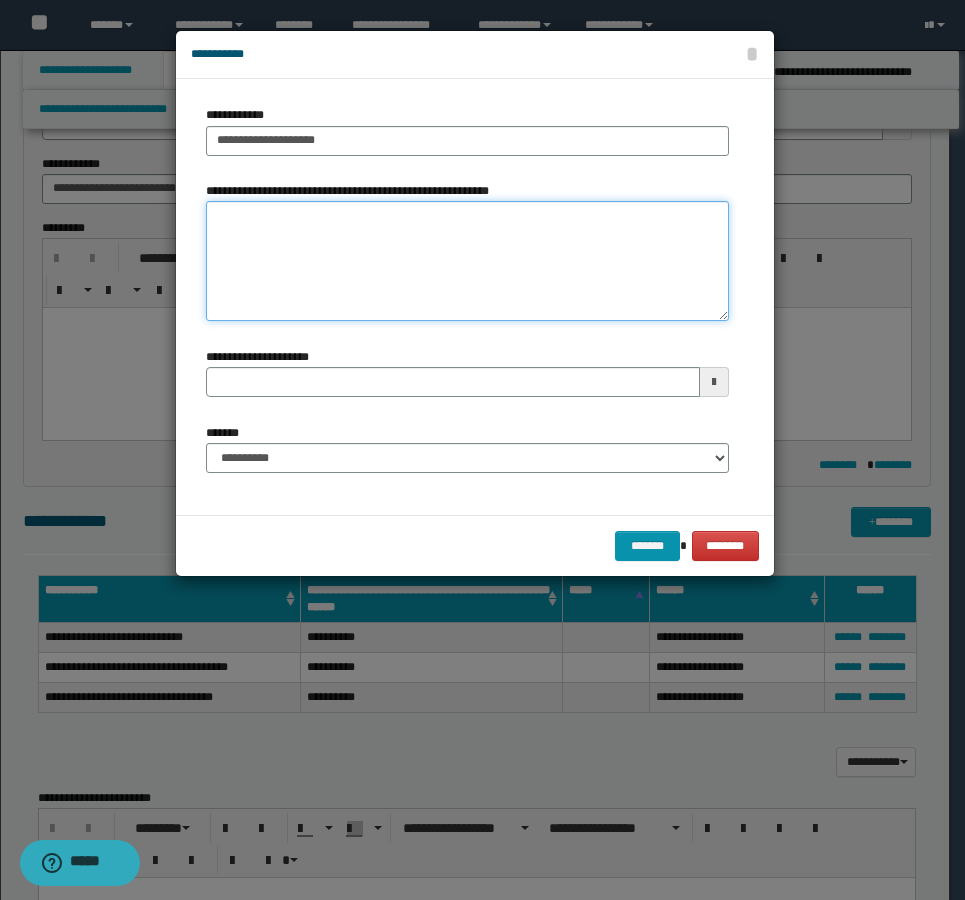 click on "**********" at bounding box center (467, 261) 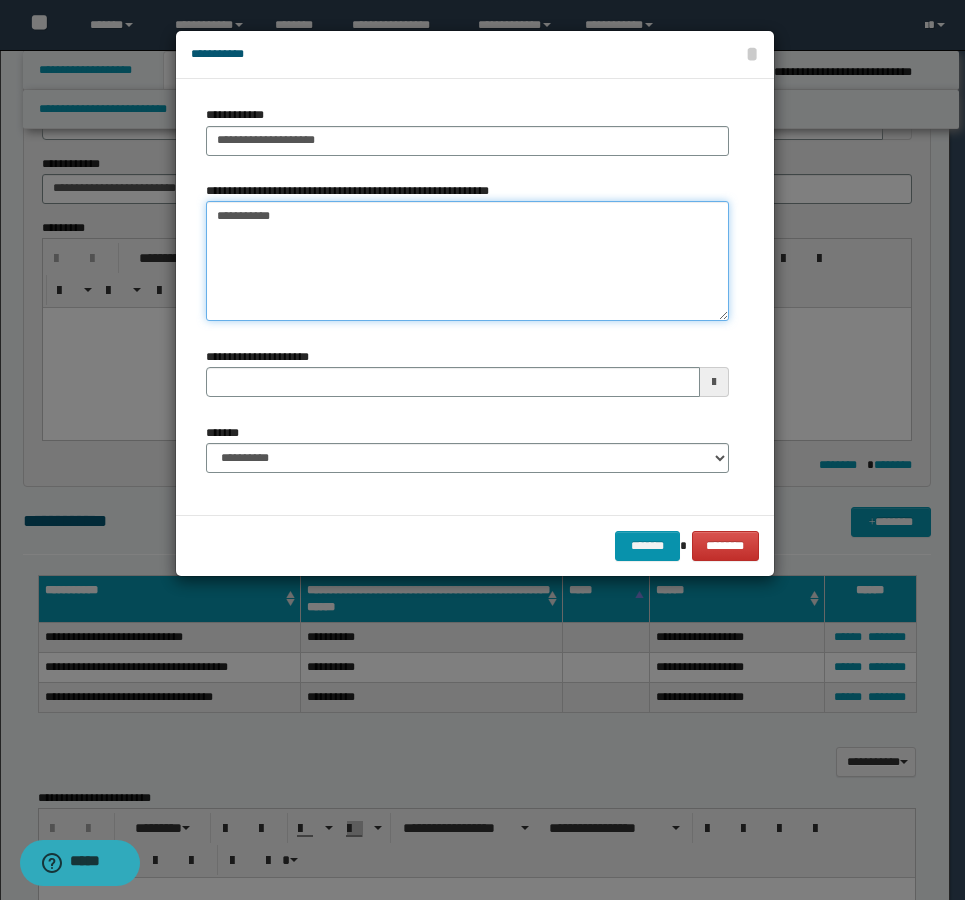 type on "**********" 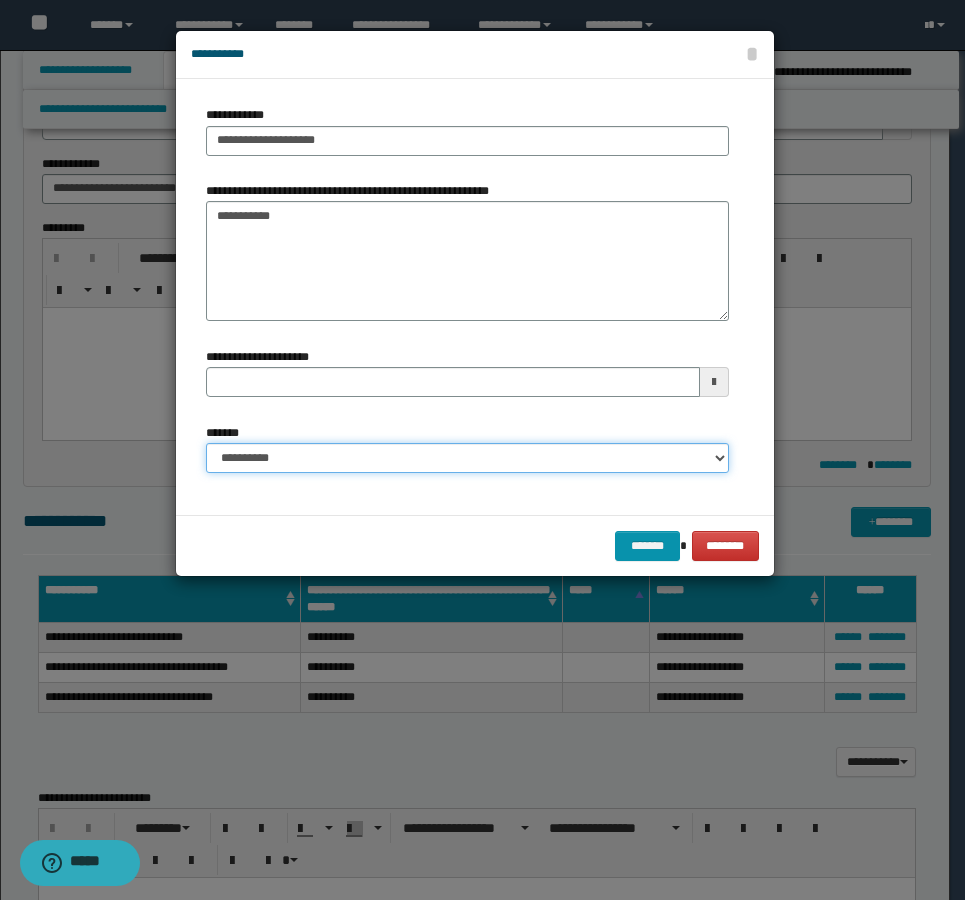 click on "**********" at bounding box center [467, 458] 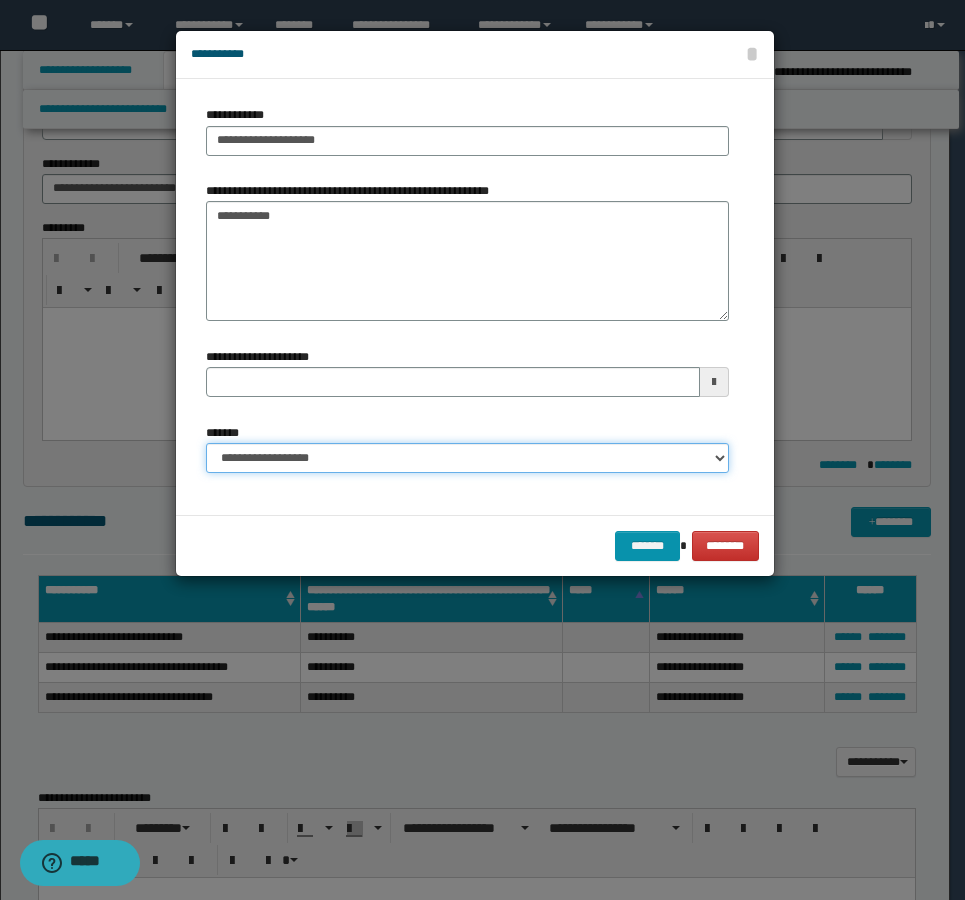 click on "**********" at bounding box center (467, 458) 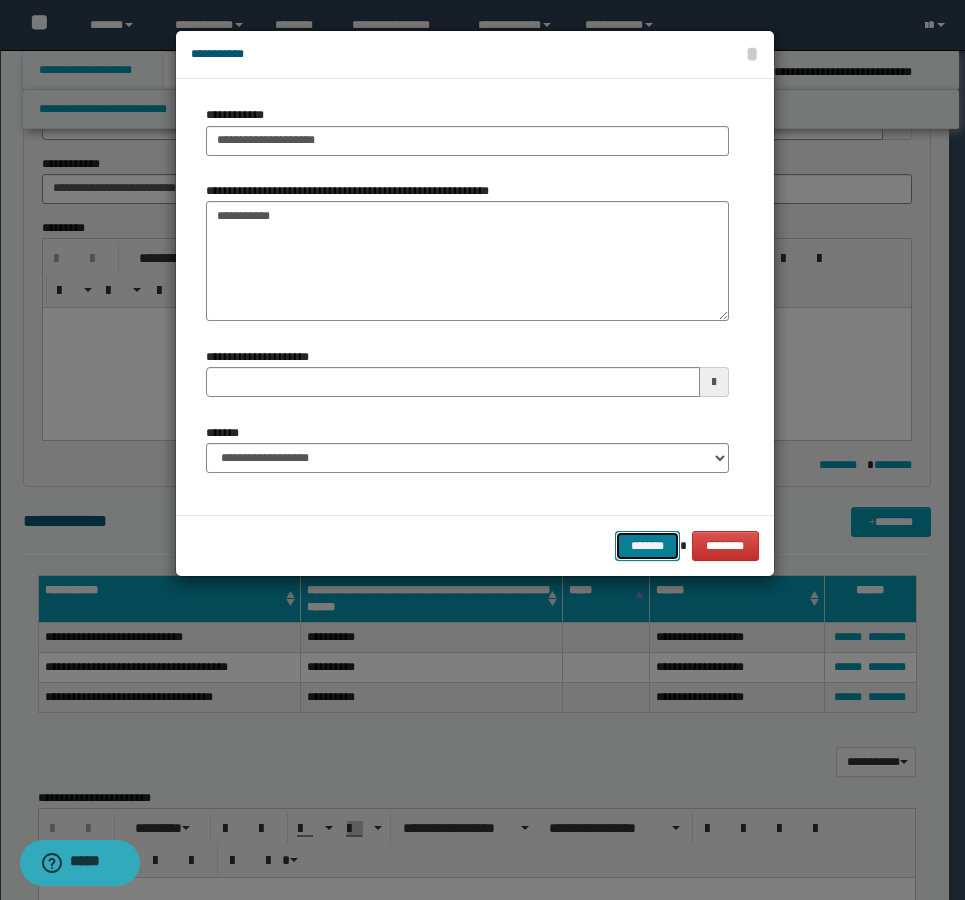 click on "*******" at bounding box center (647, 546) 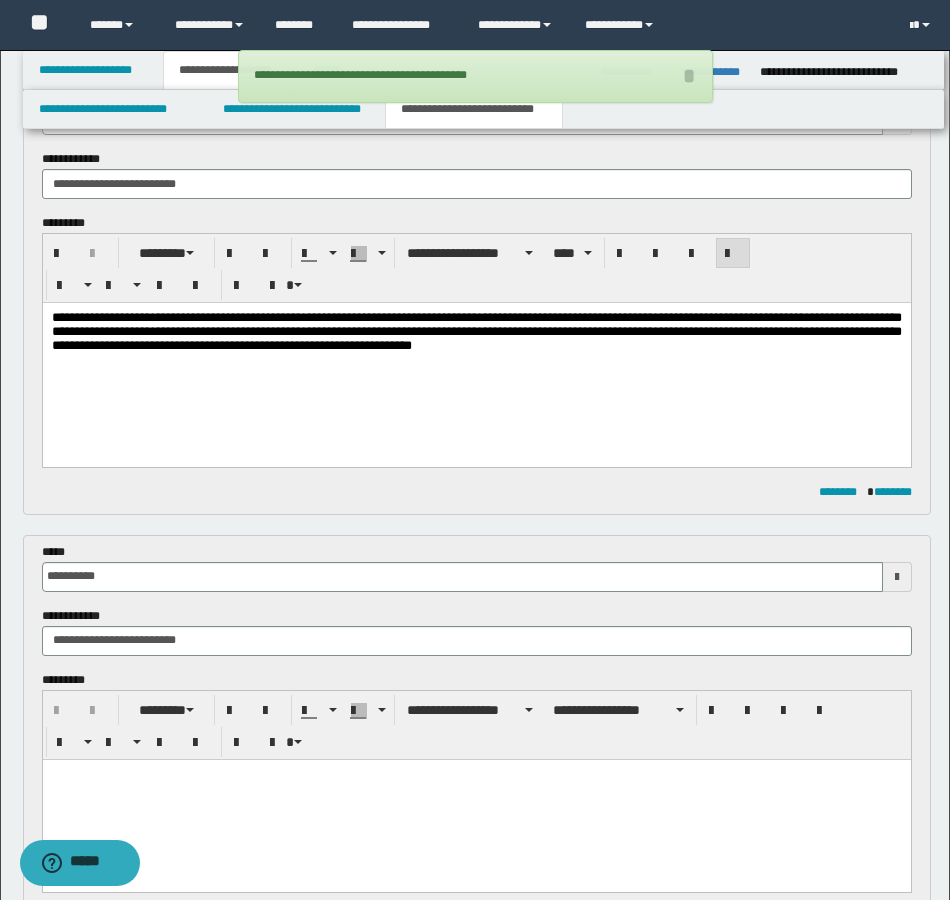 scroll, scrollTop: 0, scrollLeft: 0, axis: both 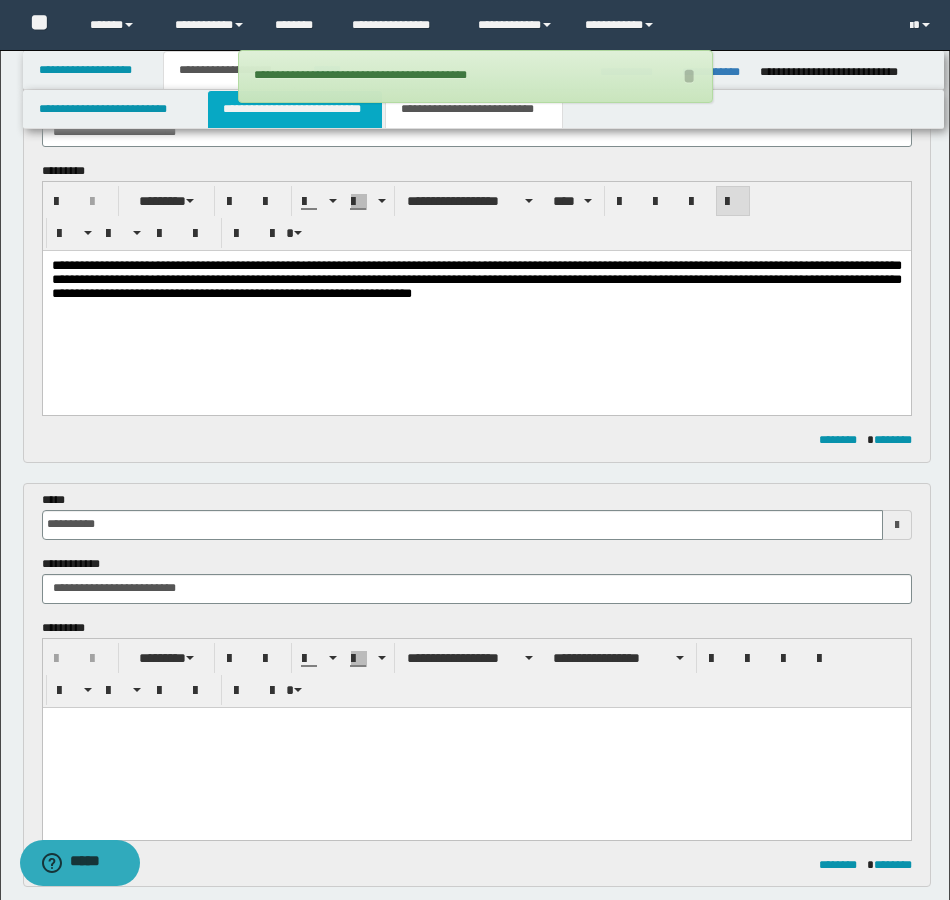 click on "**********" at bounding box center (295, 109) 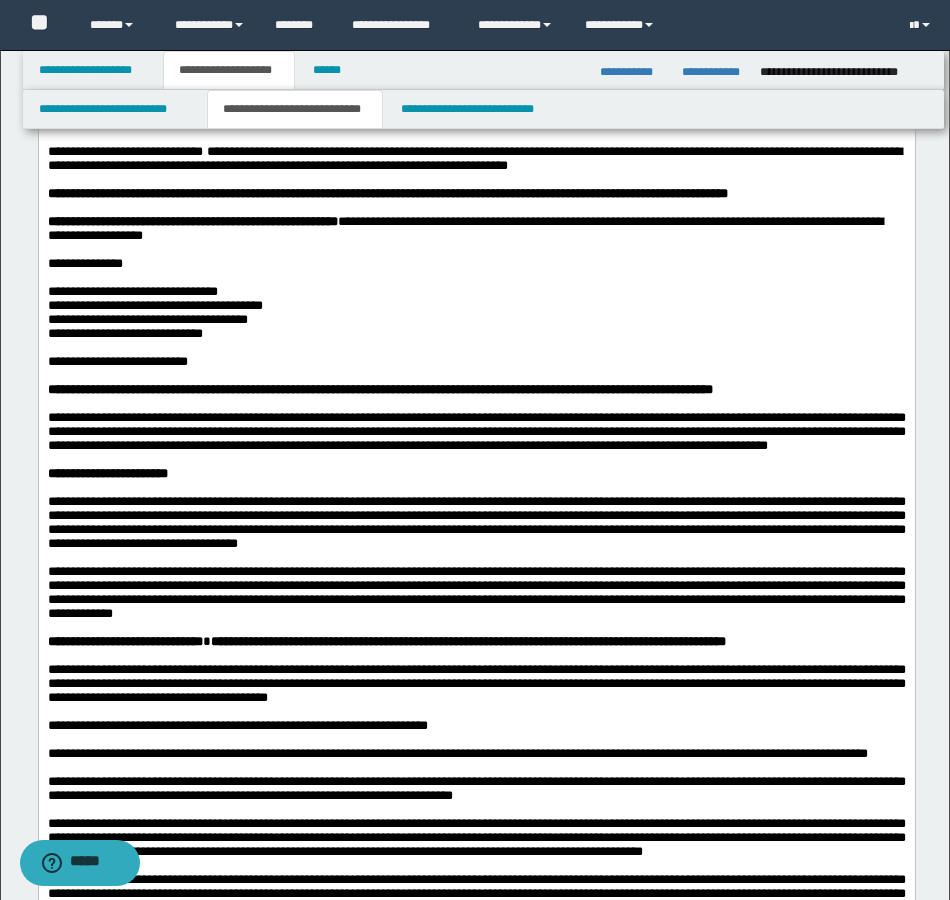 scroll, scrollTop: 0, scrollLeft: 0, axis: both 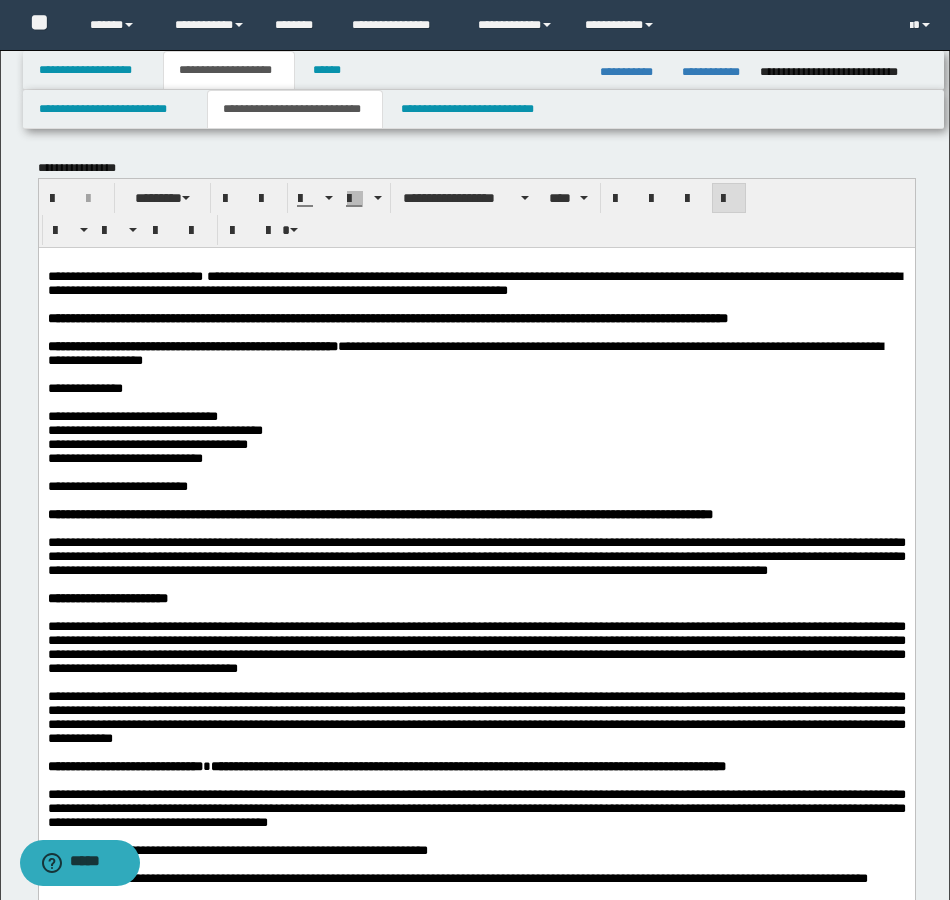 click on "**********" at bounding box center (476, 416) 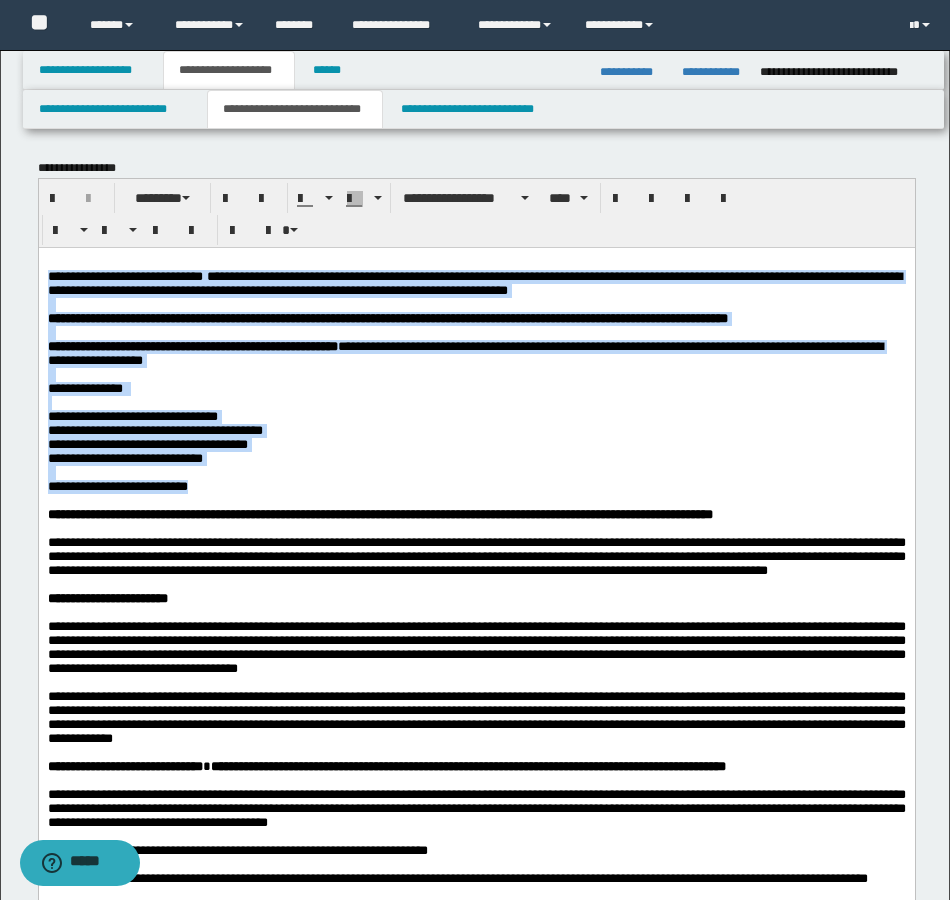 drag, startPoint x: 278, startPoint y: 513, endPoint x: 37, endPoint y: 281, distance: 334.52203 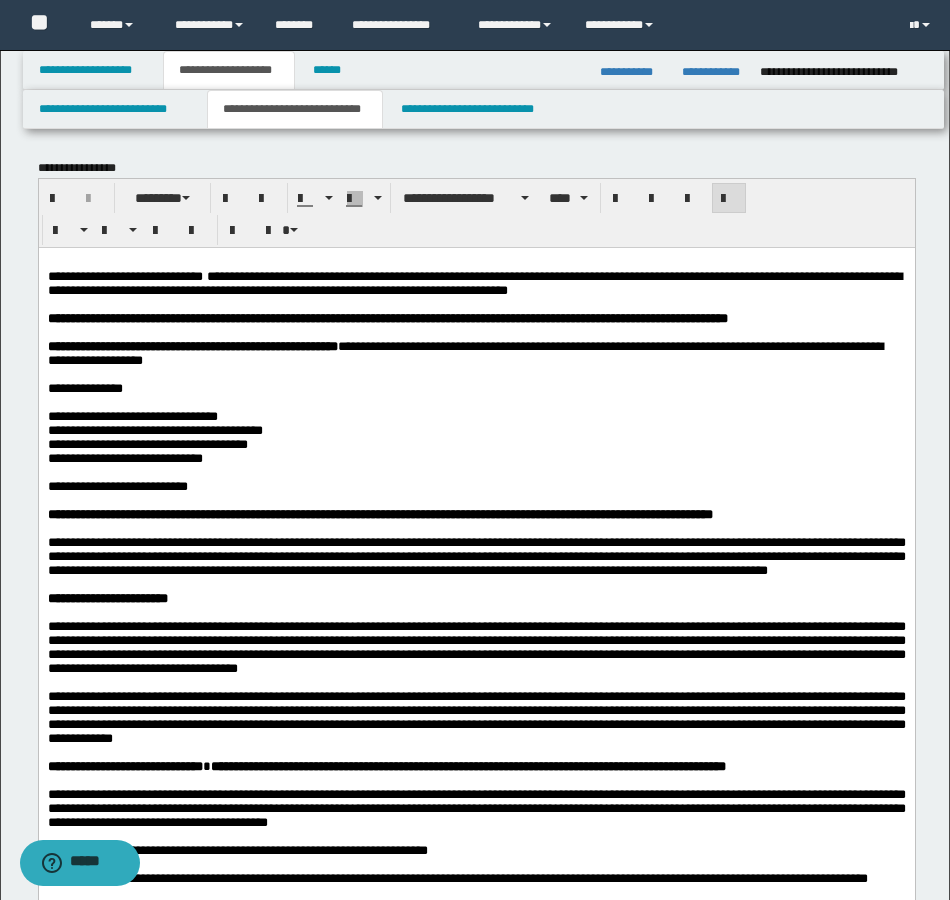 click on "**********" at bounding box center (476, 555) 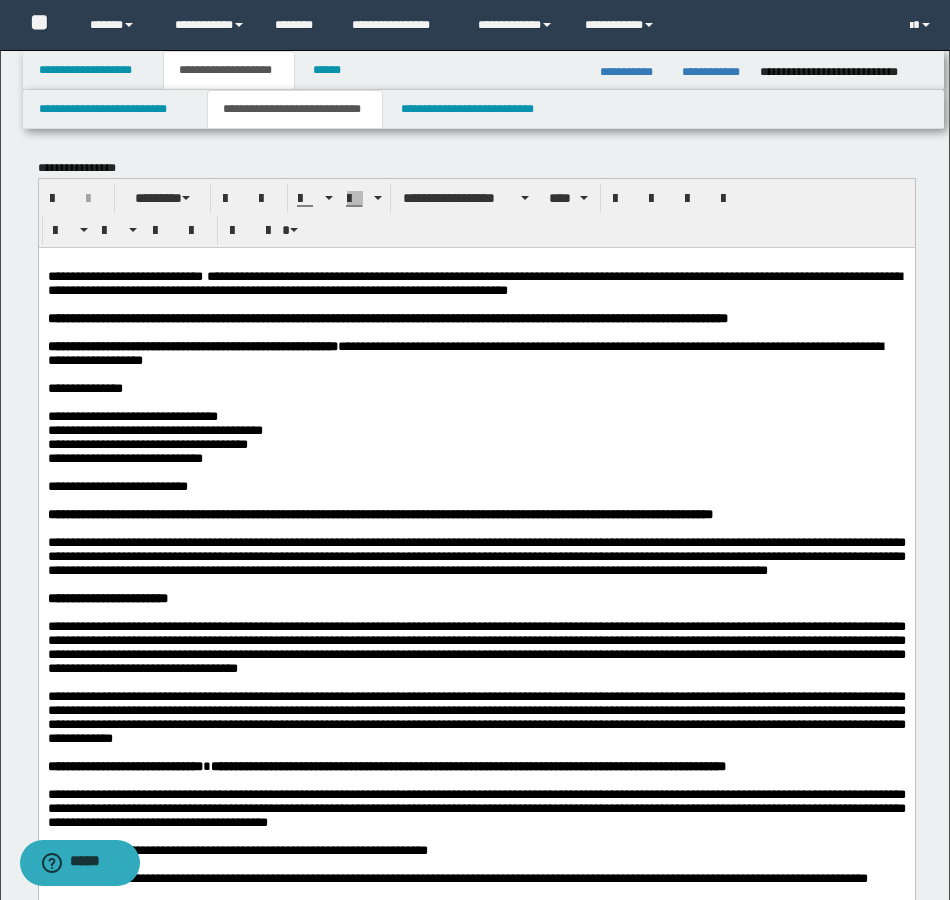click on "**********" at bounding box center [476, 486] 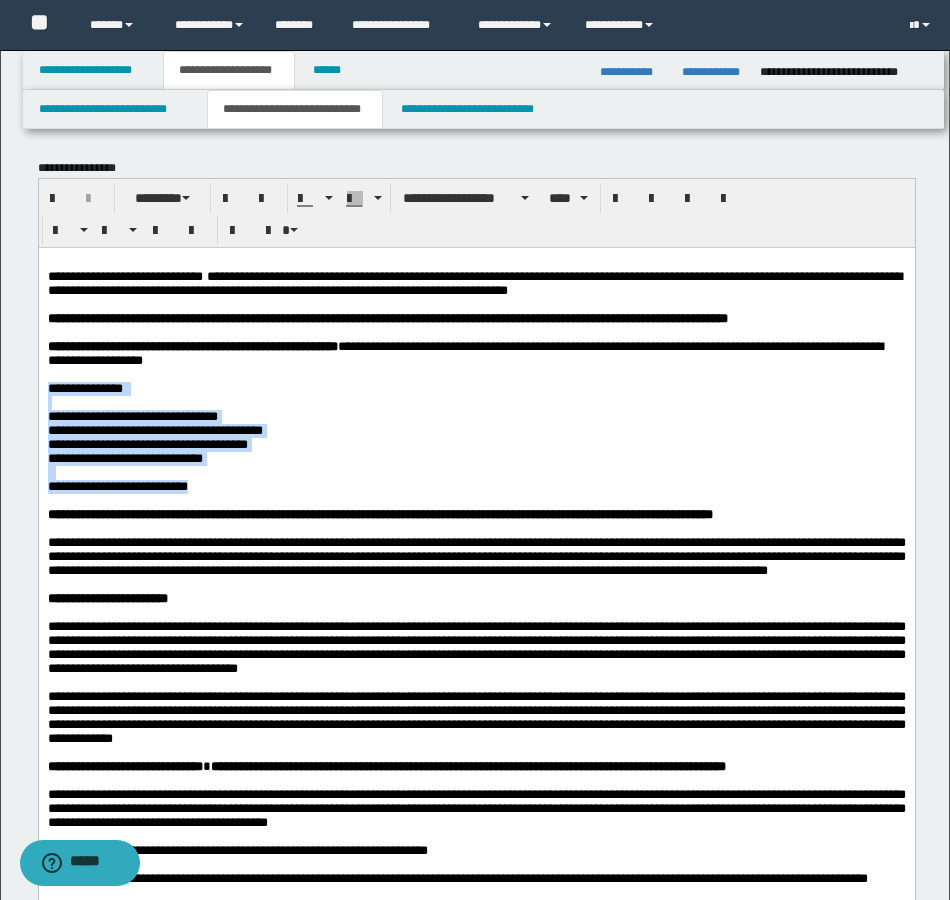 drag, startPoint x: 322, startPoint y: 513, endPoint x: 39, endPoint y: 399, distance: 305.09836 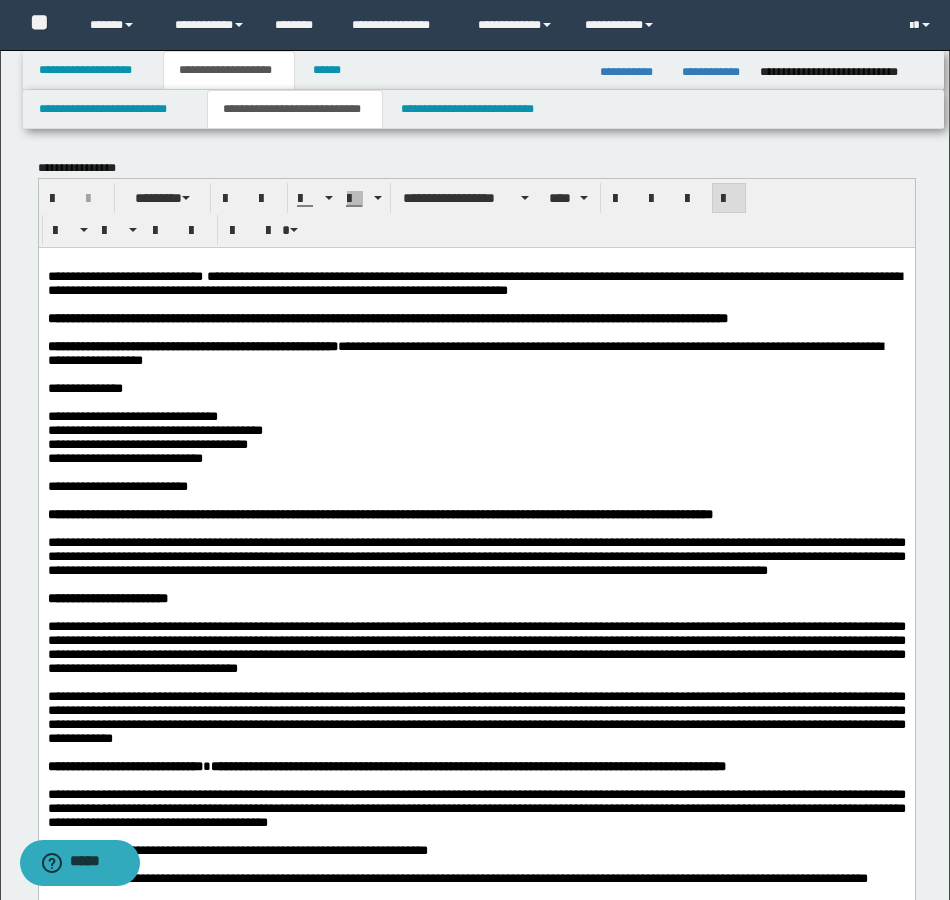 drag, startPoint x: 263, startPoint y: 589, endPoint x: 426, endPoint y: 592, distance: 163.0276 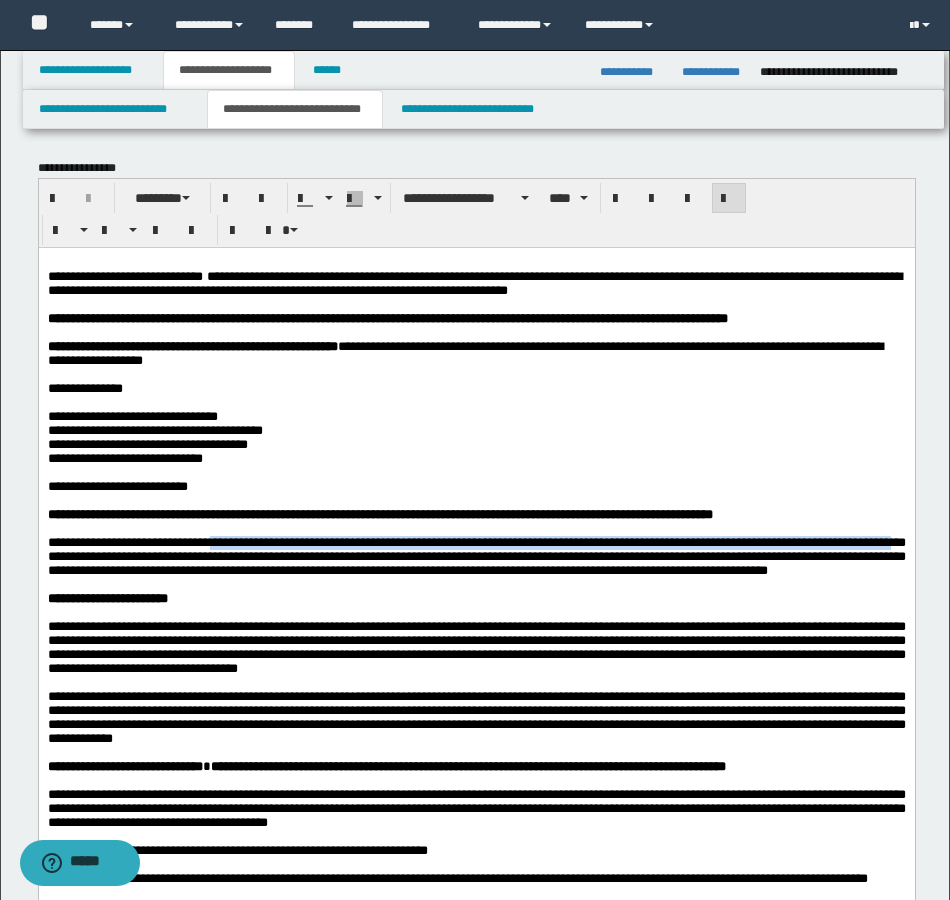 click on "**********" at bounding box center [476, 555] 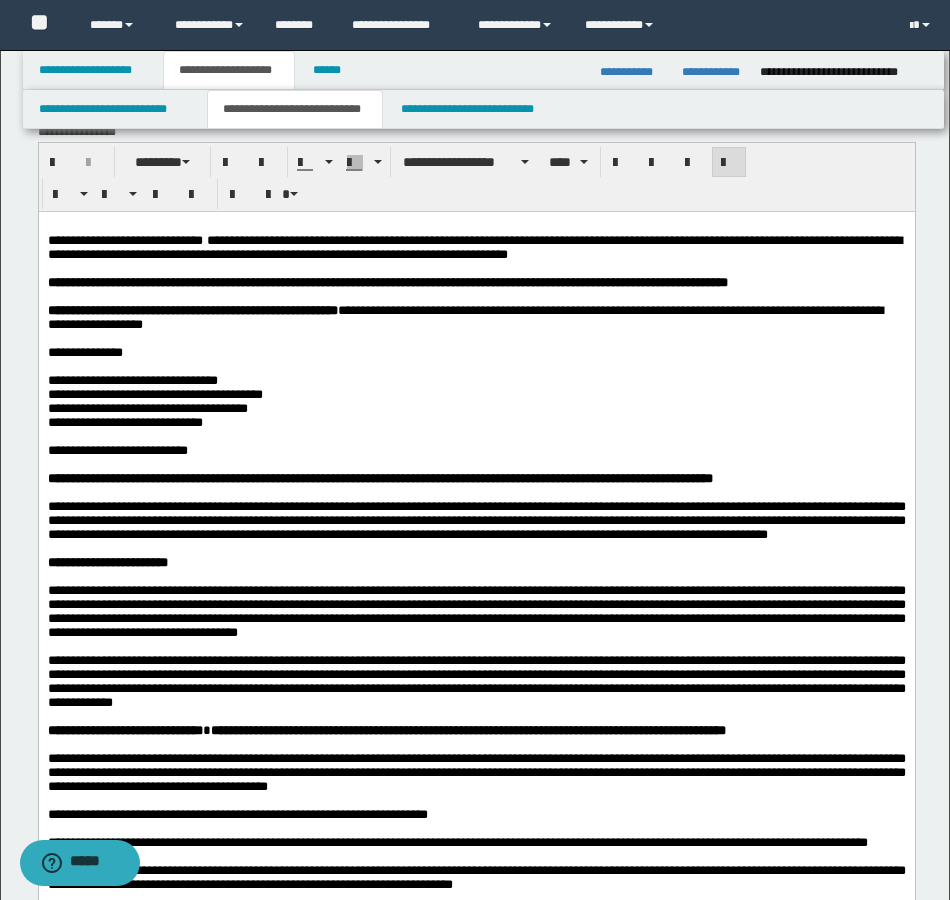 scroll, scrollTop: 0, scrollLeft: 0, axis: both 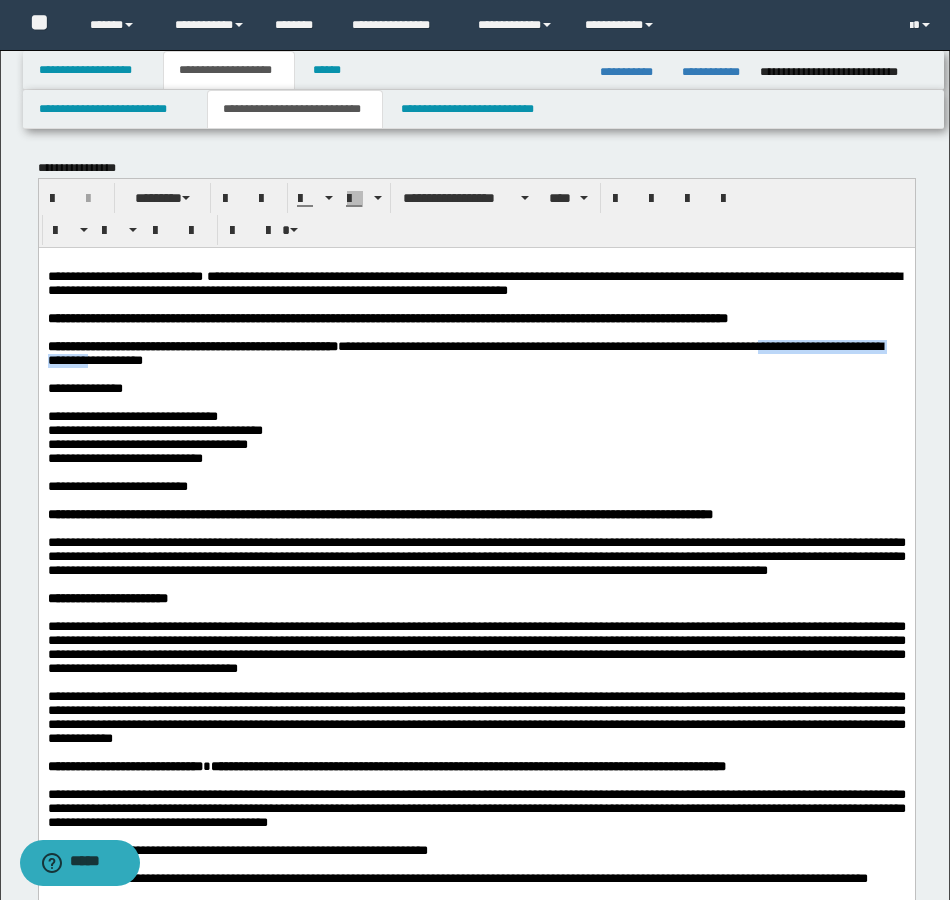 drag, startPoint x: 834, startPoint y: 360, endPoint x: 232, endPoint y: 369, distance: 602.06726 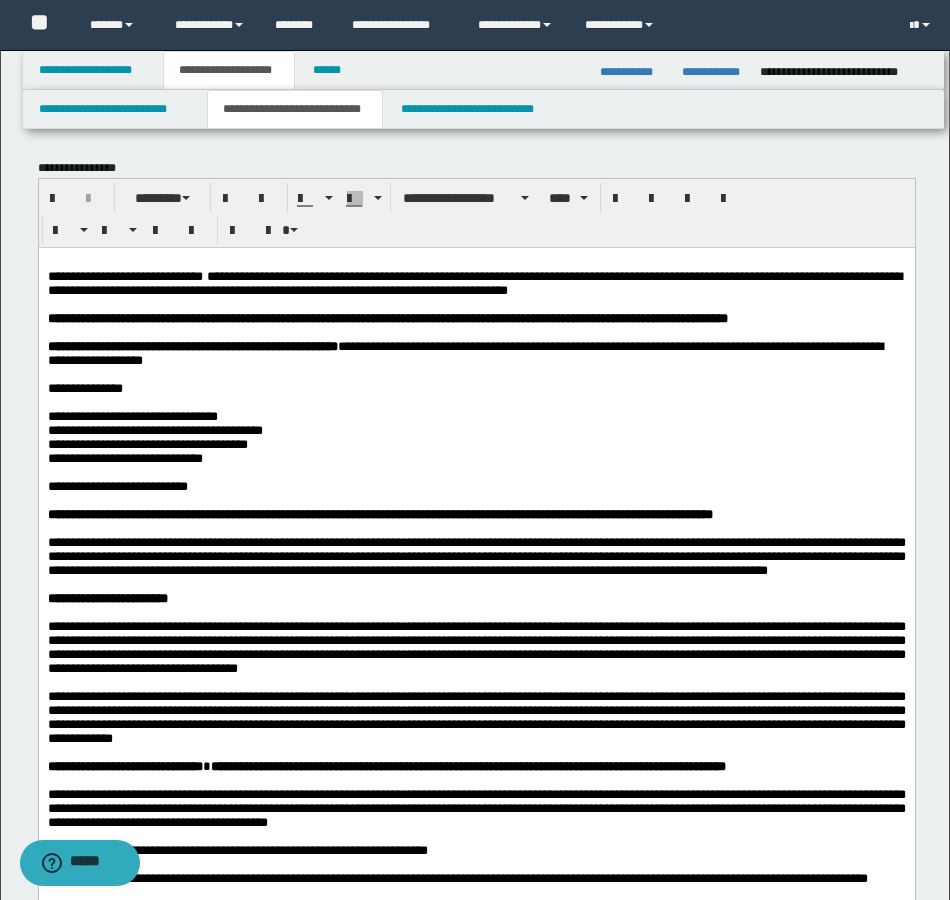 drag, startPoint x: 151, startPoint y: 532, endPoint x: 154, endPoint y: 554, distance: 22.203604 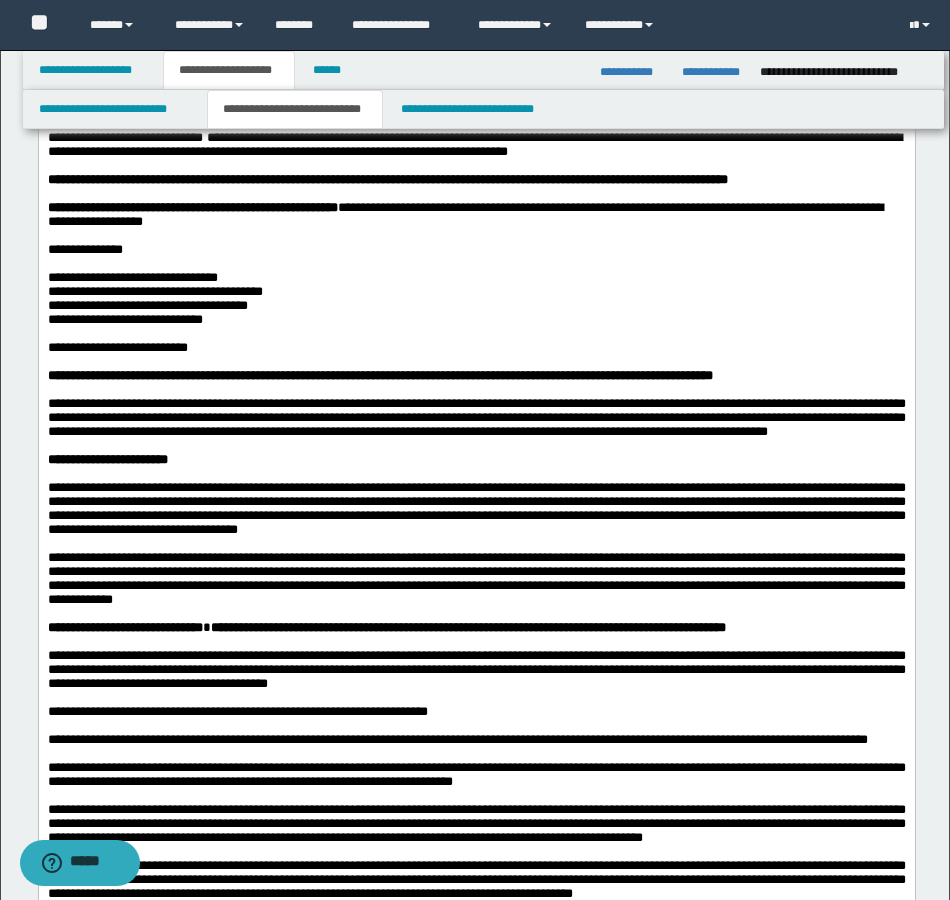 scroll, scrollTop: 500, scrollLeft: 0, axis: vertical 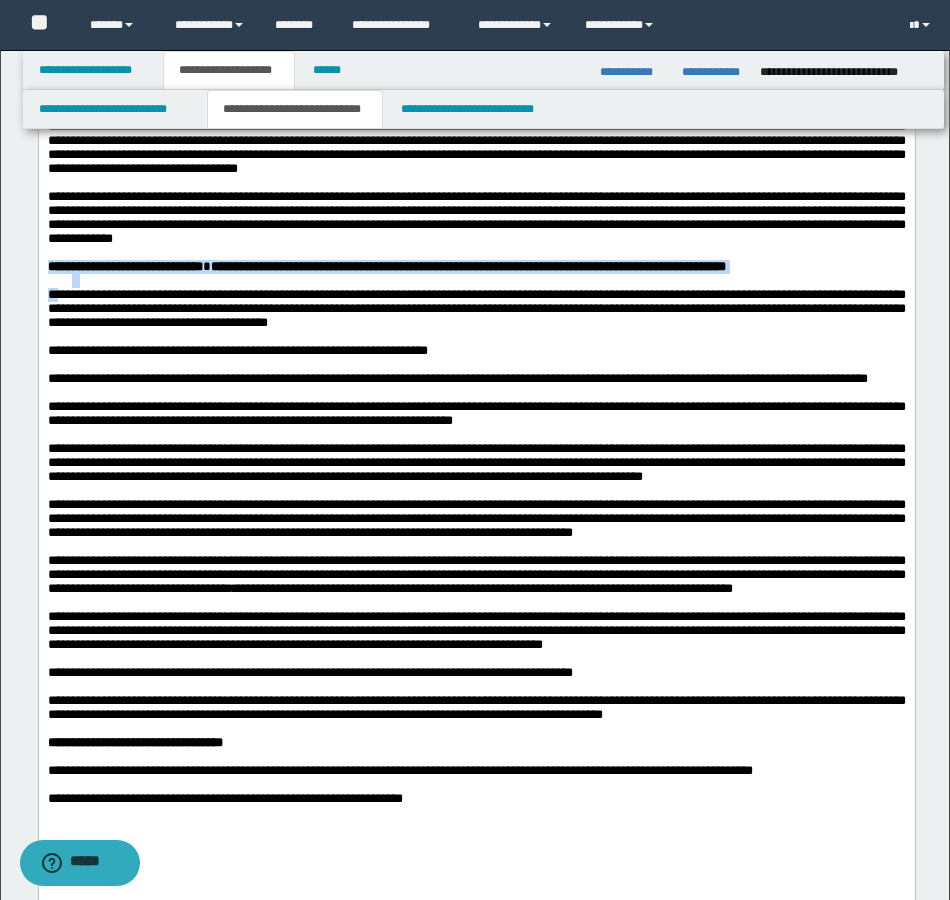 drag, startPoint x: 67, startPoint y: 388, endPoint x: 43, endPoint y: 359, distance: 37.64306 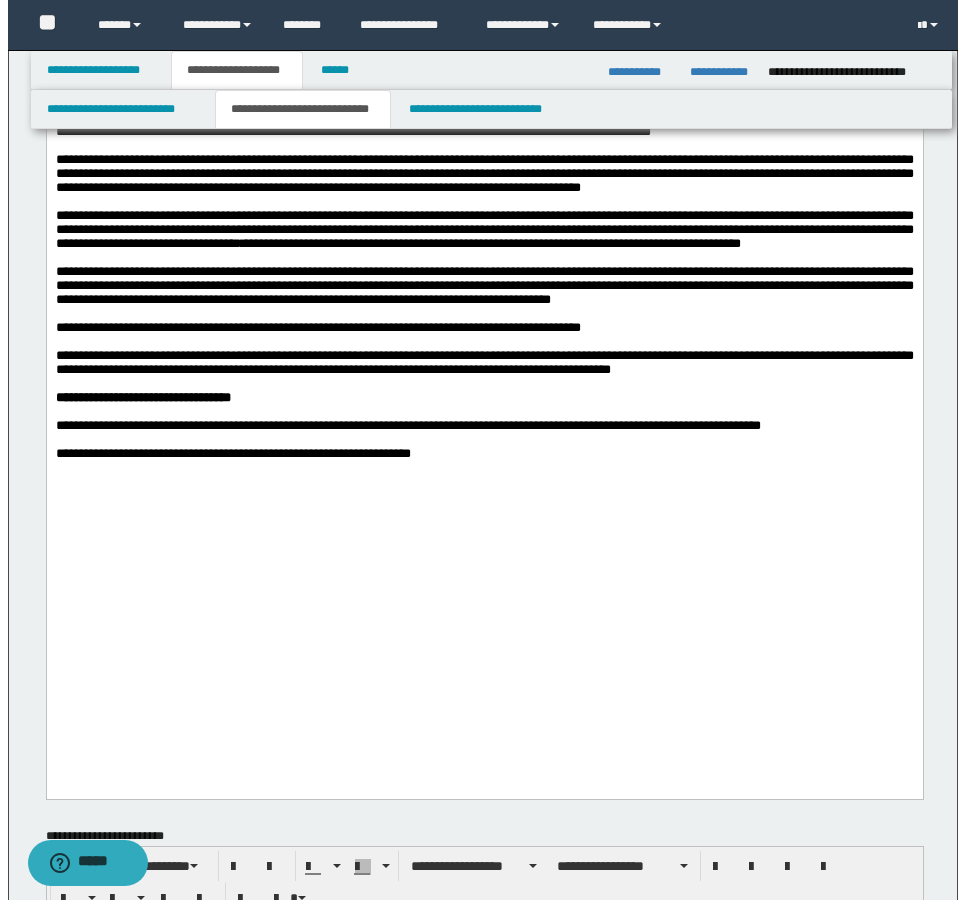 scroll, scrollTop: 1000, scrollLeft: 0, axis: vertical 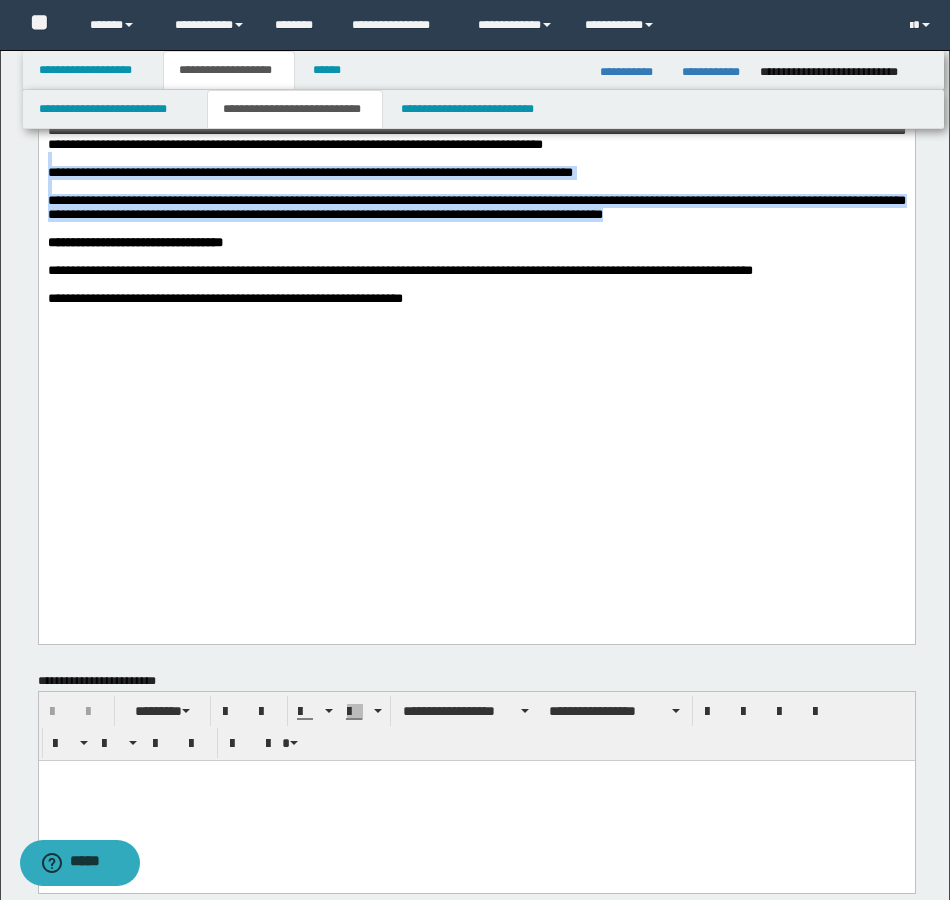 drag, startPoint x: 730, startPoint y: 436, endPoint x: 53, endPoint y: 374, distance: 679.83307 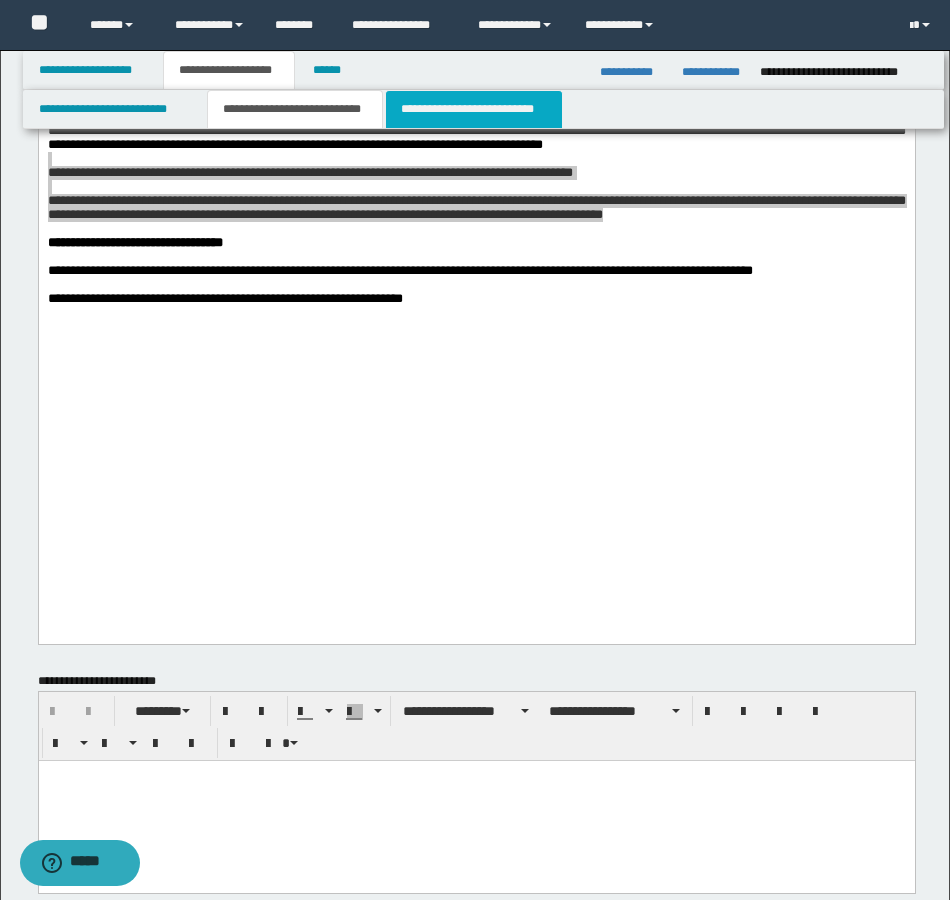 click on "**********" at bounding box center [474, 109] 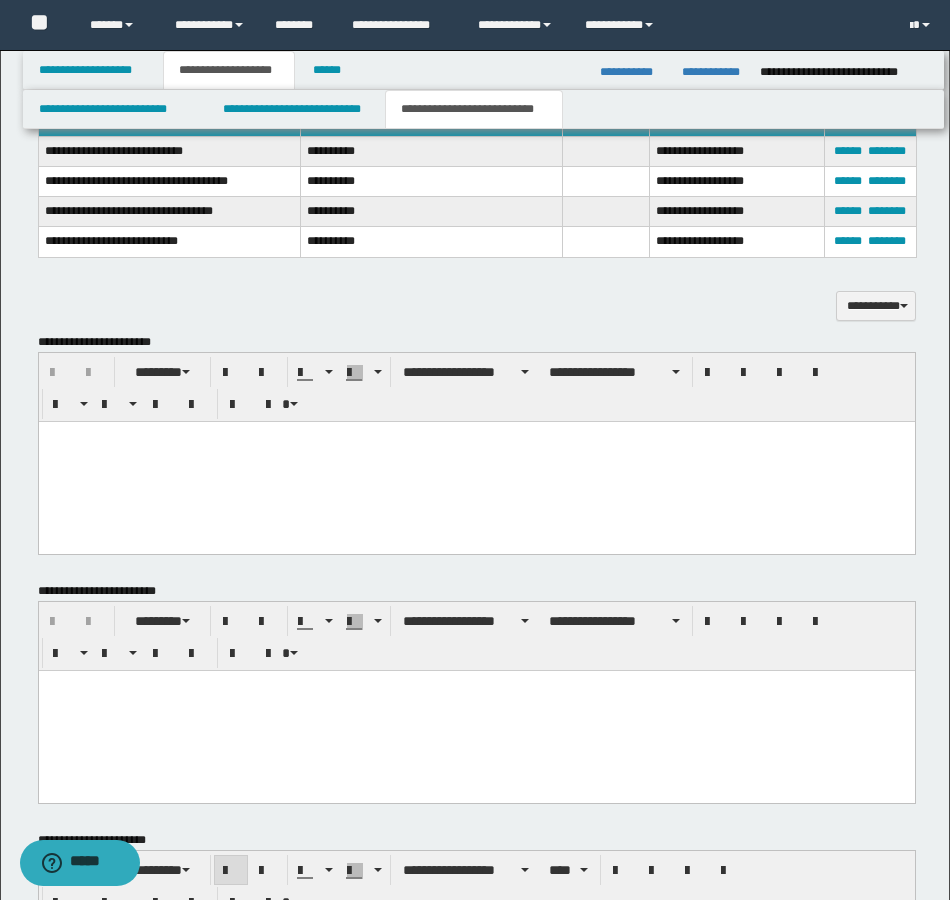 scroll, scrollTop: 1200, scrollLeft: 0, axis: vertical 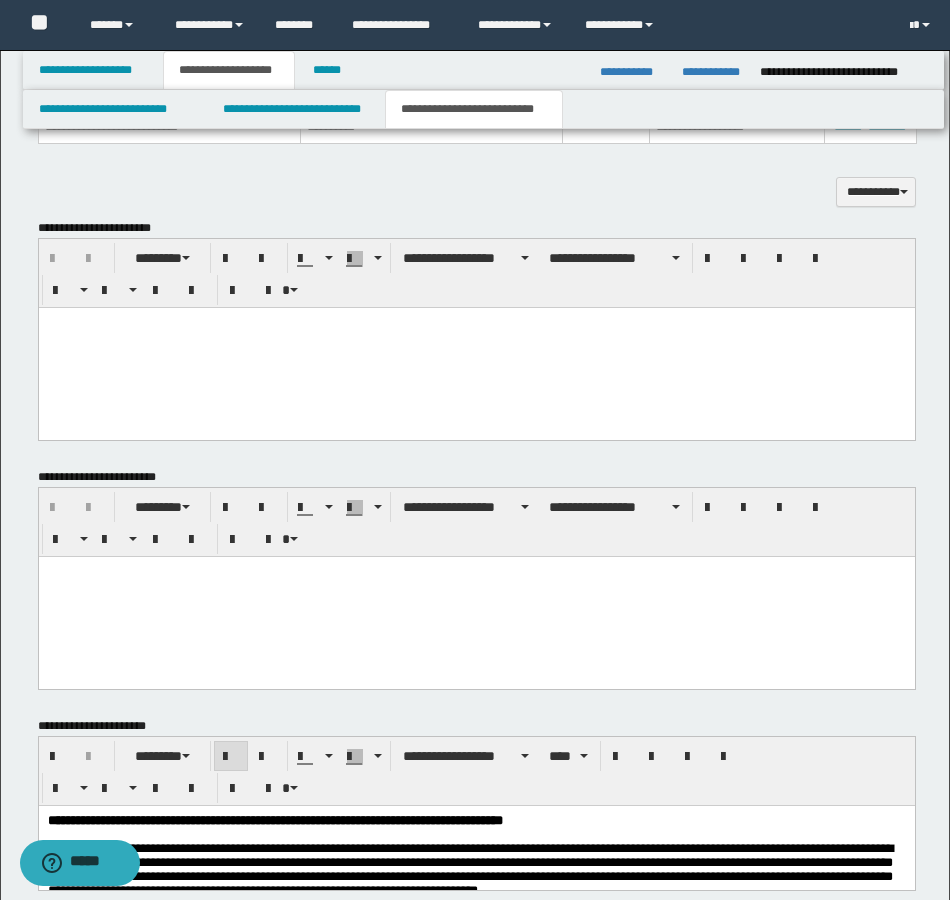 click at bounding box center [476, 347] 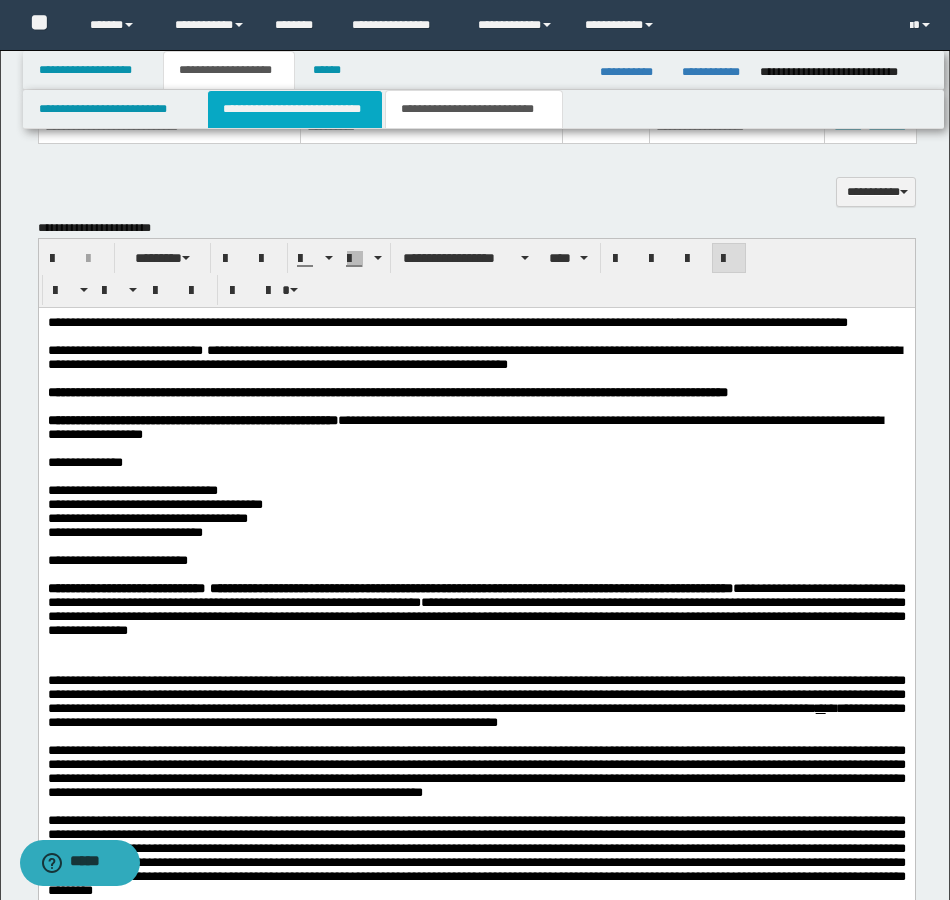 click on "**********" at bounding box center (295, 109) 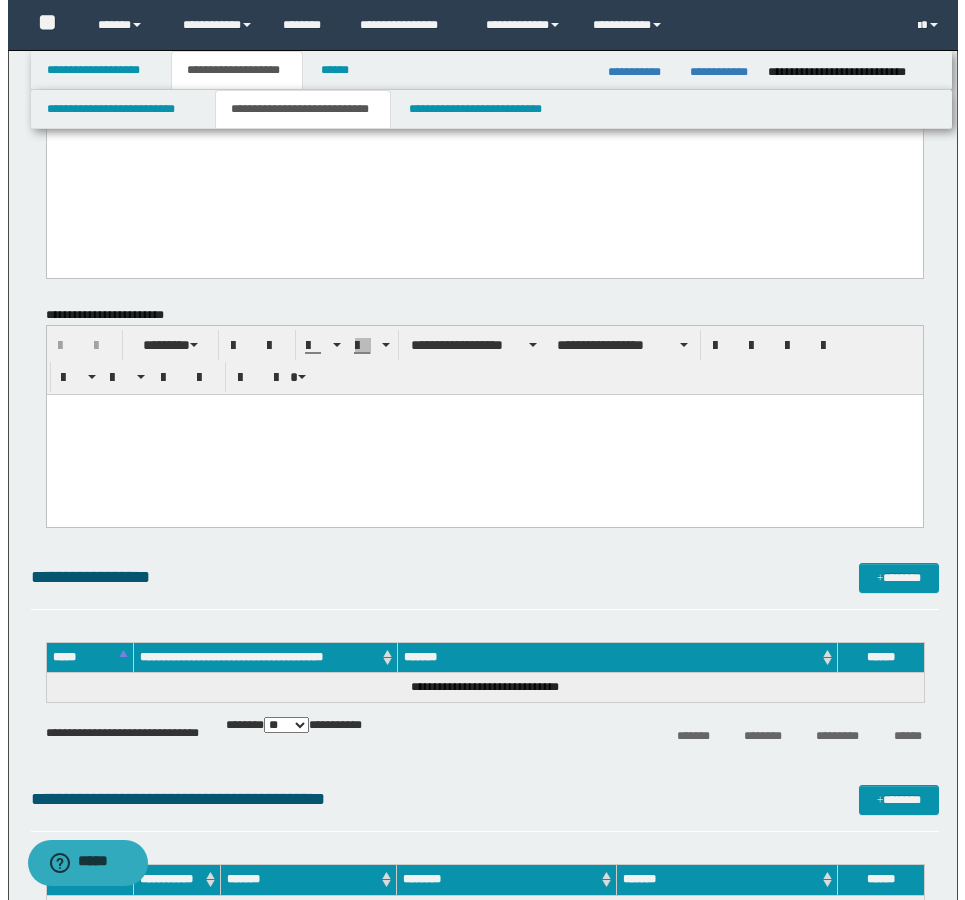 scroll, scrollTop: 1400, scrollLeft: 0, axis: vertical 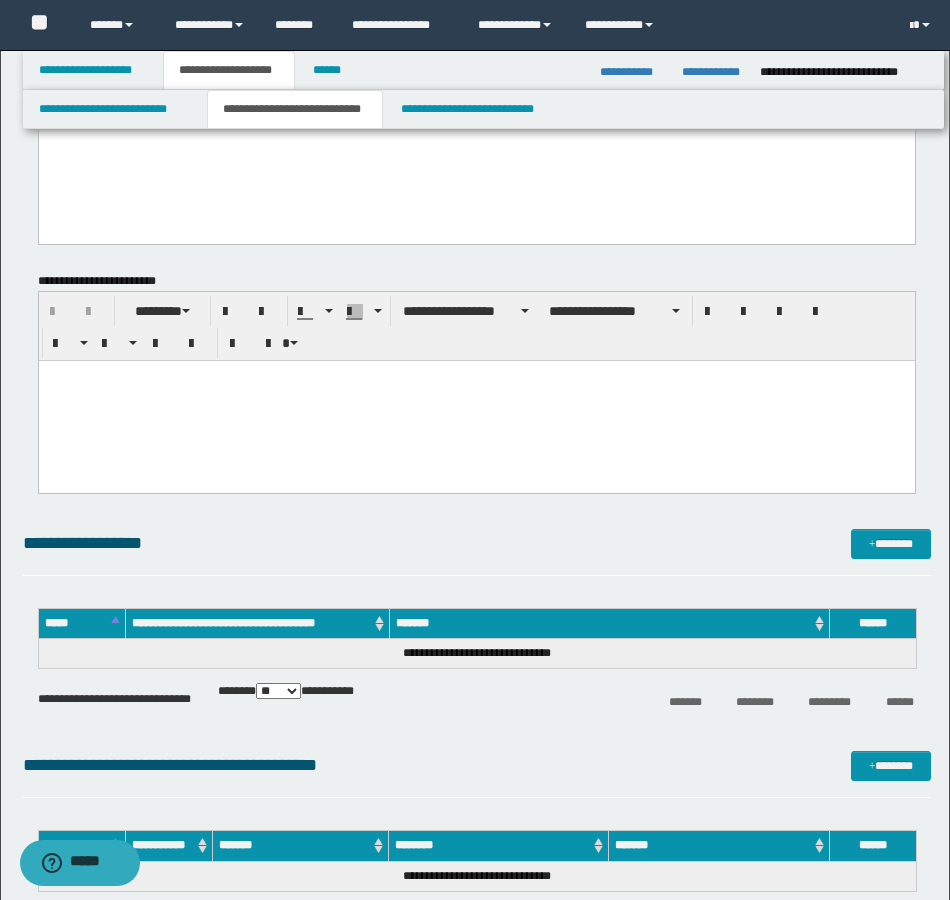 click on "**********" at bounding box center [477, 193] 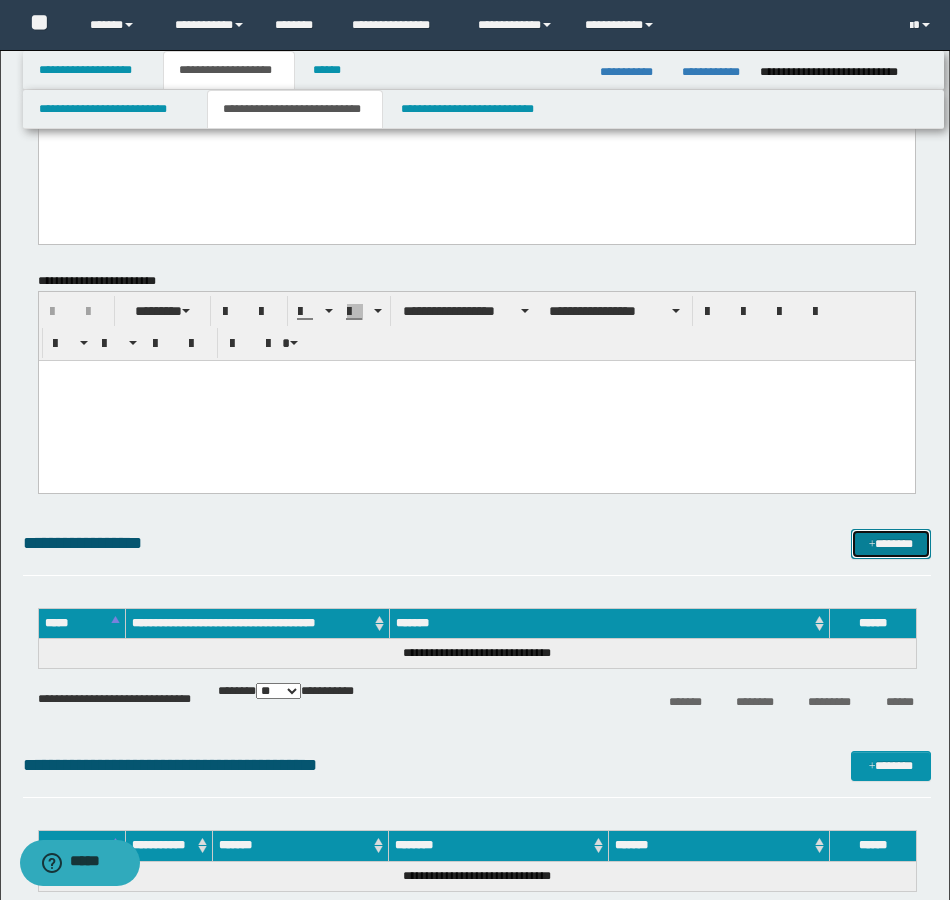 click on "*******" at bounding box center [891, 544] 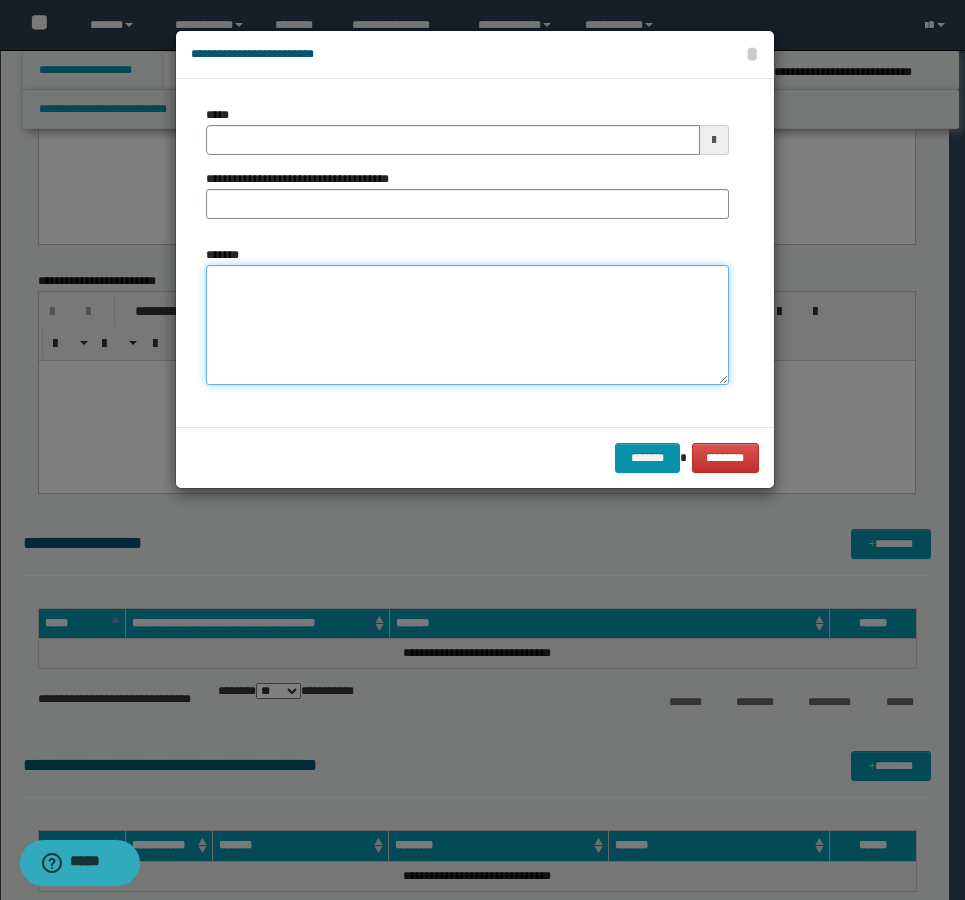 click on "*******" at bounding box center [467, 325] 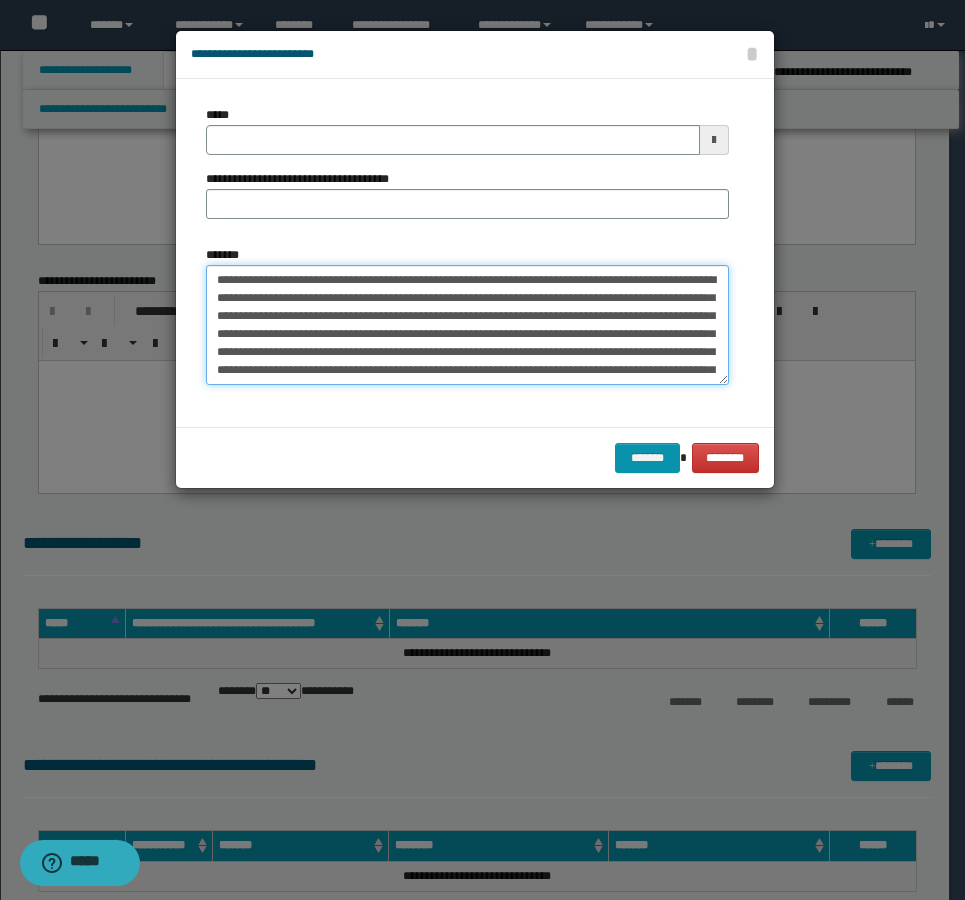 type 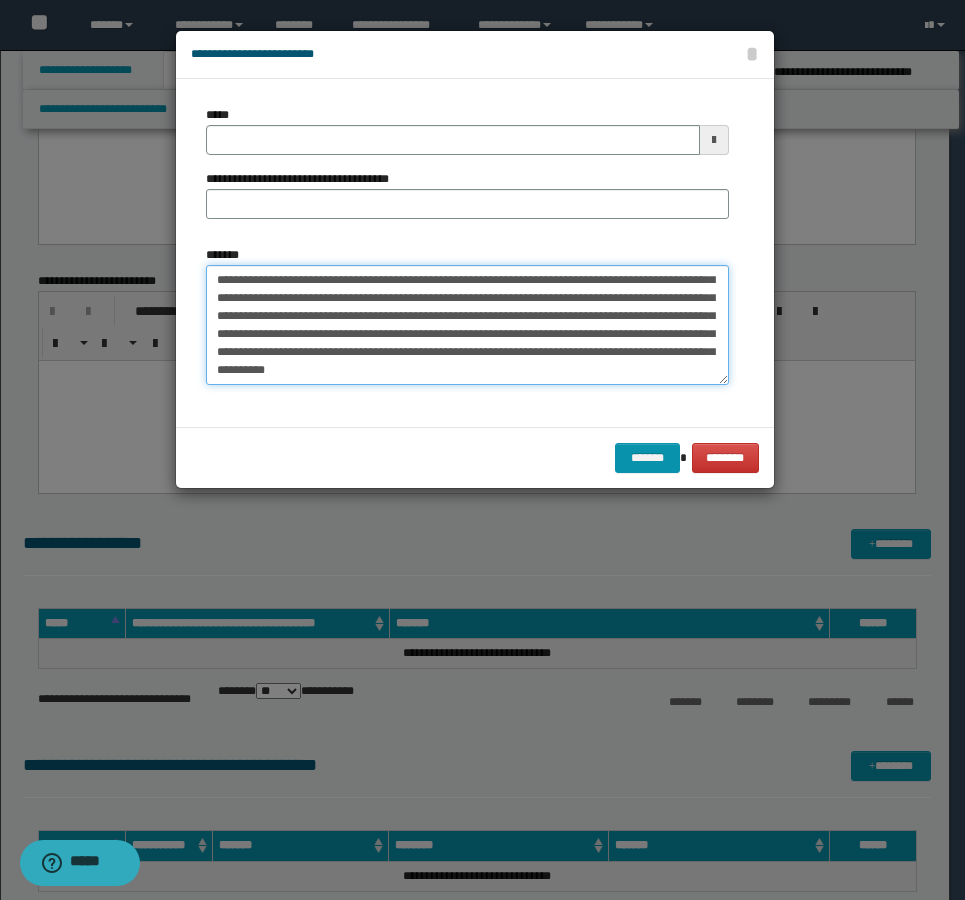 type on "**********" 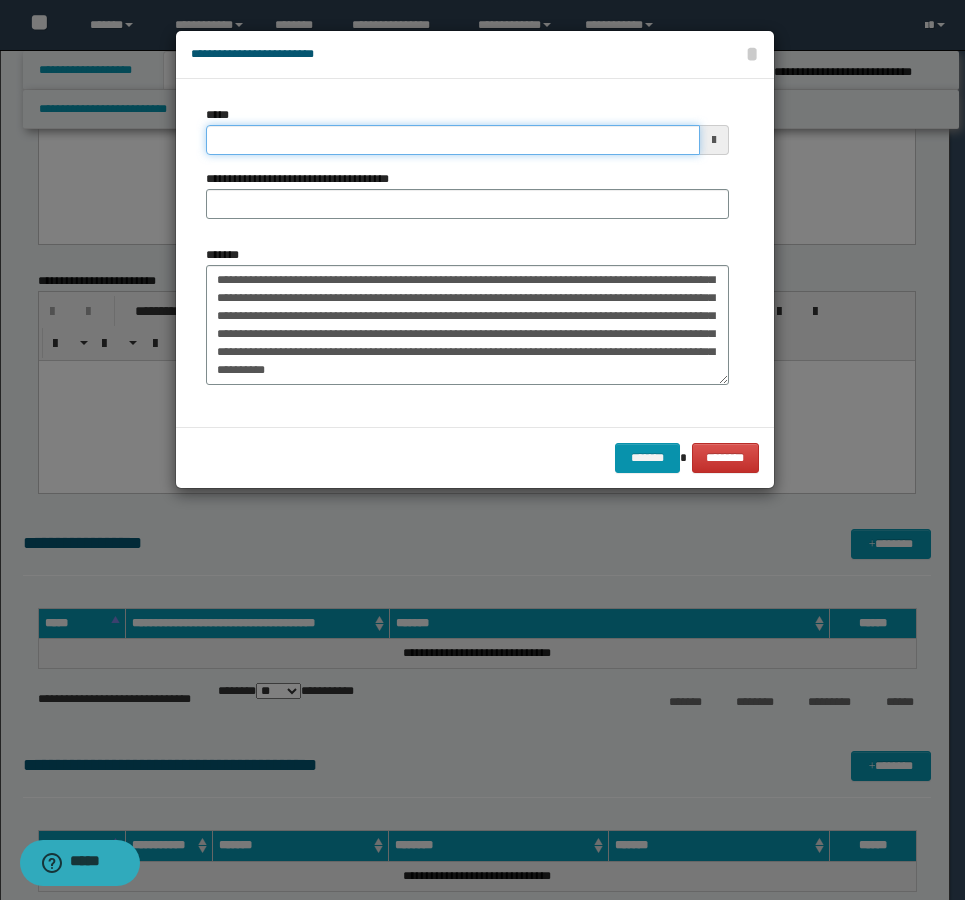 click on "*****" at bounding box center (453, 140) 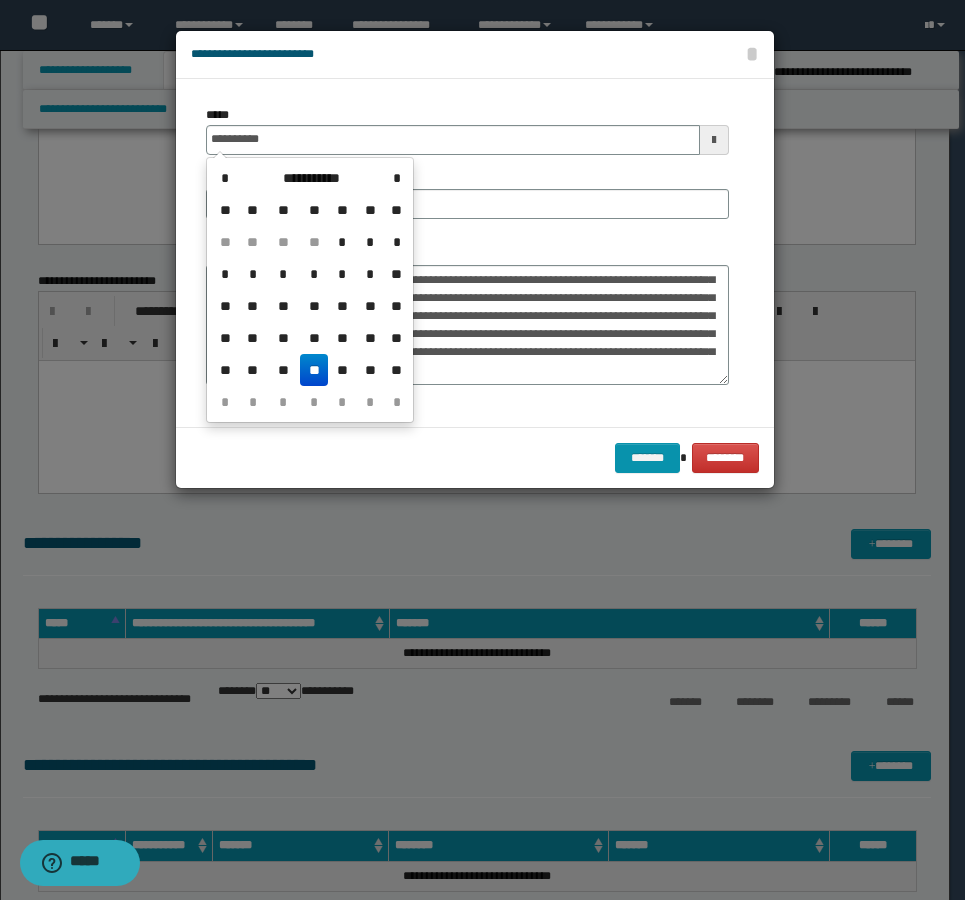 click on "**" at bounding box center (314, 370) 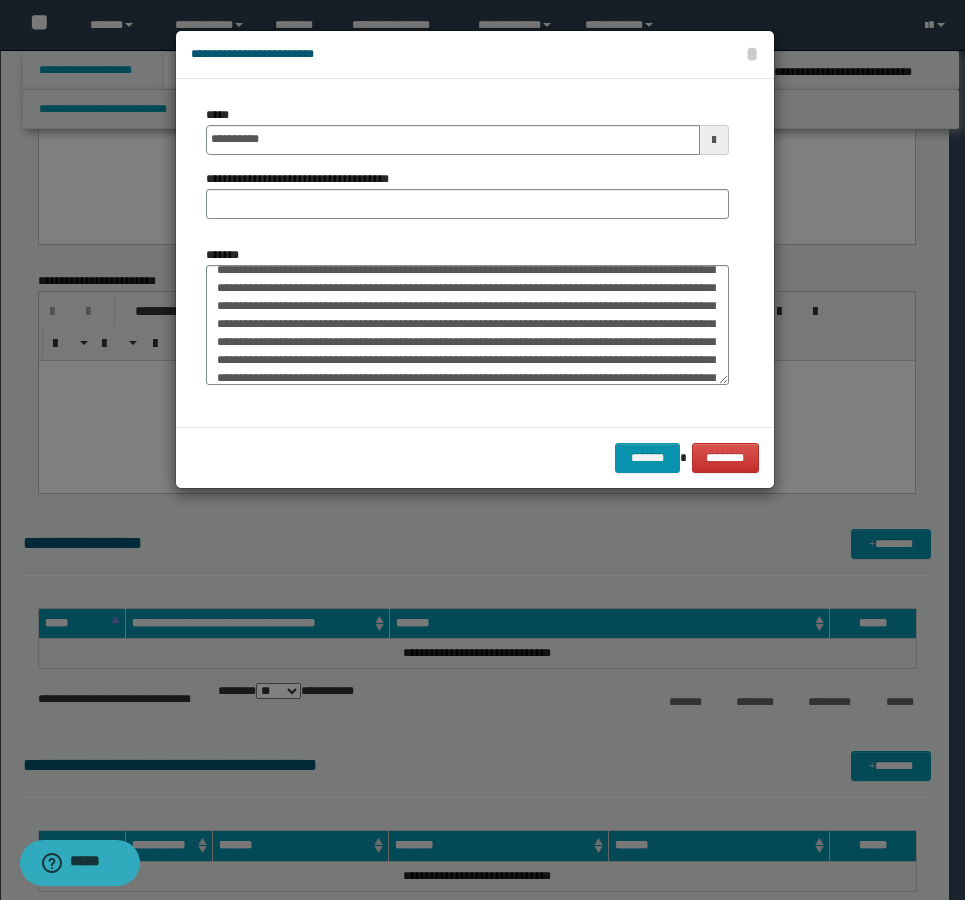 scroll, scrollTop: 0, scrollLeft: 0, axis: both 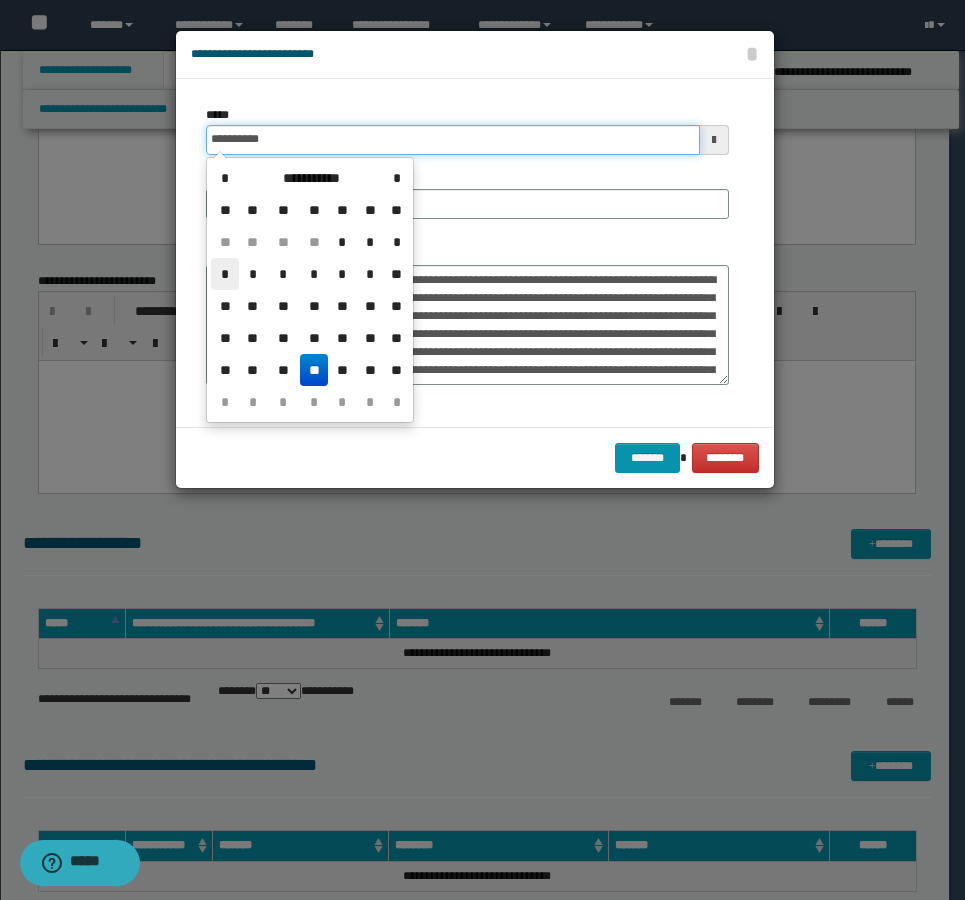 drag, startPoint x: 473, startPoint y: 279, endPoint x: 226, endPoint y: 282, distance: 247.01822 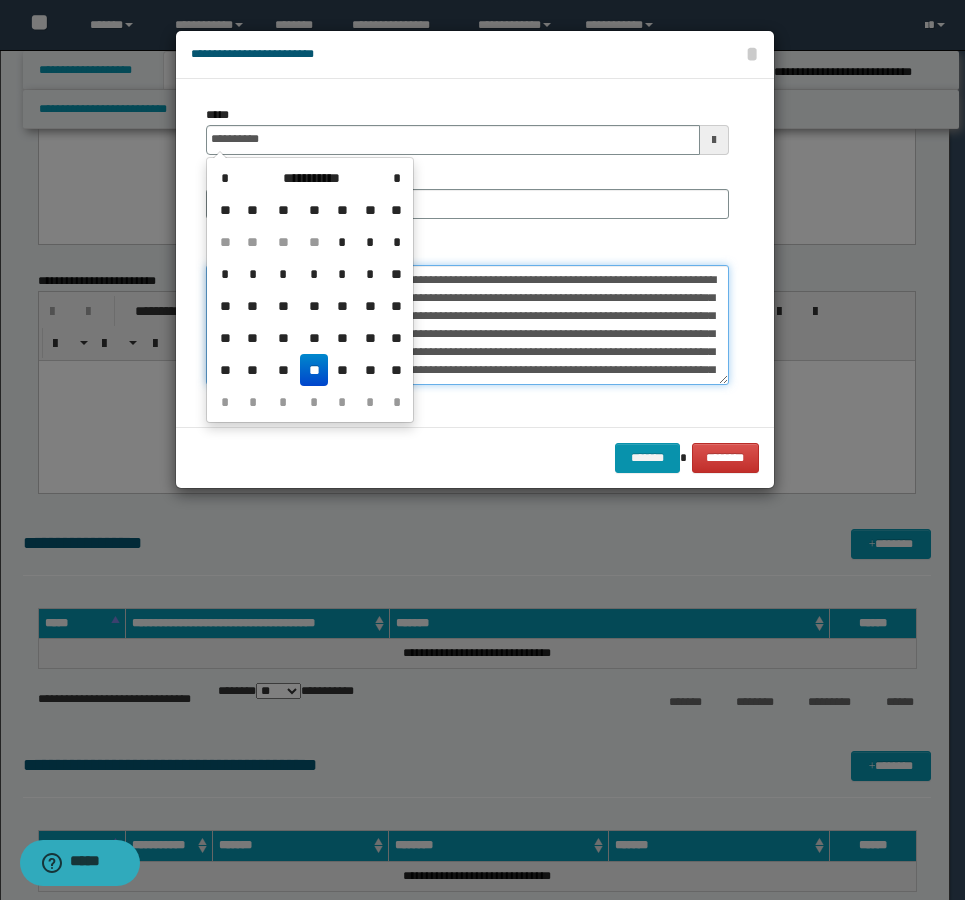 type on "**********" 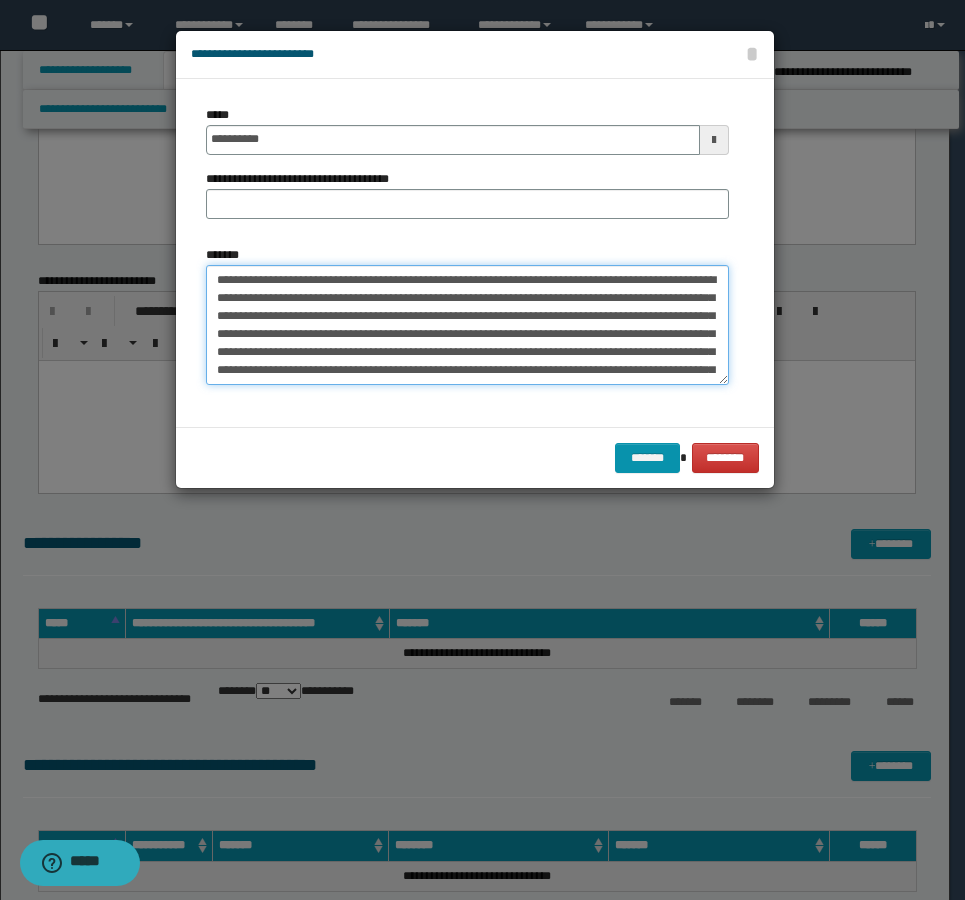click on "*******" at bounding box center [467, 325] 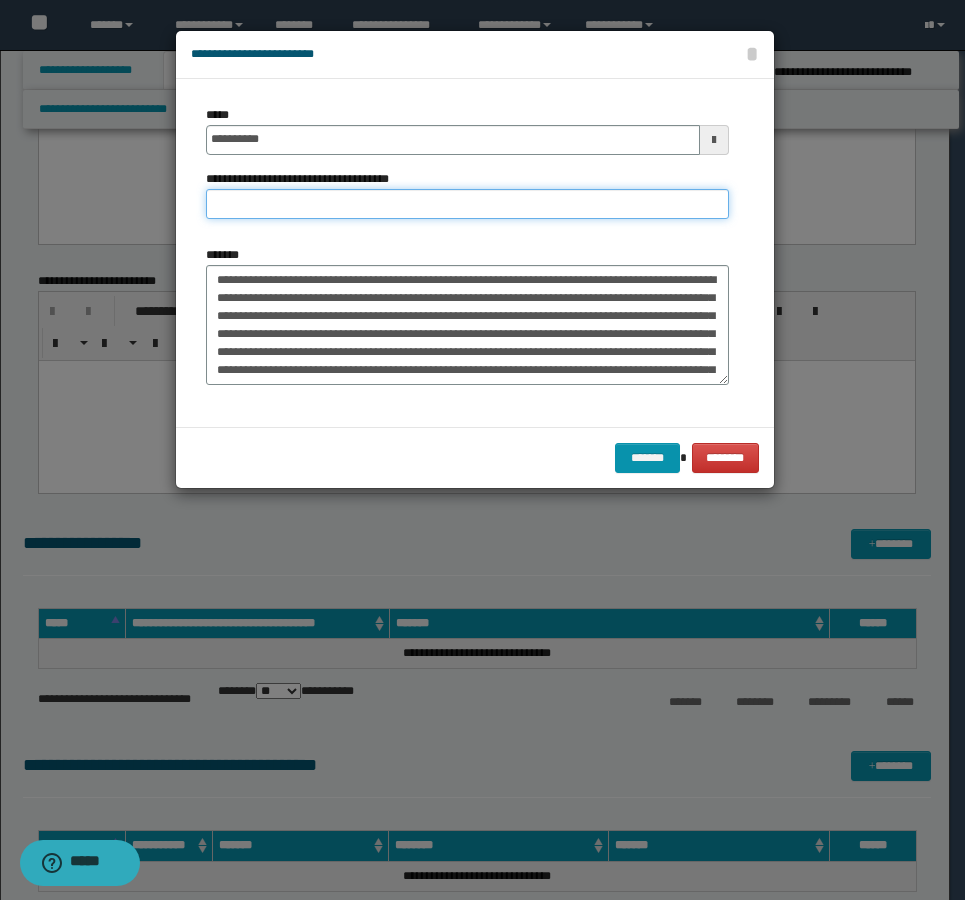 click on "**********" at bounding box center (467, 204) 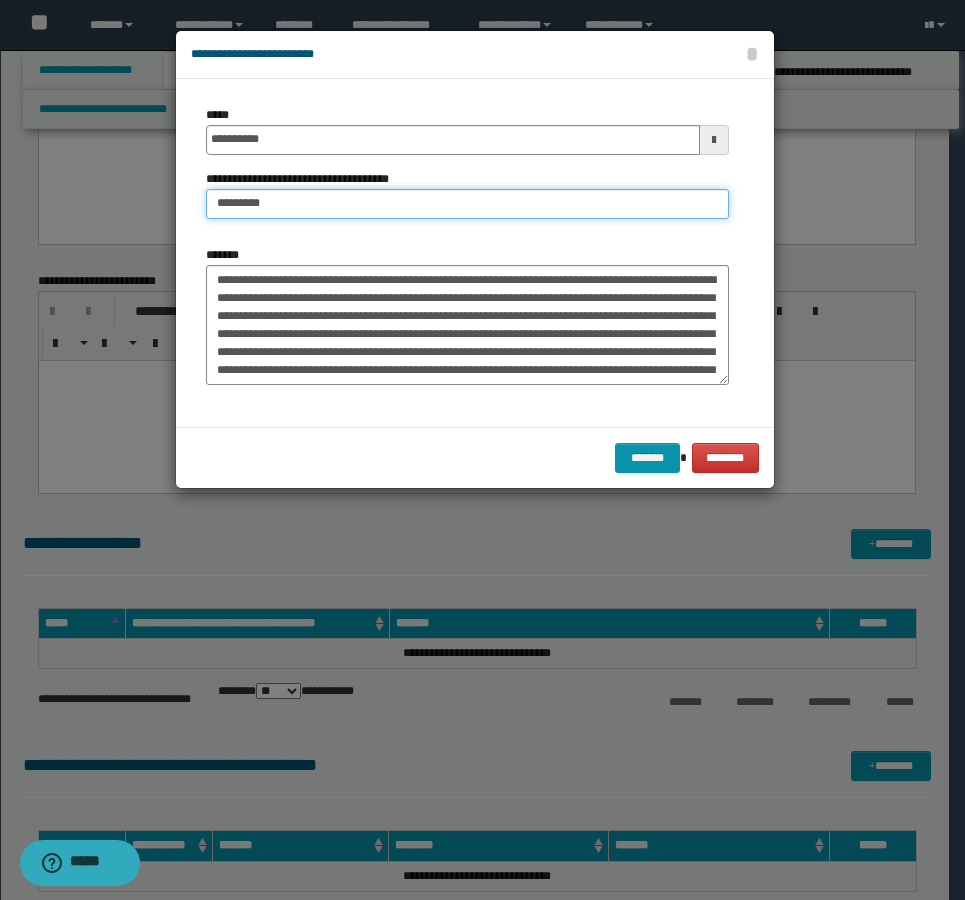 type on "**********" 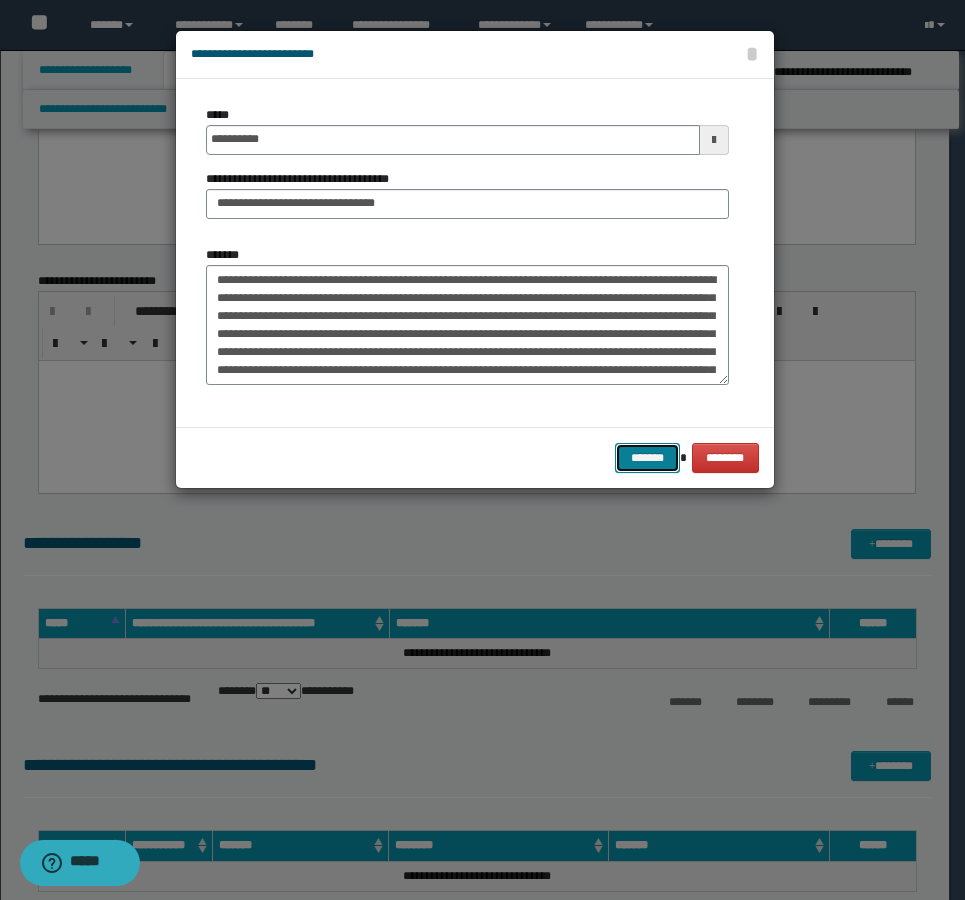 click on "*******" at bounding box center (647, 458) 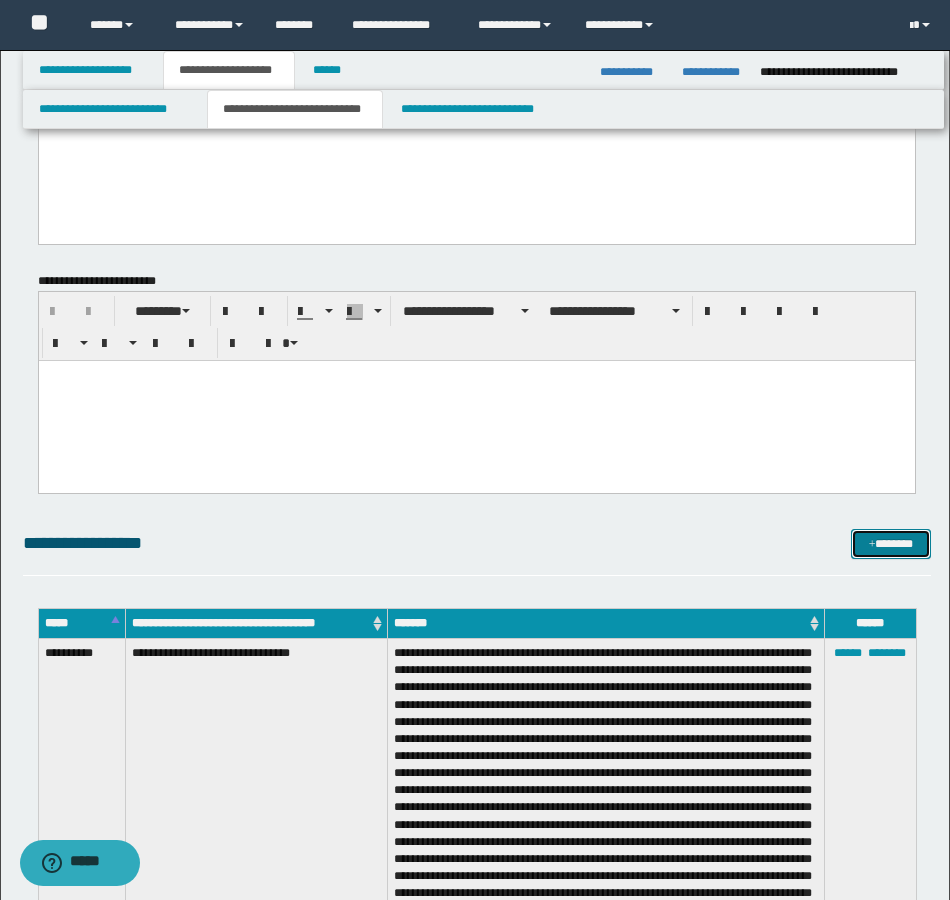 click on "*******" at bounding box center [891, 544] 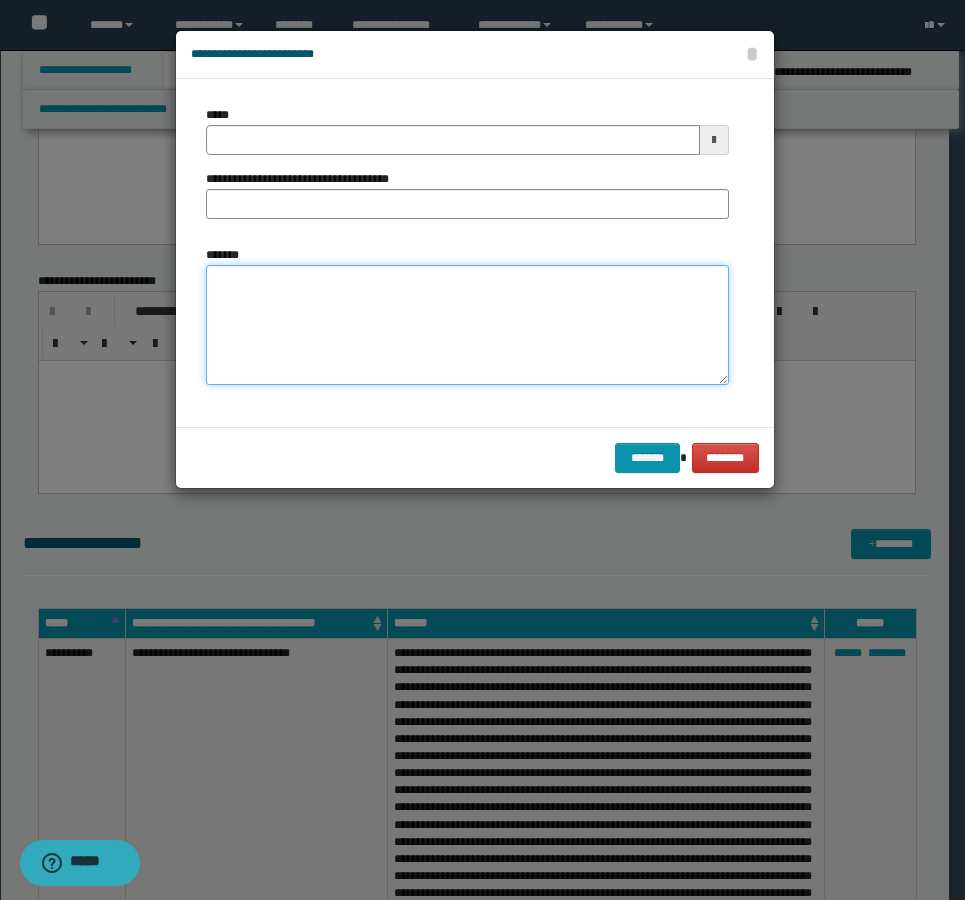 click on "*******" at bounding box center (467, 325) 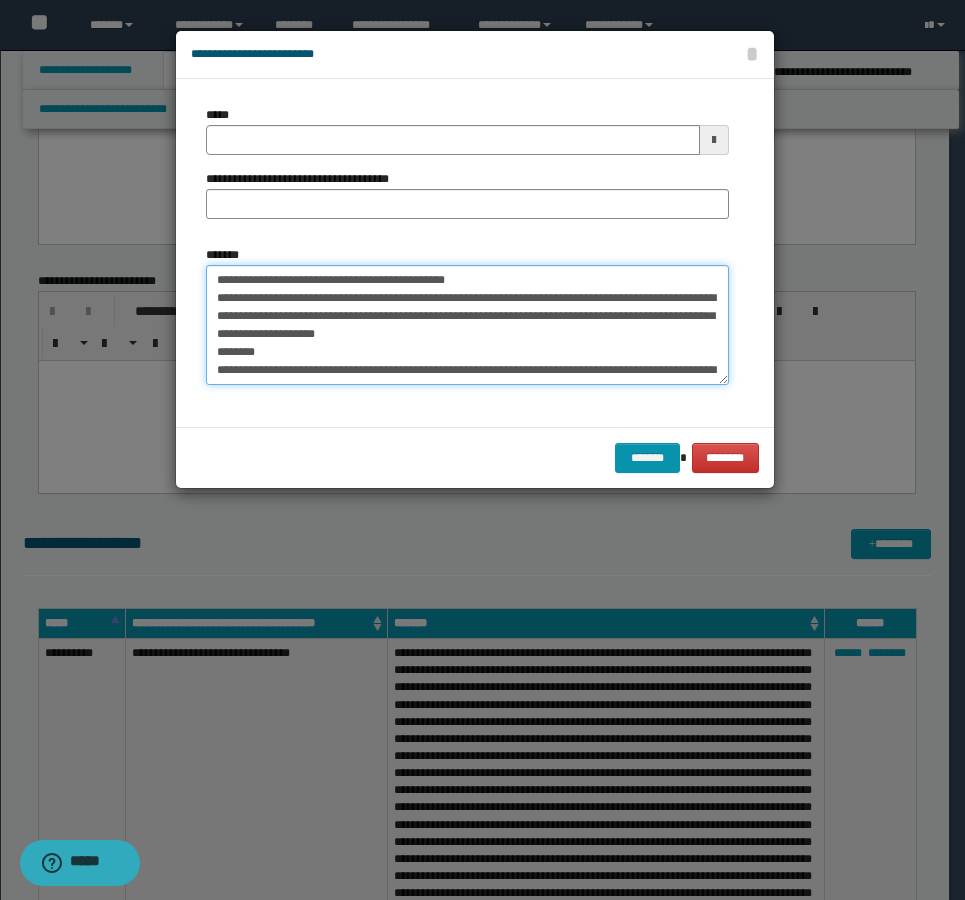 type 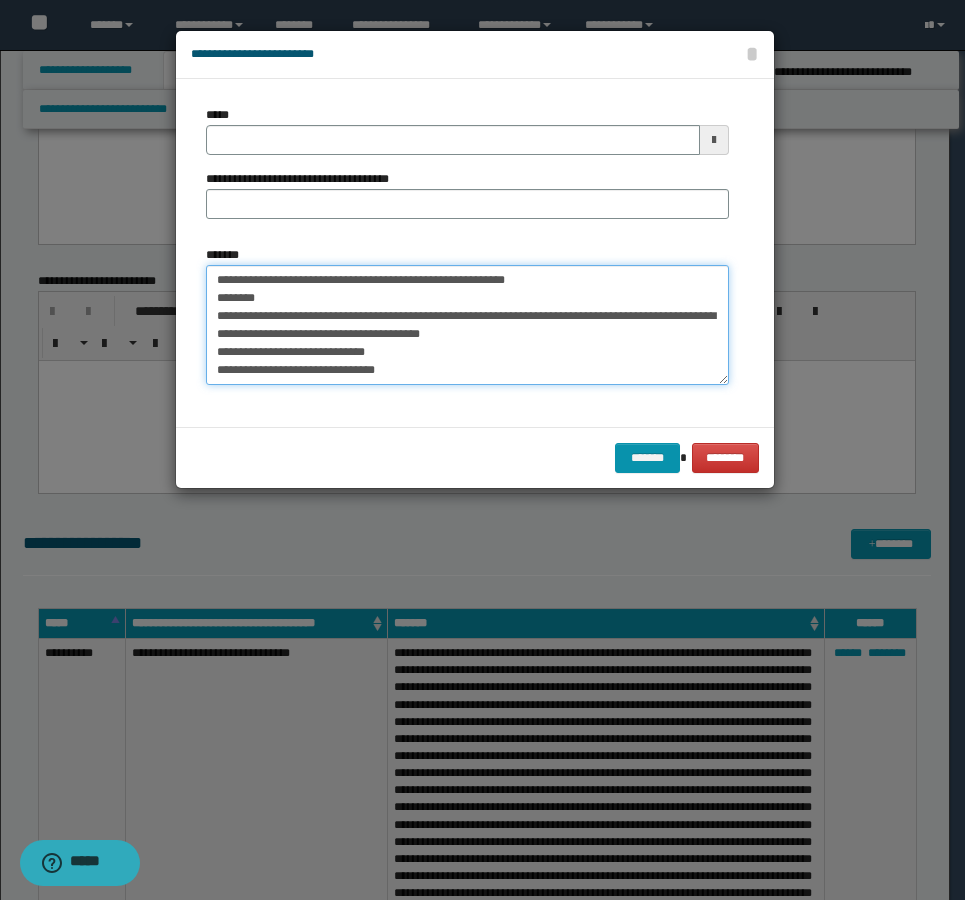 type on "**********" 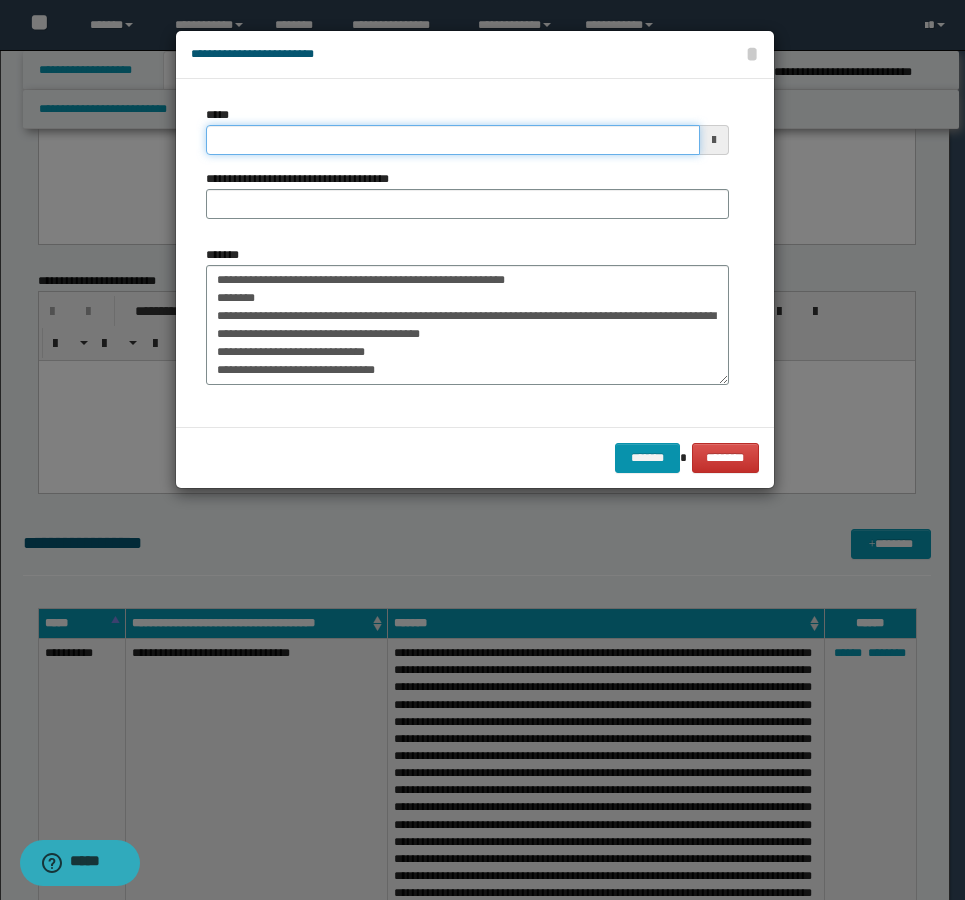click on "*****" at bounding box center [453, 140] 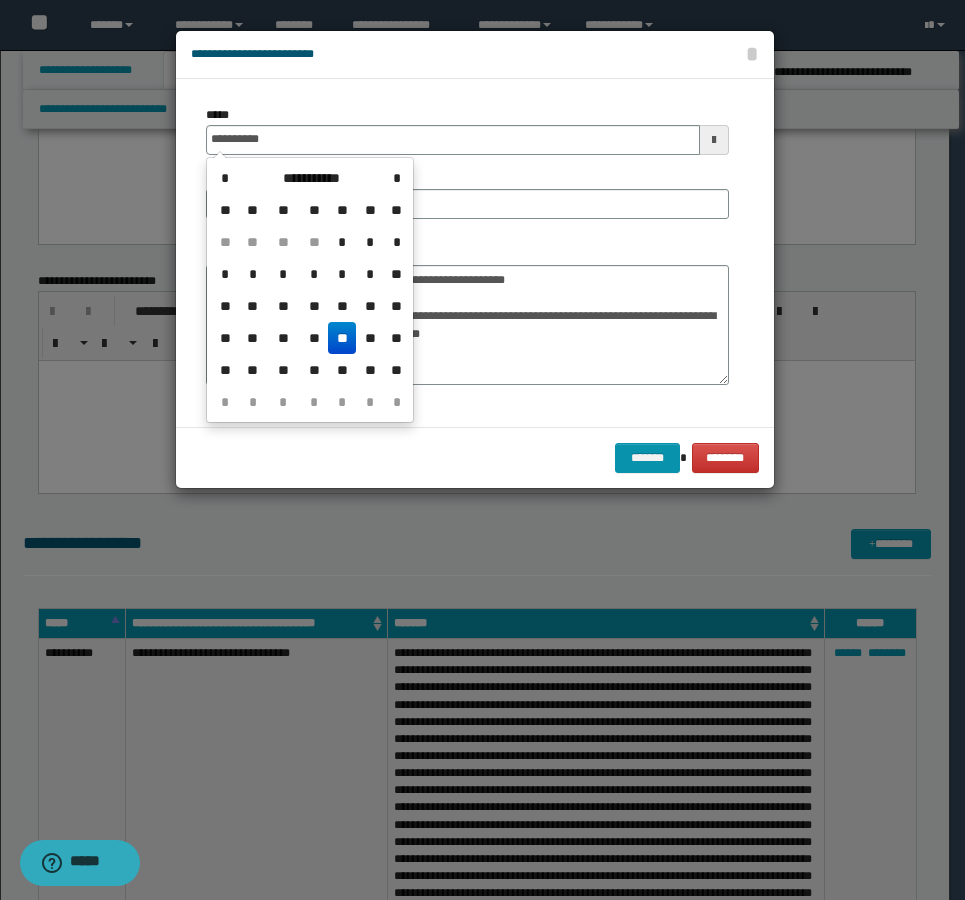 click on "**" at bounding box center (342, 338) 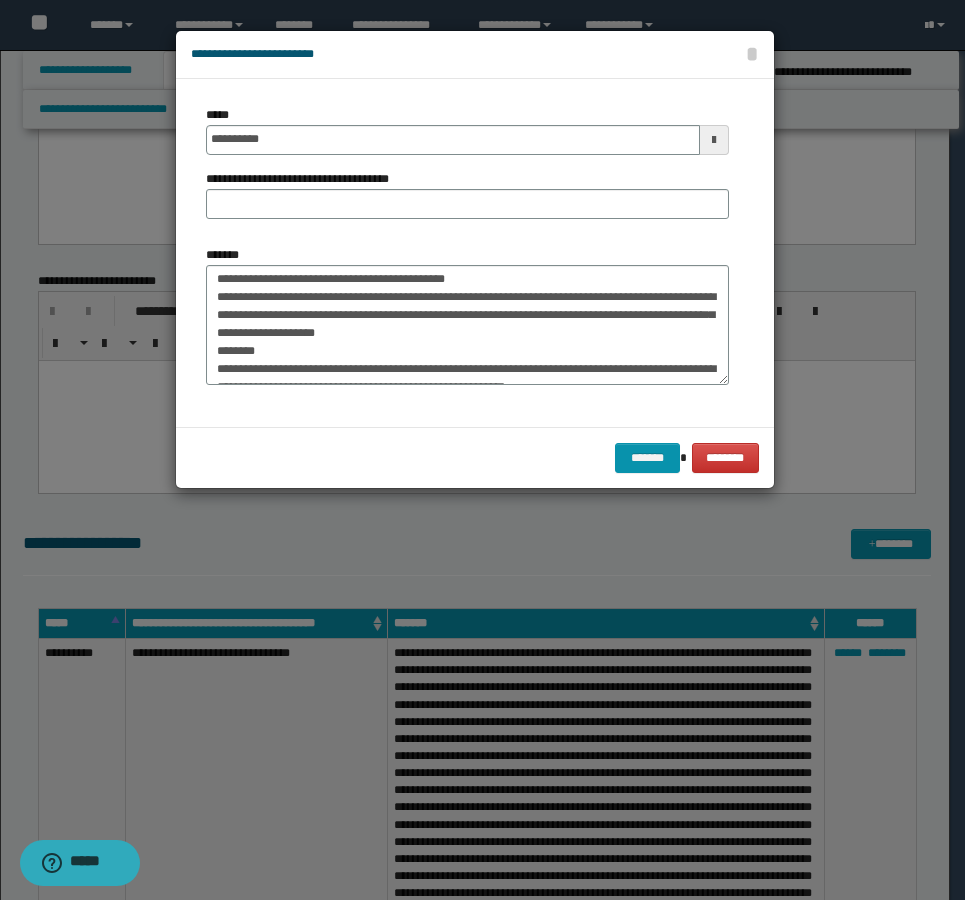 scroll, scrollTop: 0, scrollLeft: 0, axis: both 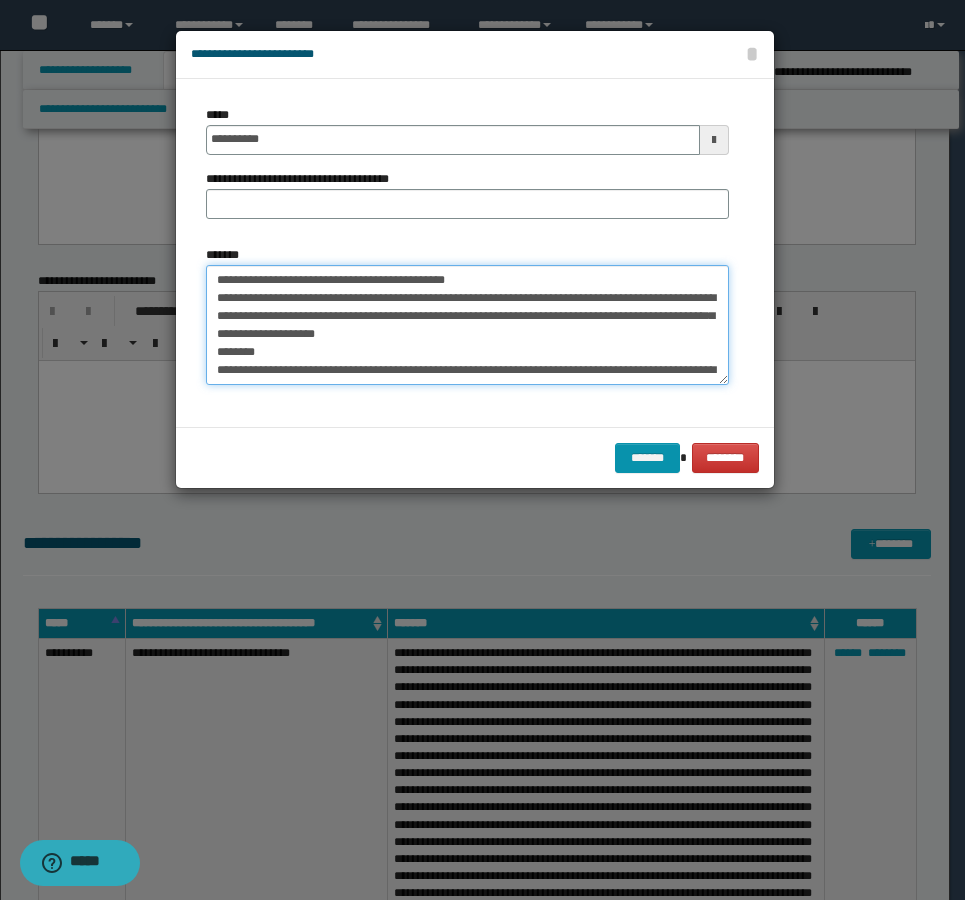 drag, startPoint x: 444, startPoint y: 277, endPoint x: 74, endPoint y: 212, distance: 375.66608 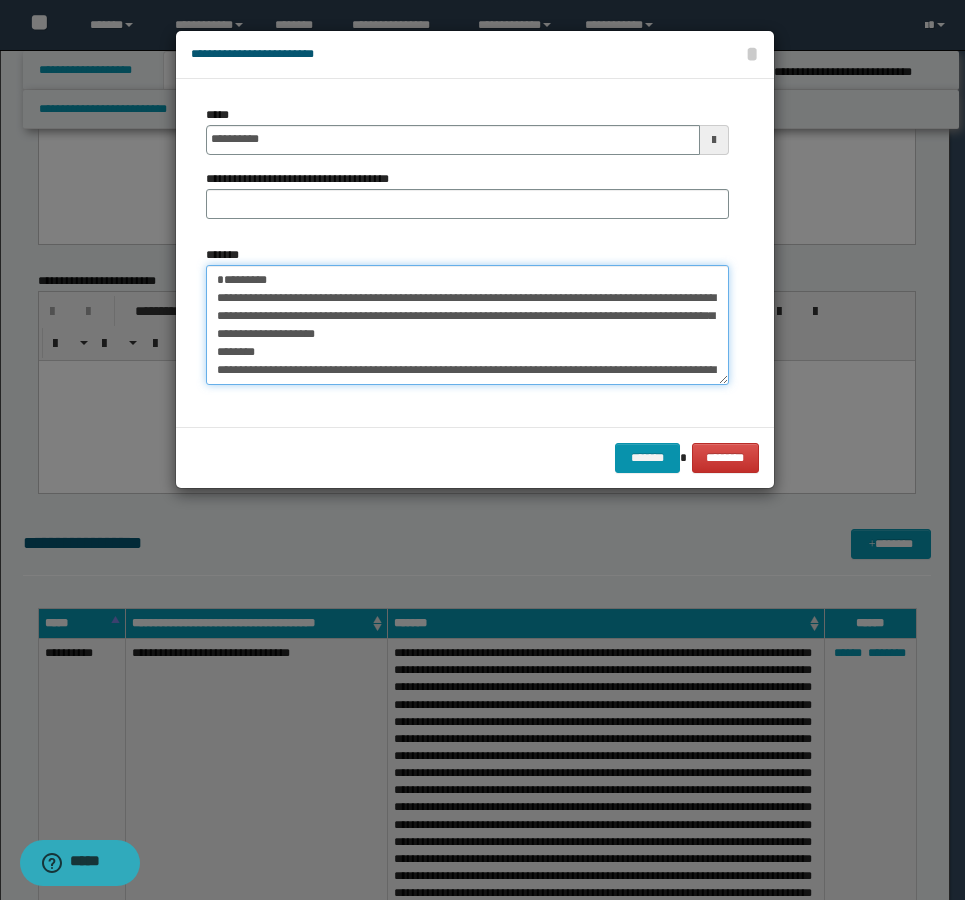 type on "**********" 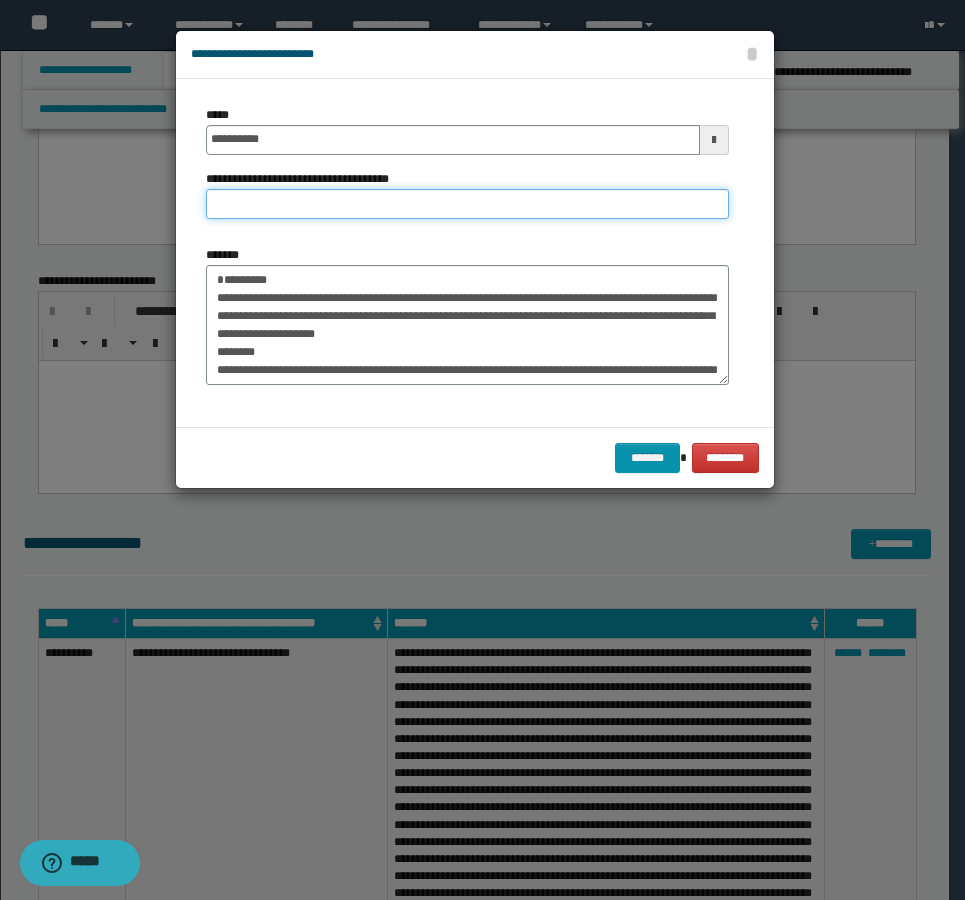 drag, startPoint x: 248, startPoint y: 209, endPoint x: 294, endPoint y: 233, distance: 51.884487 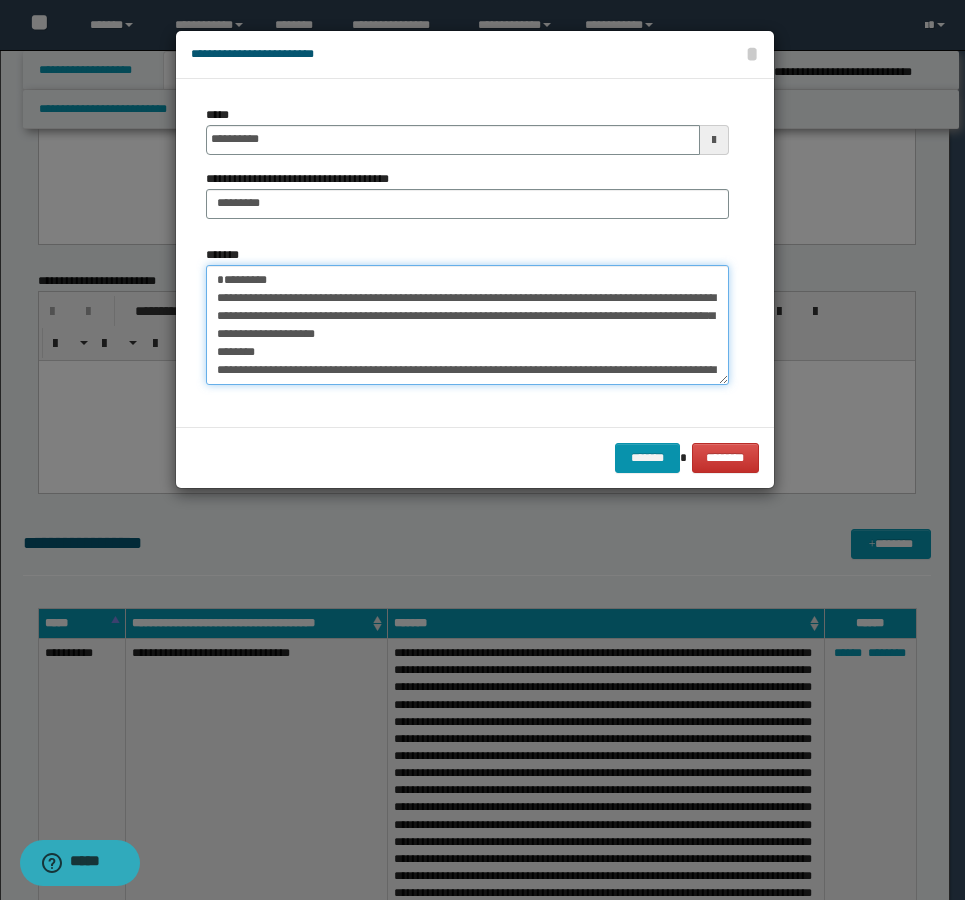 click on "**********" at bounding box center (467, 325) 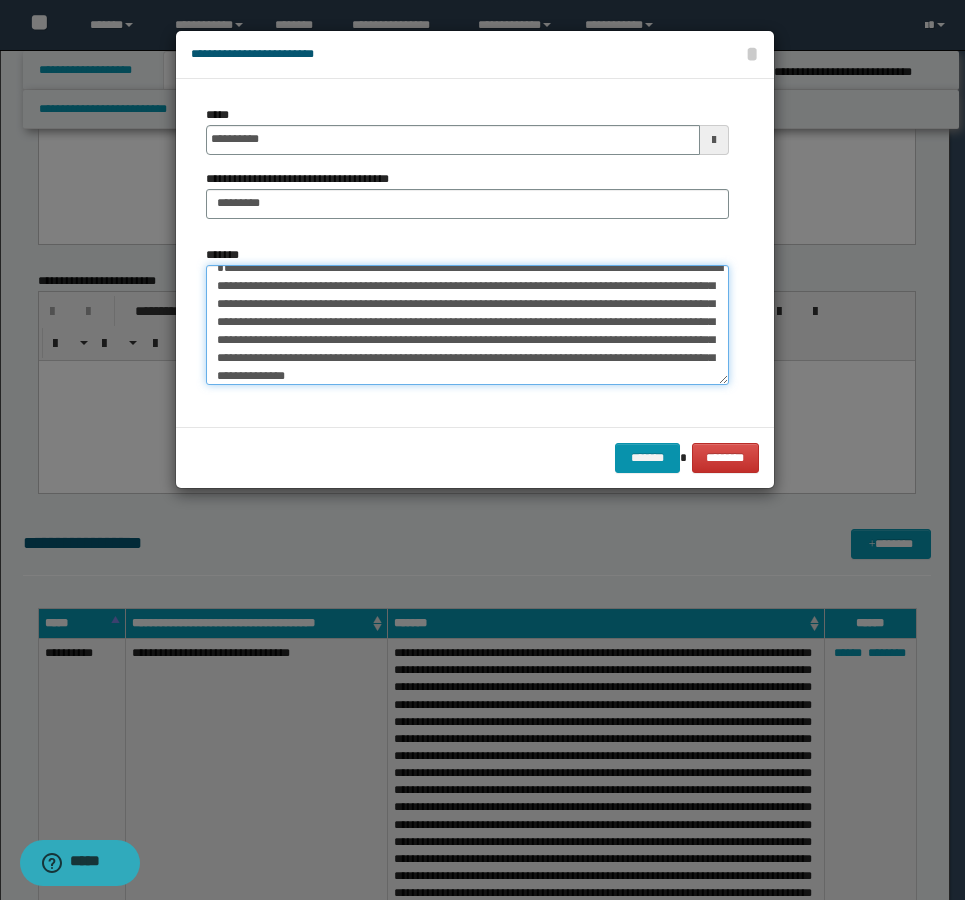 scroll, scrollTop: 30, scrollLeft: 0, axis: vertical 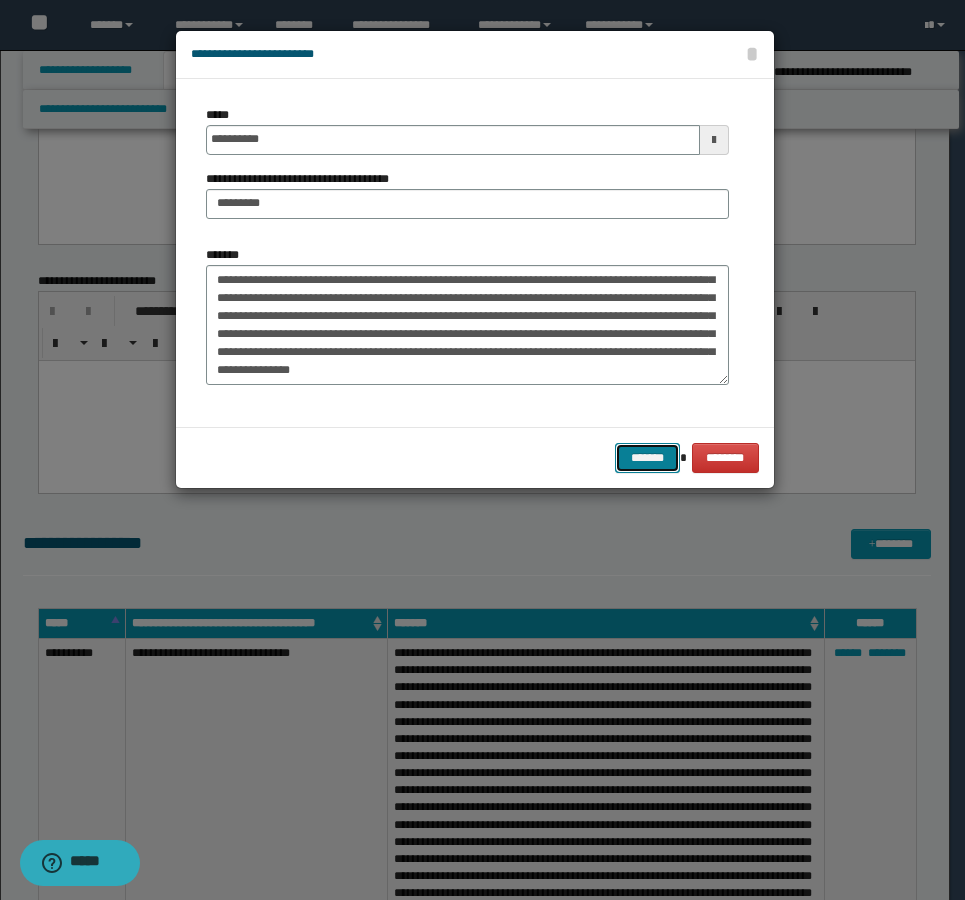 click on "*******" at bounding box center (647, 458) 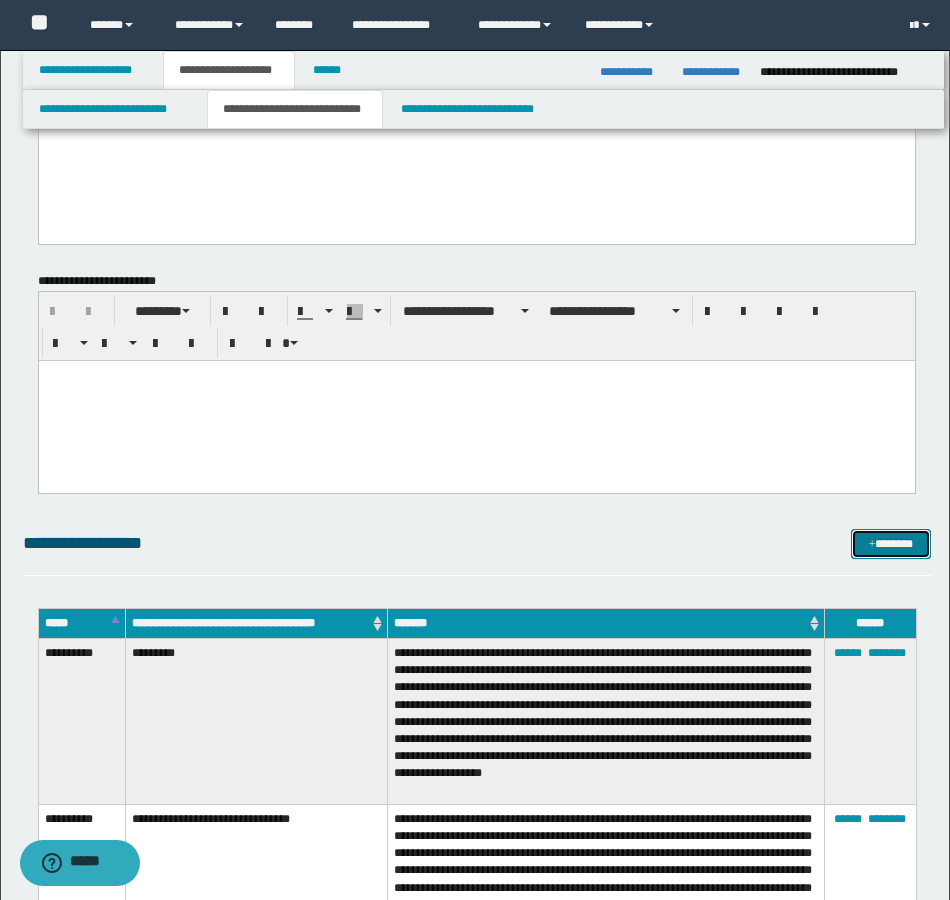click on "*******" at bounding box center [891, 544] 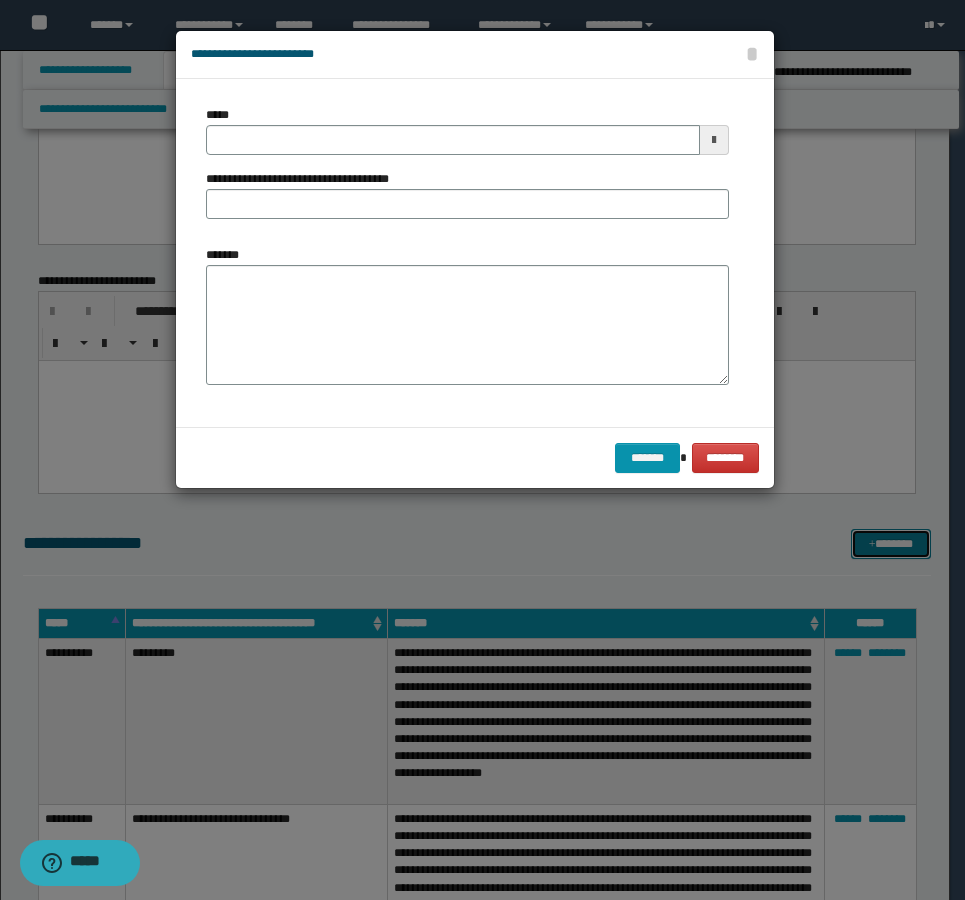 scroll, scrollTop: 0, scrollLeft: 0, axis: both 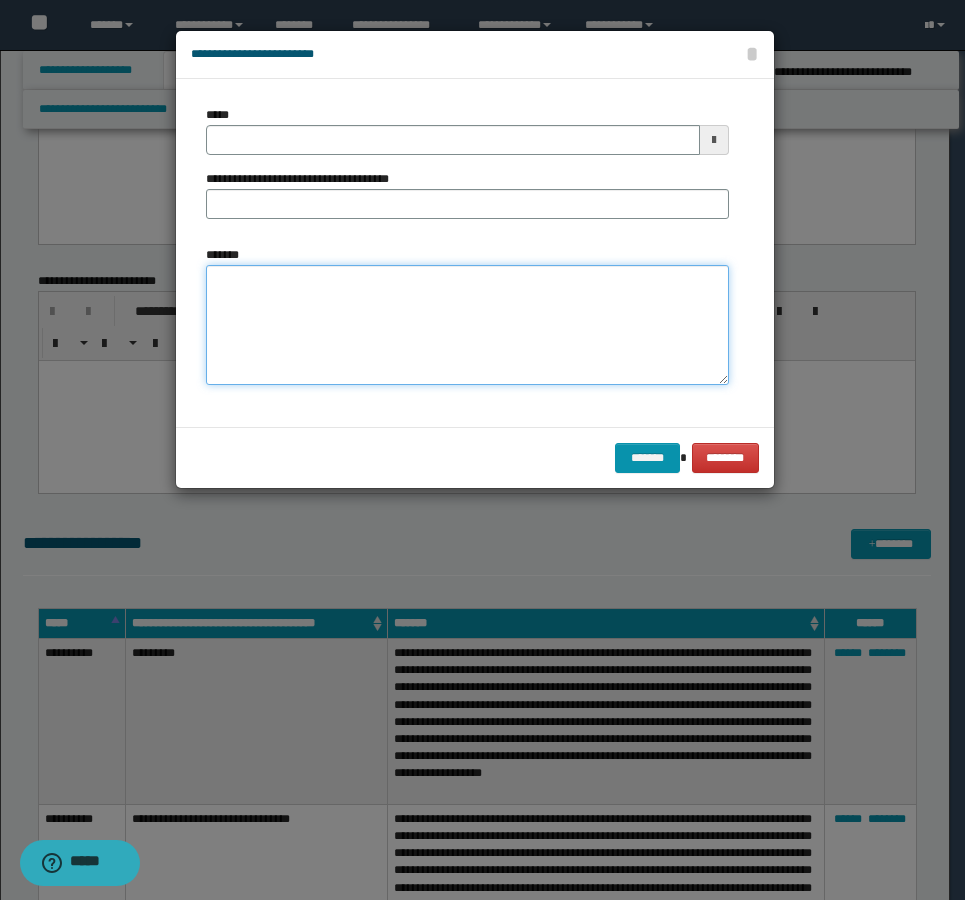click on "*******" at bounding box center (467, 325) 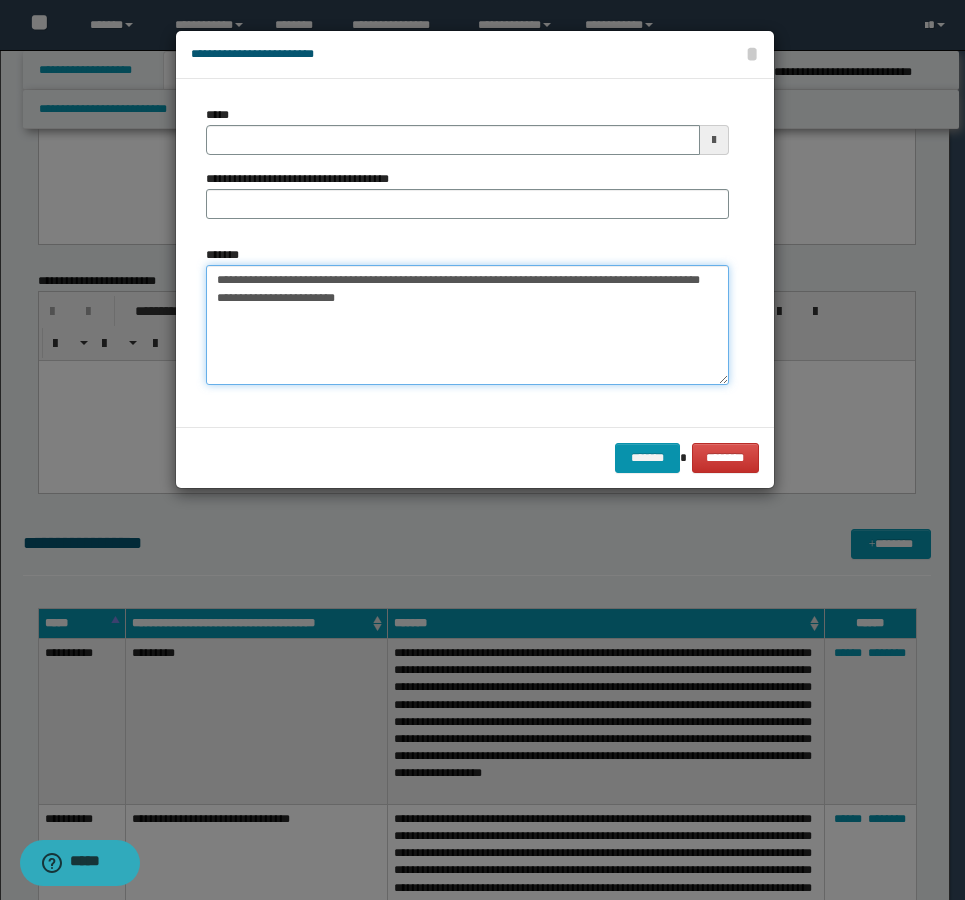 type 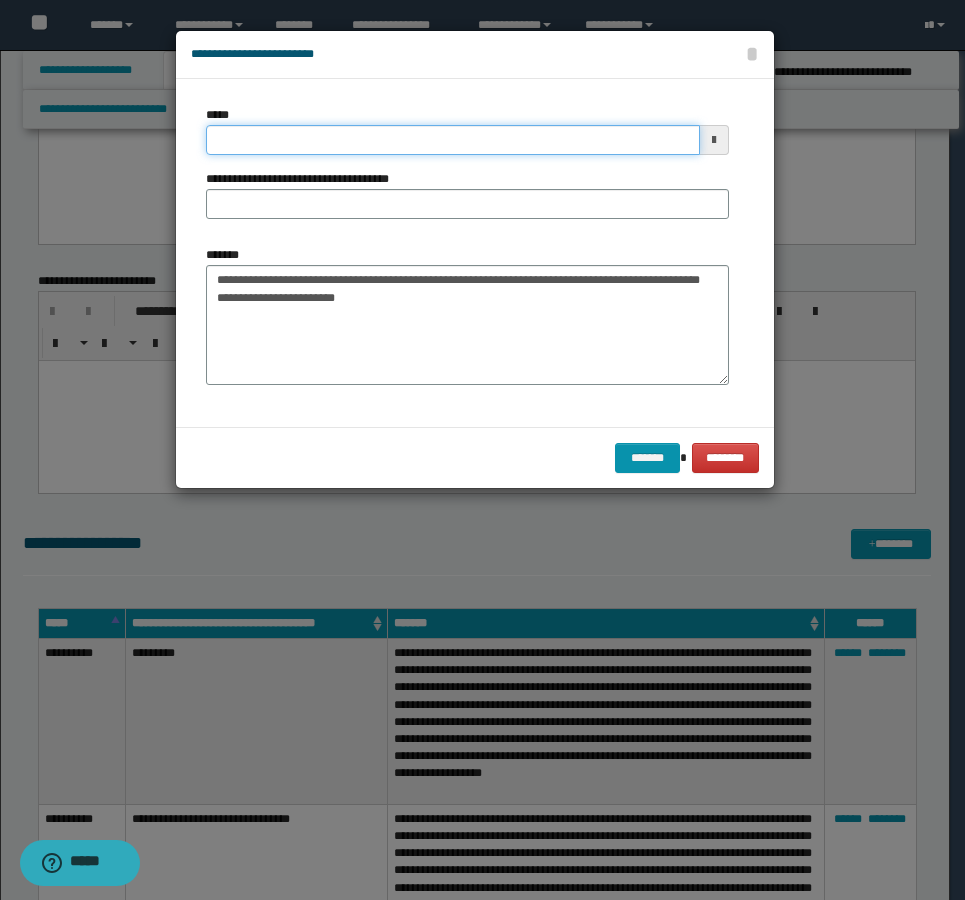 click on "*****" at bounding box center [453, 140] 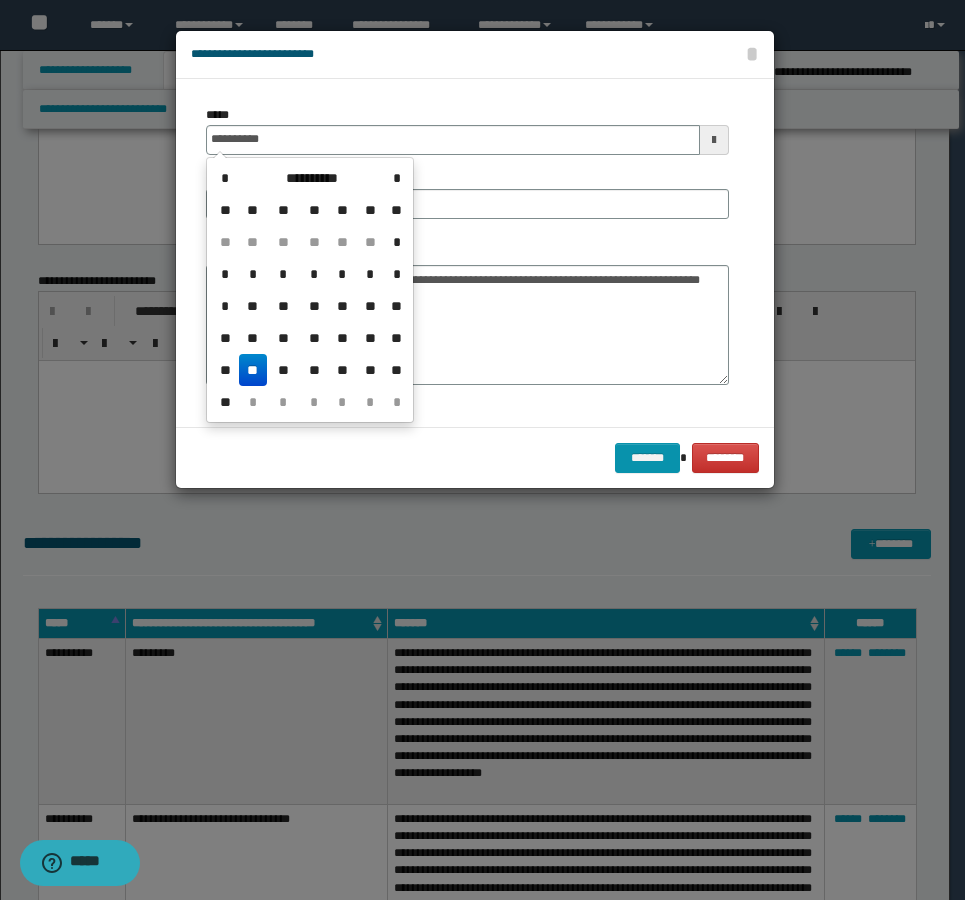 click on "**" at bounding box center [253, 370] 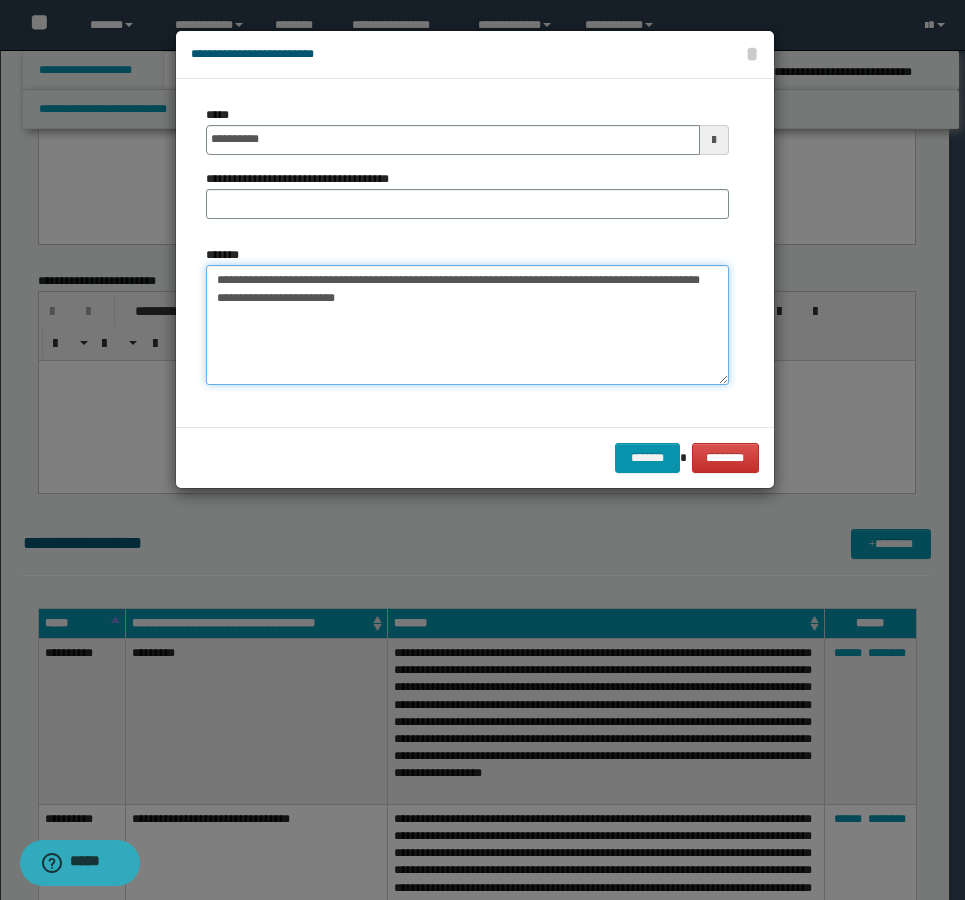 drag, startPoint x: 450, startPoint y: 282, endPoint x: 208, endPoint y: 271, distance: 242.24988 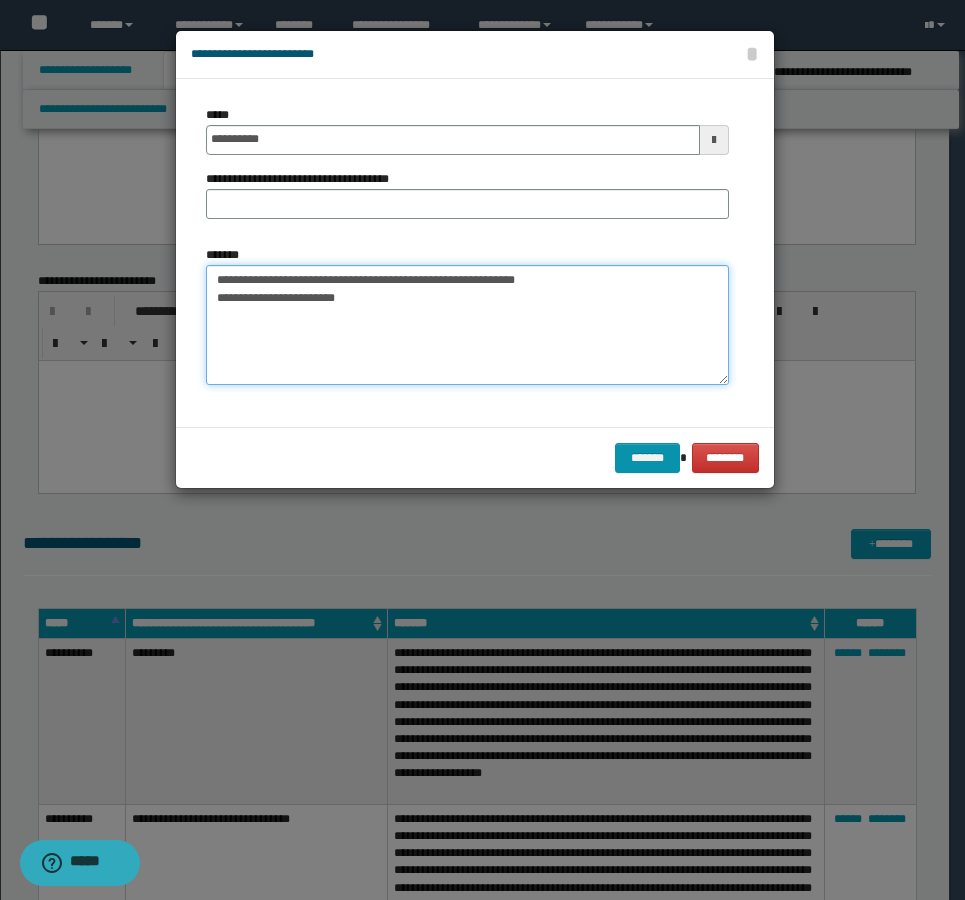 click on "**********" at bounding box center [467, 325] 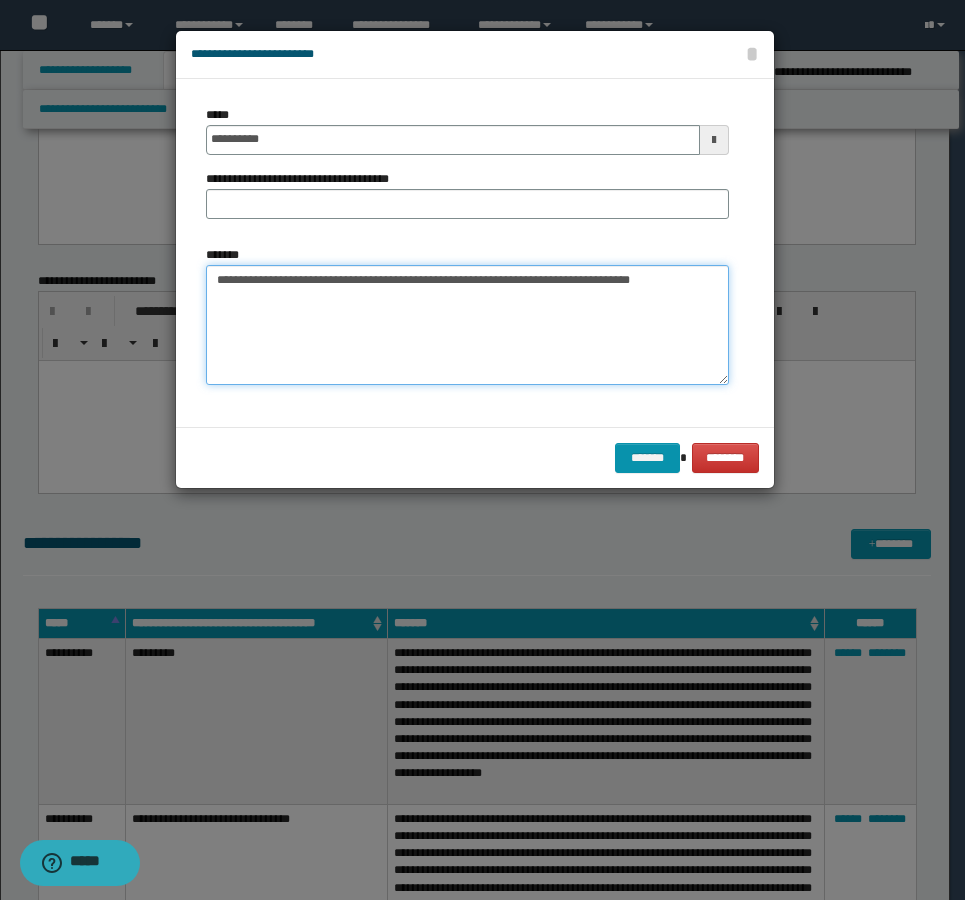 click on "**********" at bounding box center [467, 325] 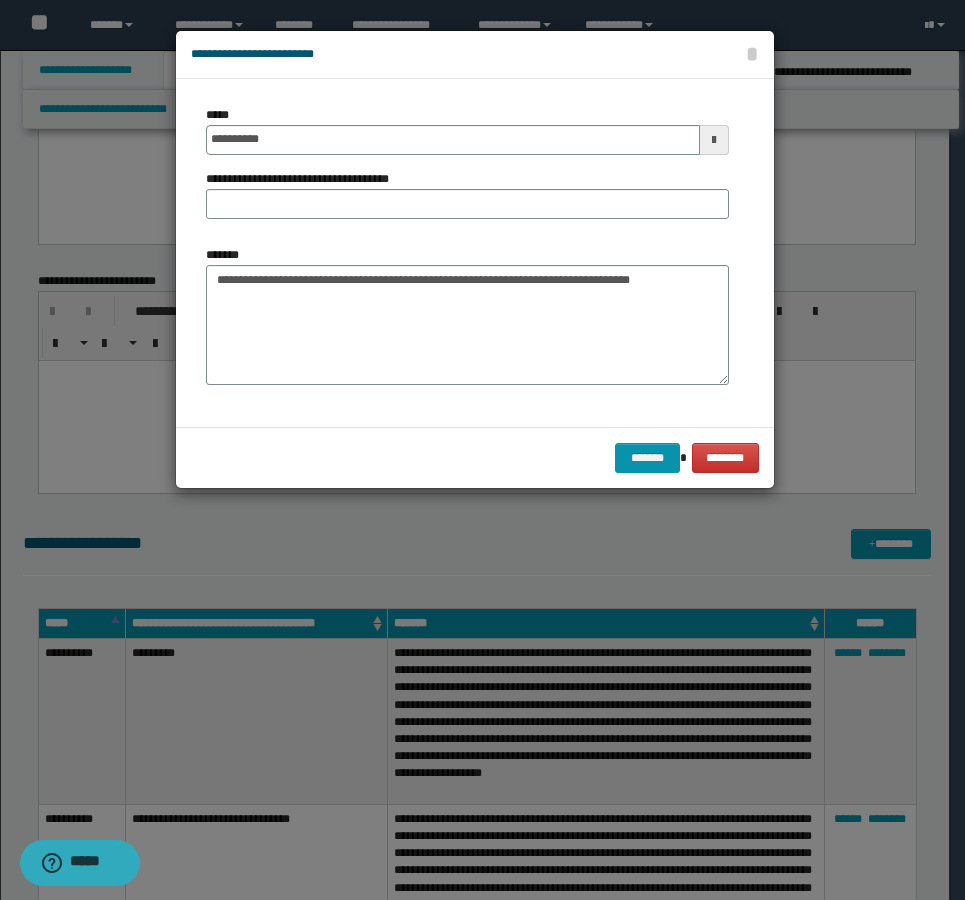 click on "**********" at bounding box center (305, 179) 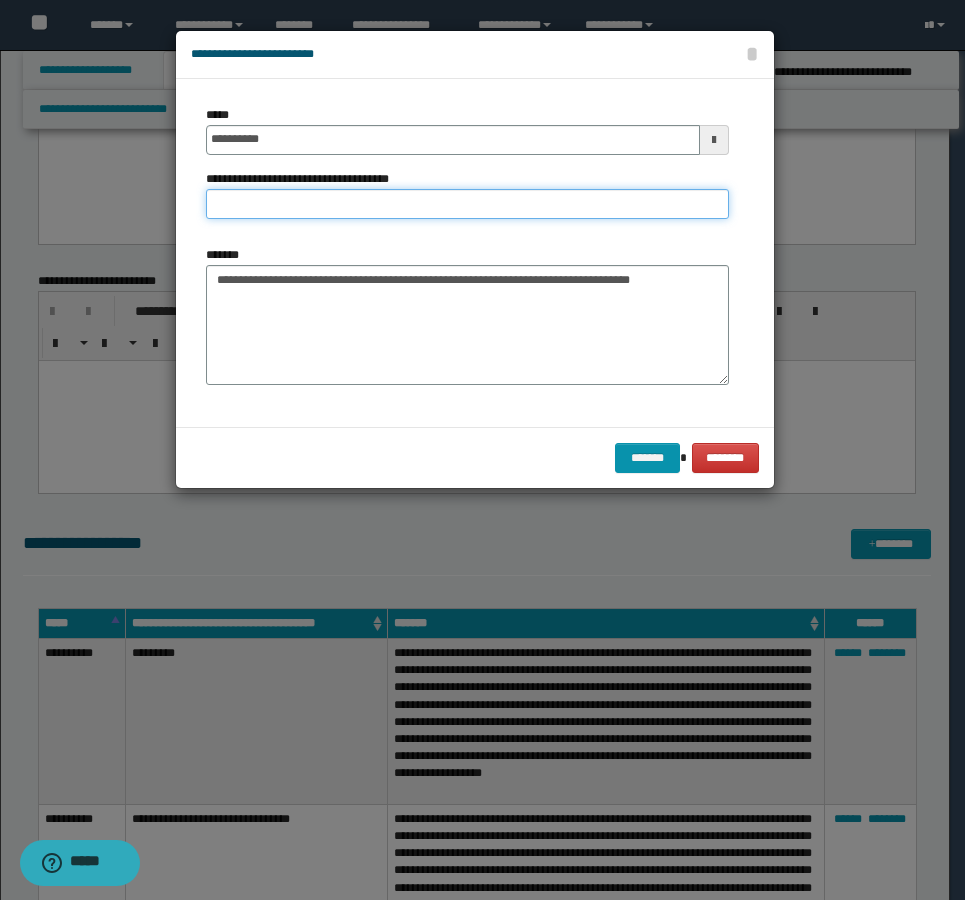 click on "**********" at bounding box center (467, 204) 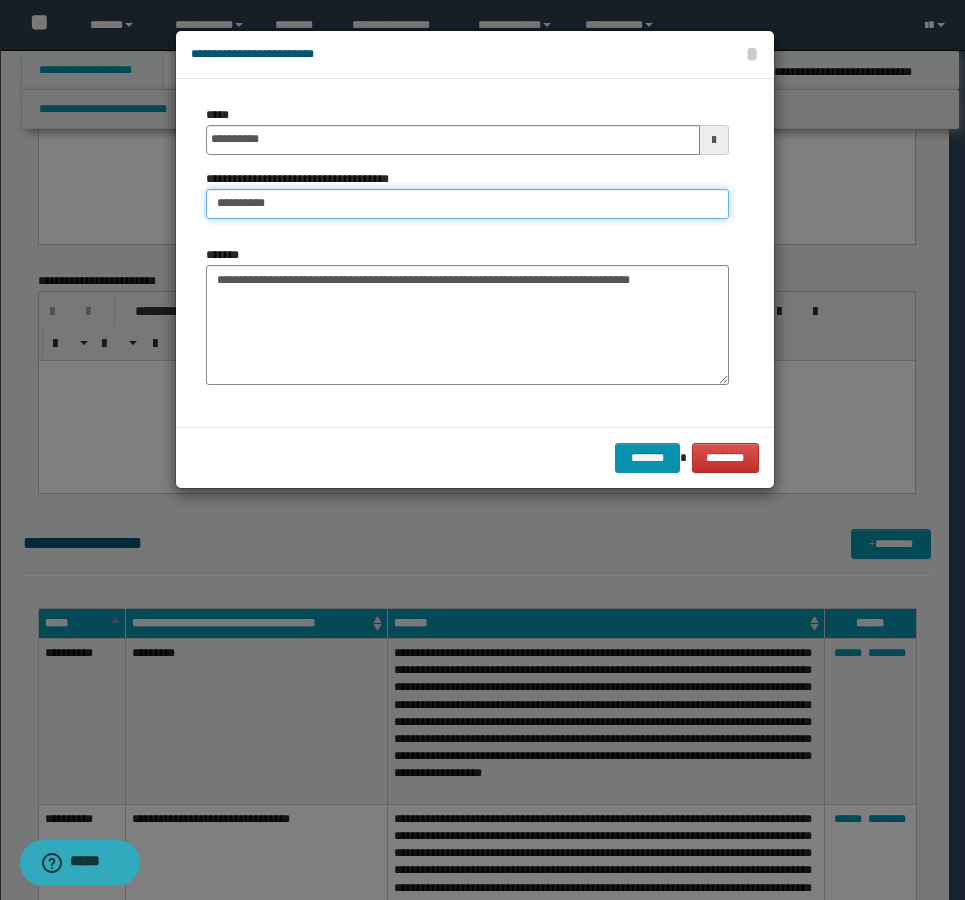 type on "**********" 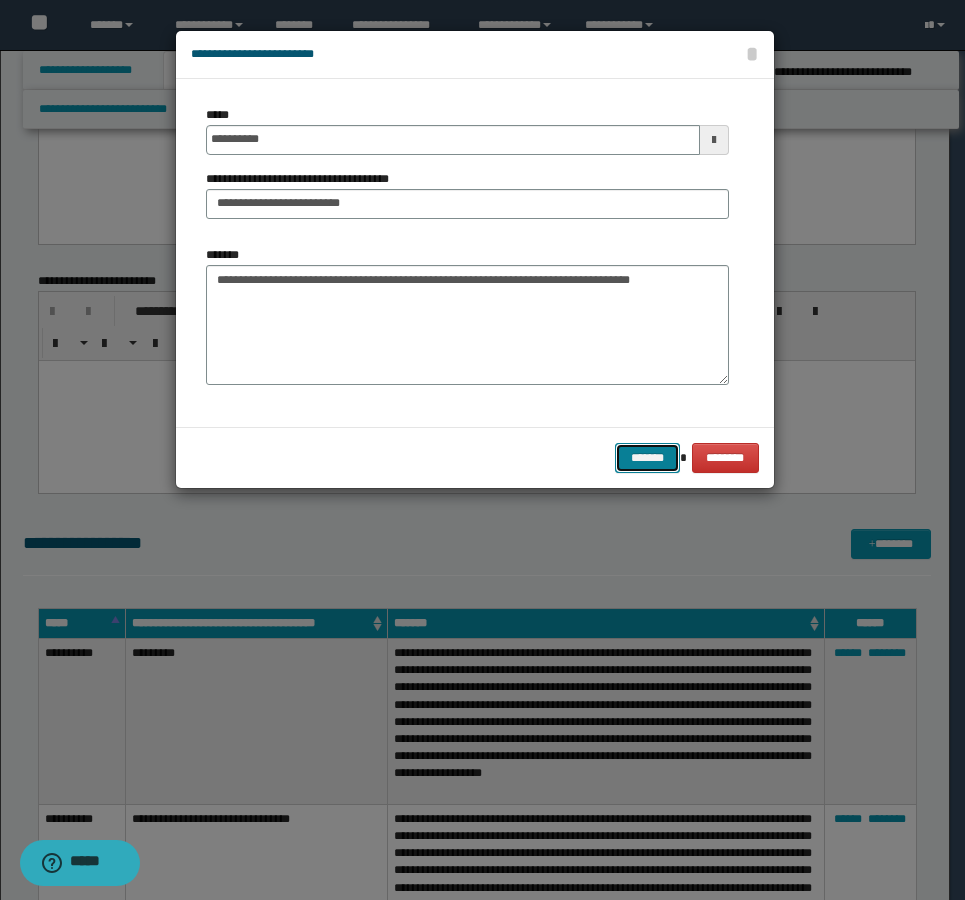 click on "*******" at bounding box center (647, 458) 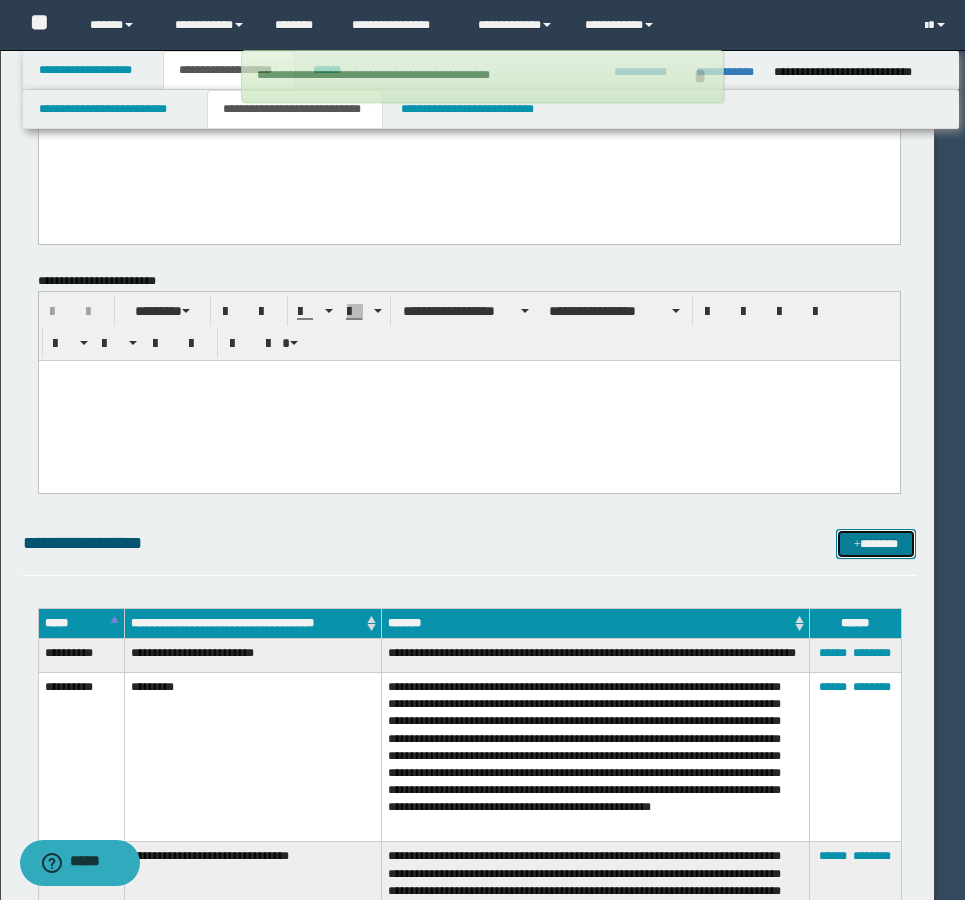 type 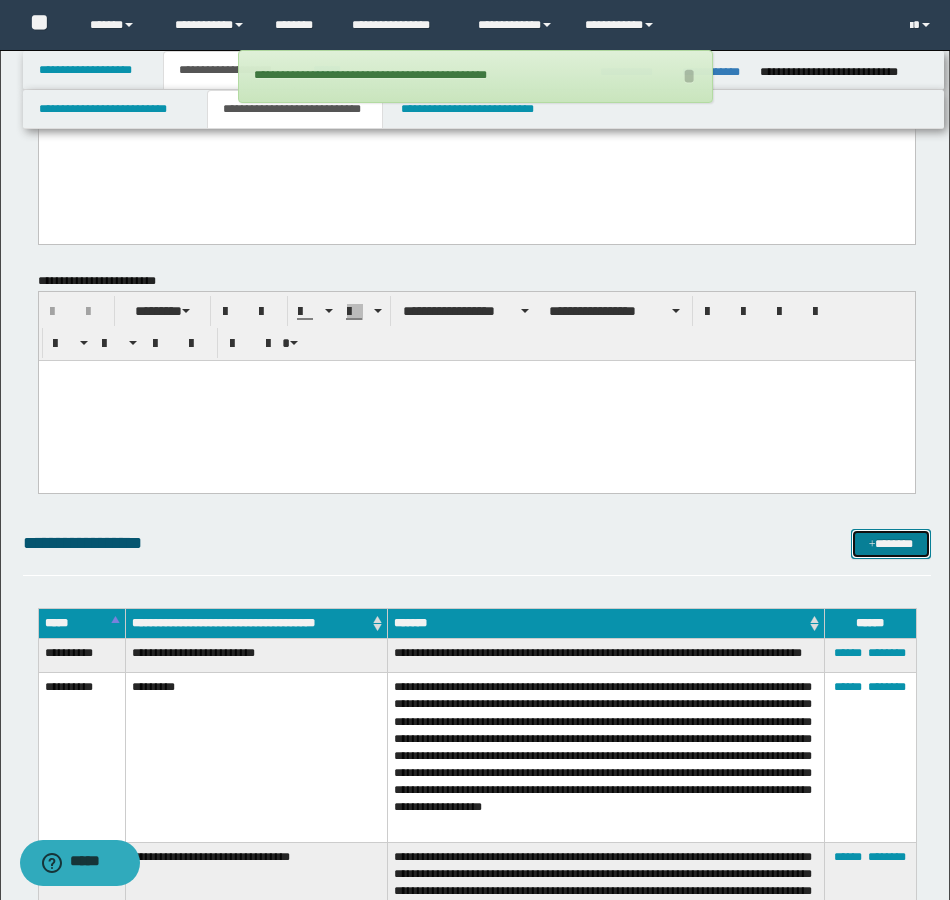 click on "*******" at bounding box center [891, 544] 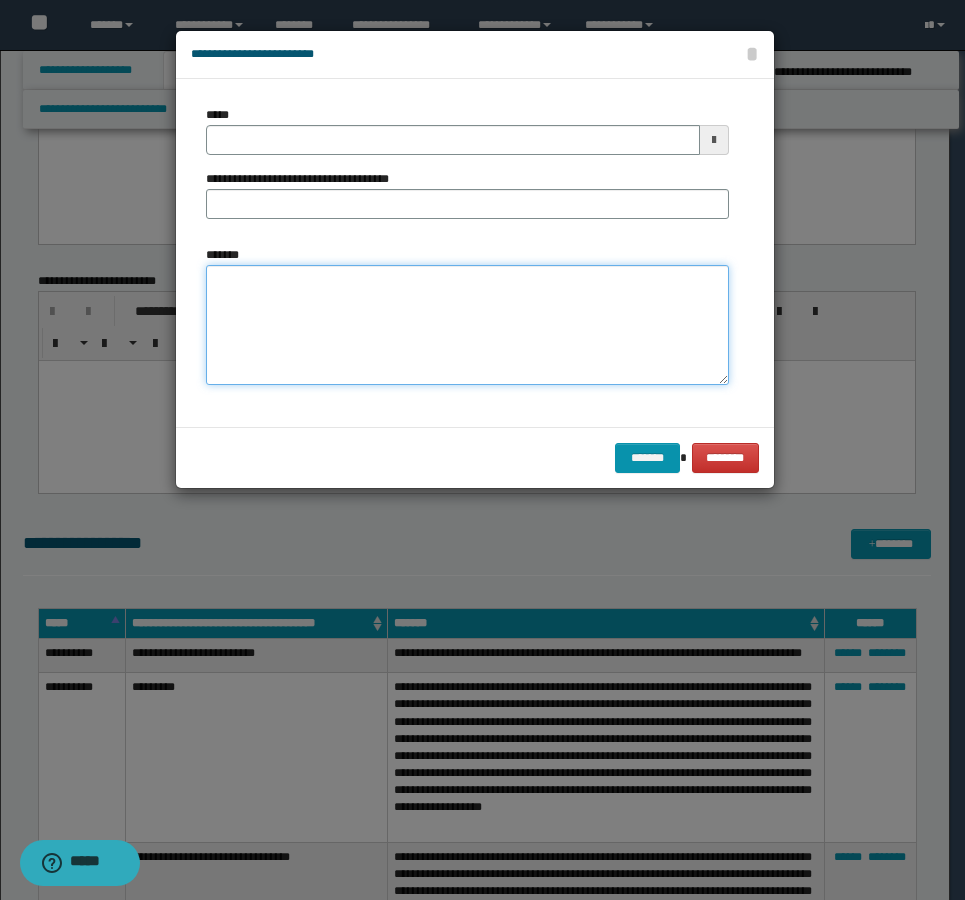 click on "*******" at bounding box center [467, 325] 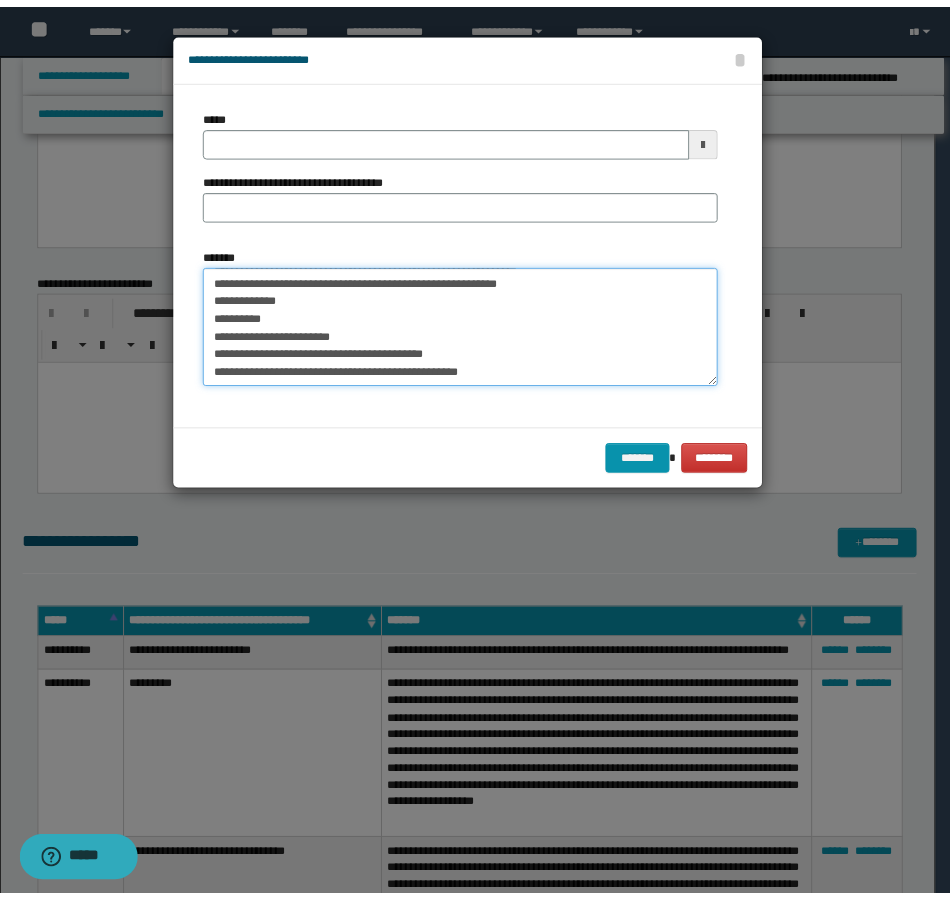scroll, scrollTop: 0, scrollLeft: 0, axis: both 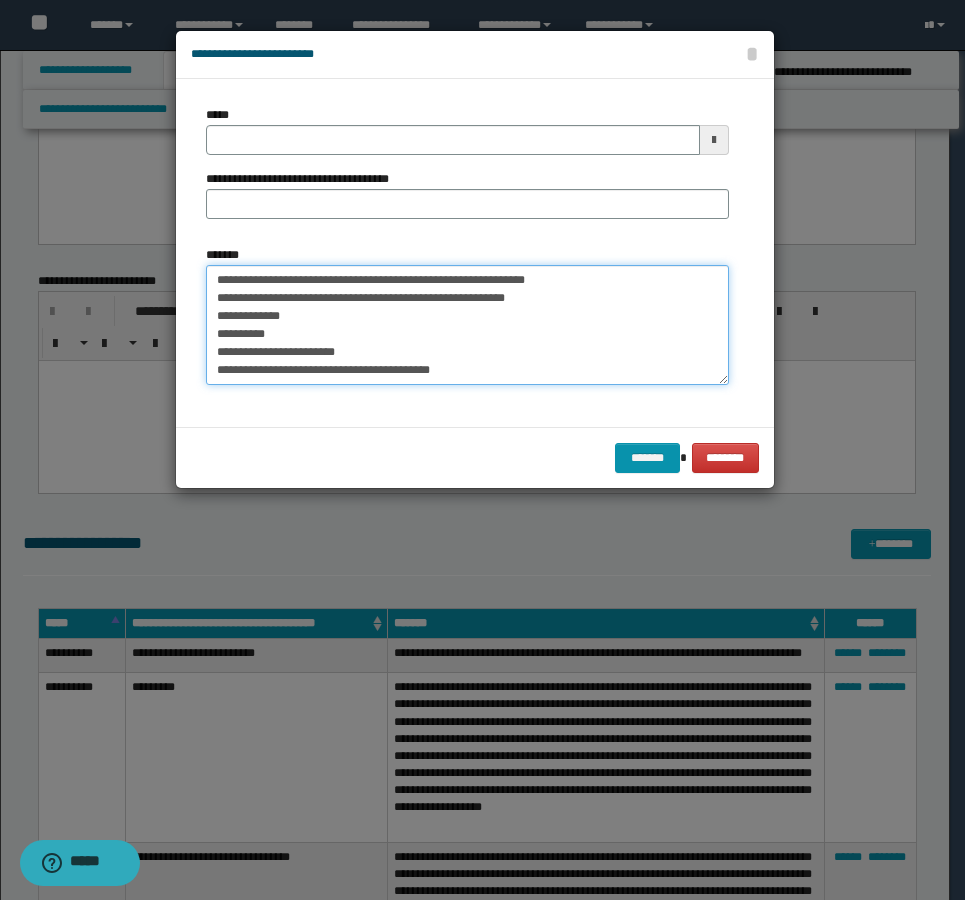 click on "**********" at bounding box center (467, 325) 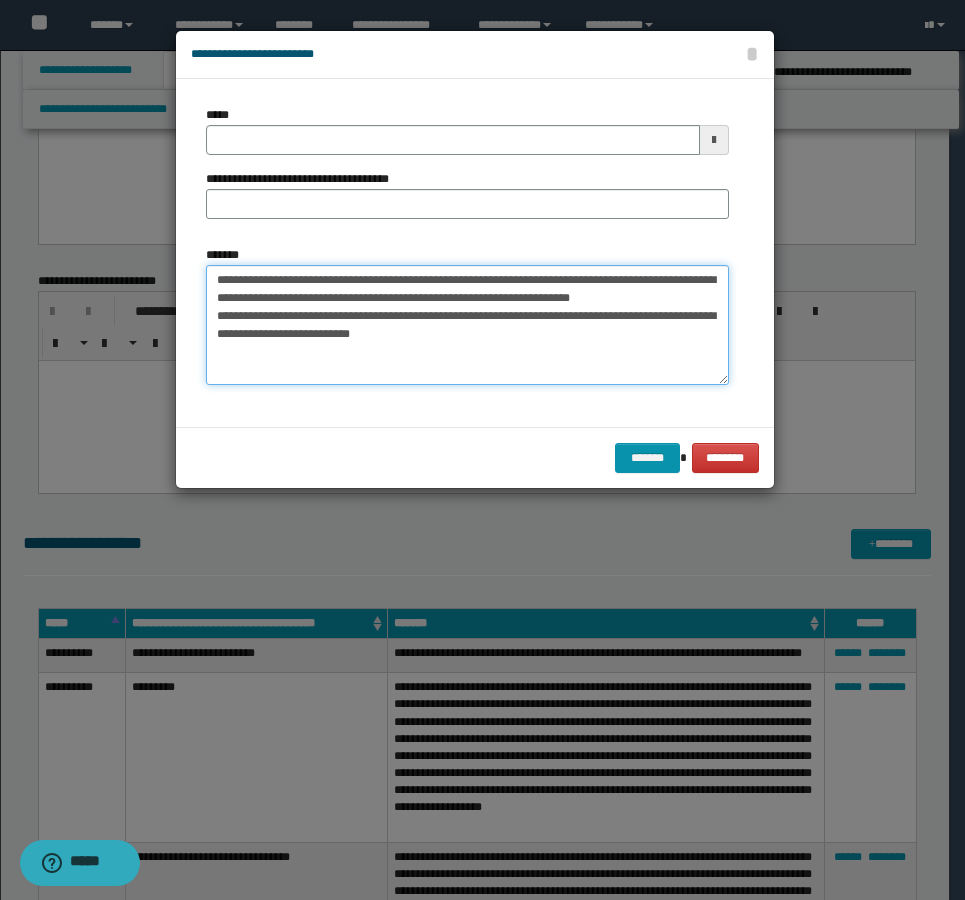 type on "**********" 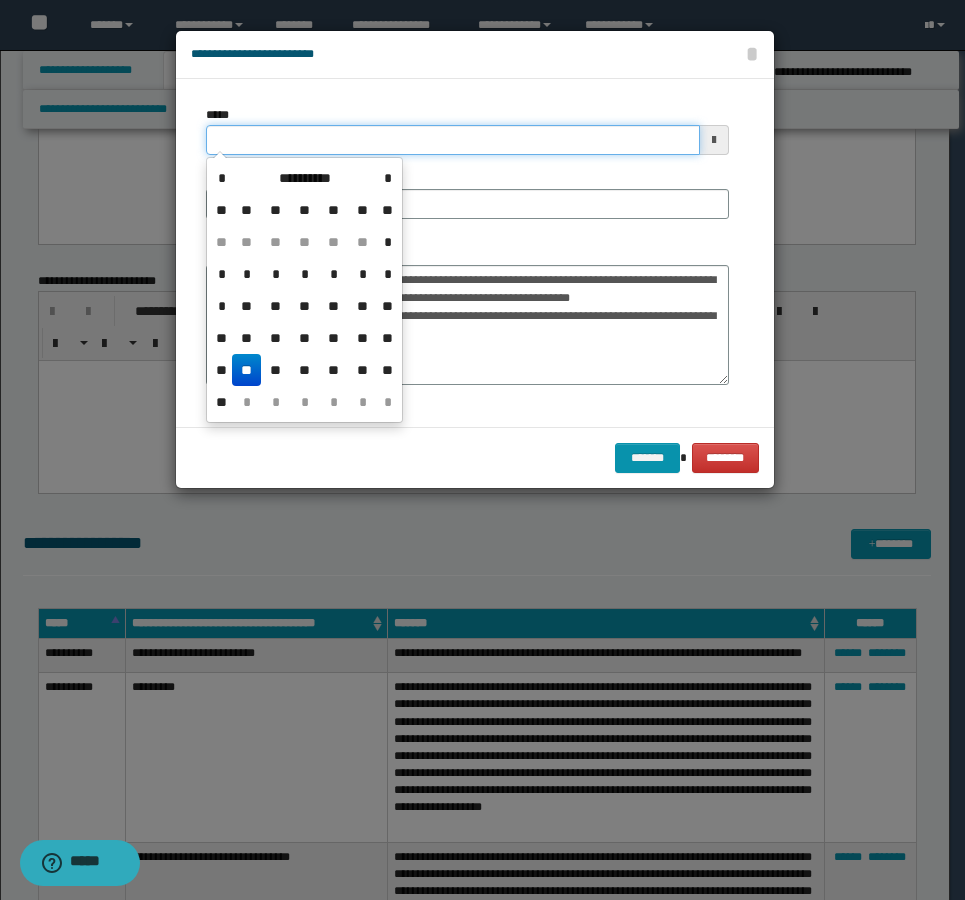 click on "**********" at bounding box center (467, 170) 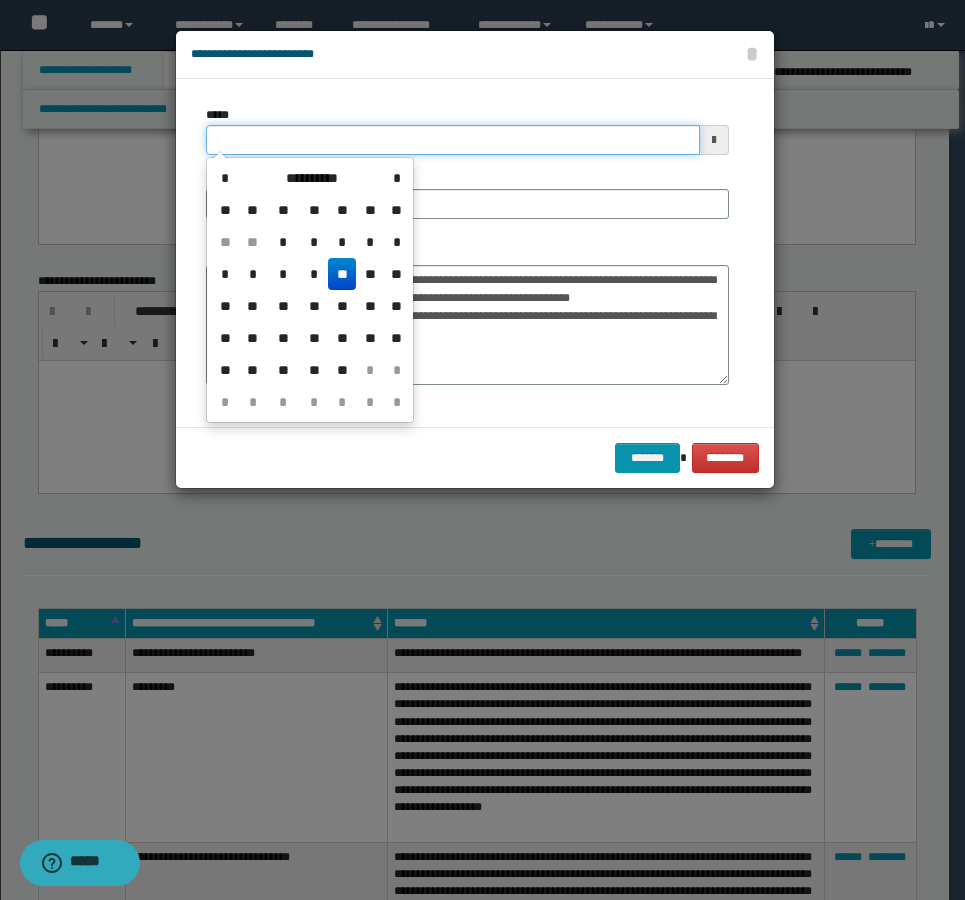 click on "*****" at bounding box center (453, 140) 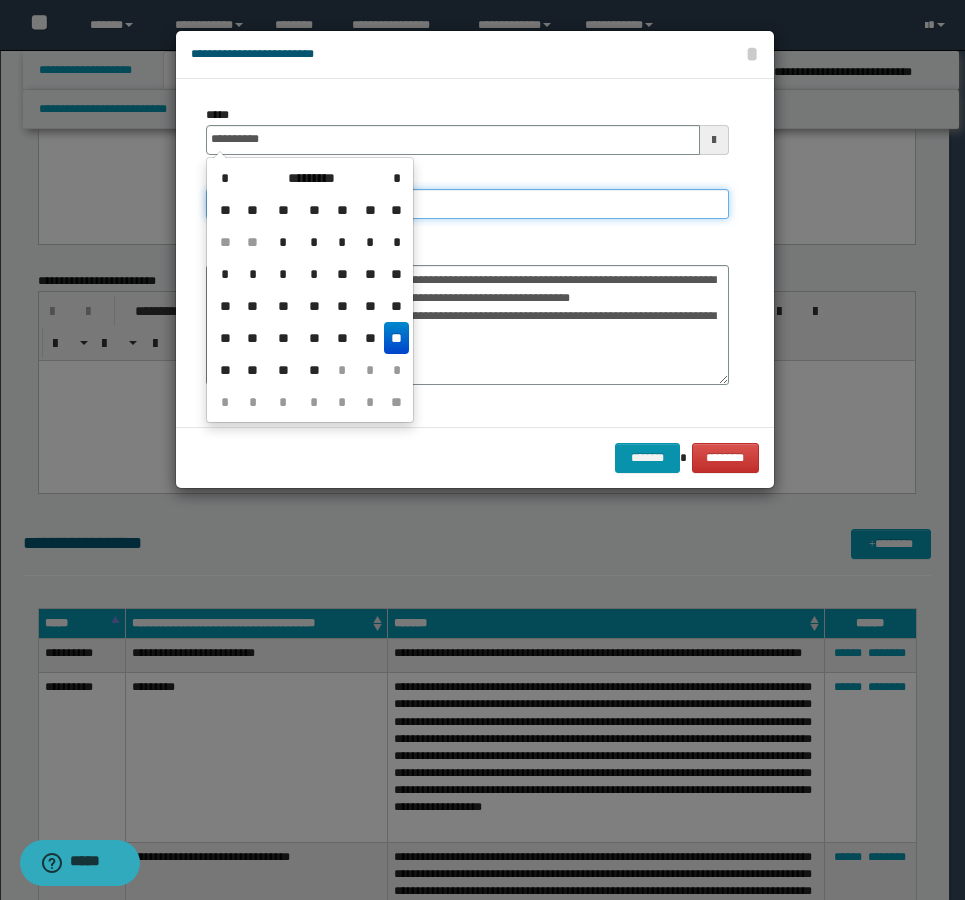 type on "**********" 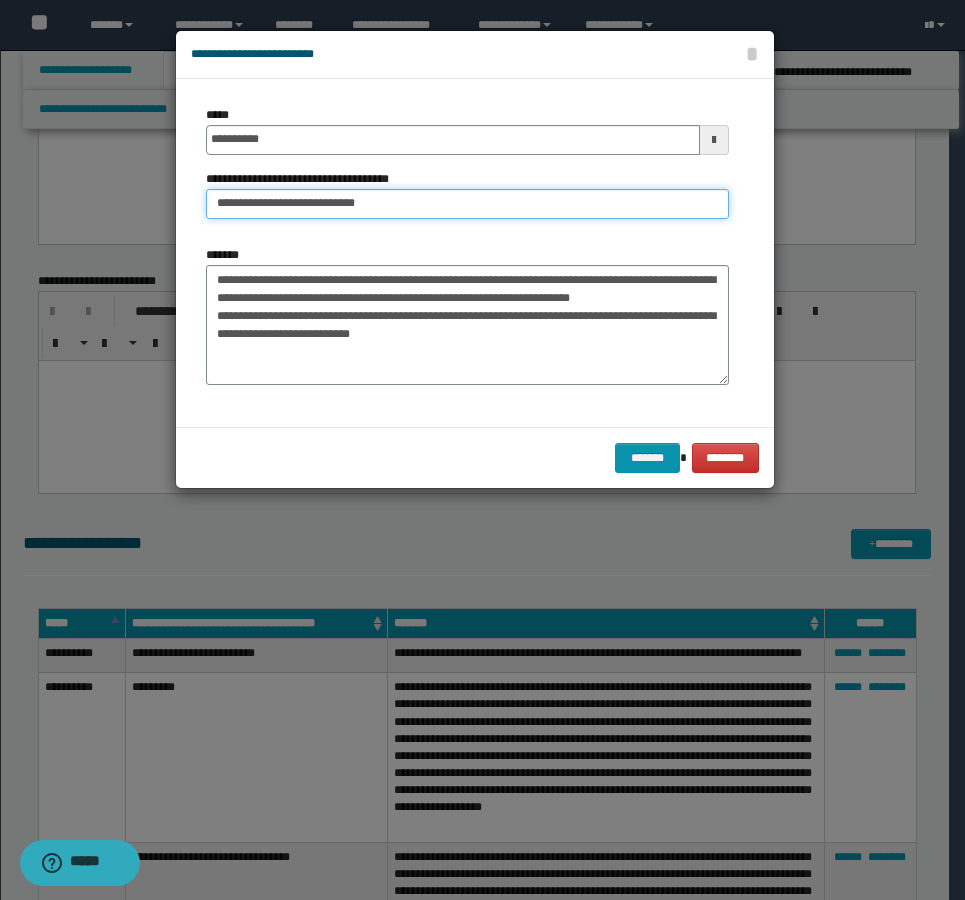 type on "**********" 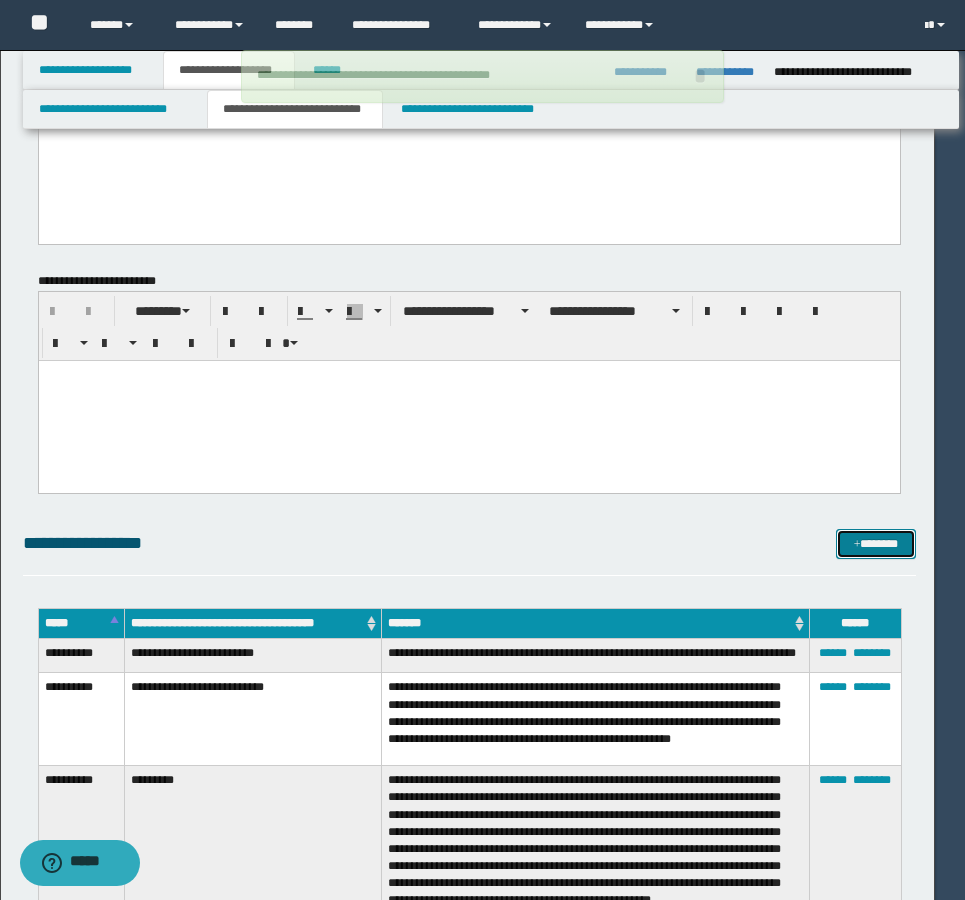 type 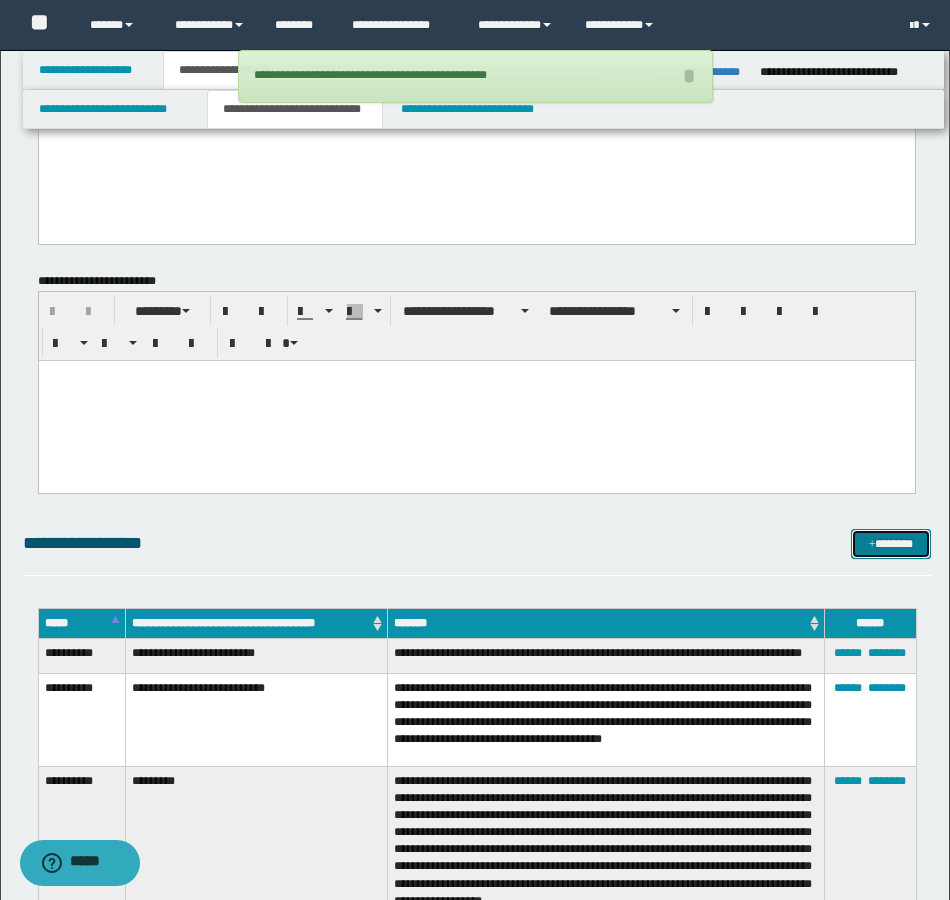 click at bounding box center [872, 545] 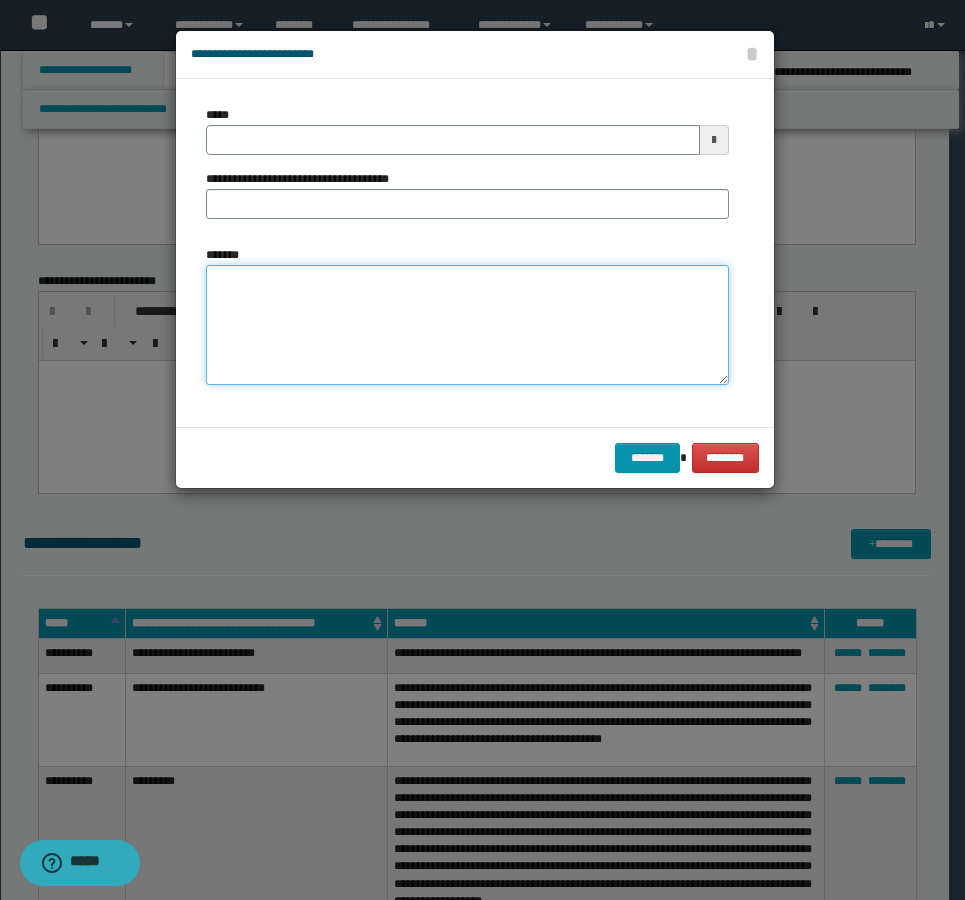 click on "*******" at bounding box center (467, 325) 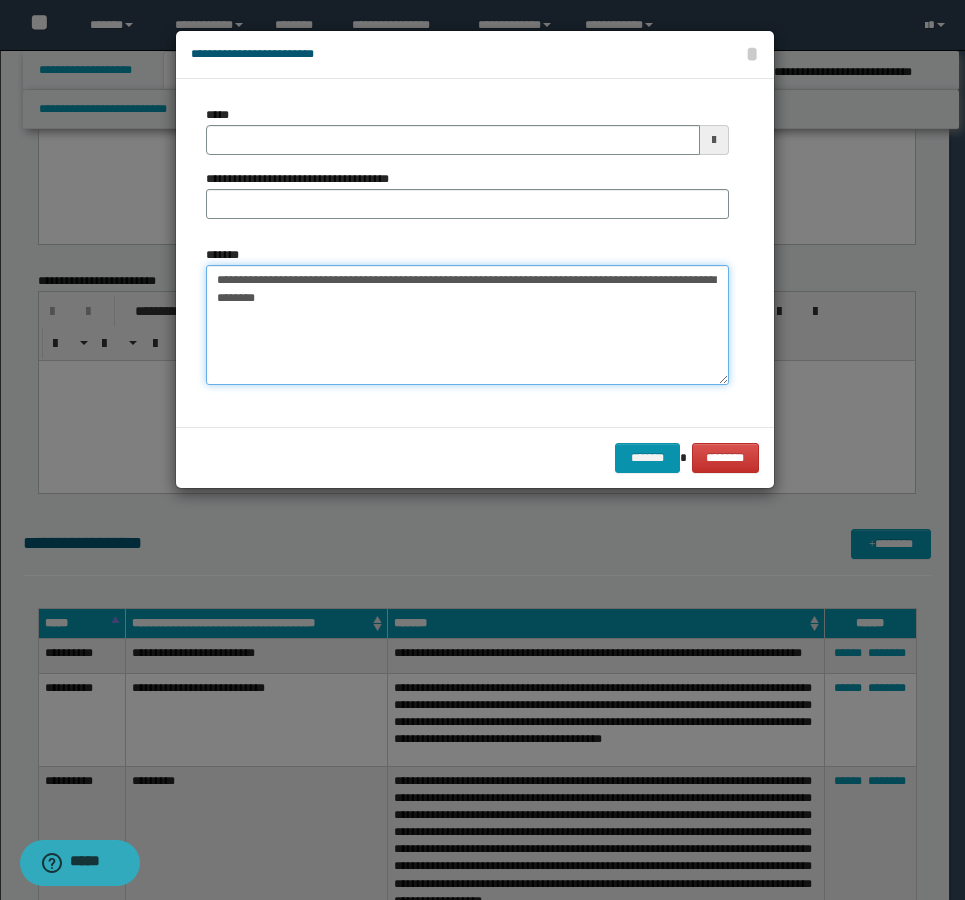 type 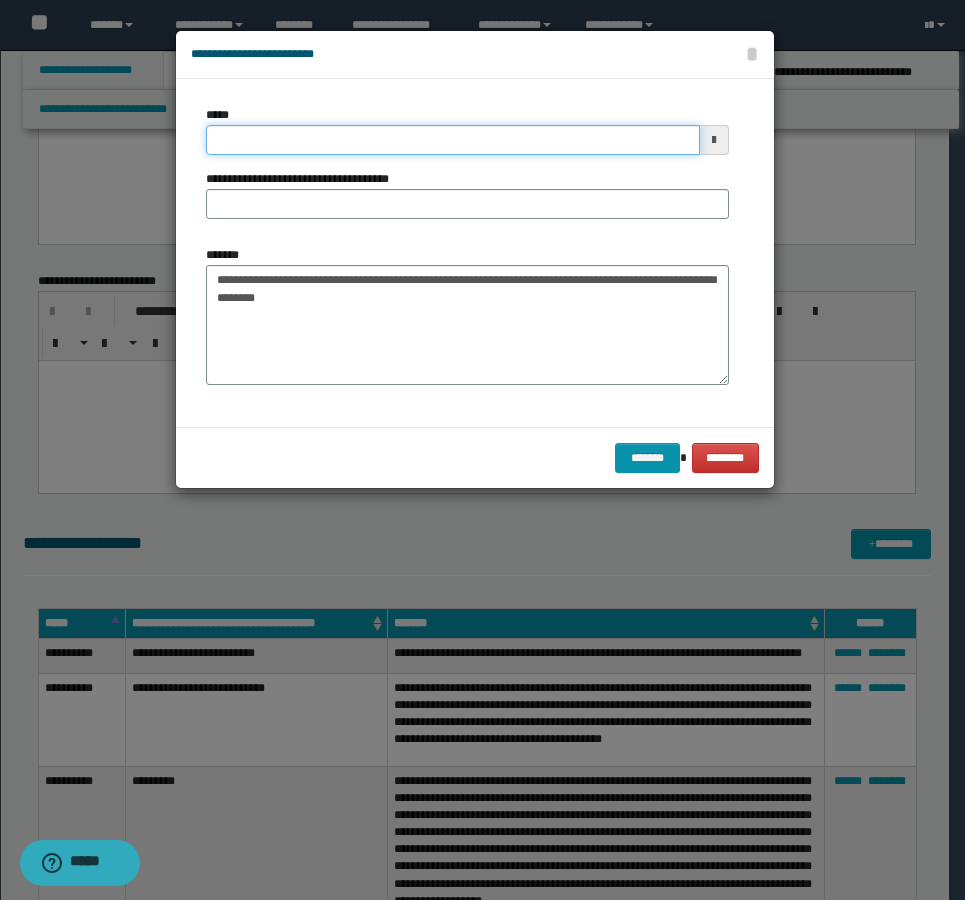 click on "*****" at bounding box center (453, 140) 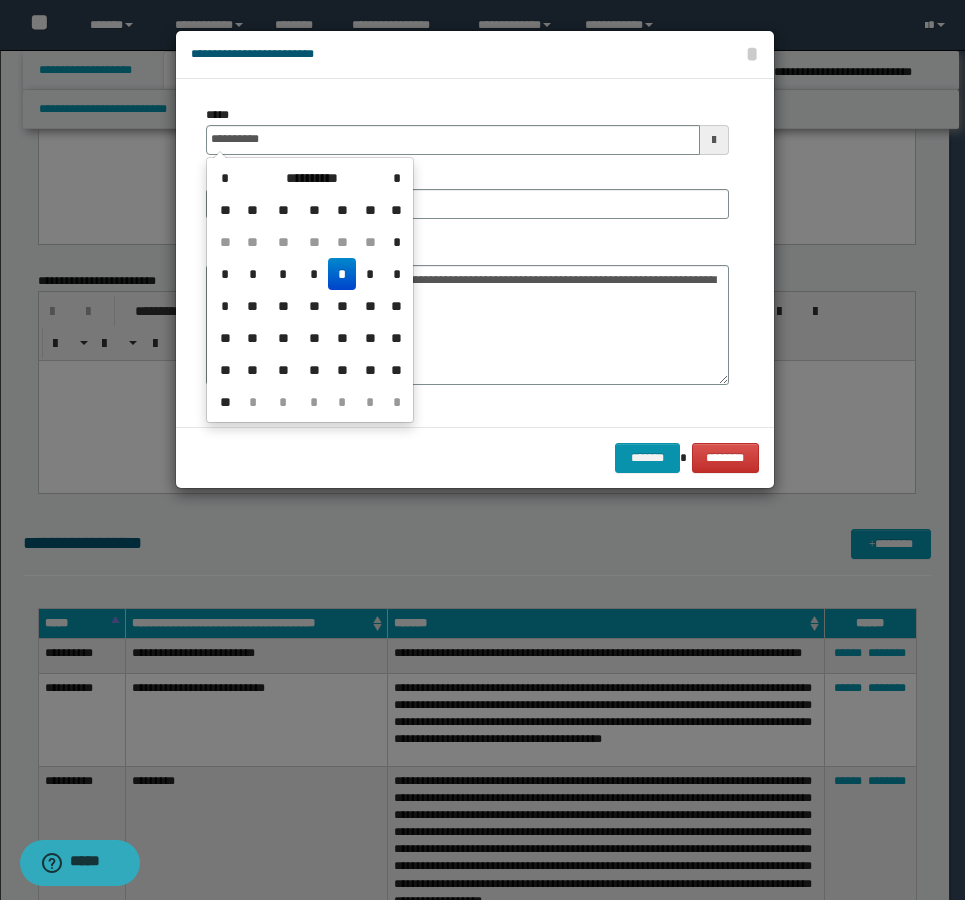 click on "*" at bounding box center (342, 274) 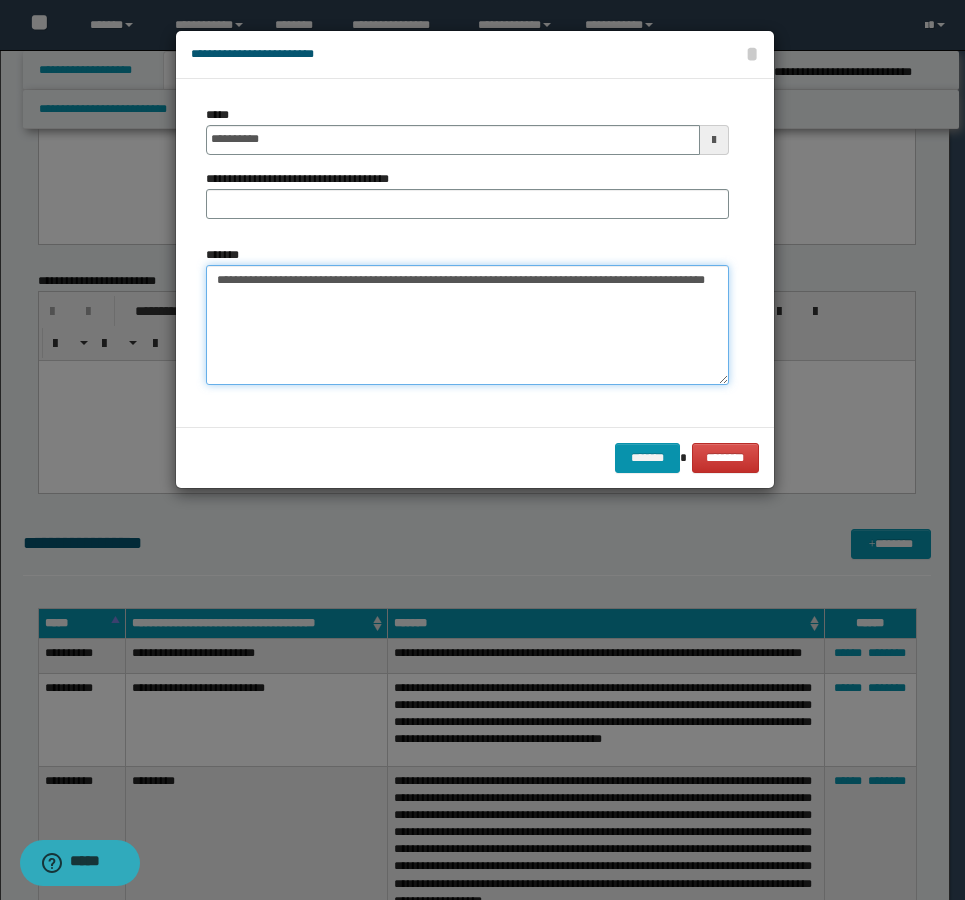 drag, startPoint x: 294, startPoint y: 295, endPoint x: 148, endPoint y: 296, distance: 146.00342 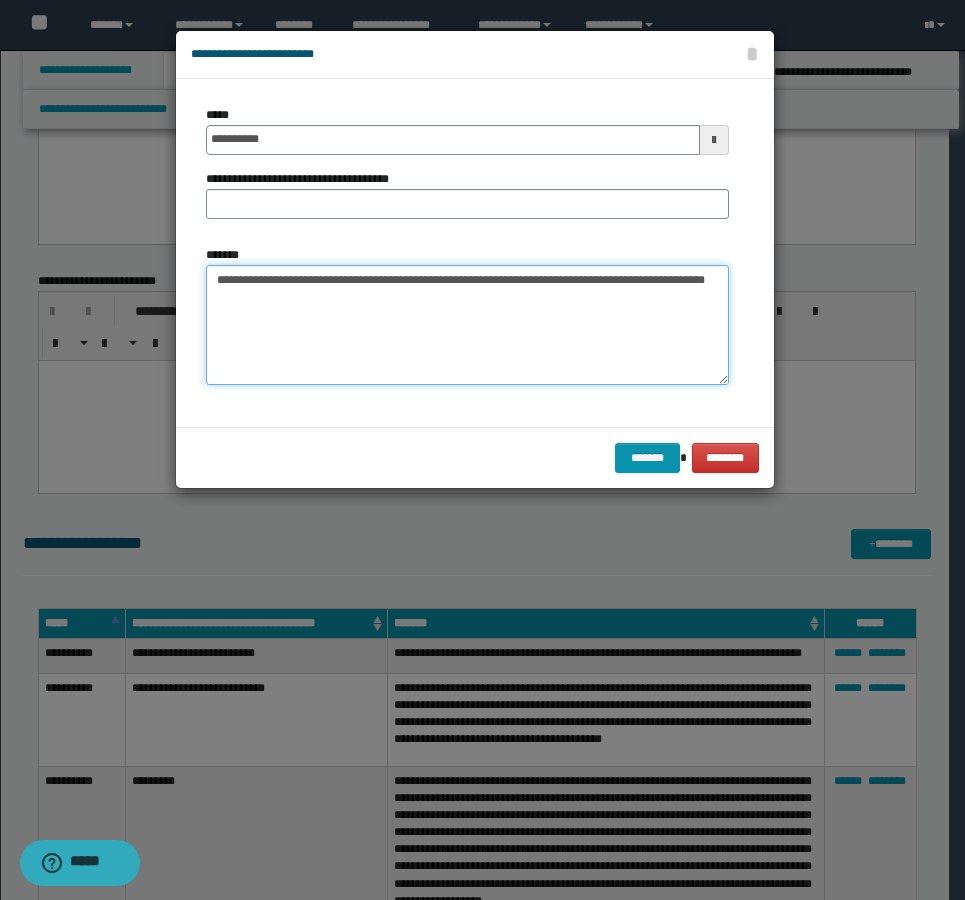 drag, startPoint x: 672, startPoint y: 278, endPoint x: 110, endPoint y: 267, distance: 562.10767 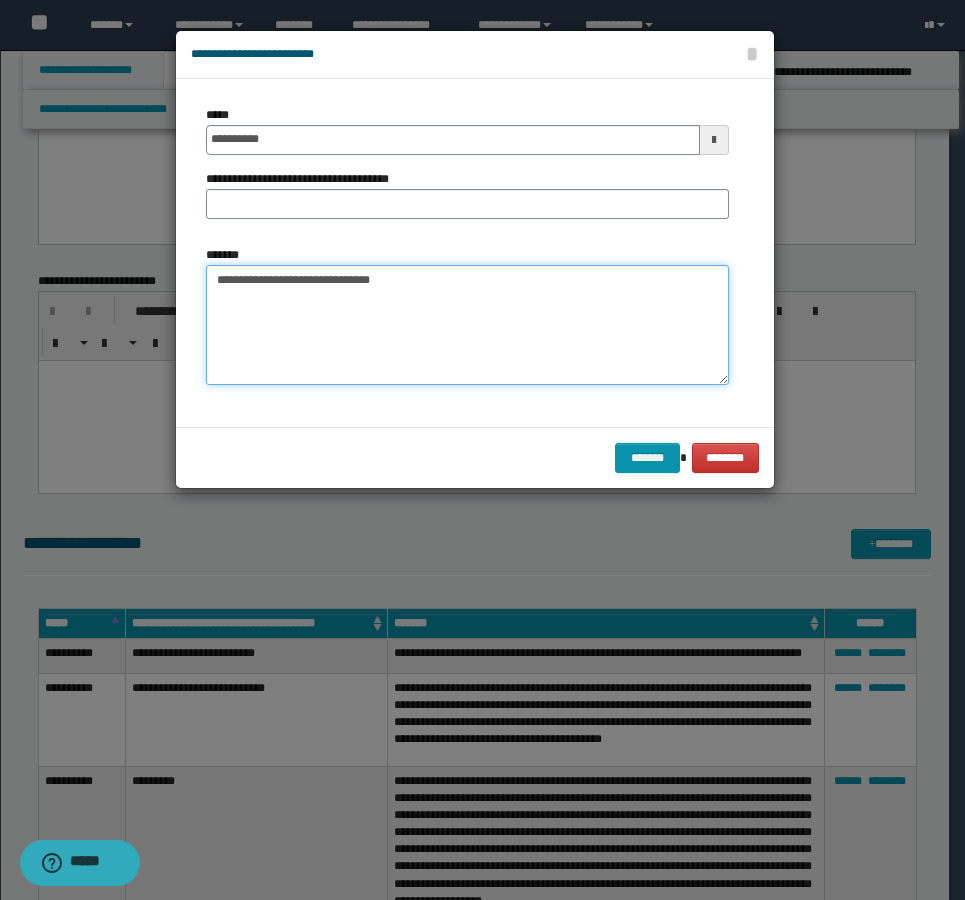 type on "**********" 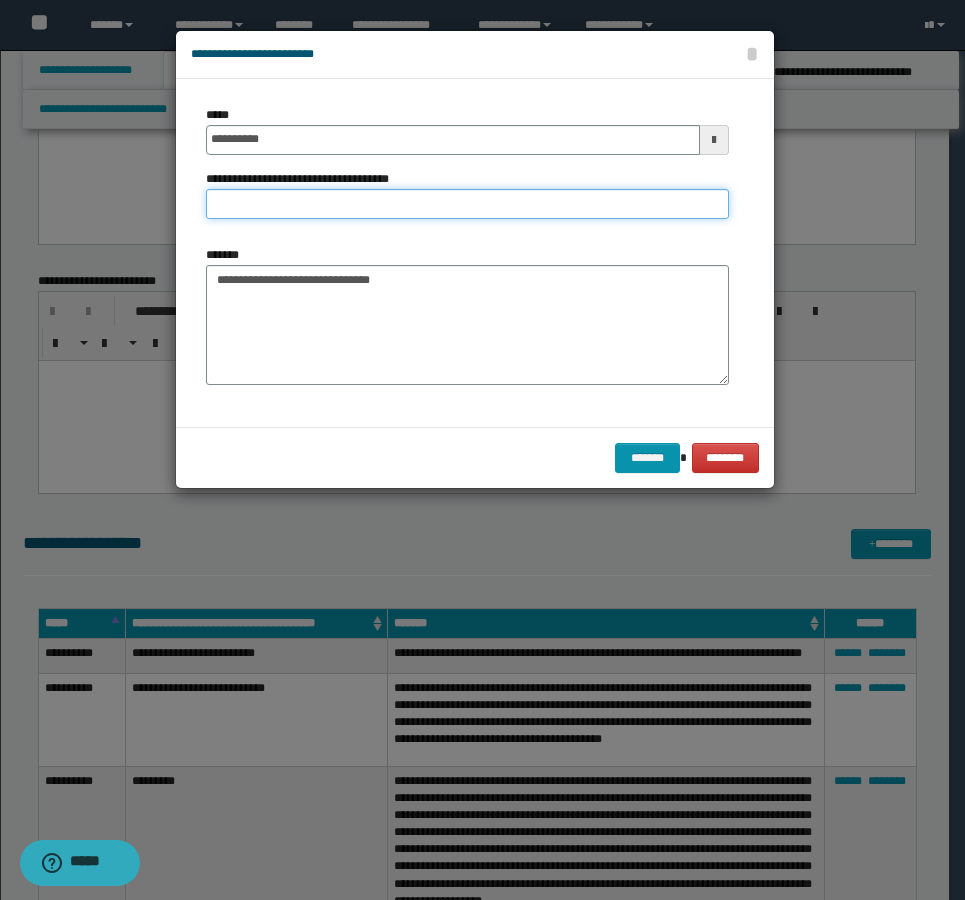 click on "**********" at bounding box center (467, 204) 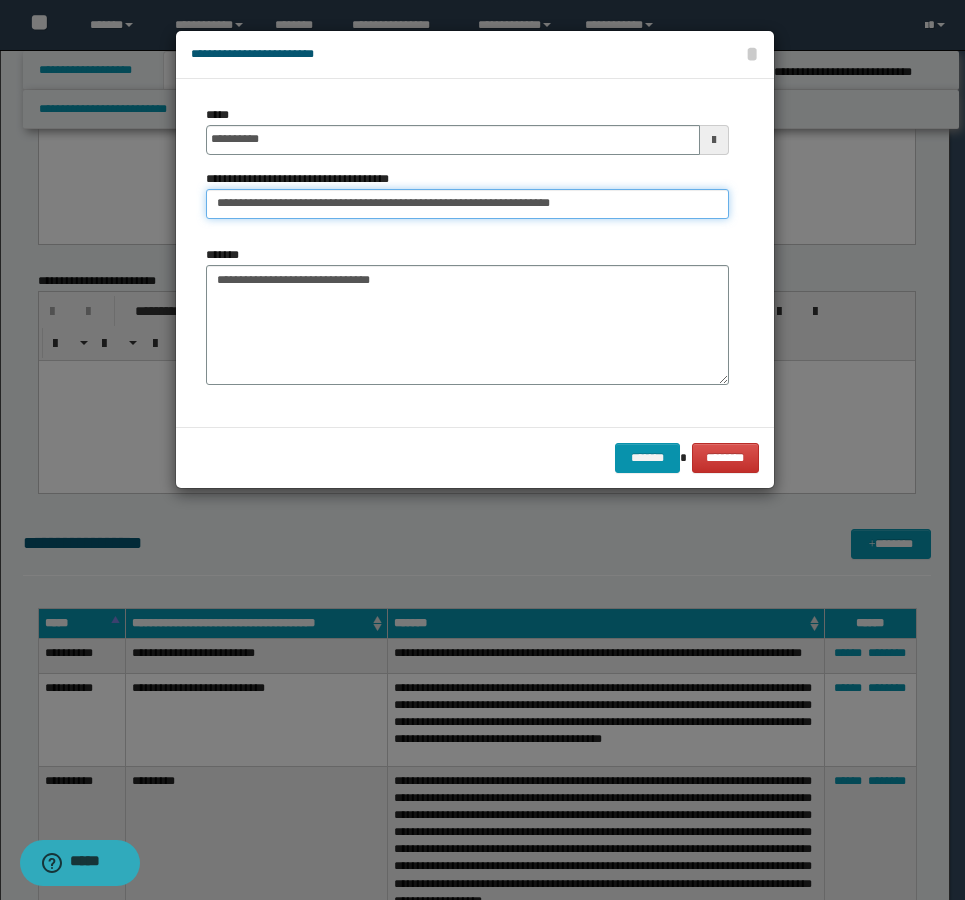 drag, startPoint x: 399, startPoint y: 204, endPoint x: 668, endPoint y: 211, distance: 269.09106 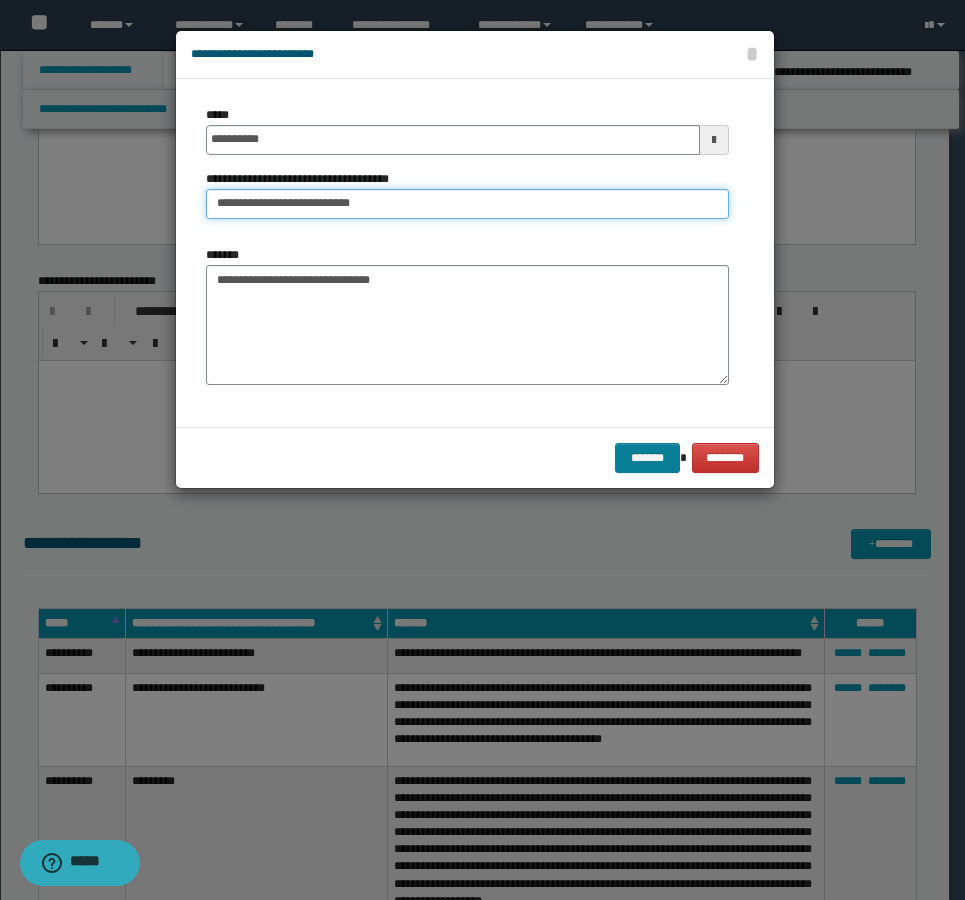 type on "**********" 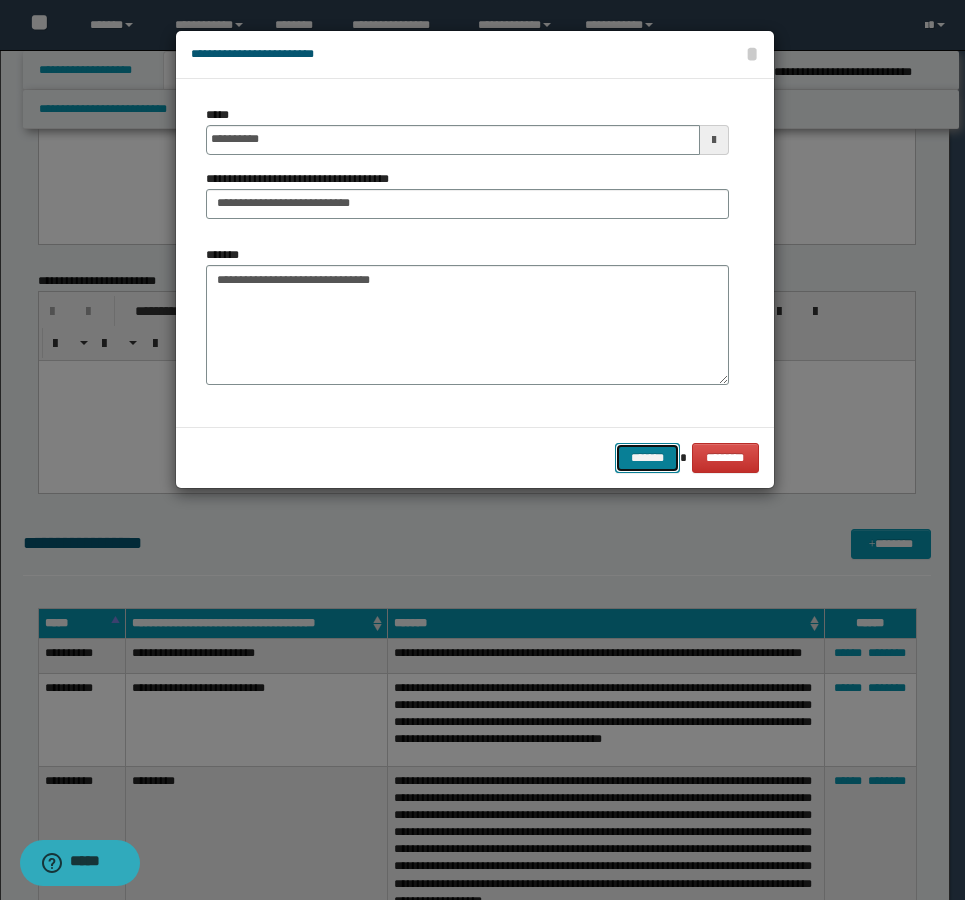 click on "*******" at bounding box center [647, 458] 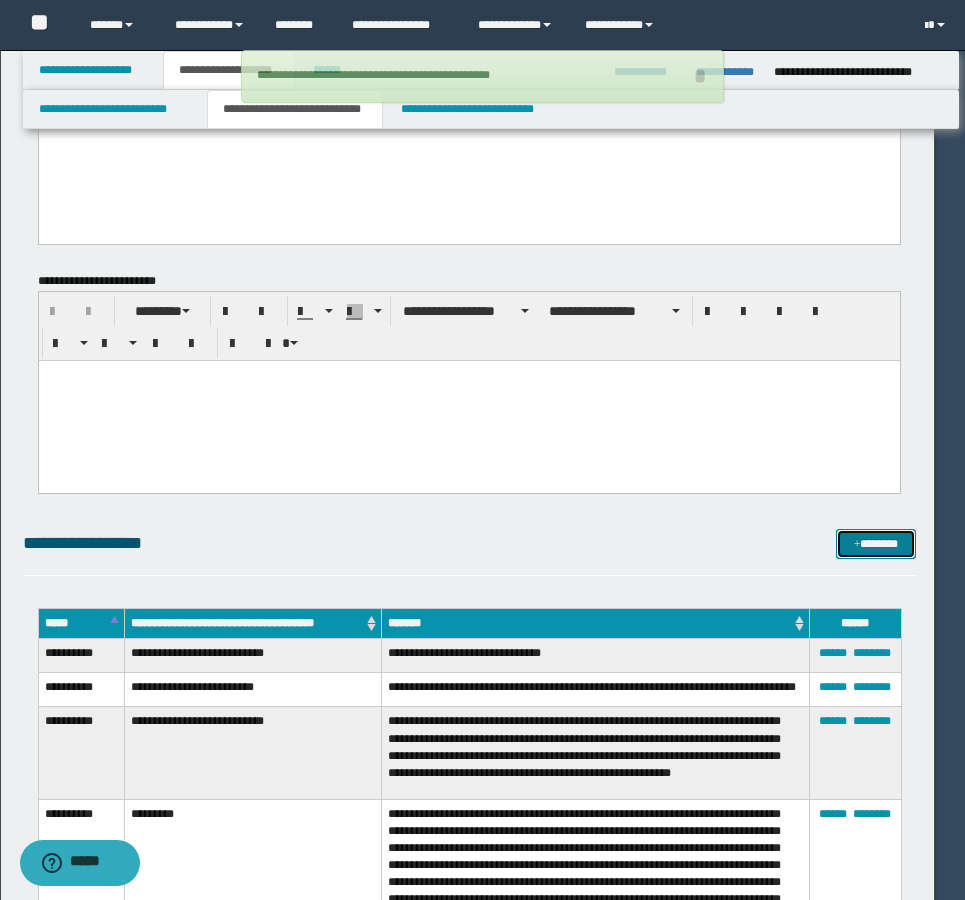 type 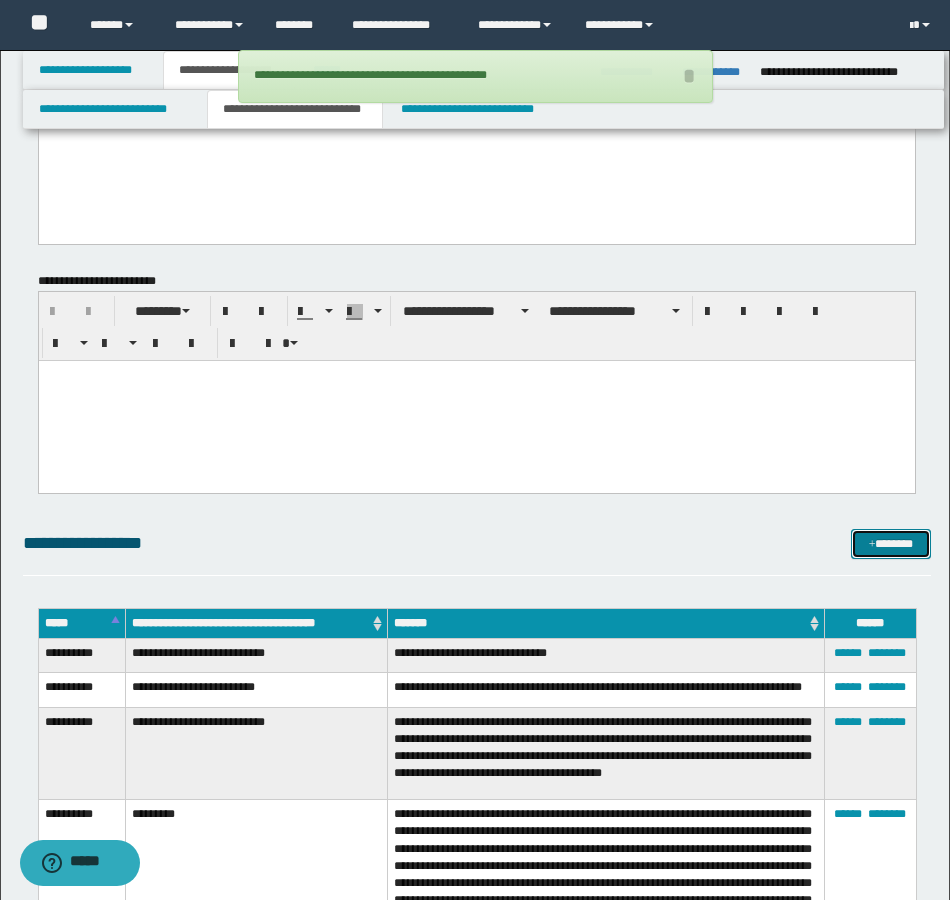 click on "*******" at bounding box center (891, 544) 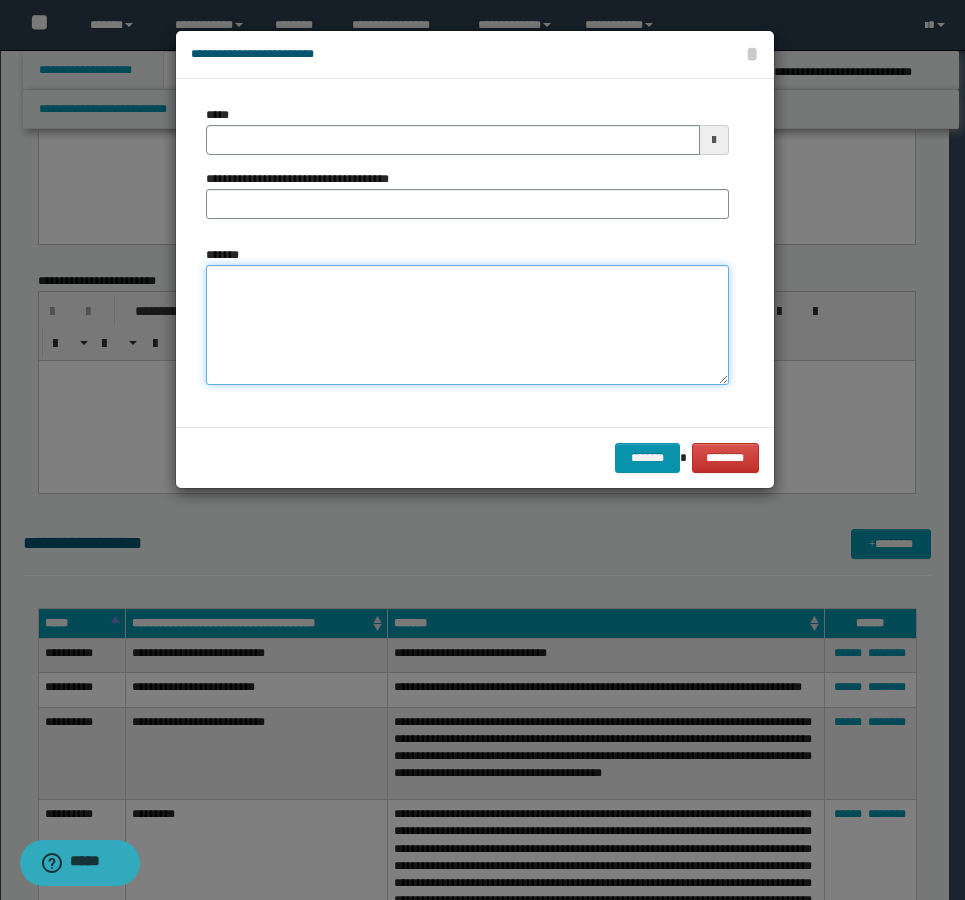 click on "*******" at bounding box center [467, 325] 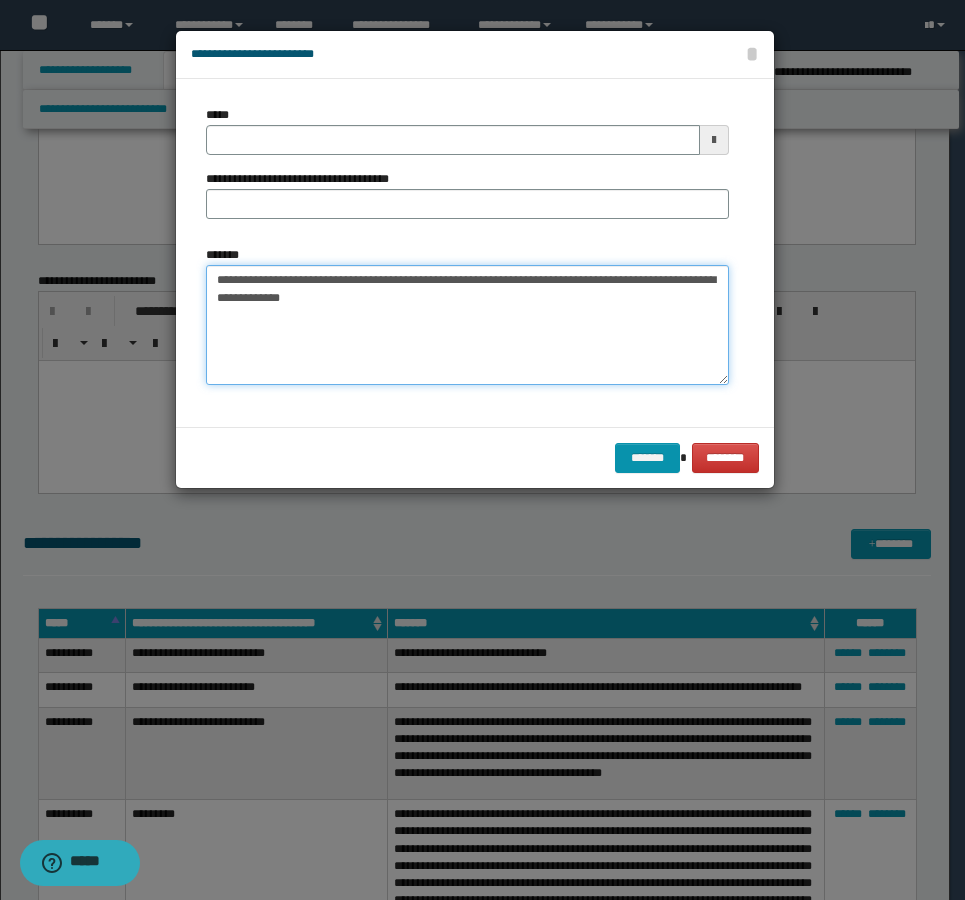 type 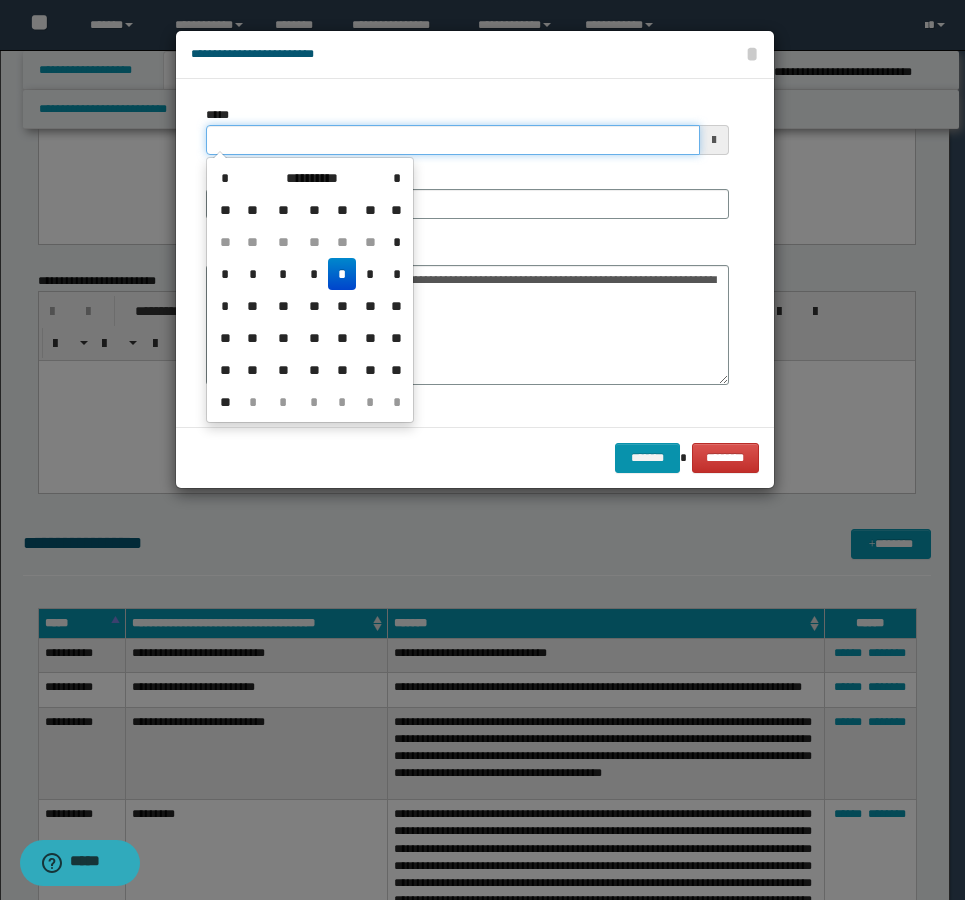 click on "*****" at bounding box center [453, 140] 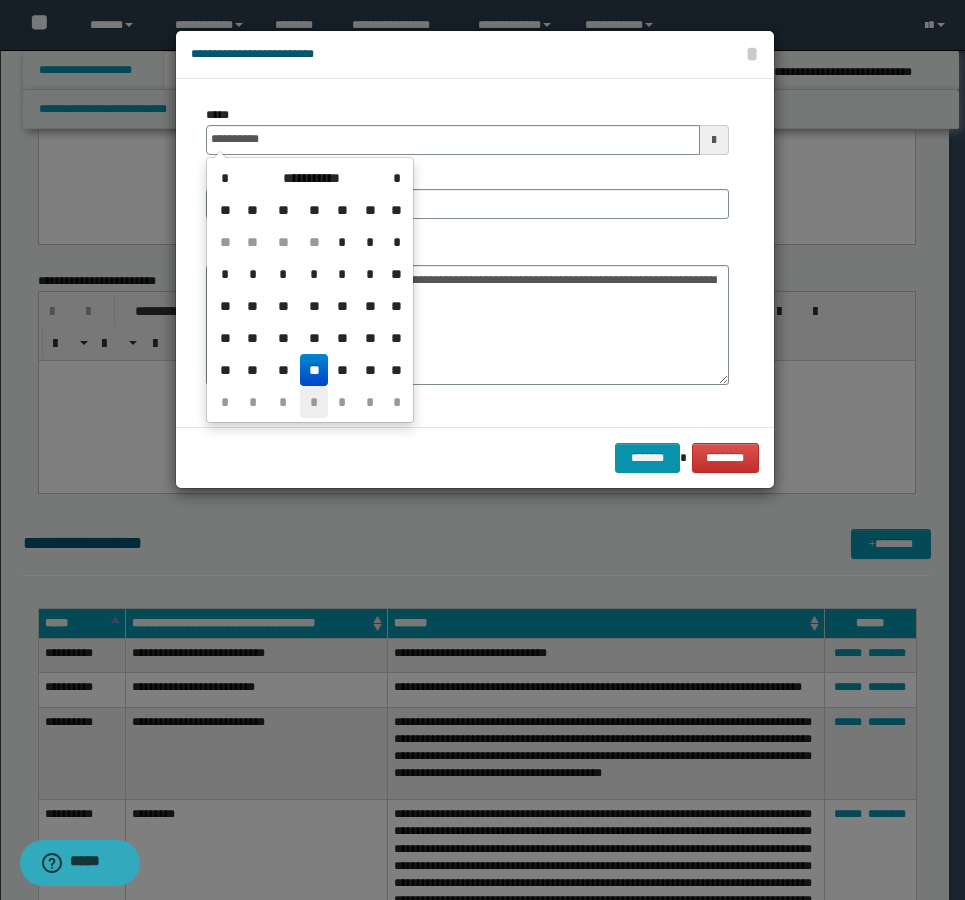 click on "*" at bounding box center (314, 402) 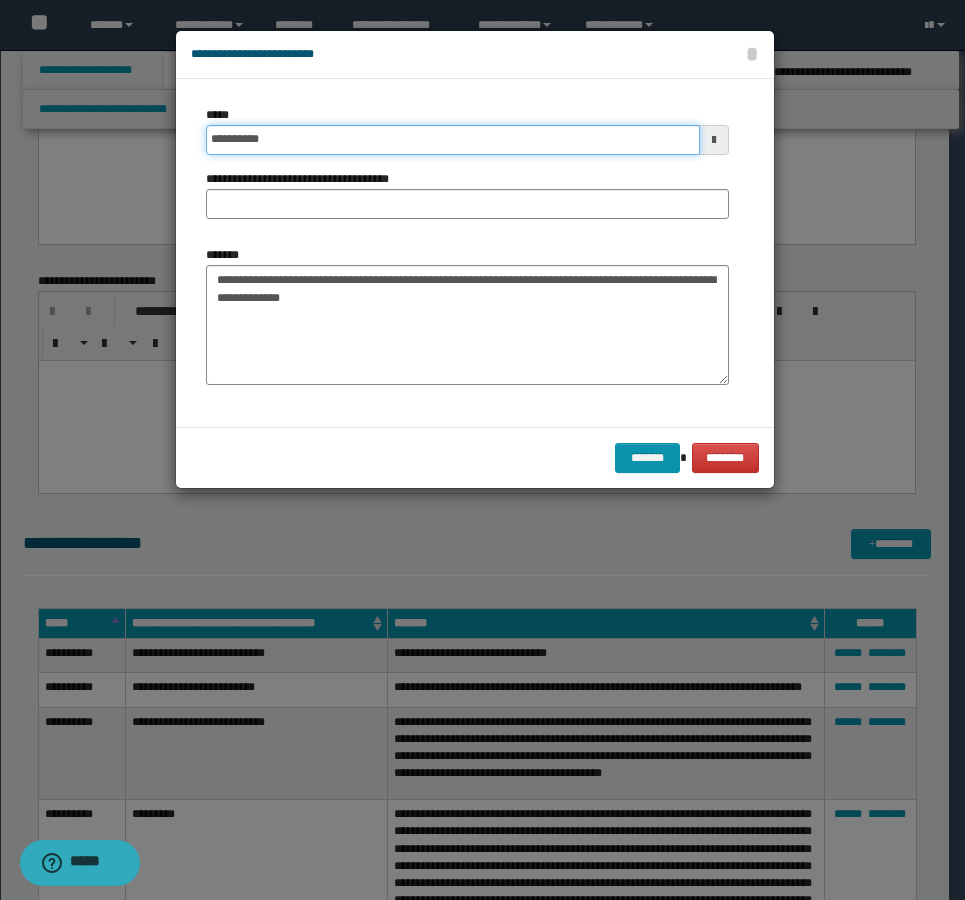 click on "**********" at bounding box center [453, 140] 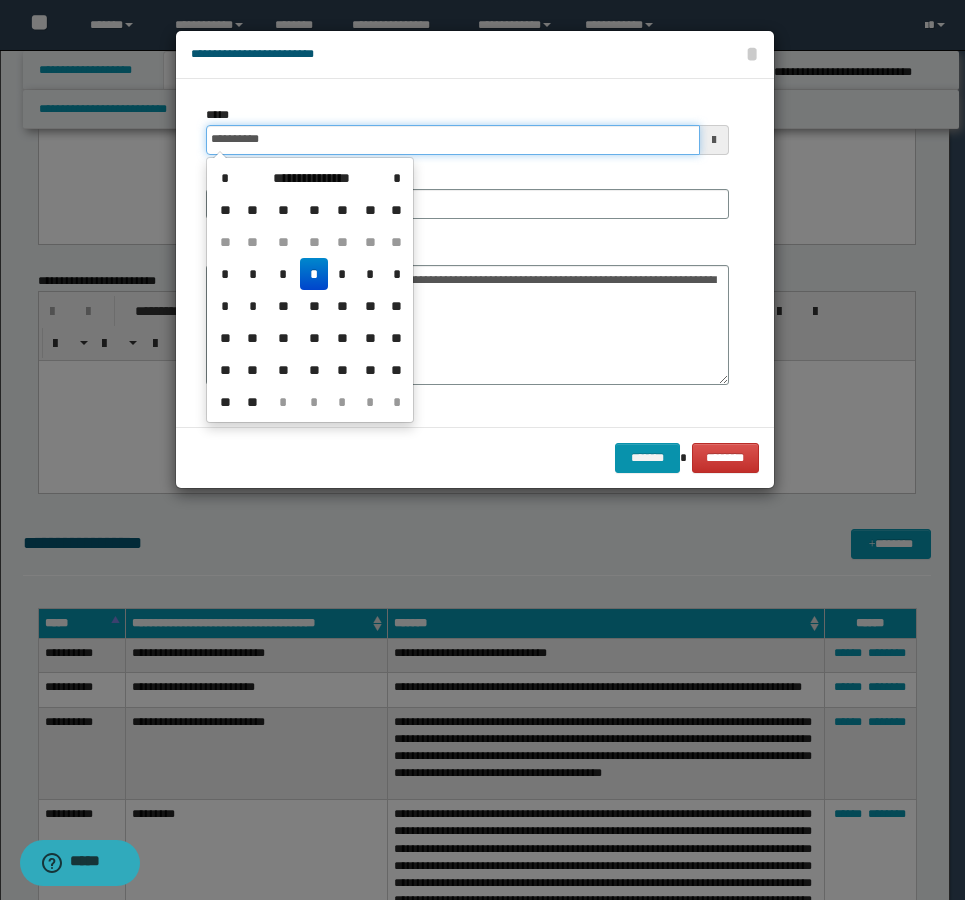 click on "**********" at bounding box center [453, 140] 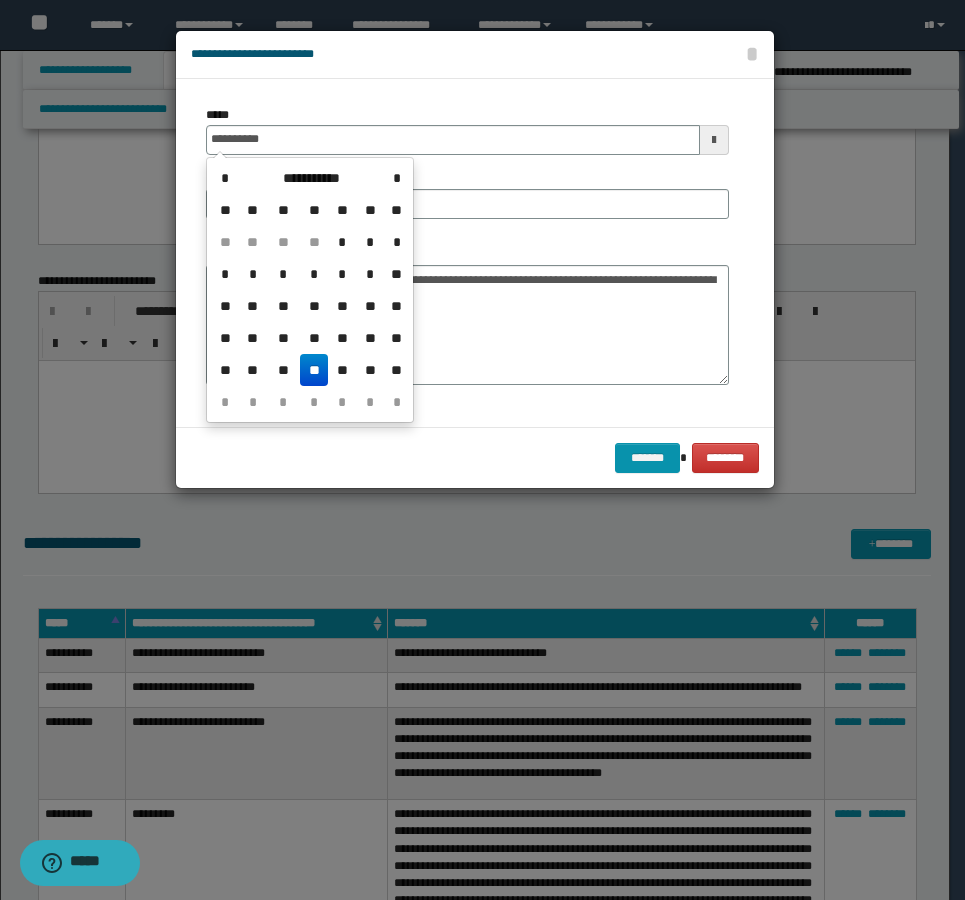 click on "**" at bounding box center [314, 370] 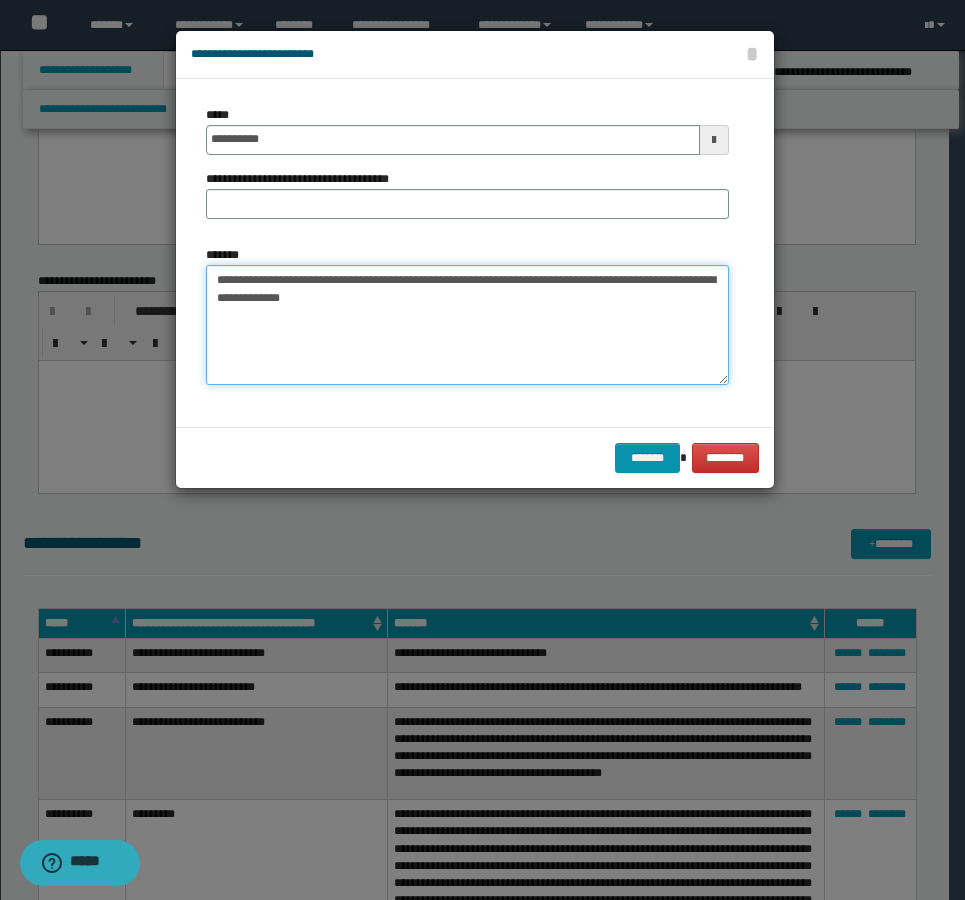 drag, startPoint x: 273, startPoint y: 273, endPoint x: 162, endPoint y: 254, distance: 112.61439 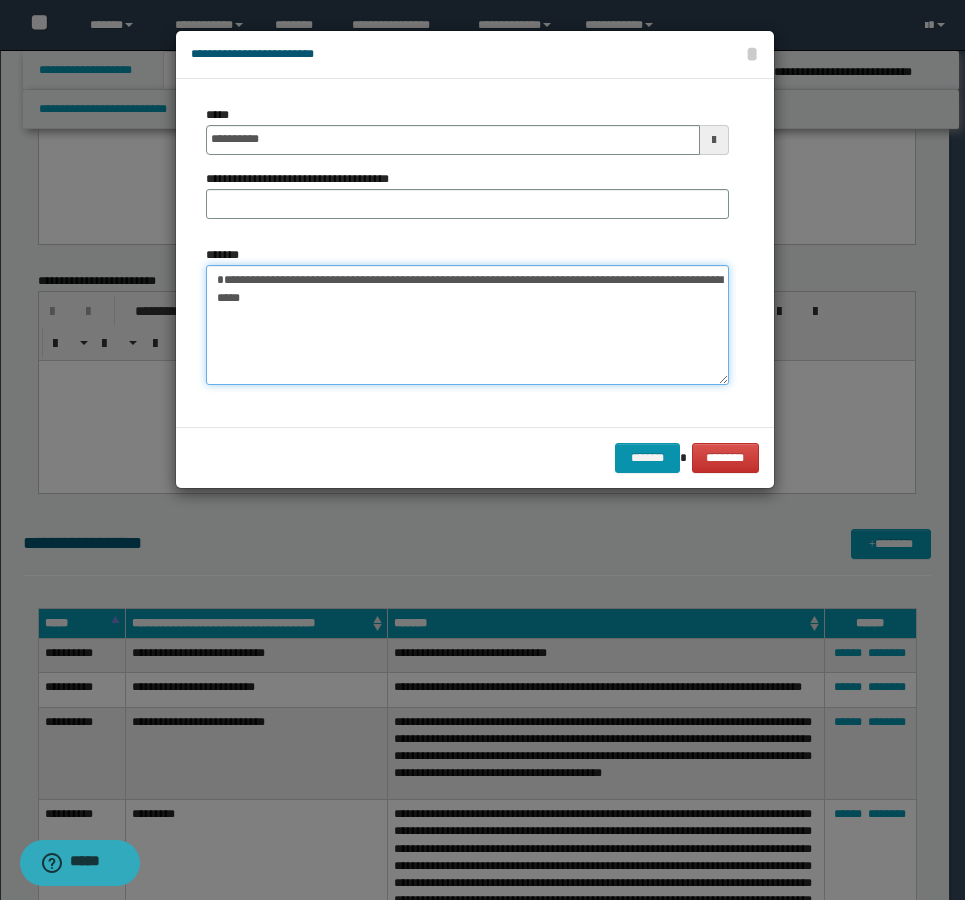 type on "**********" 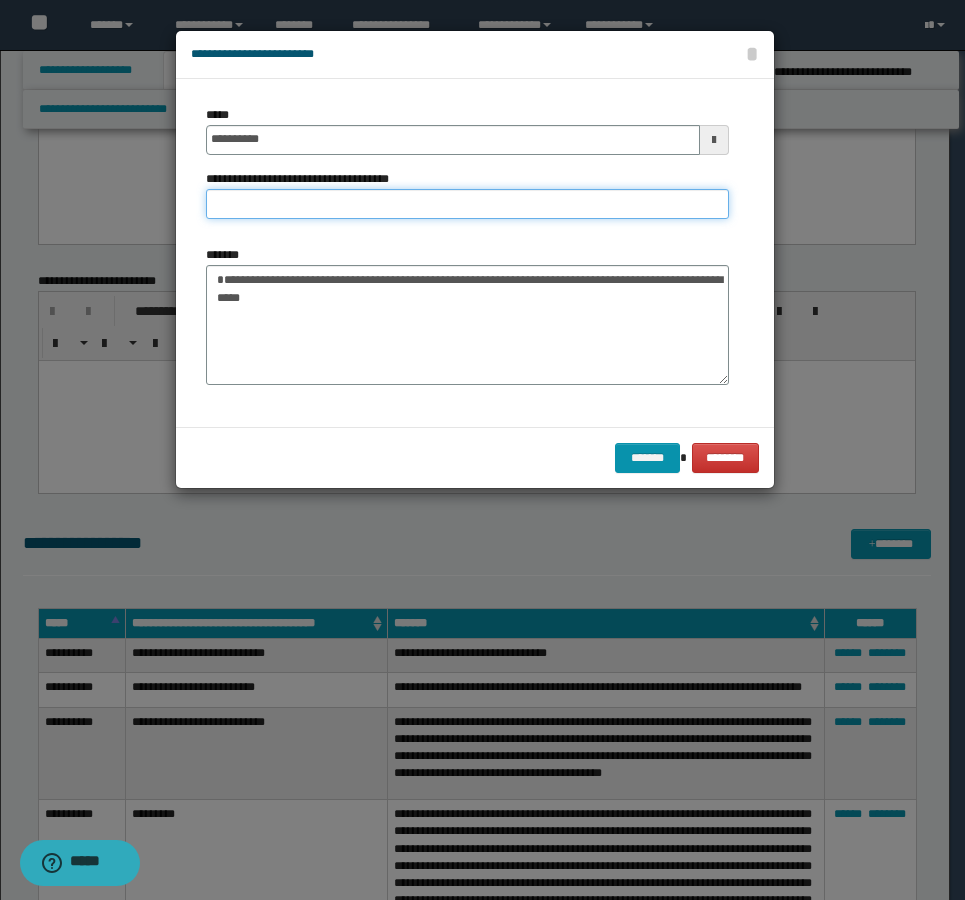 paste on "*******" 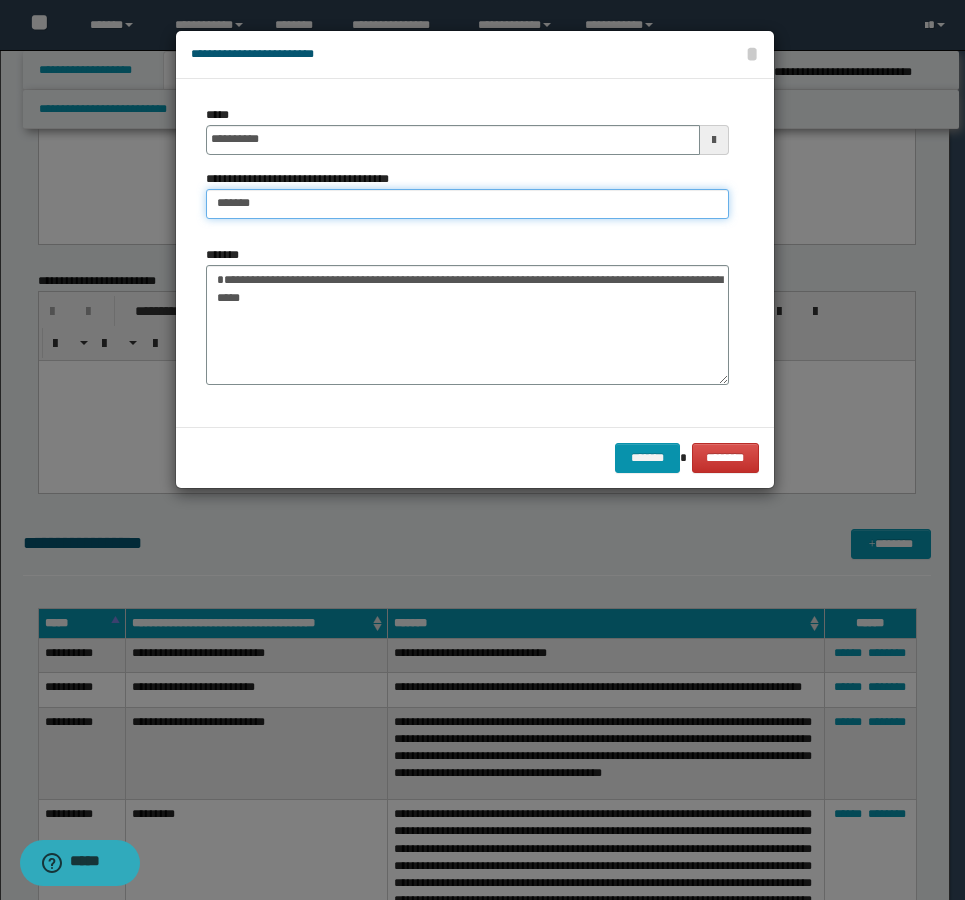 click on "*******" at bounding box center [467, 204] 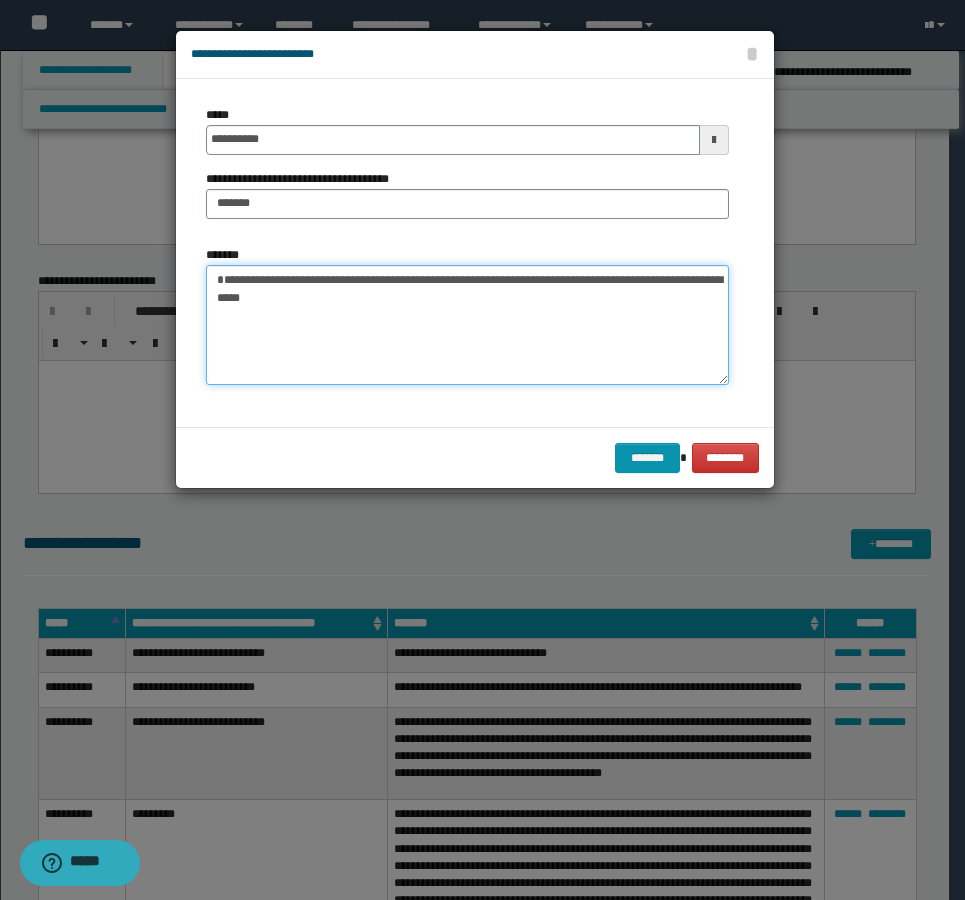 drag, startPoint x: 216, startPoint y: 273, endPoint x: 595, endPoint y: 275, distance: 379.00528 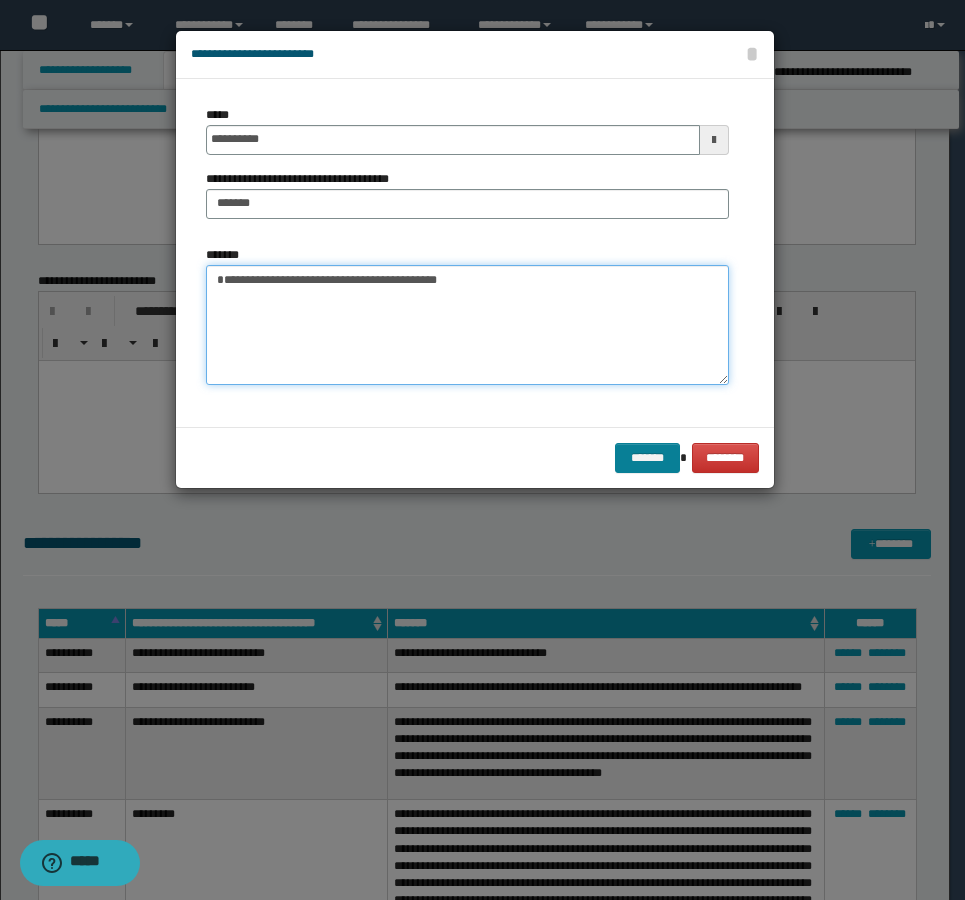 type on "**********" 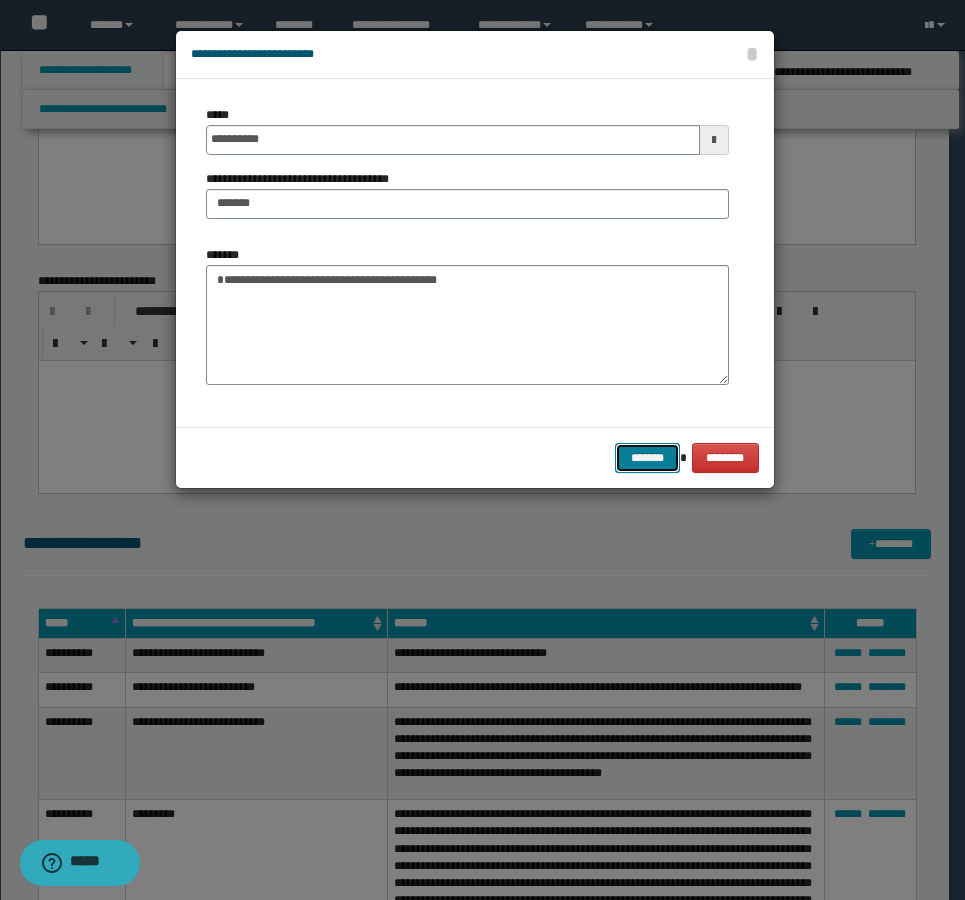 click on "*******" at bounding box center [647, 458] 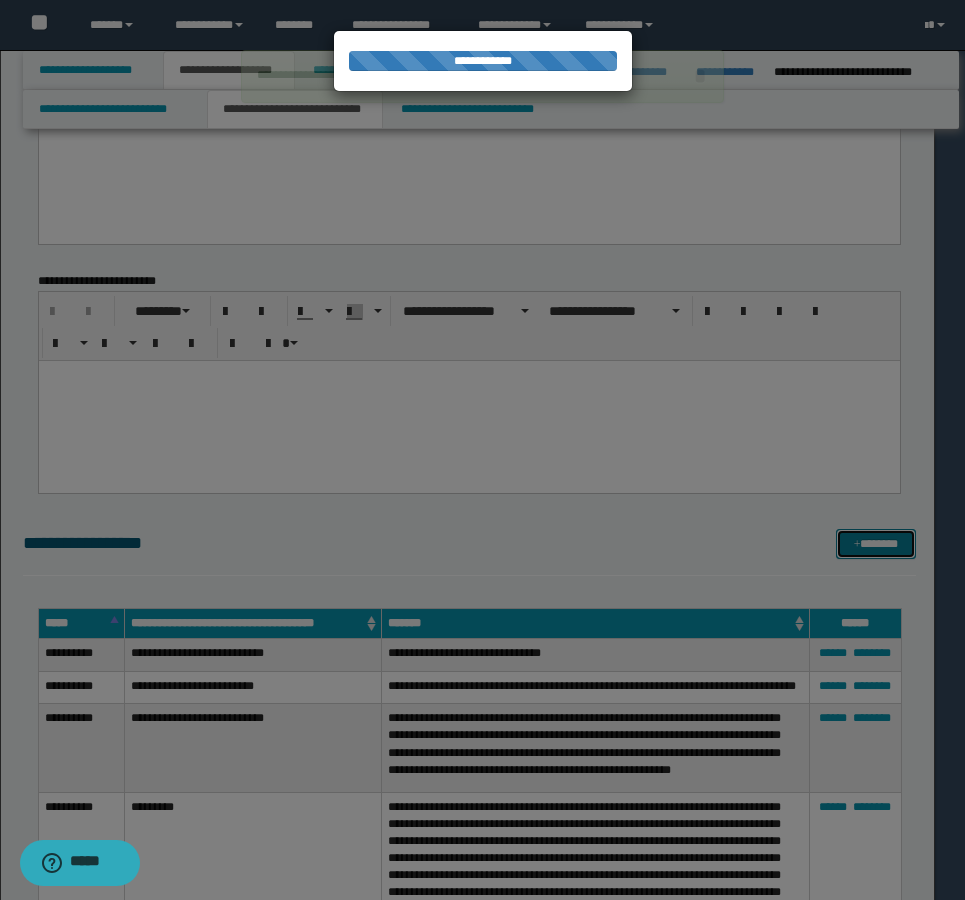 type 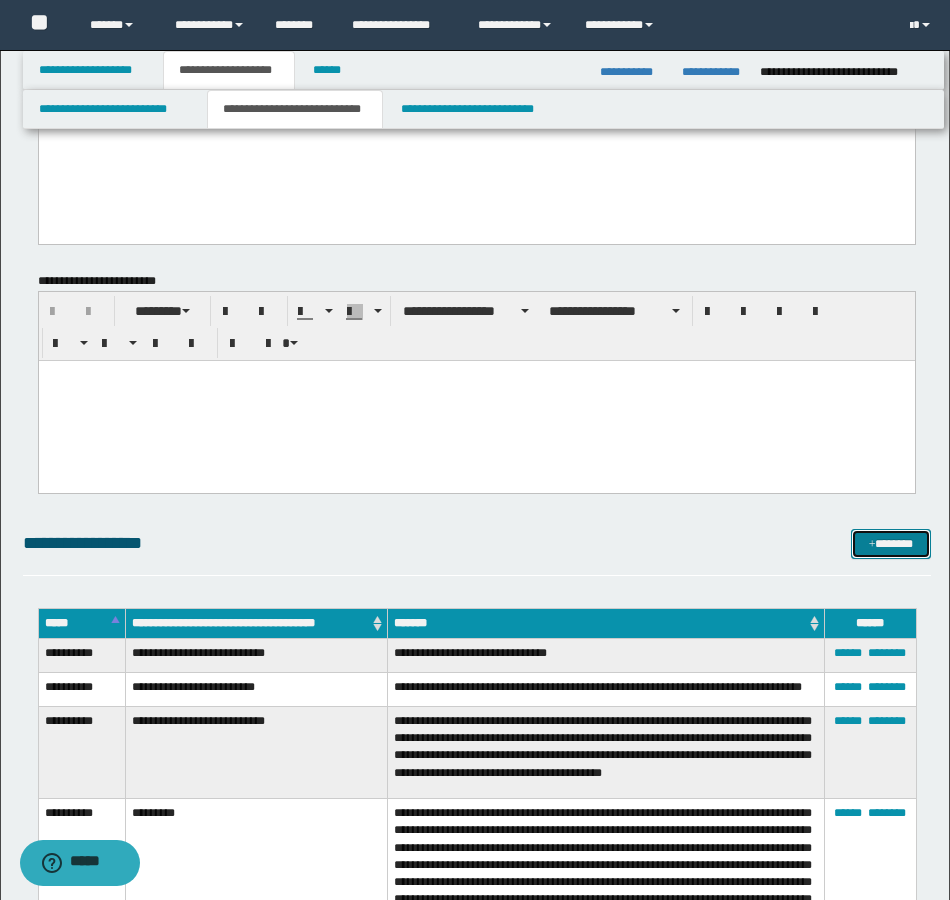 click on "*******" at bounding box center (891, 544) 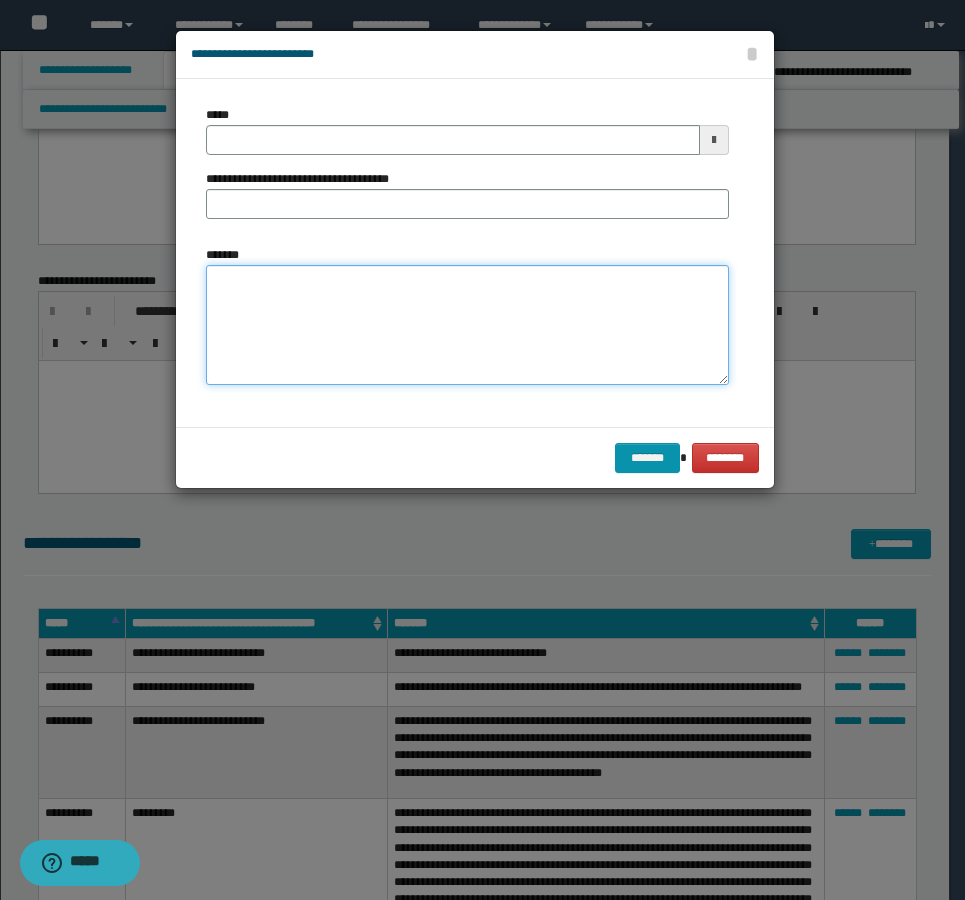 click on "*******" at bounding box center (467, 325) 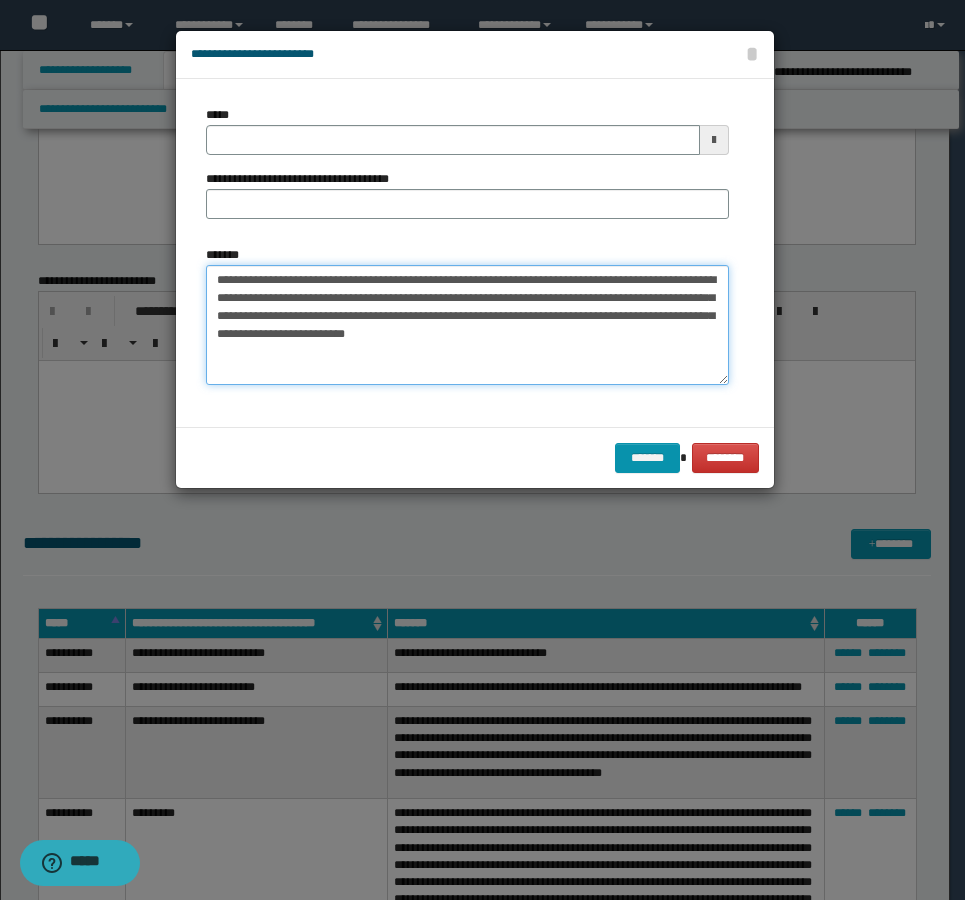 type 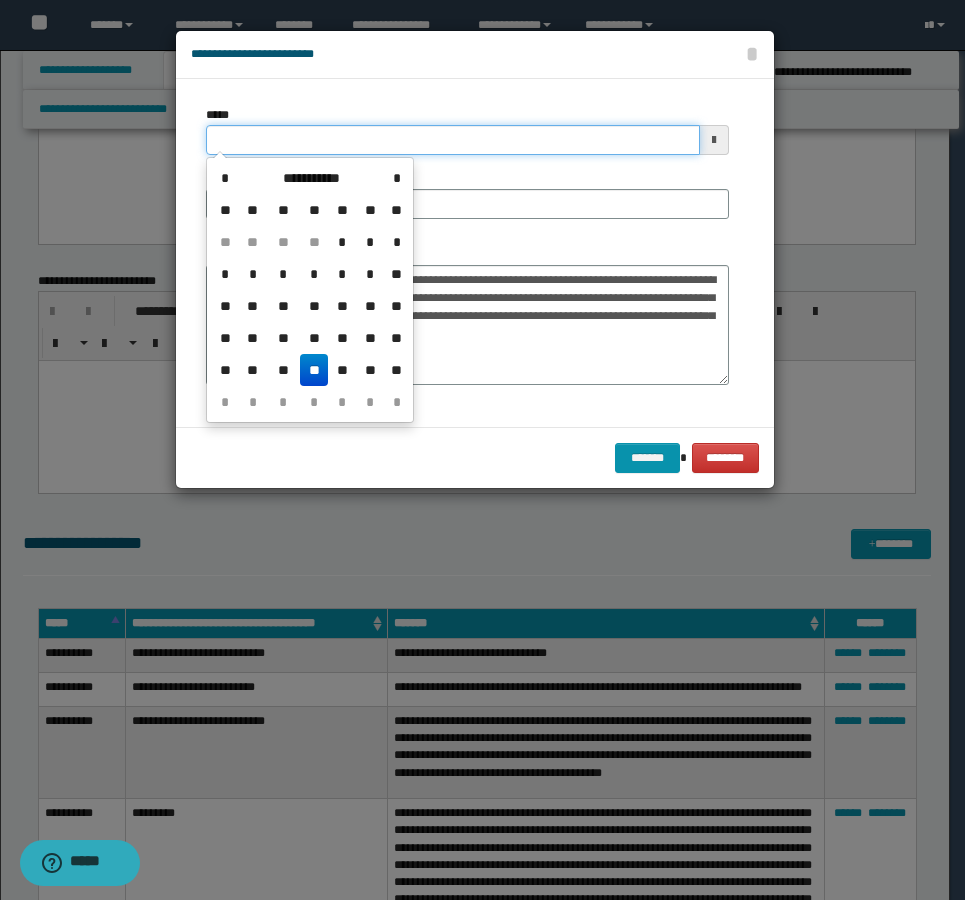 click on "*****" at bounding box center (453, 140) 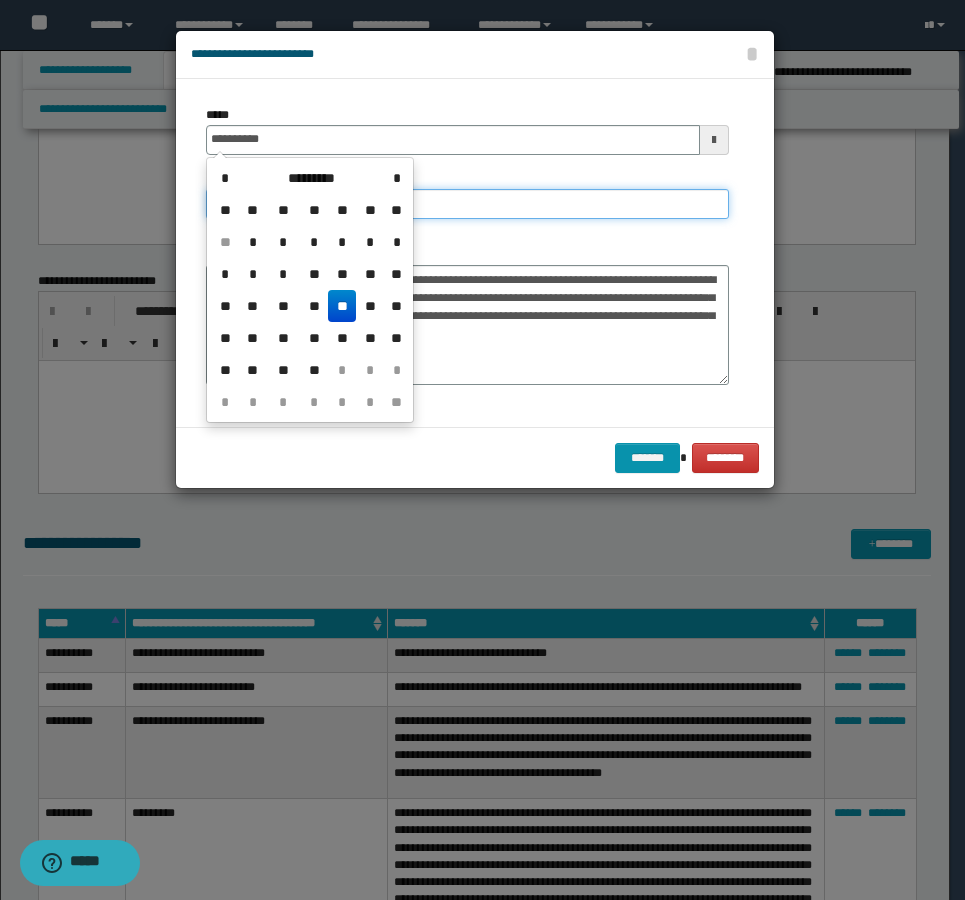 type on "**********" 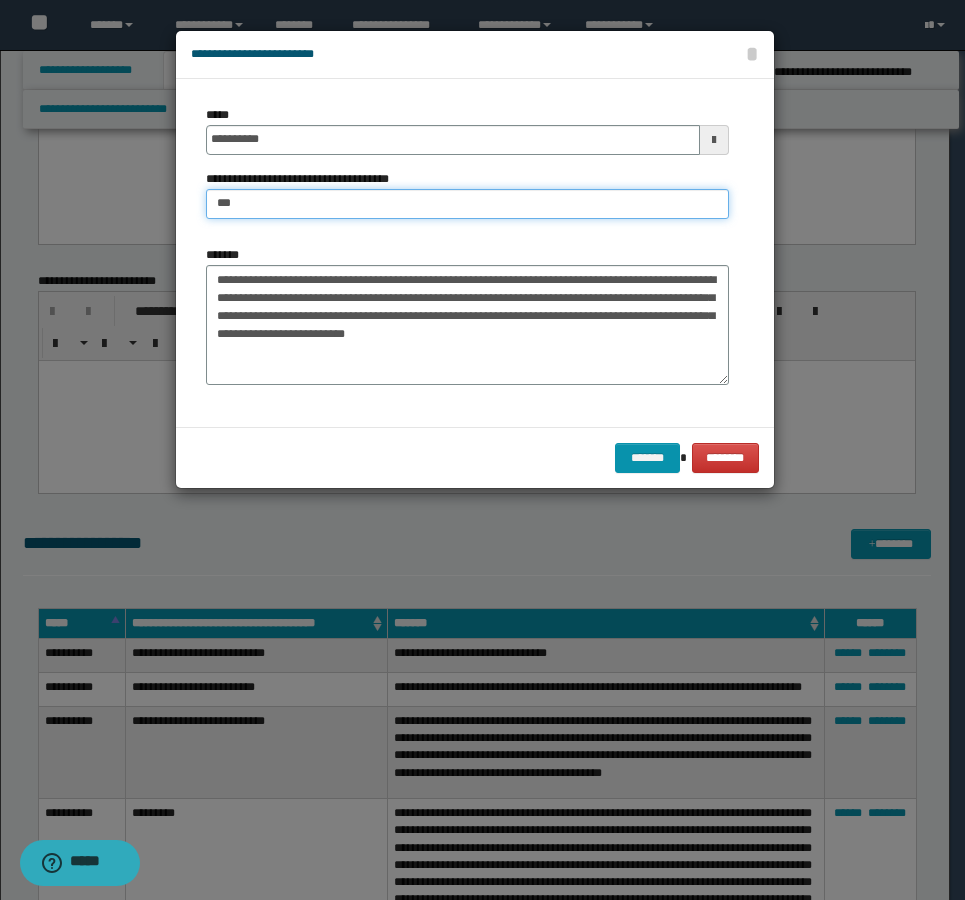 type on "**********" 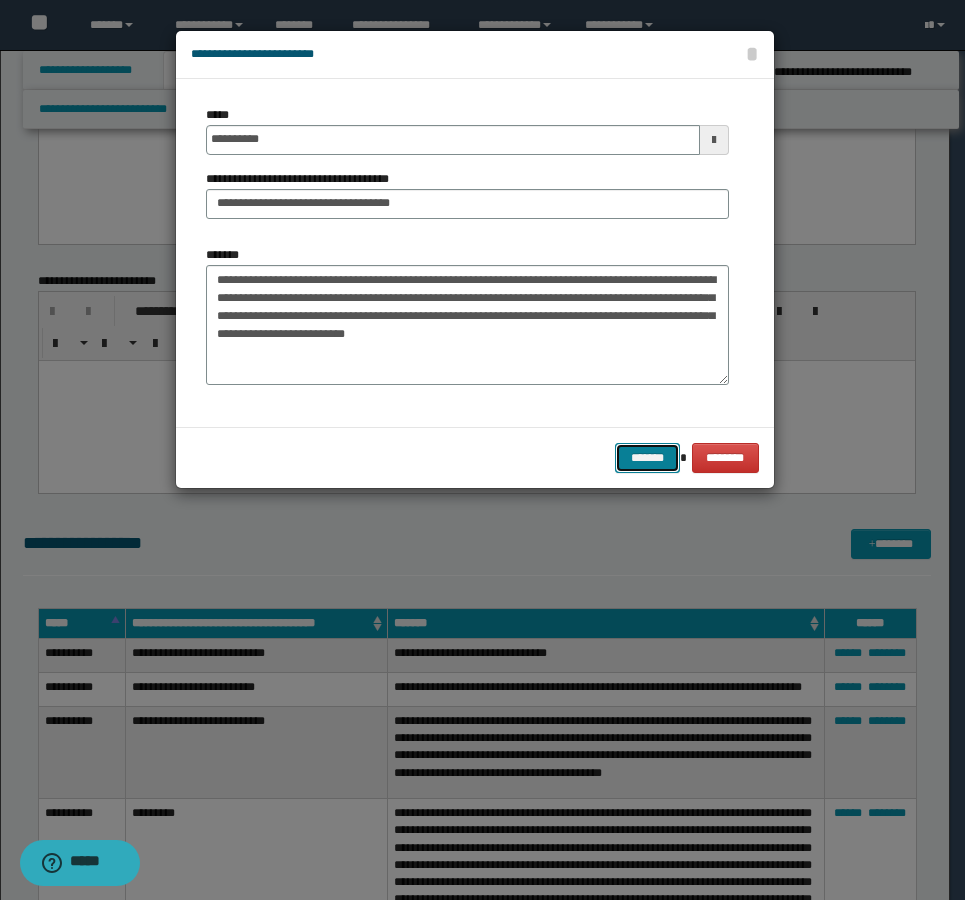 click on "*******" at bounding box center (647, 458) 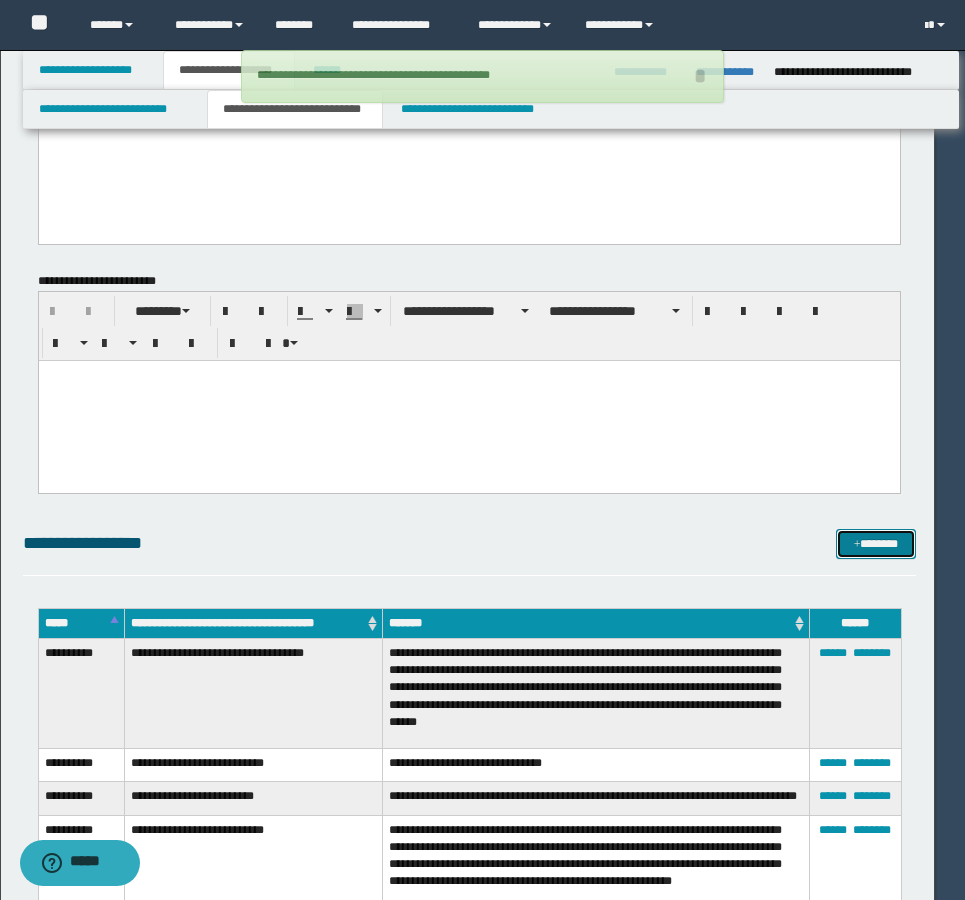 type 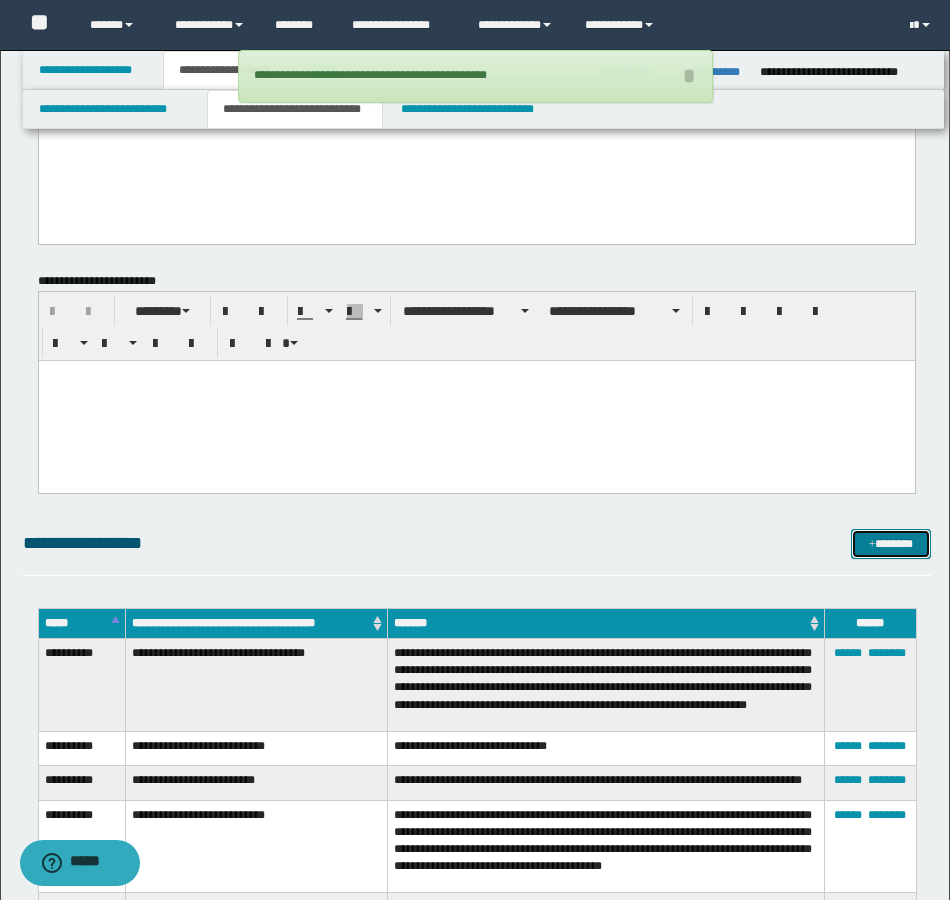 click on "*******" at bounding box center (891, 544) 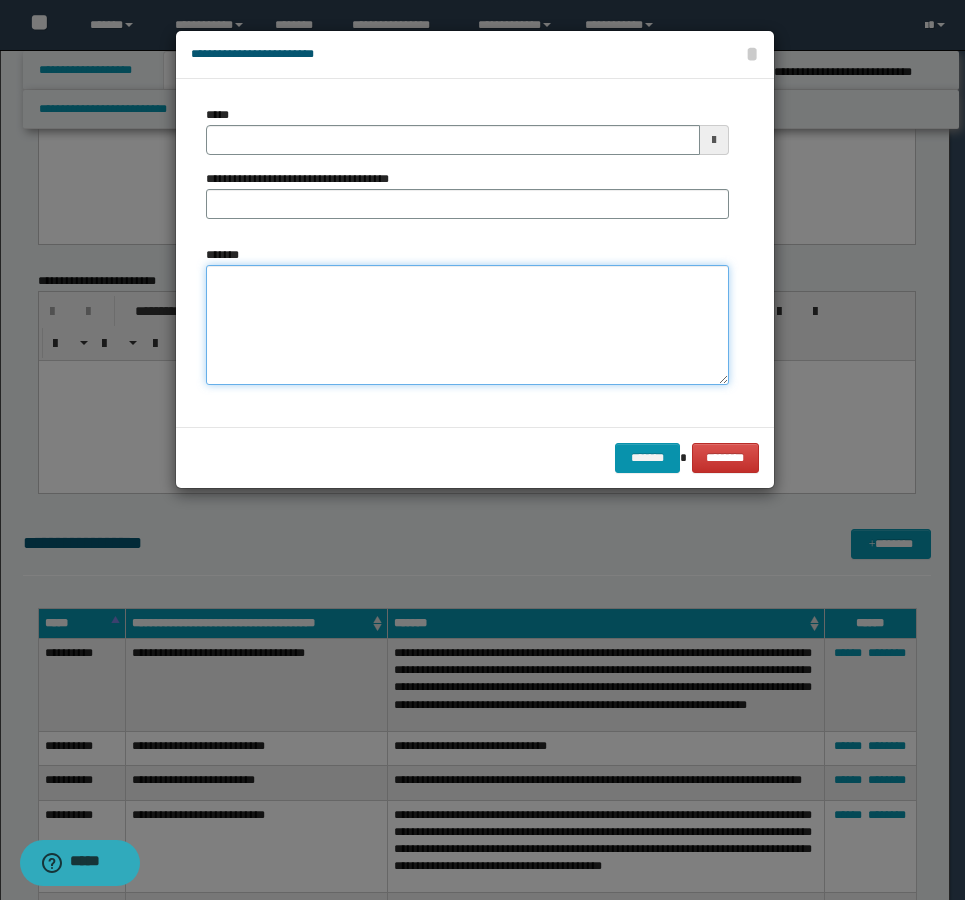 click on "*******" at bounding box center [467, 325] 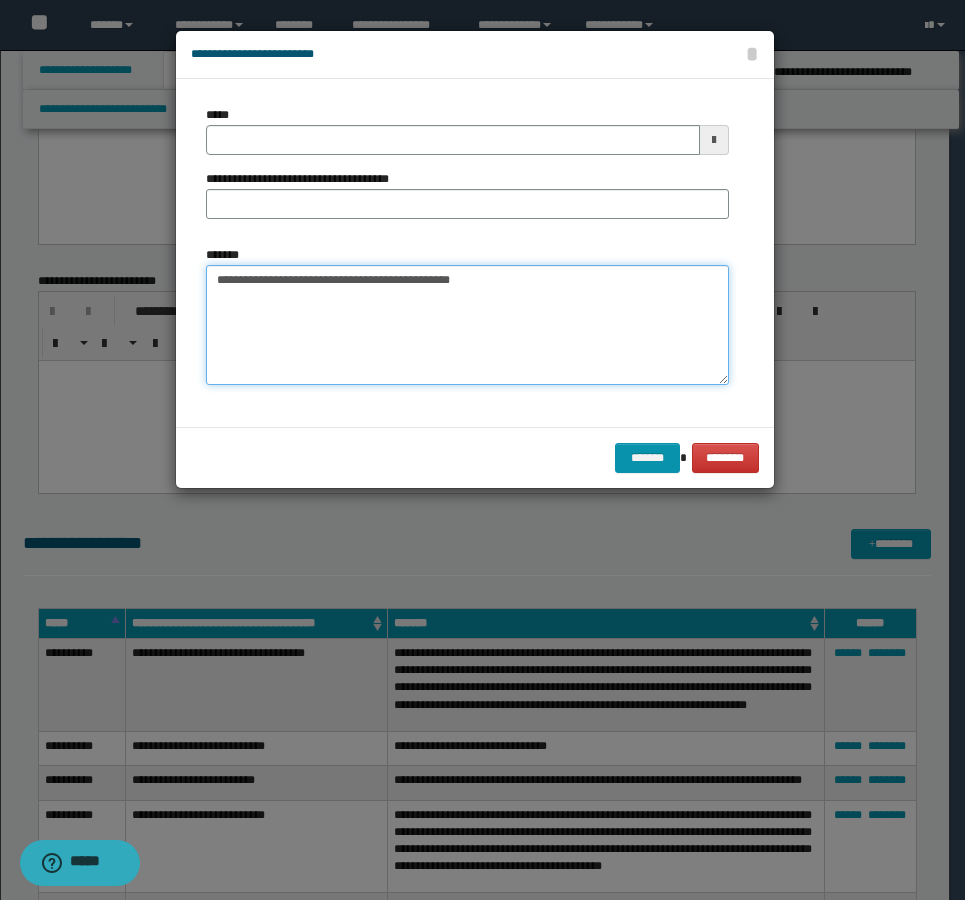 type 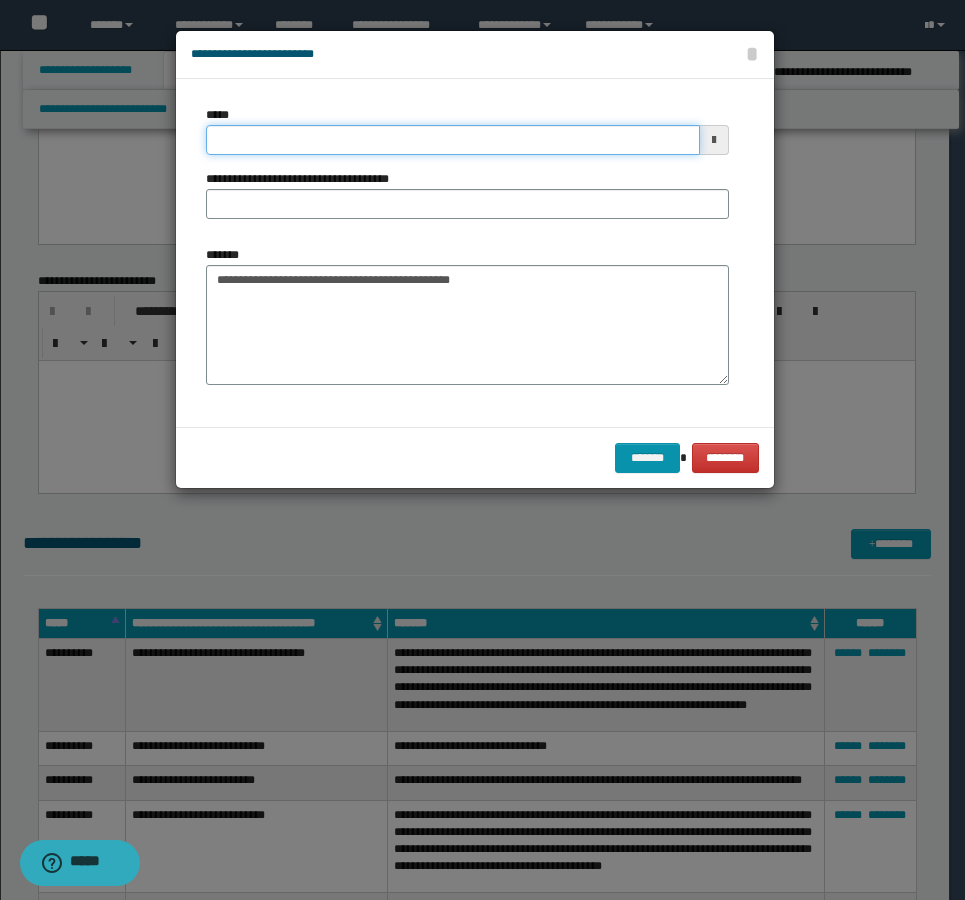 click on "*****" at bounding box center (453, 140) 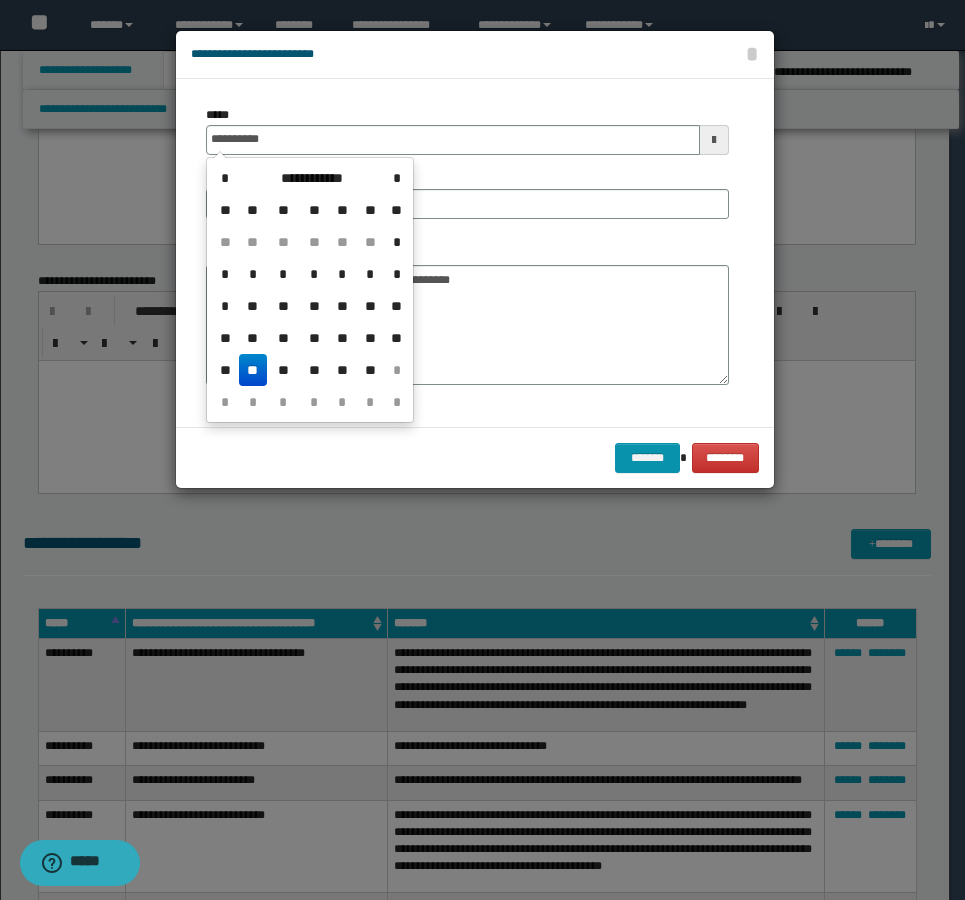 click on "**" at bounding box center [253, 370] 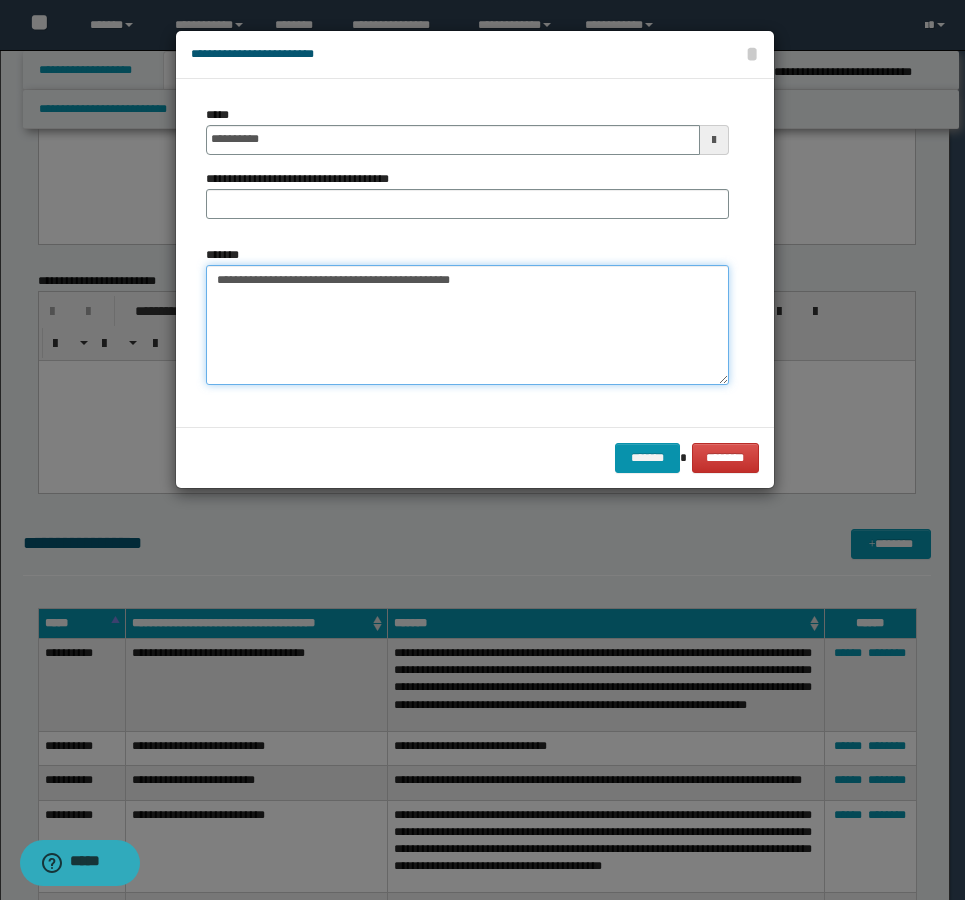 drag, startPoint x: 389, startPoint y: 280, endPoint x: 198, endPoint y: 275, distance: 191.06543 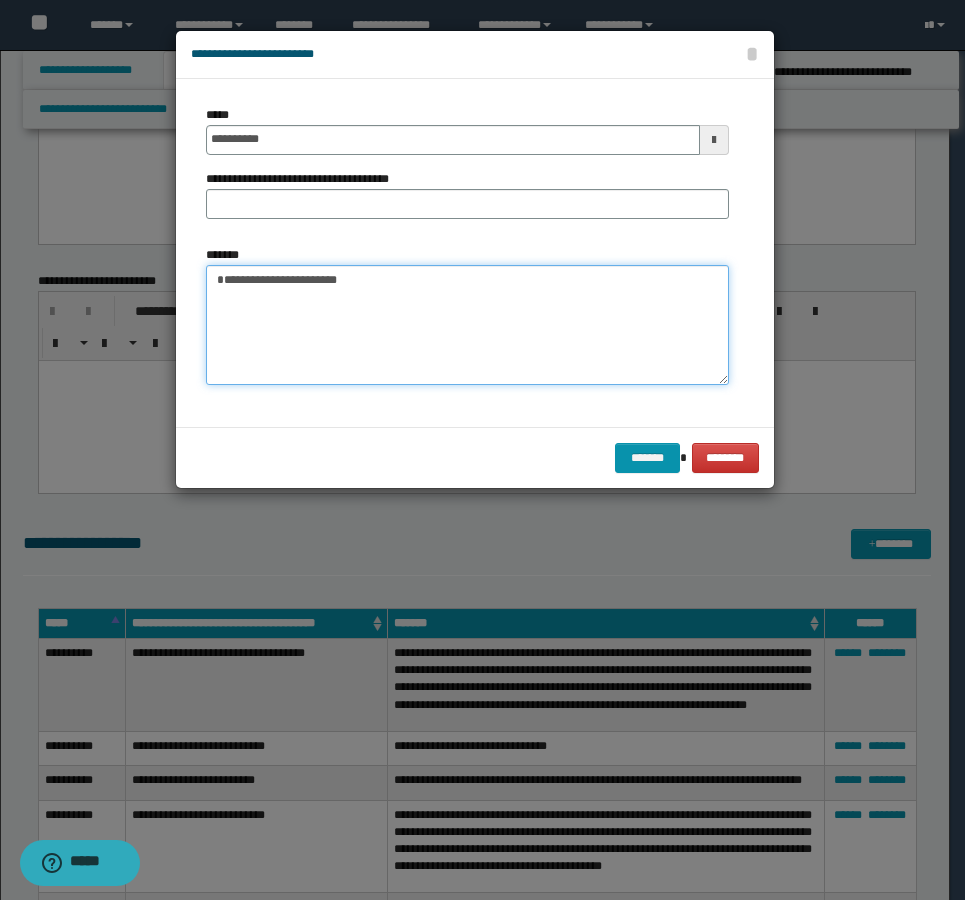 type on "**********" 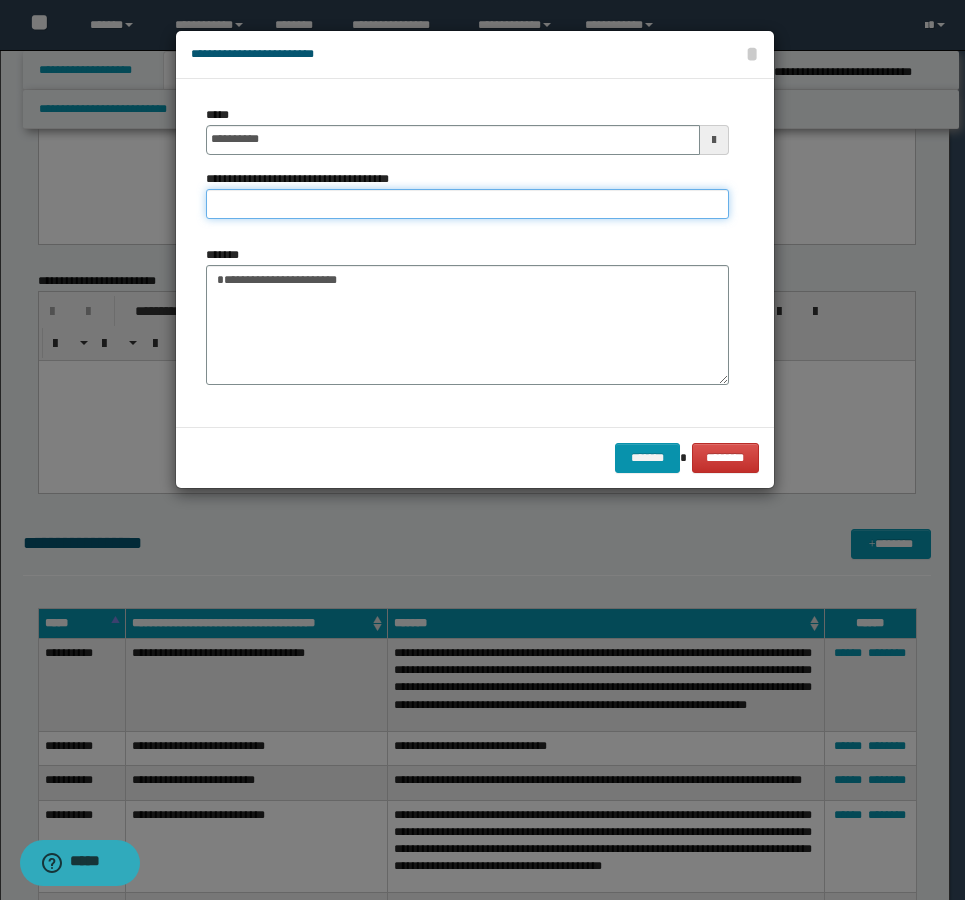 click on "**********" at bounding box center (467, 204) 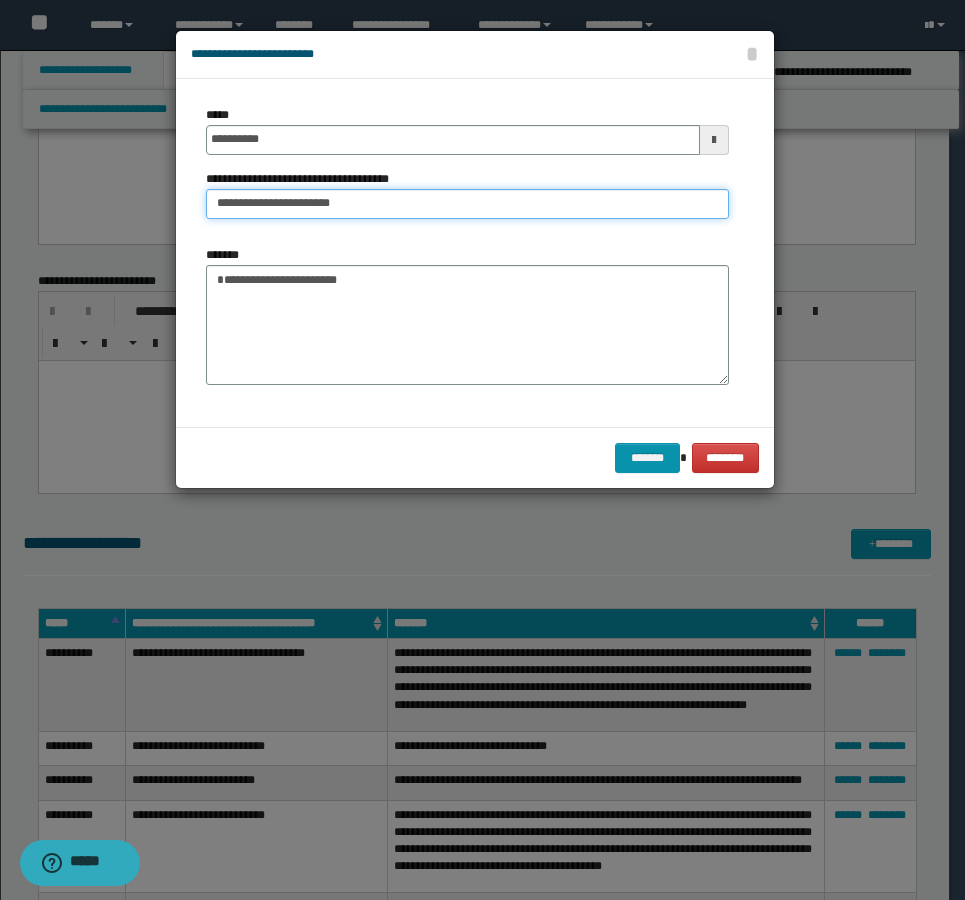 type on "**********" 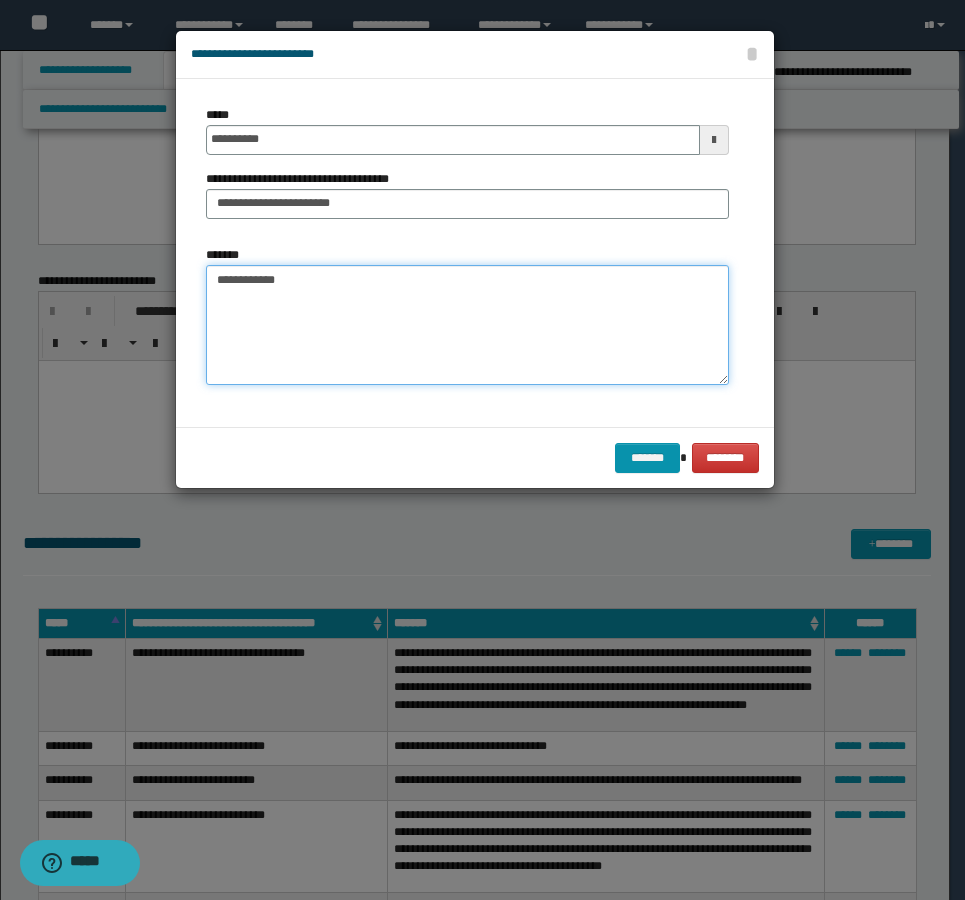 drag, startPoint x: 317, startPoint y: 282, endPoint x: 188, endPoint y: 270, distance: 129.55693 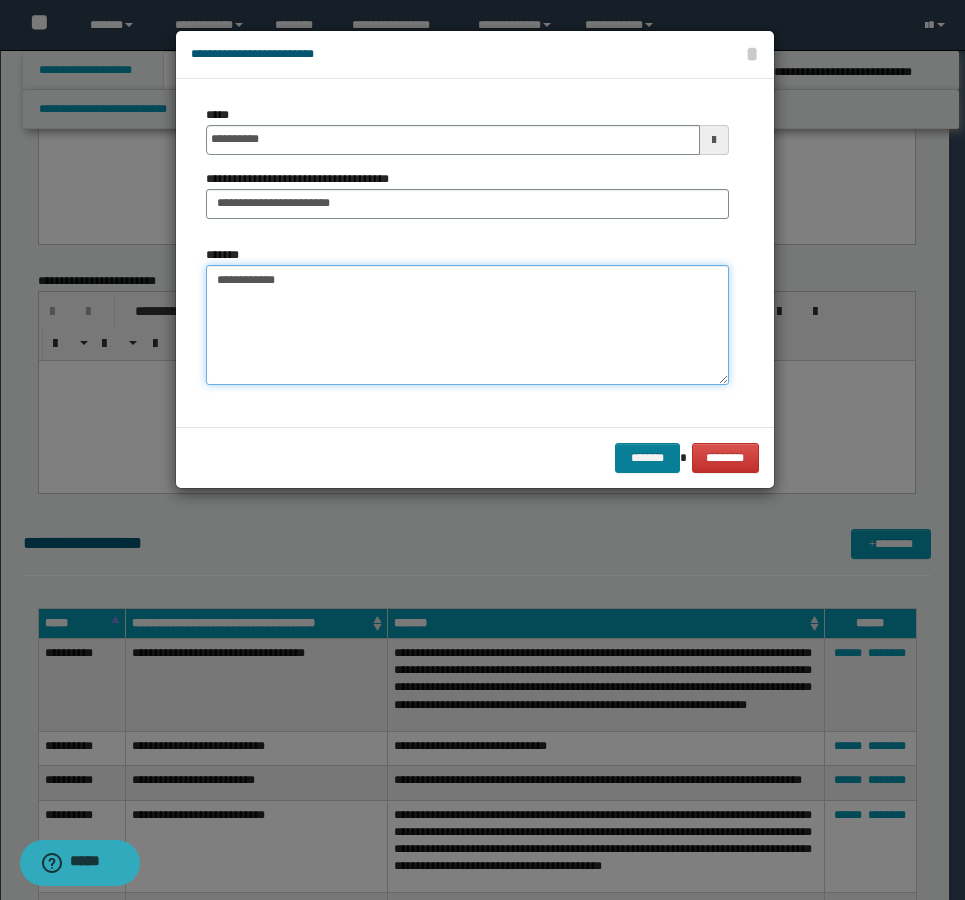 type on "**********" 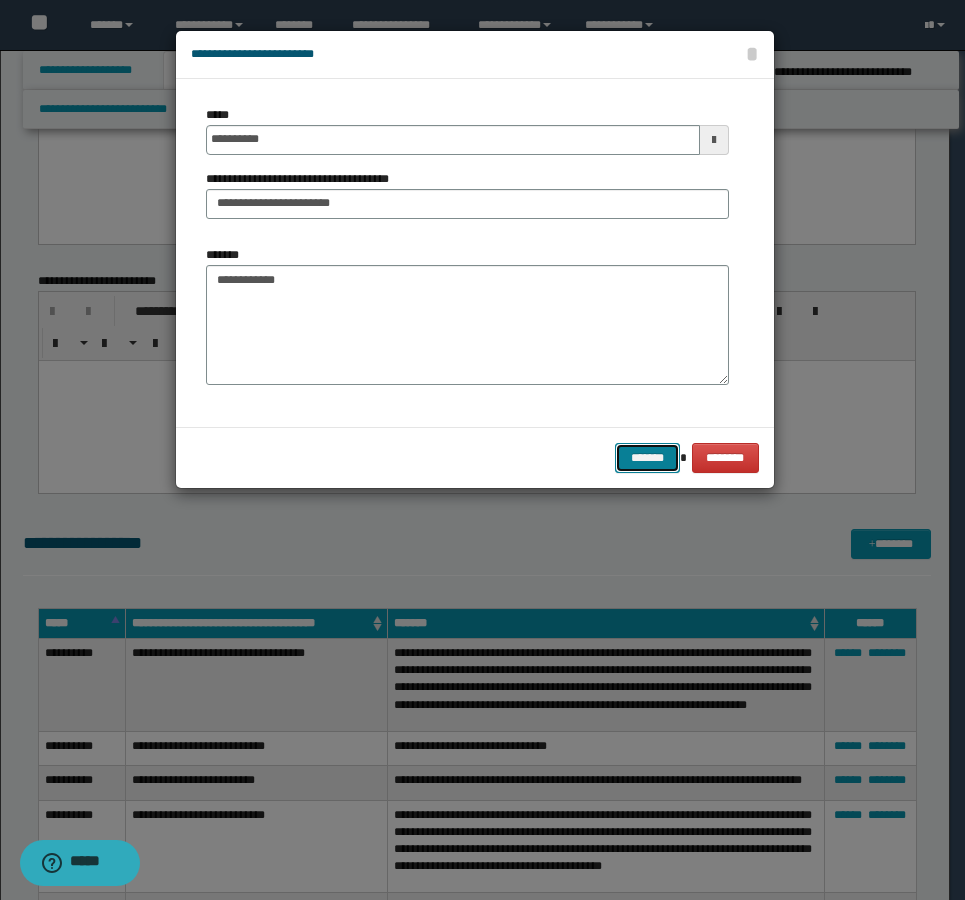 click on "*******" at bounding box center [647, 458] 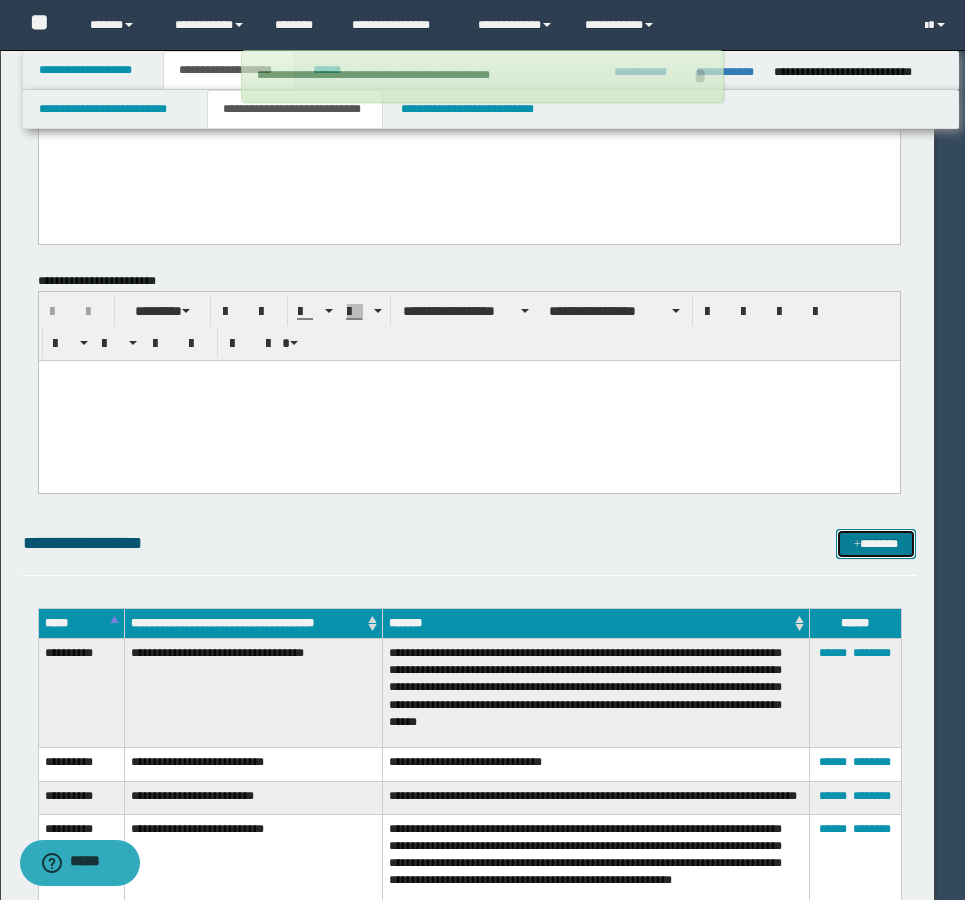 type 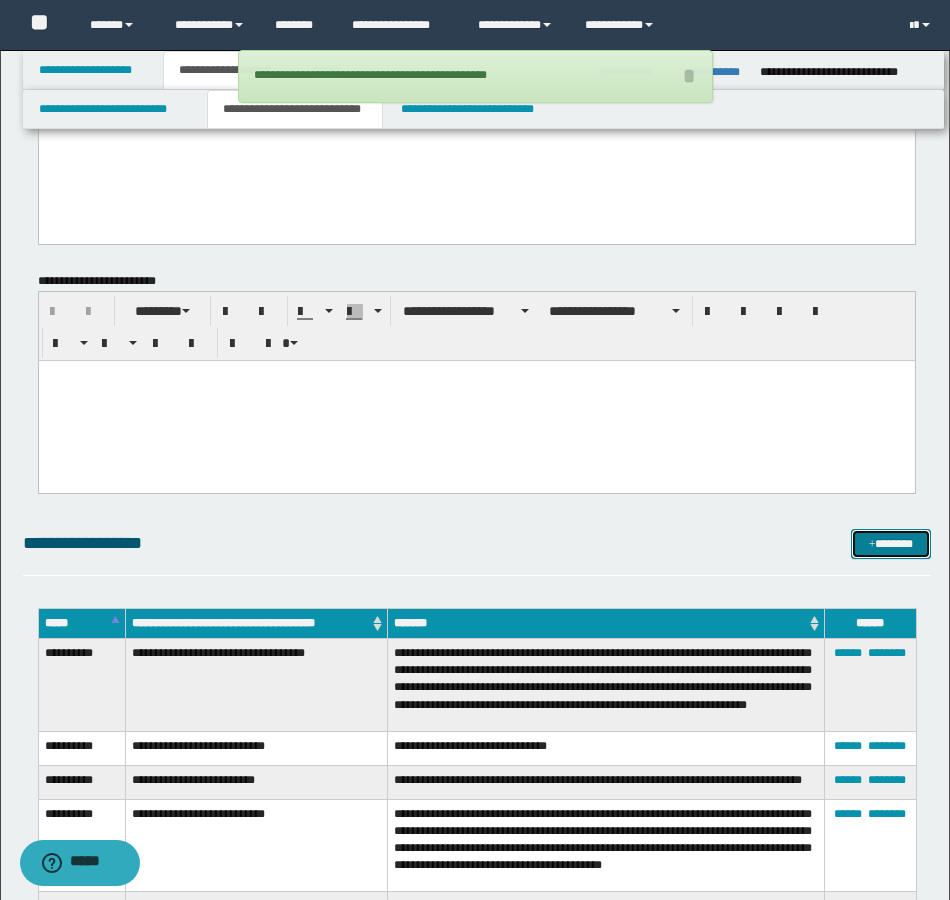 click on "*******" at bounding box center [891, 544] 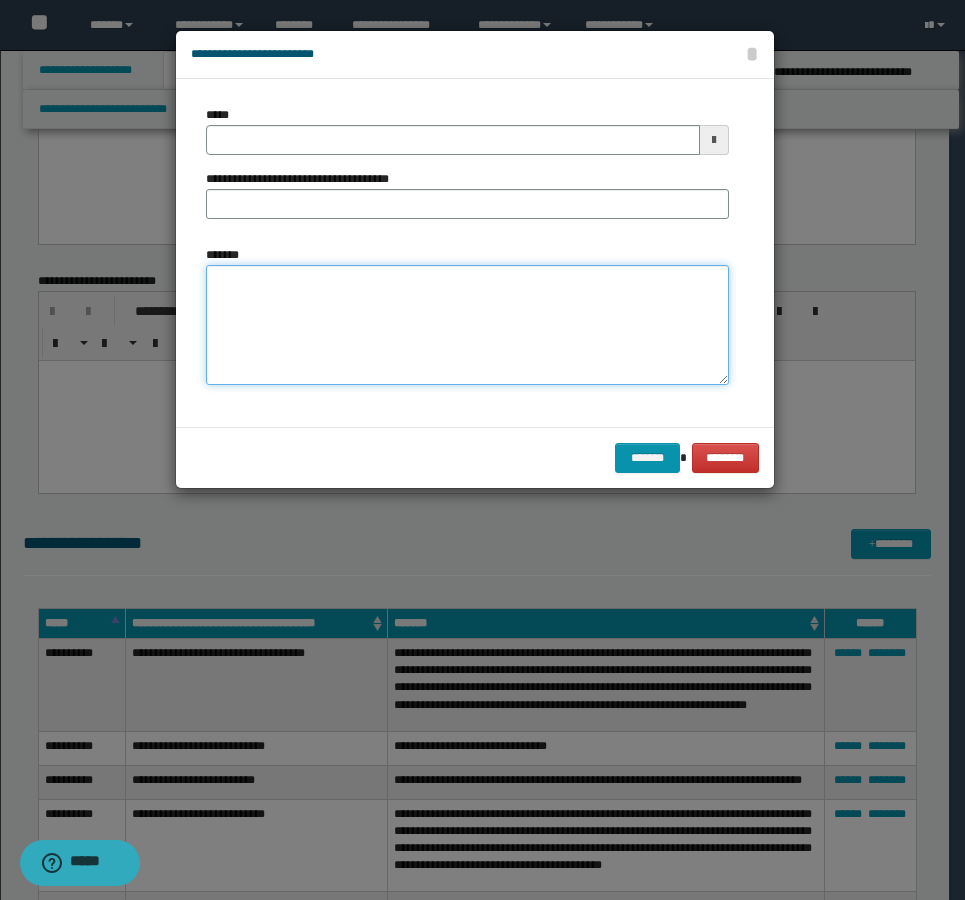 drag, startPoint x: 375, startPoint y: 351, endPoint x: 331, endPoint y: 266, distance: 95.71311 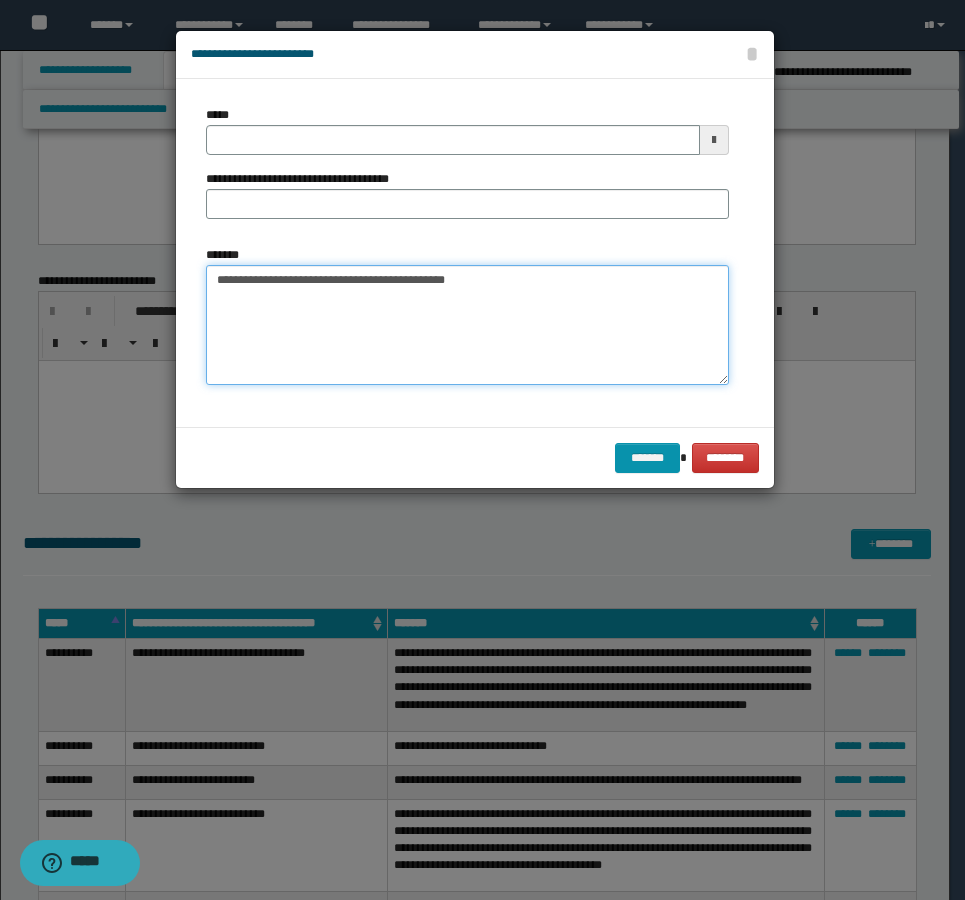 type 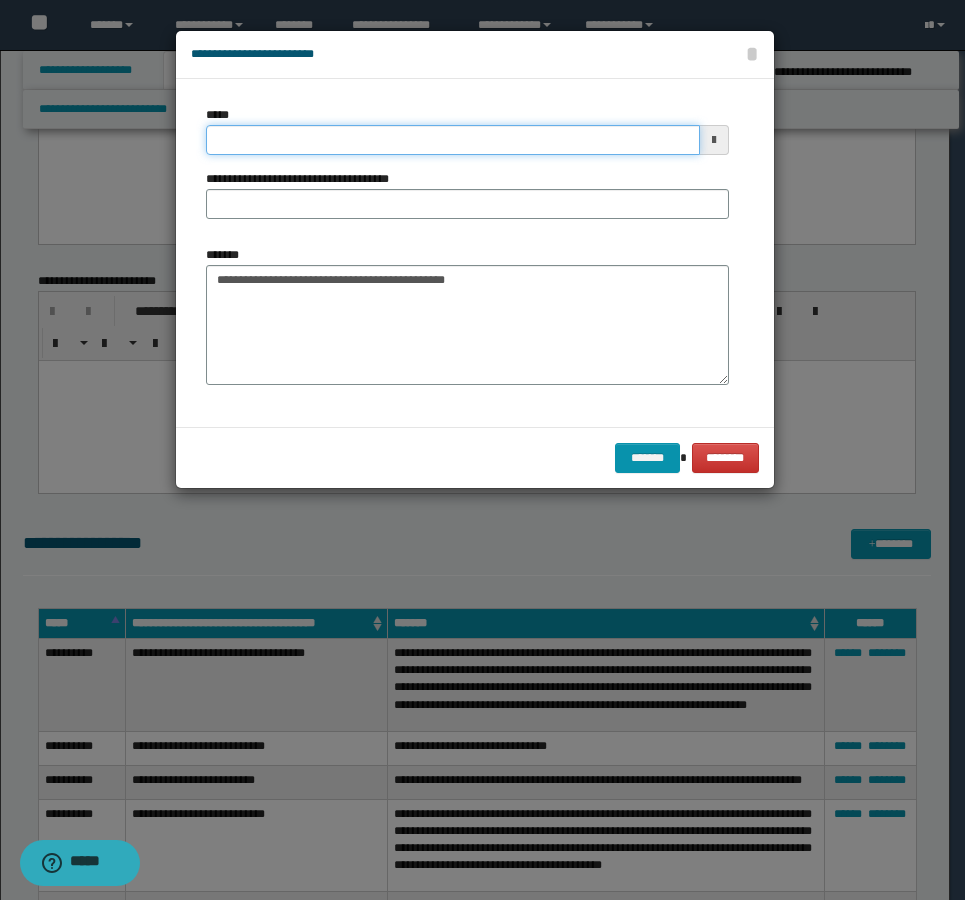 click on "*****" at bounding box center [453, 140] 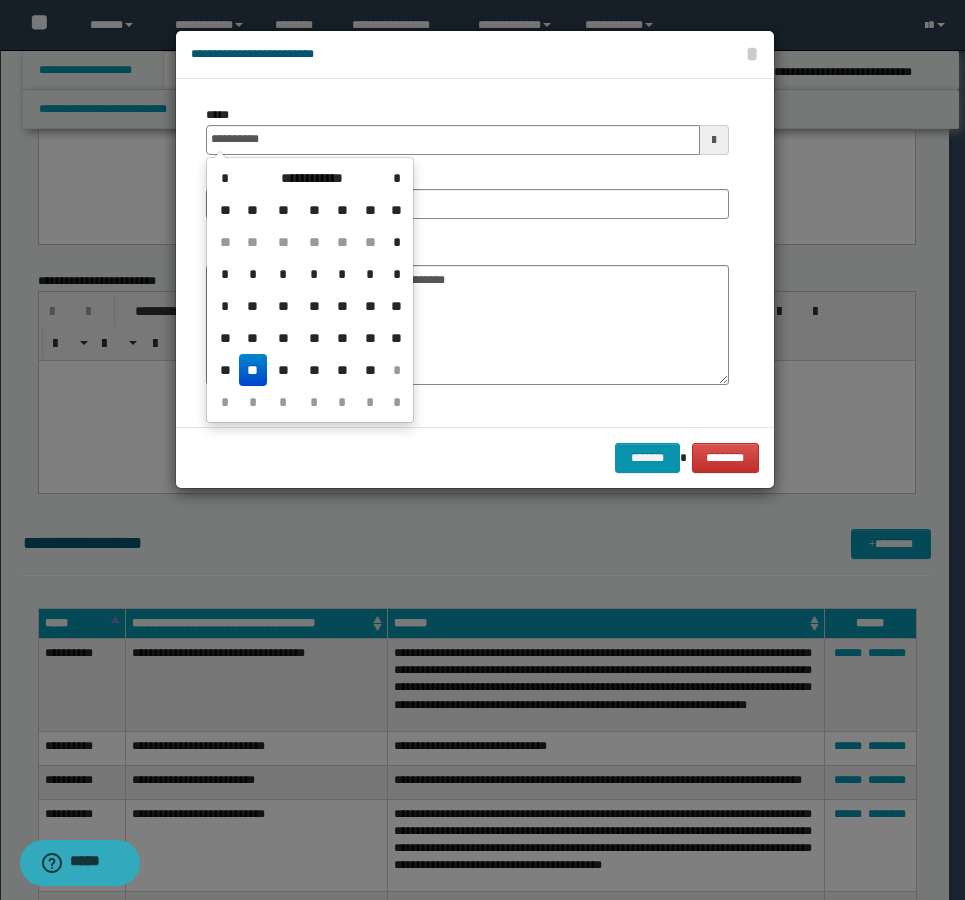 click on "**" at bounding box center (253, 370) 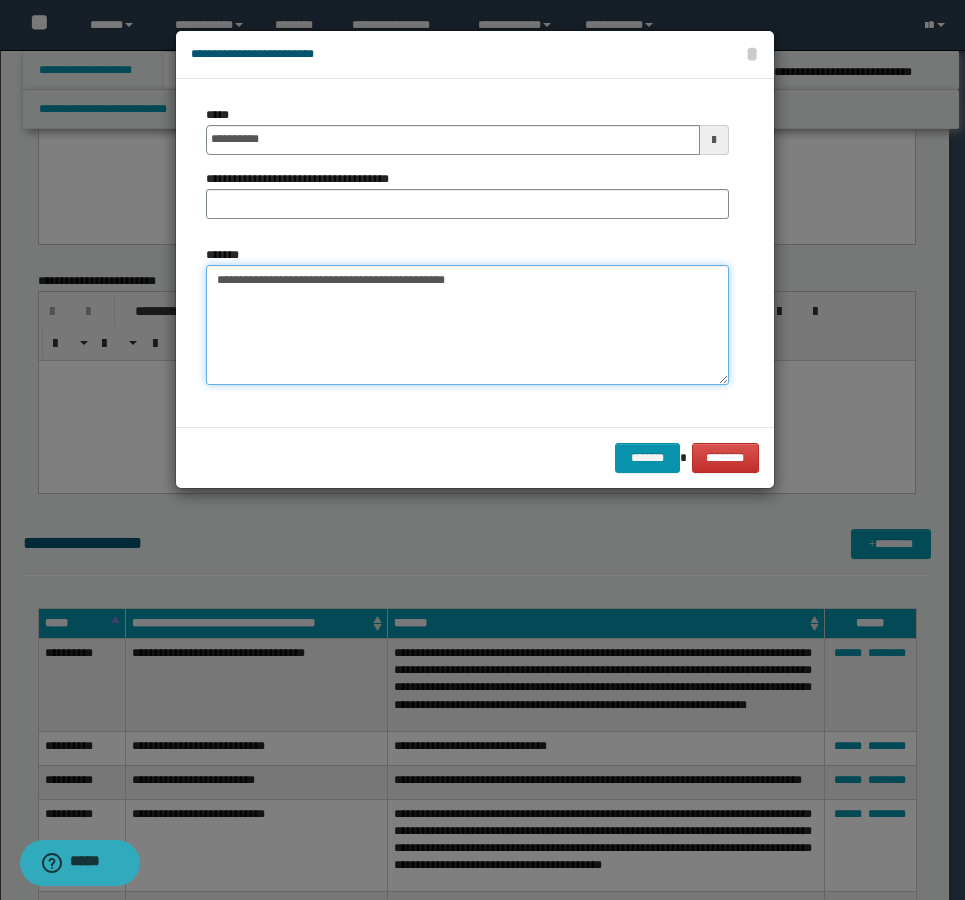 drag, startPoint x: 346, startPoint y: 279, endPoint x: 127, endPoint y: 252, distance: 220.65811 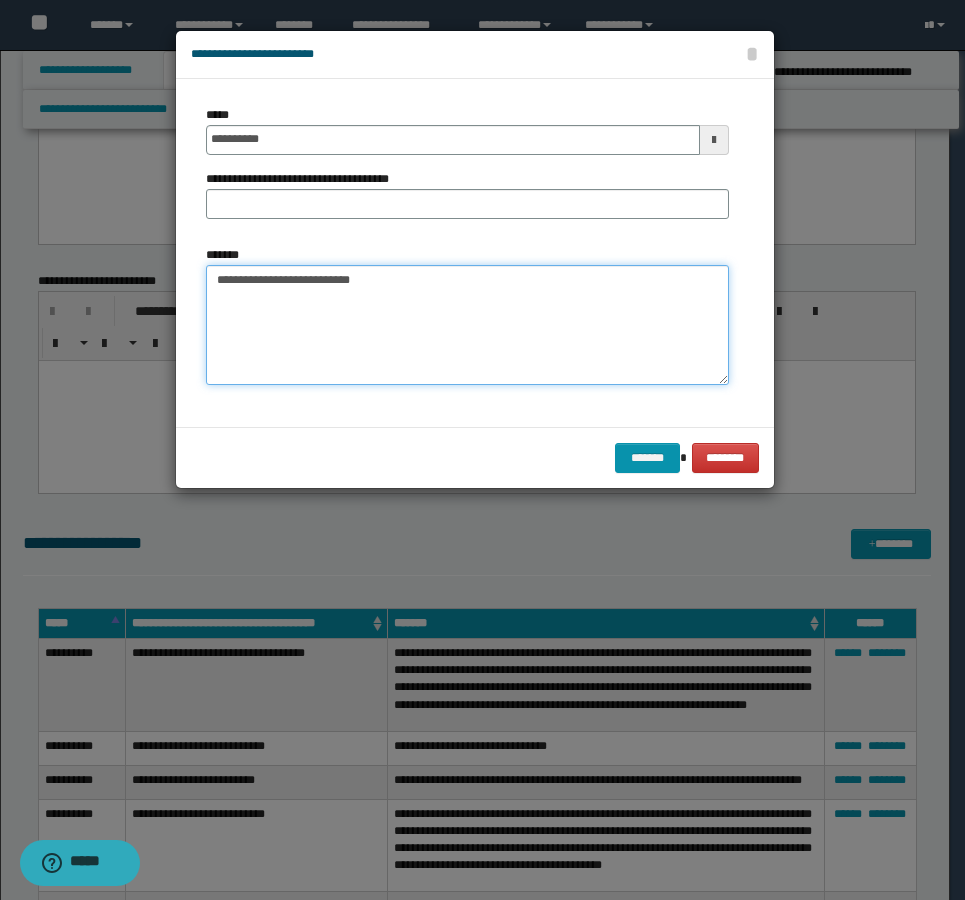 type on "**********" 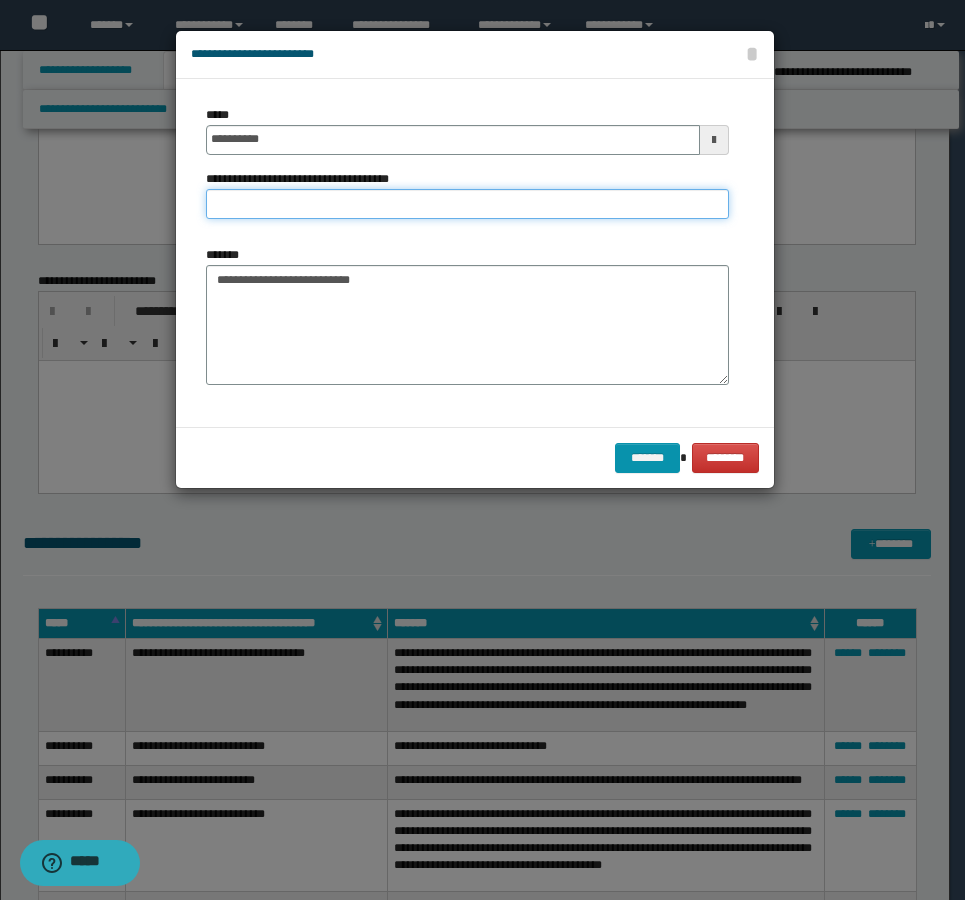 click on "**********" at bounding box center (467, 204) 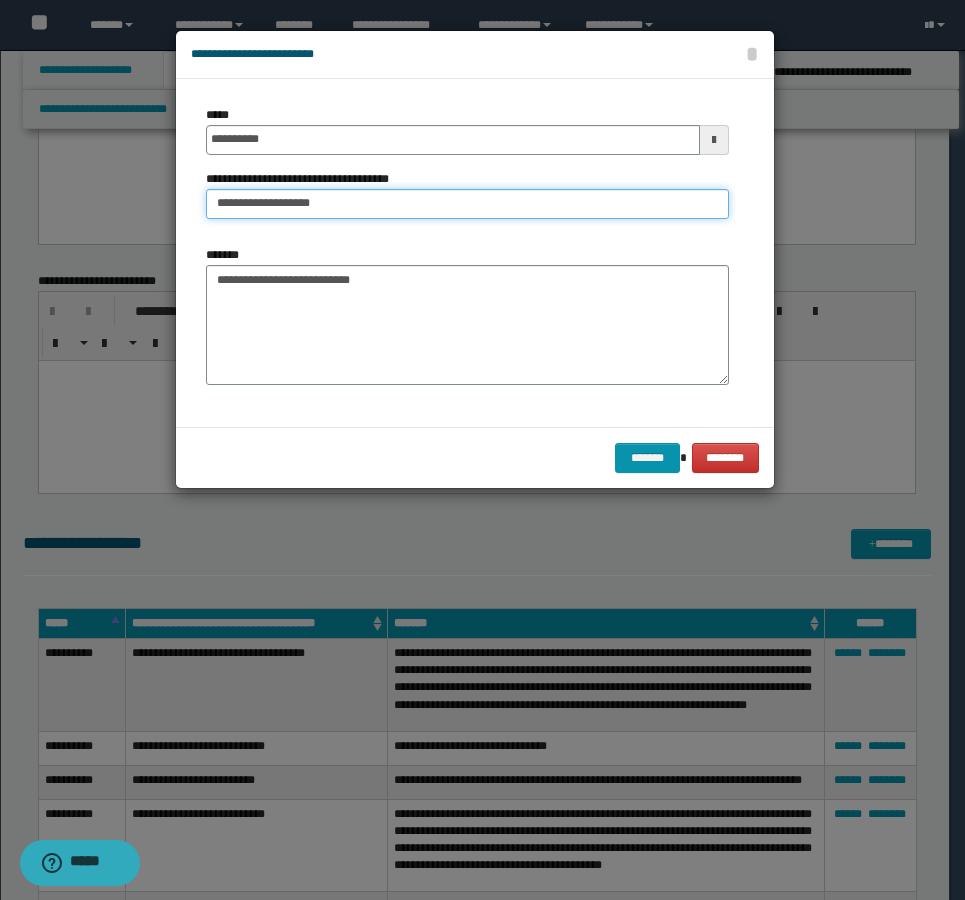 type on "**********" 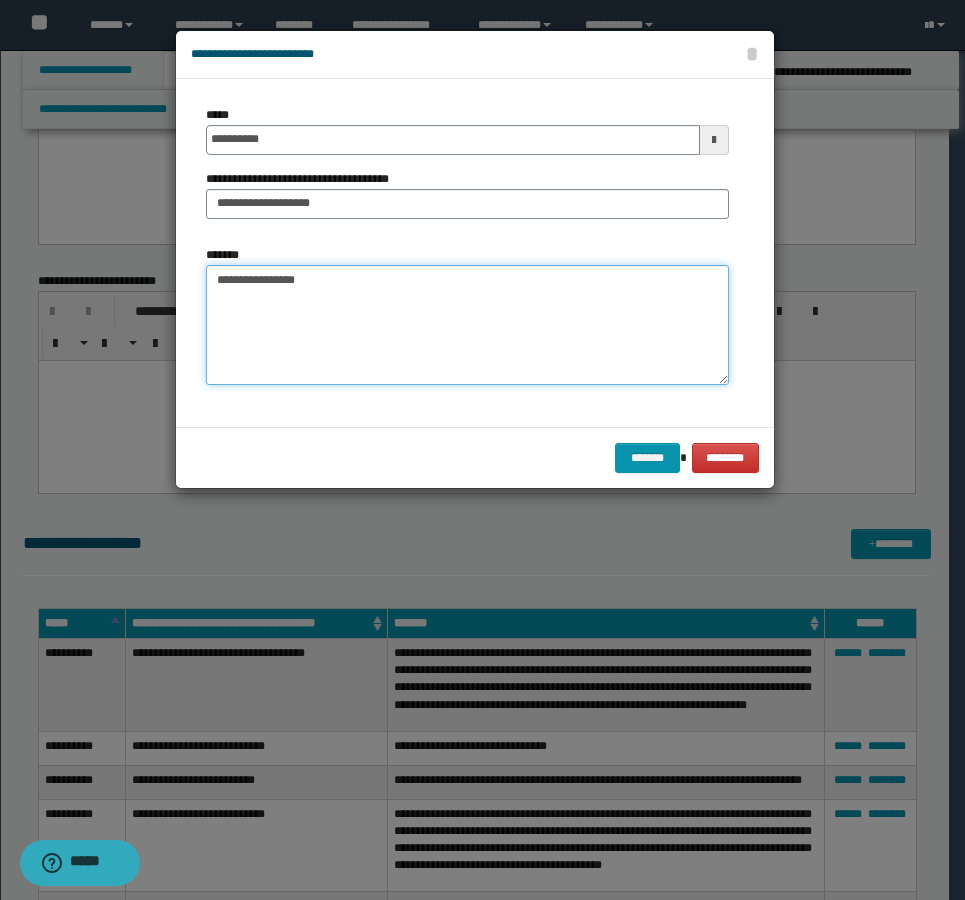 drag, startPoint x: 290, startPoint y: 272, endPoint x: 163, endPoint y: 288, distance: 128.0039 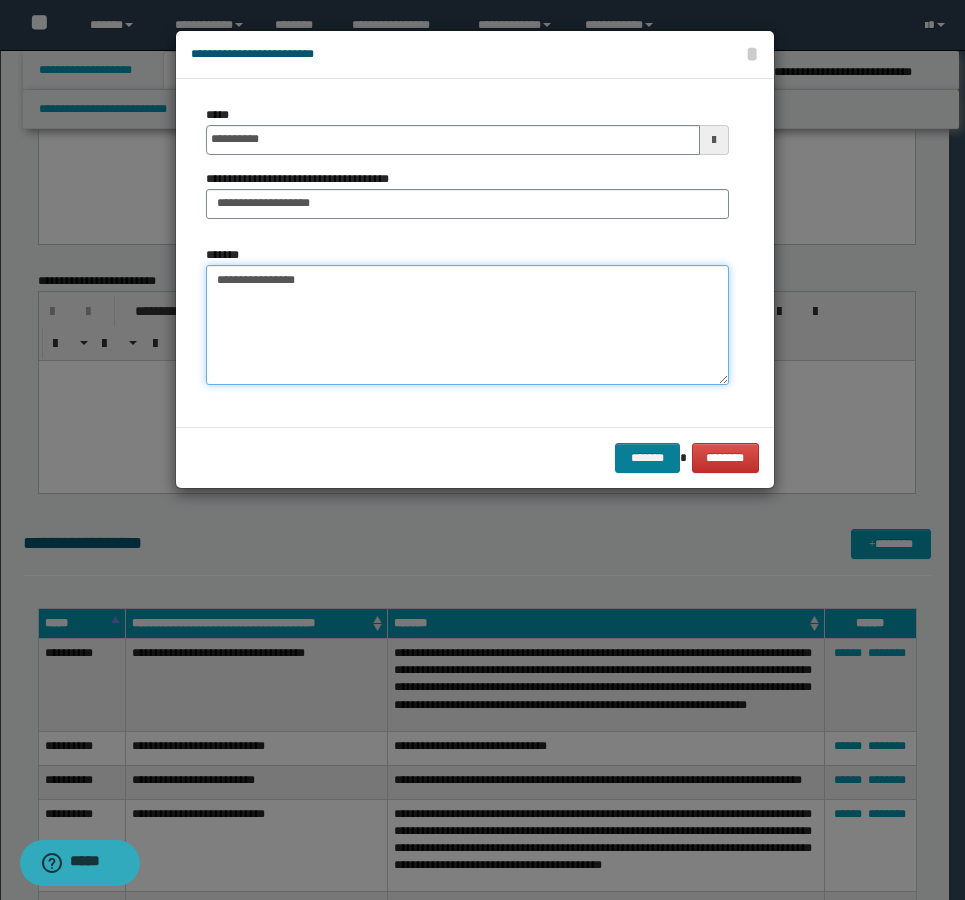 type on "**********" 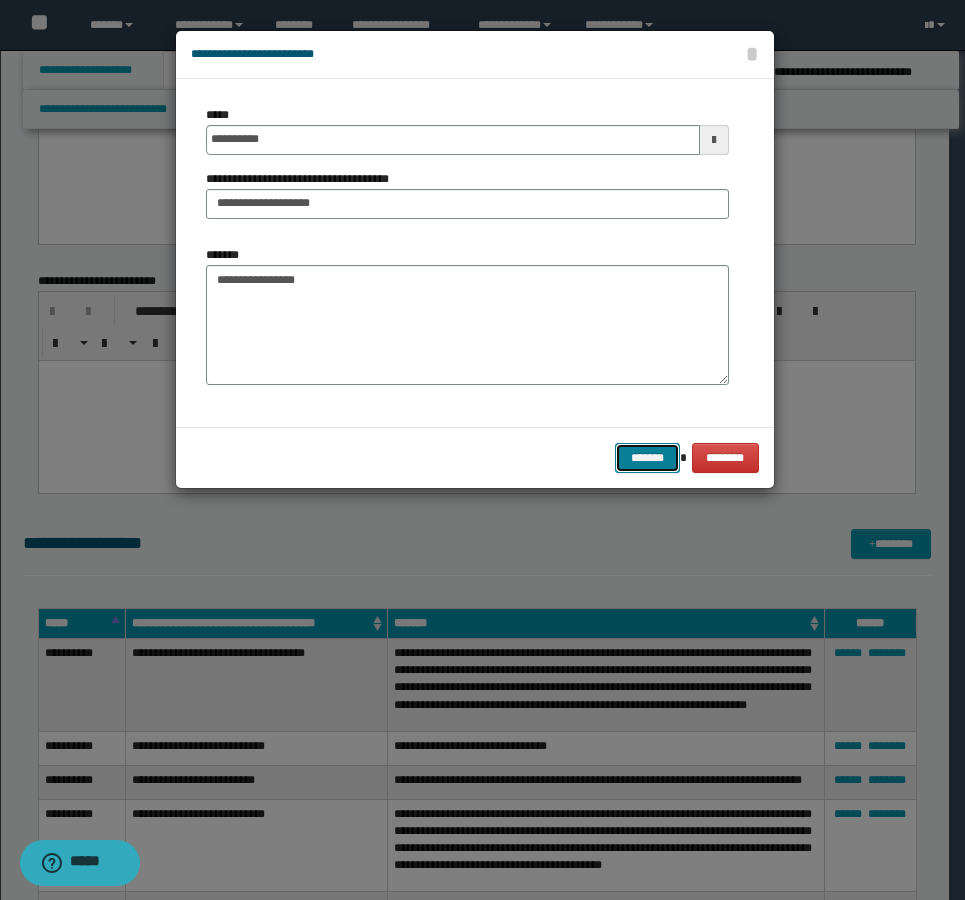 click on "*******" at bounding box center (647, 458) 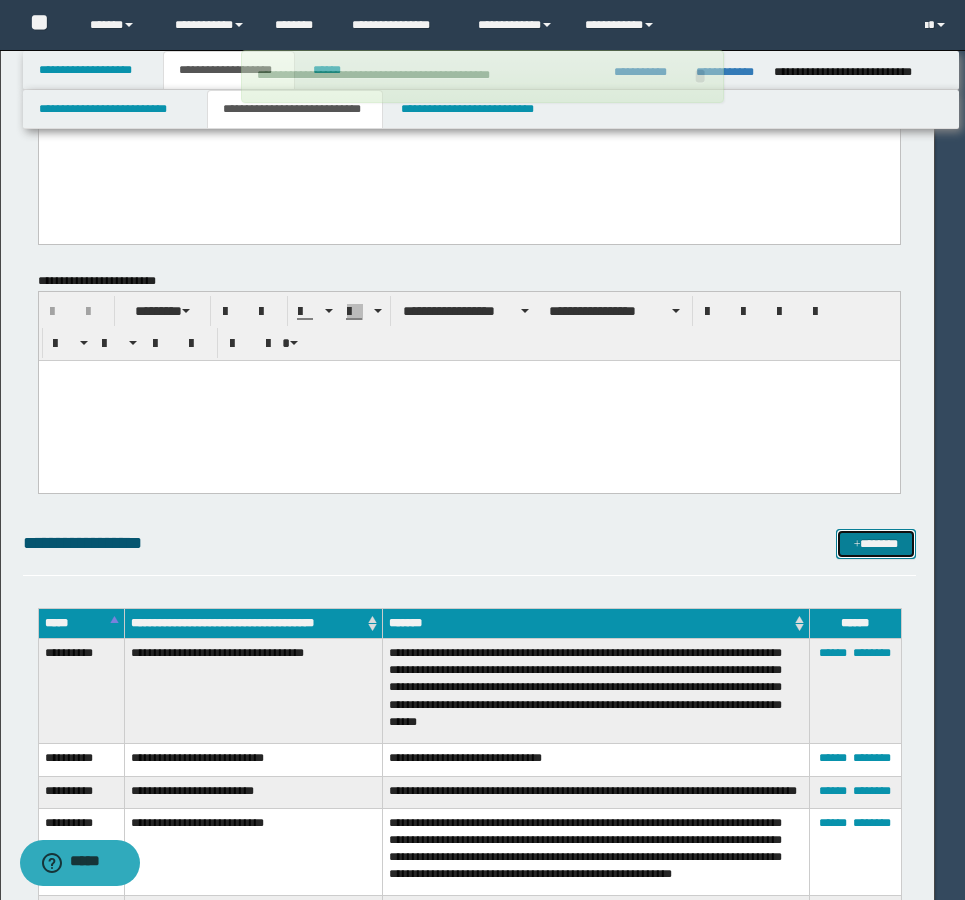 type 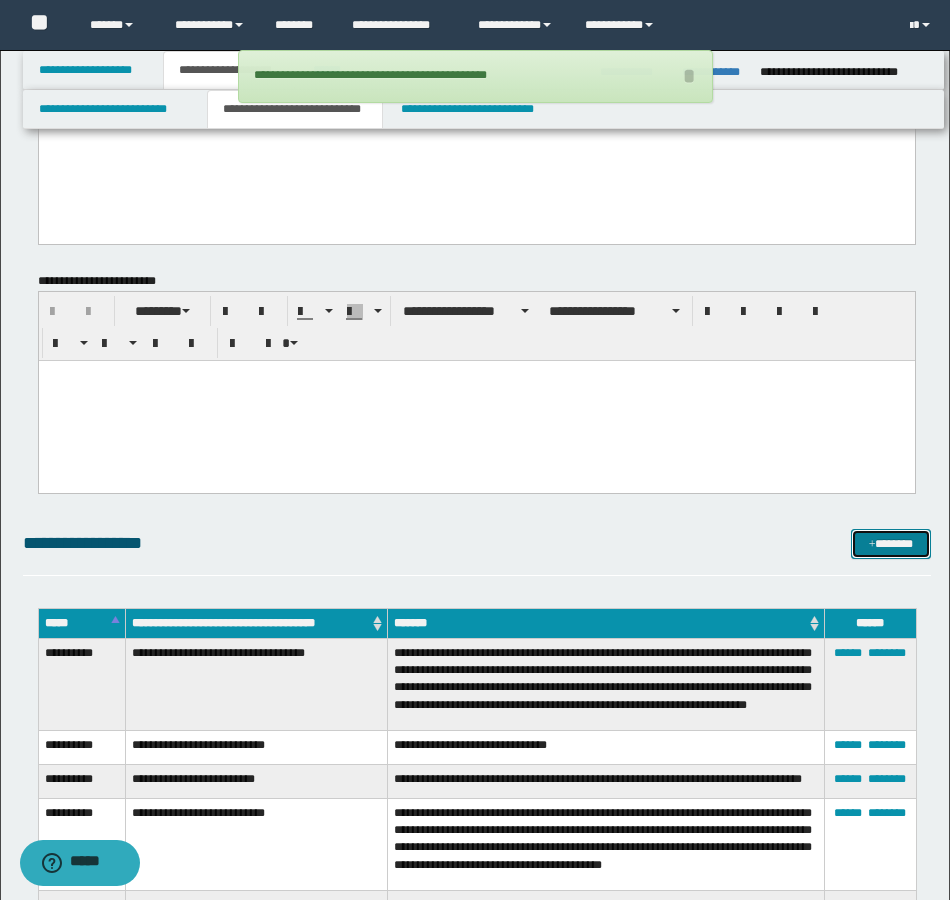 click on "*******" at bounding box center (891, 544) 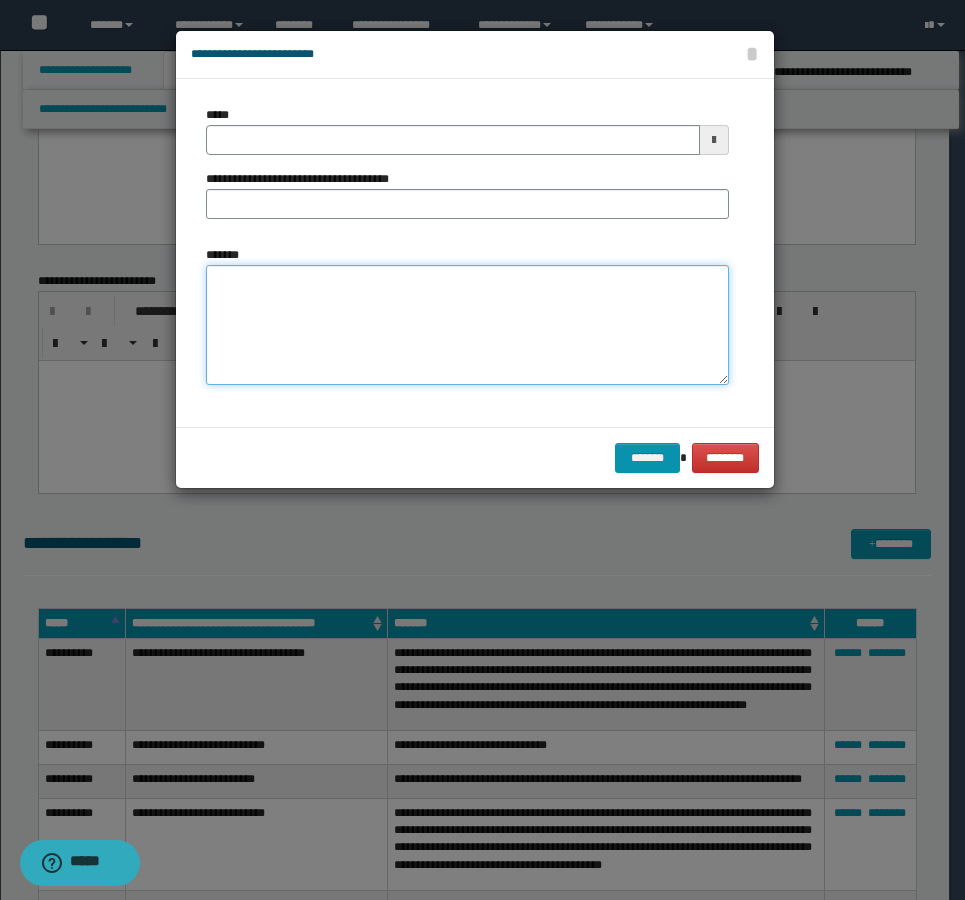 click on "*******" at bounding box center [467, 325] 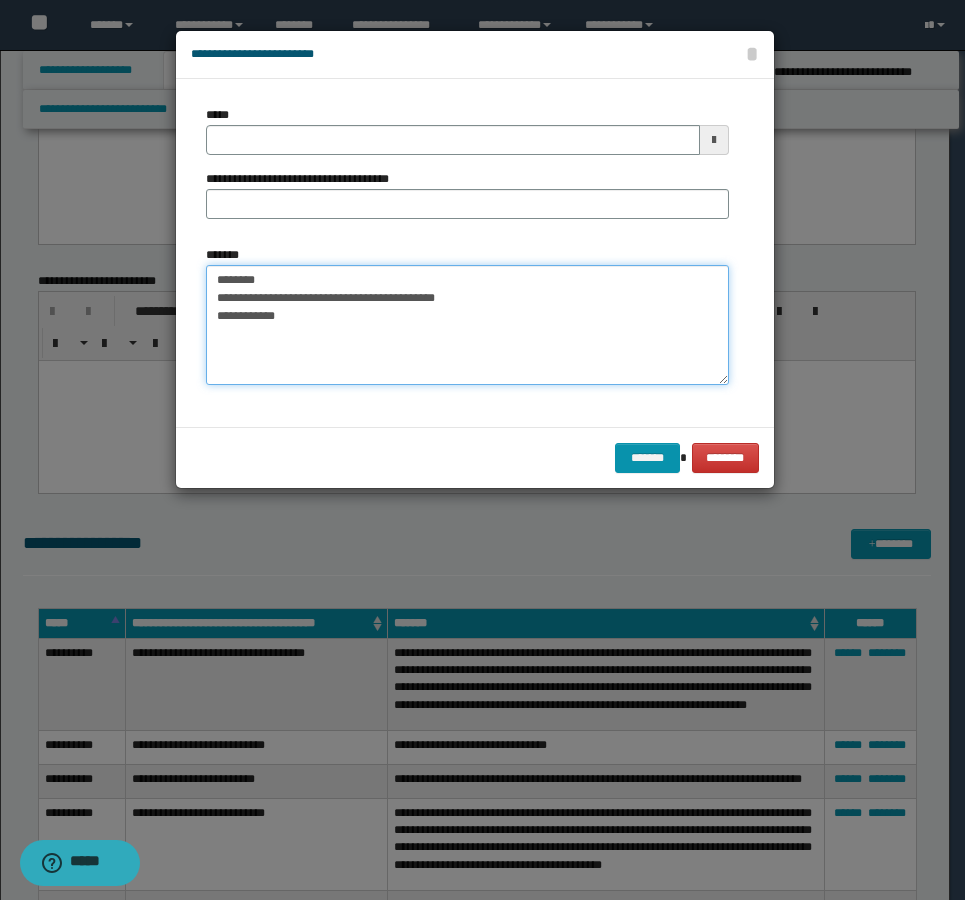 type 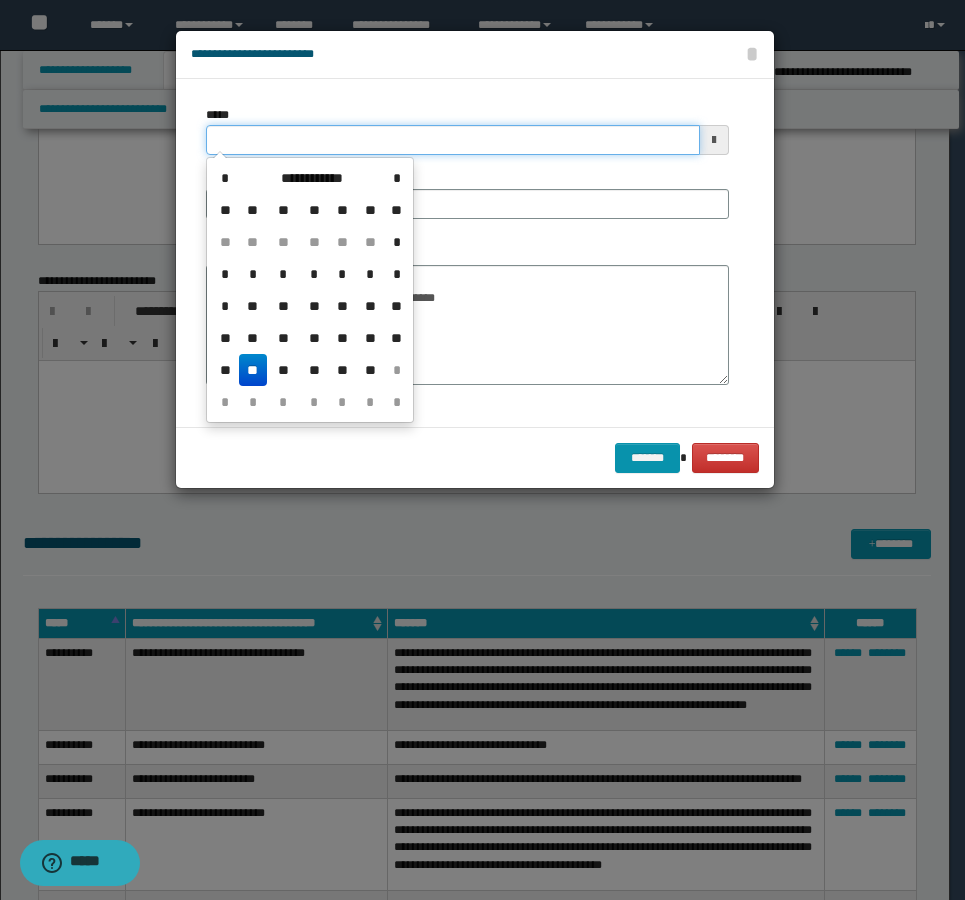 click on "*****" at bounding box center [453, 140] 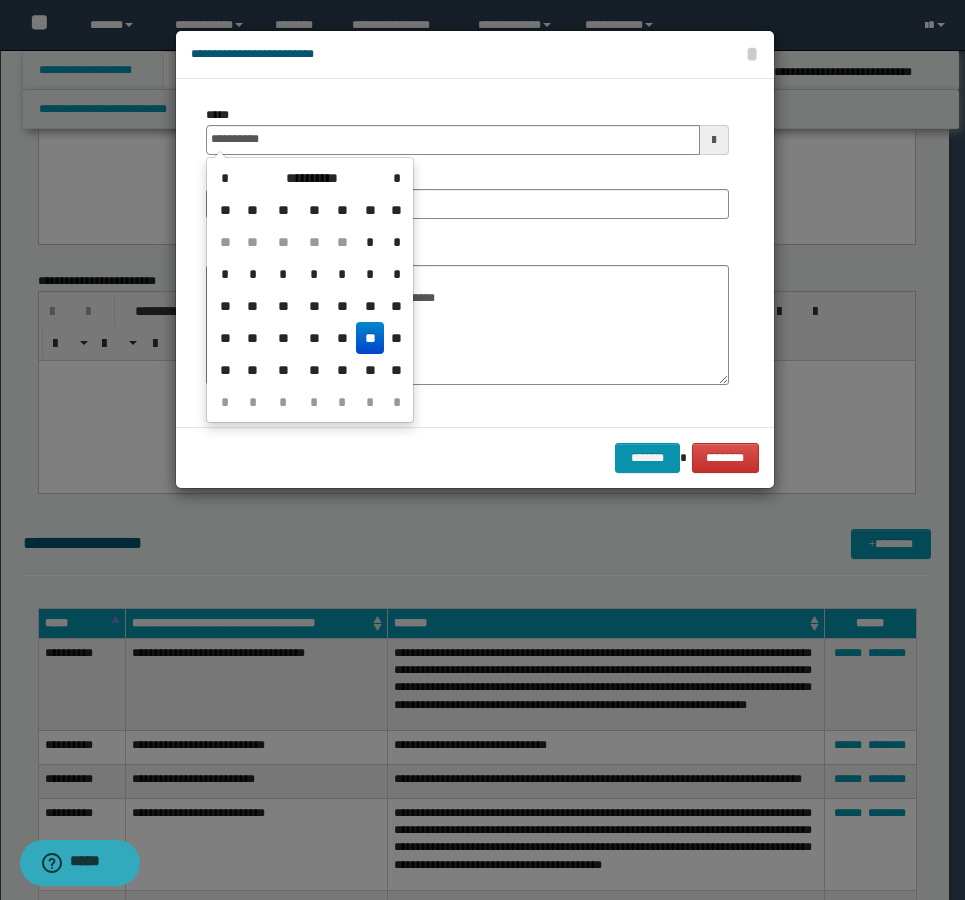 click on "**" at bounding box center [370, 338] 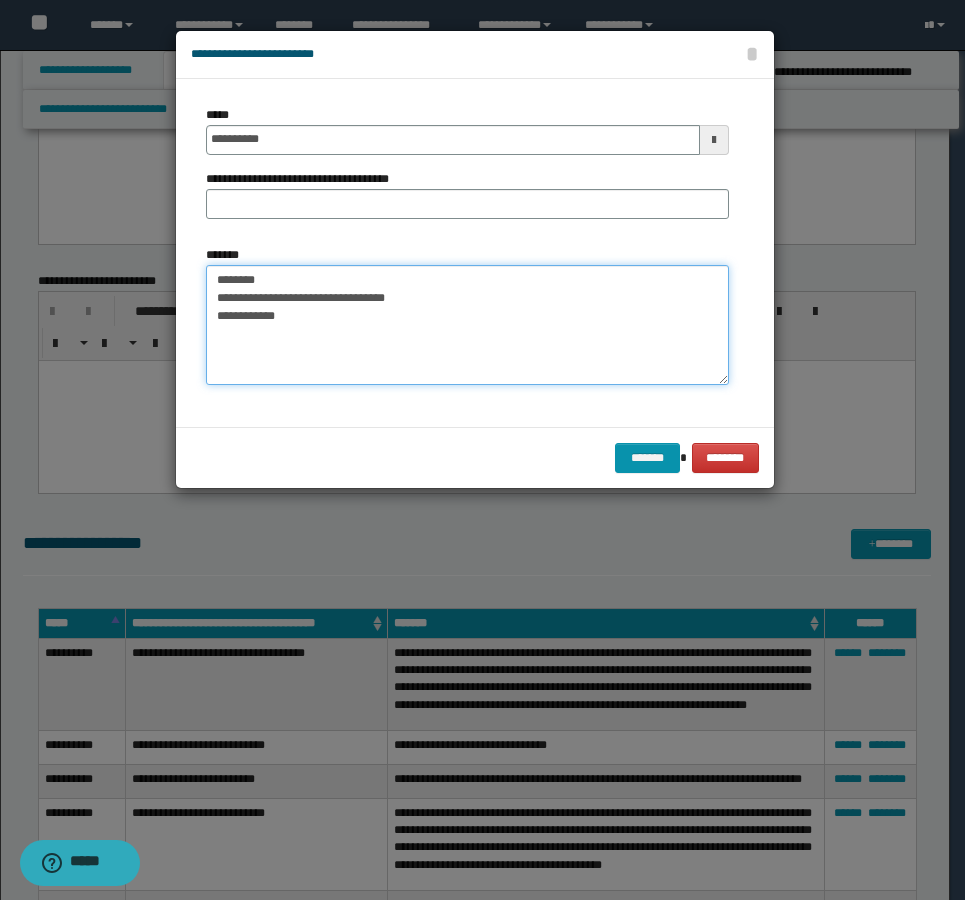 drag, startPoint x: 443, startPoint y: 296, endPoint x: 370, endPoint y: 294, distance: 73.02739 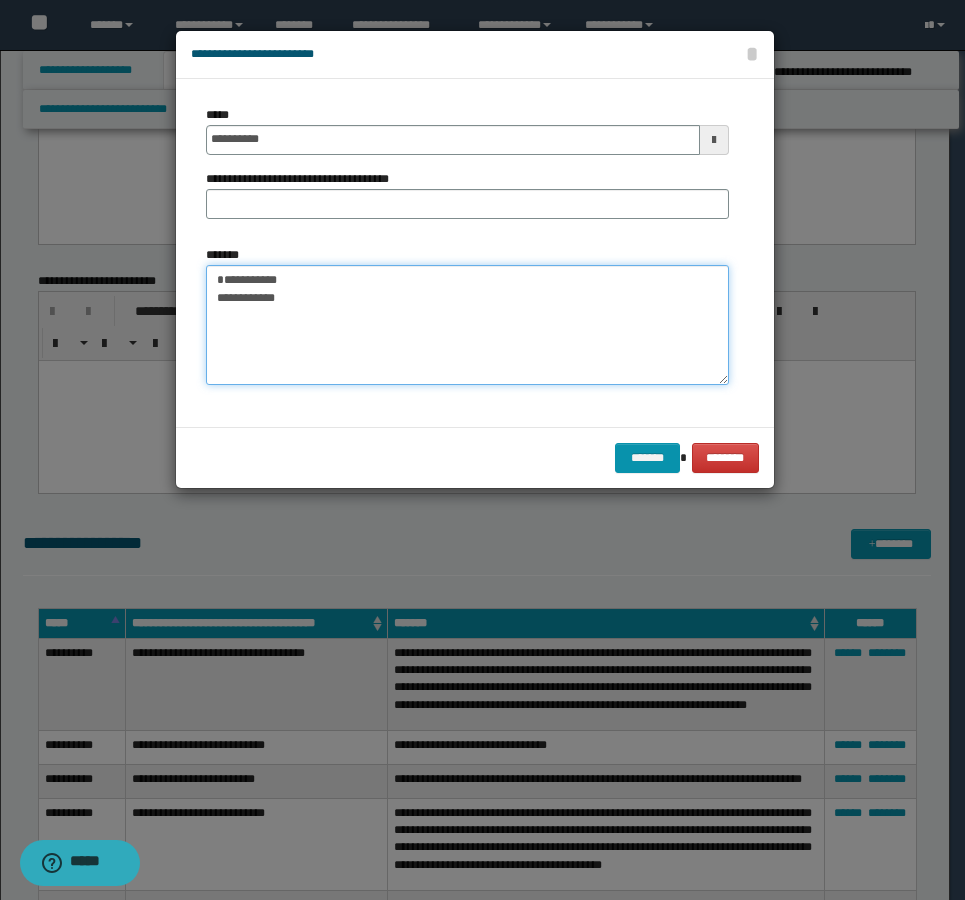 type on "**********" 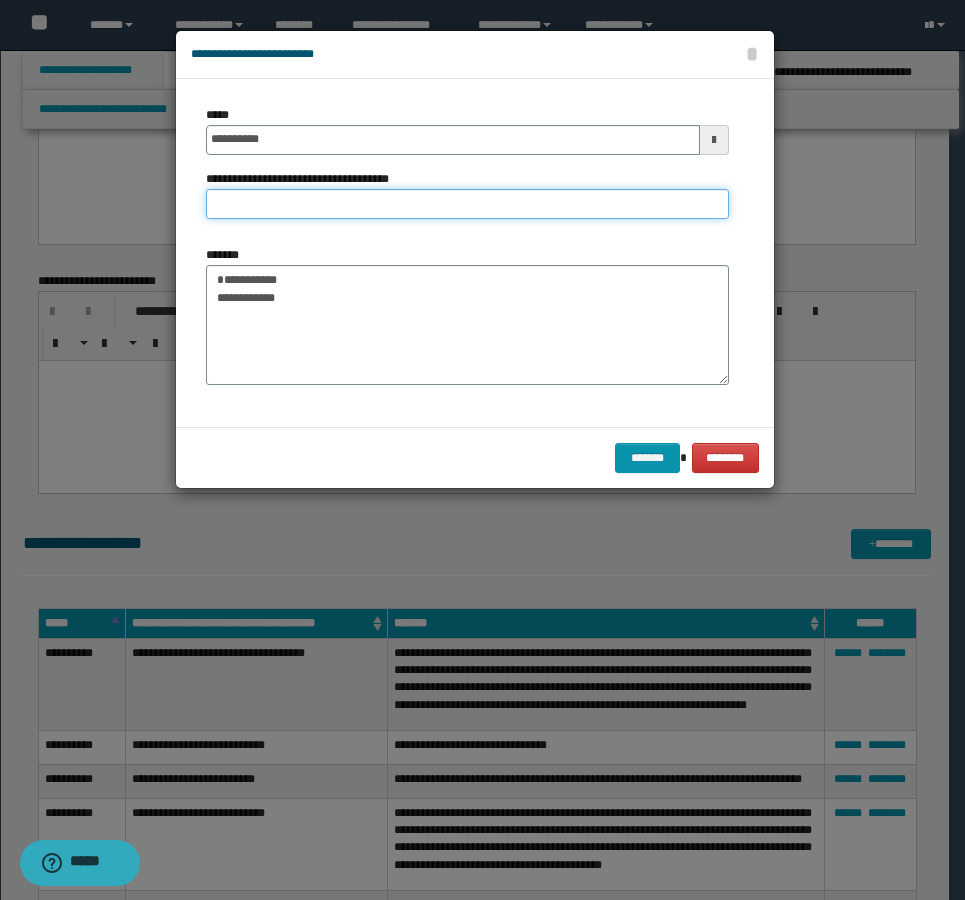 click on "**********" at bounding box center [467, 204] 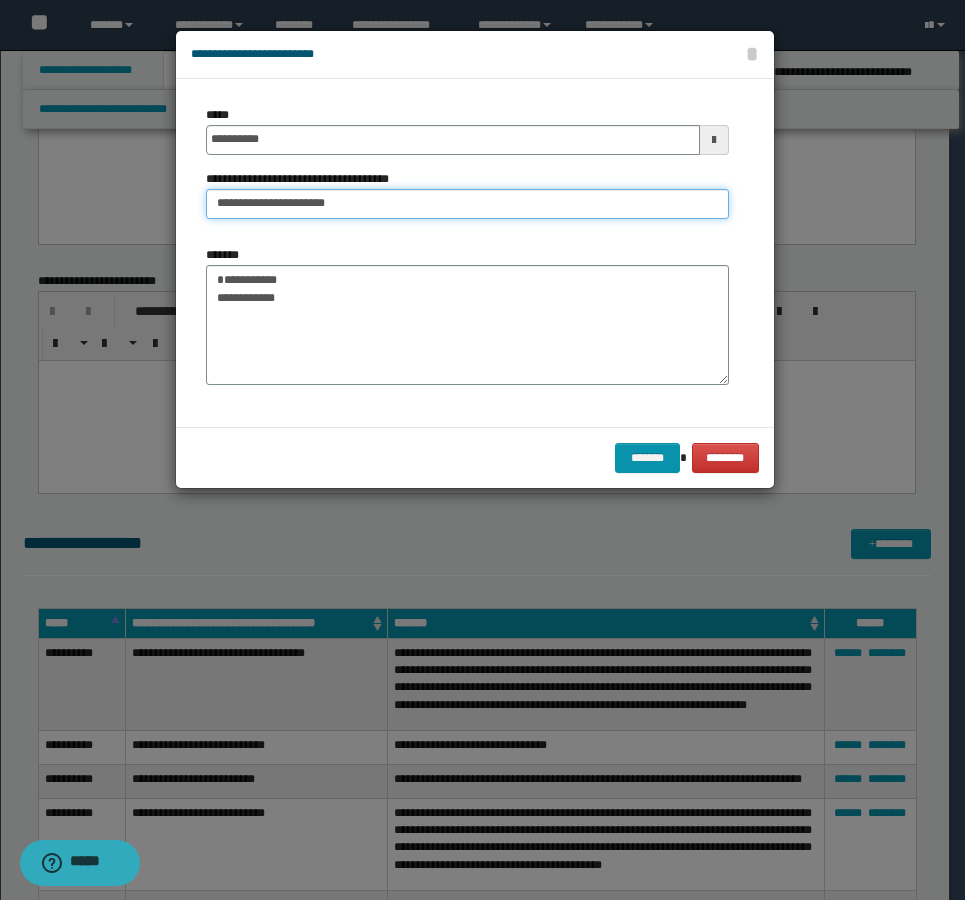 drag, startPoint x: 271, startPoint y: 202, endPoint x: 175, endPoint y: 201, distance: 96.00521 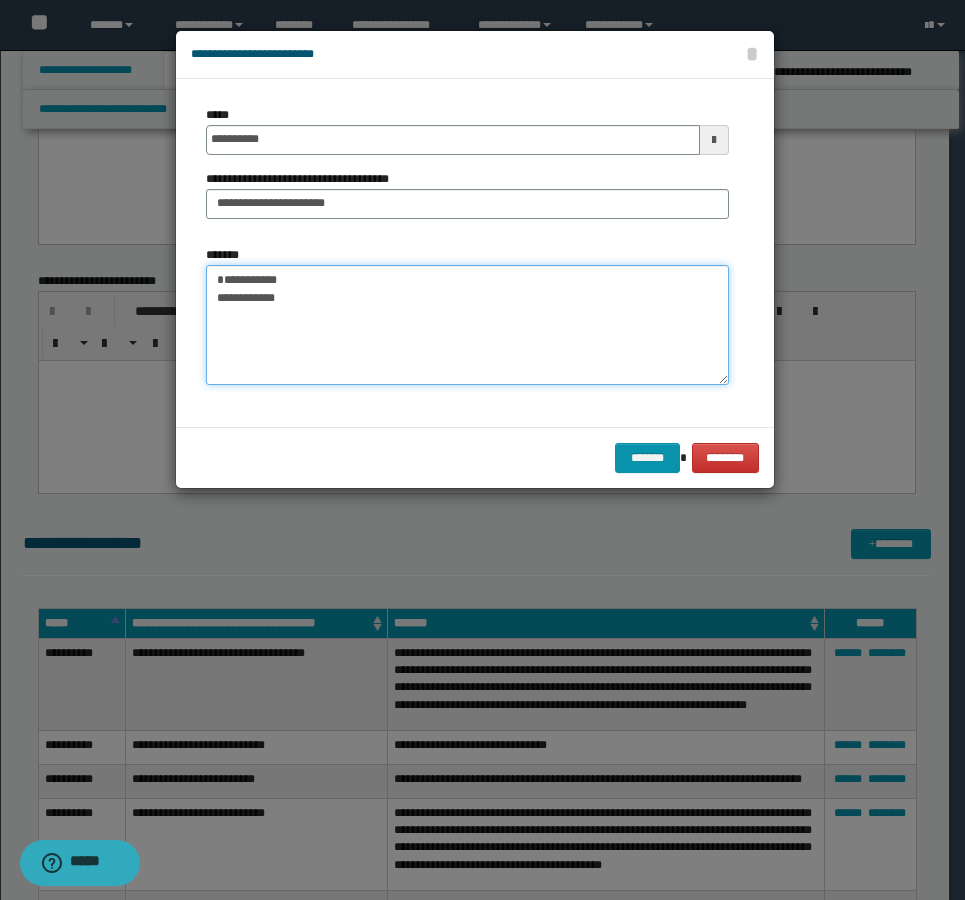 click on "**********" at bounding box center [467, 325] 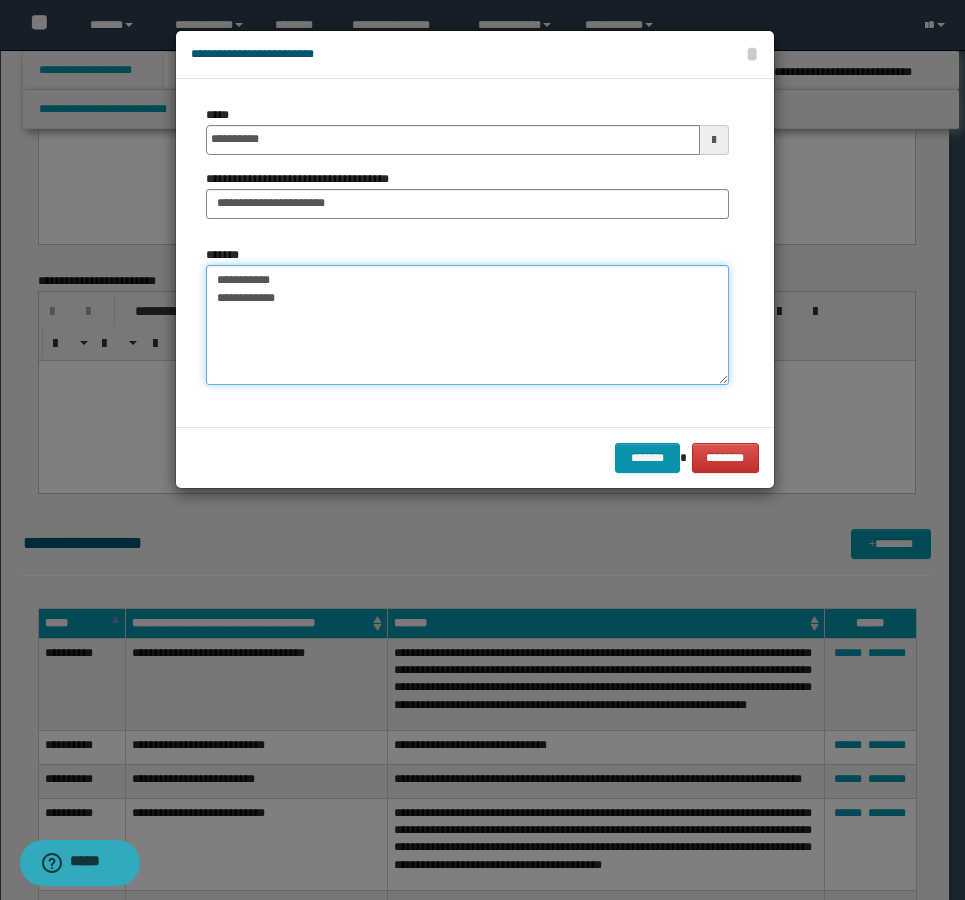click on "**********" at bounding box center [467, 325] 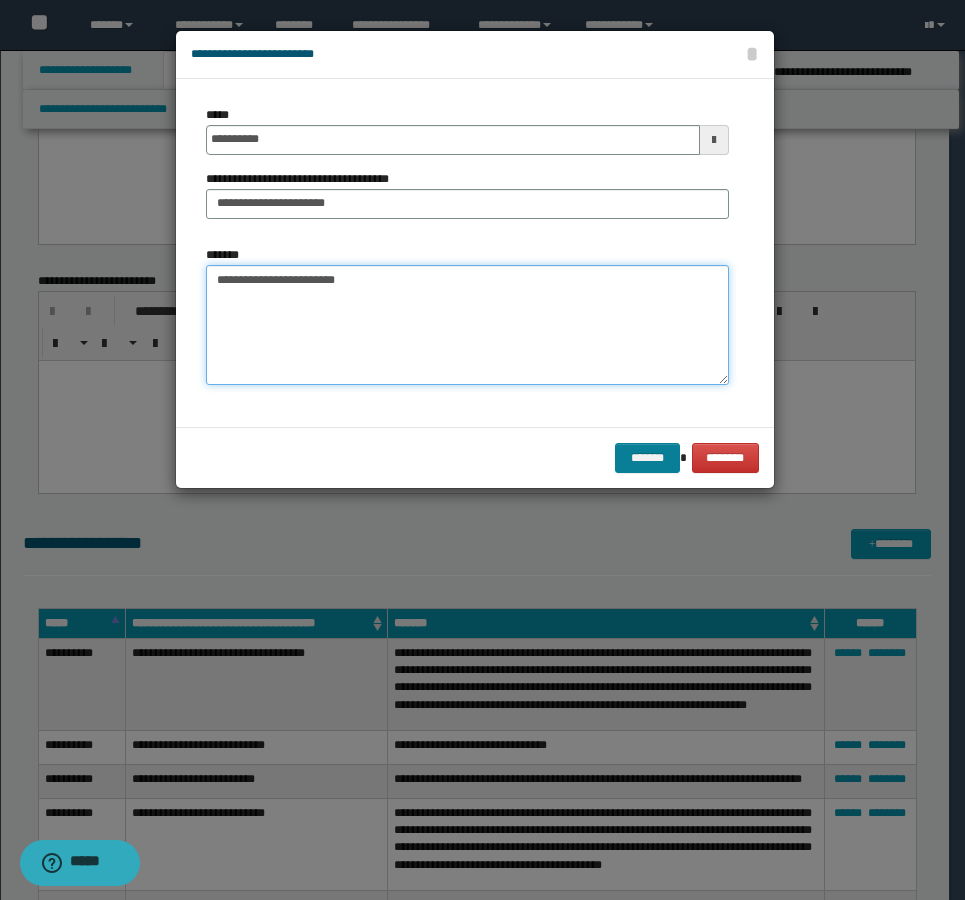 type on "**********" 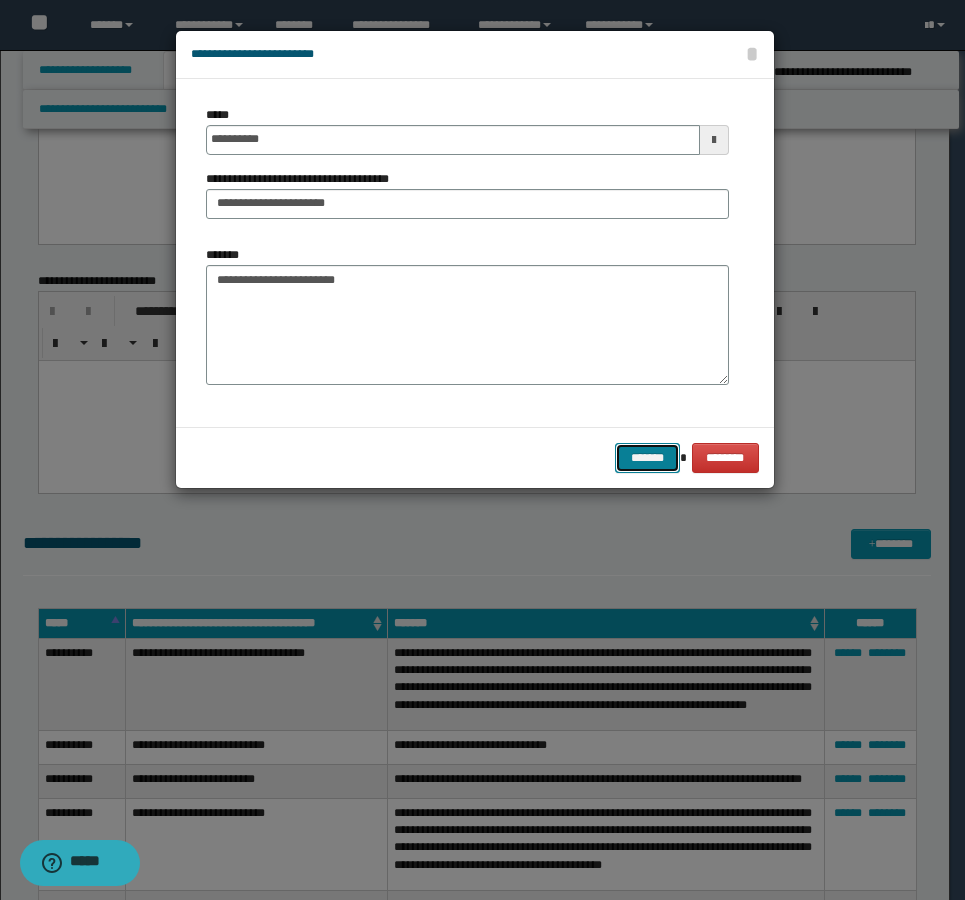 click on "*******" at bounding box center (647, 458) 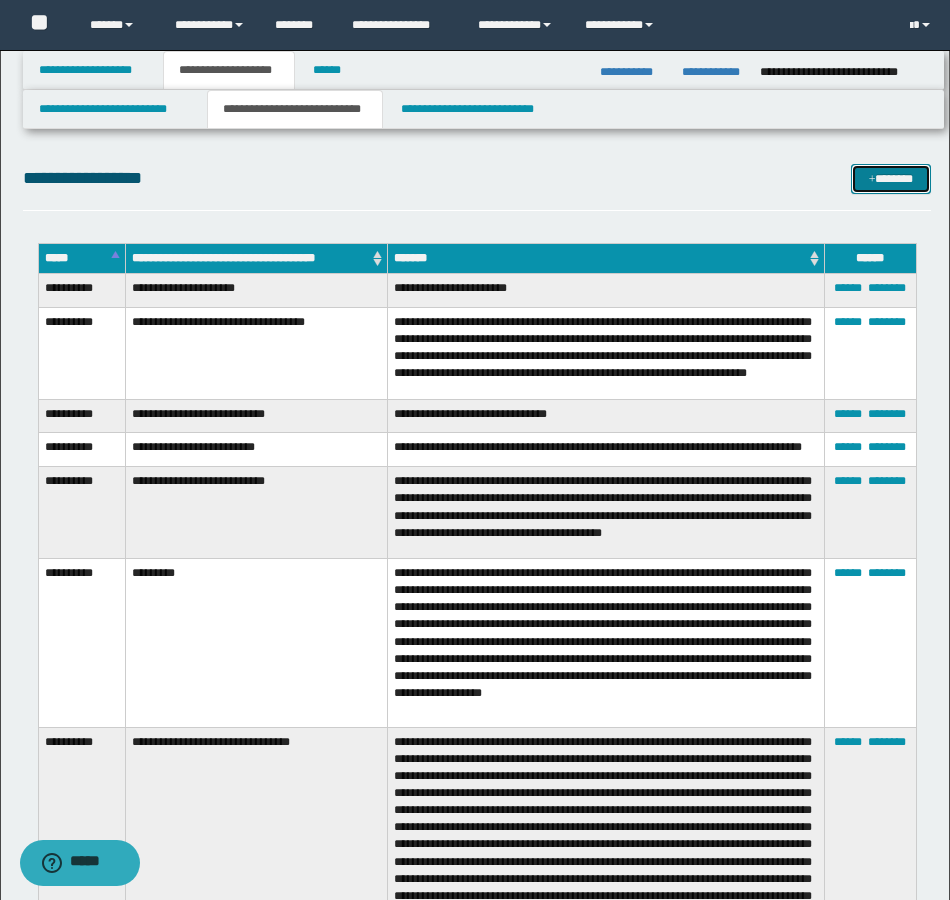 scroll, scrollTop: 1800, scrollLeft: 0, axis: vertical 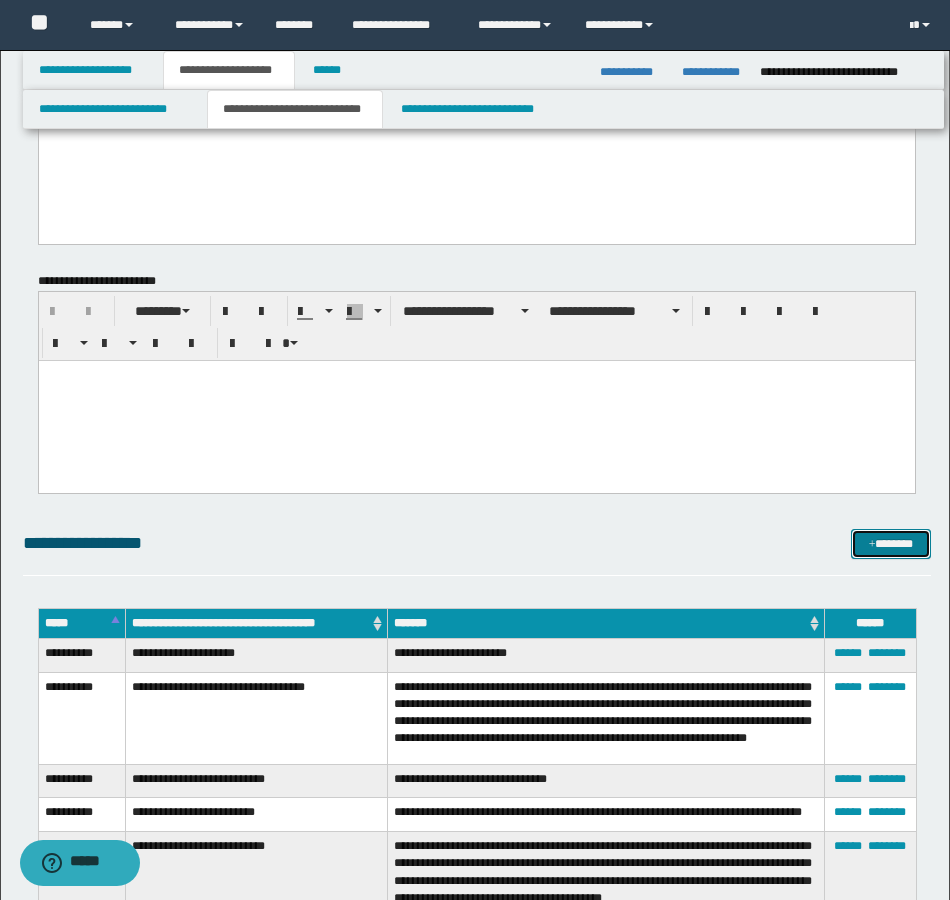 click on "*******" at bounding box center (891, 544) 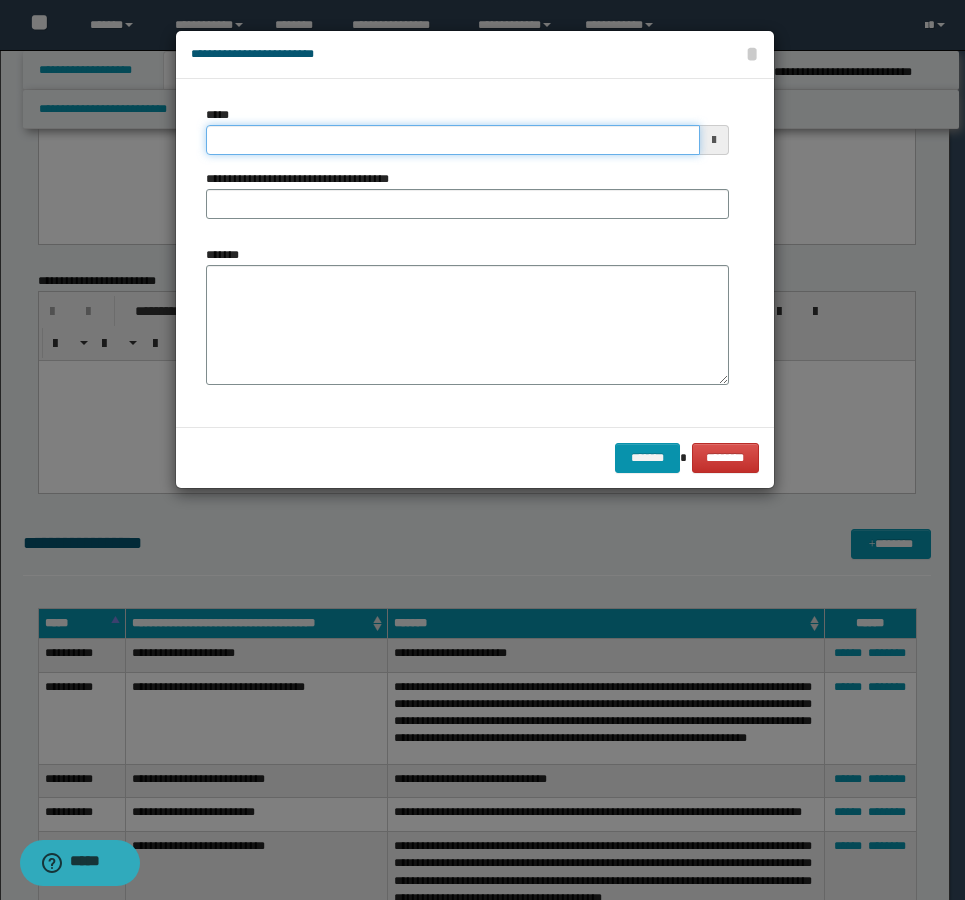 click on "*****" at bounding box center (453, 140) 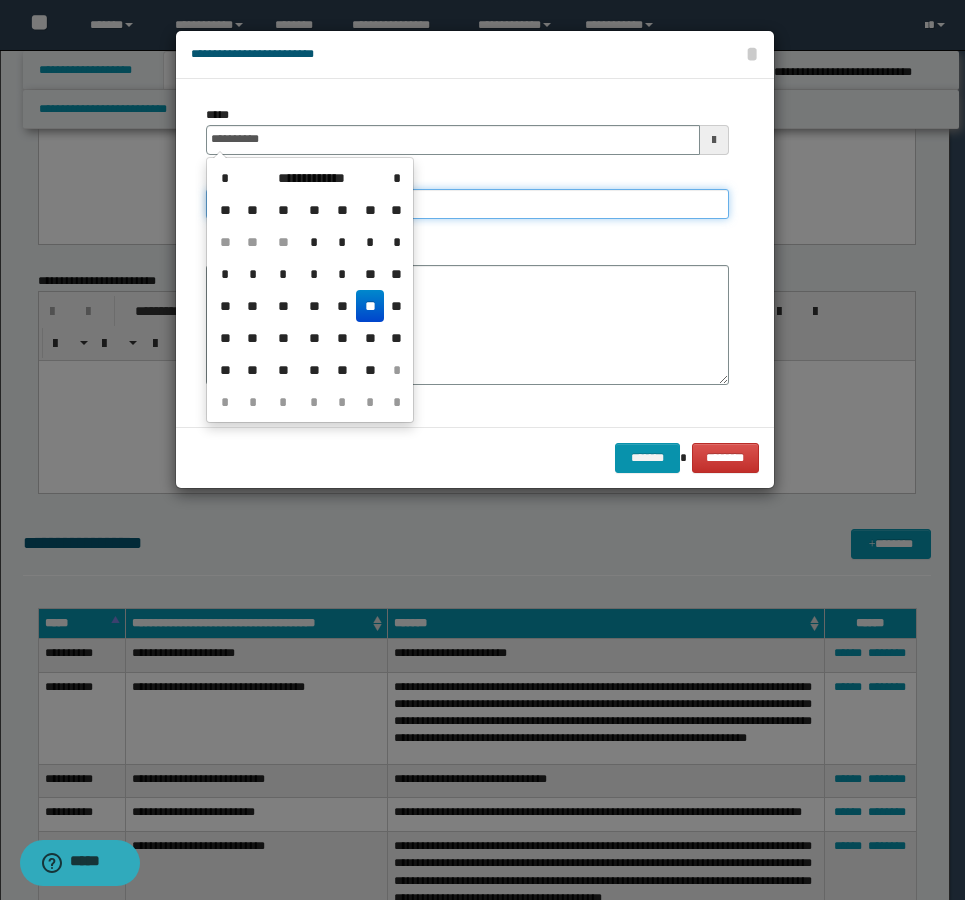 type on "**********" 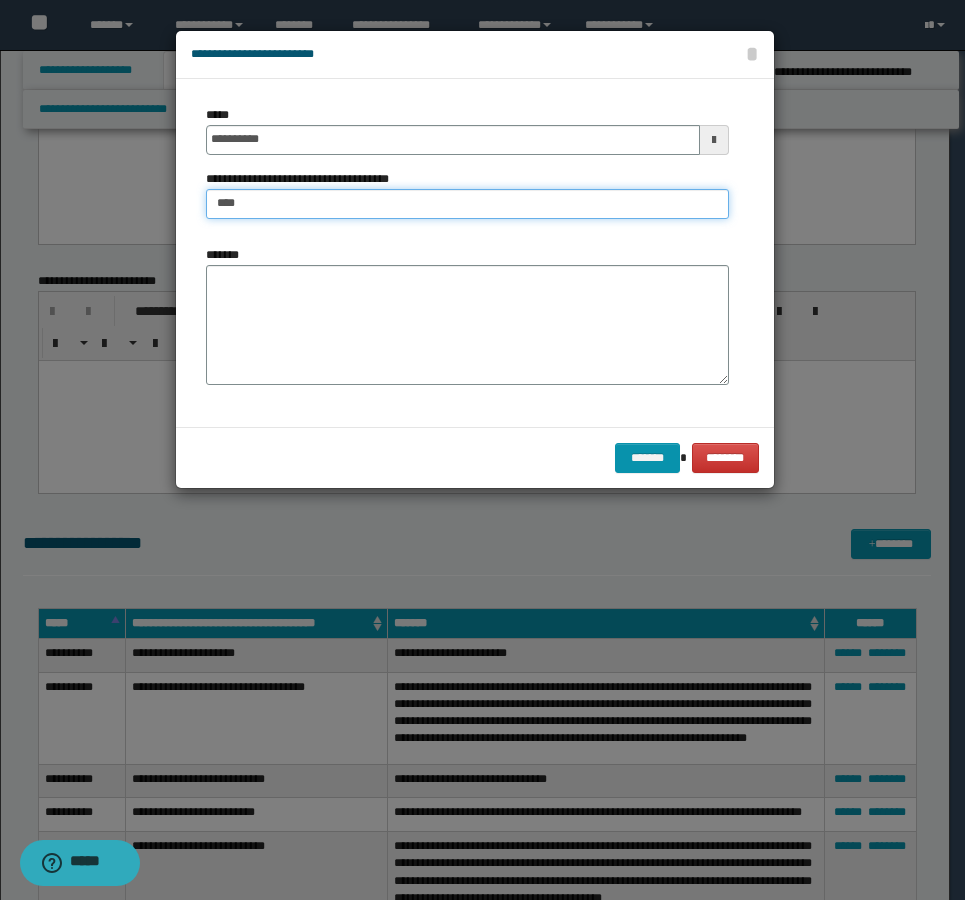 type on "**********" 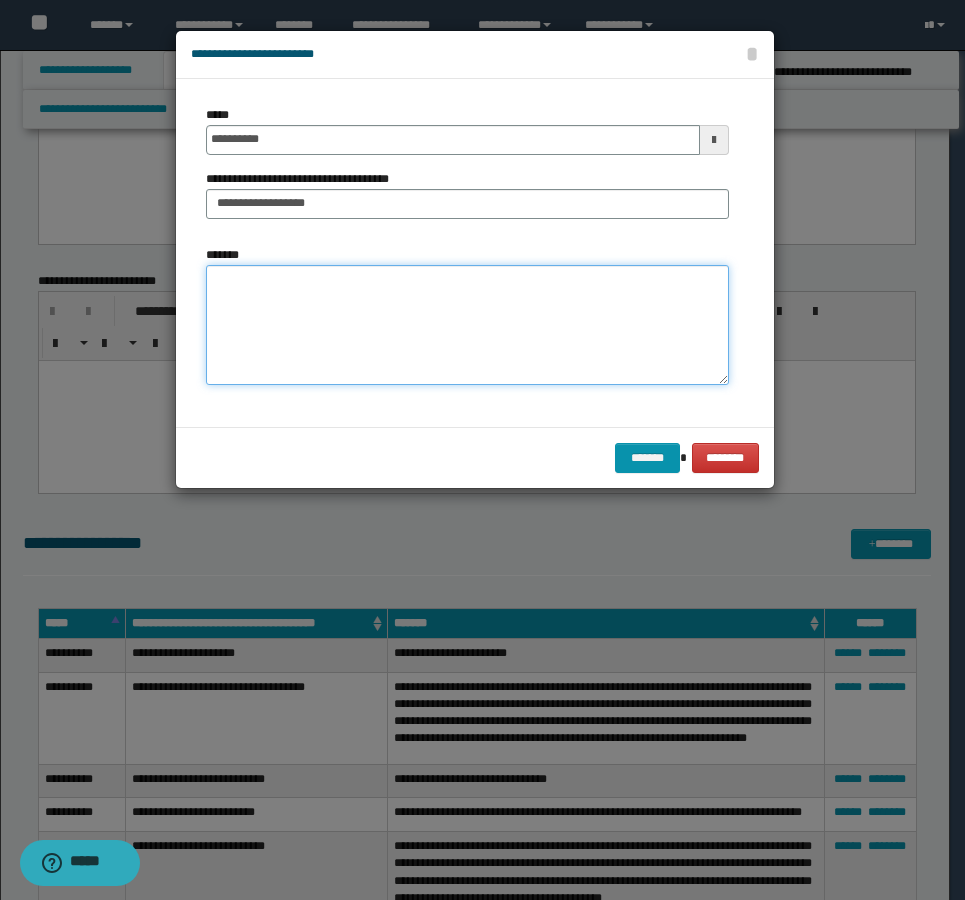 click on "*******" at bounding box center [467, 325] 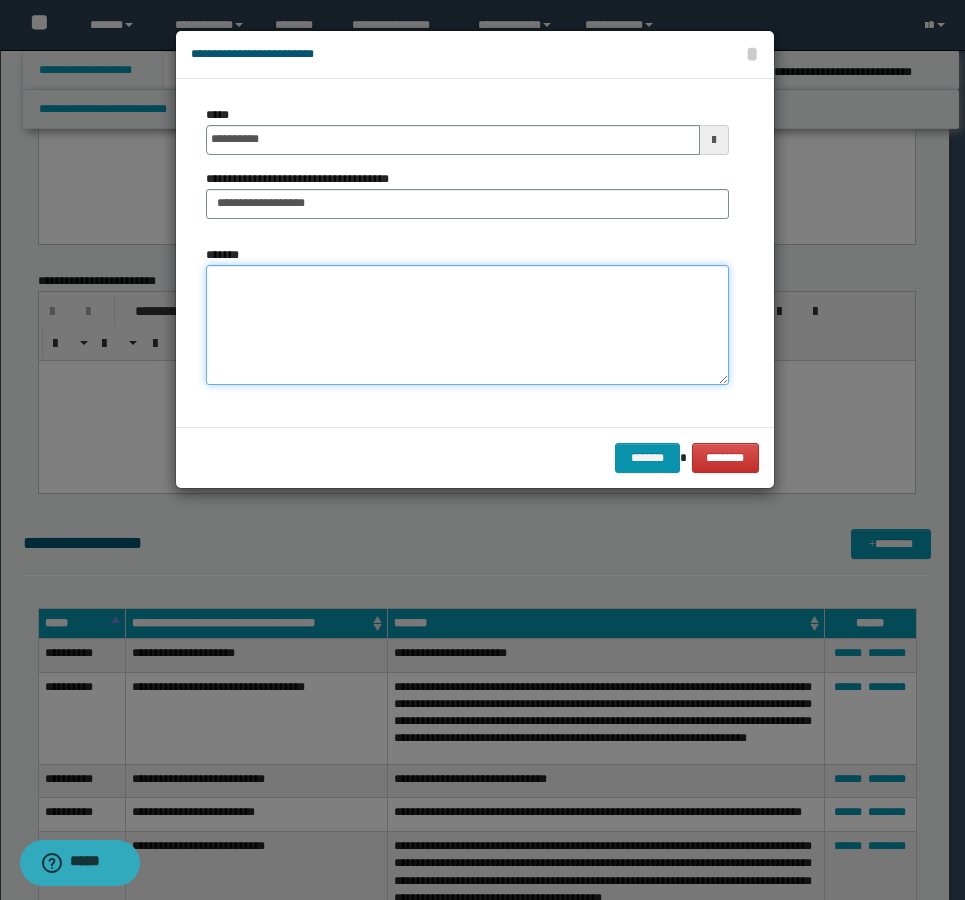 click on "*******" at bounding box center (467, 325) 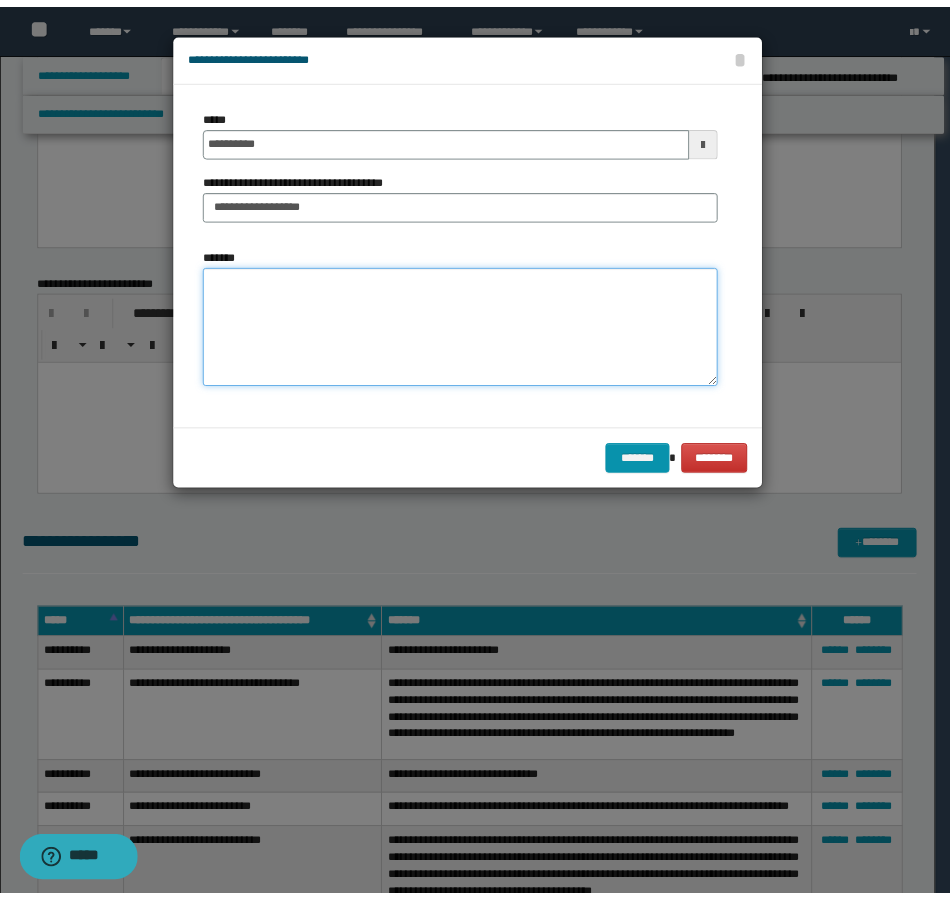 scroll, scrollTop: 0, scrollLeft: 0, axis: both 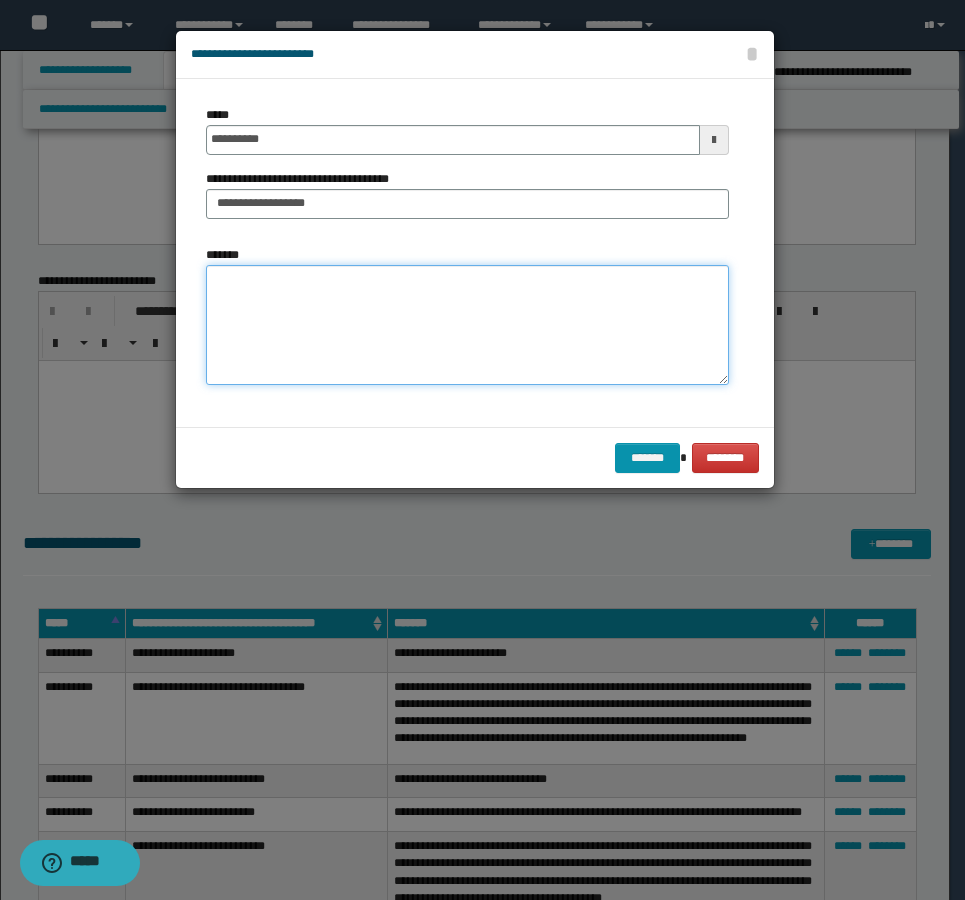 click on "*******" at bounding box center (467, 325) 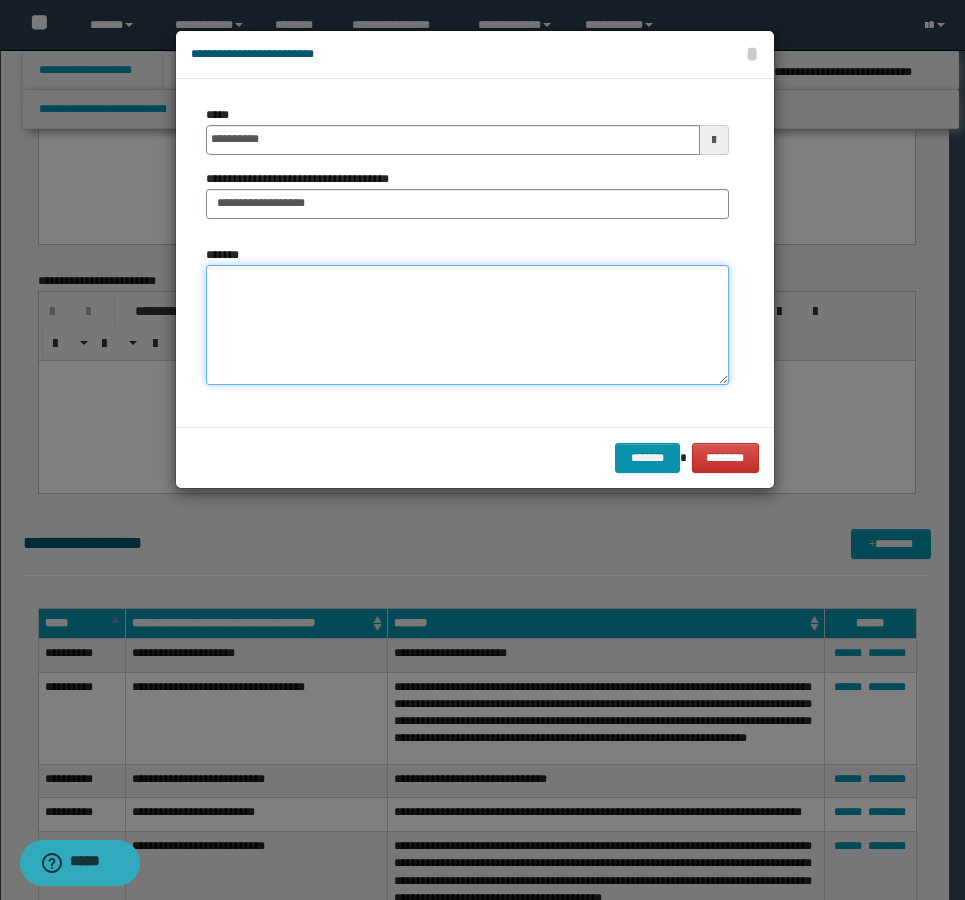 click on "*******" at bounding box center (467, 325) 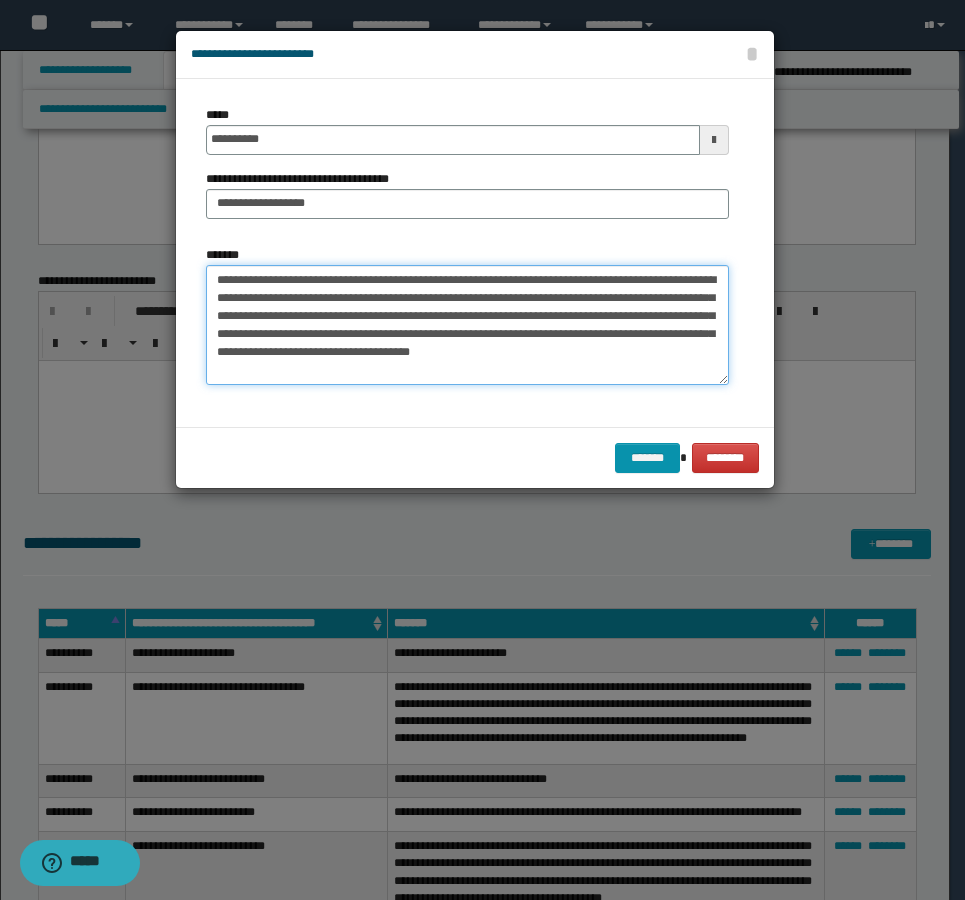 click on "**********" at bounding box center [467, 325] 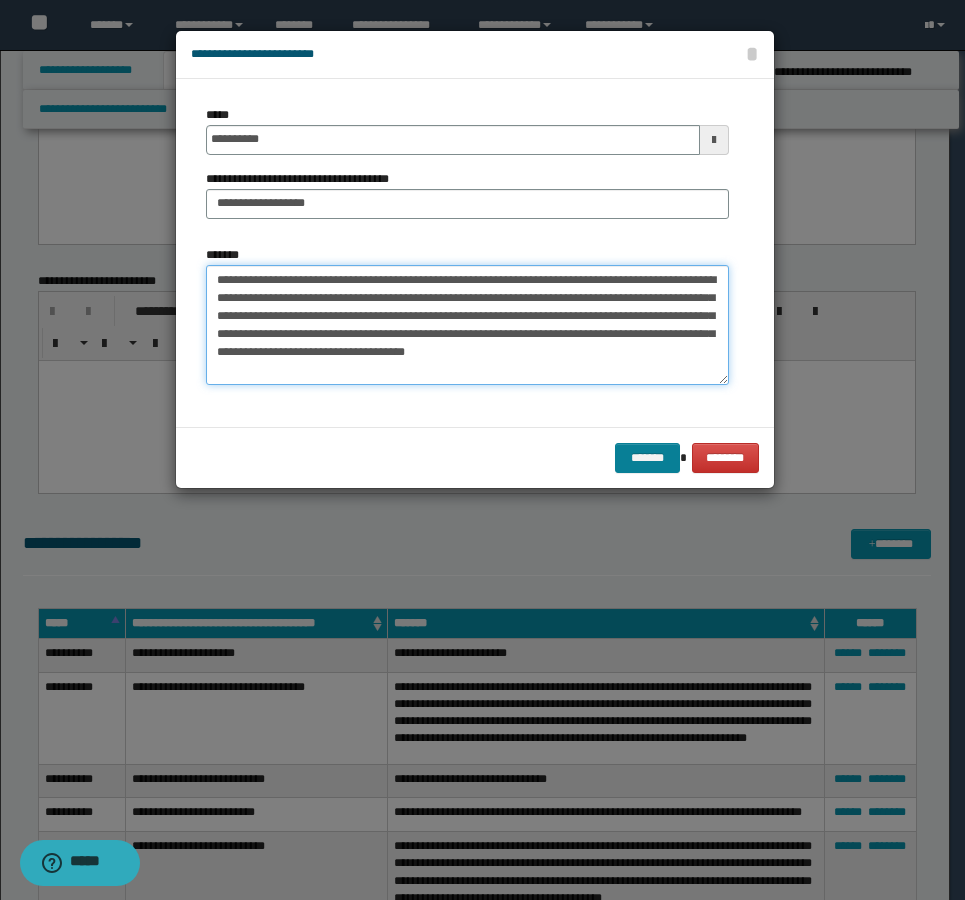 type on "**********" 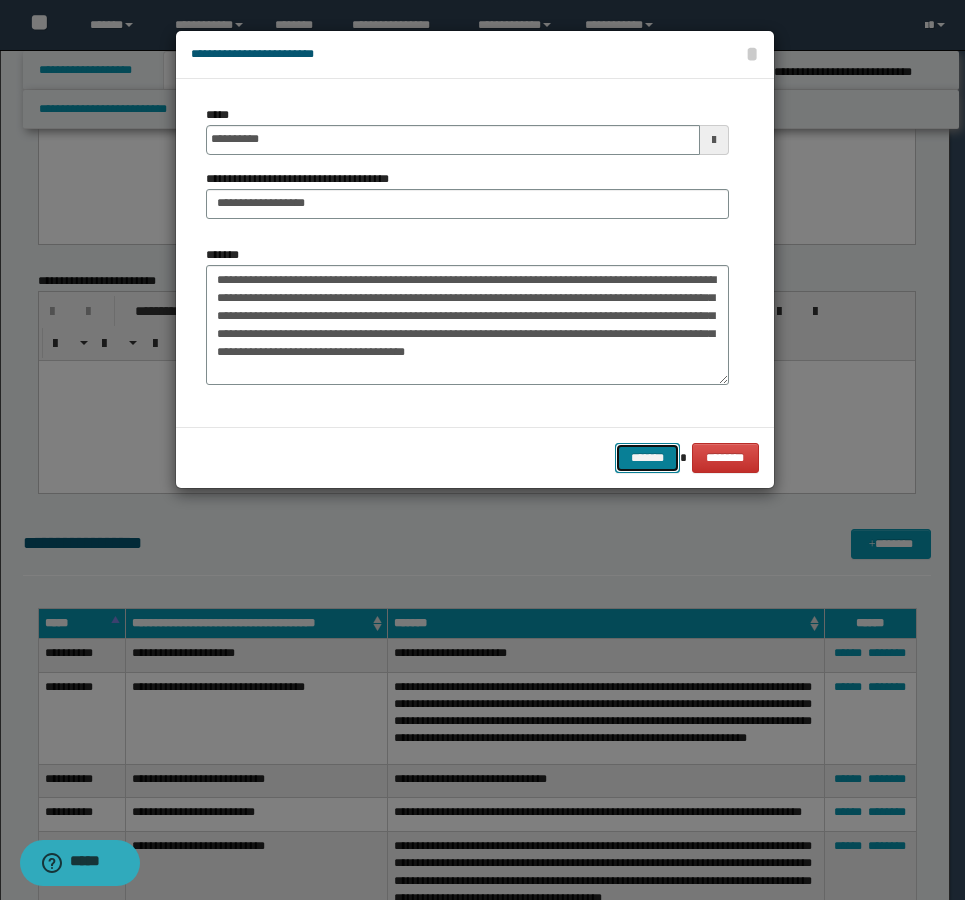 click on "*******" at bounding box center (647, 458) 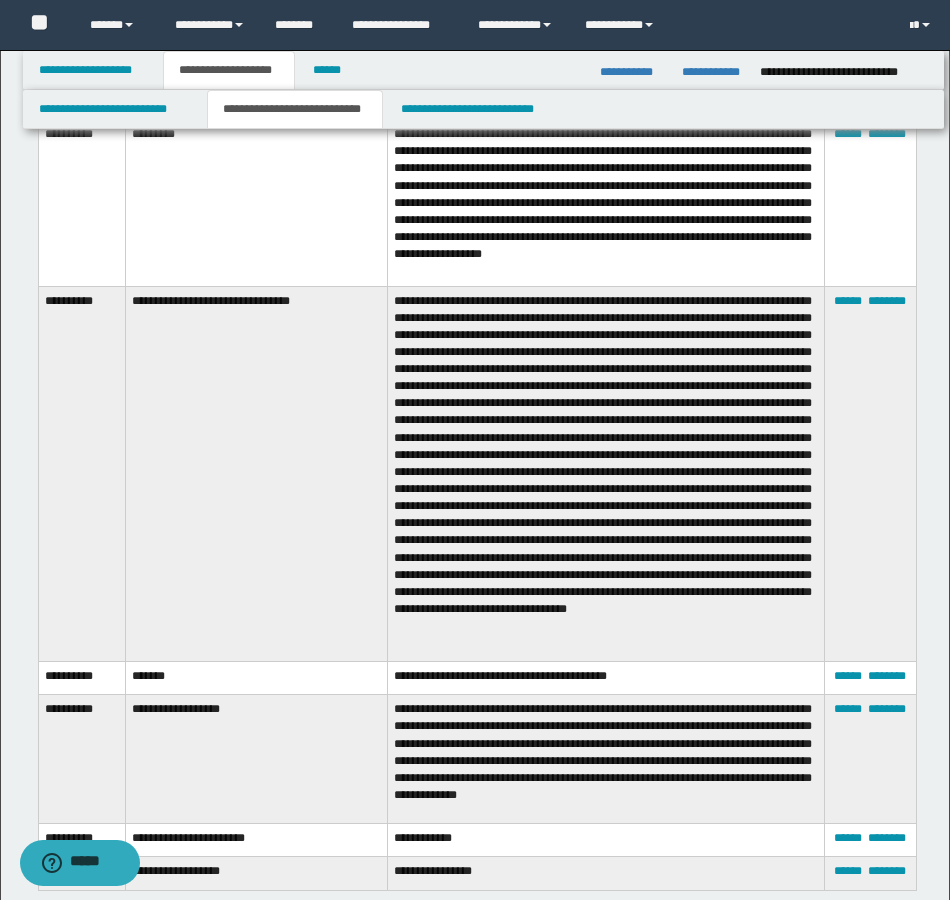 scroll, scrollTop: 2500, scrollLeft: 0, axis: vertical 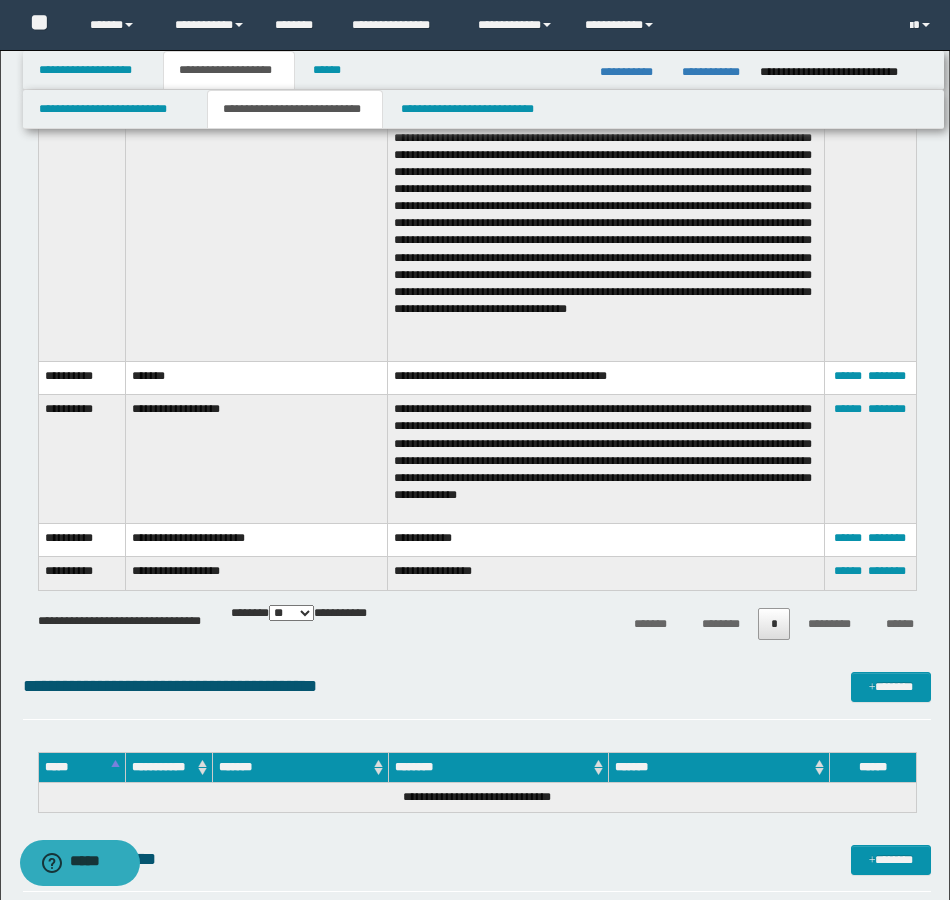click on "**********" at bounding box center [605, 459] 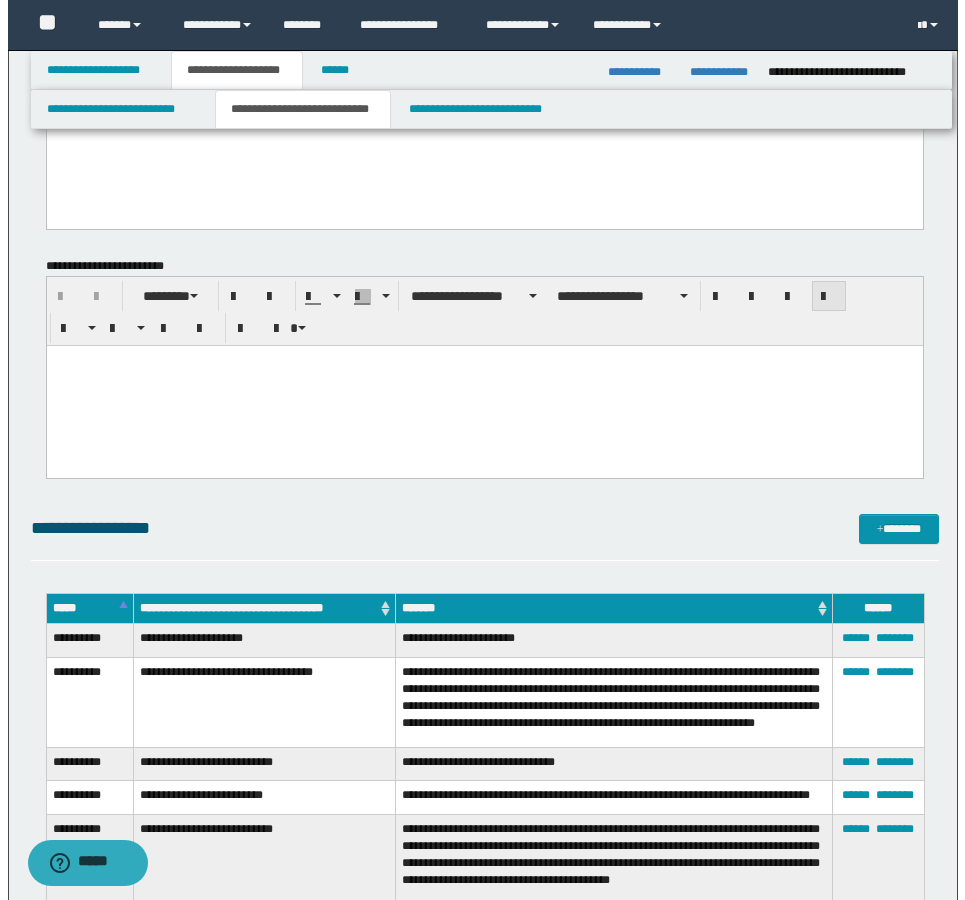 scroll, scrollTop: 1300, scrollLeft: 0, axis: vertical 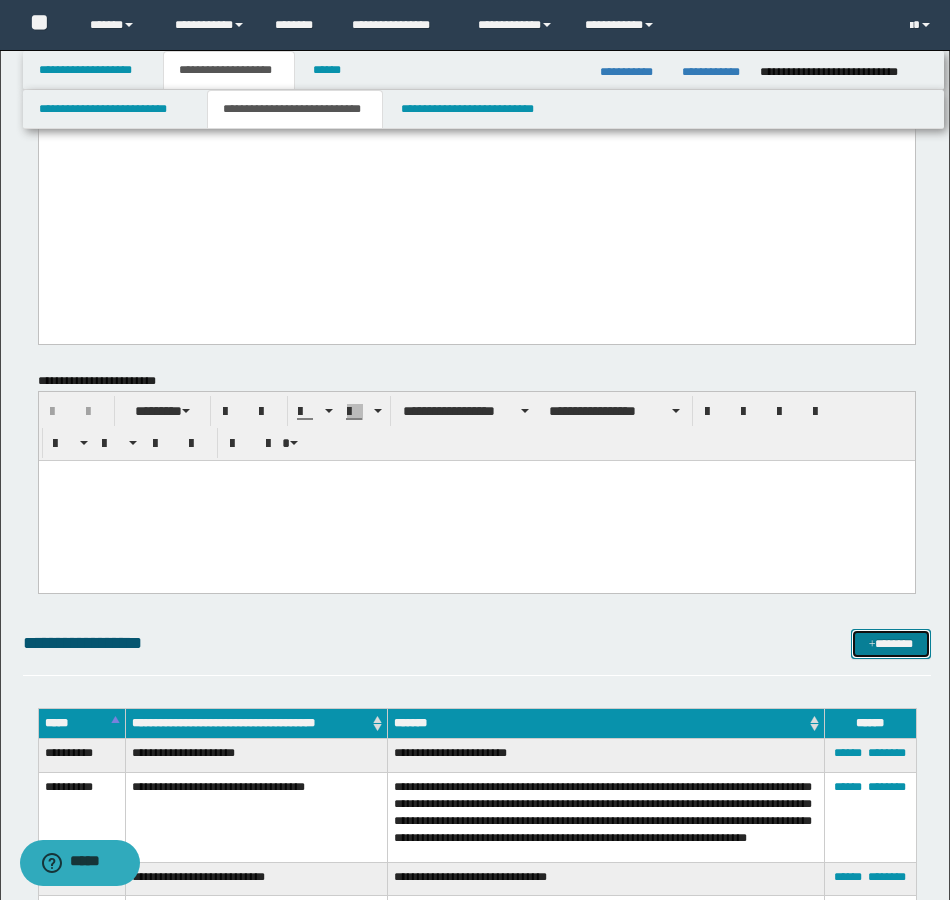 click on "*******" at bounding box center (891, 644) 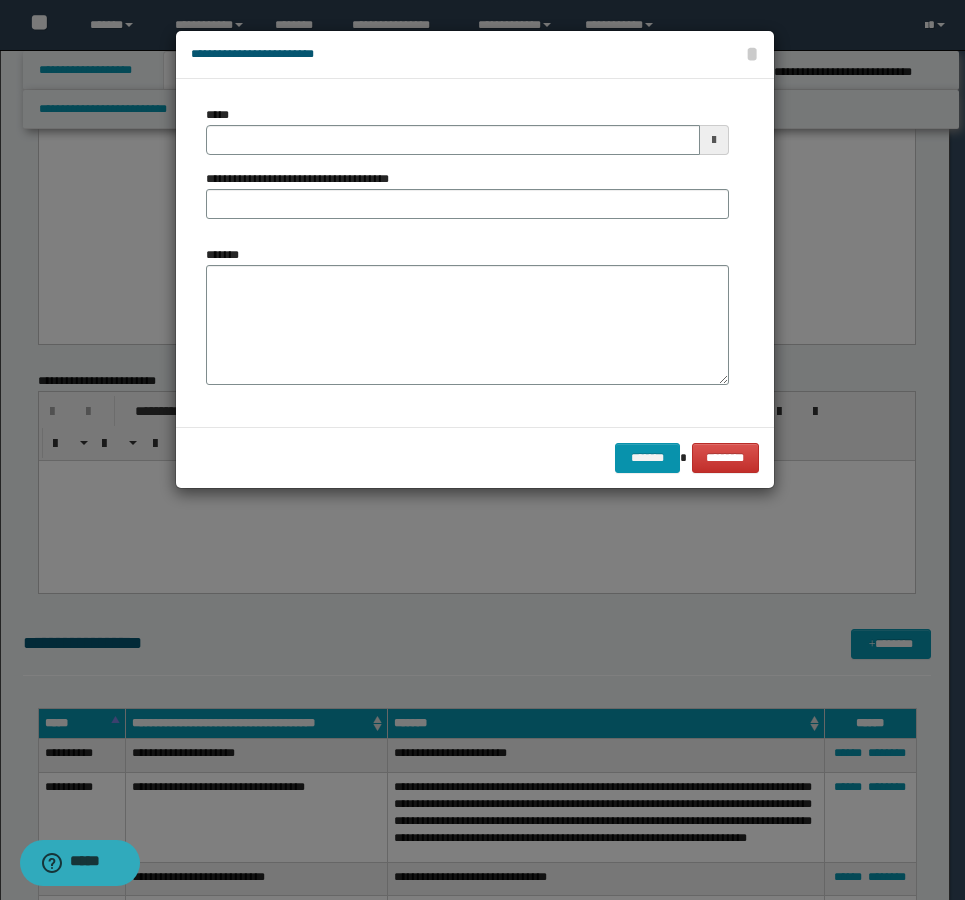 click on "*****" at bounding box center (467, 130) 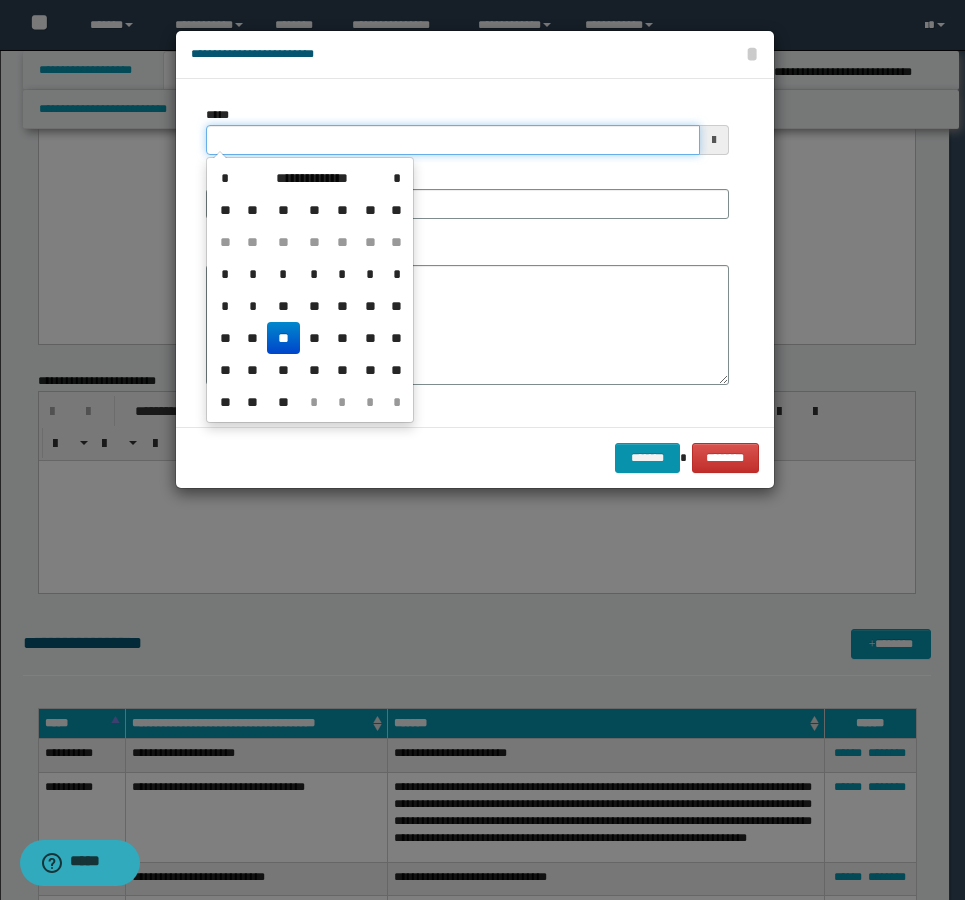 click on "*****" at bounding box center [453, 140] 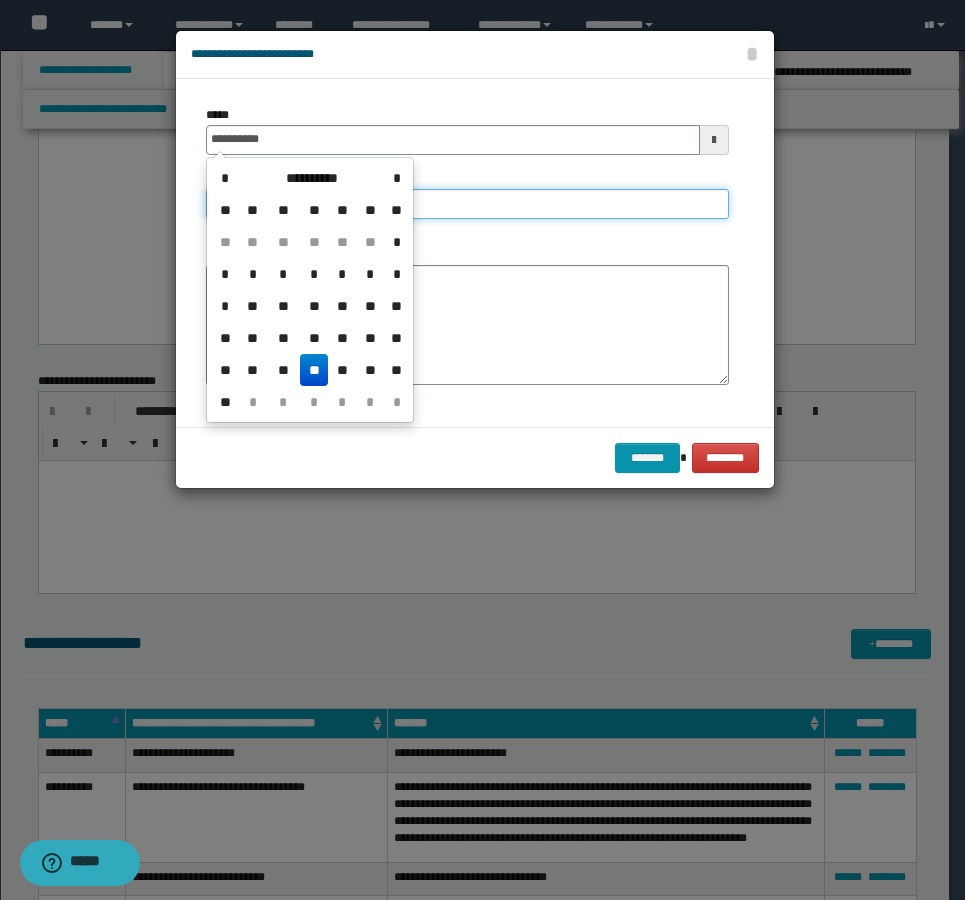 type on "**********" 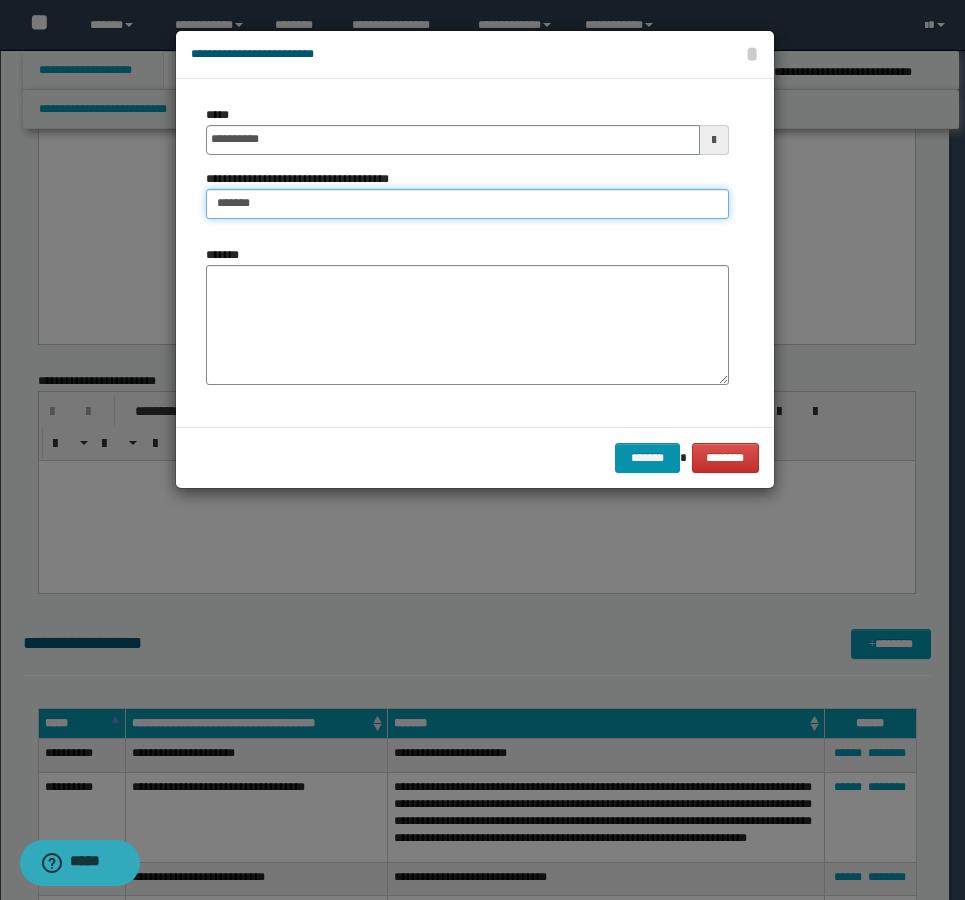 type on "**********" 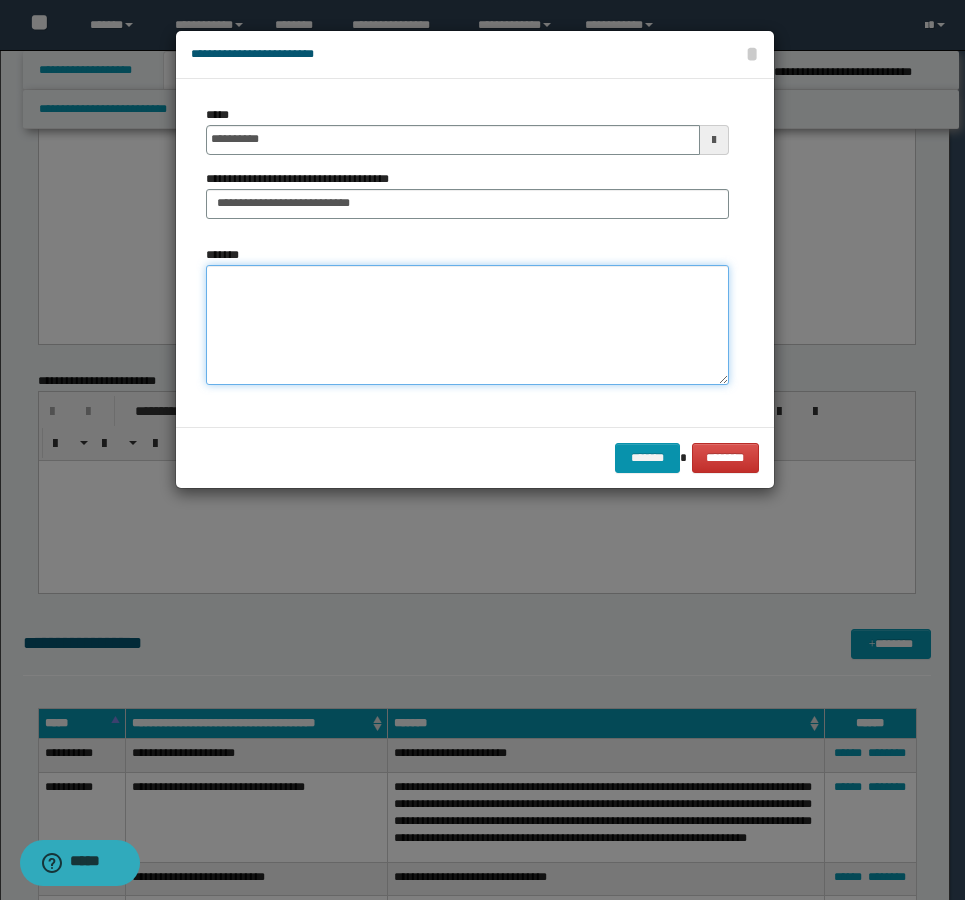 click on "*******" at bounding box center [467, 325] 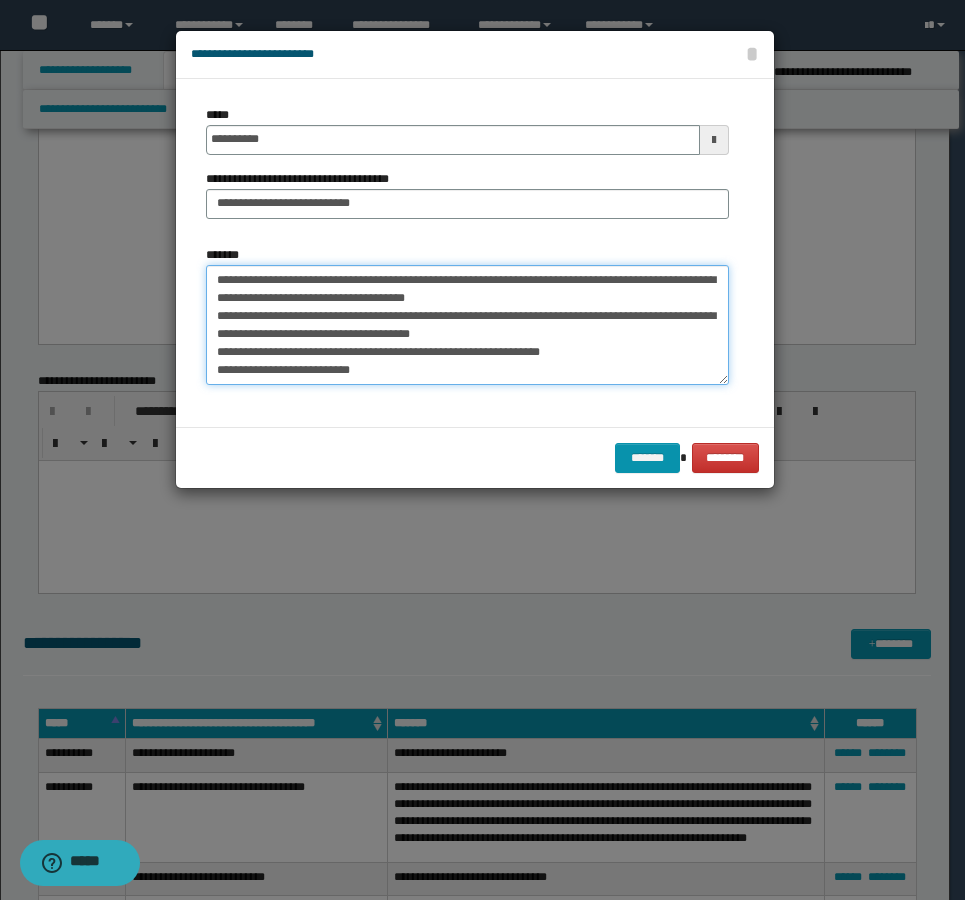 scroll, scrollTop: 174, scrollLeft: 0, axis: vertical 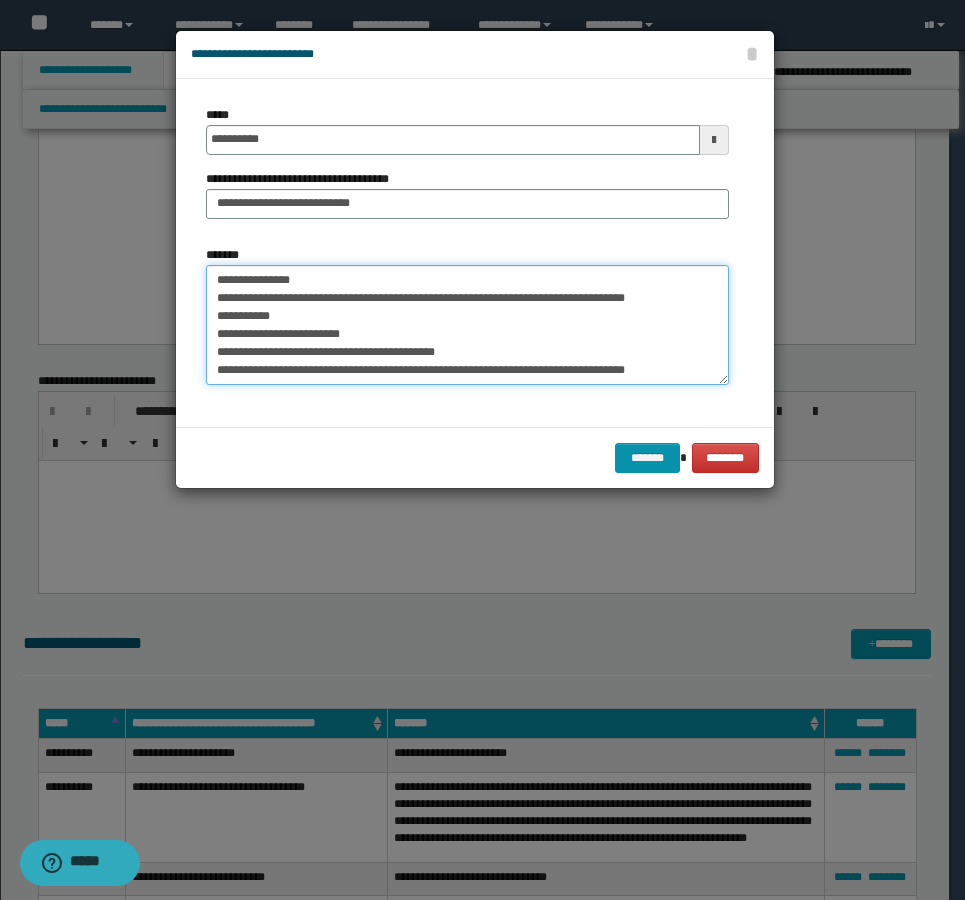 click on "**********" at bounding box center [467, 325] 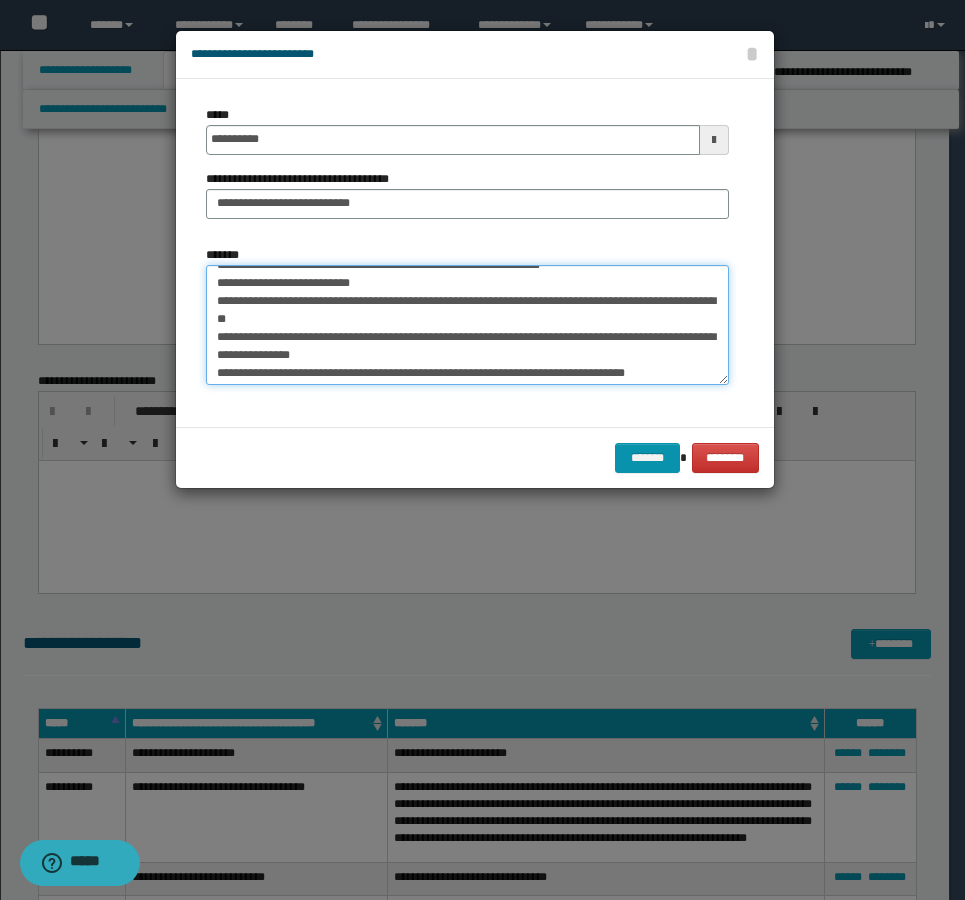 scroll, scrollTop: 0, scrollLeft: 0, axis: both 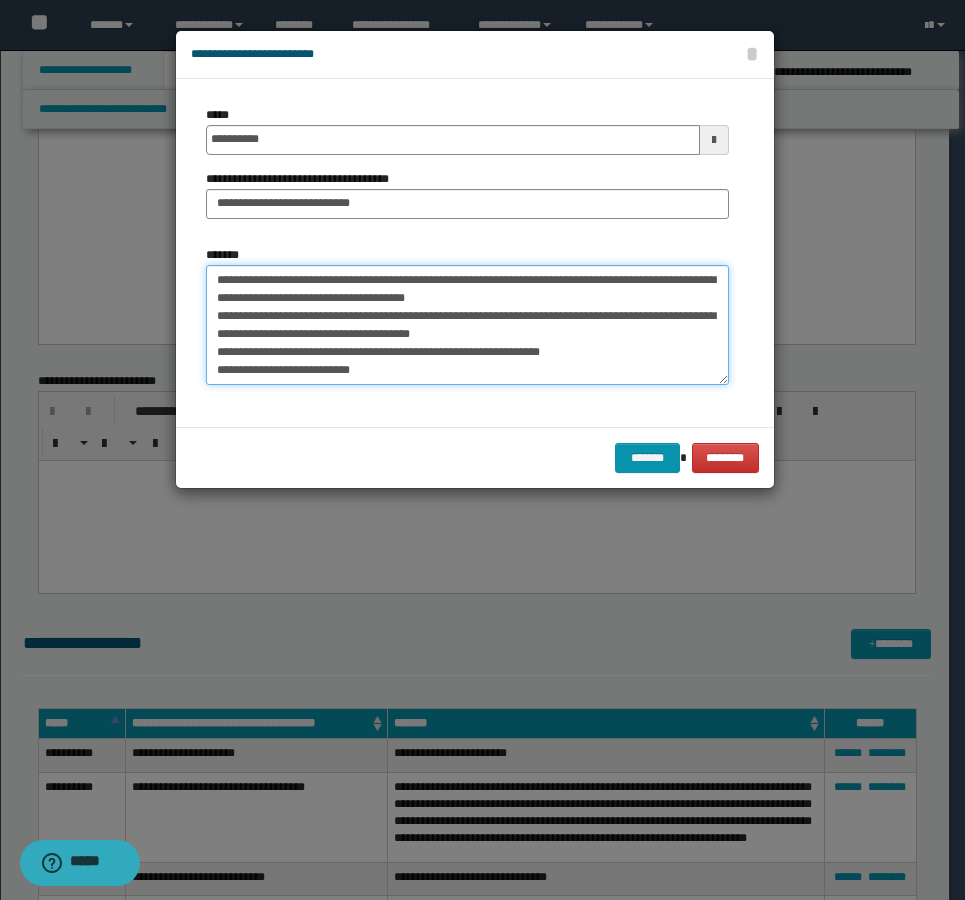 click on "**********" at bounding box center [467, 325] 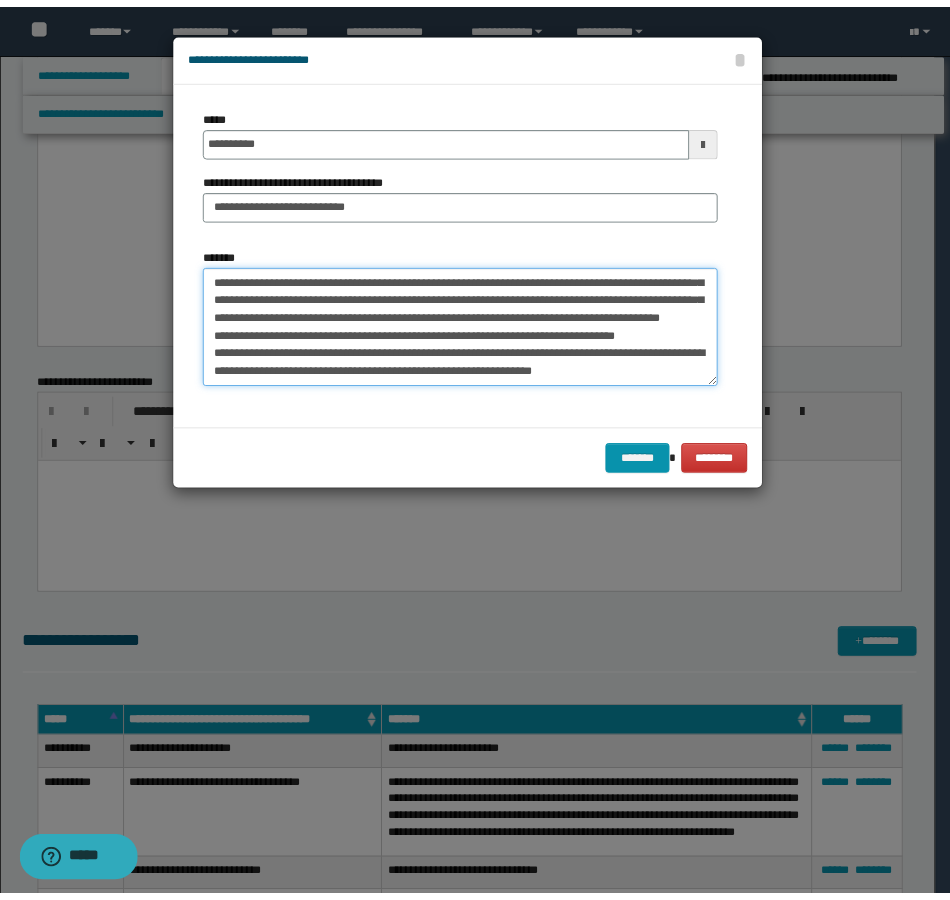 scroll, scrollTop: 84, scrollLeft: 0, axis: vertical 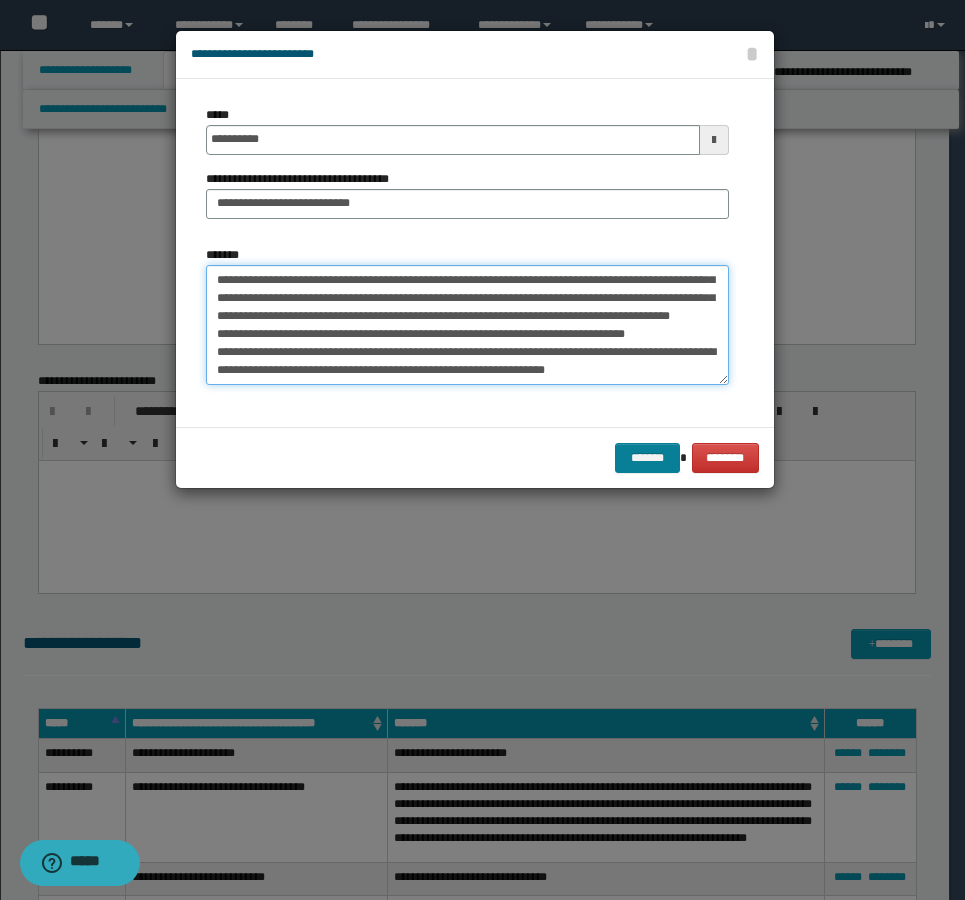 type on "**********" 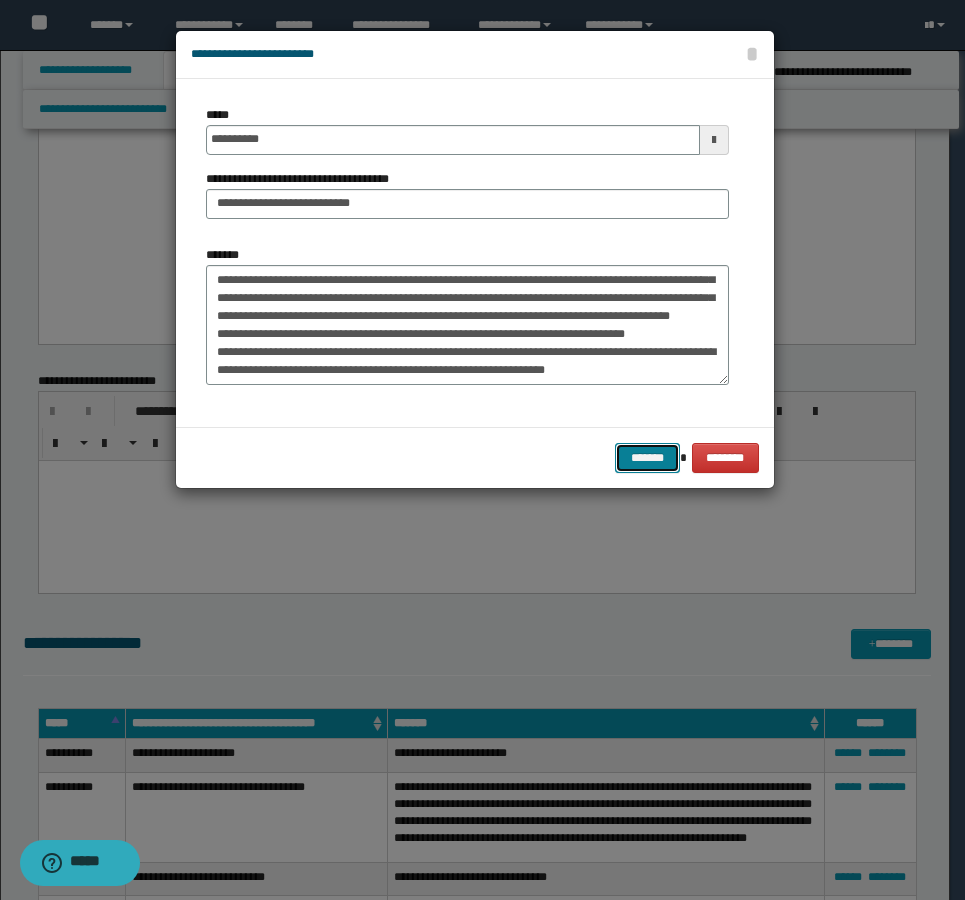 click on "*******" at bounding box center (647, 458) 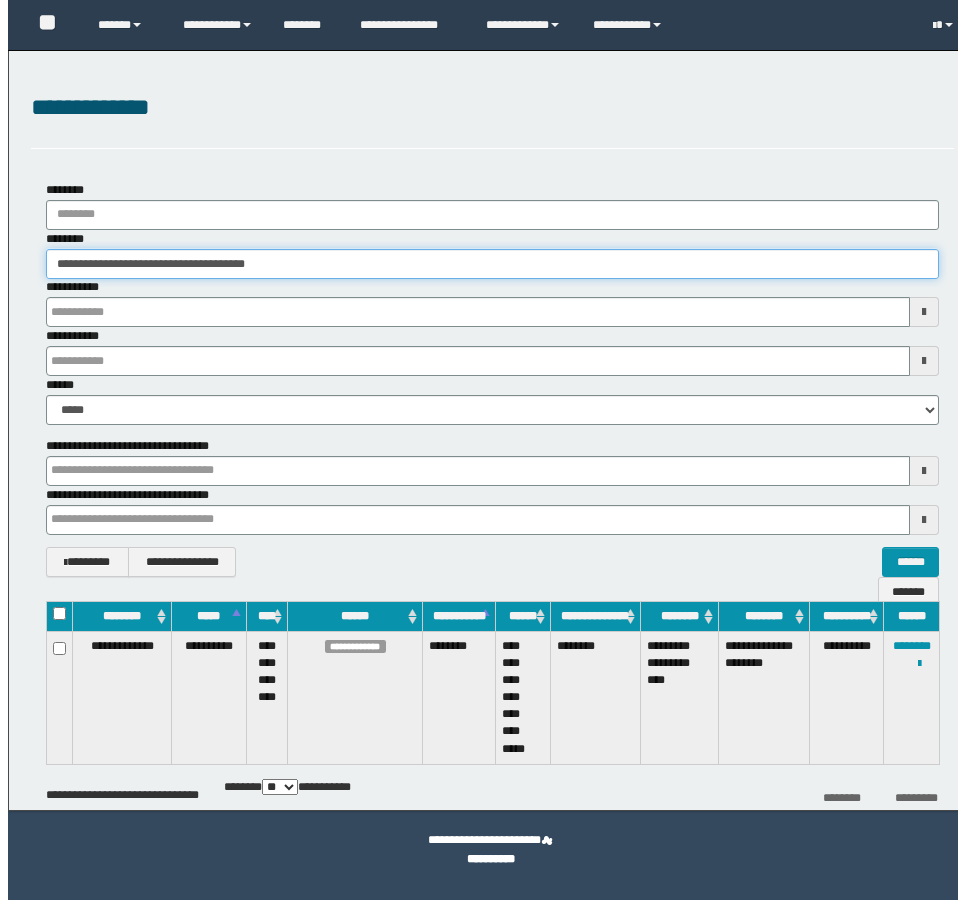 scroll, scrollTop: 0, scrollLeft: 0, axis: both 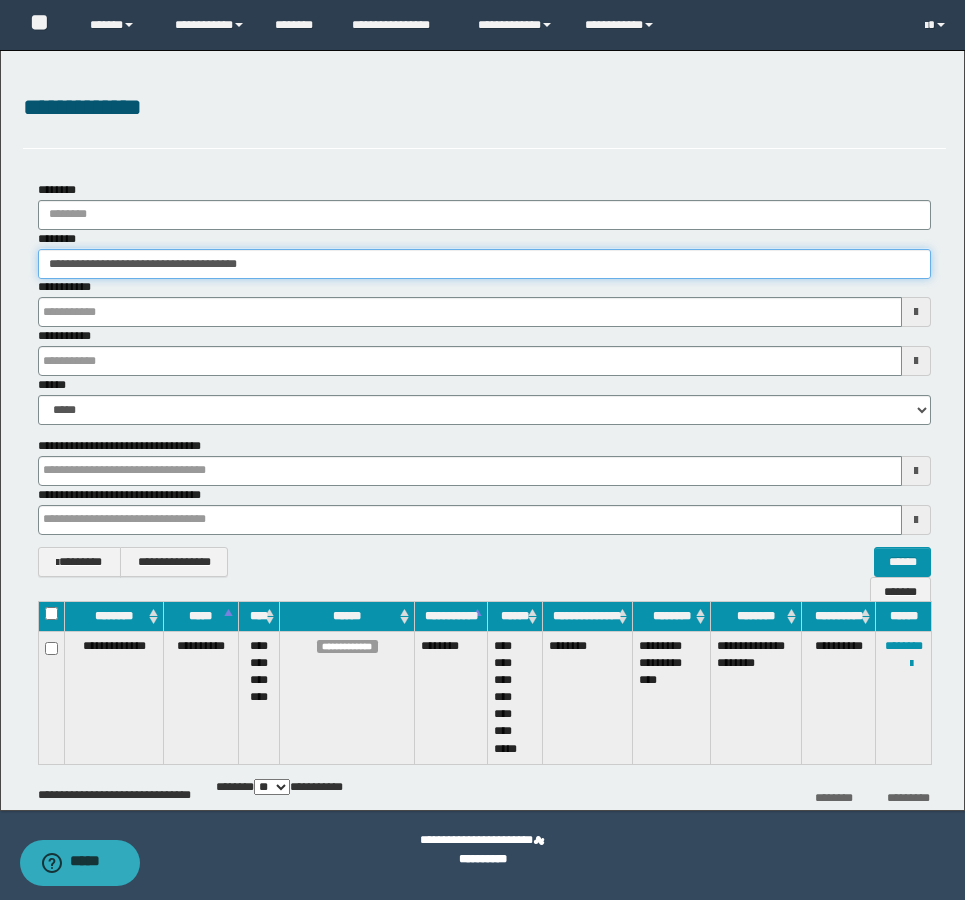 click on "**********" at bounding box center (484, 264) 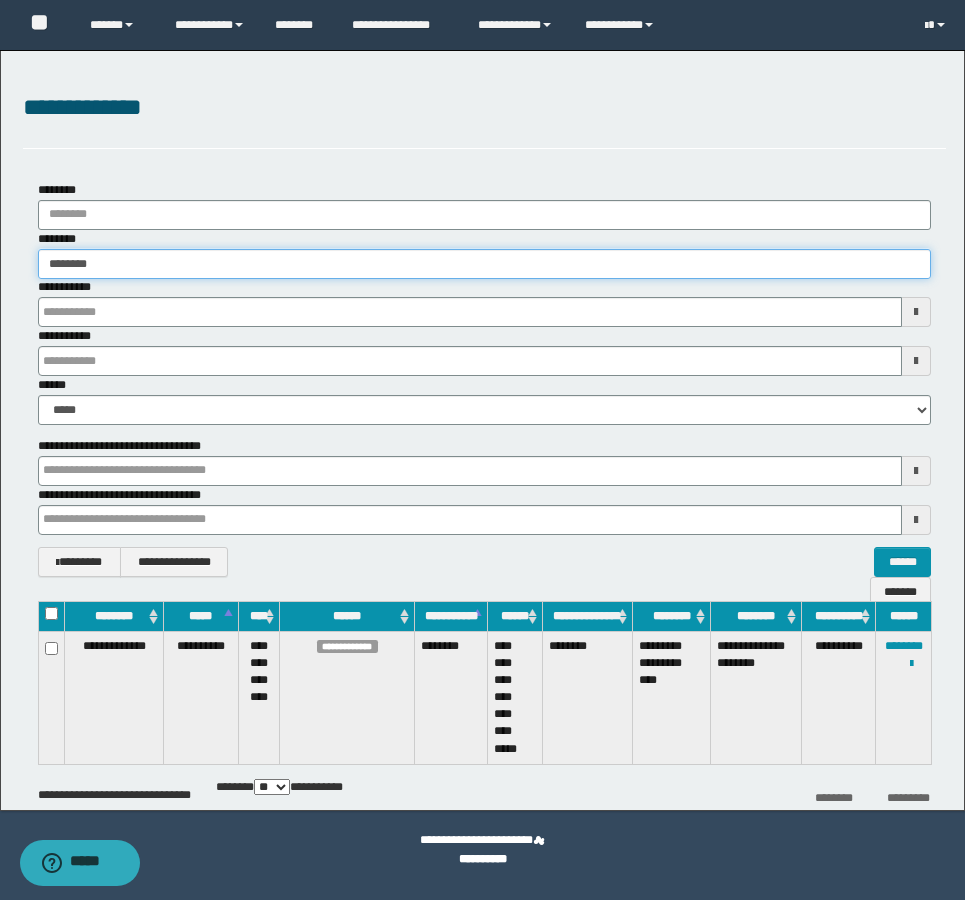 type on "********" 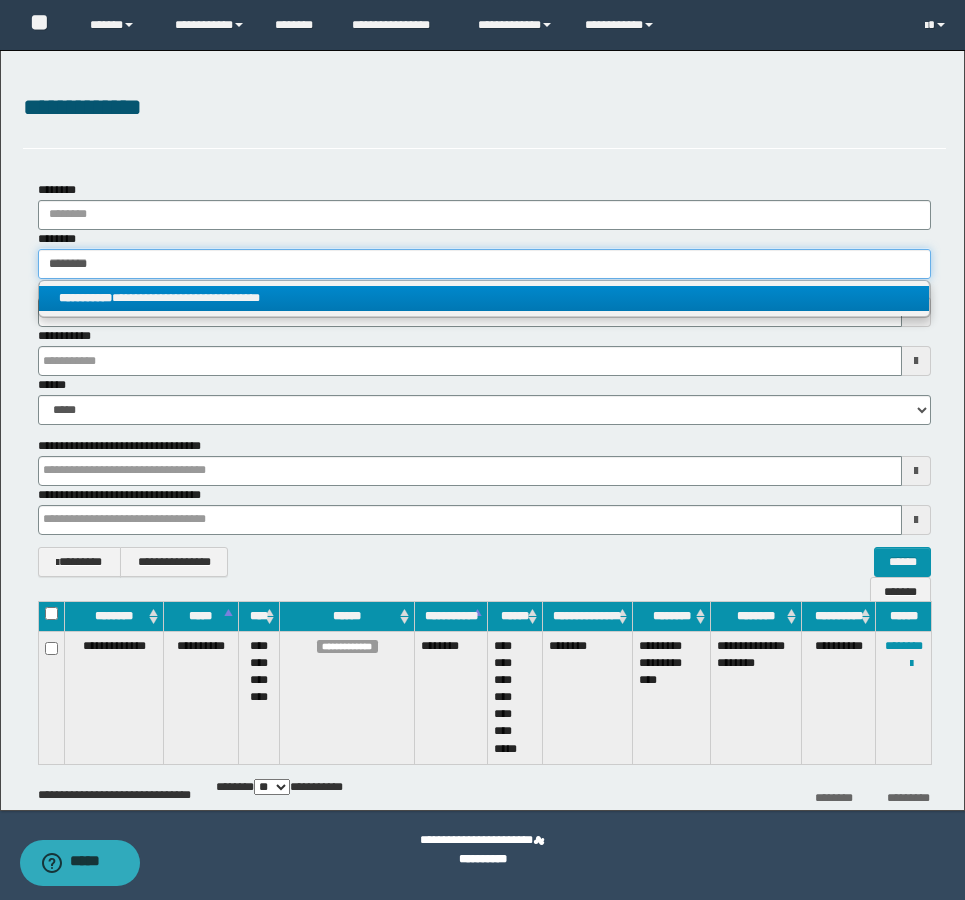 type on "********" 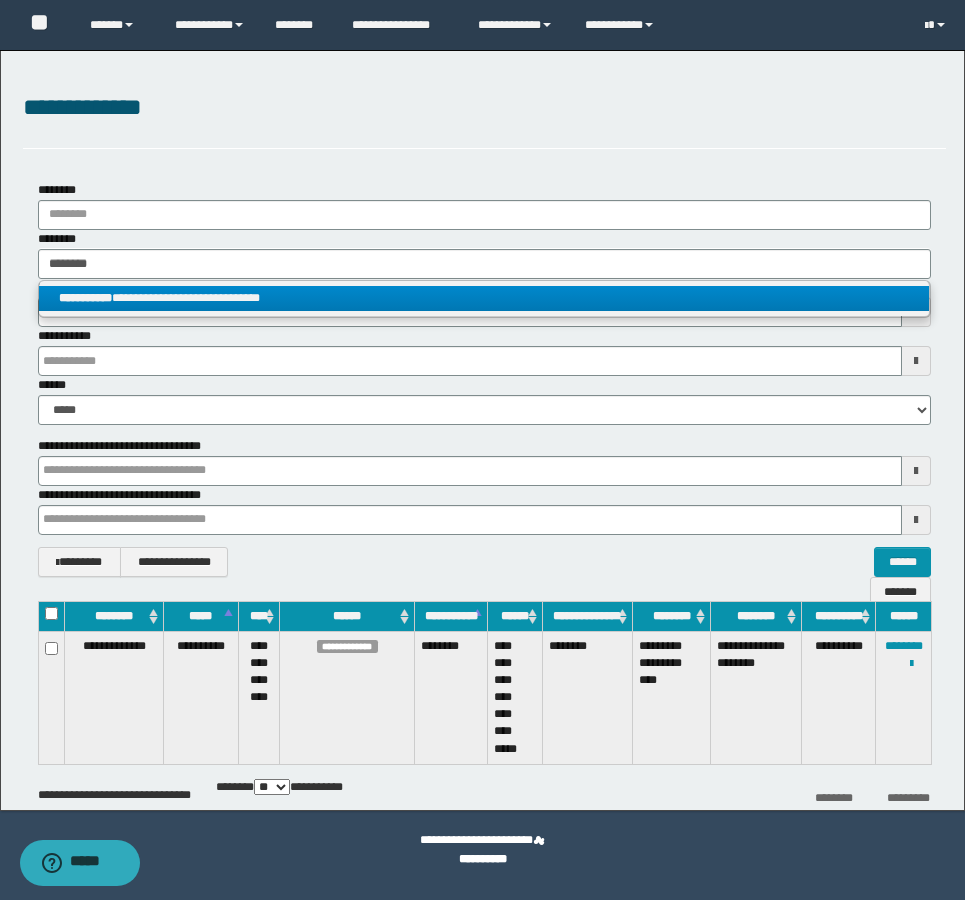 click on "**********" at bounding box center [484, 298] 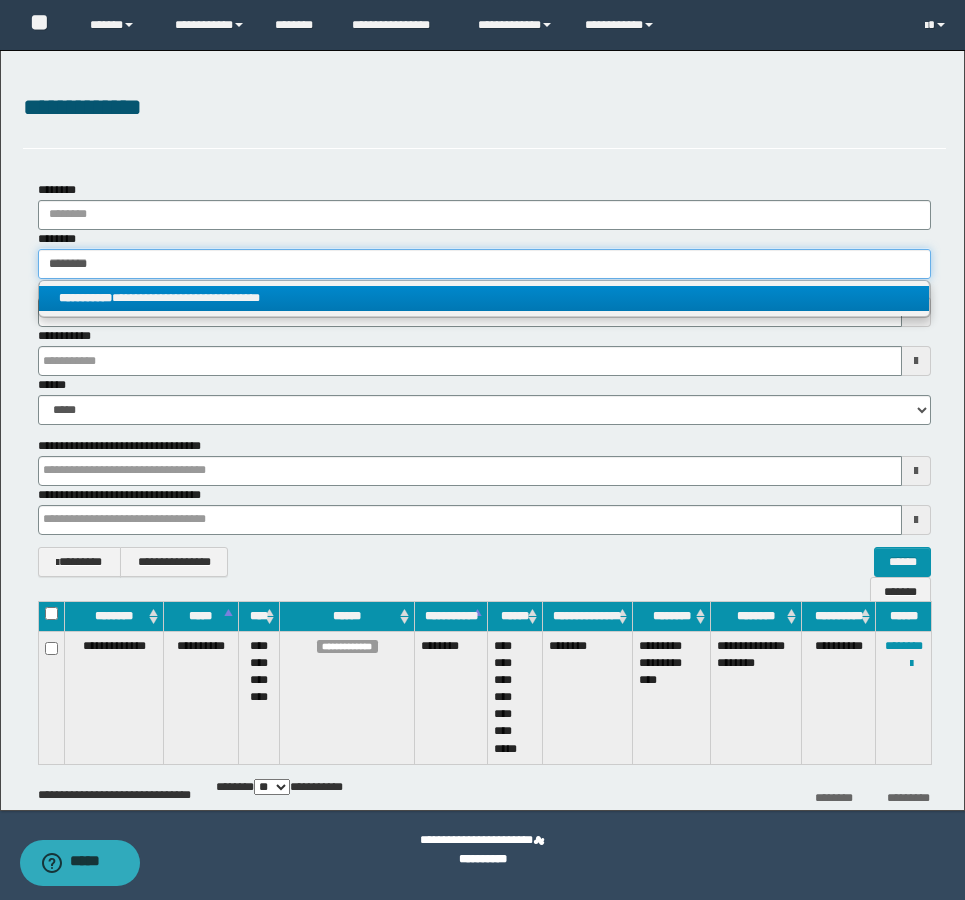 type 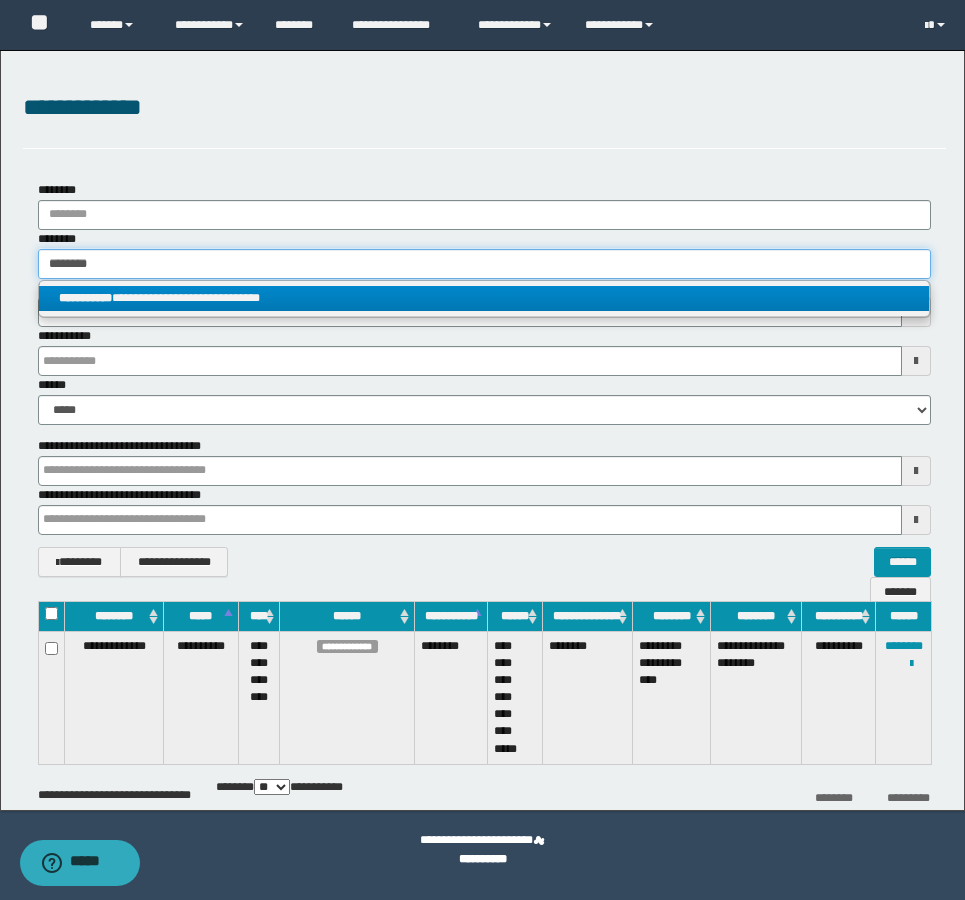 type on "**********" 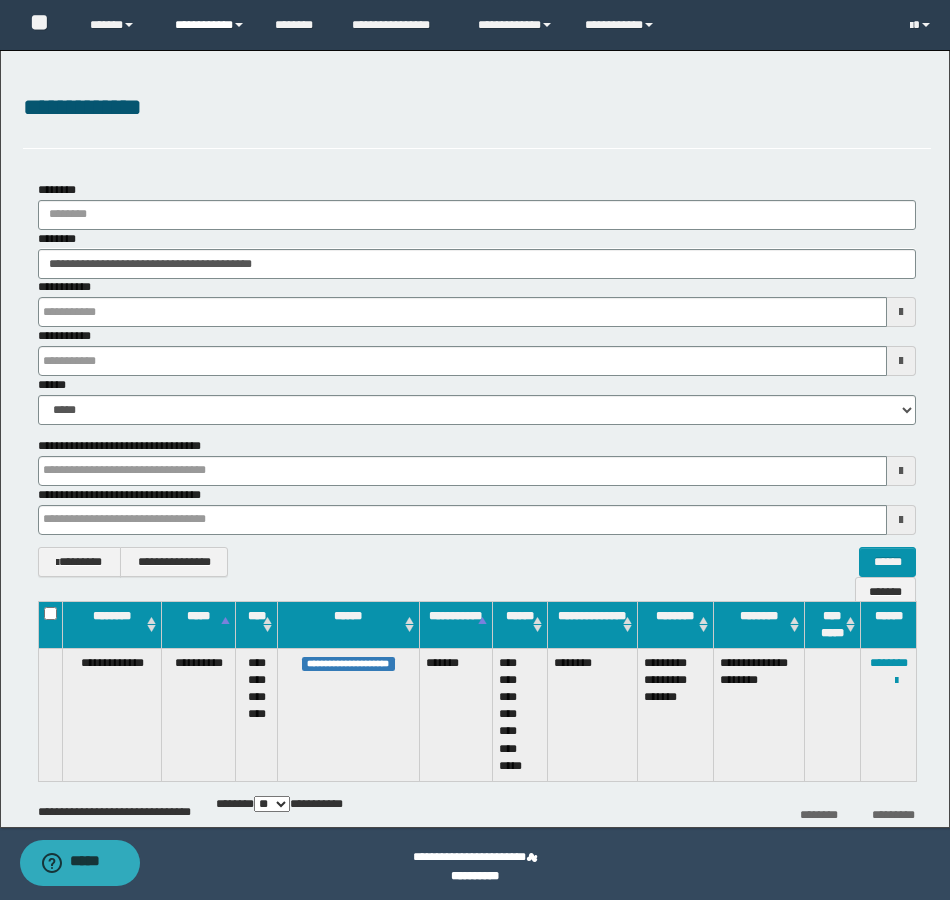 click on "**********" at bounding box center (475, 439) 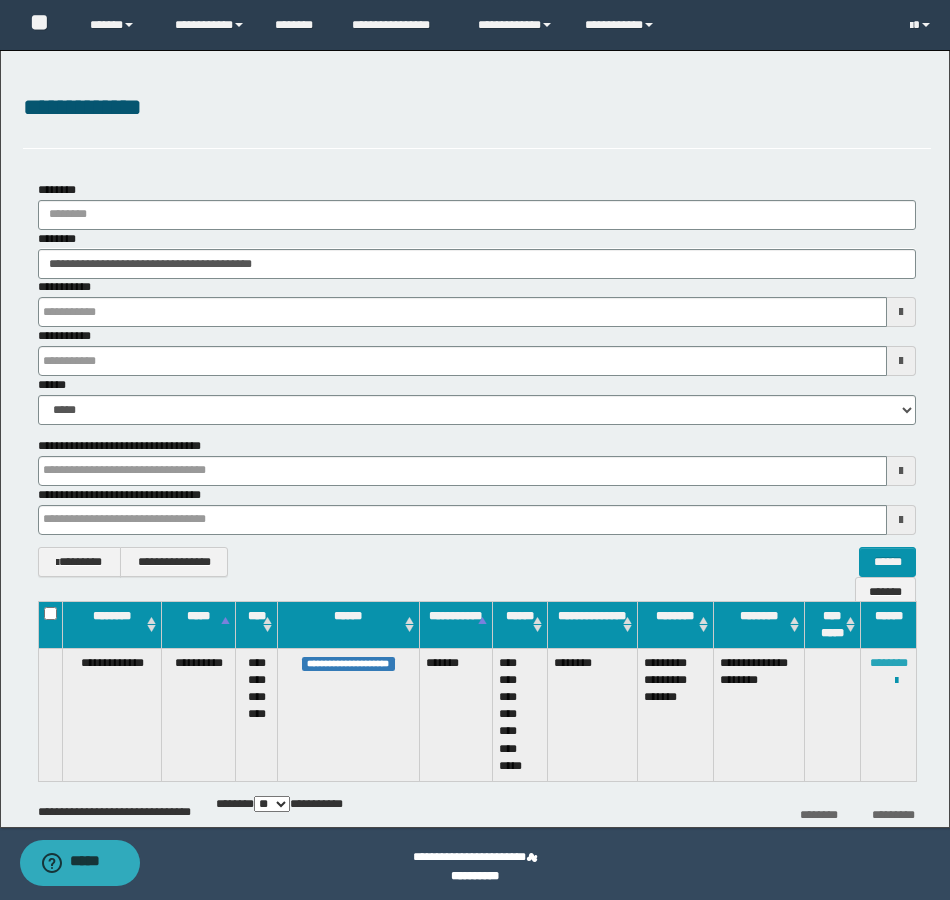 click on "********" at bounding box center [889, 663] 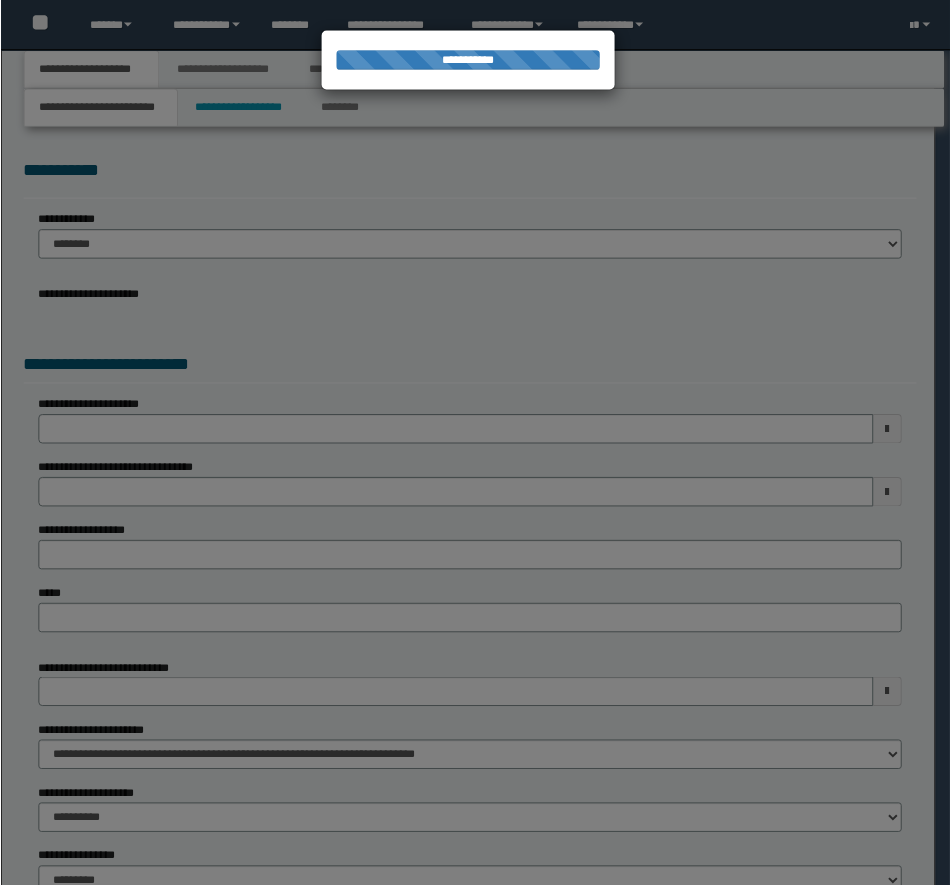 scroll, scrollTop: 0, scrollLeft: 0, axis: both 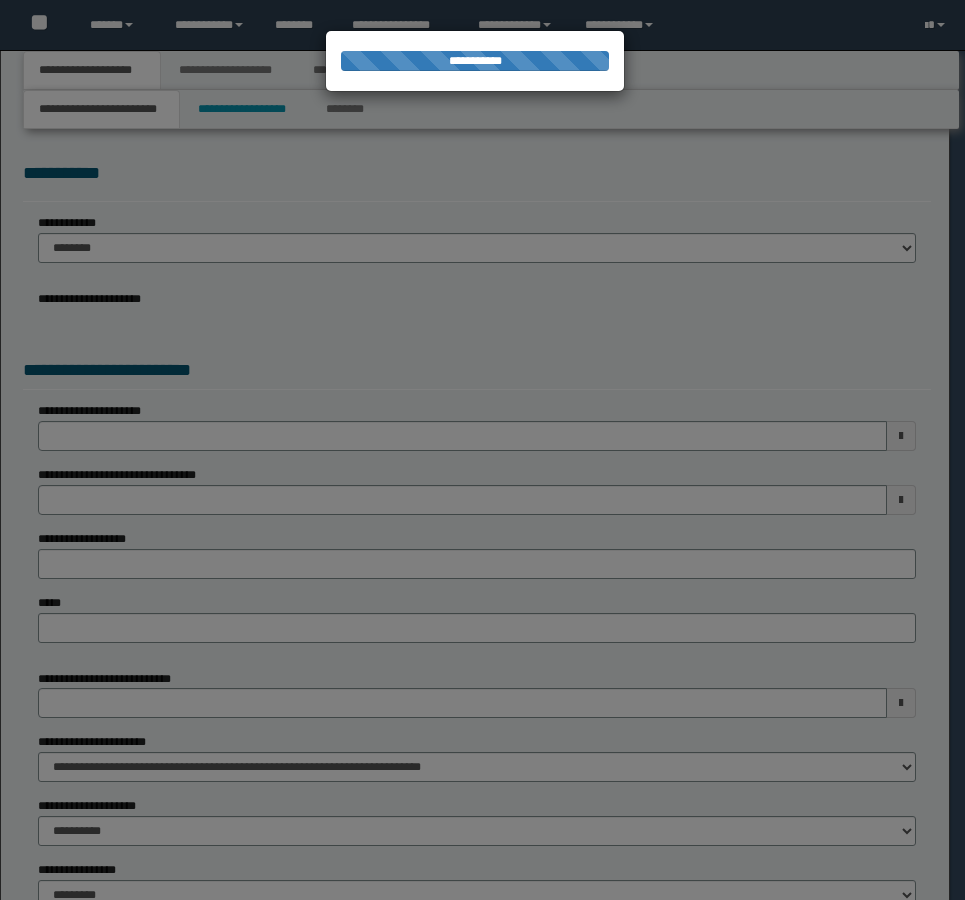 select on "*" 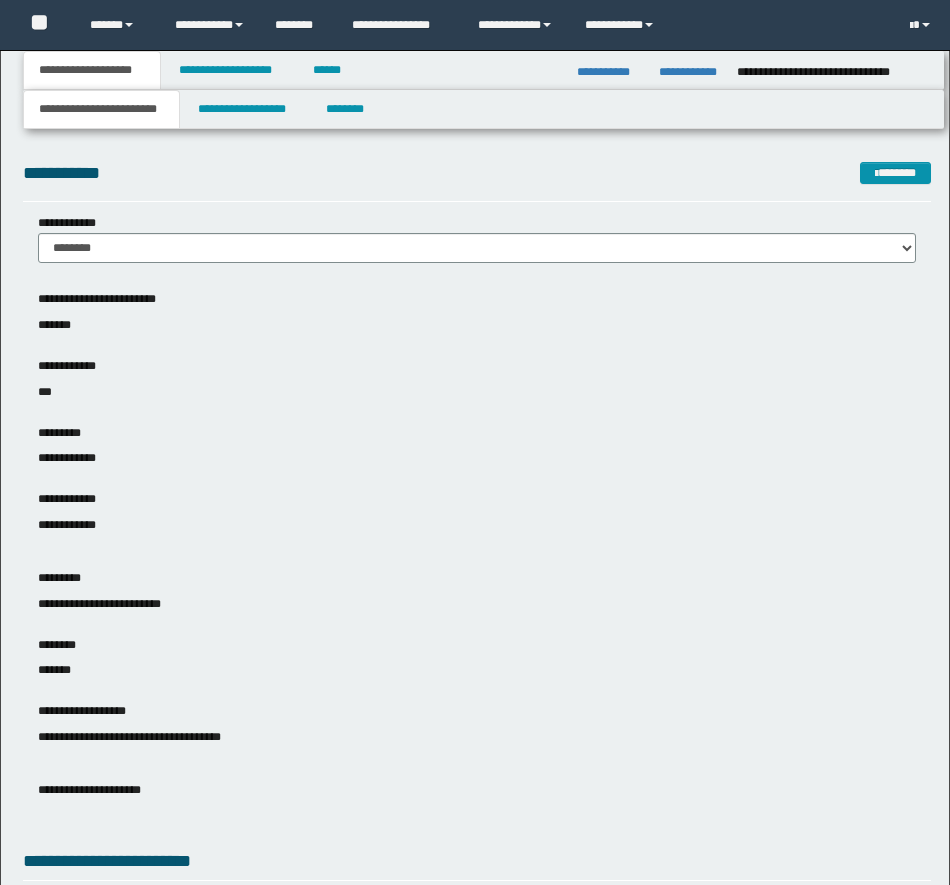scroll, scrollTop: 0, scrollLeft: 0, axis: both 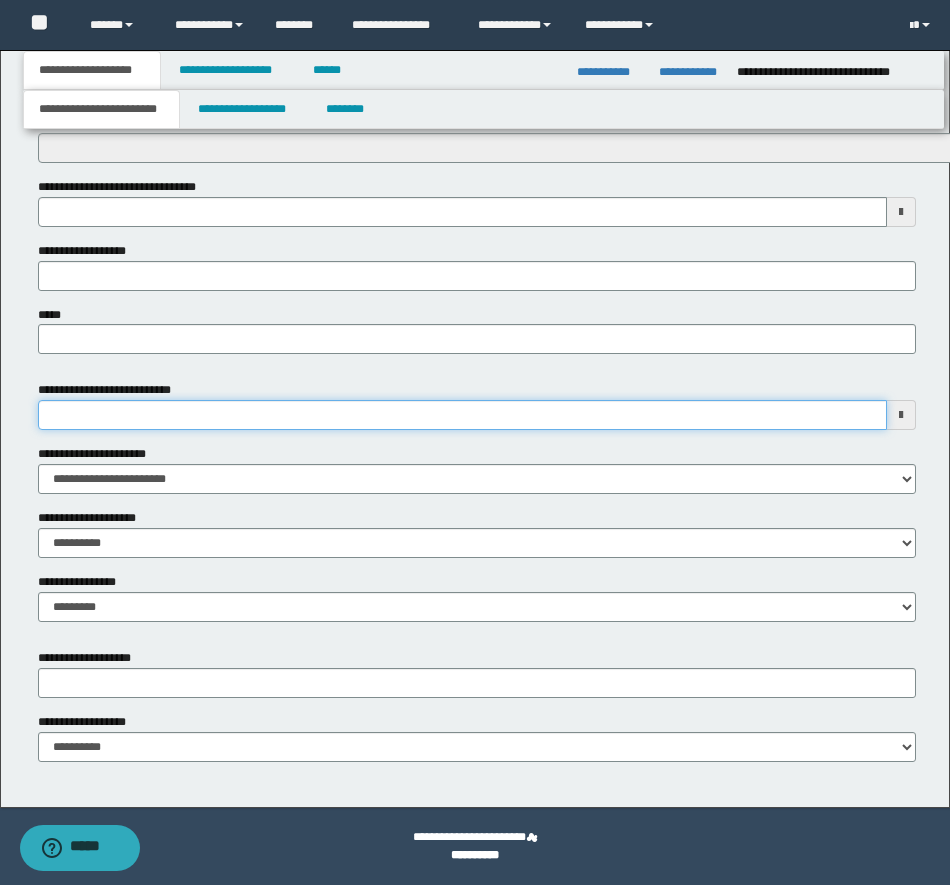 click on "**********" at bounding box center [462, 415] 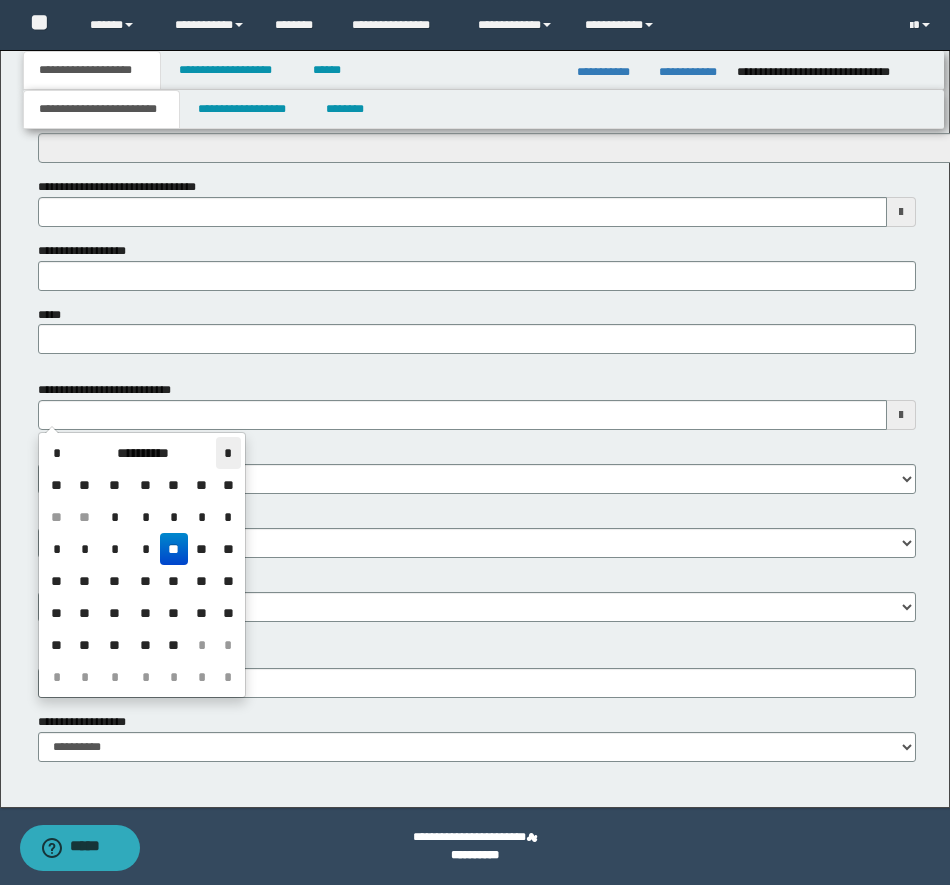 click on "*" at bounding box center (228, 453) 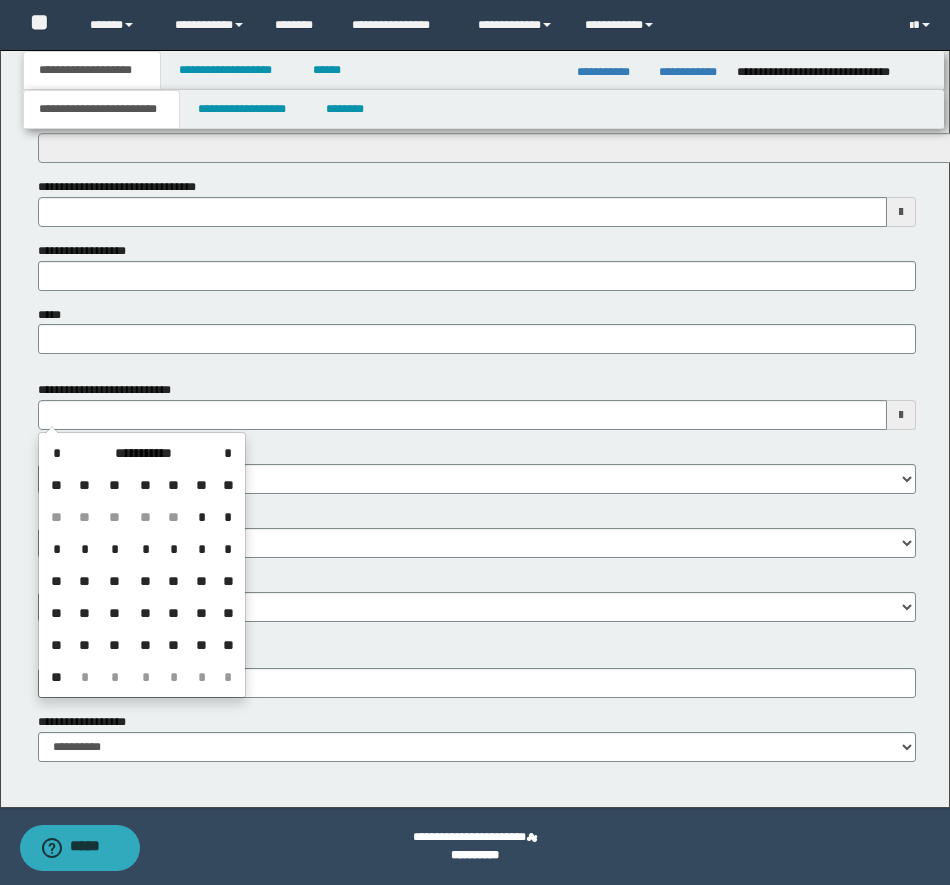 click on "**" at bounding box center (85, 581) 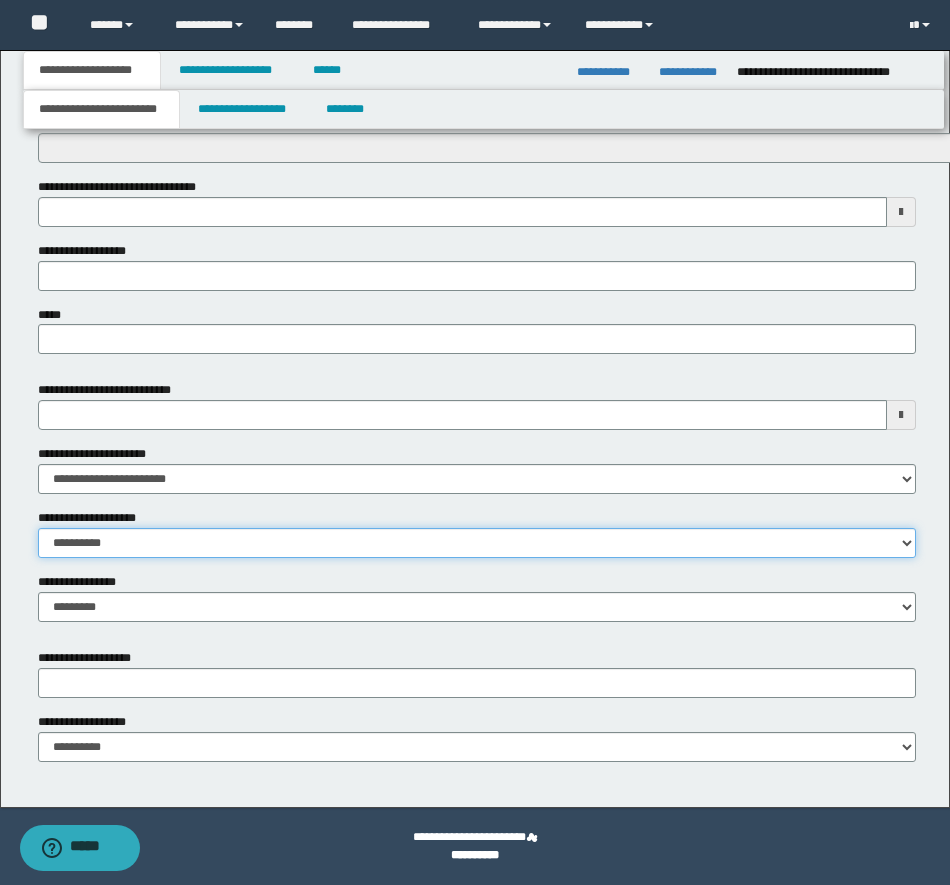 click on "**********" at bounding box center (477, 543) 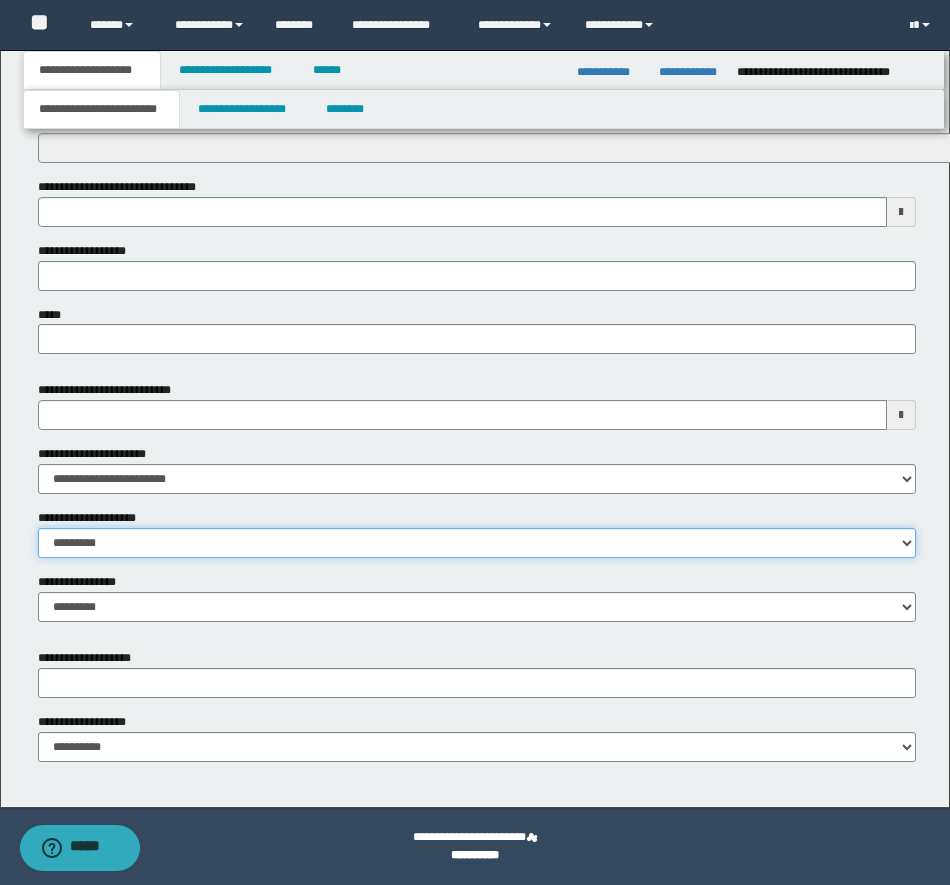 click on "**********" at bounding box center [477, 543] 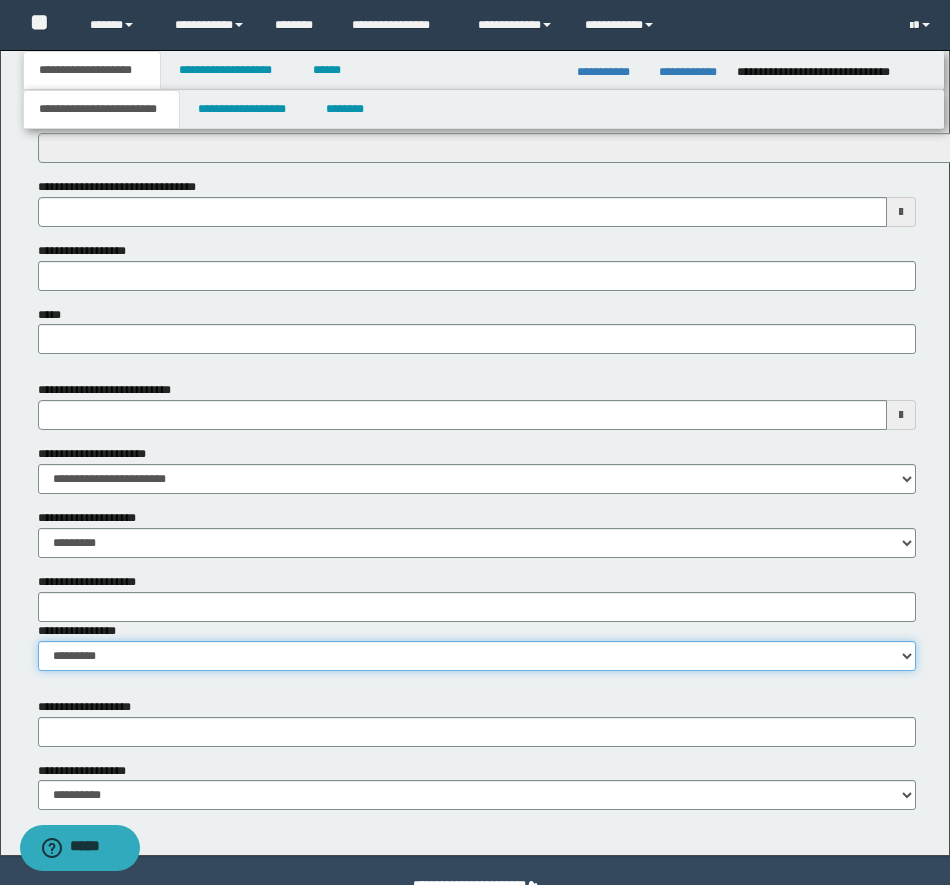 drag, startPoint x: 101, startPoint y: 666, endPoint x: 116, endPoint y: 670, distance: 15.524175 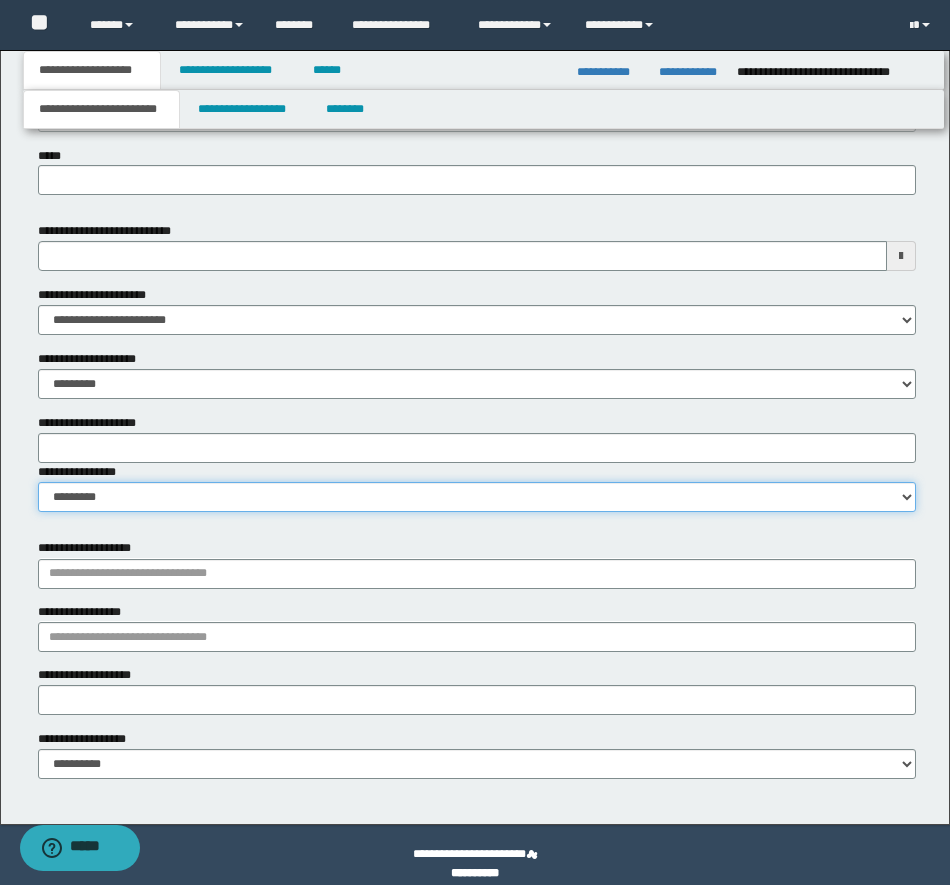 scroll, scrollTop: 956, scrollLeft: 0, axis: vertical 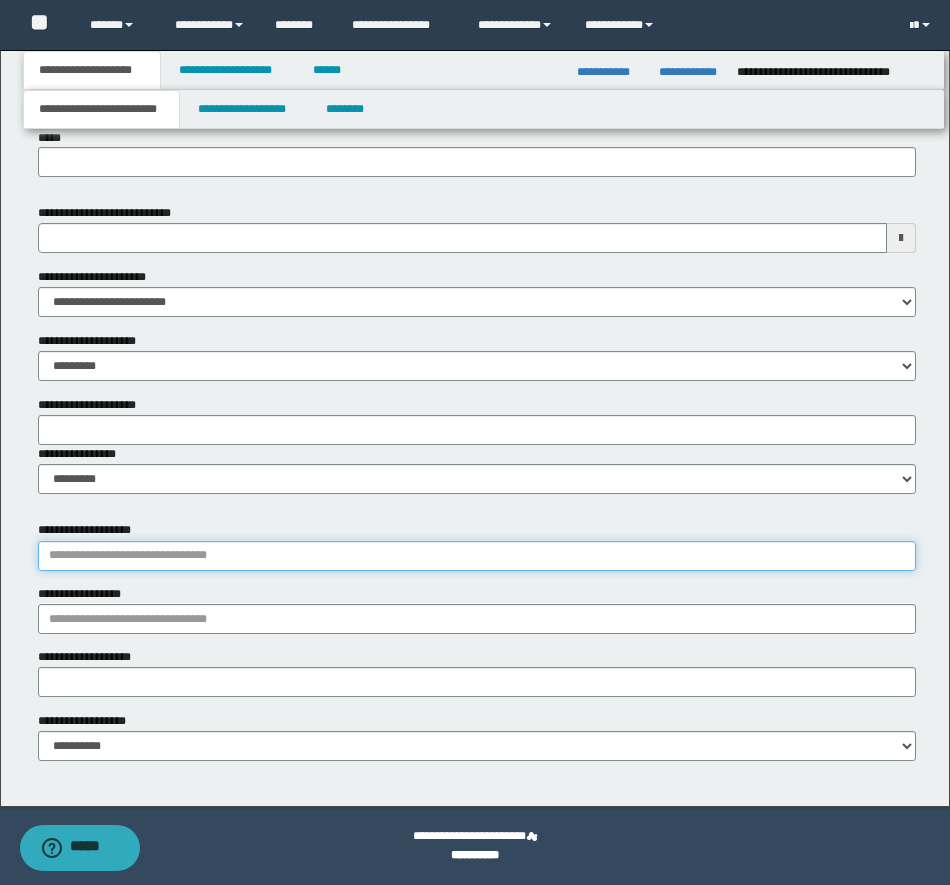 click on "**********" at bounding box center [477, 556] 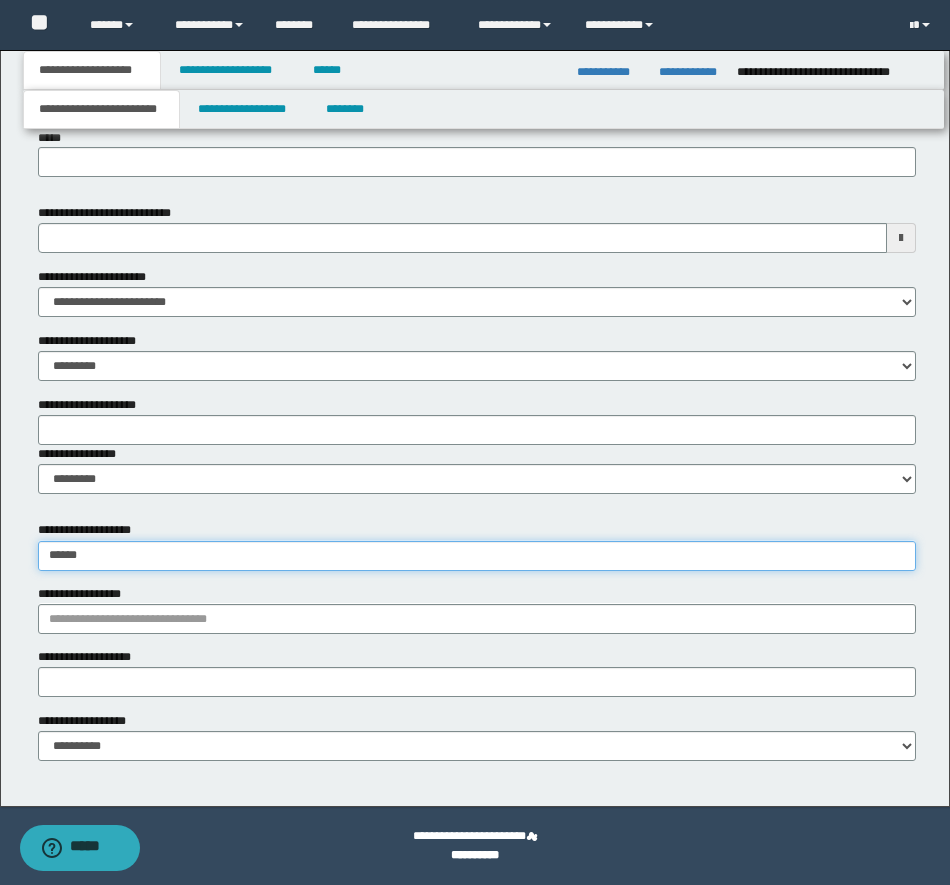 type on "*******" 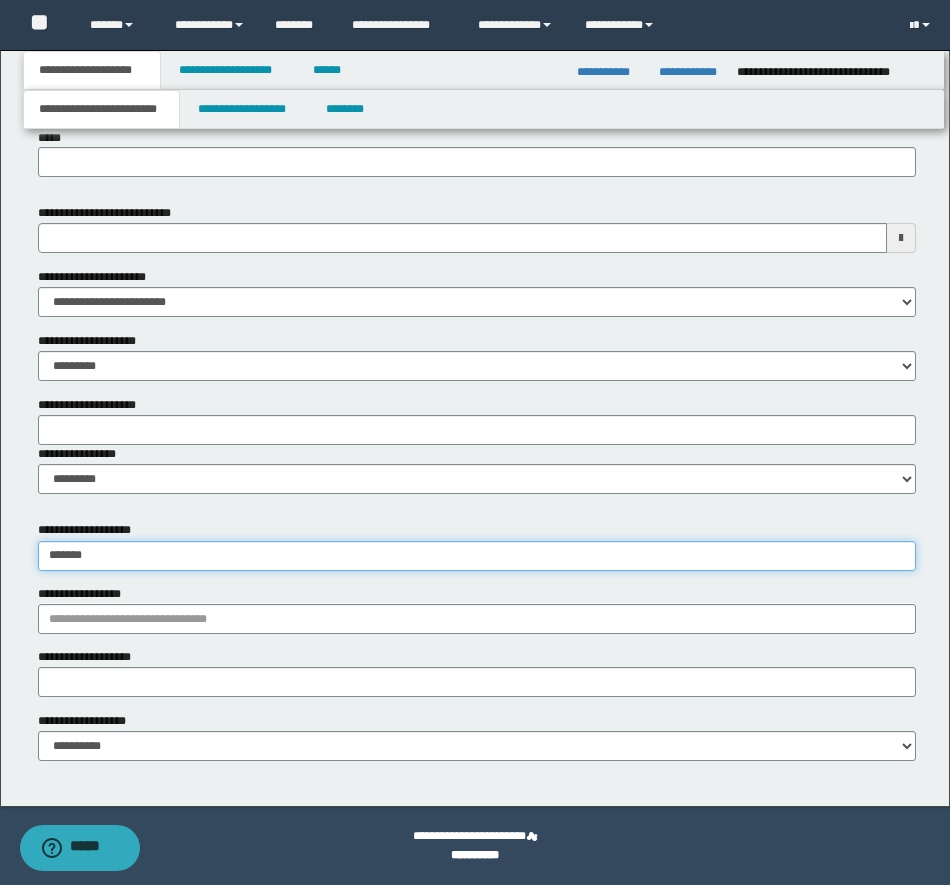 type on "**********" 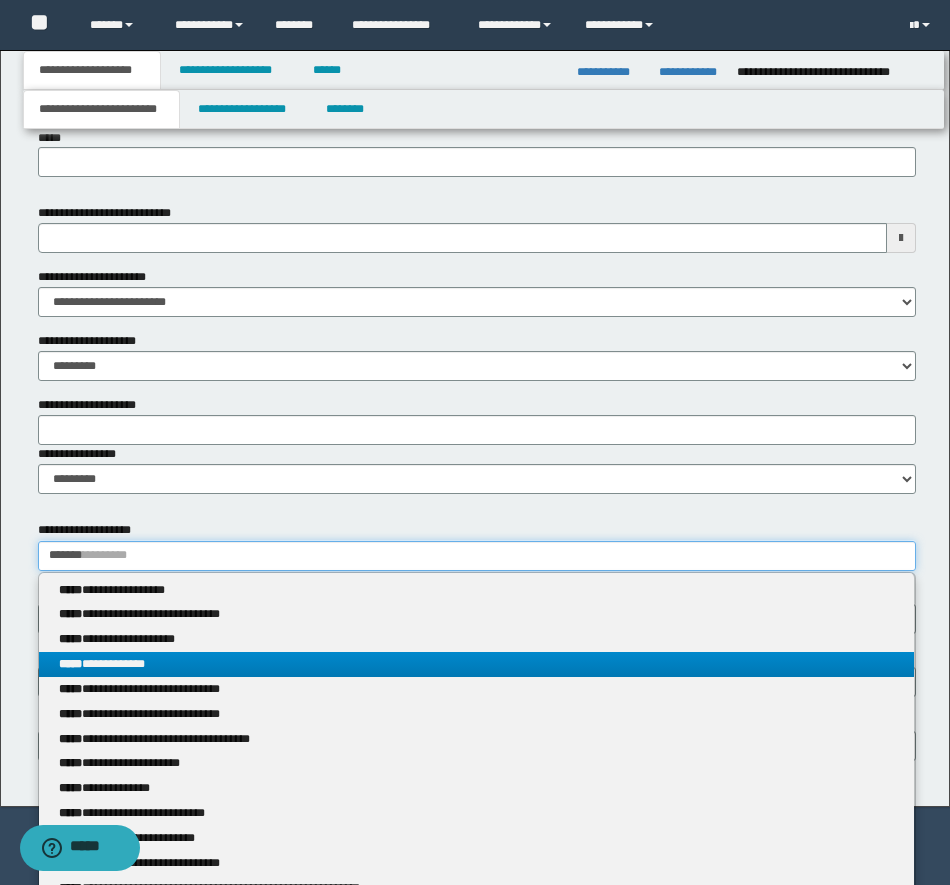 type on "*******" 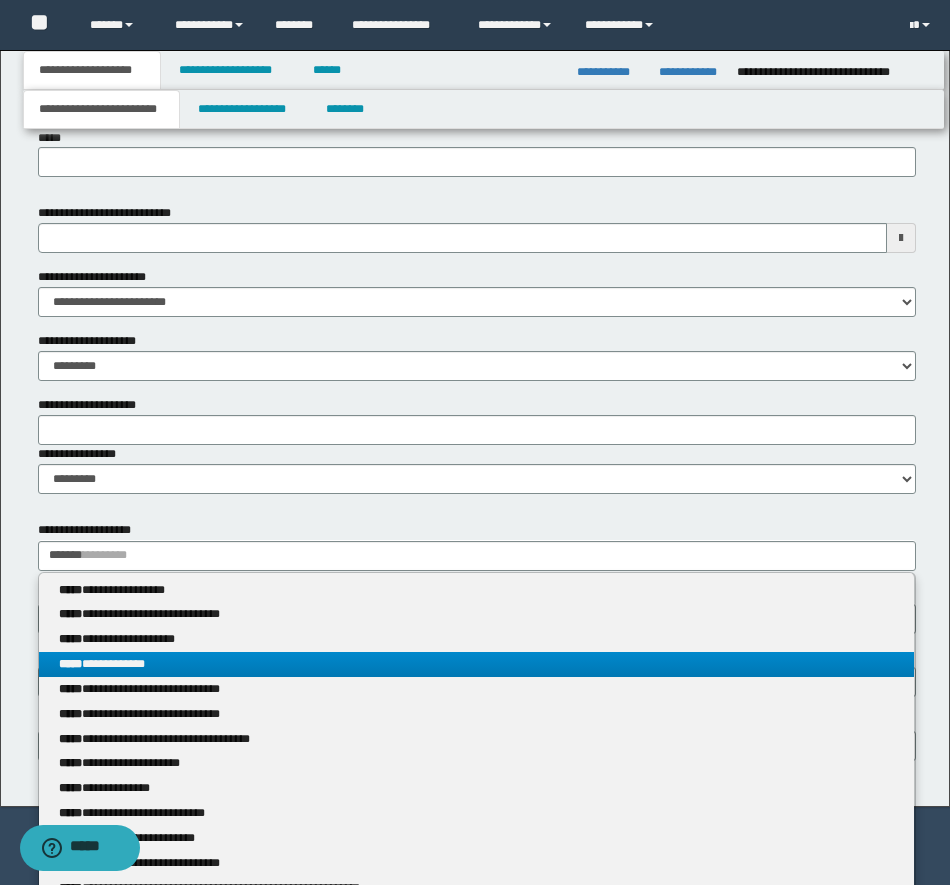 click on "**********" at bounding box center [476, 664] 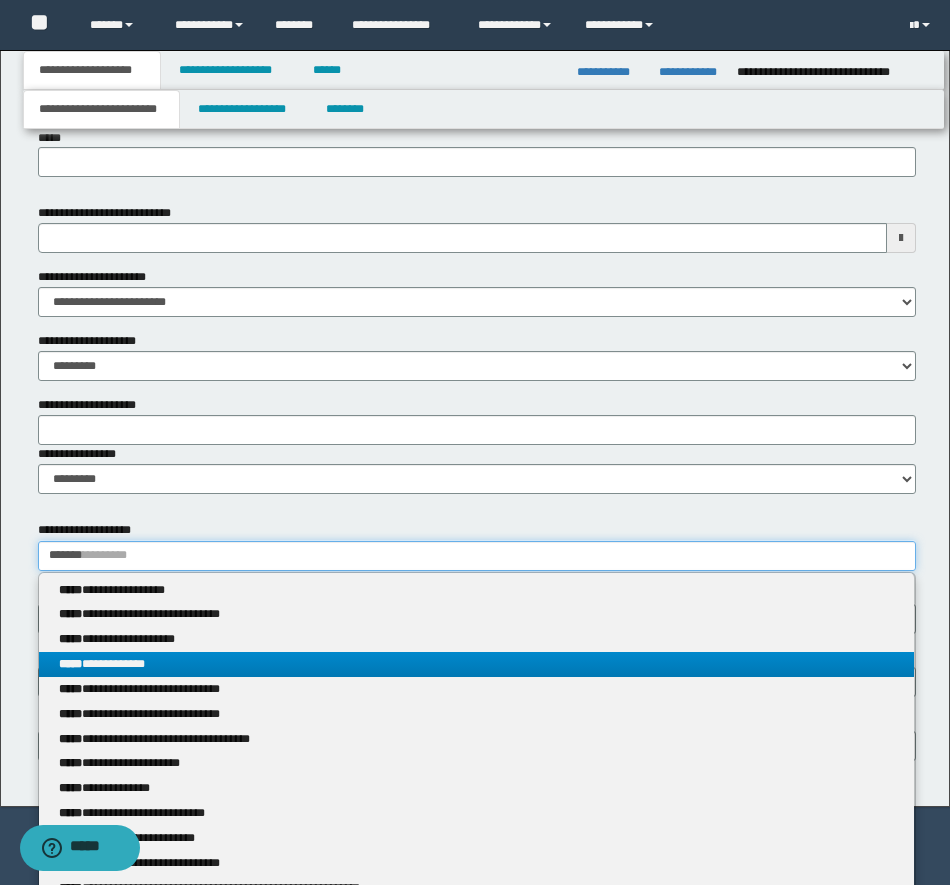 type 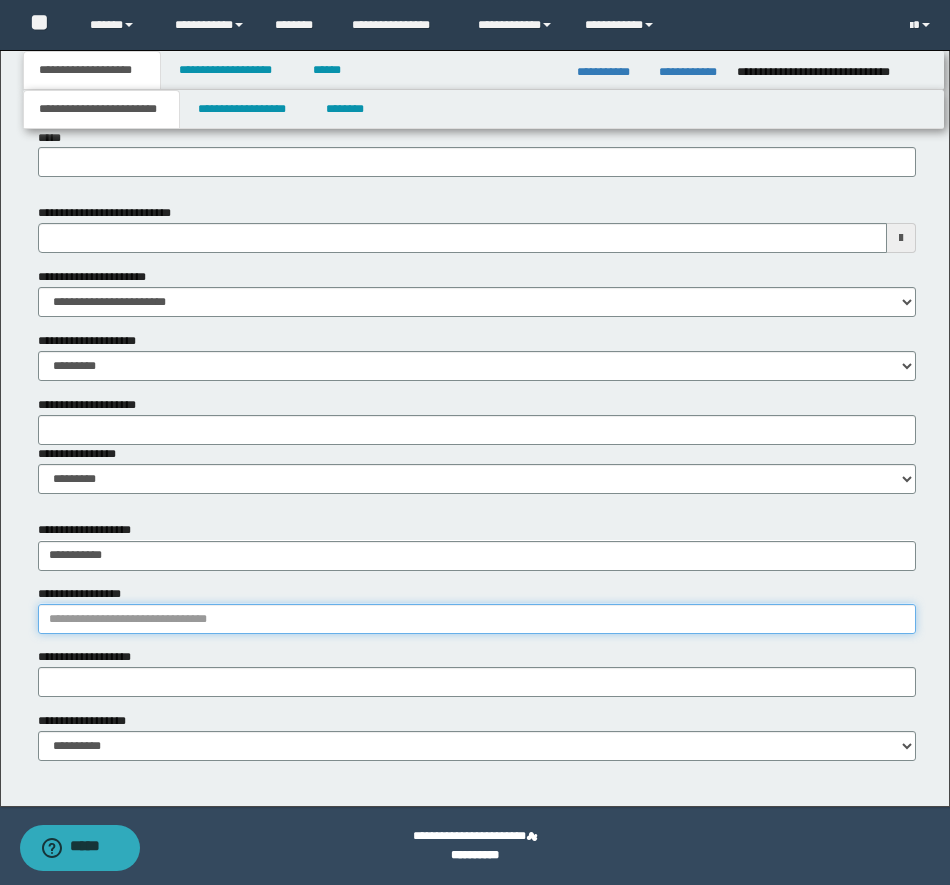 click on "**********" at bounding box center [477, 619] 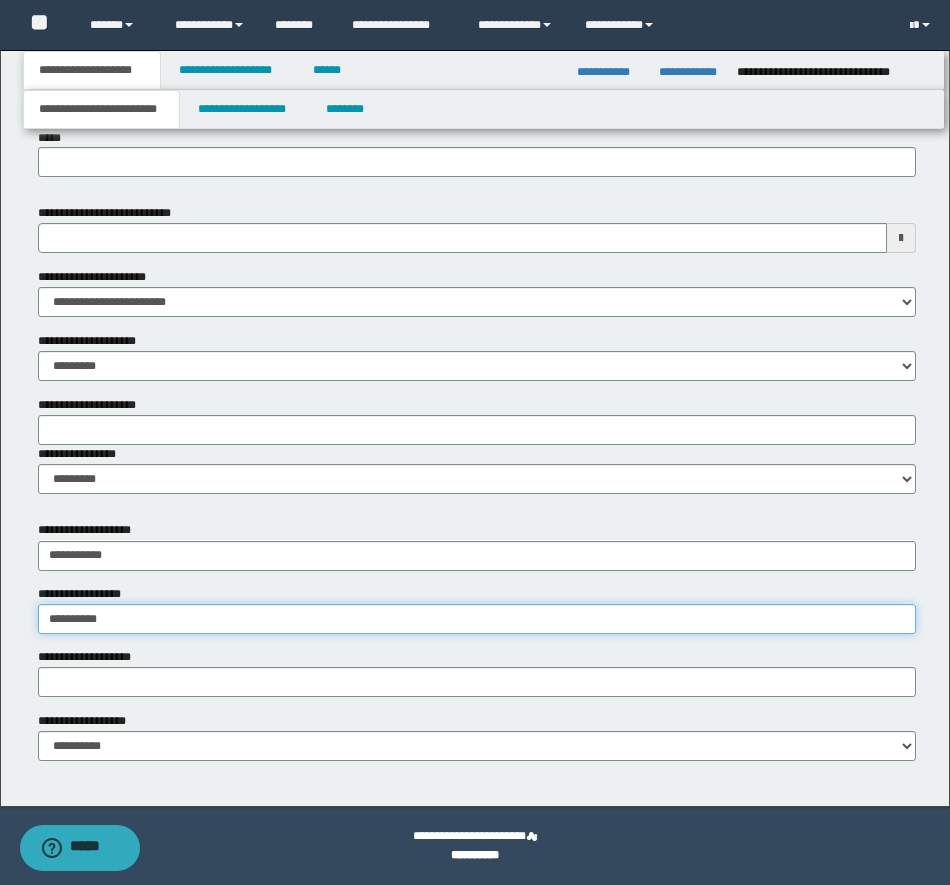 type on "**********" 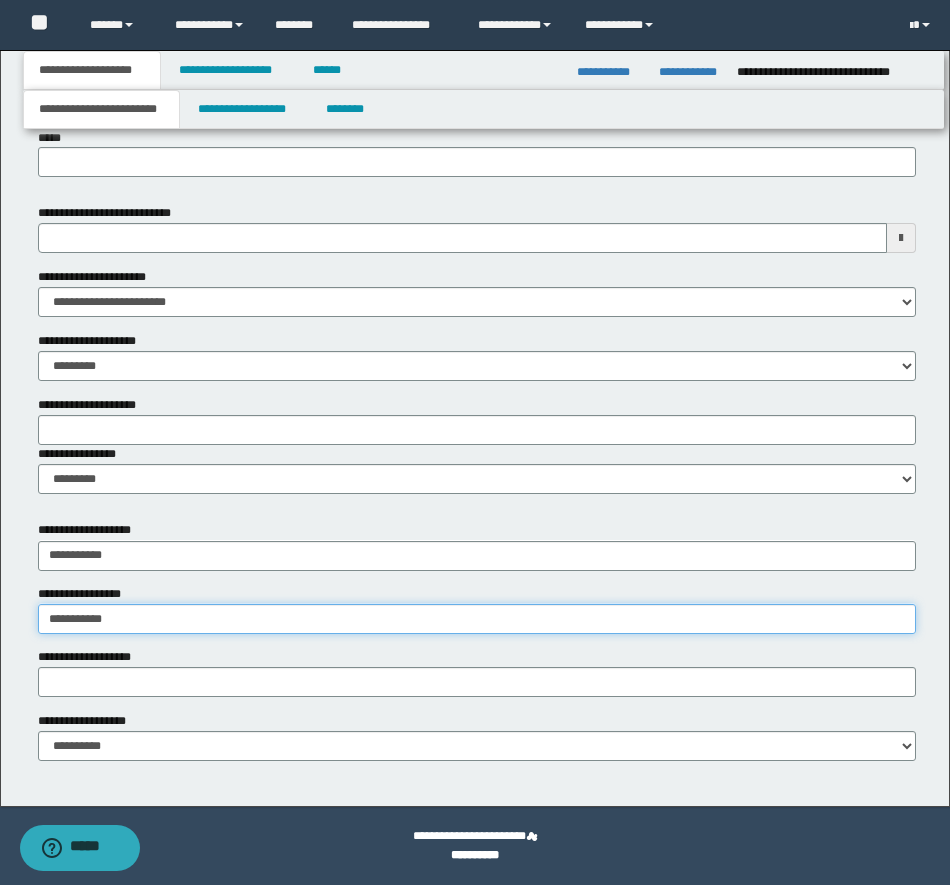 type on "**********" 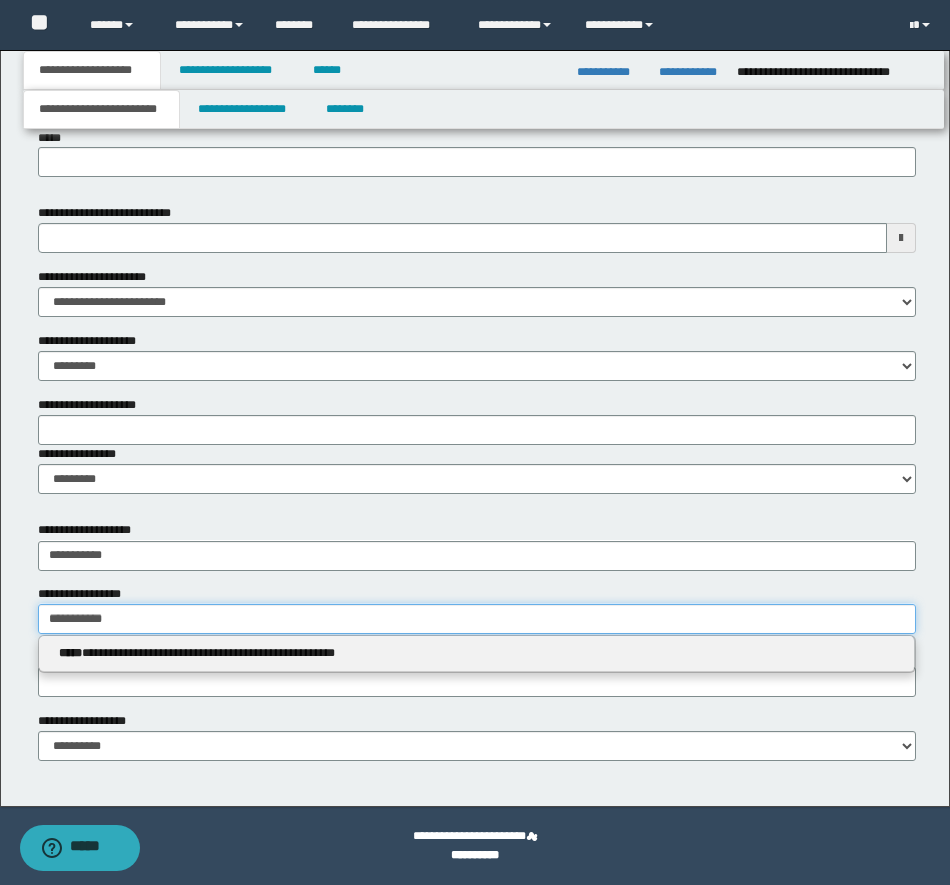 type 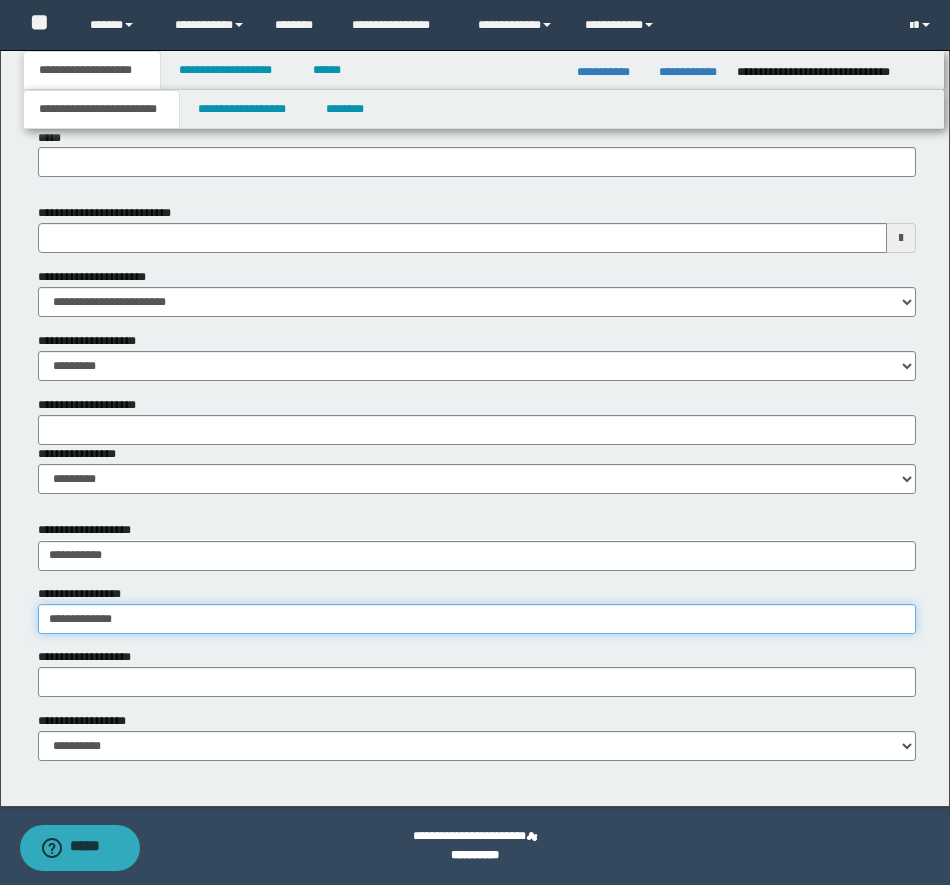 type on "**********" 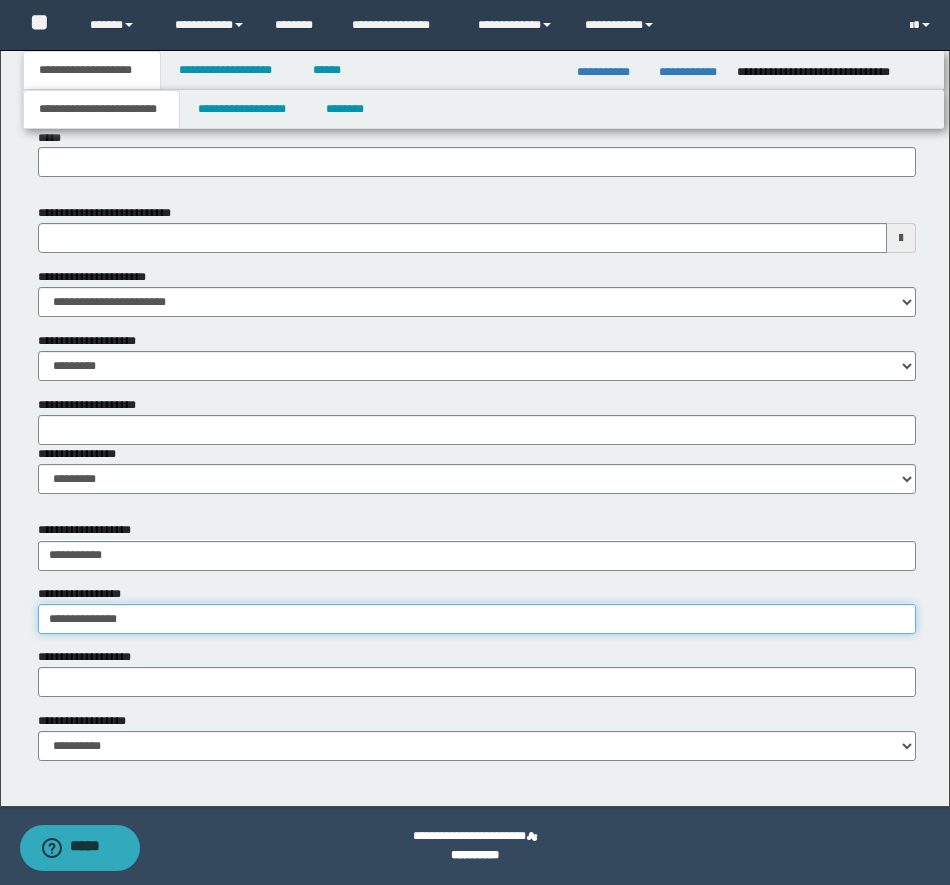 type on "**********" 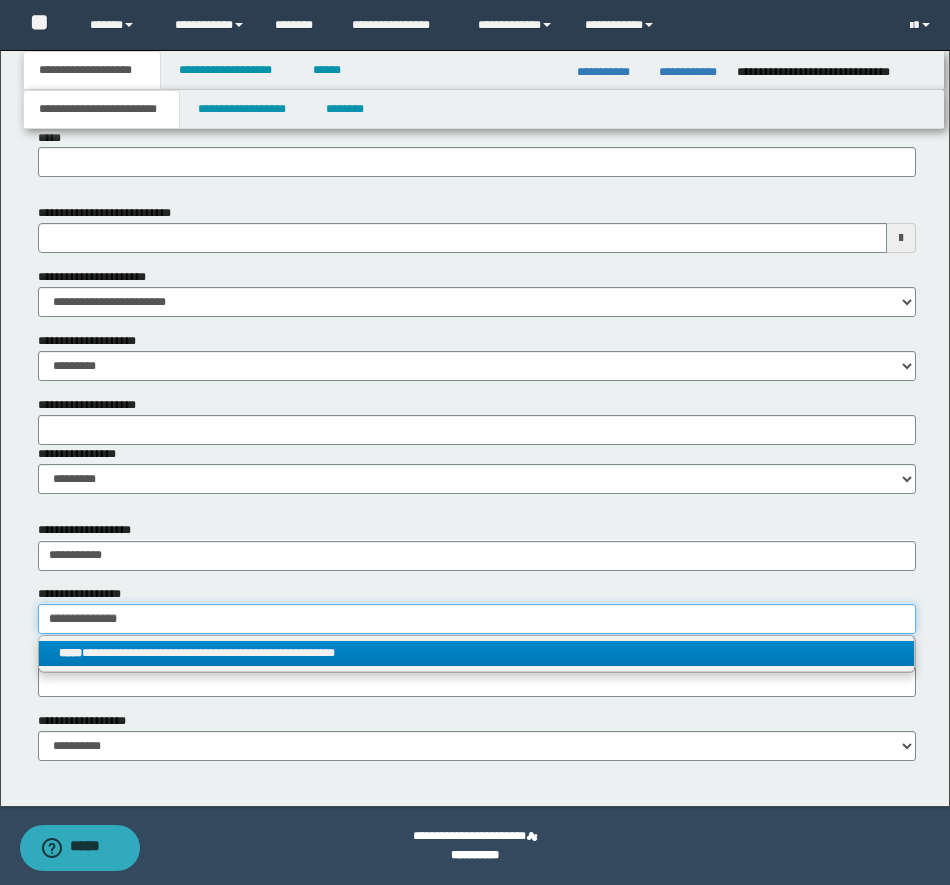 type on "**********" 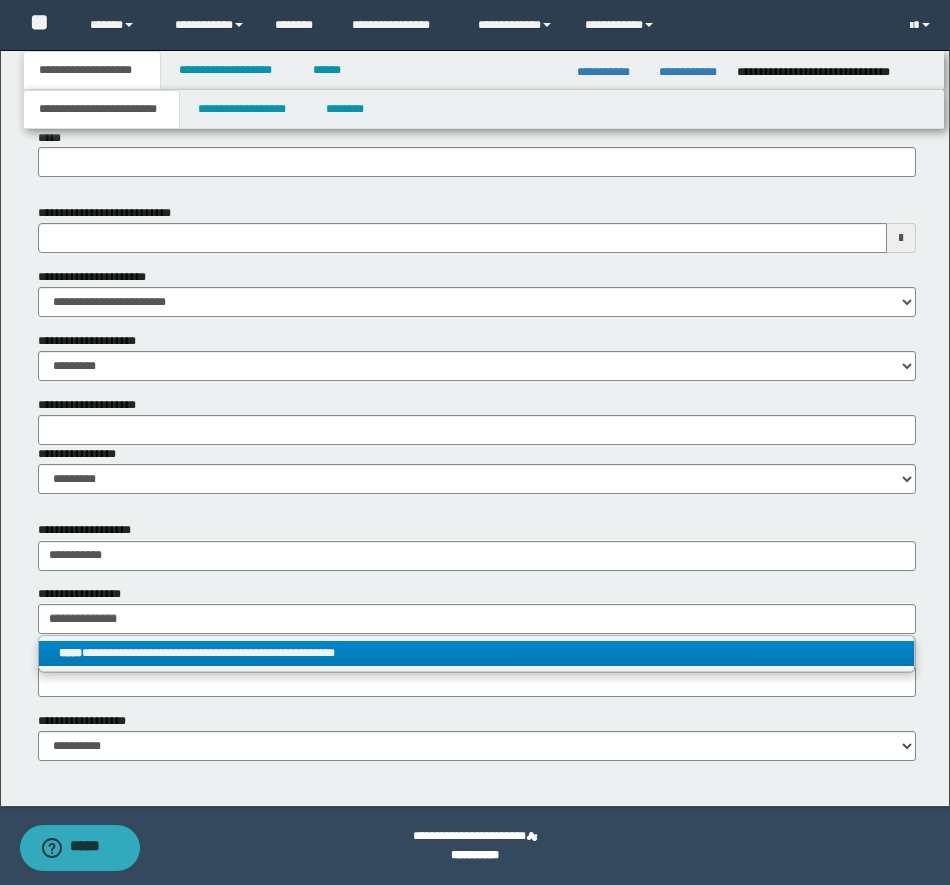 click on "**********" at bounding box center [476, 653] 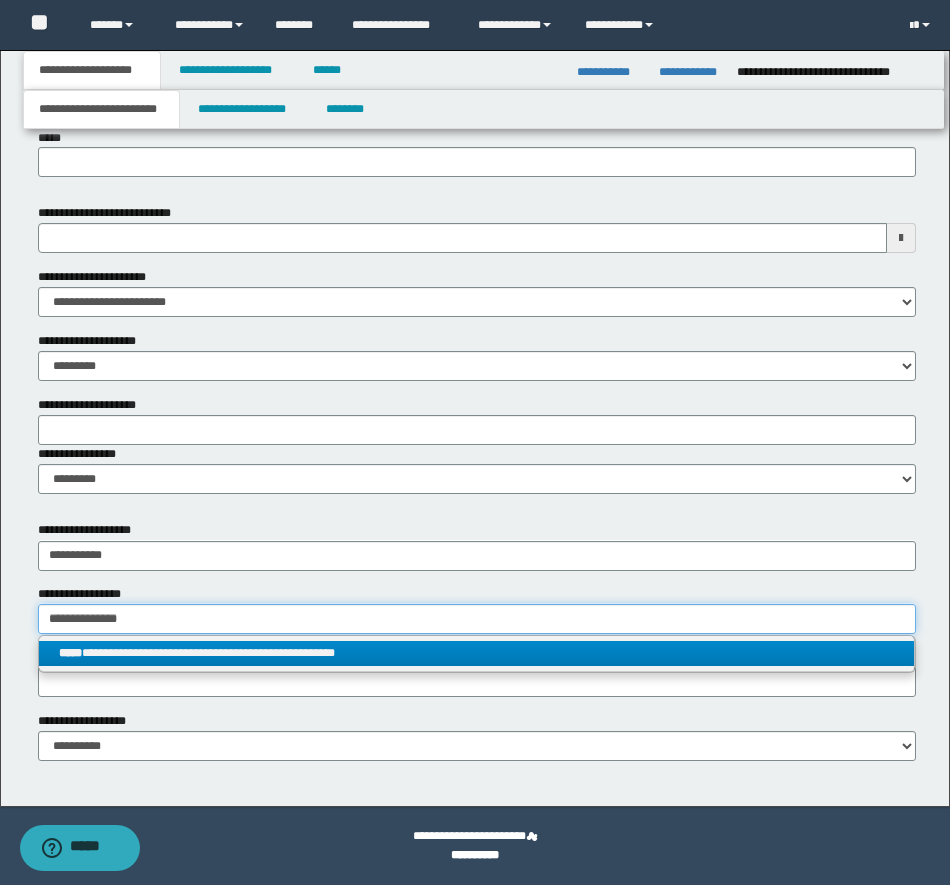 type 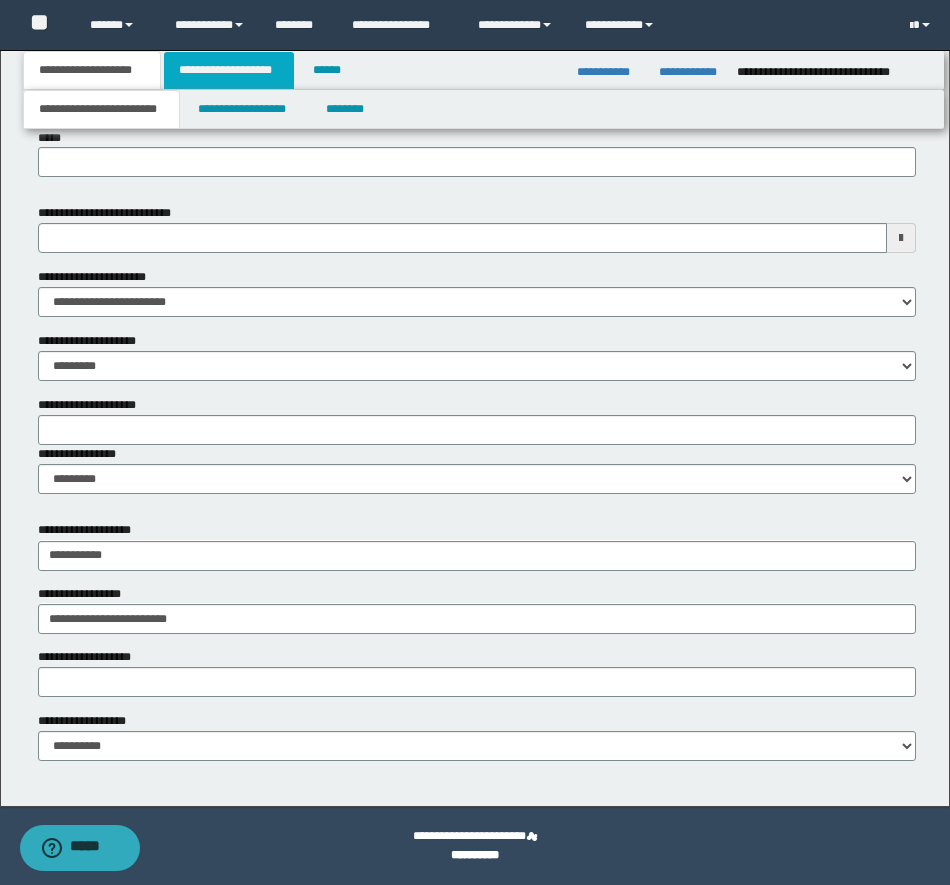 click on "**********" at bounding box center [229, 70] 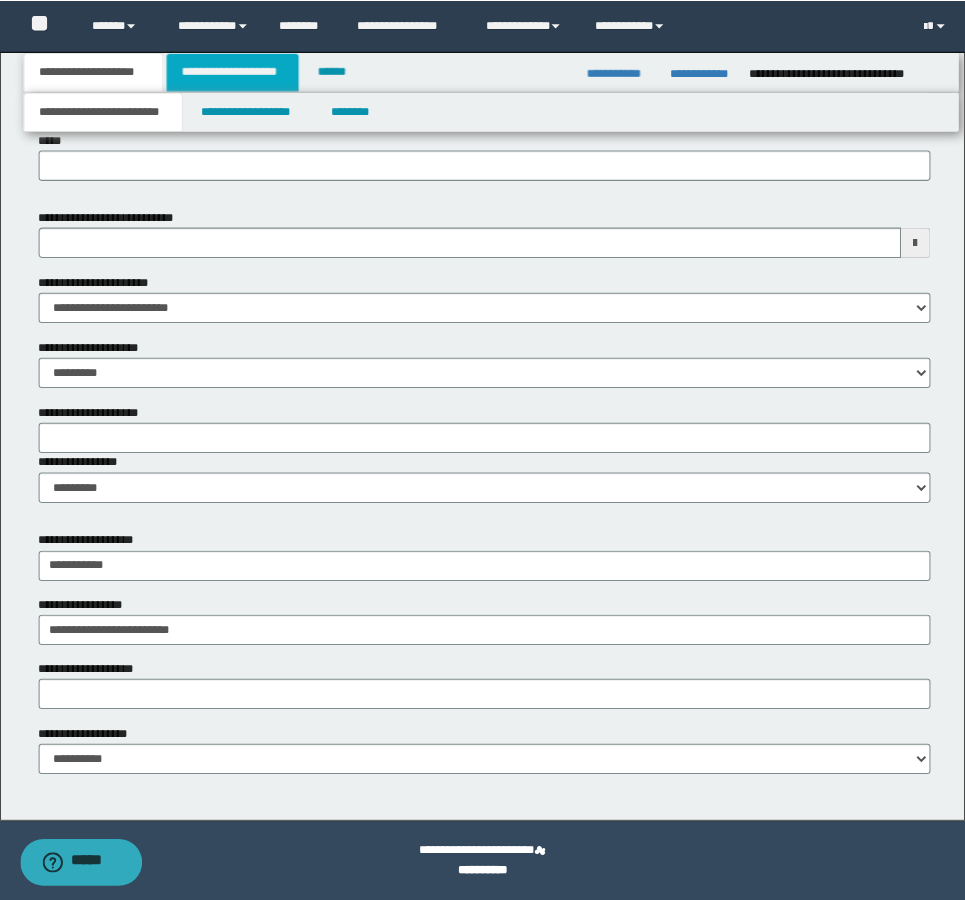 scroll, scrollTop: 0, scrollLeft: 0, axis: both 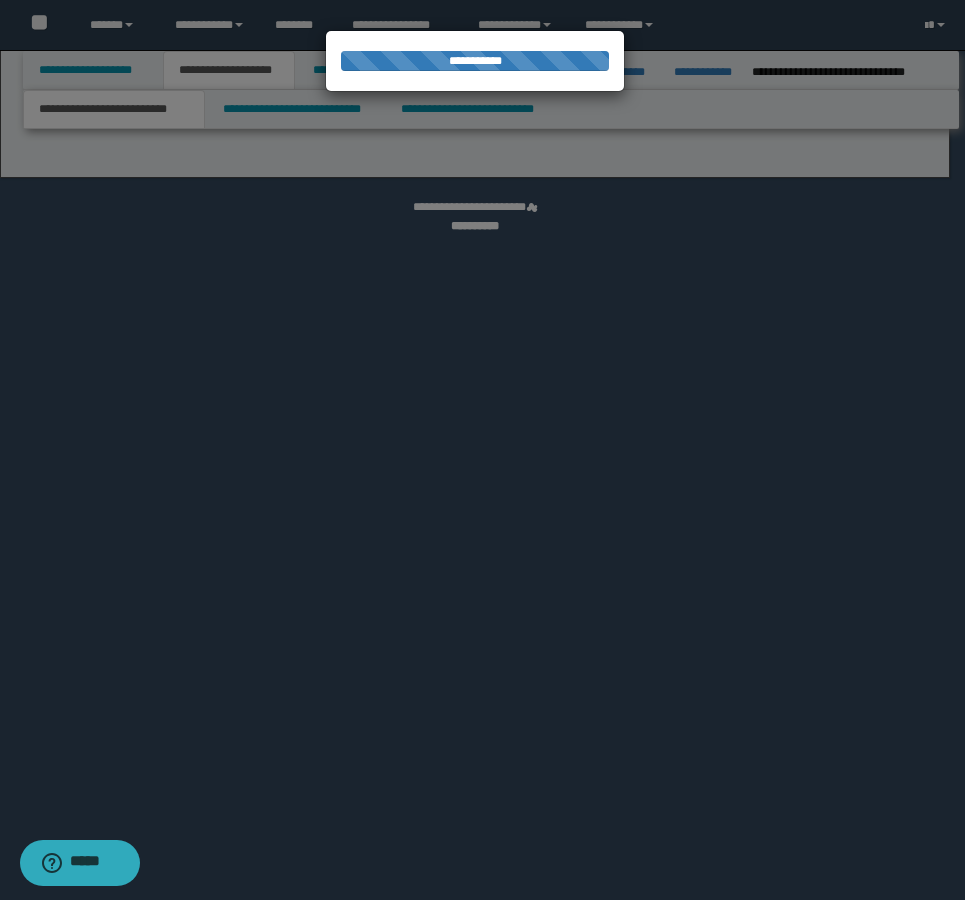 click at bounding box center (482, 450) 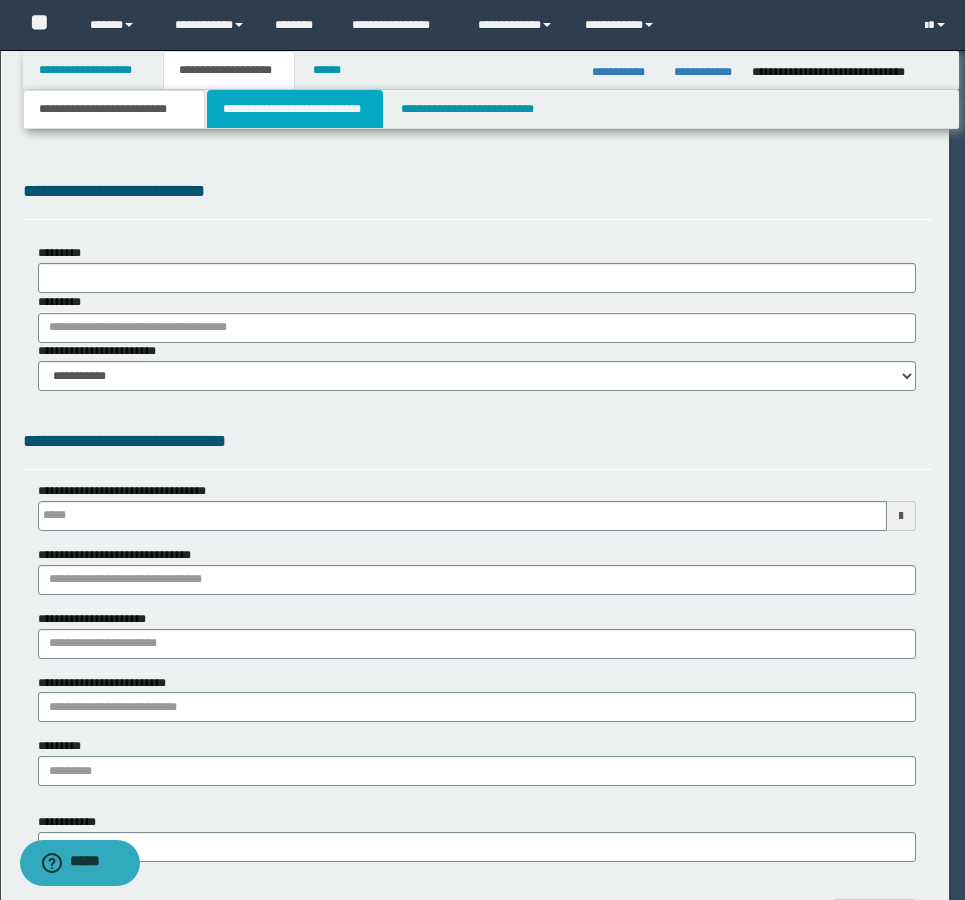 type 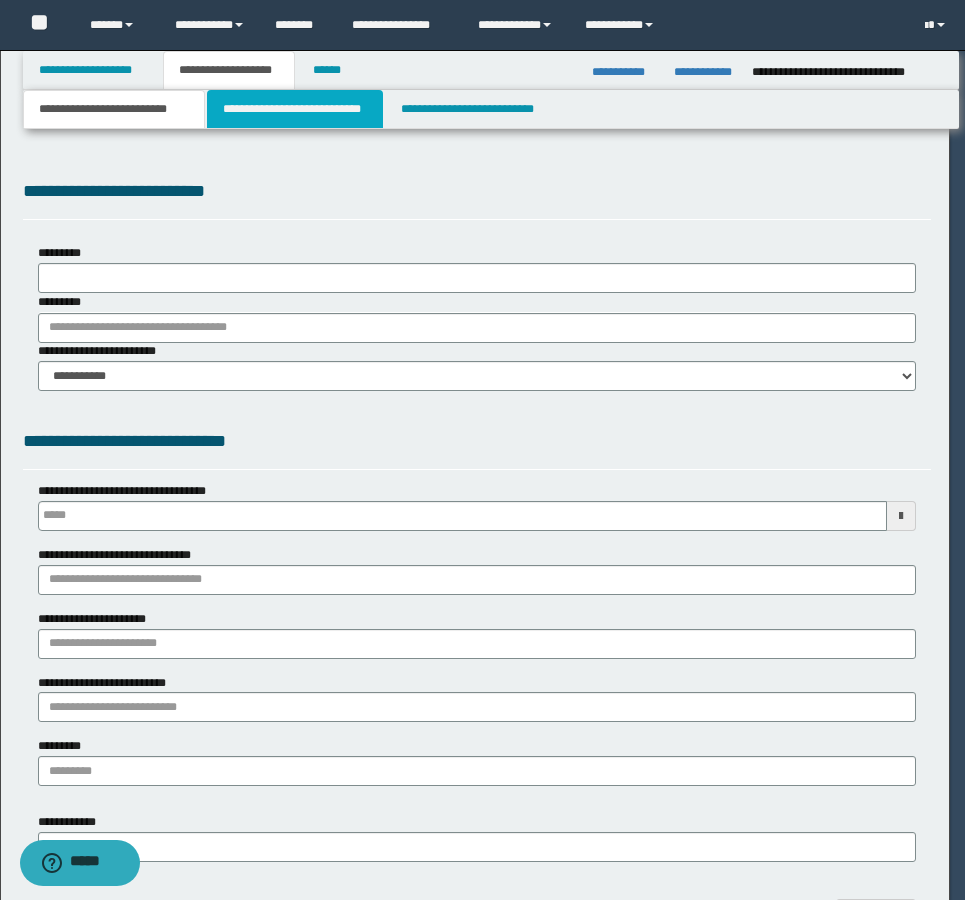 click on "**********" at bounding box center [295, 109] 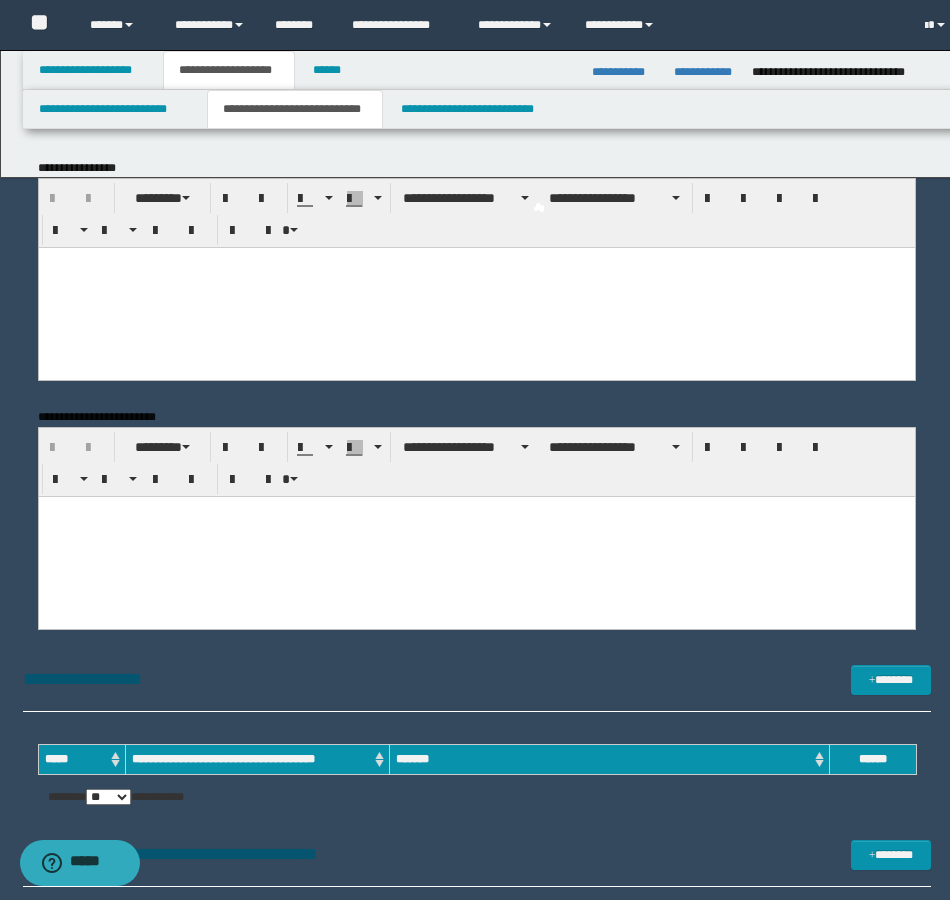 scroll, scrollTop: 0, scrollLeft: 0, axis: both 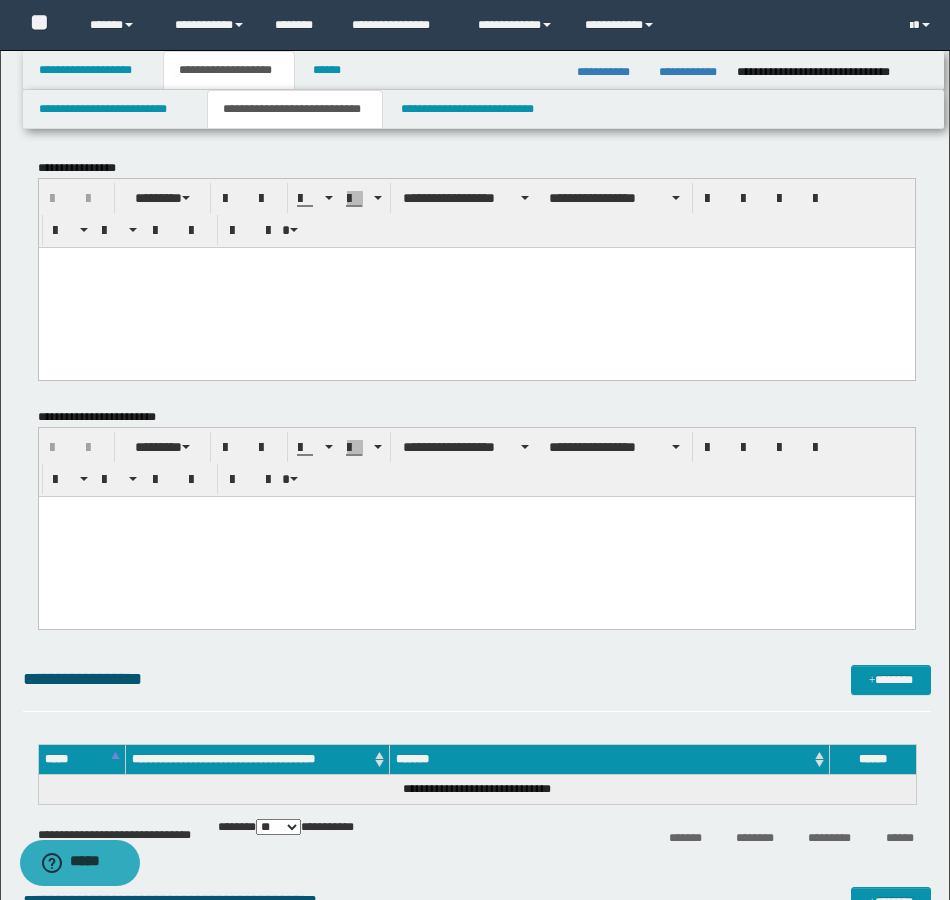 drag, startPoint x: 448, startPoint y: 497, endPoint x: 400, endPoint y: 261, distance: 240.8319 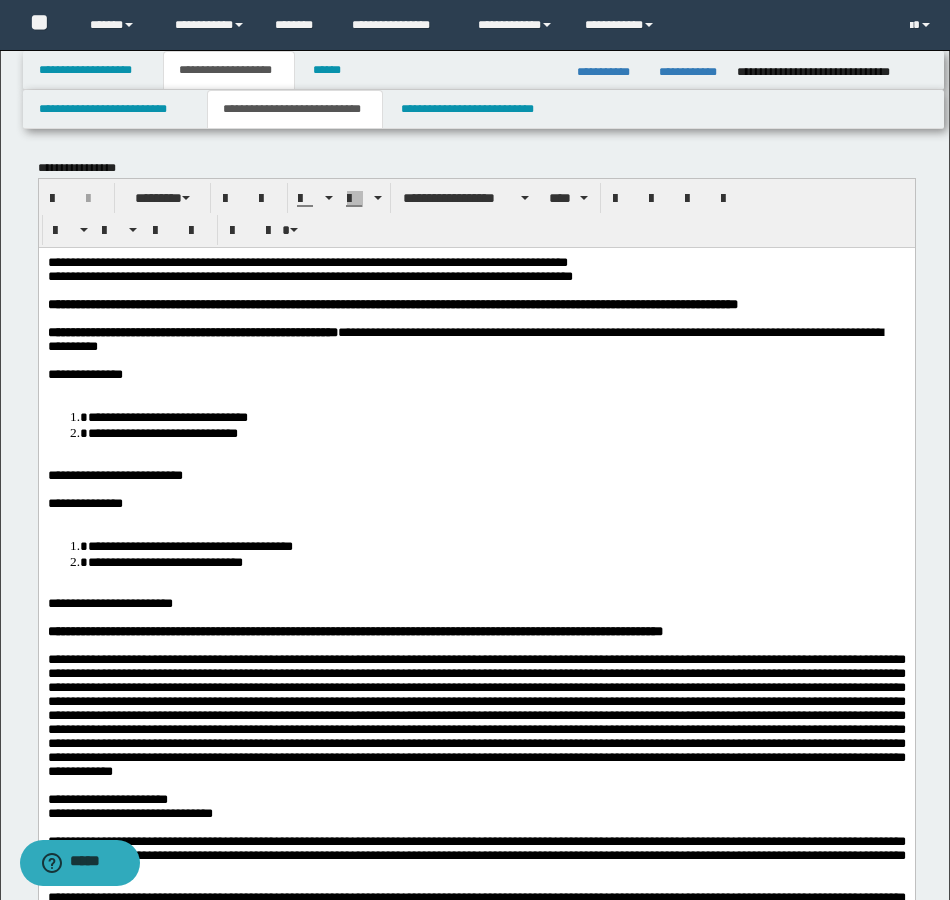 click on "**********" at bounding box center (476, 374) 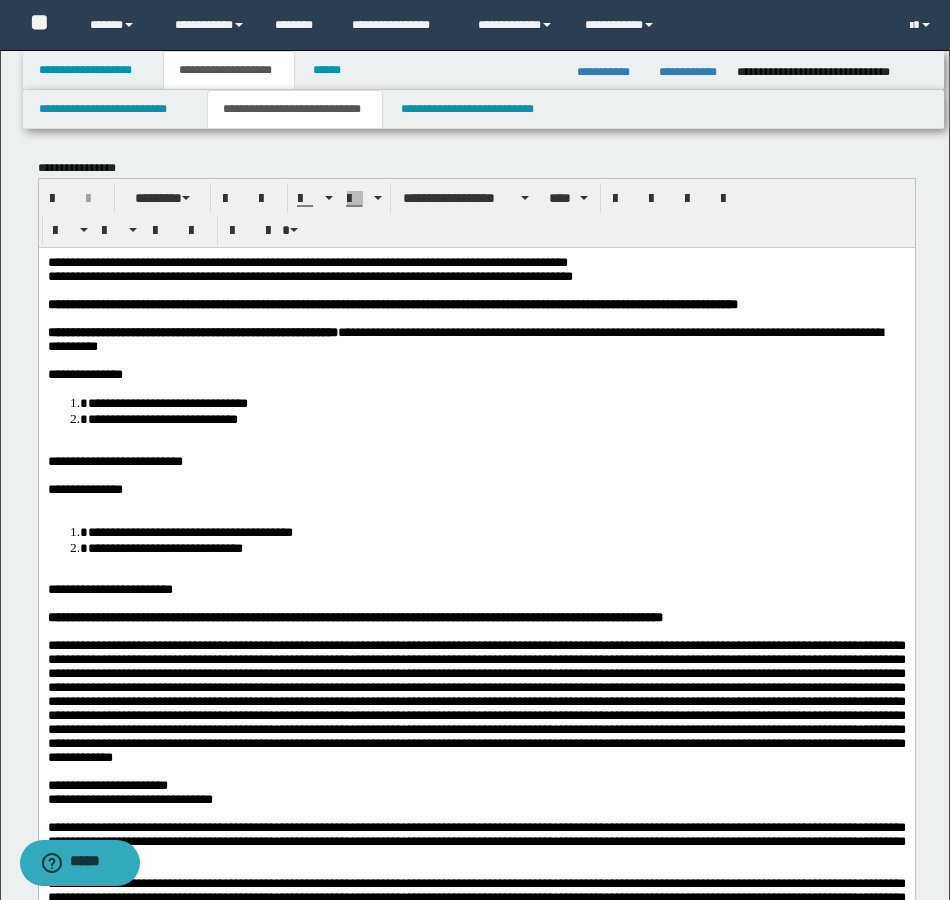 click on "**********" at bounding box center (162, 418) 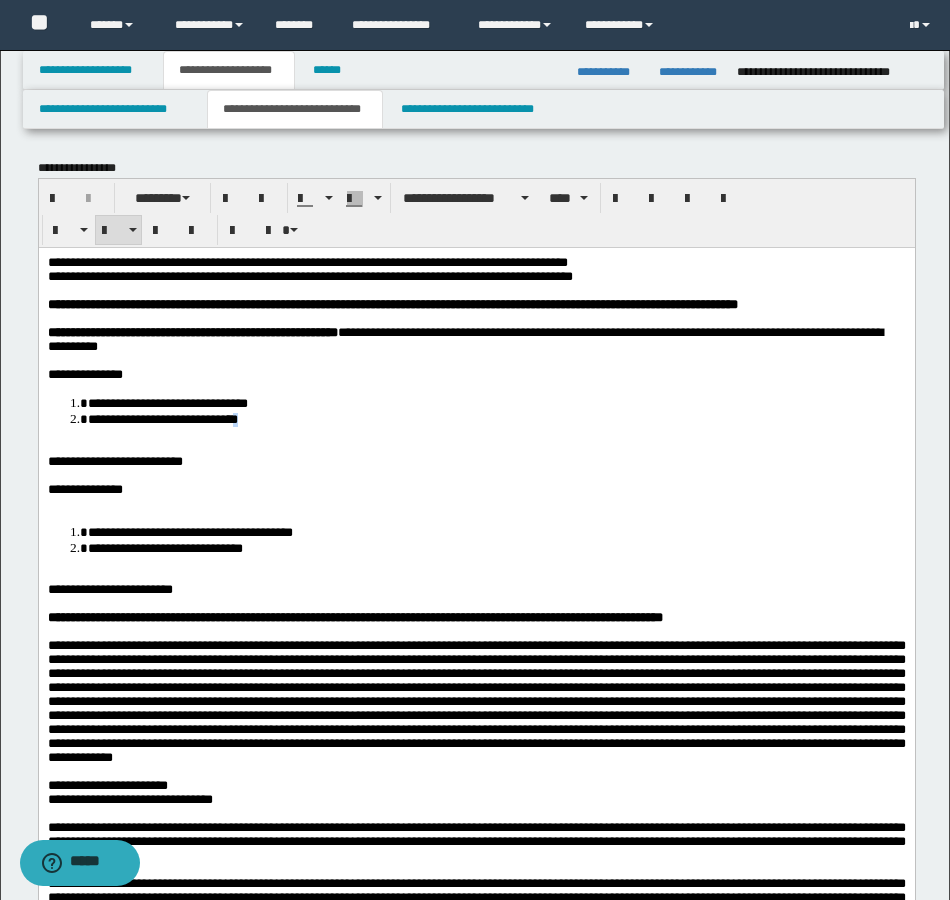 click on "**********" at bounding box center [496, 418] 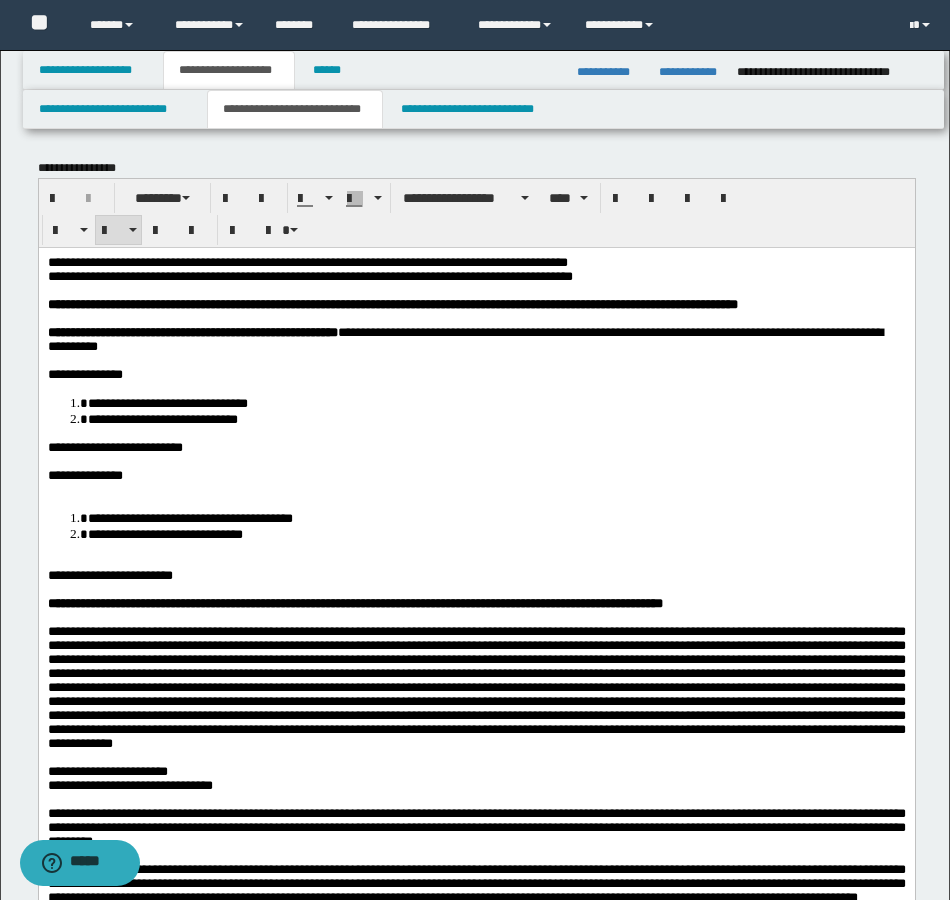 click on "**********" at bounding box center (476, 475) 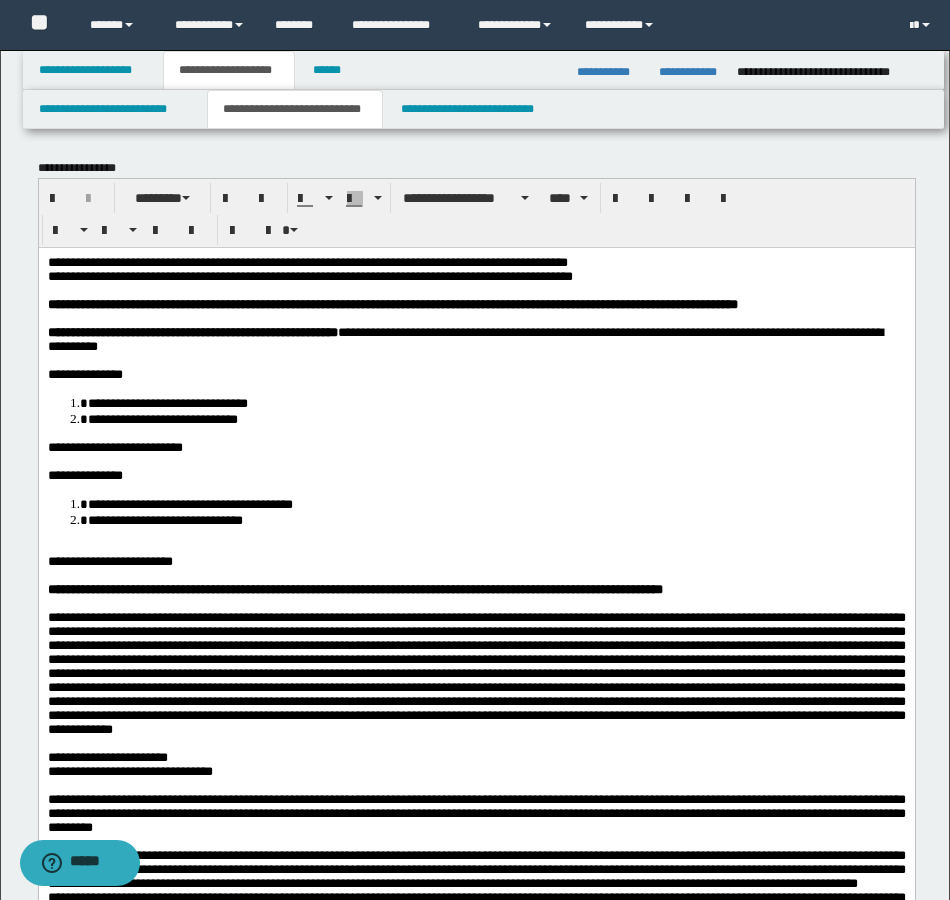 click on "**********" at bounding box center (496, 519) 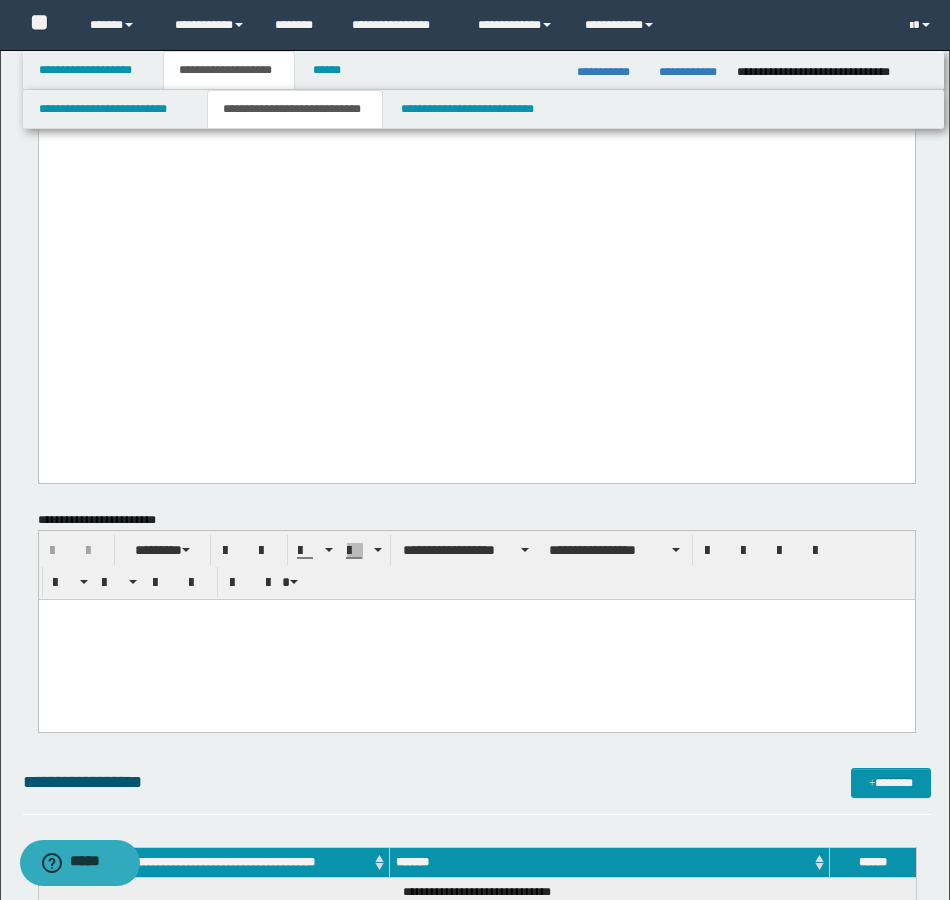 scroll, scrollTop: 2400, scrollLeft: 0, axis: vertical 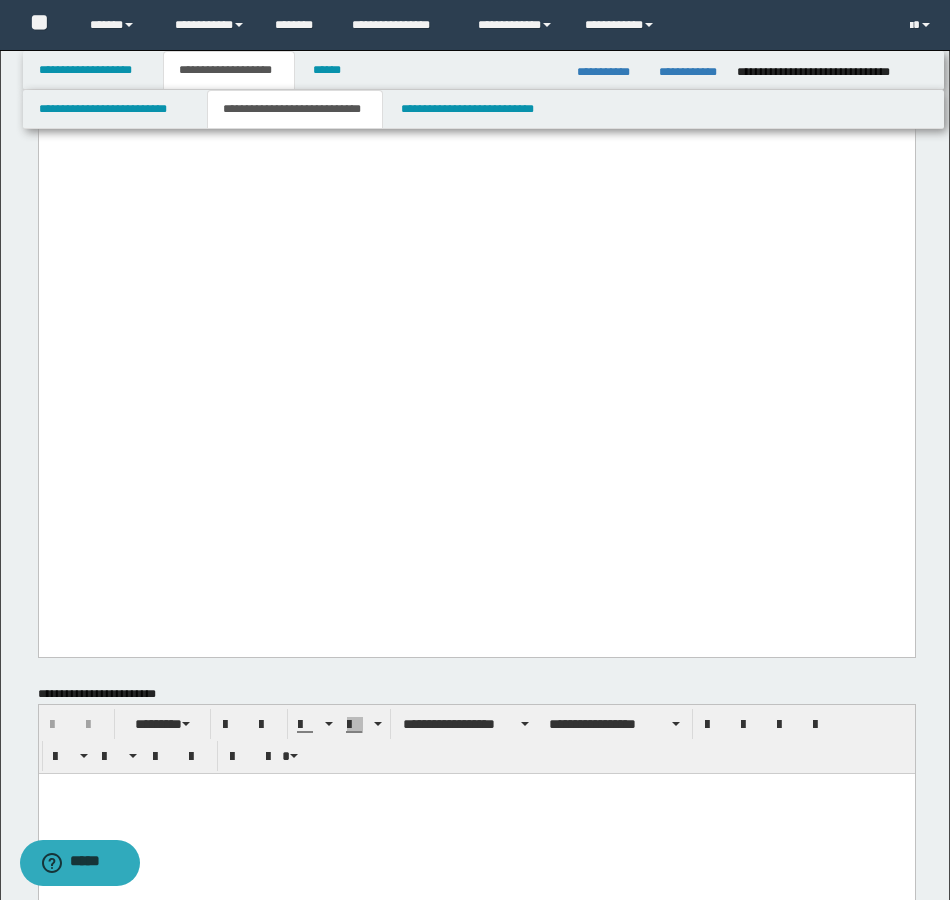 click on "**********" at bounding box center [476, -11] 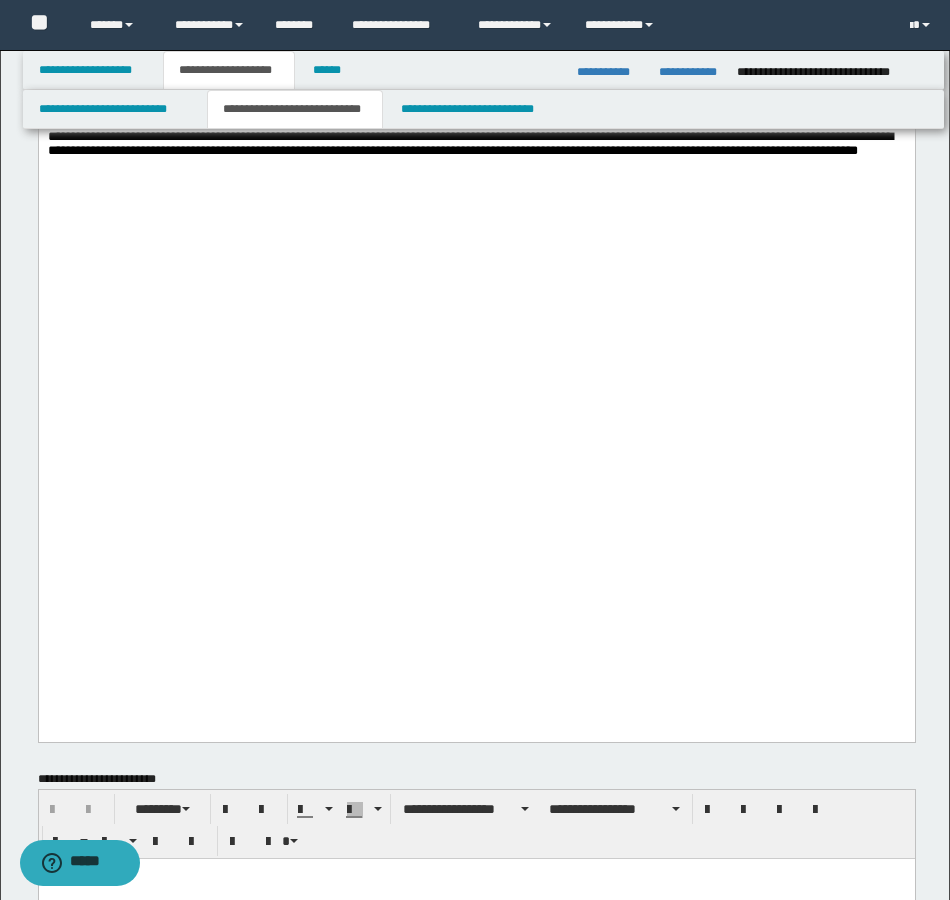 scroll, scrollTop: 2200, scrollLeft: 0, axis: vertical 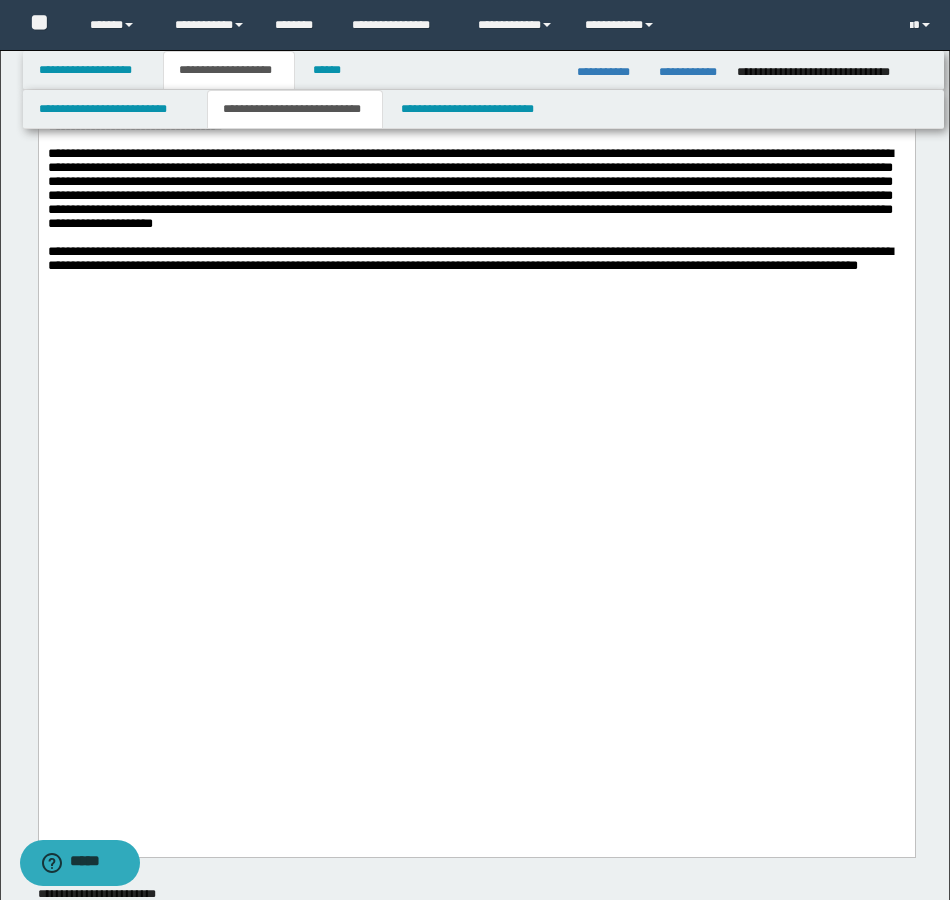 click on "**********" at bounding box center [476, 35] 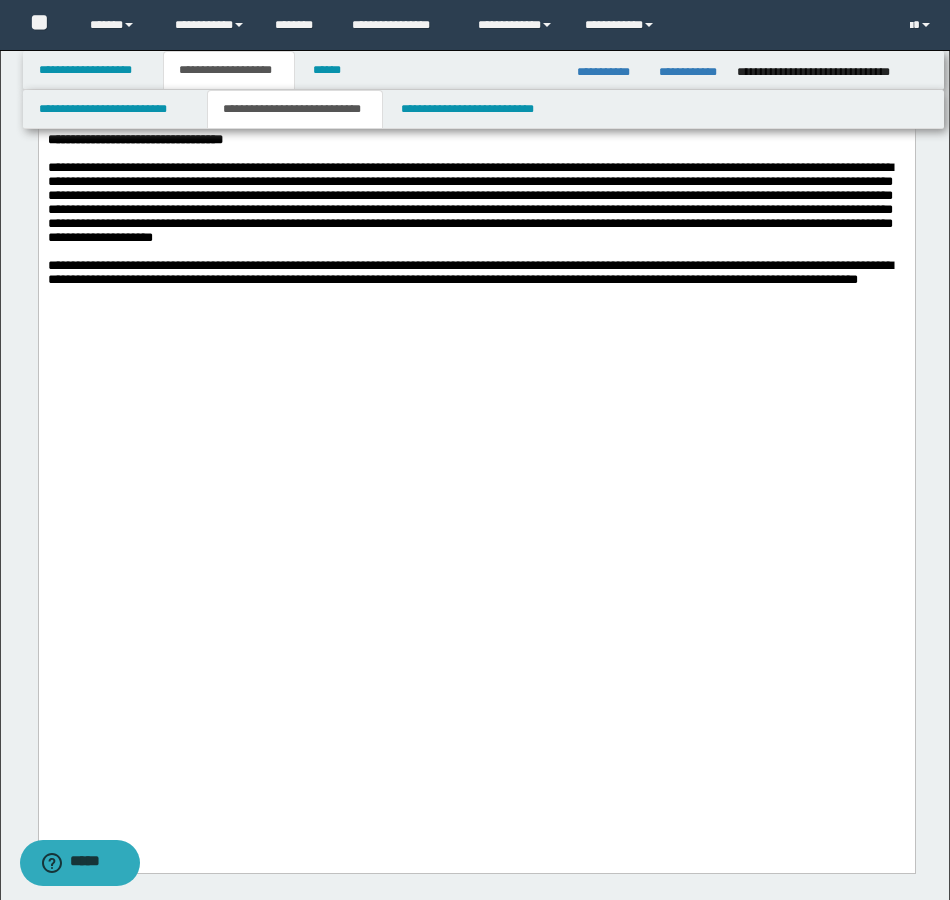 click on "**********" at bounding box center (476, -7) 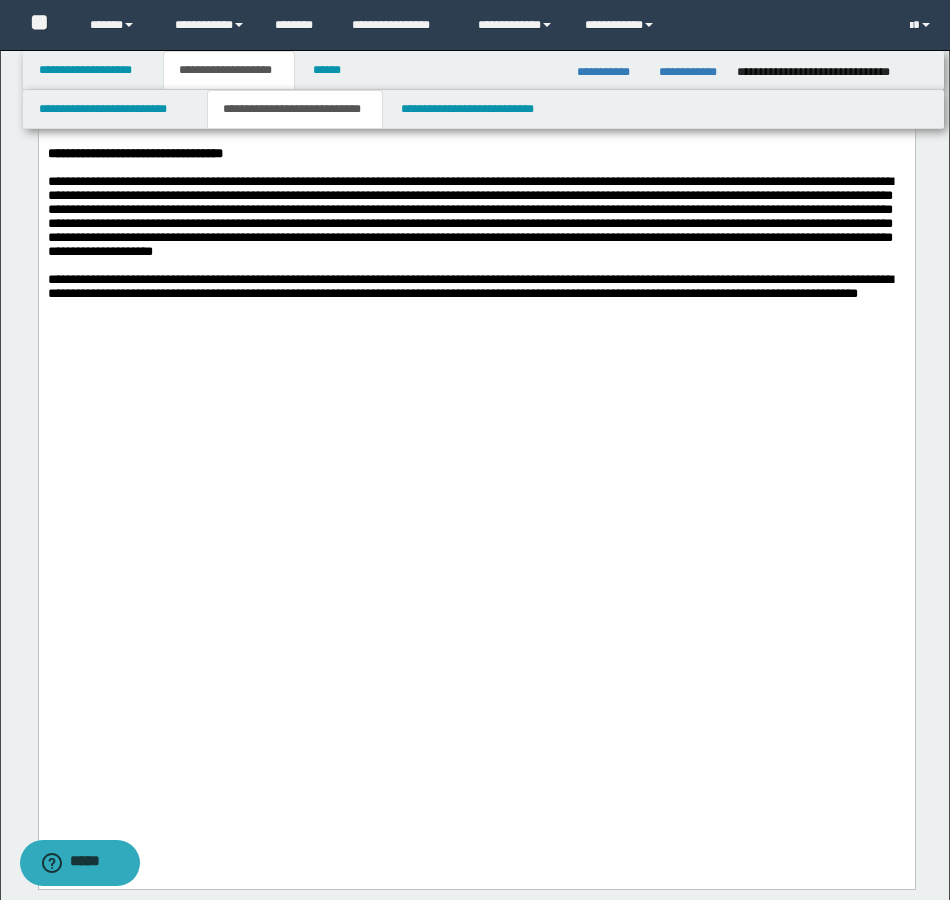 click on "**********" at bounding box center (476, -70) 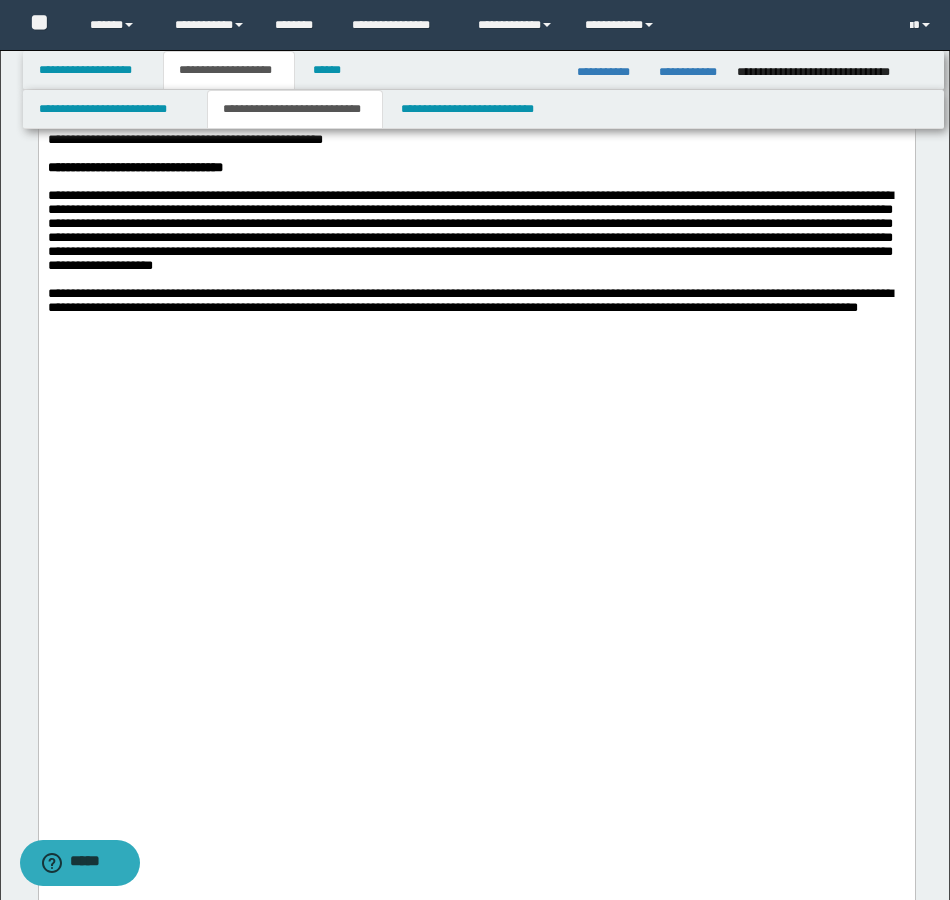 click on "**********" at bounding box center (476, -126) 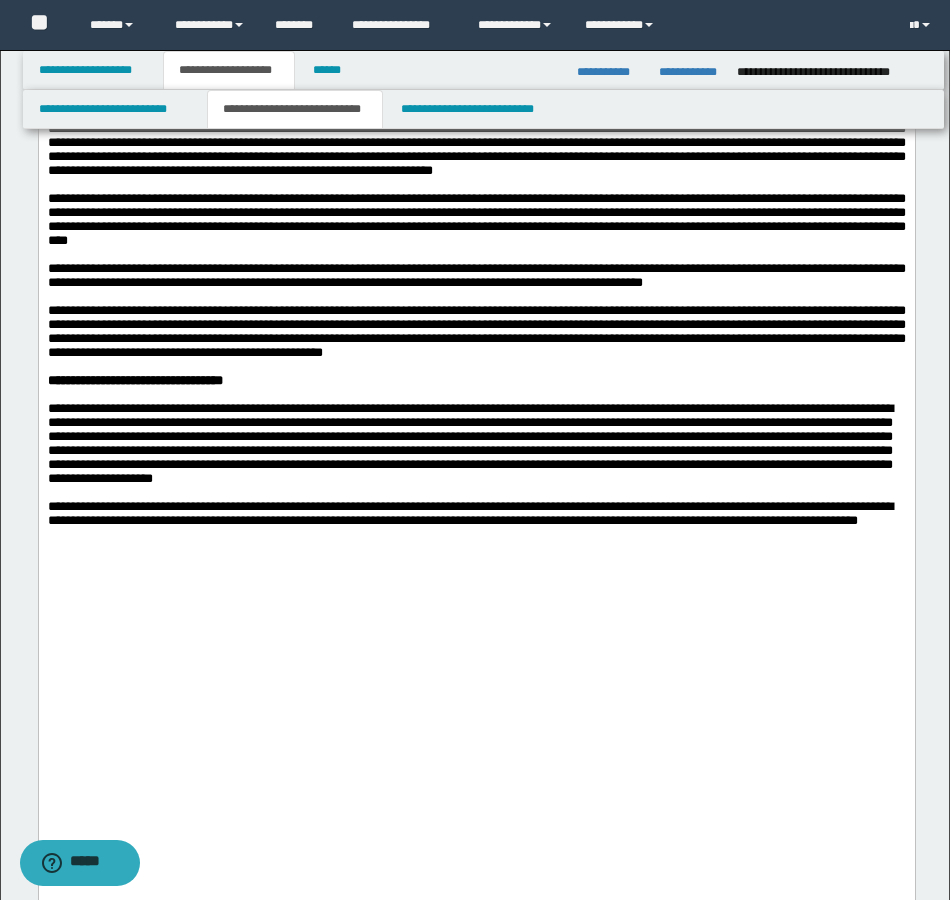 scroll, scrollTop: 2000, scrollLeft: 0, axis: vertical 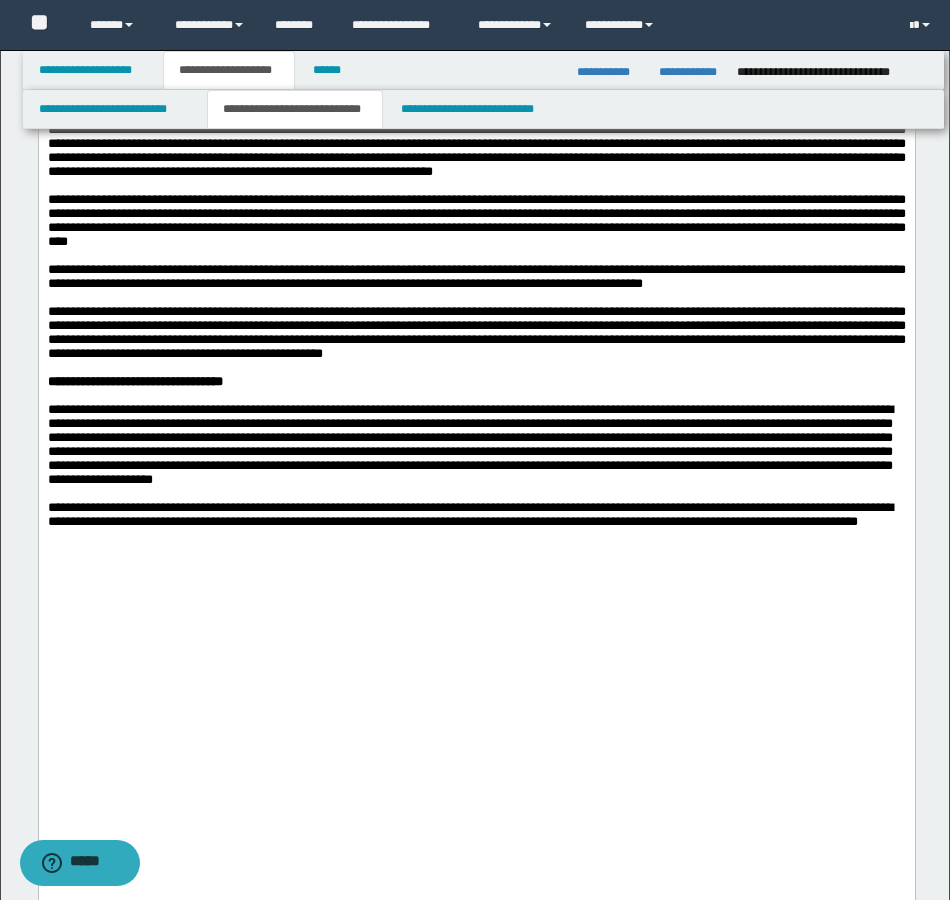 click on "**********" at bounding box center [476, 11] 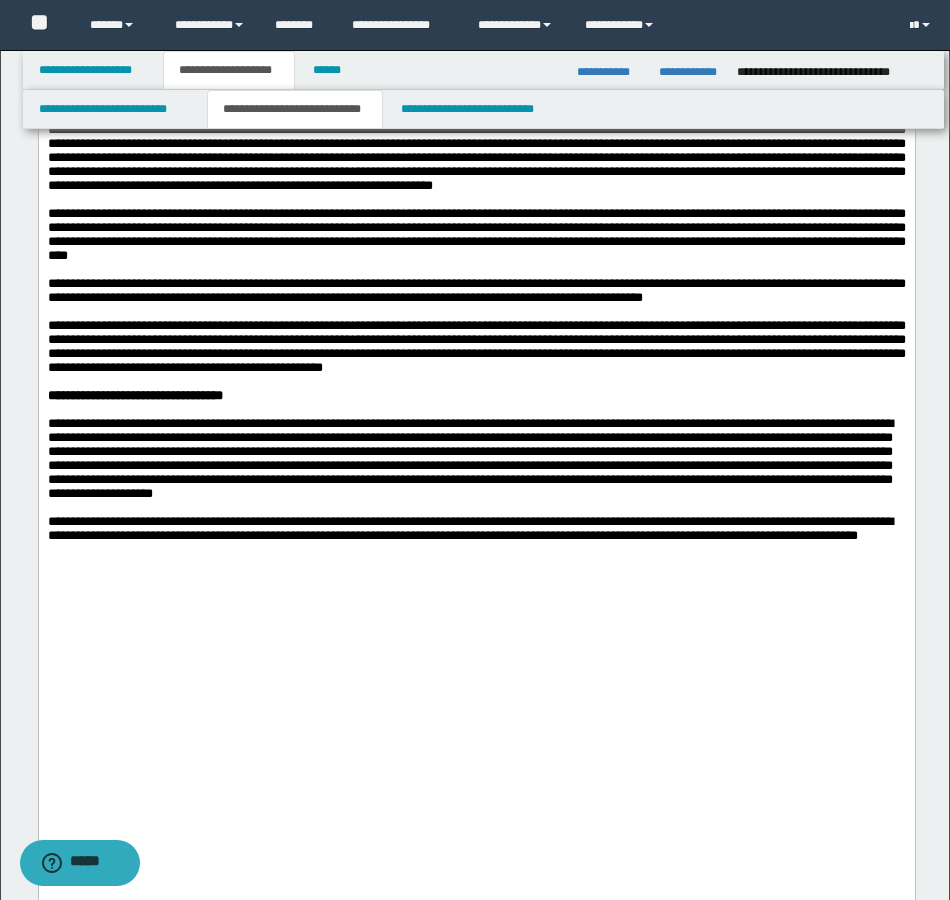 click on "**********" at bounding box center (476, -52) 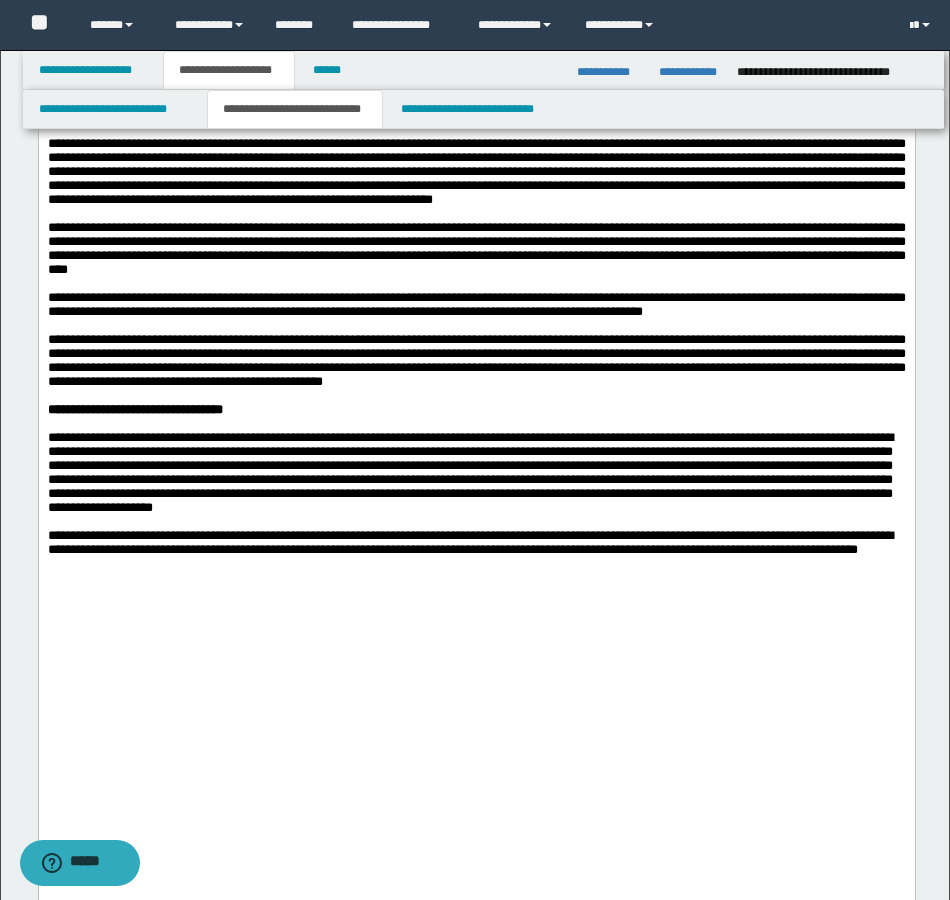 click on "**********" at bounding box center [476, -102] 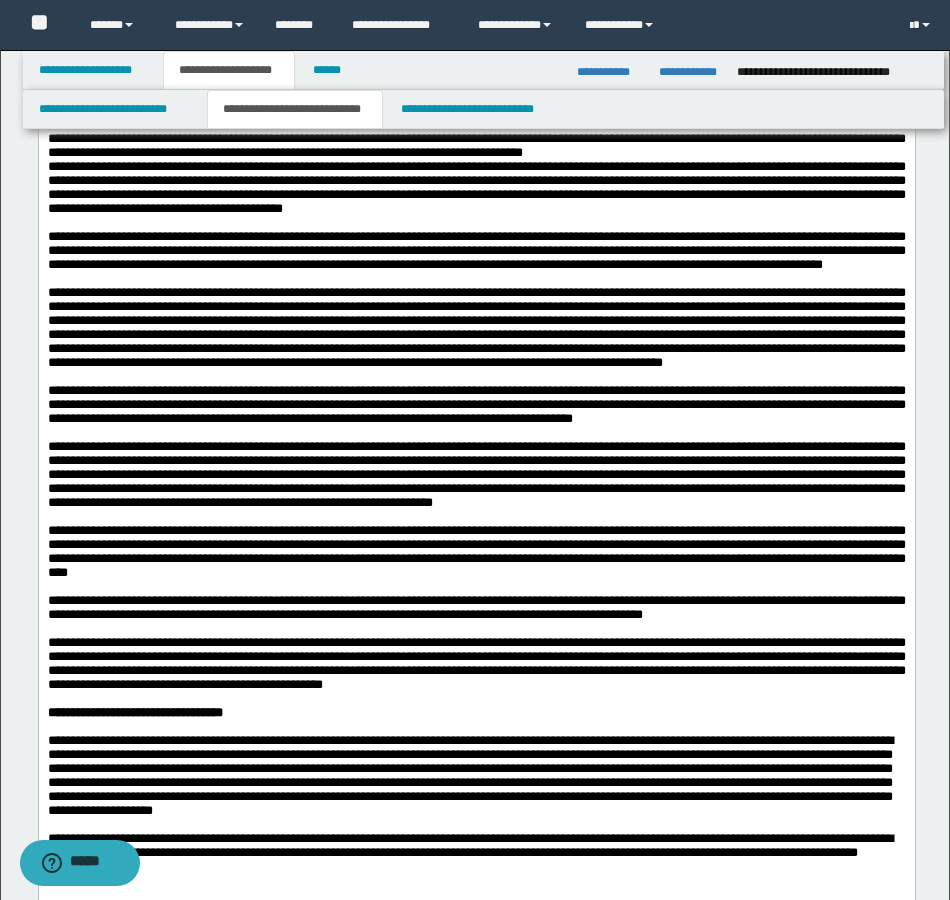 scroll, scrollTop: 1700, scrollLeft: 0, axis: vertical 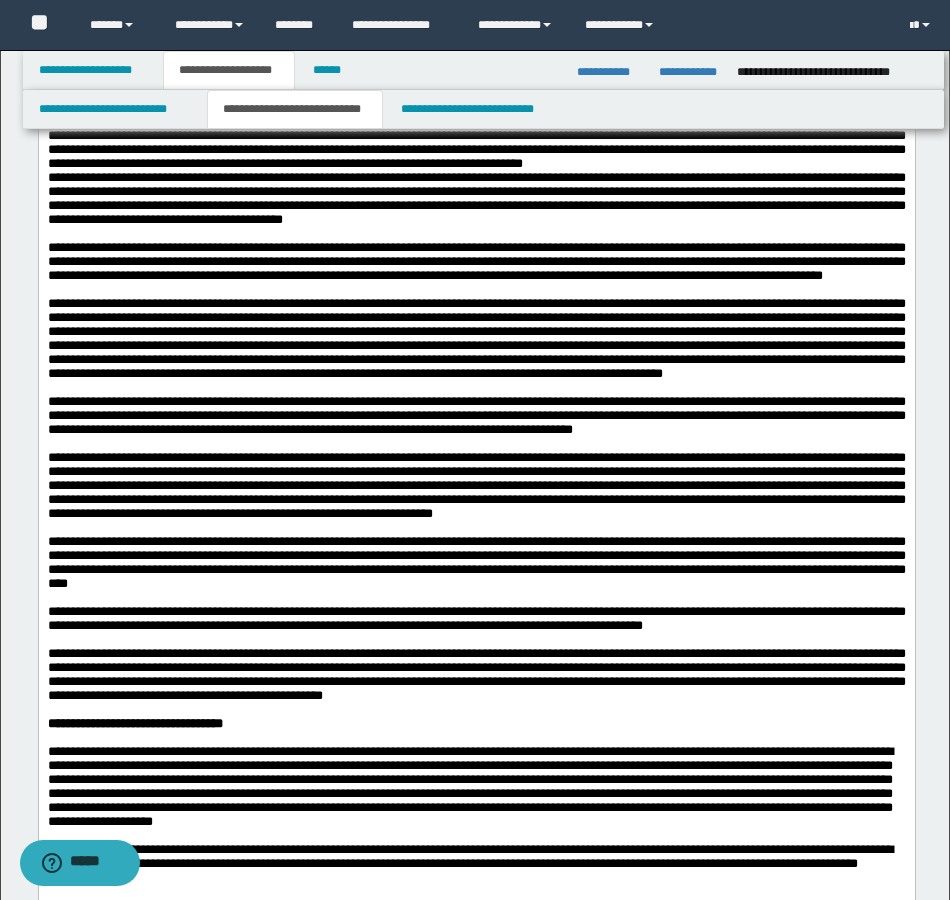 click on "**********" at bounding box center (476, 150) 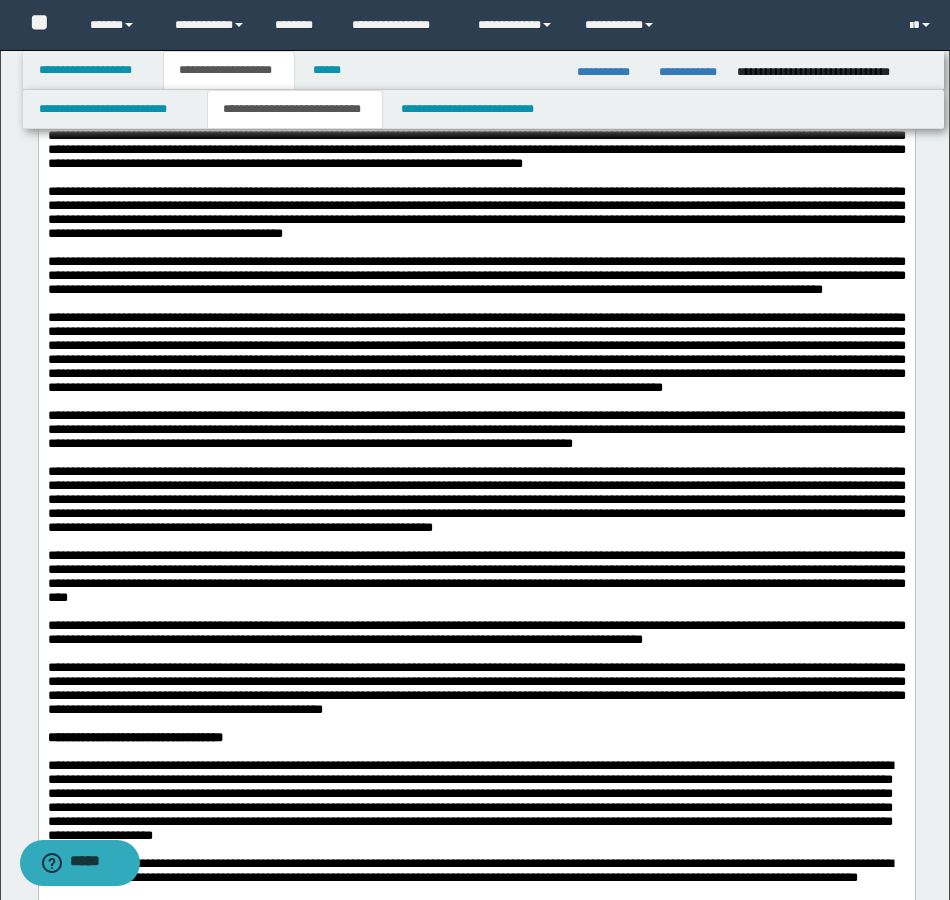 click on "**********" at bounding box center (476, 94) 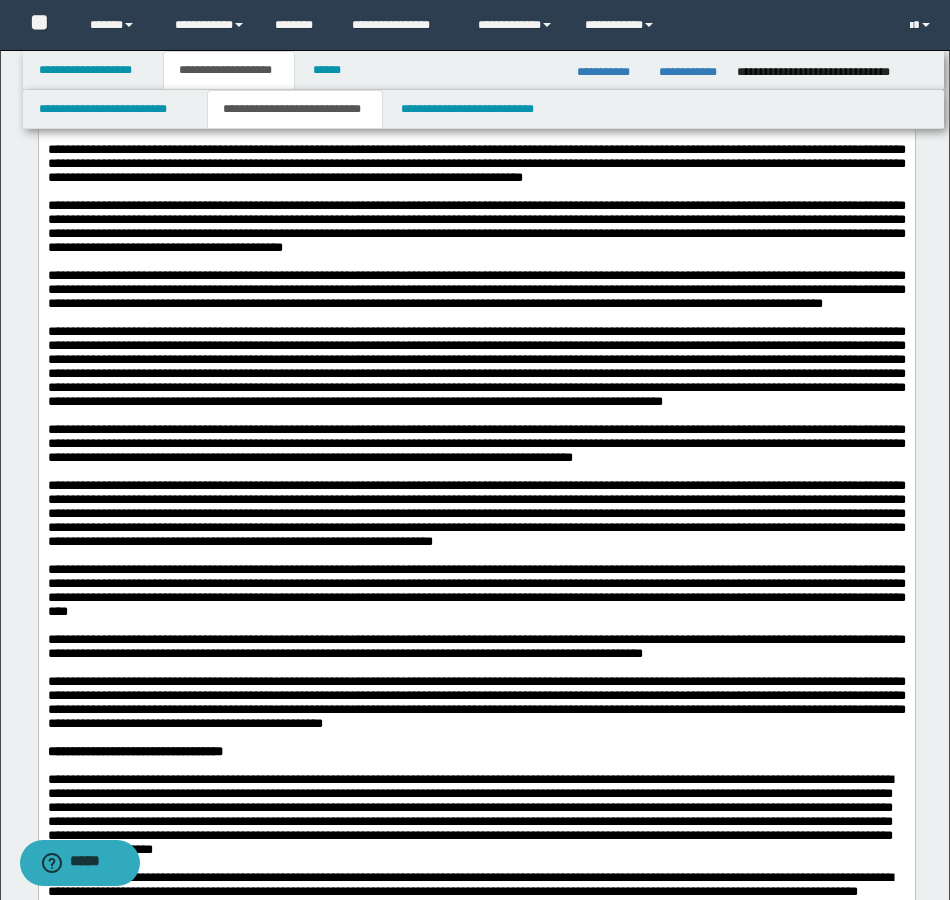 click on "**********" at bounding box center [476, 45] 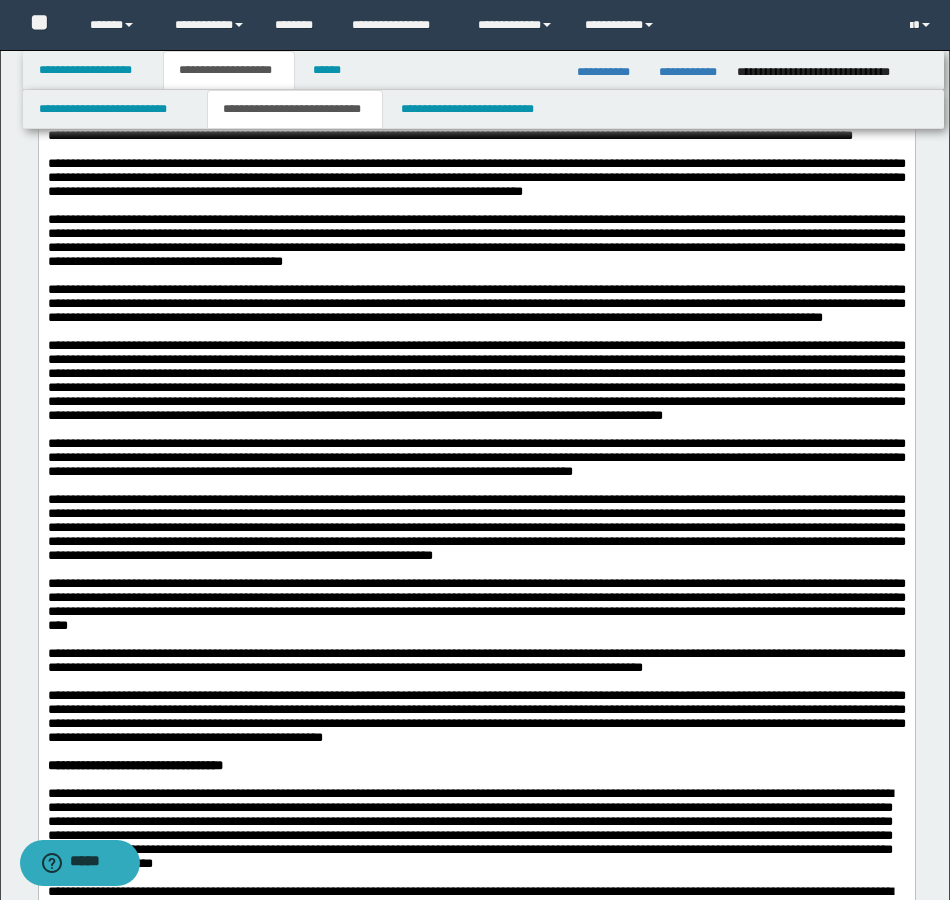click on "**********" at bounding box center (476, 10) 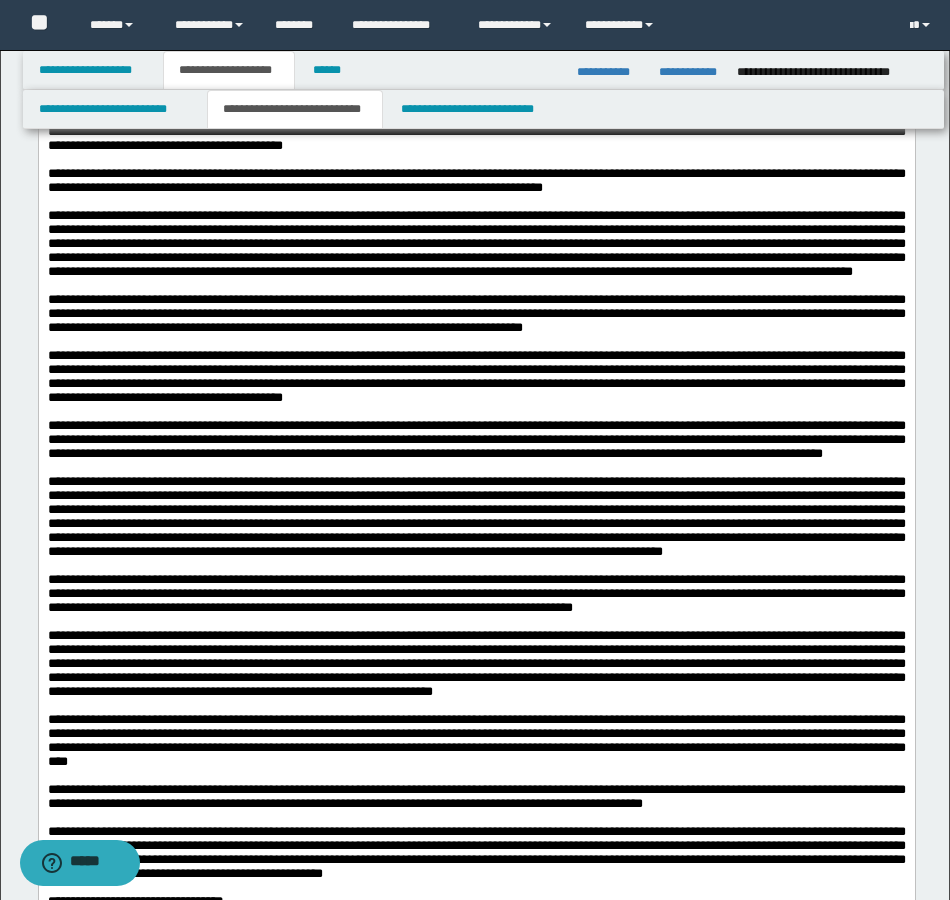 scroll, scrollTop: 1500, scrollLeft: 0, axis: vertical 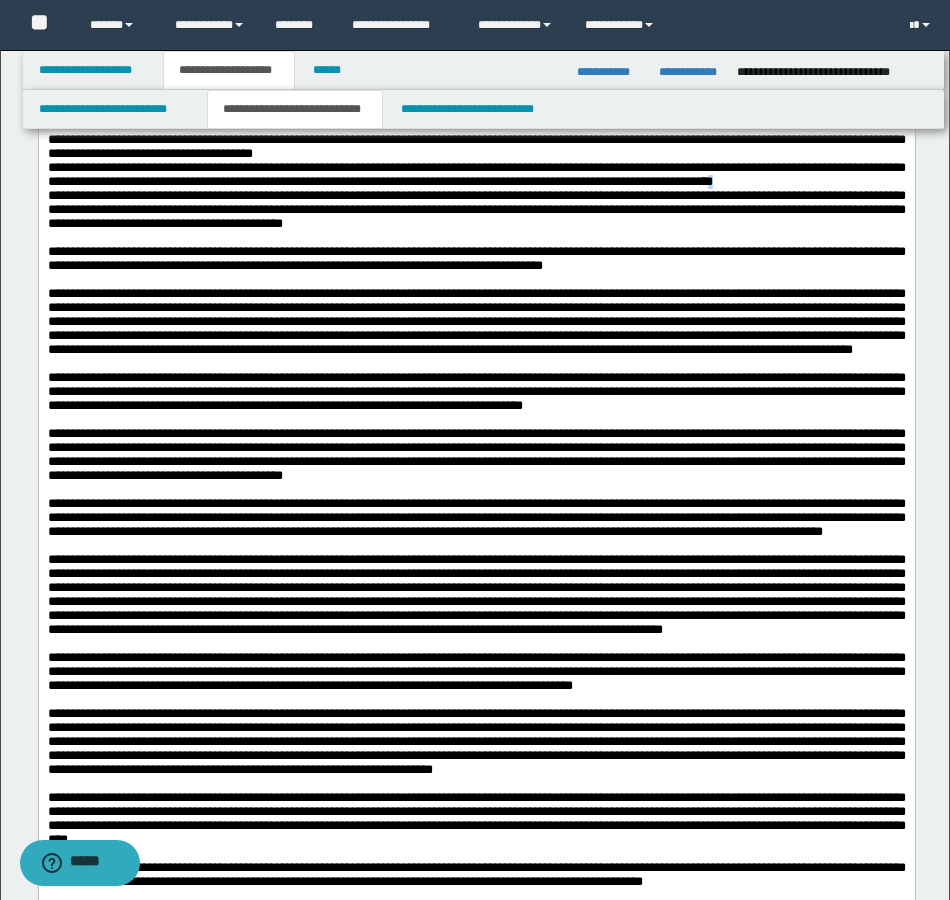 click on "**********" at bounding box center [476, 174] 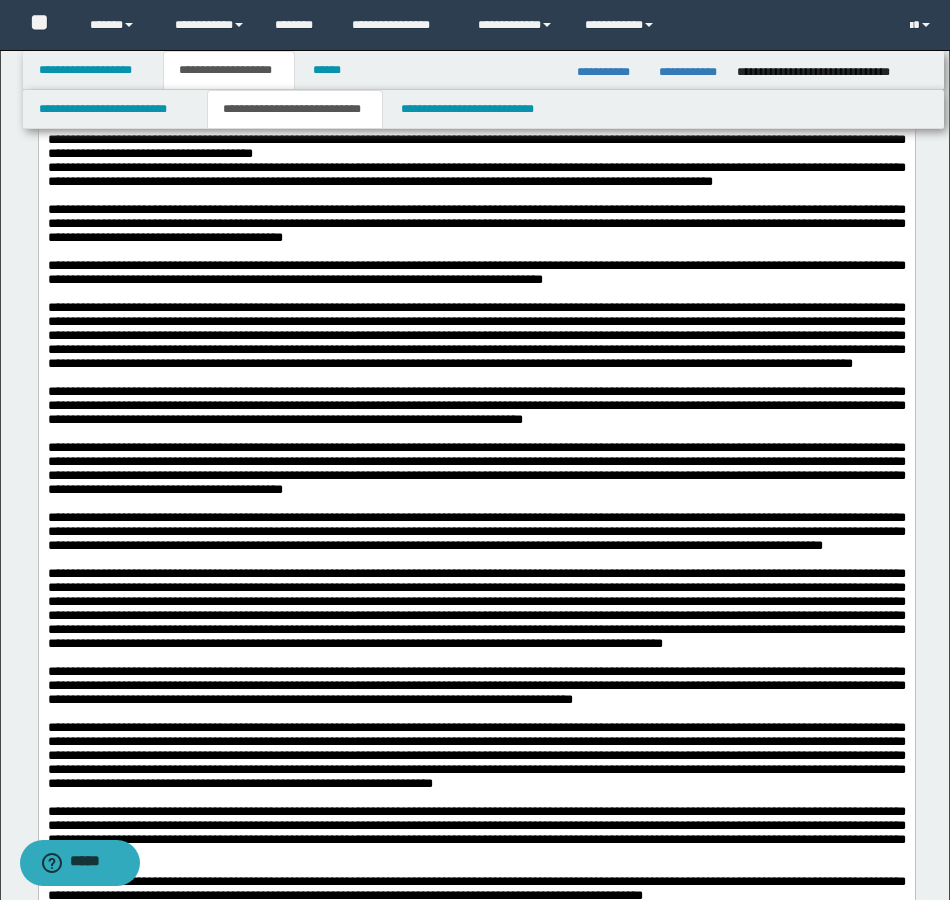 click on "**********" at bounding box center (476, 139) 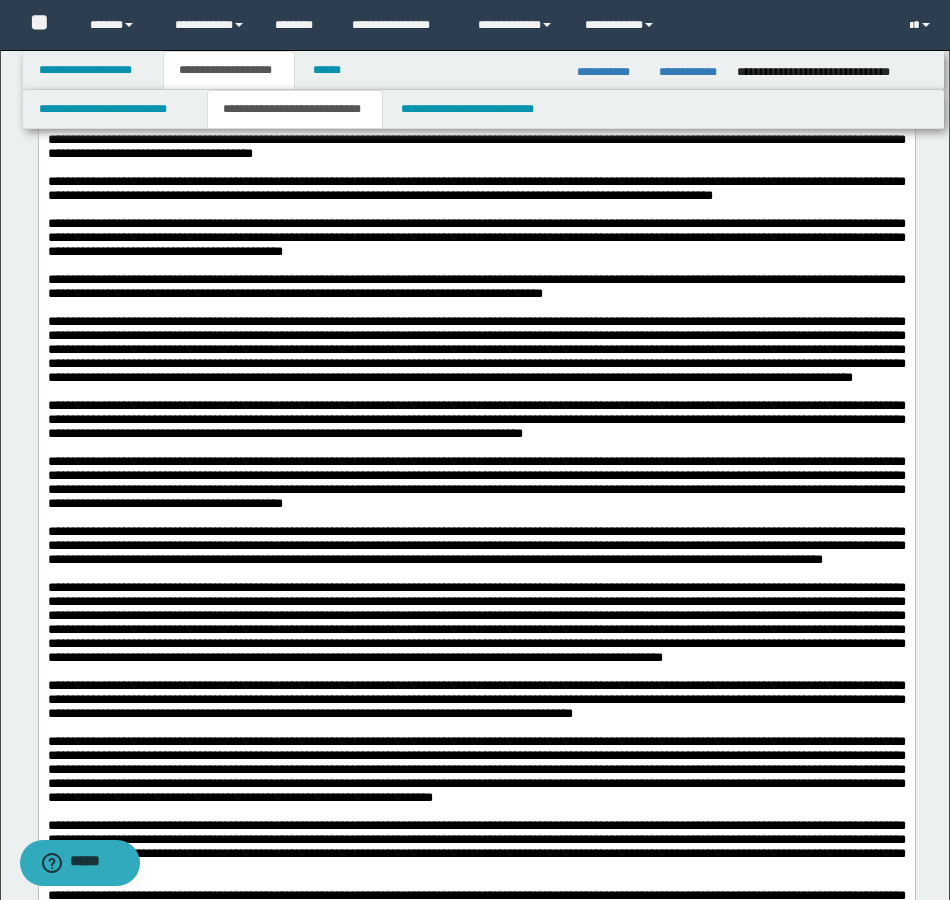 click on "**********" at bounding box center (476, 98) 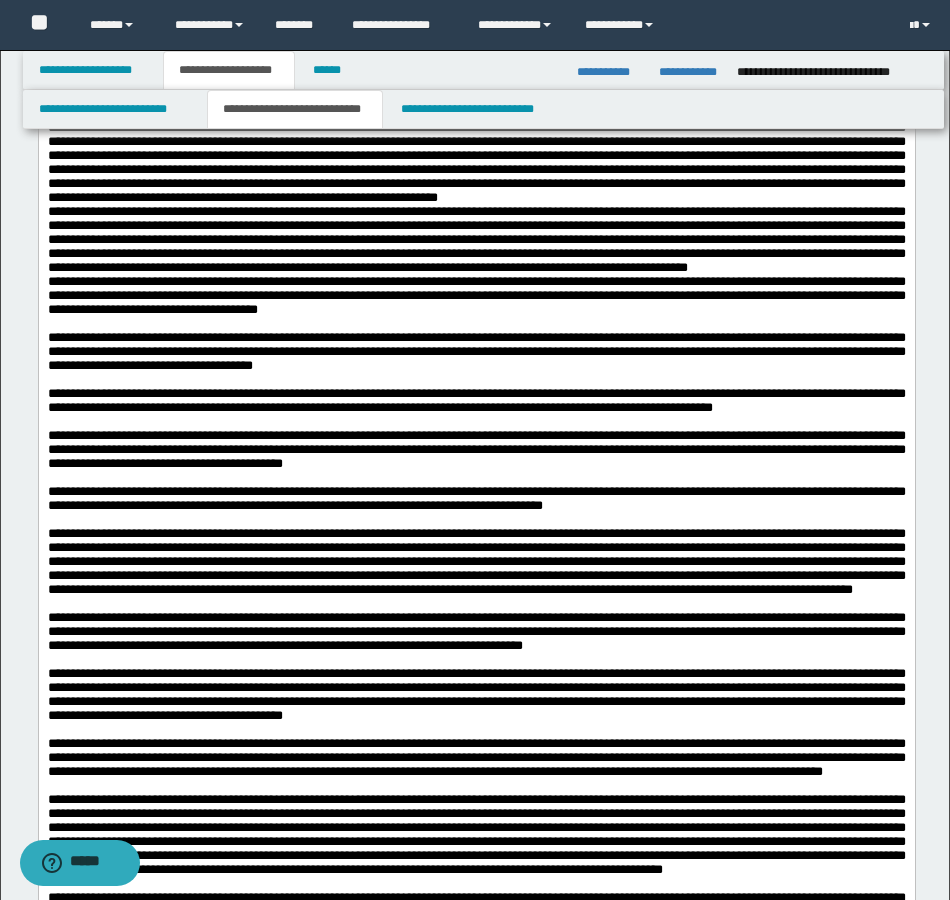 scroll, scrollTop: 1300, scrollLeft: 0, axis: vertical 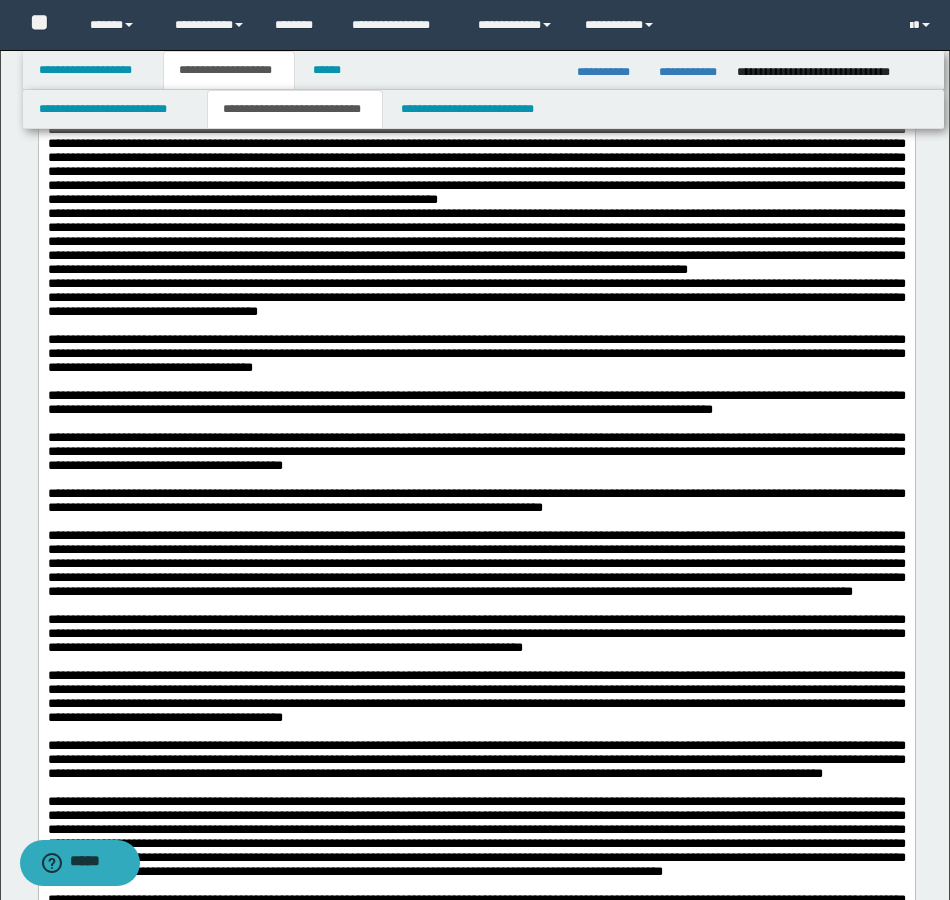 click on "**********" at bounding box center [476, 242] 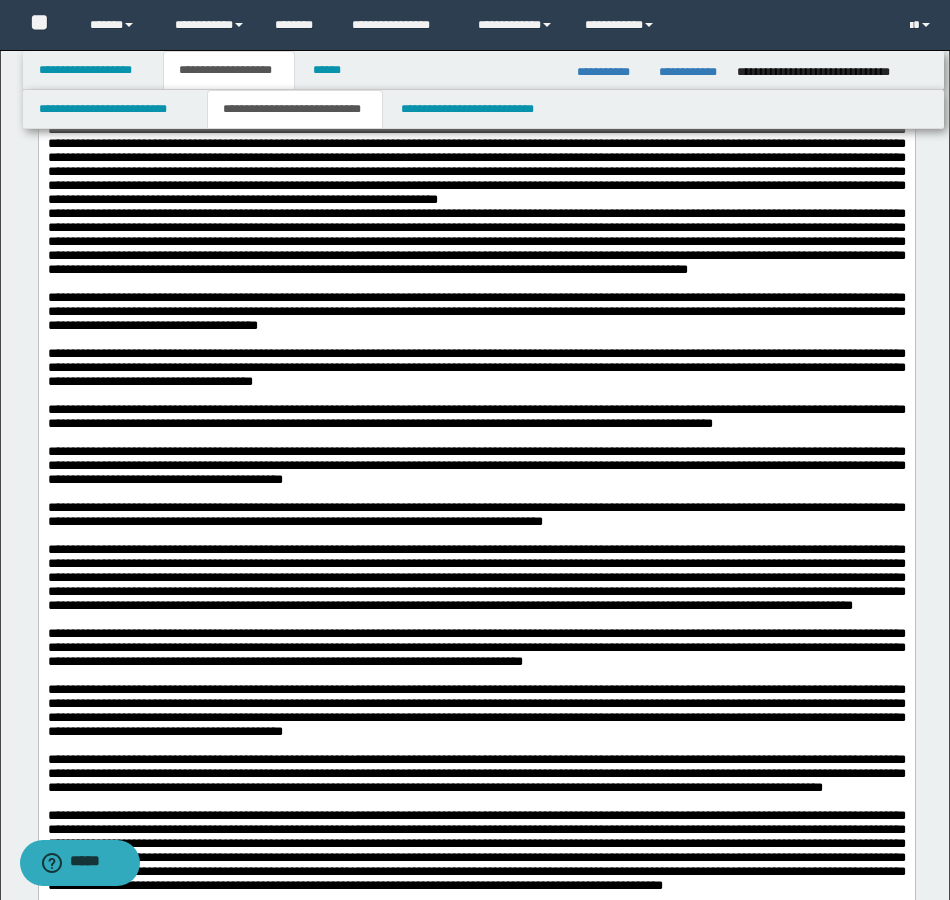 click at bounding box center (476, 158) 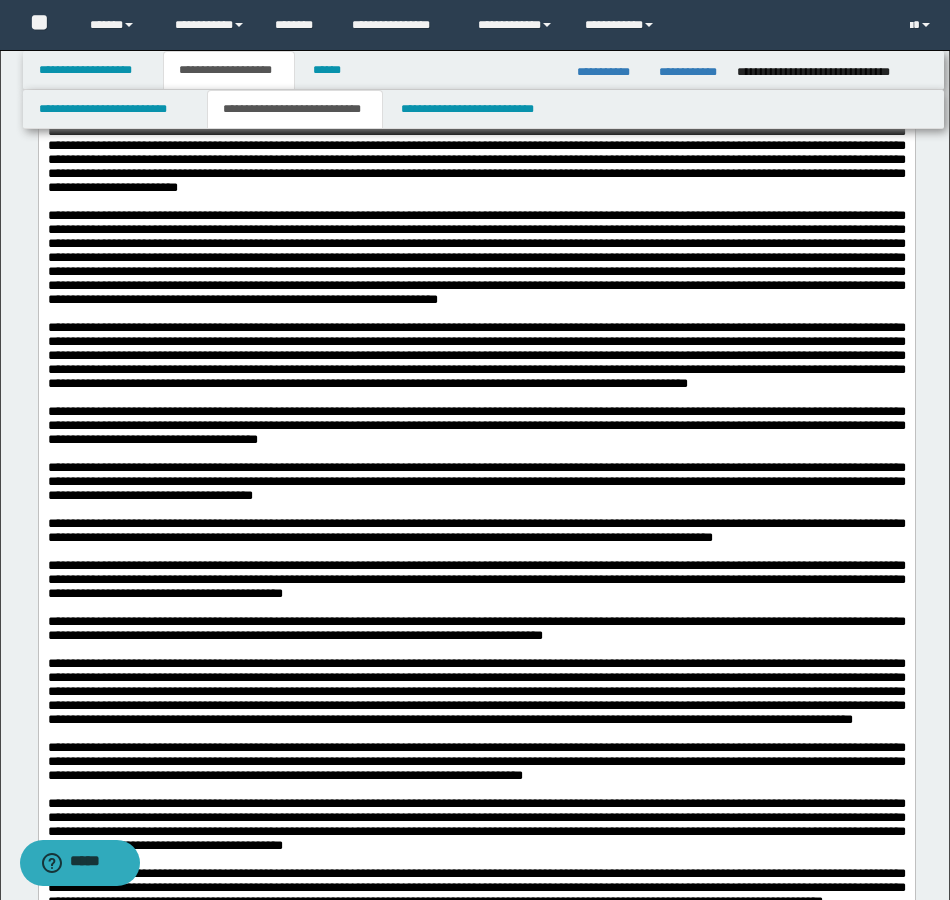 scroll, scrollTop: 1100, scrollLeft: 0, axis: vertical 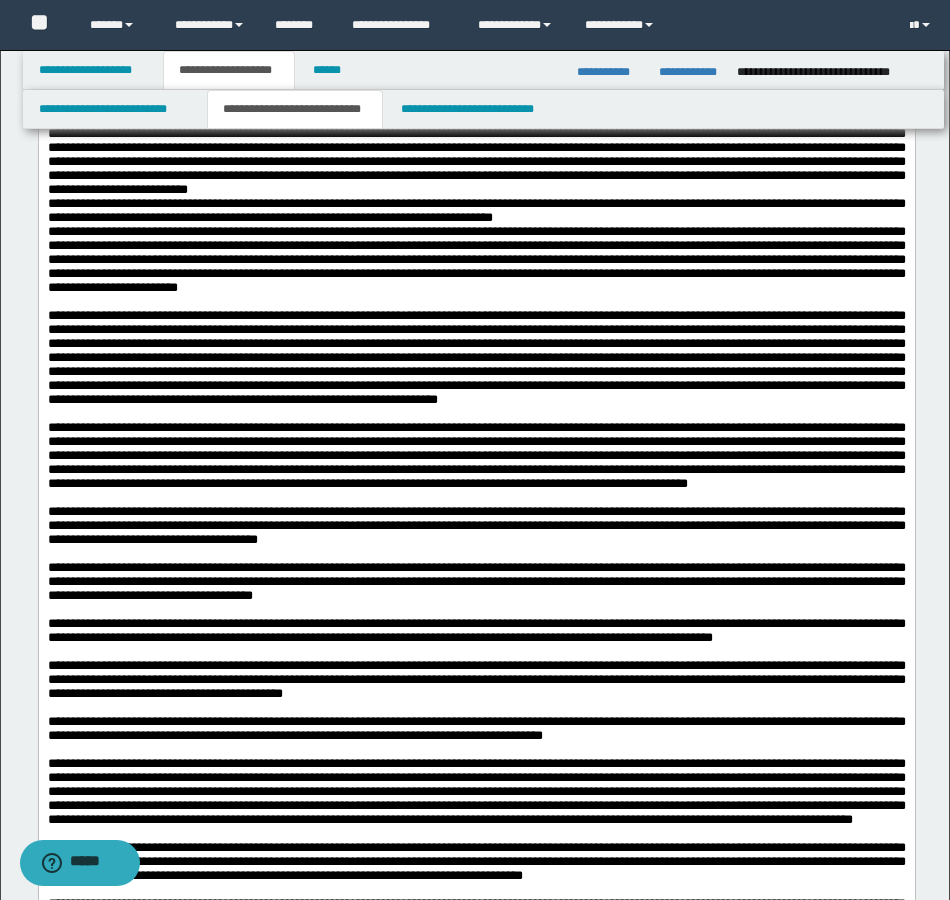 click on "**********" at bounding box center (476, 211) 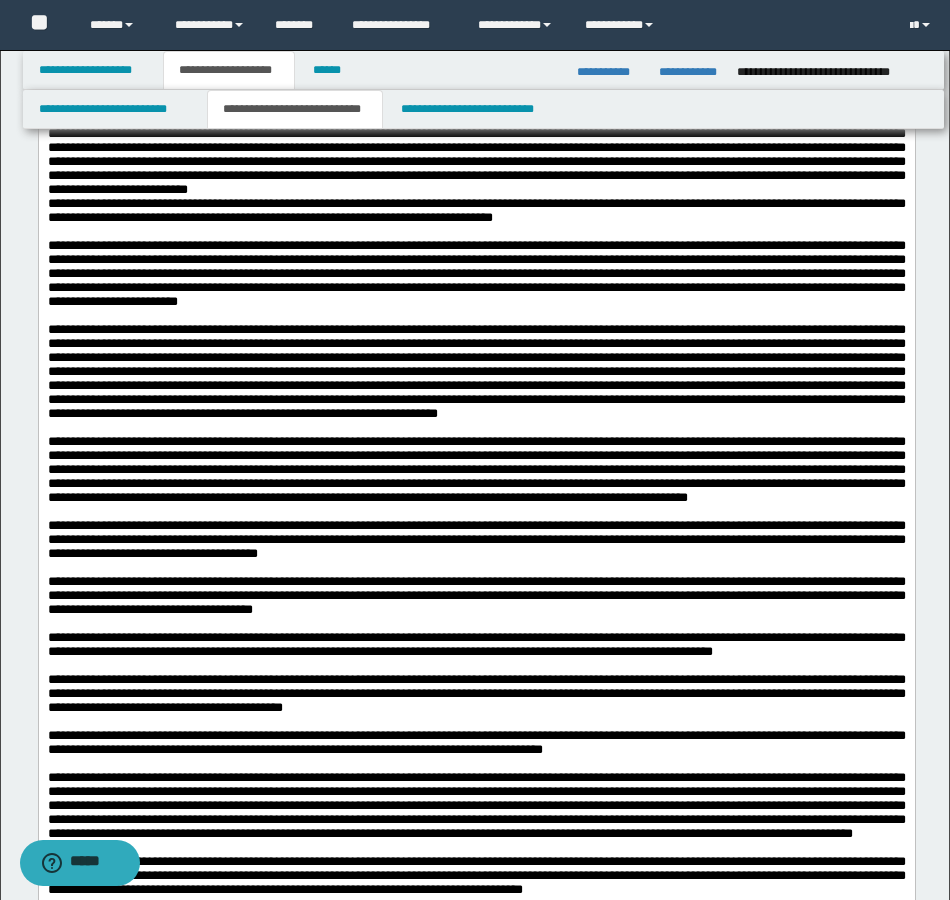 click on "**********" at bounding box center (476, 161) 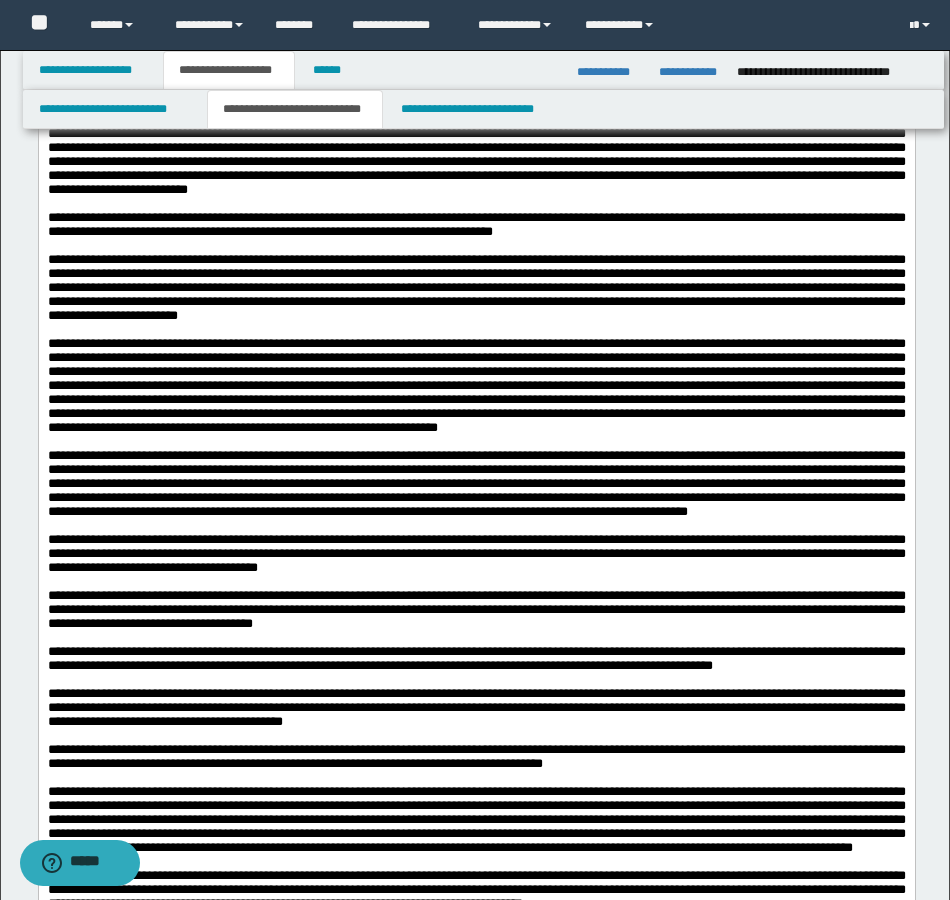 click on "**********" at bounding box center [476, 120] 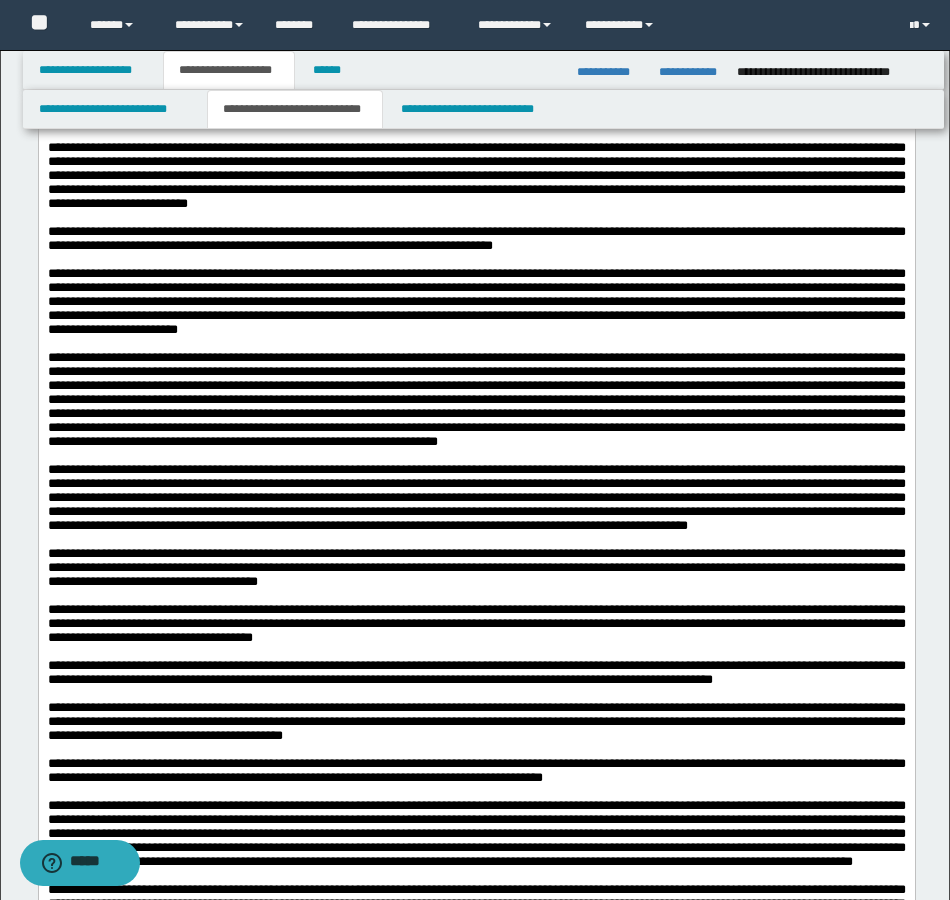 click on "**********" at bounding box center (476, 106) 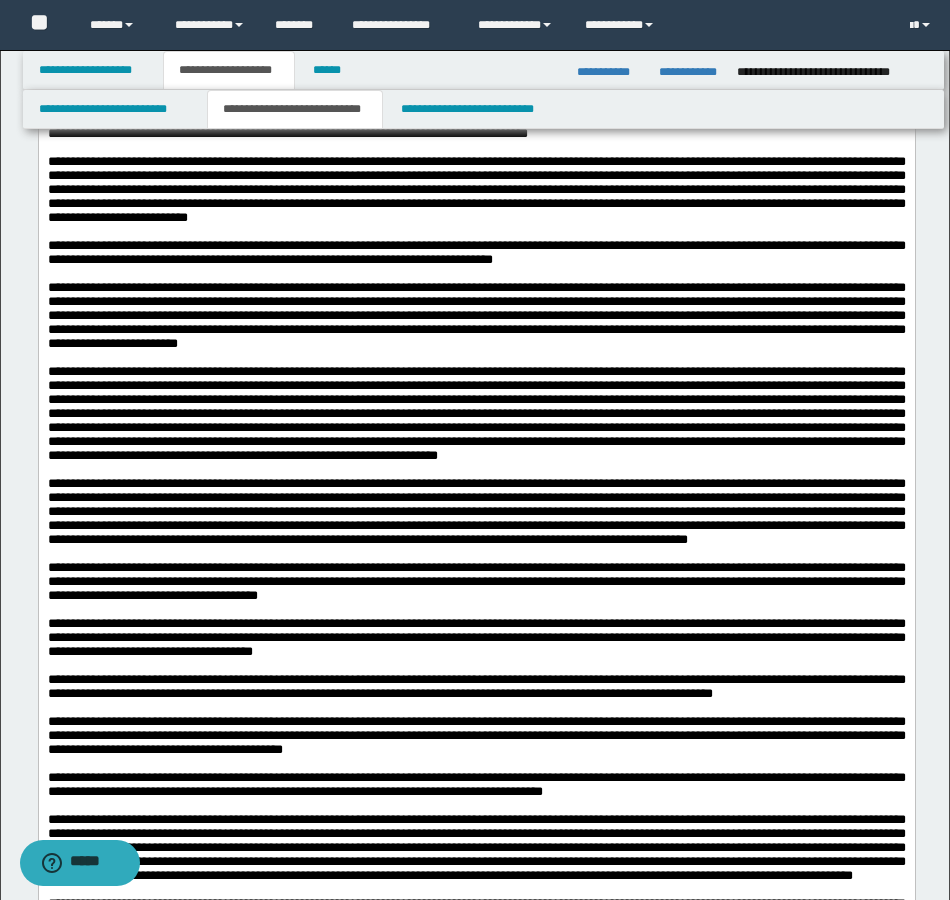 click on "**********" at bounding box center [476, 85] 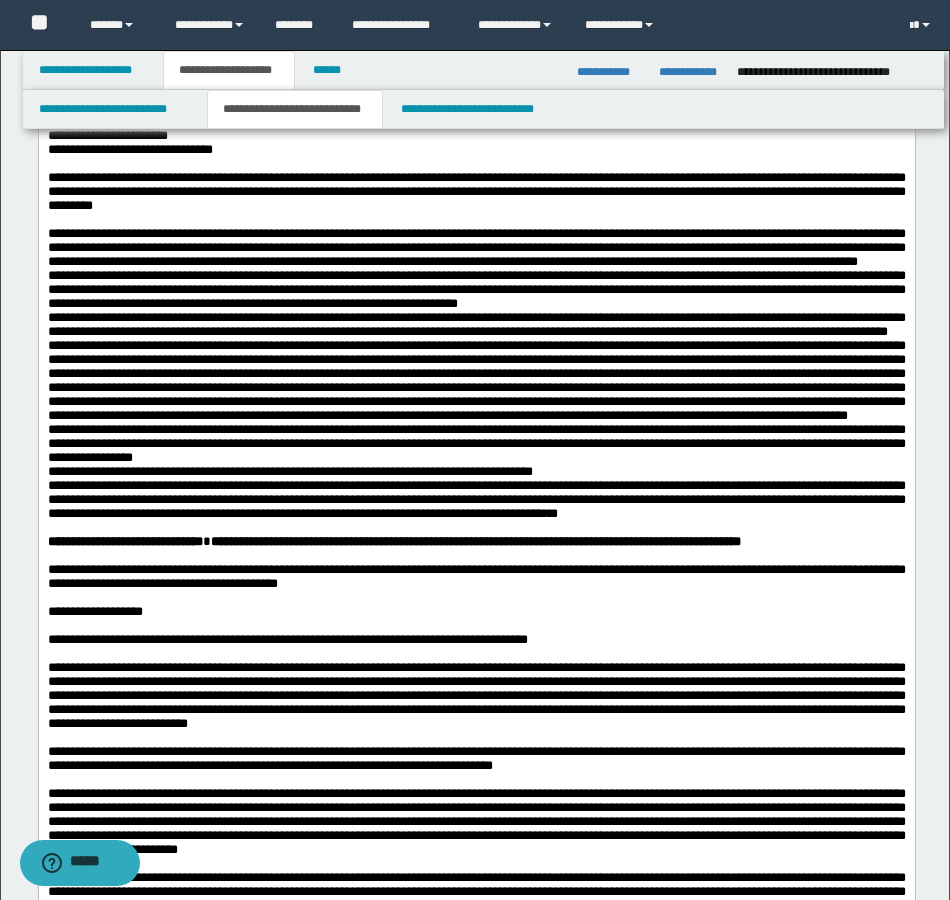 scroll, scrollTop: 600, scrollLeft: 0, axis: vertical 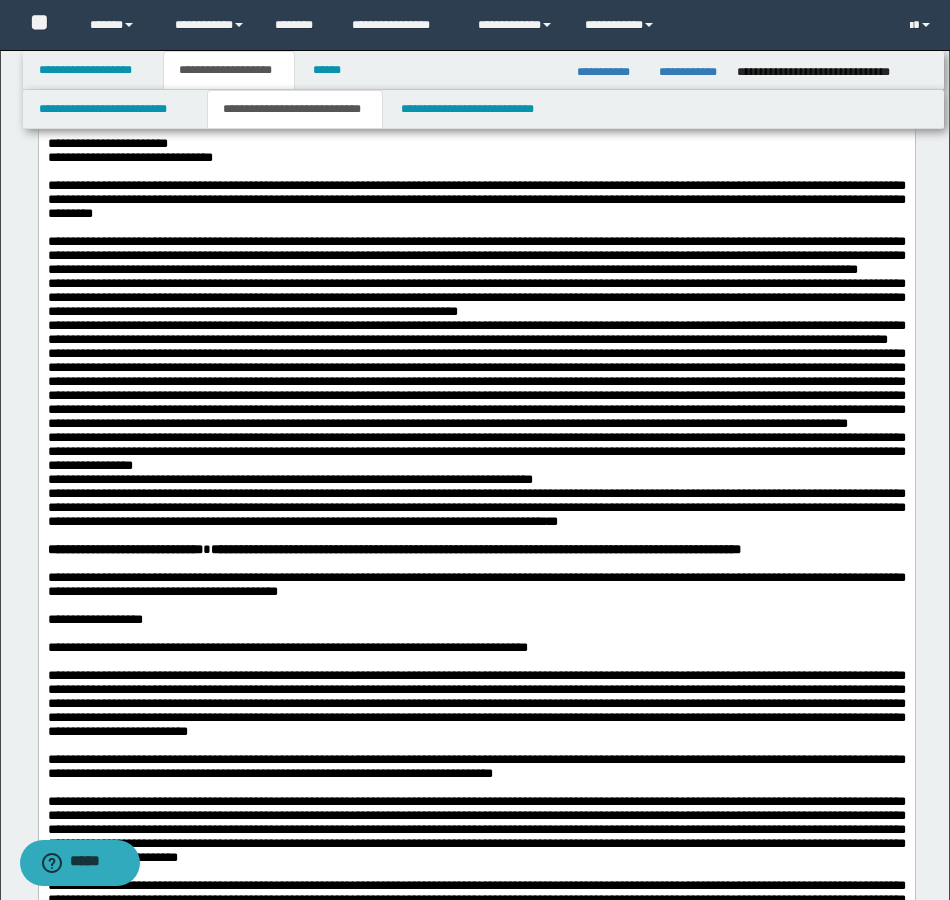 click on "**********" at bounding box center (476, 452) 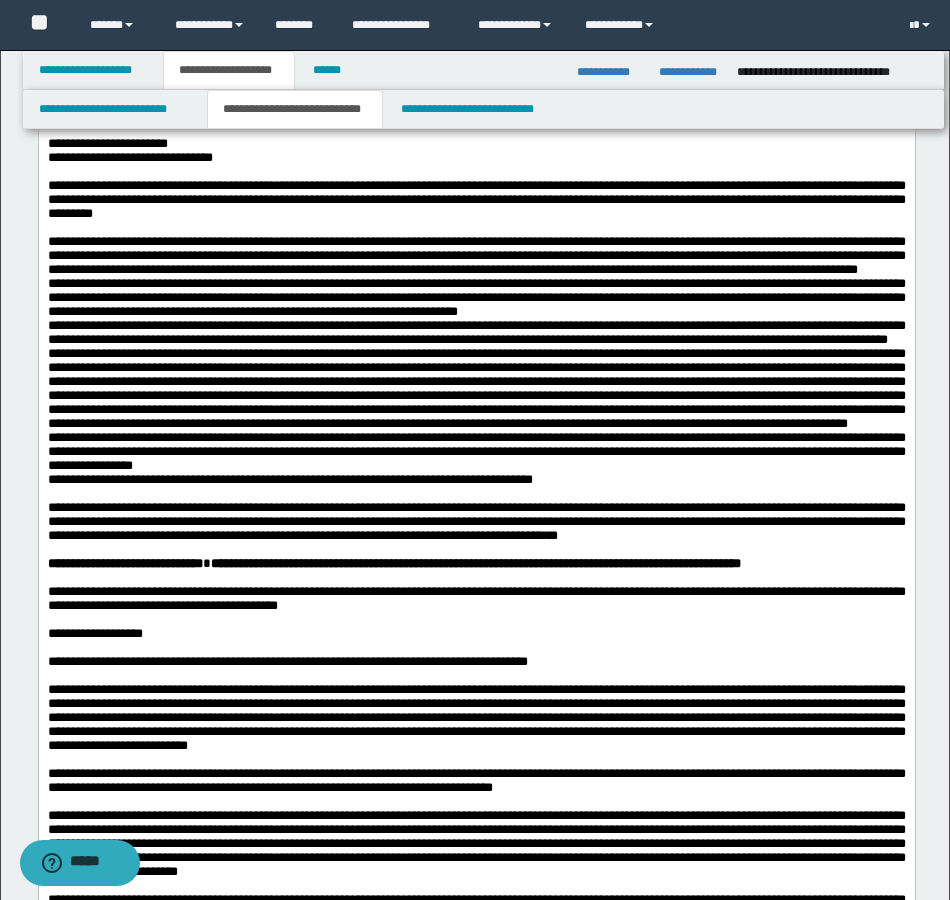 click on "**********" at bounding box center [476, 452] 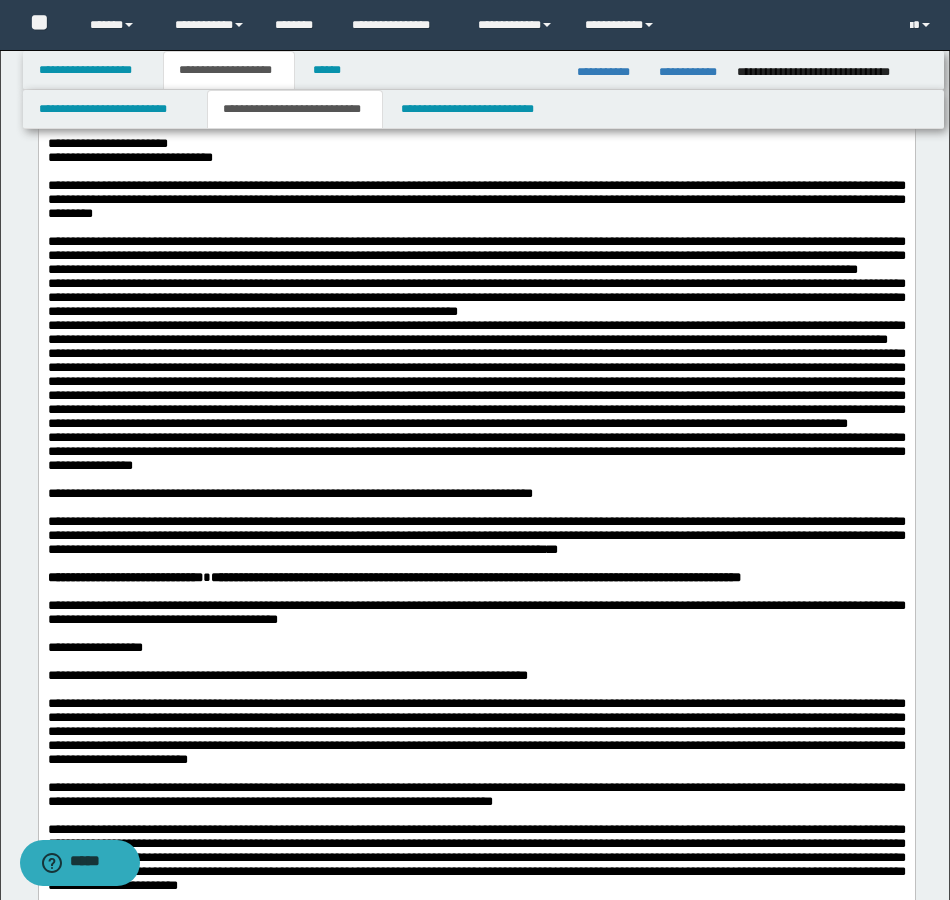 drag, startPoint x: 527, startPoint y: 569, endPoint x: 523, endPoint y: 557, distance: 12.649111 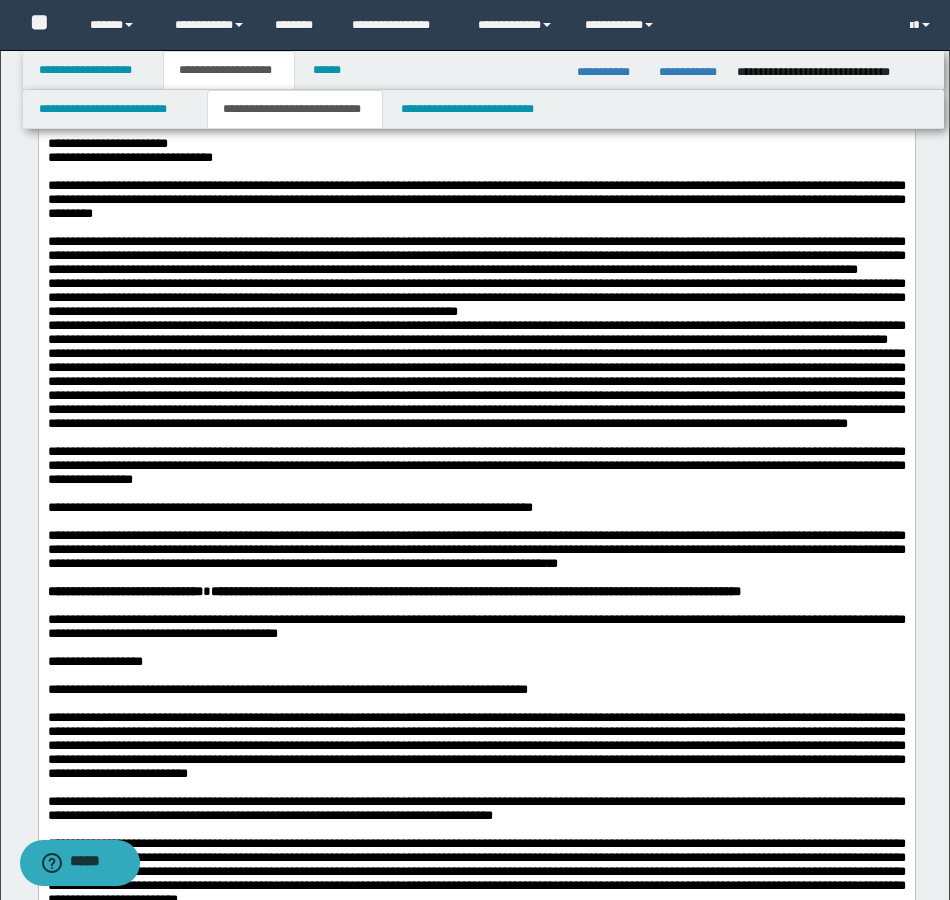 click on "**********" at bounding box center (476, 333) 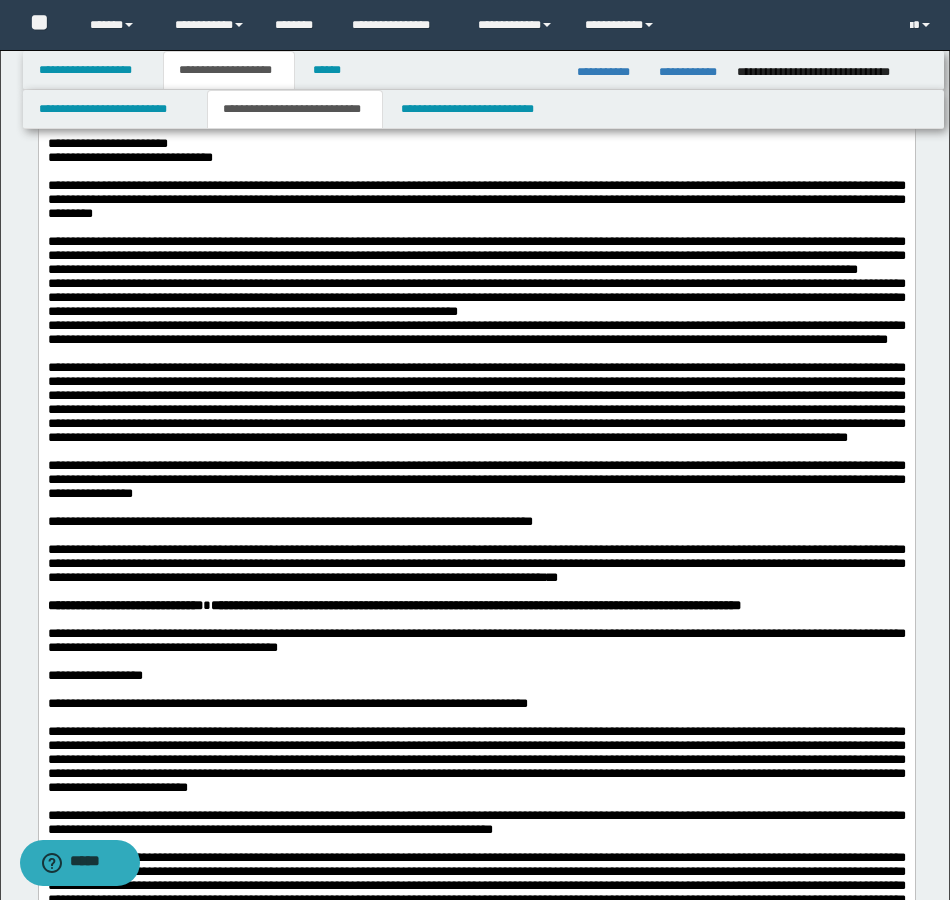 click on "**********" at bounding box center (476, 297) 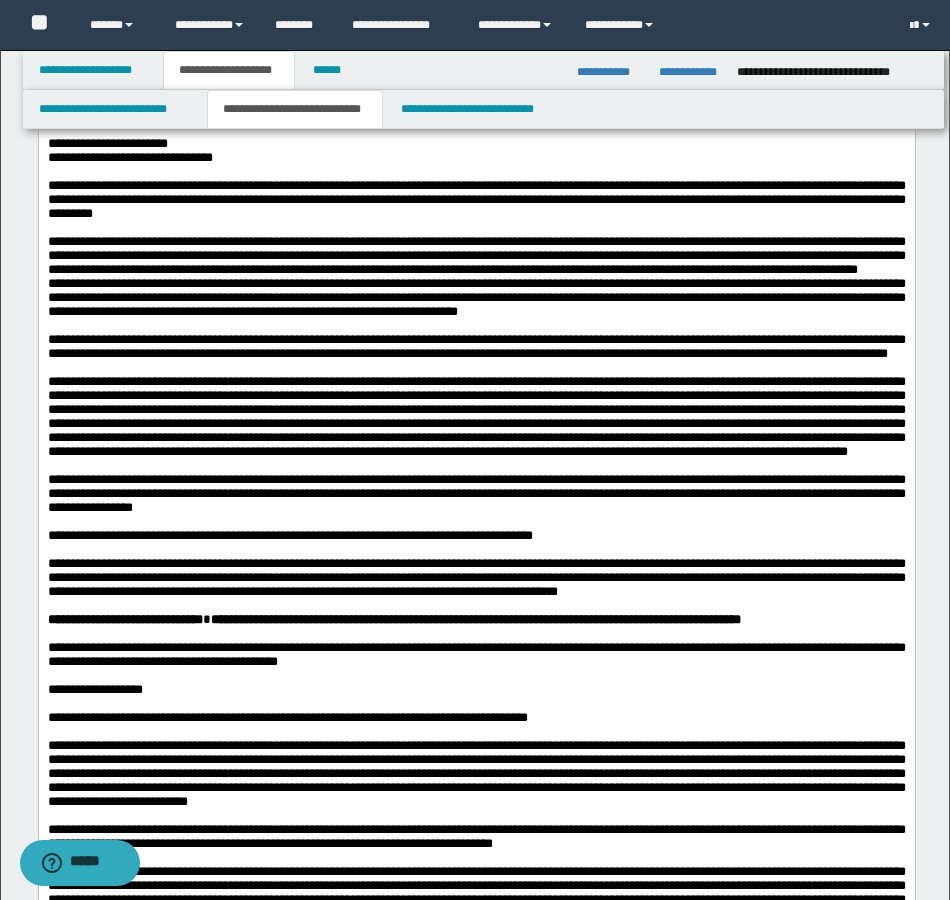 click on "**********" at bounding box center [476, 256] 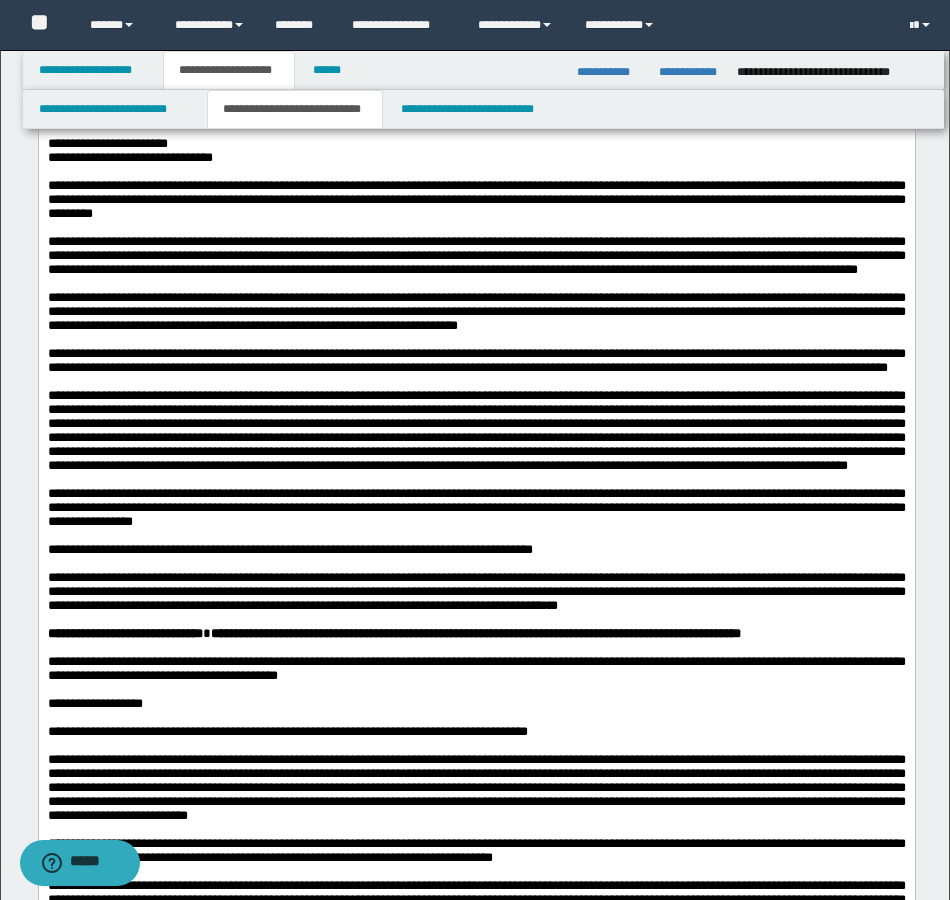 click at bounding box center [476, 228] 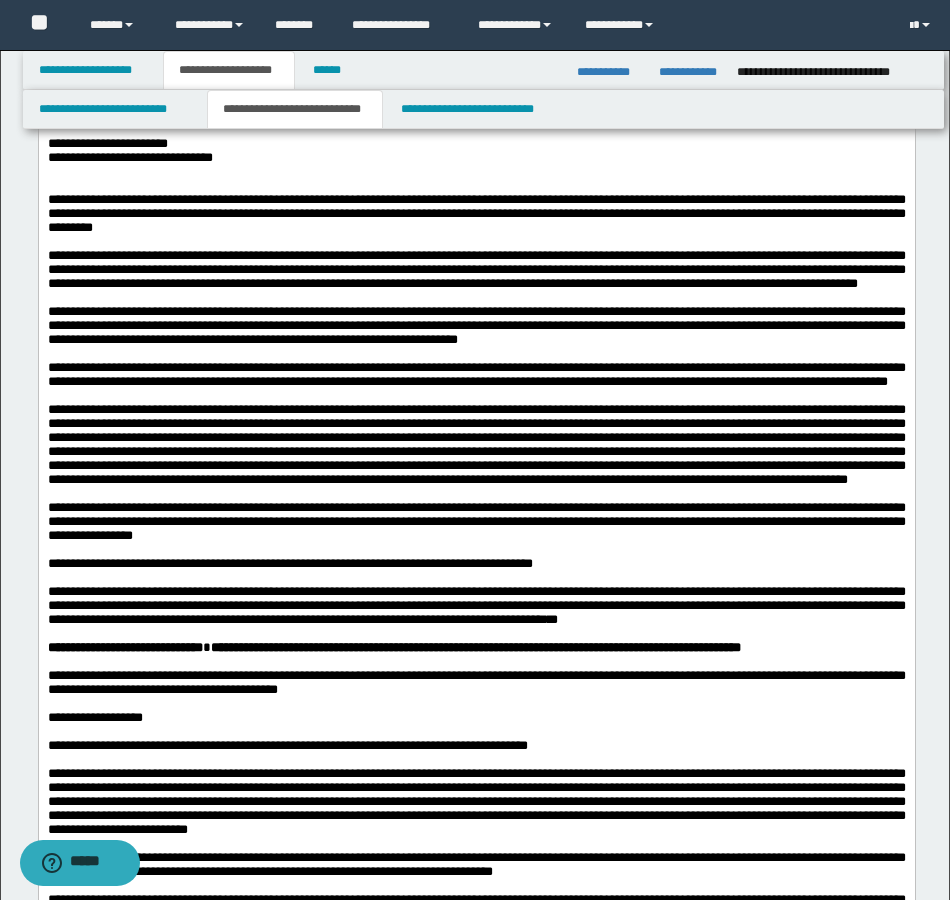 click on "**********" at bounding box center (476, 144) 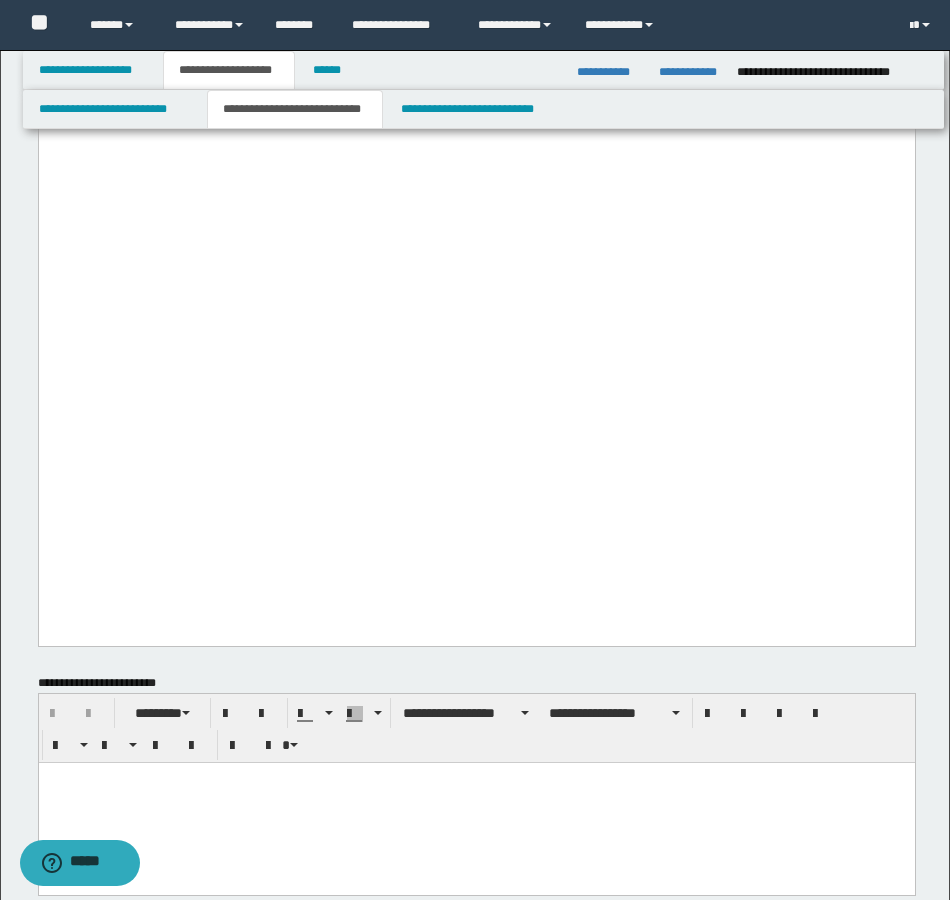 scroll, scrollTop: 2921, scrollLeft: 0, axis: vertical 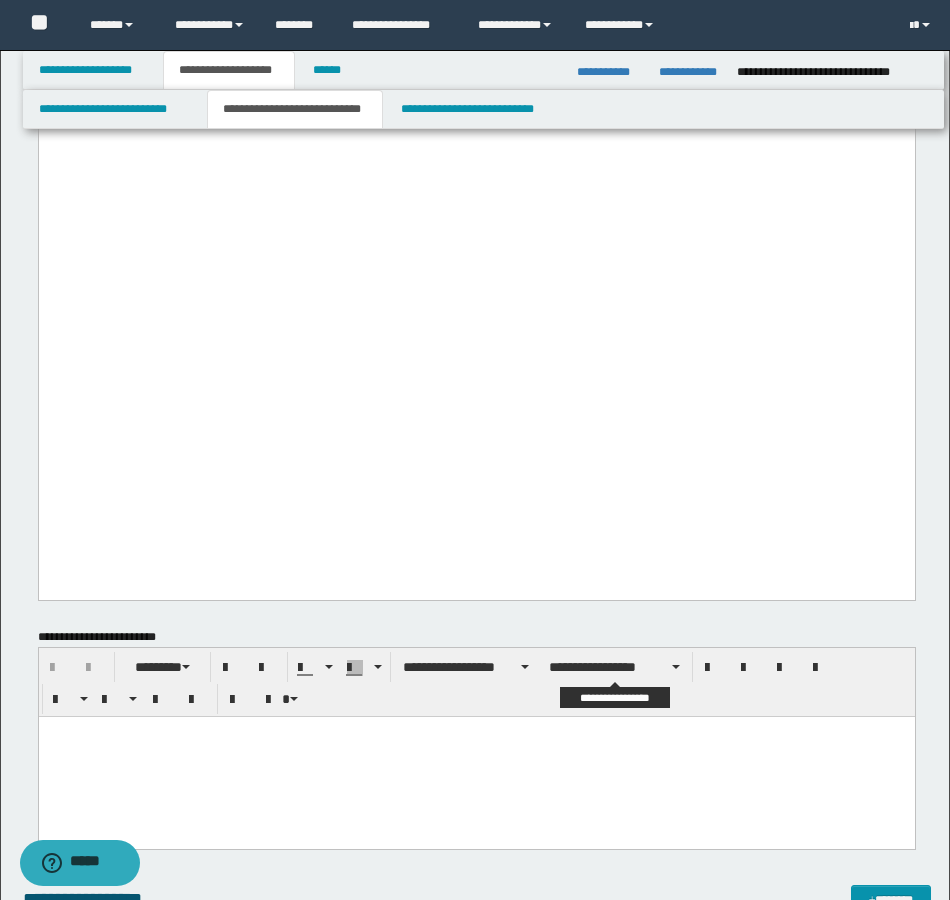 drag, startPoint x: 641, startPoint y: 640, endPoint x: 587, endPoint y: 619, distance: 57.939625 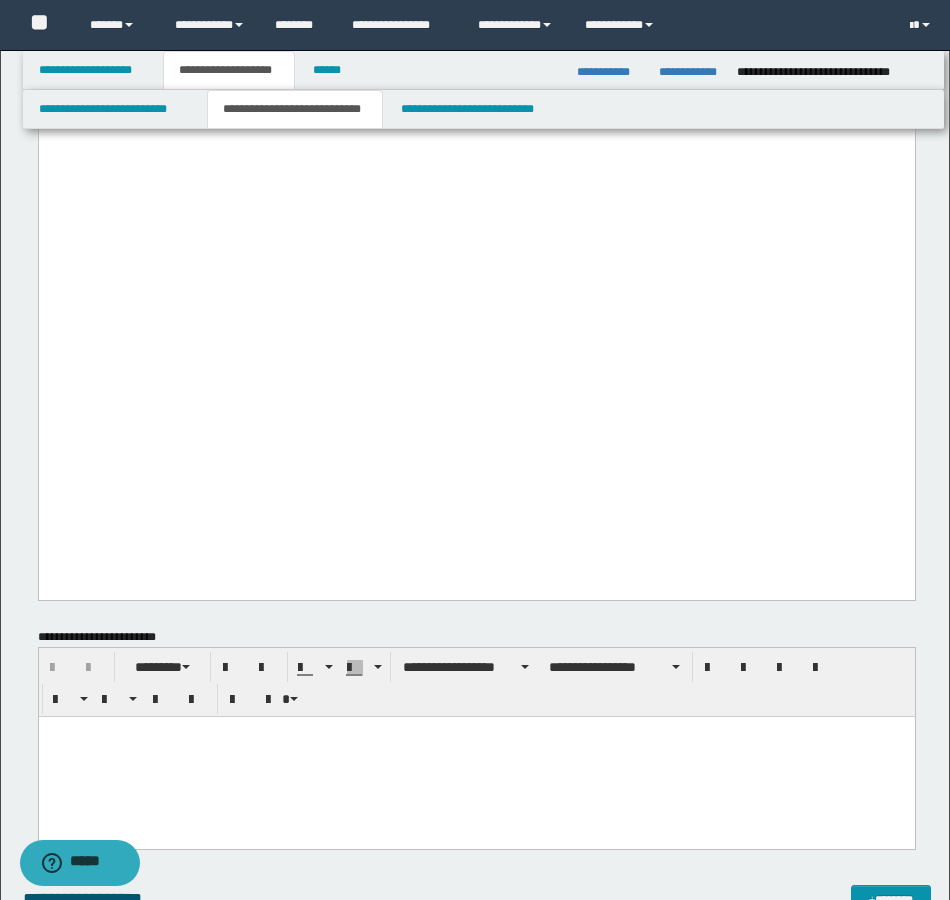 click on "**********" at bounding box center (476, -1329) 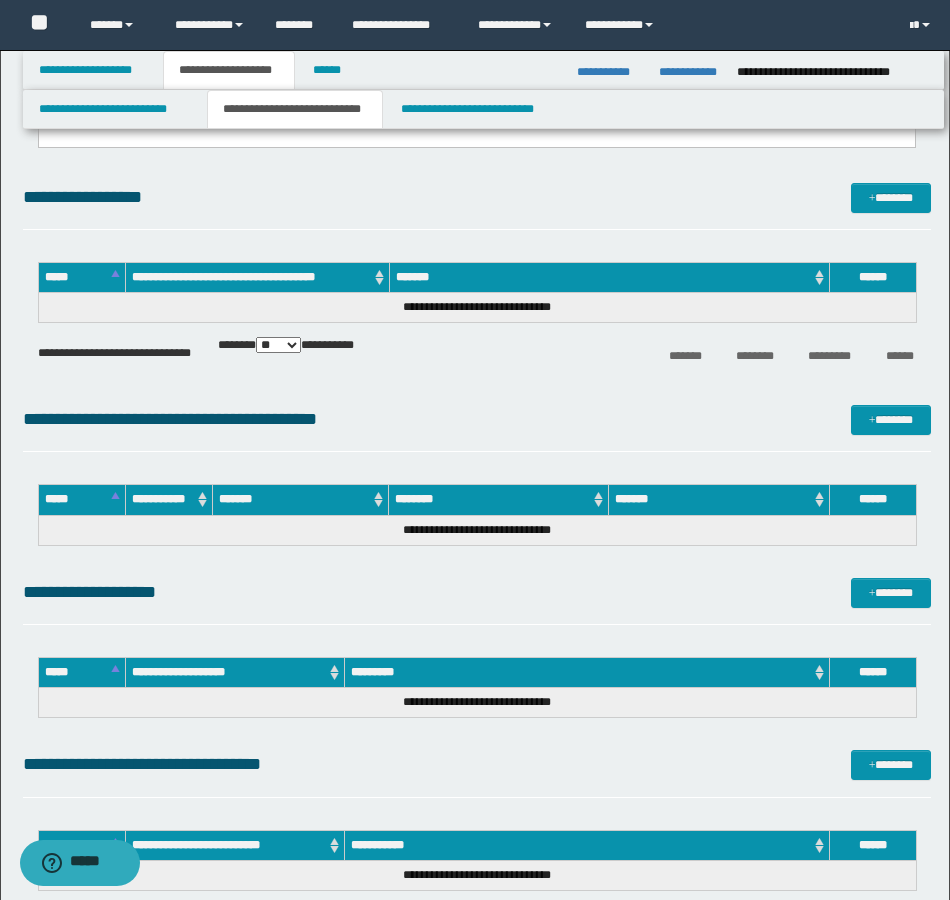 scroll, scrollTop: 3921, scrollLeft: 0, axis: vertical 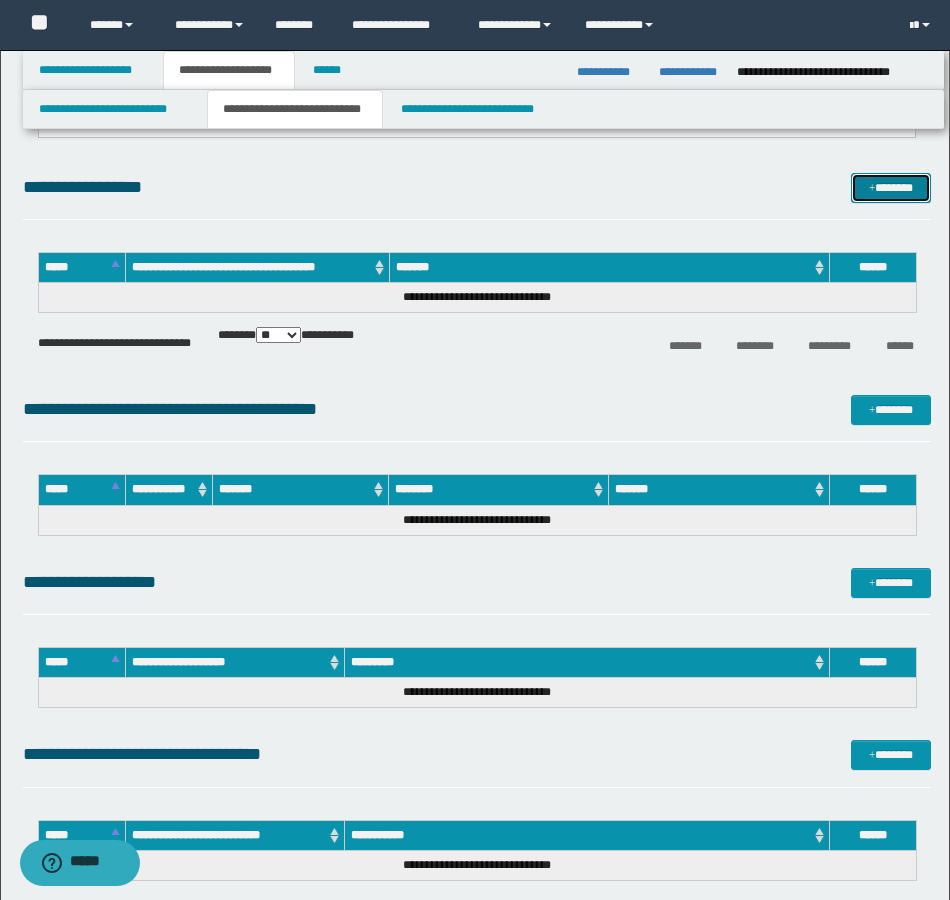 click on "*******" at bounding box center [891, 188] 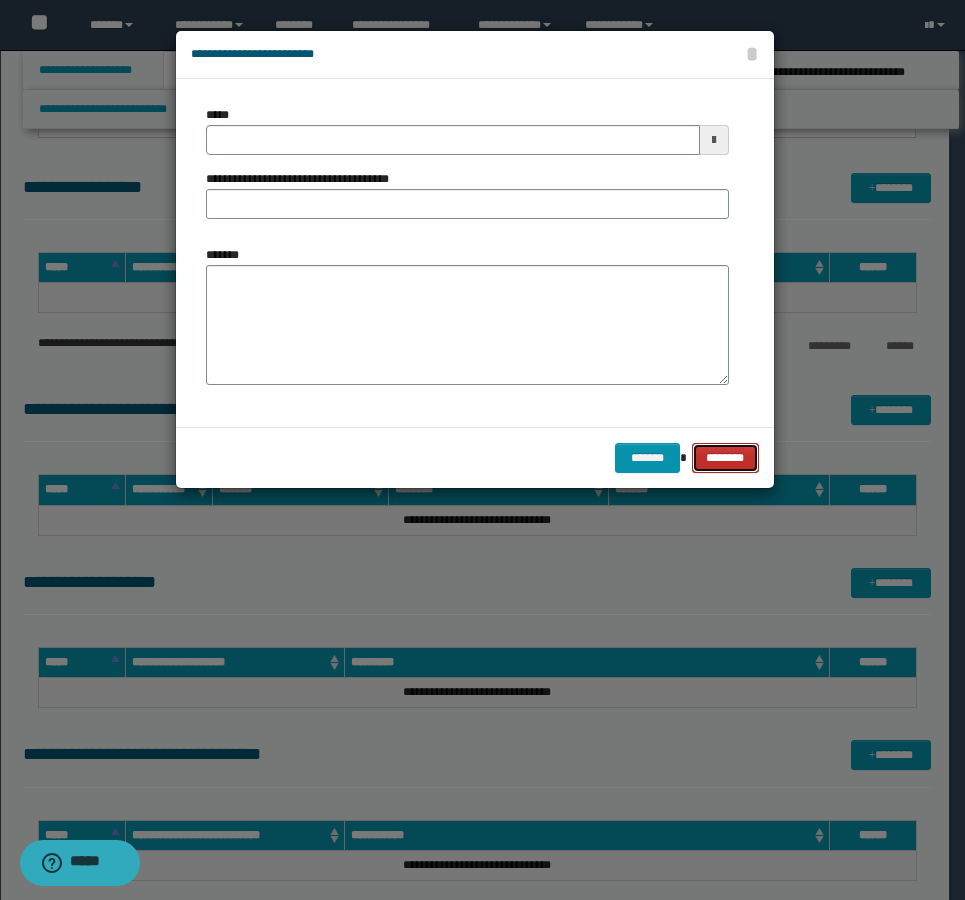 click on "********" at bounding box center (725, 458) 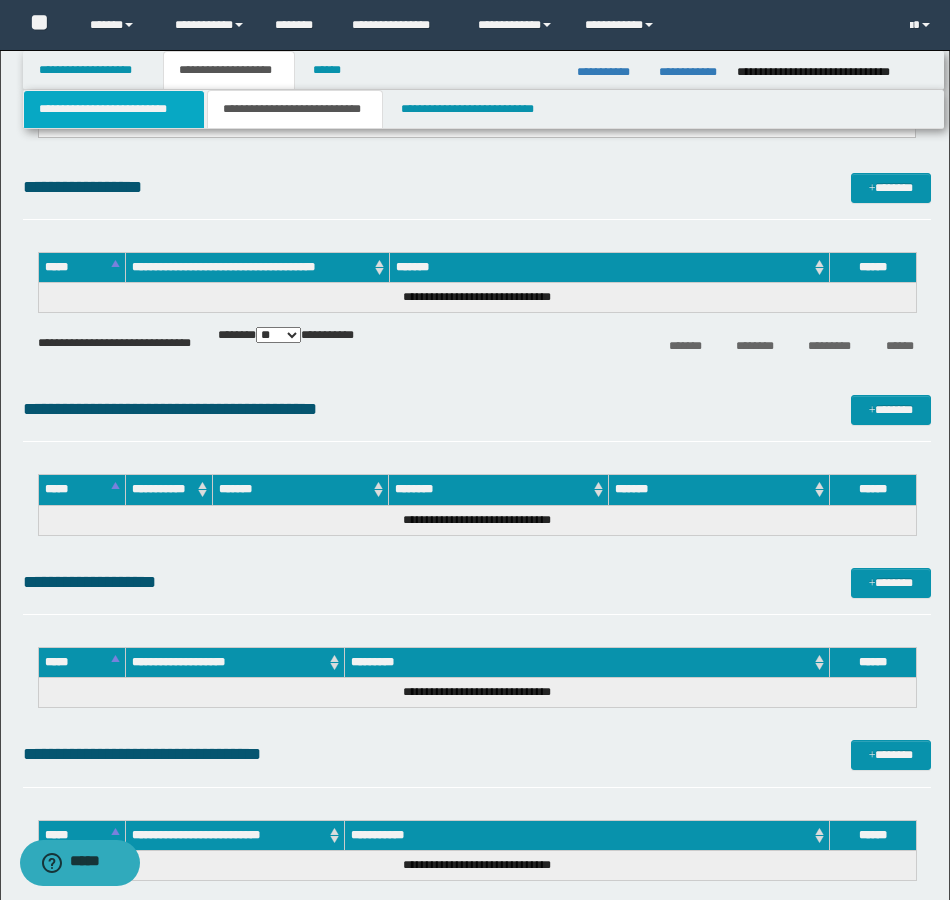 click on "**********" at bounding box center (114, 109) 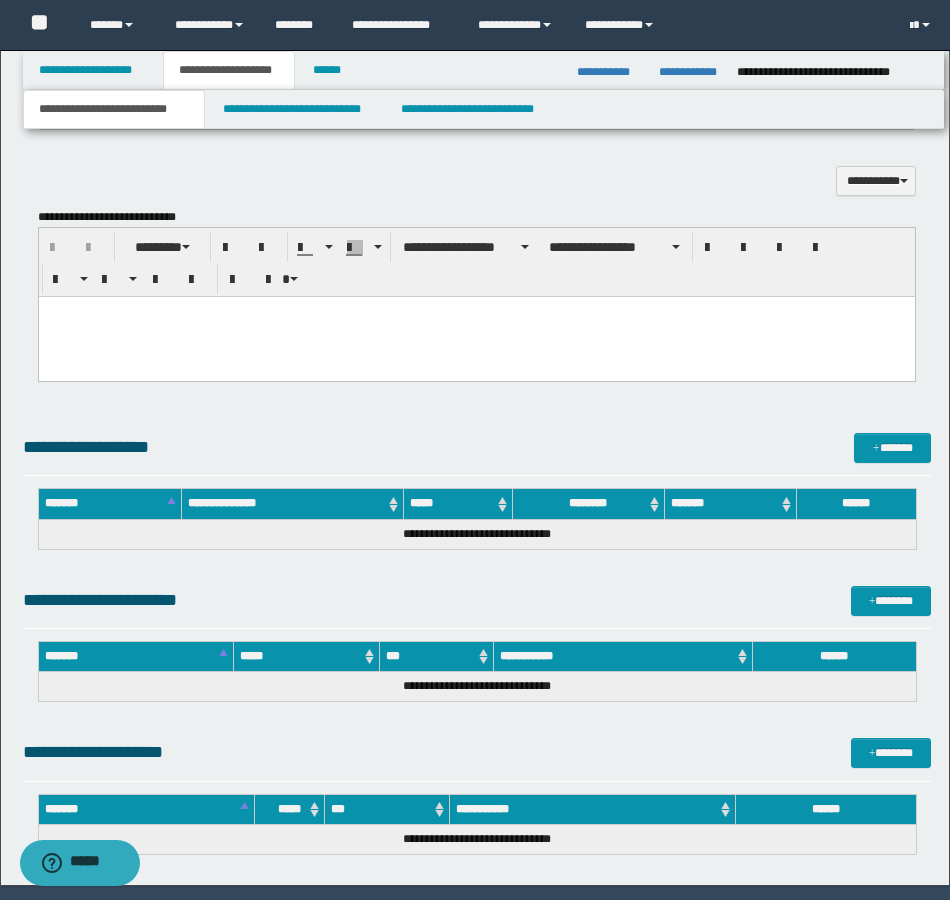 scroll, scrollTop: 1742, scrollLeft: 0, axis: vertical 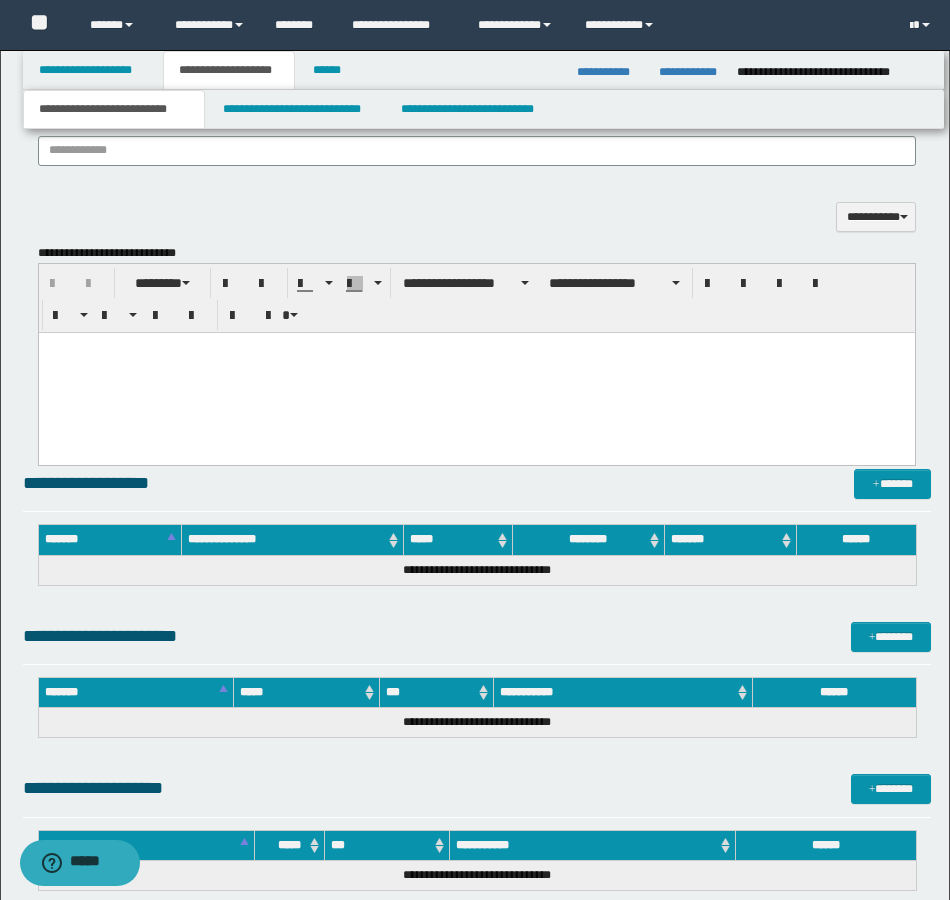 click at bounding box center (476, 373) 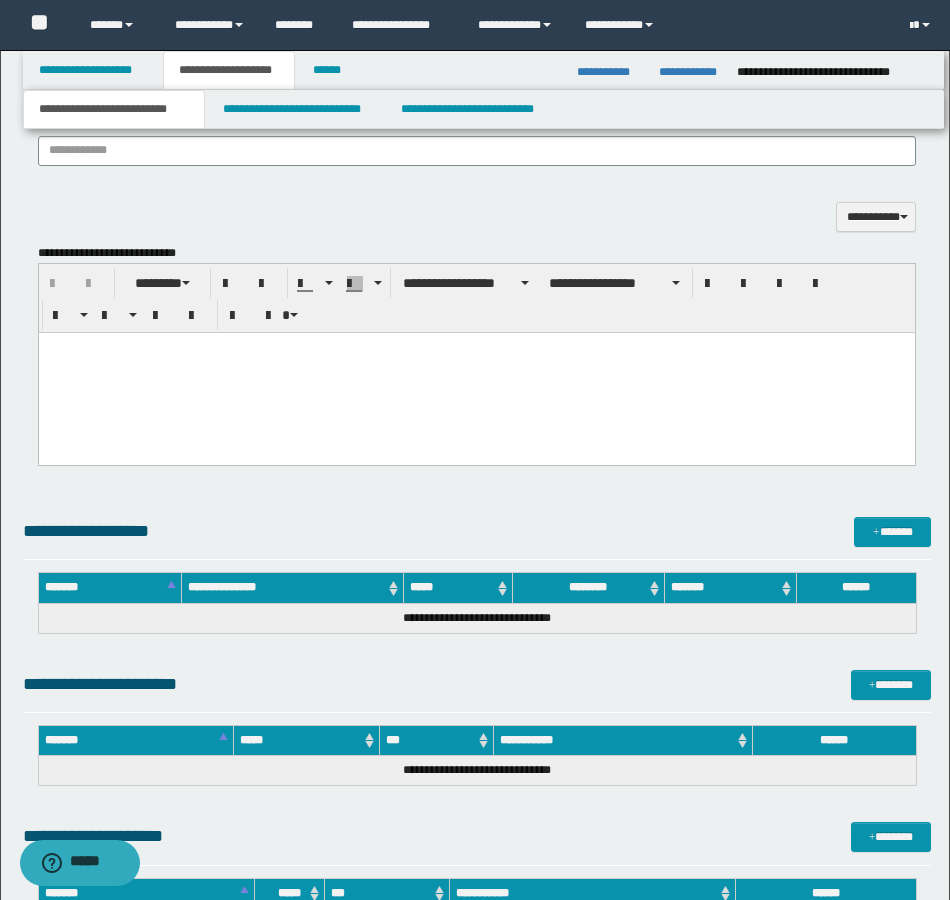 click at bounding box center [476, 373] 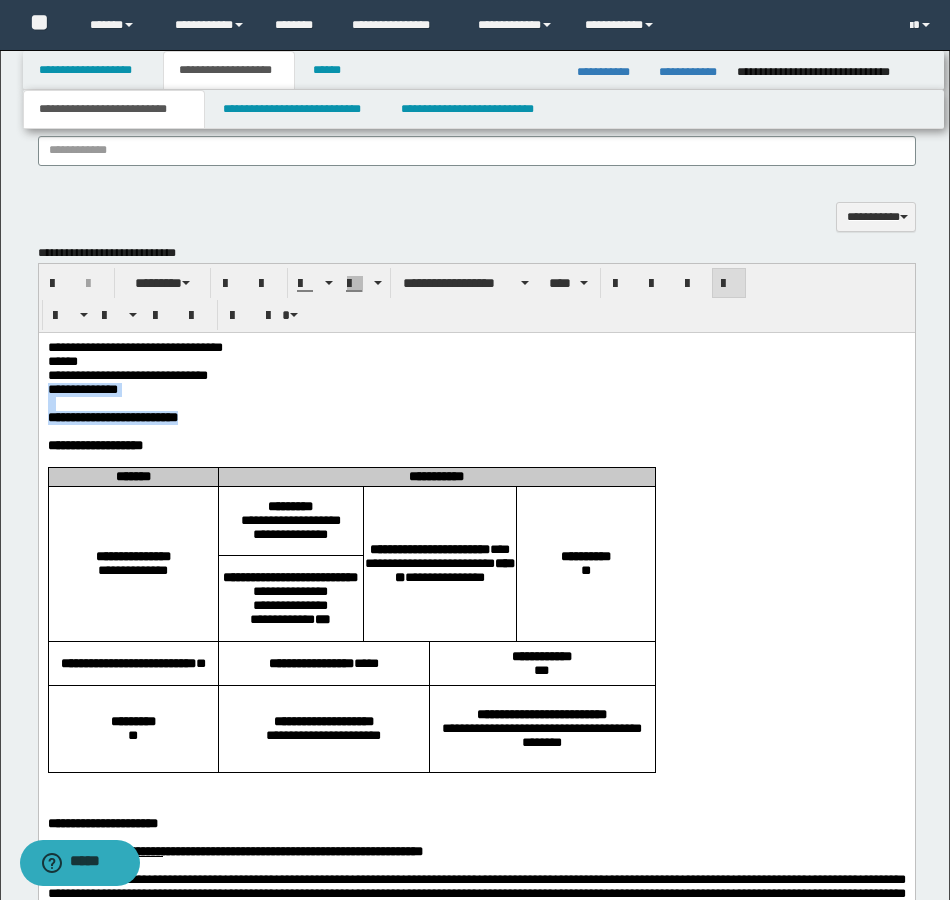 drag, startPoint x: 243, startPoint y: 427, endPoint x: 44, endPoint y: 397, distance: 201.2486 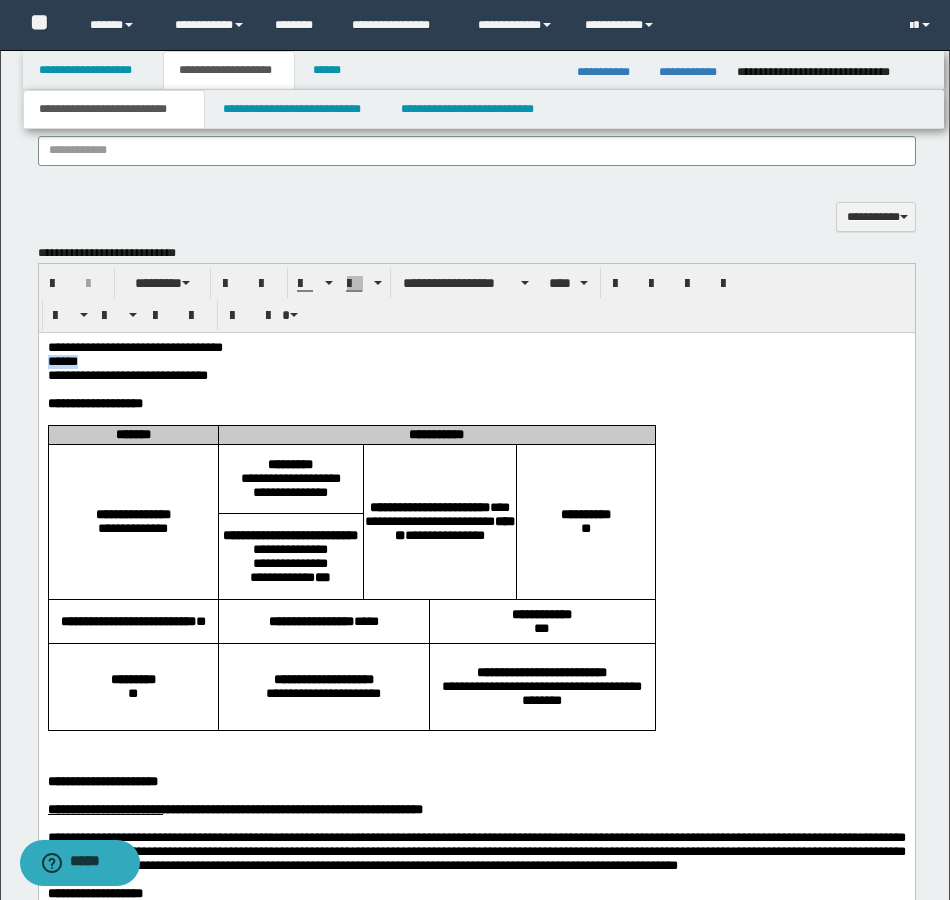 drag, startPoint x: 91, startPoint y: 364, endPoint x: 46, endPoint y: 359, distance: 45.276924 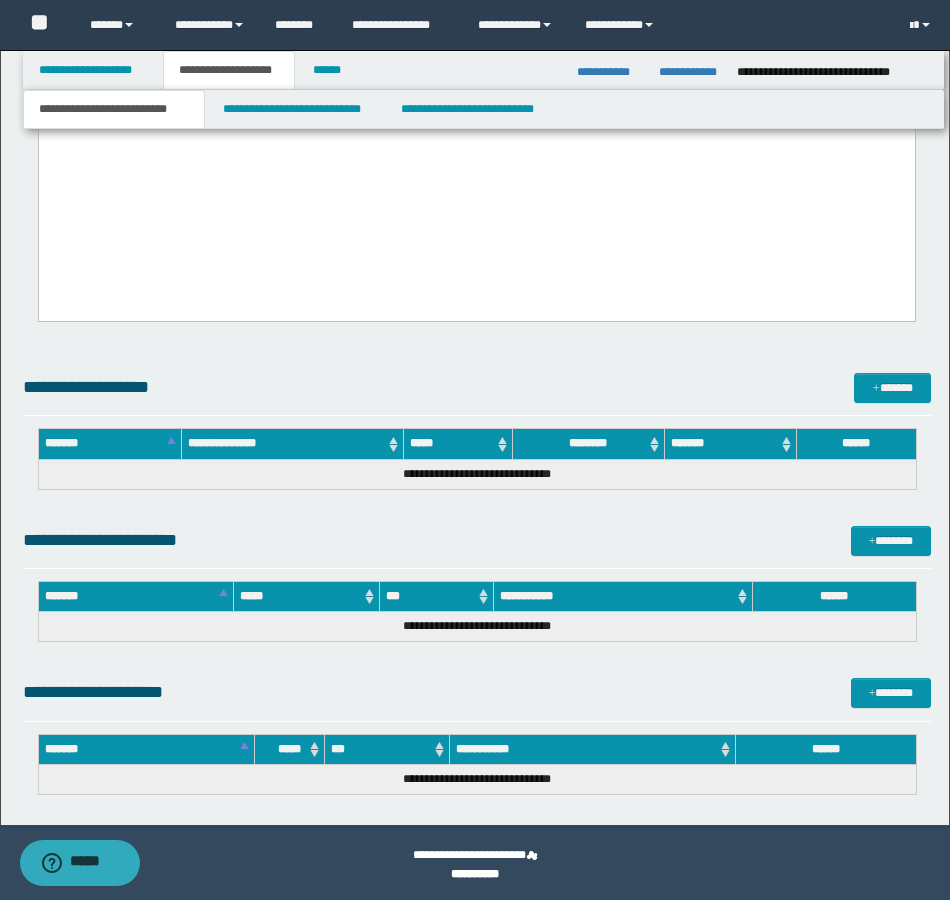 scroll, scrollTop: 6074, scrollLeft: 0, axis: vertical 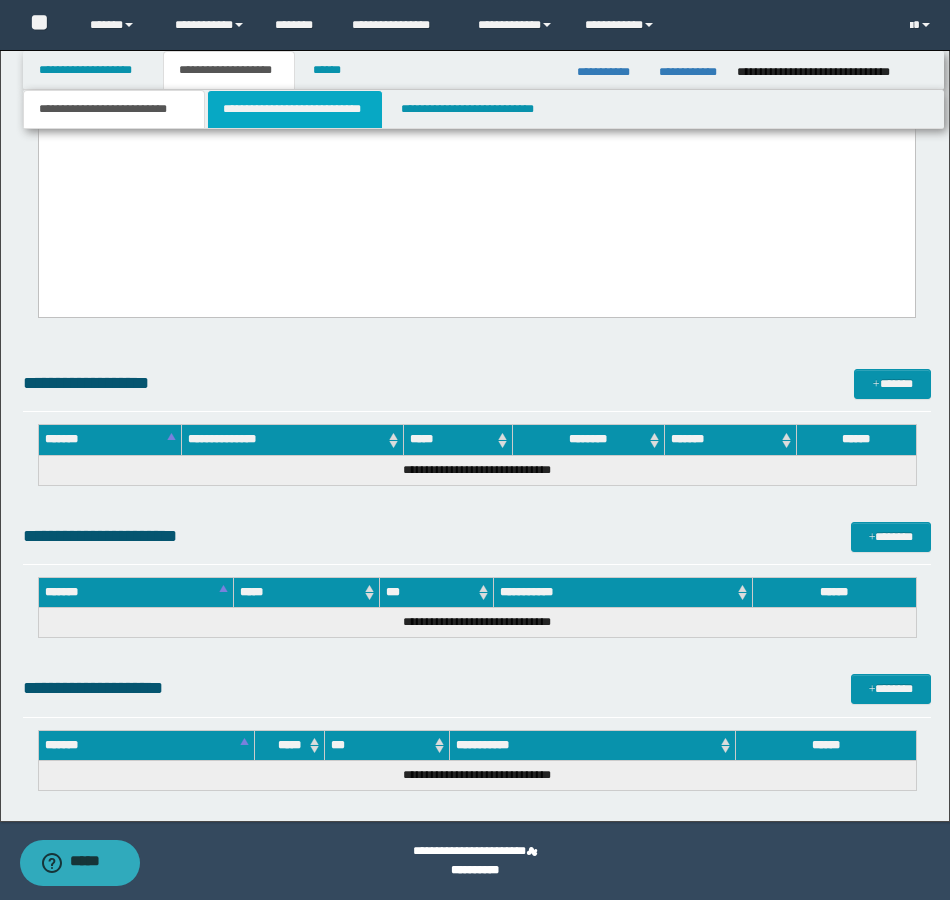 click on "**********" at bounding box center (295, 109) 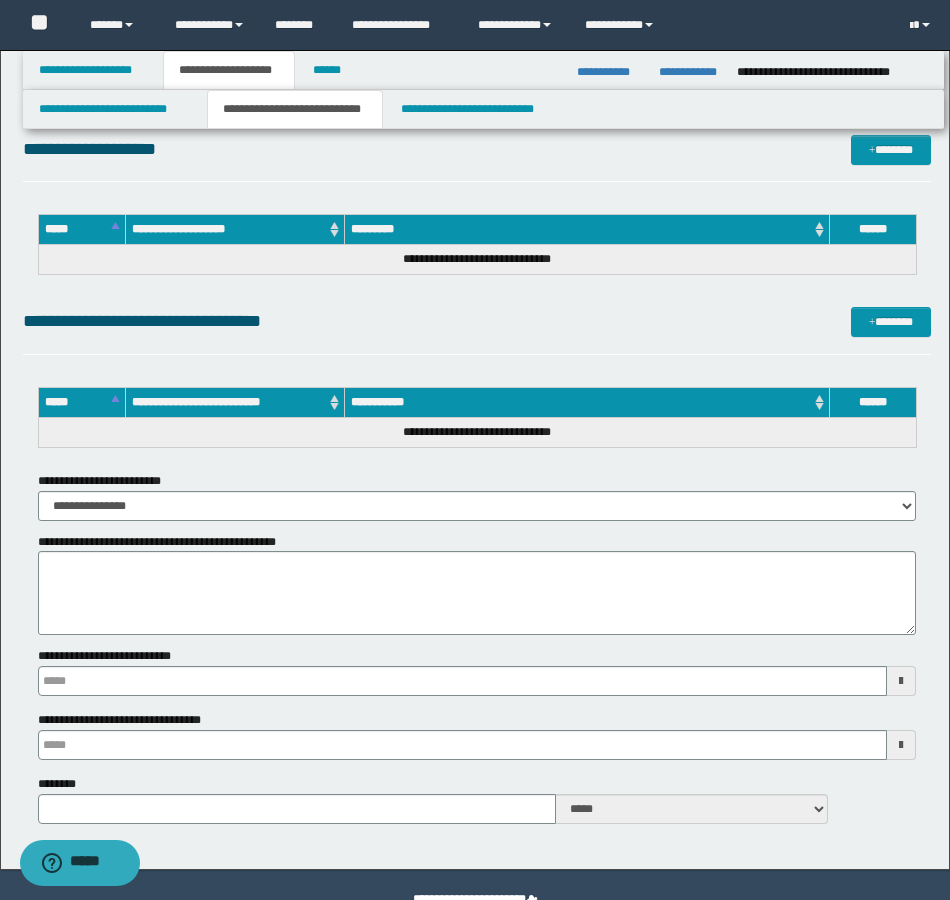 scroll, scrollTop: 4402, scrollLeft: 0, axis: vertical 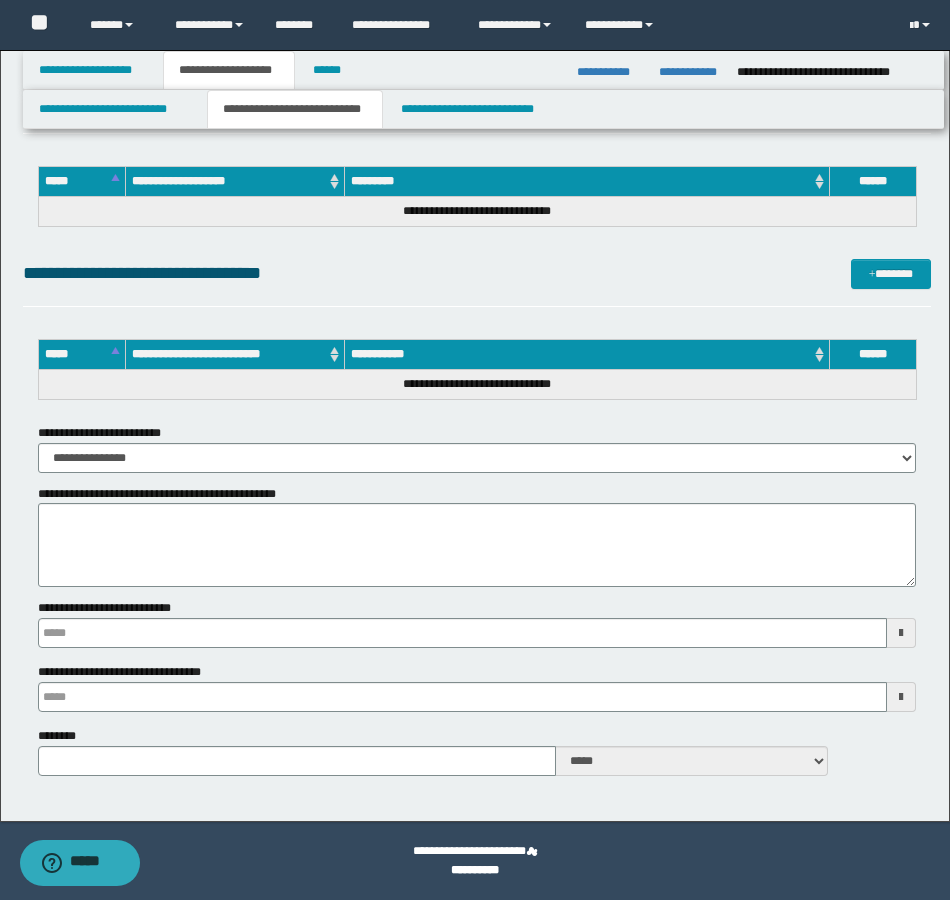 click on "**********" at bounding box center [477, 448] 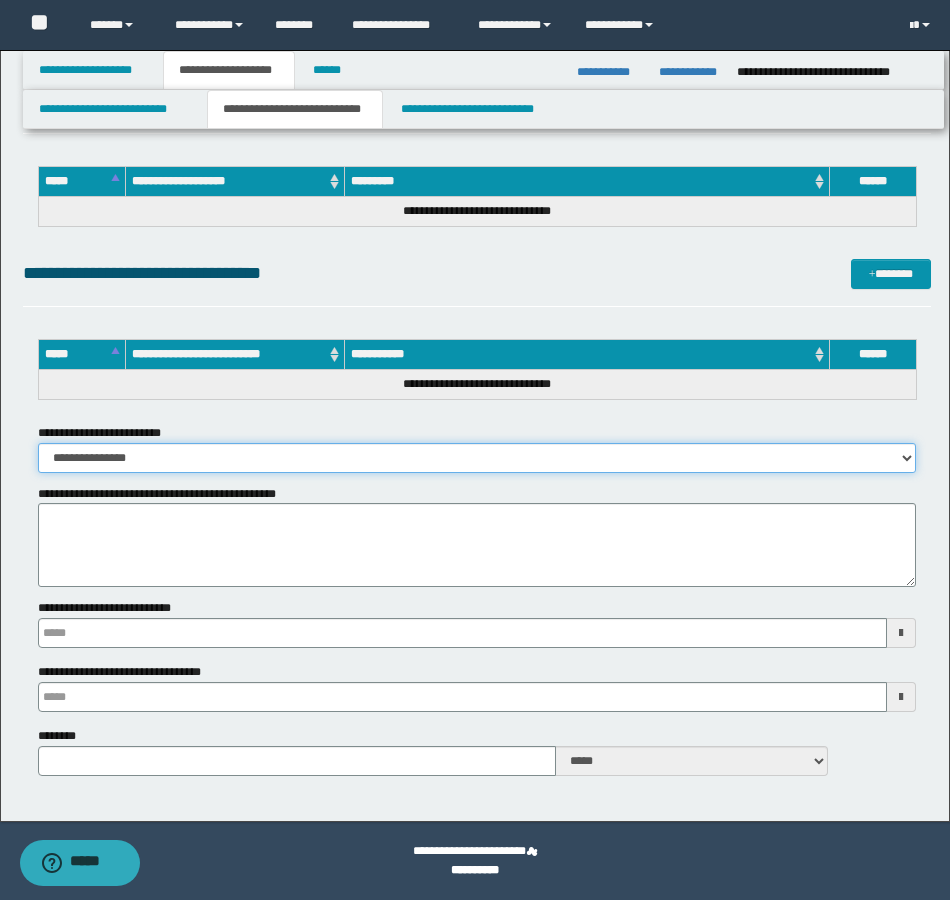 drag, startPoint x: 167, startPoint y: 449, endPoint x: 154, endPoint y: 472, distance: 26.41969 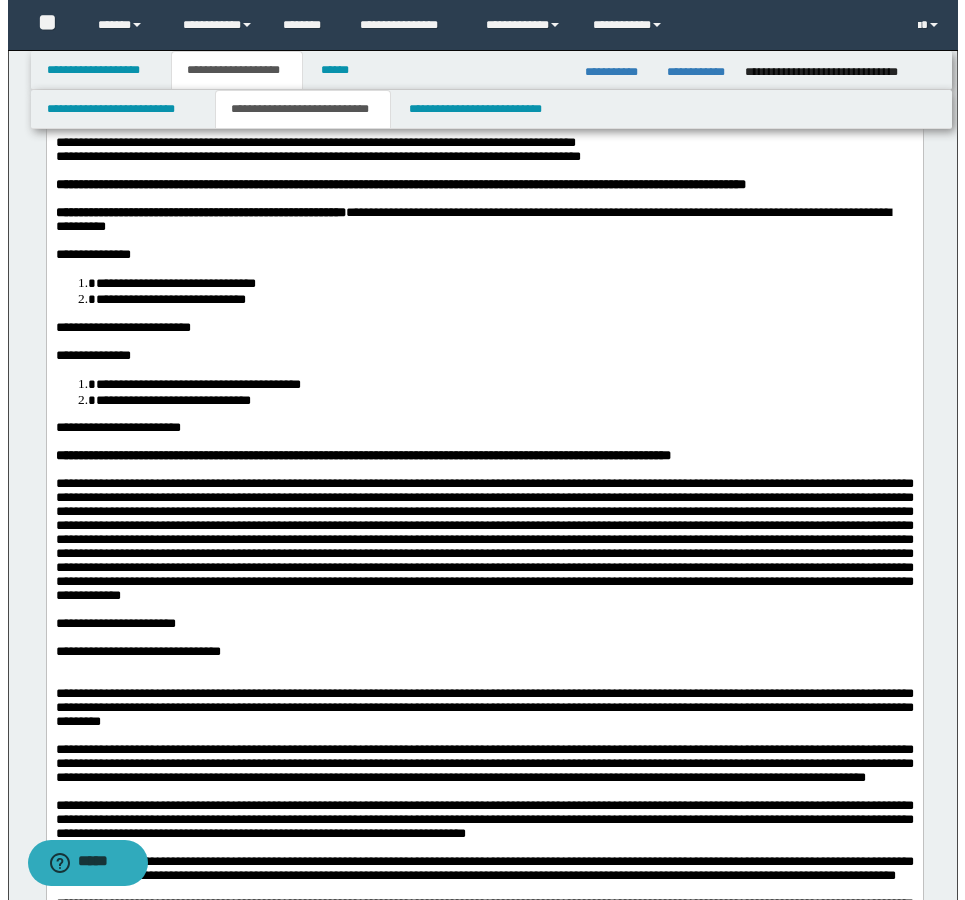 scroll, scrollTop: 0, scrollLeft: 0, axis: both 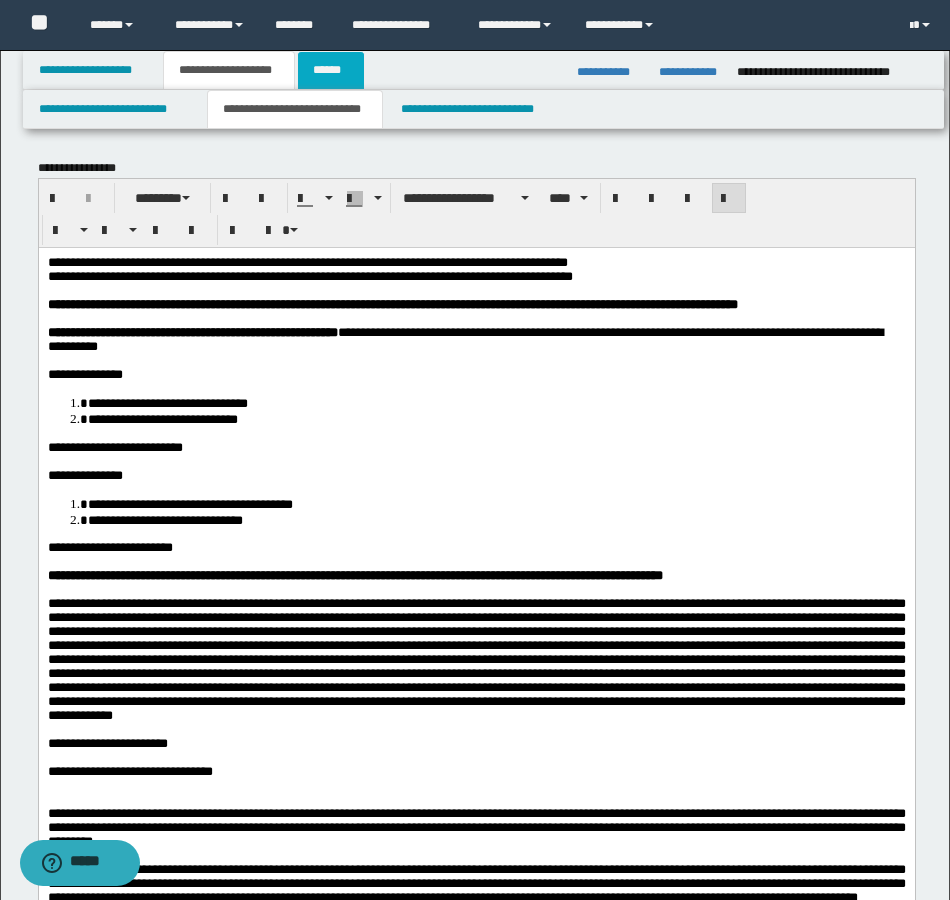 click on "******" at bounding box center (331, 70) 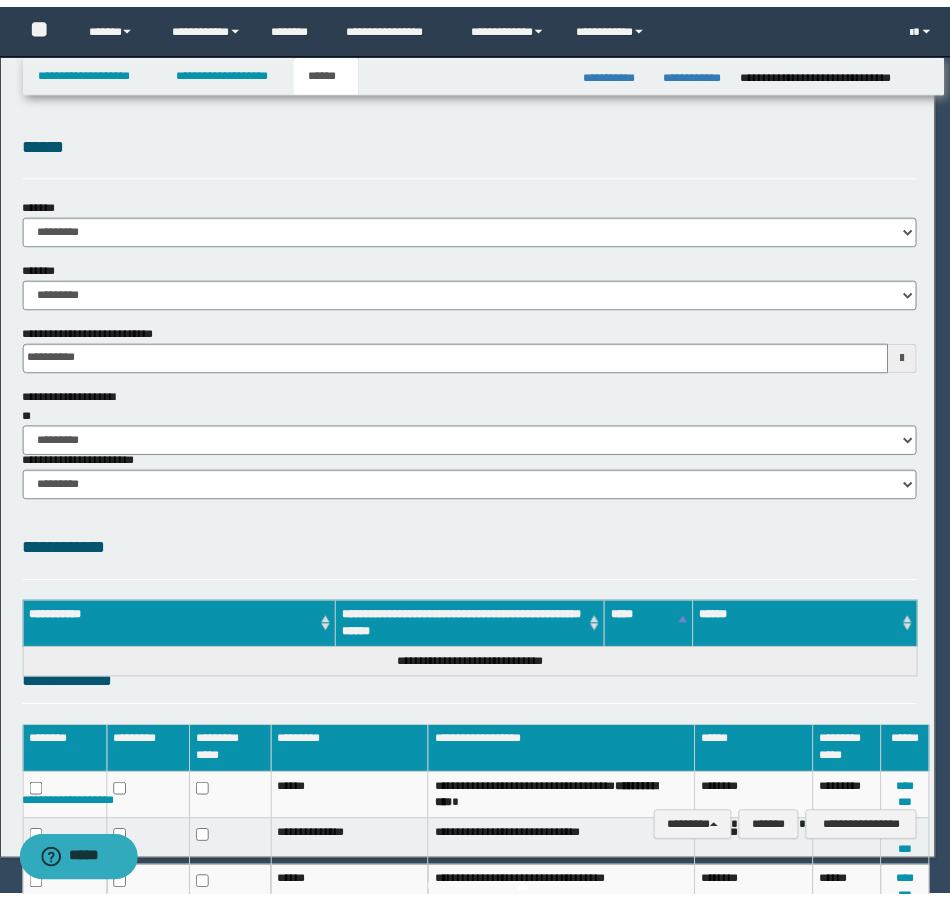 scroll, scrollTop: 0, scrollLeft: 0, axis: both 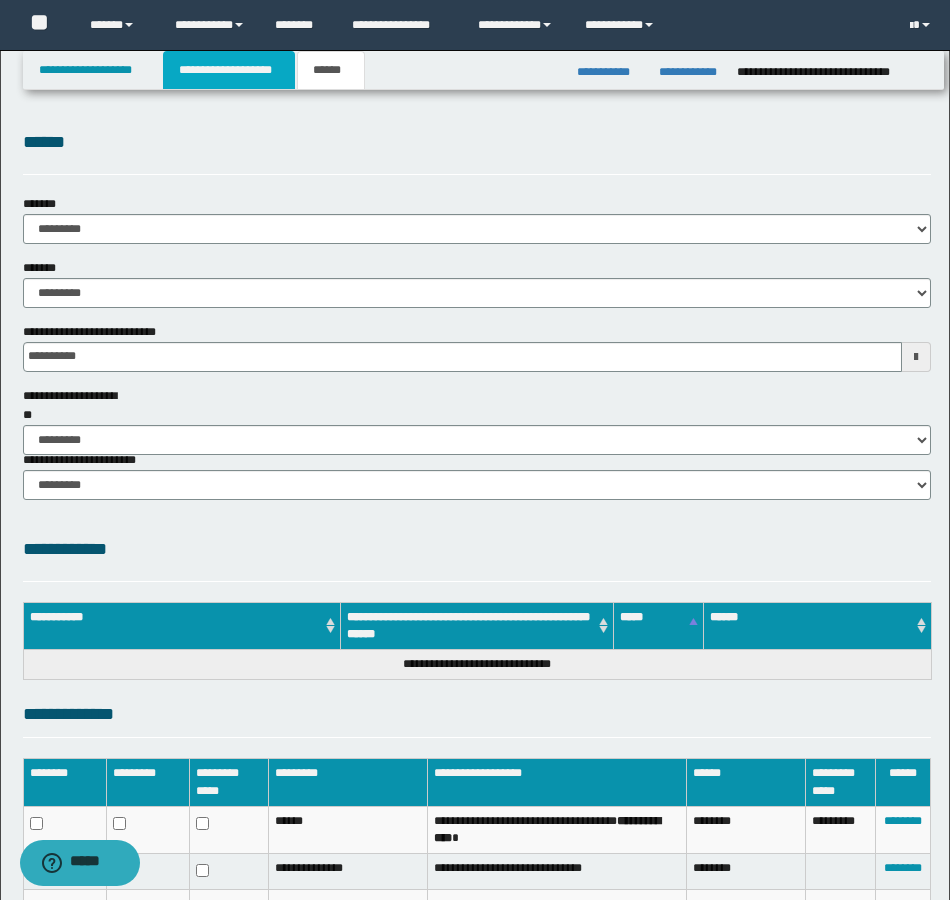 click on "**********" at bounding box center (229, 70) 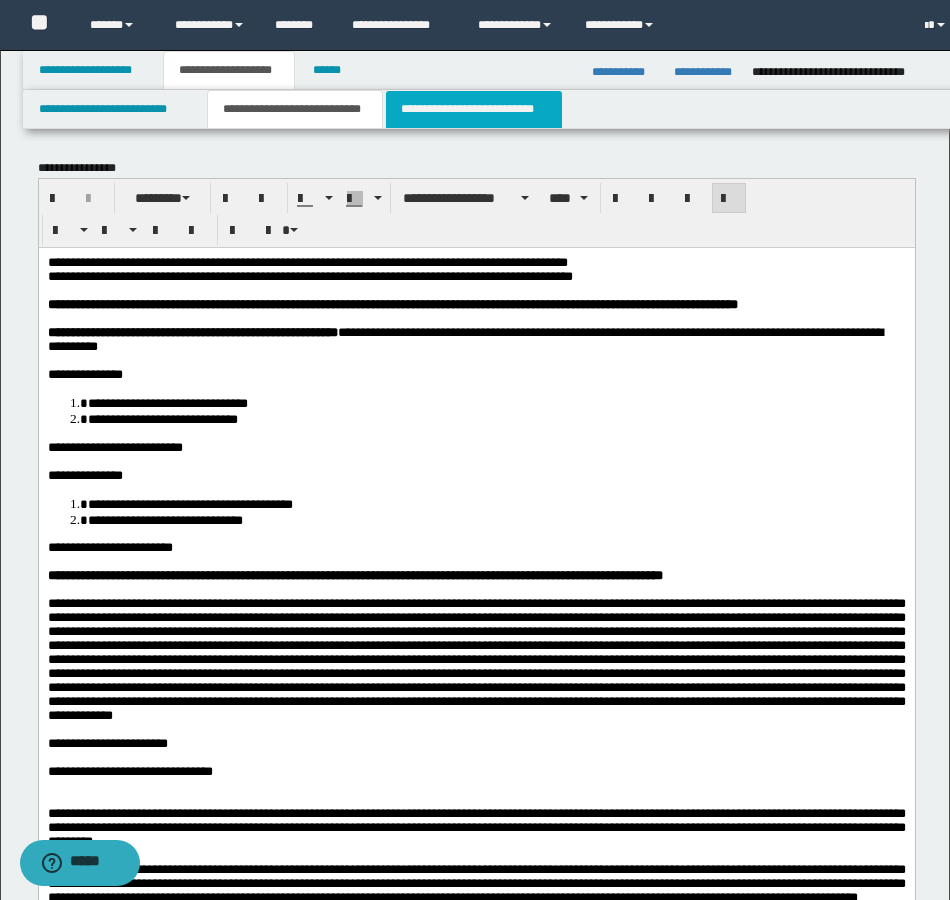 click on "**********" at bounding box center (474, 109) 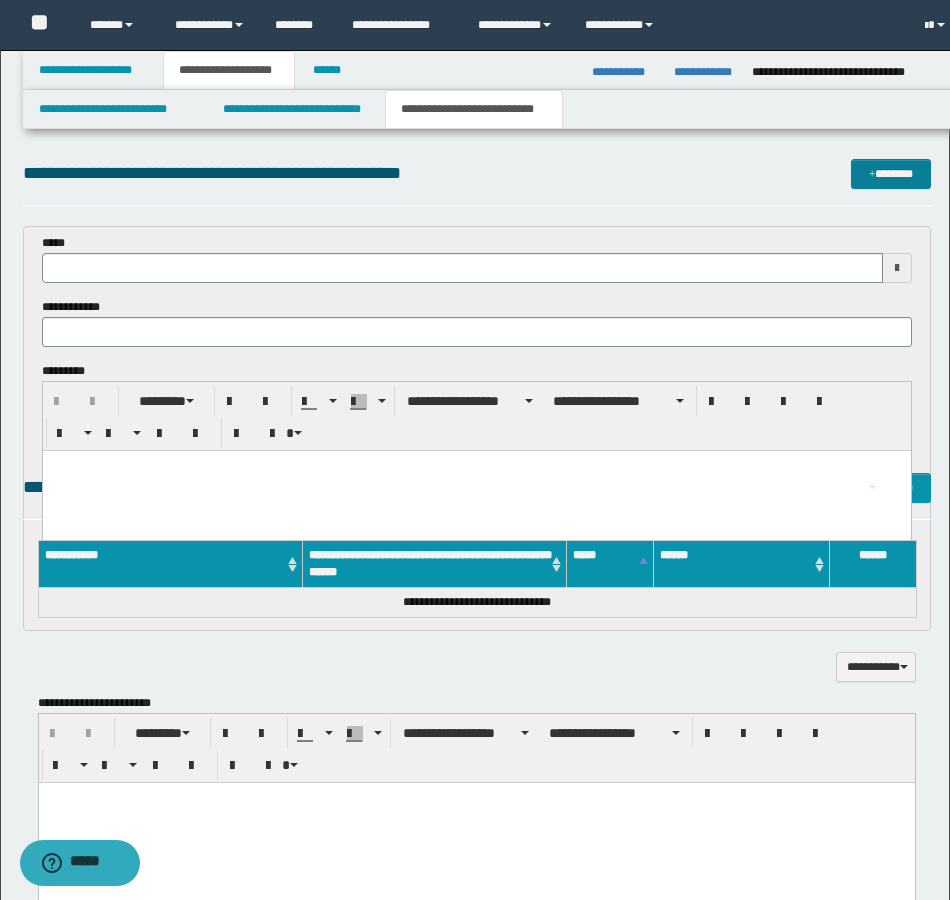 scroll, scrollTop: 0, scrollLeft: 0, axis: both 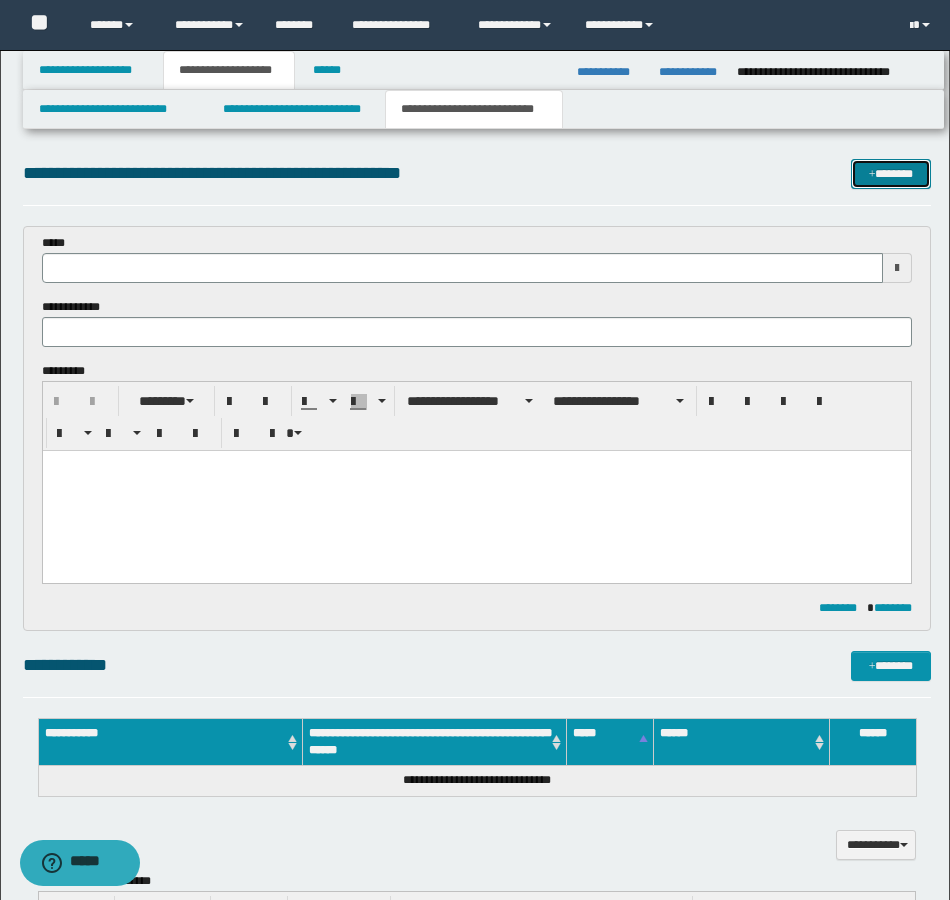 click on "*******" at bounding box center [891, 174] 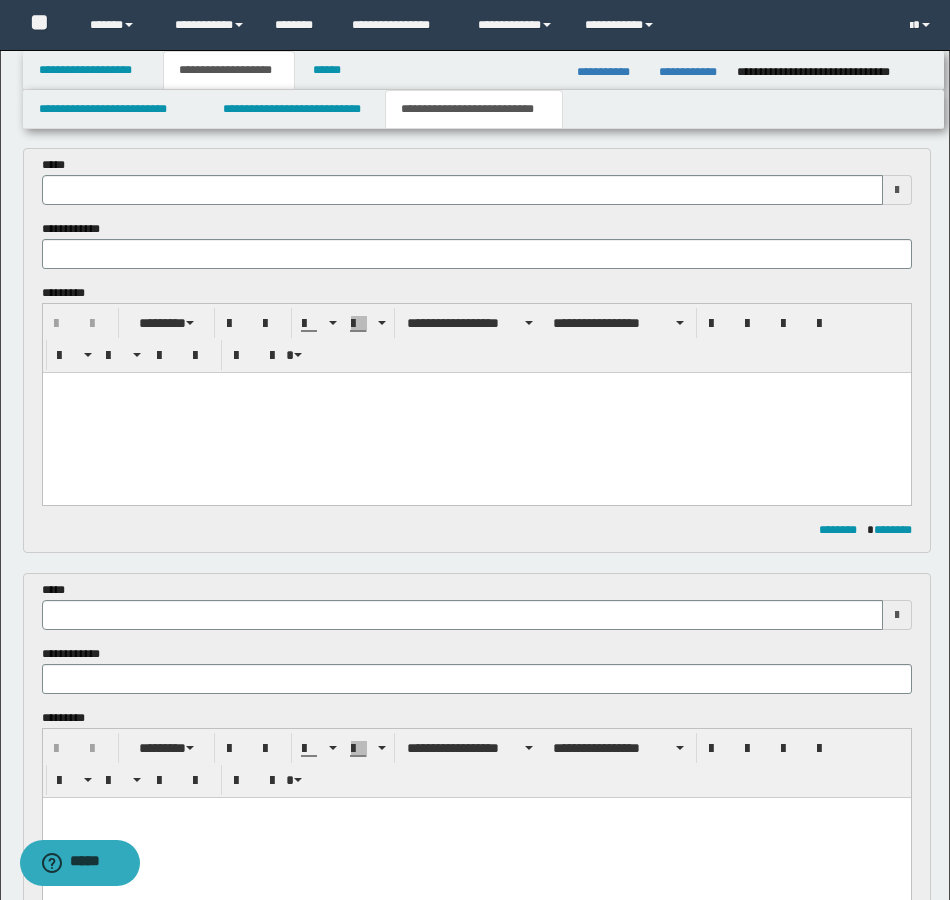 scroll, scrollTop: 0, scrollLeft: 0, axis: both 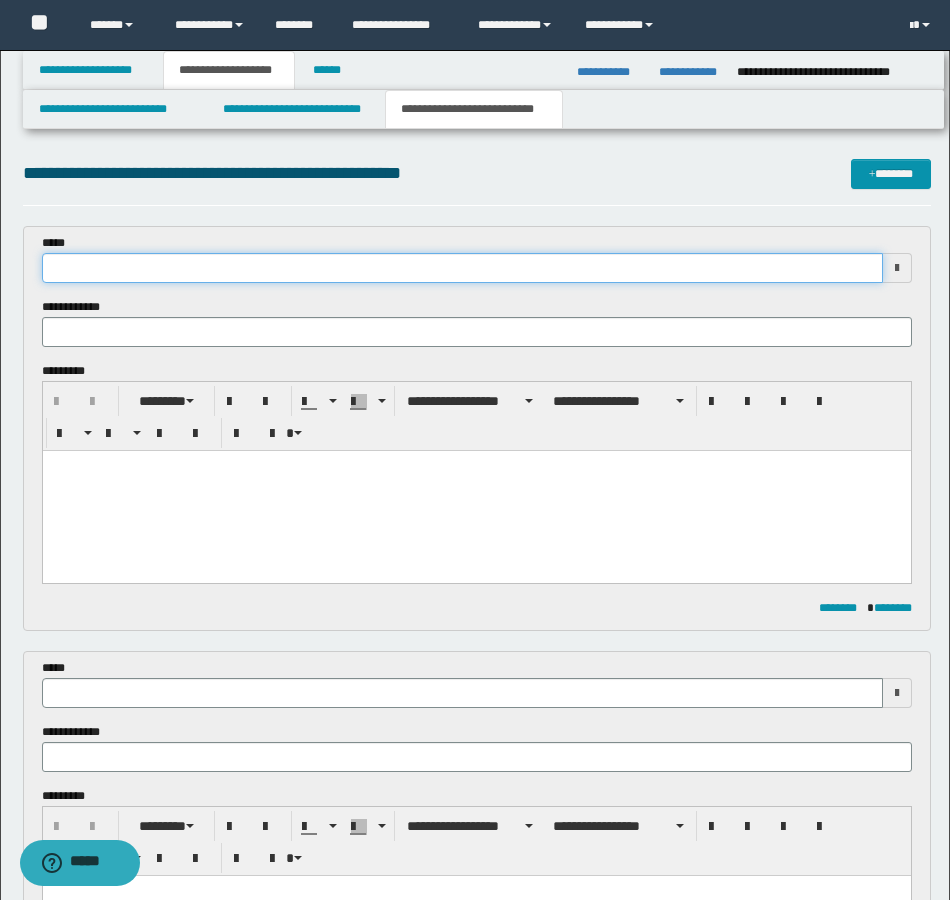 click at bounding box center [462, 268] 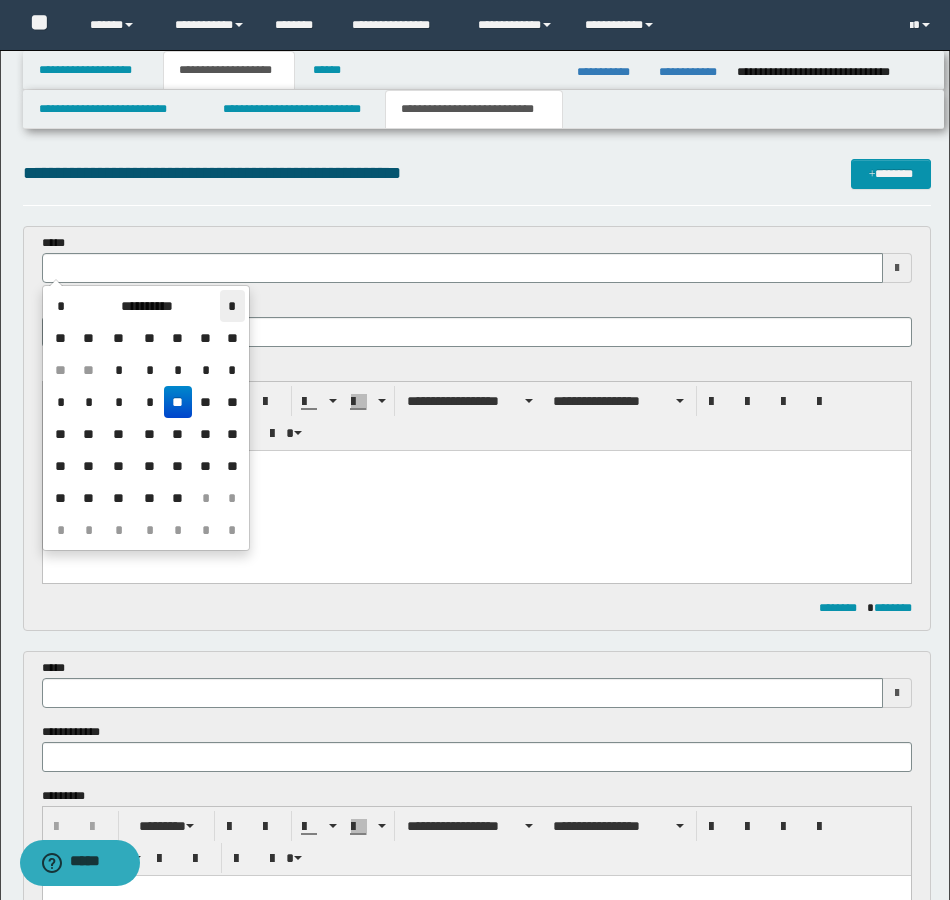 click on "*" at bounding box center [232, 306] 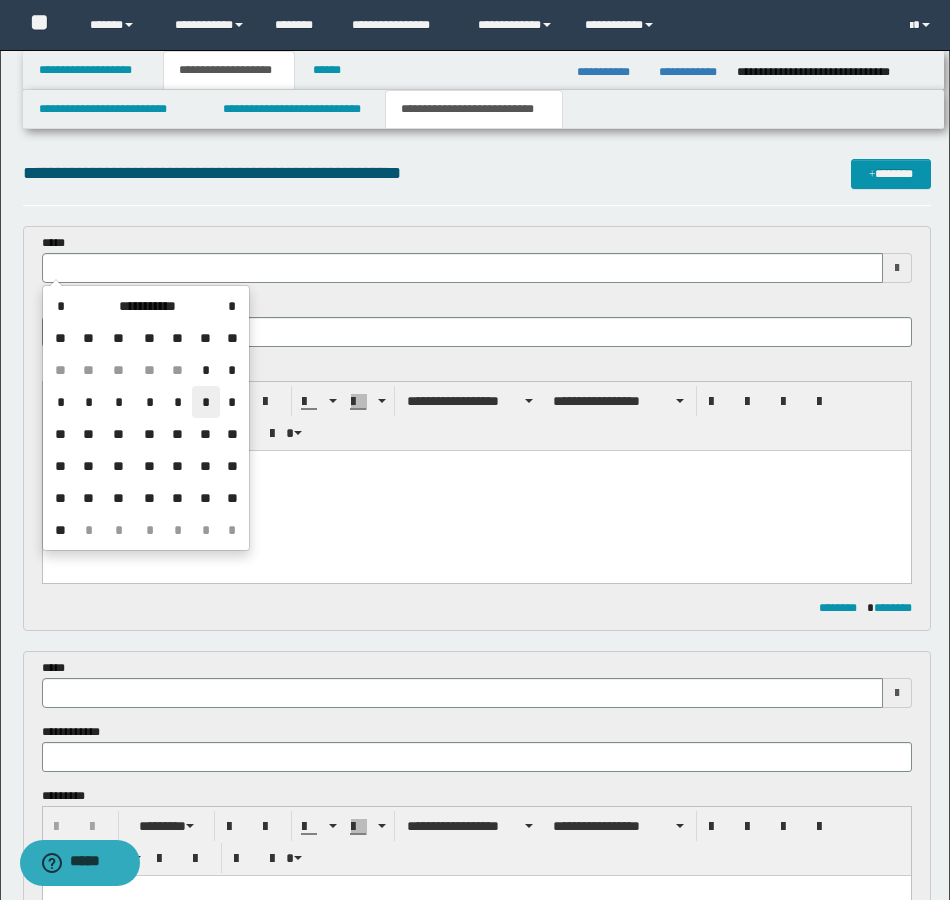 click on "*" at bounding box center [206, 402] 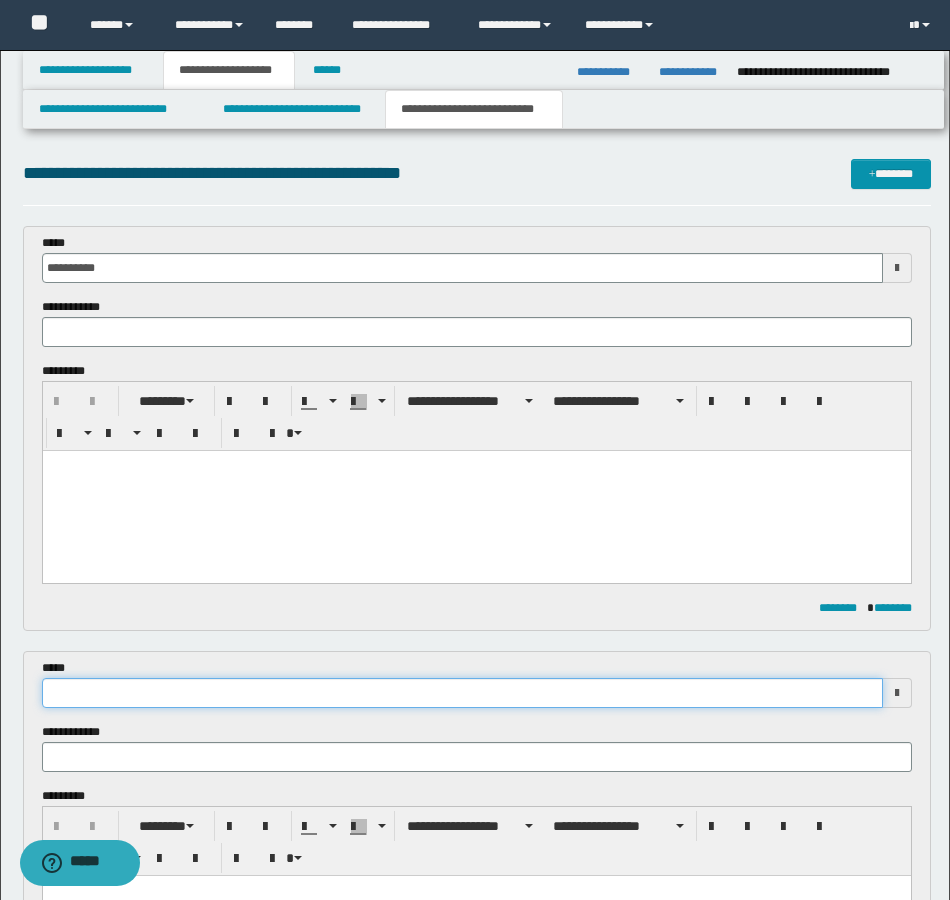 click at bounding box center [462, 693] 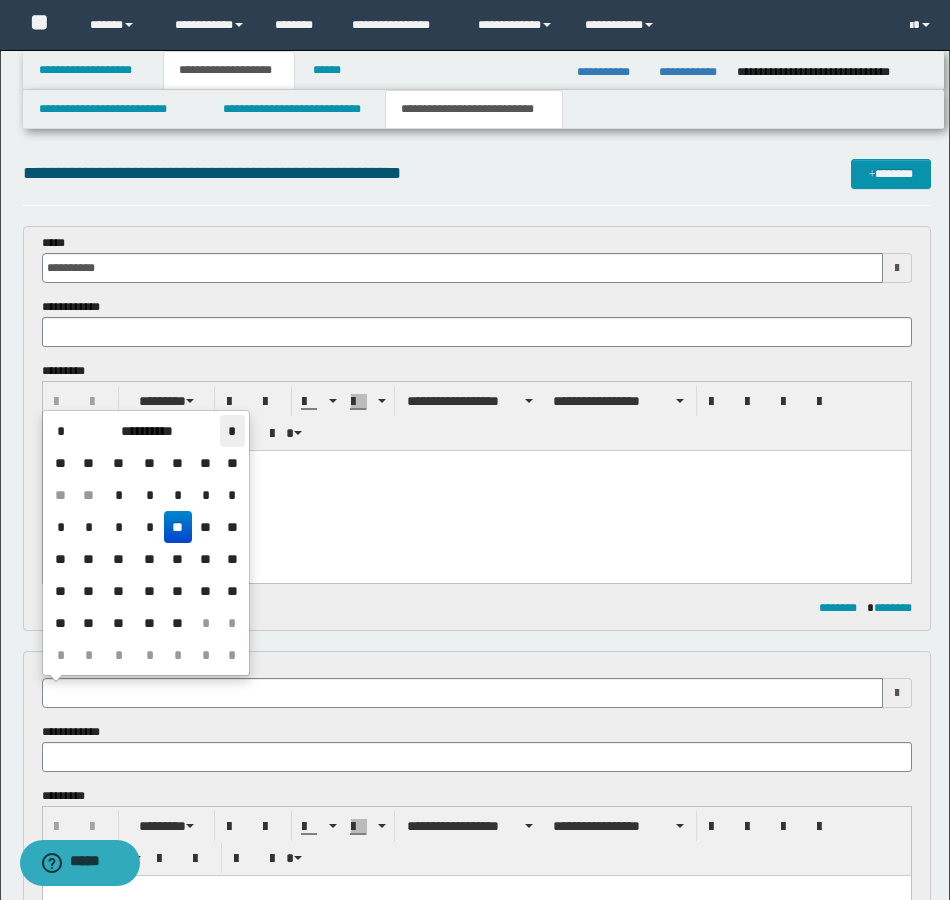 click on "*" at bounding box center [232, 431] 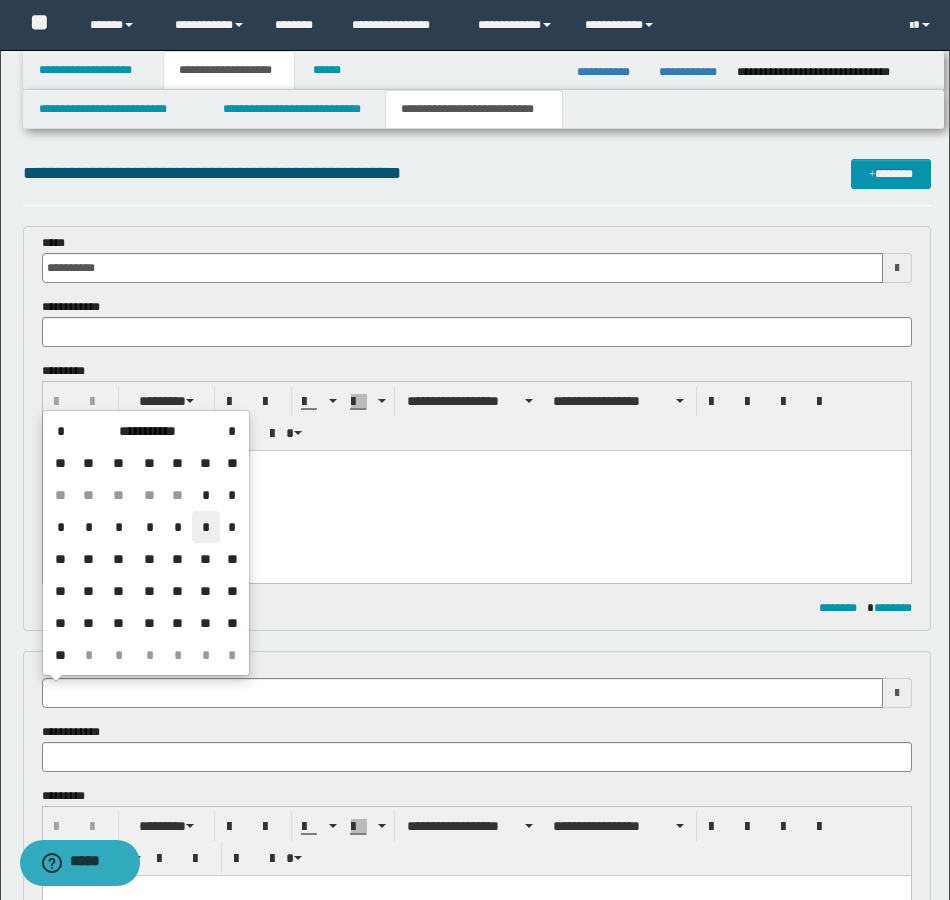 click on "*" at bounding box center (206, 527) 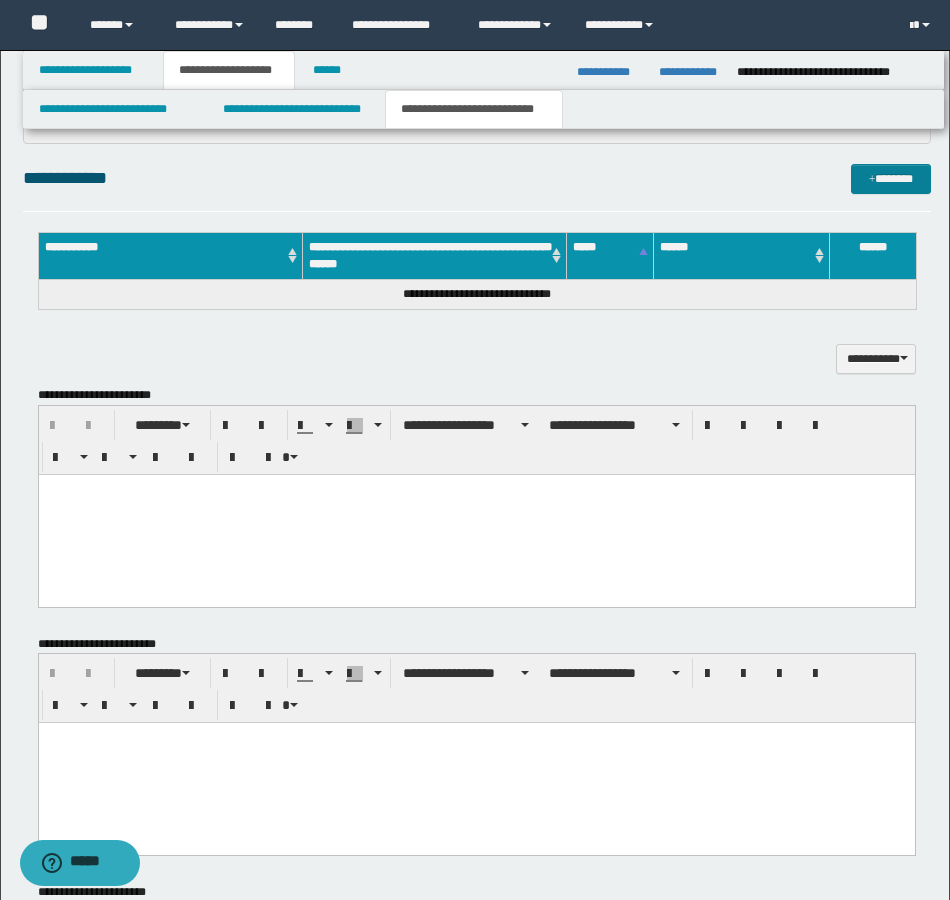 scroll, scrollTop: 800, scrollLeft: 0, axis: vertical 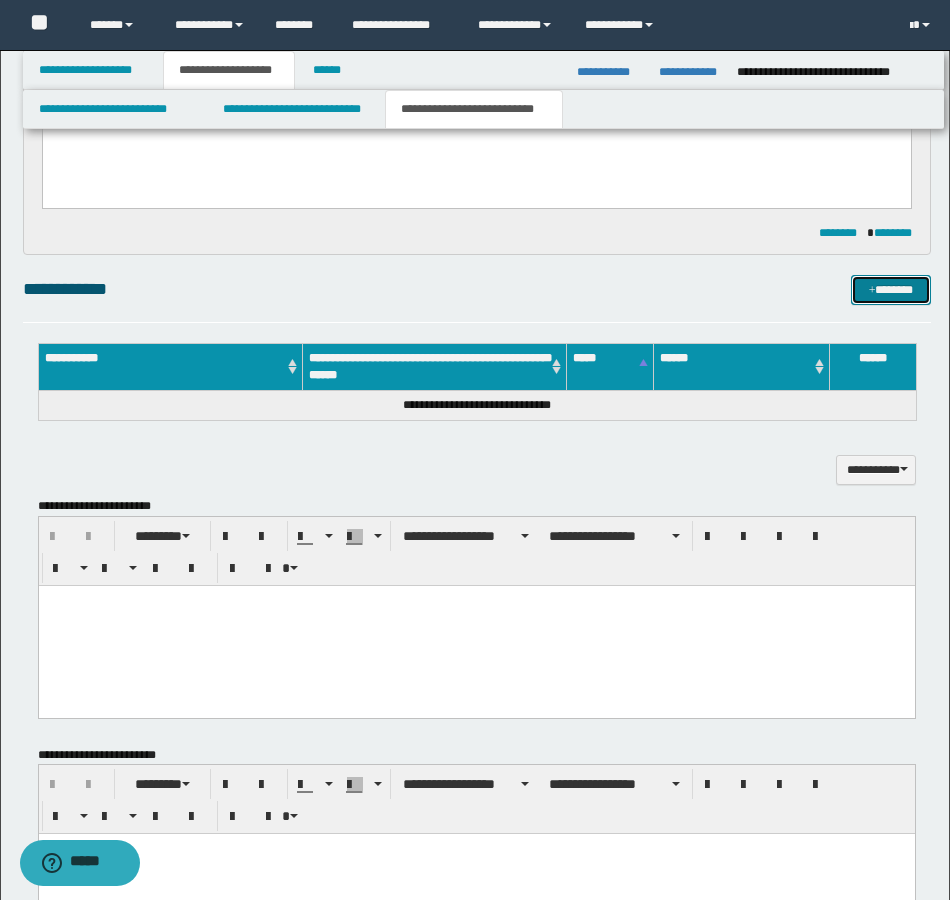 click on "*******" at bounding box center [891, 290] 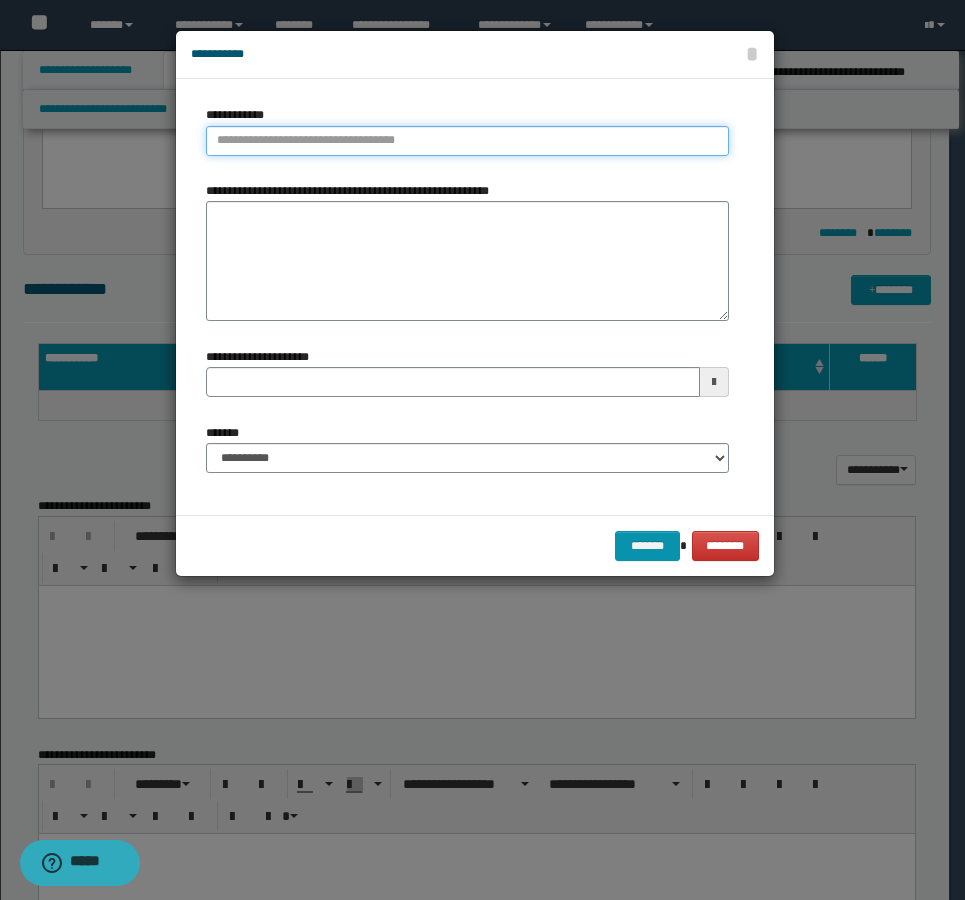 click on "**********" at bounding box center (467, 141) 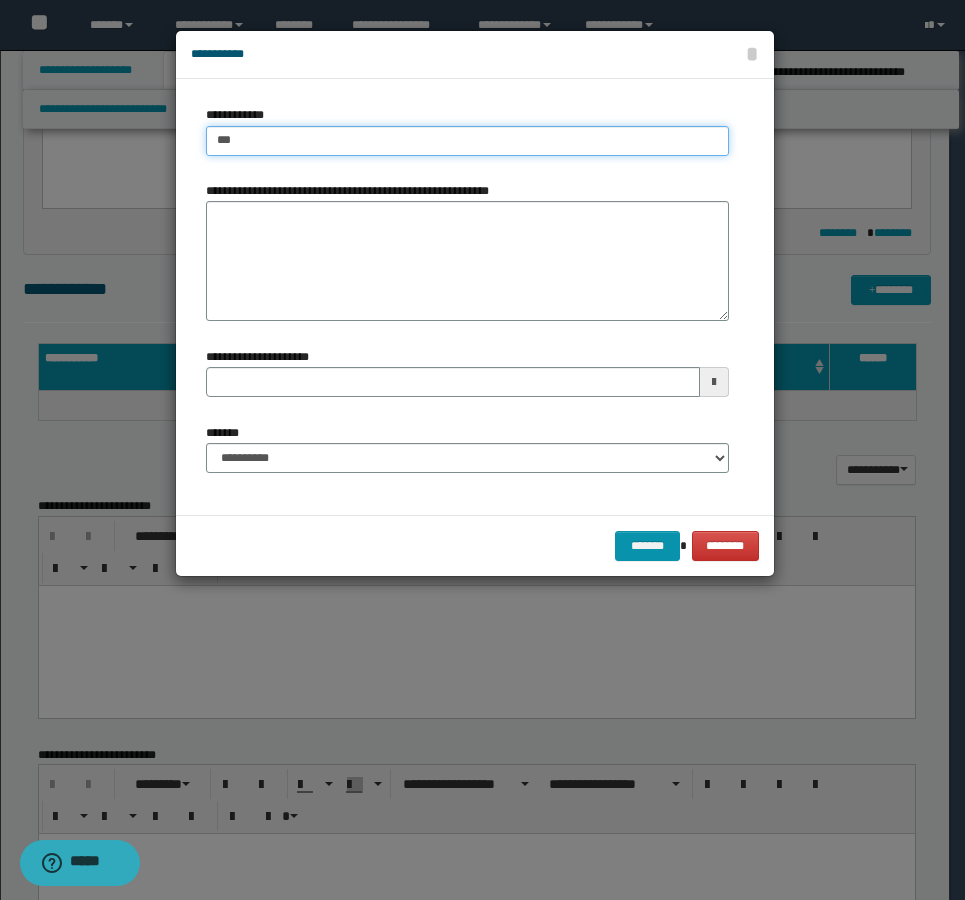 type on "****" 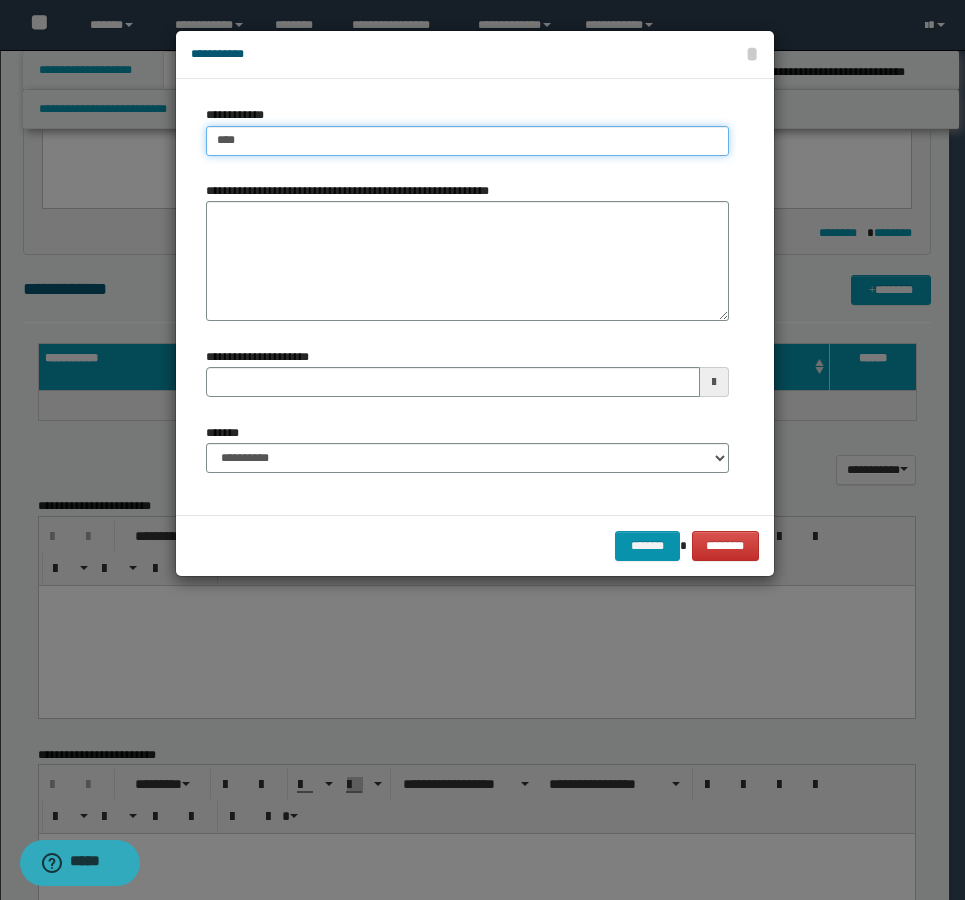 type on "****" 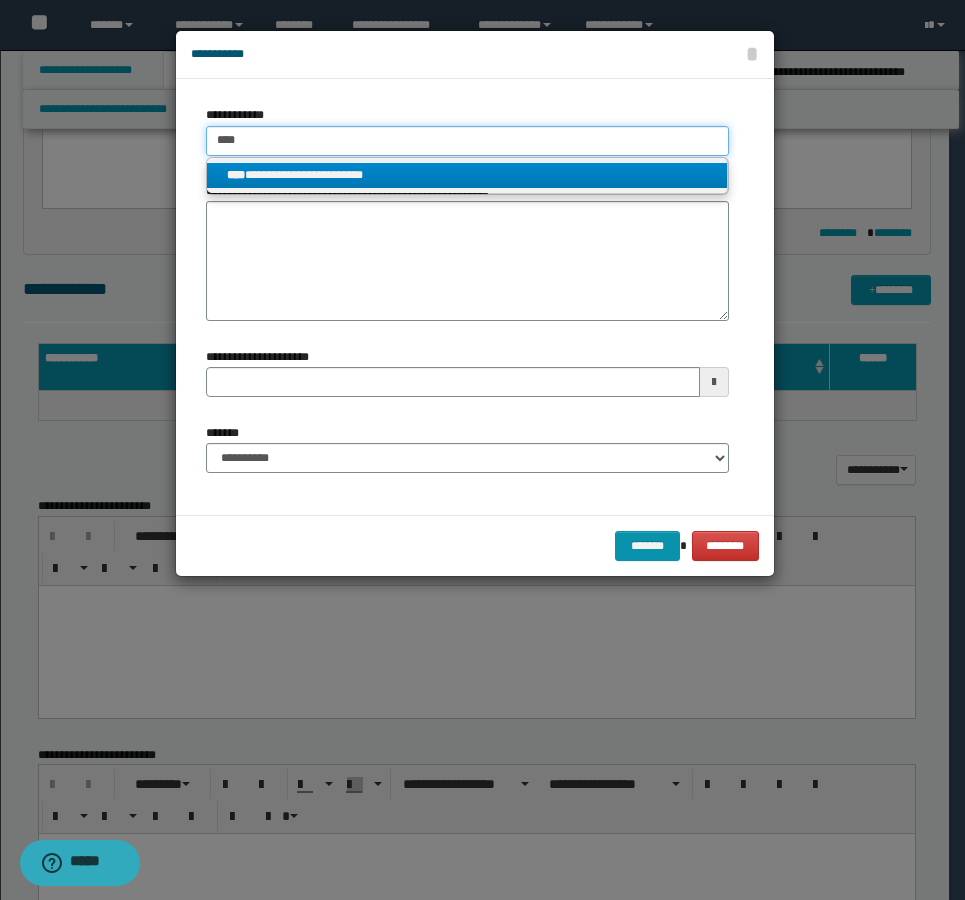 type on "****" 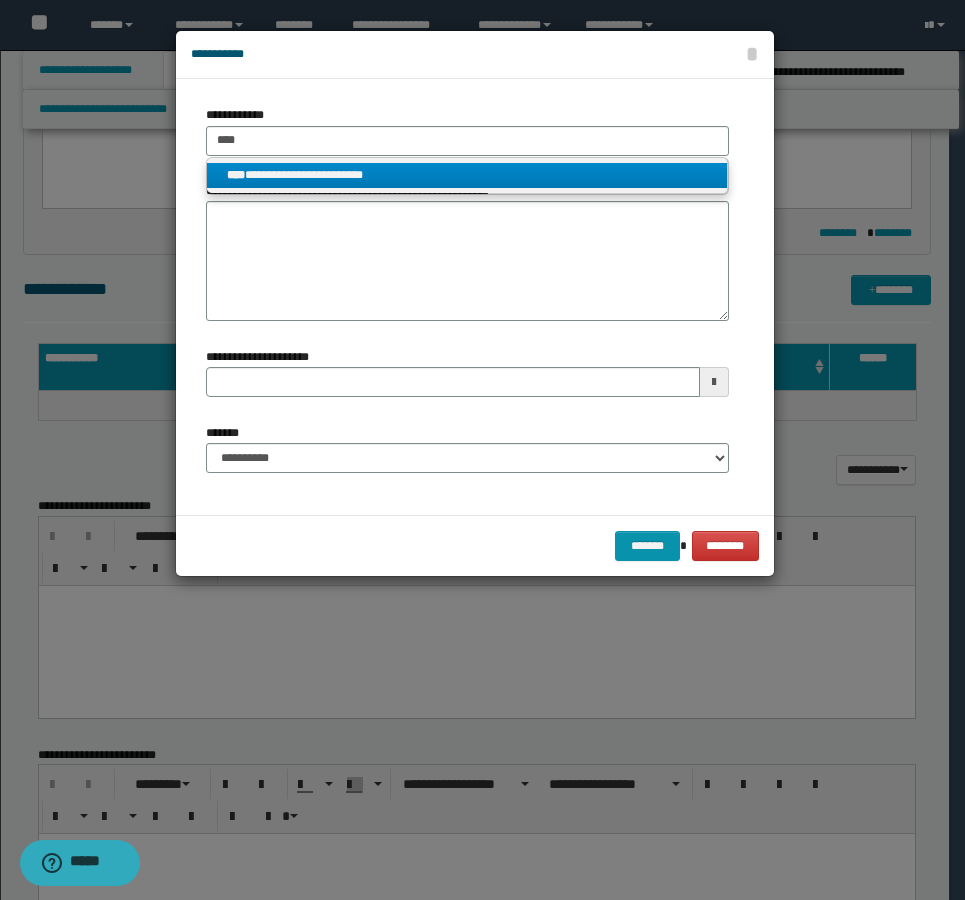 click on "**********" at bounding box center (467, 175) 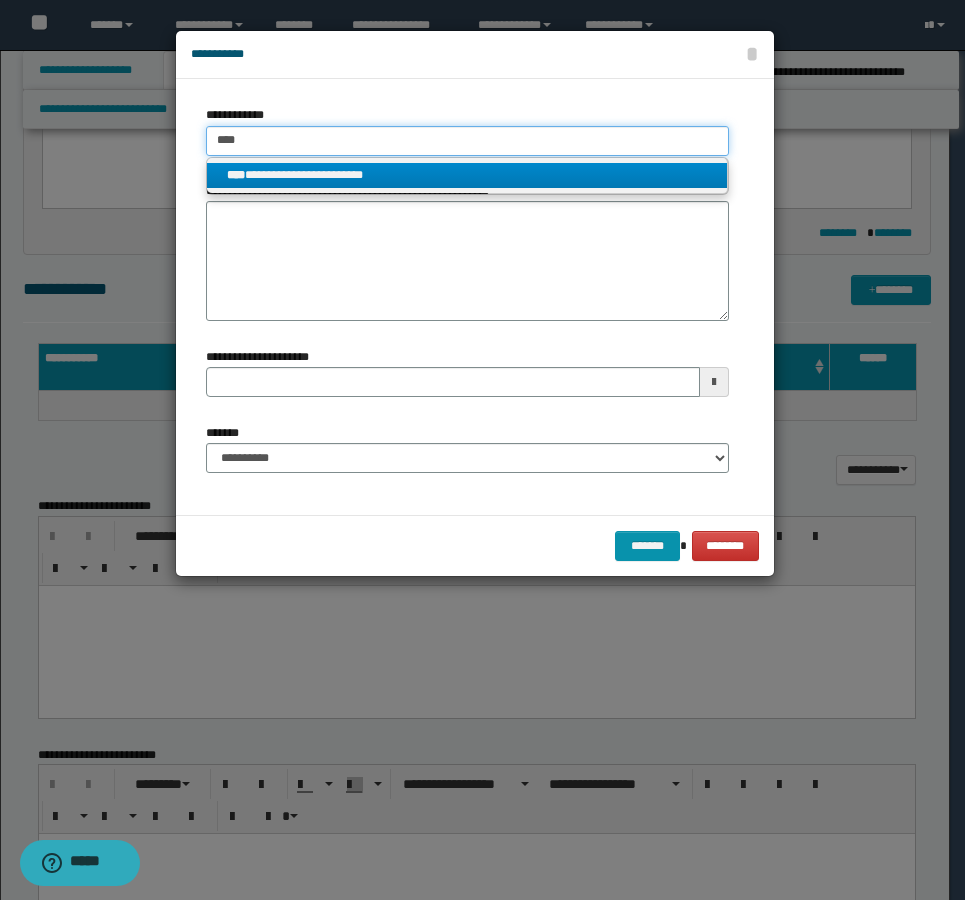 type 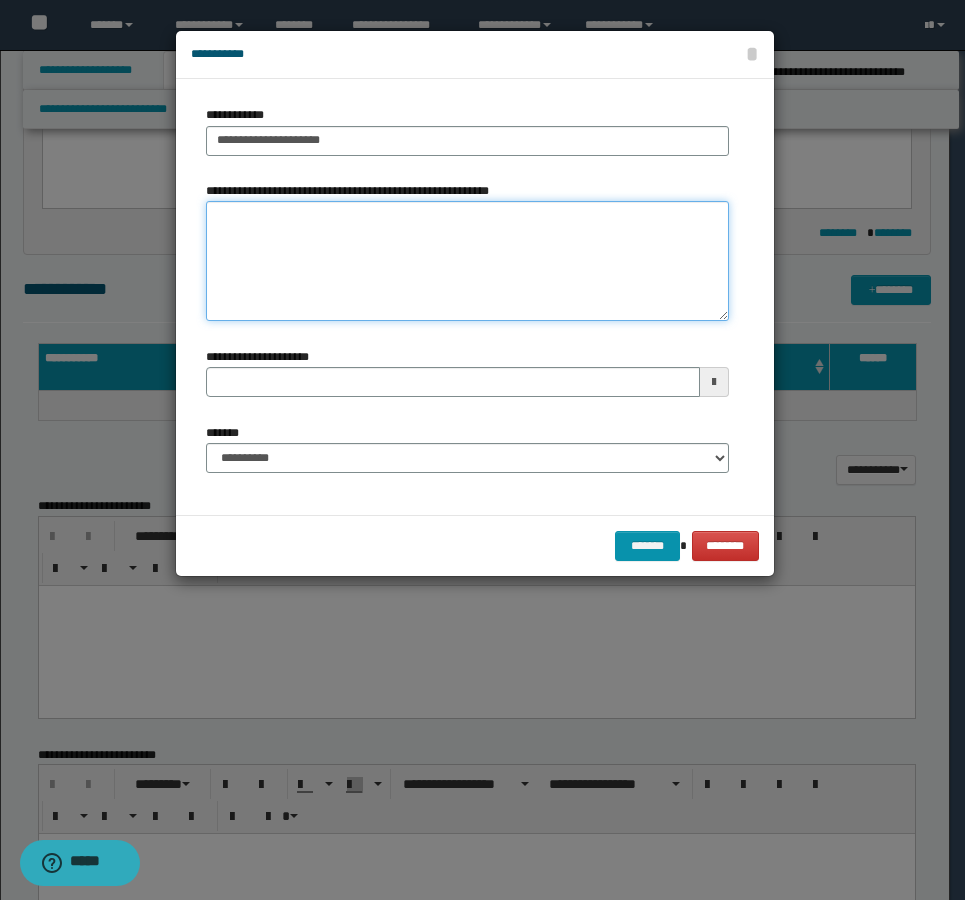 click on "**********" at bounding box center (467, 261) 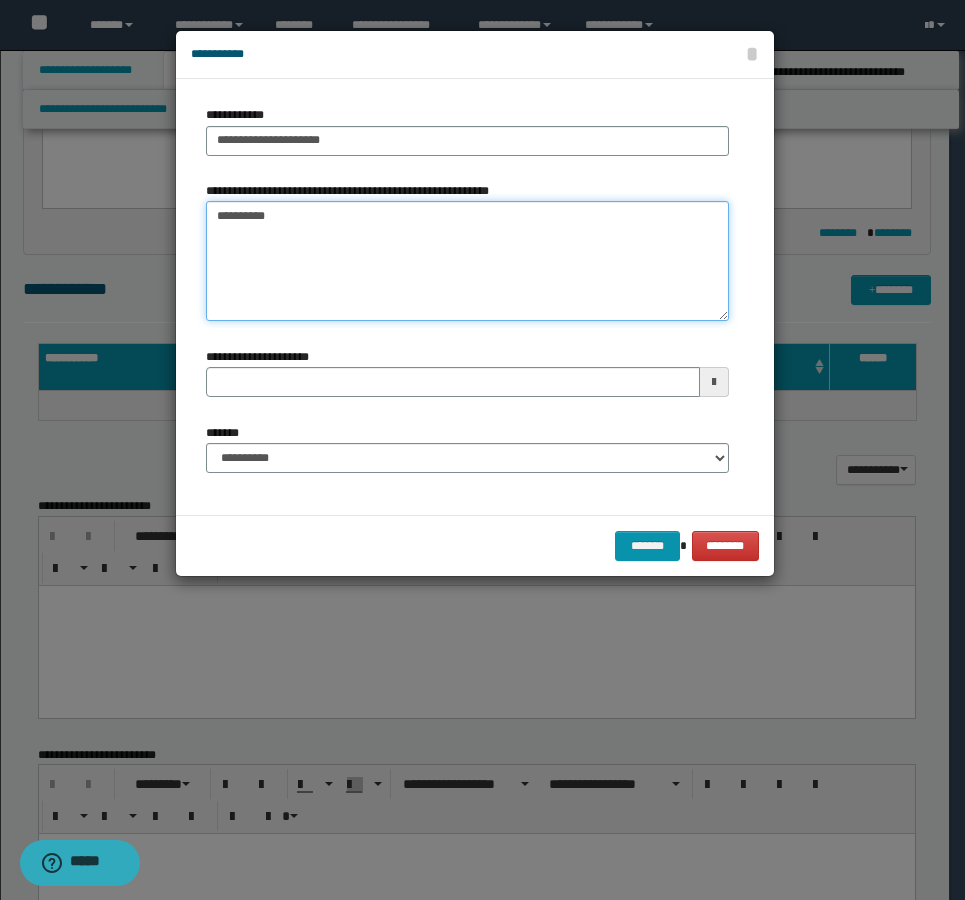 type on "**********" 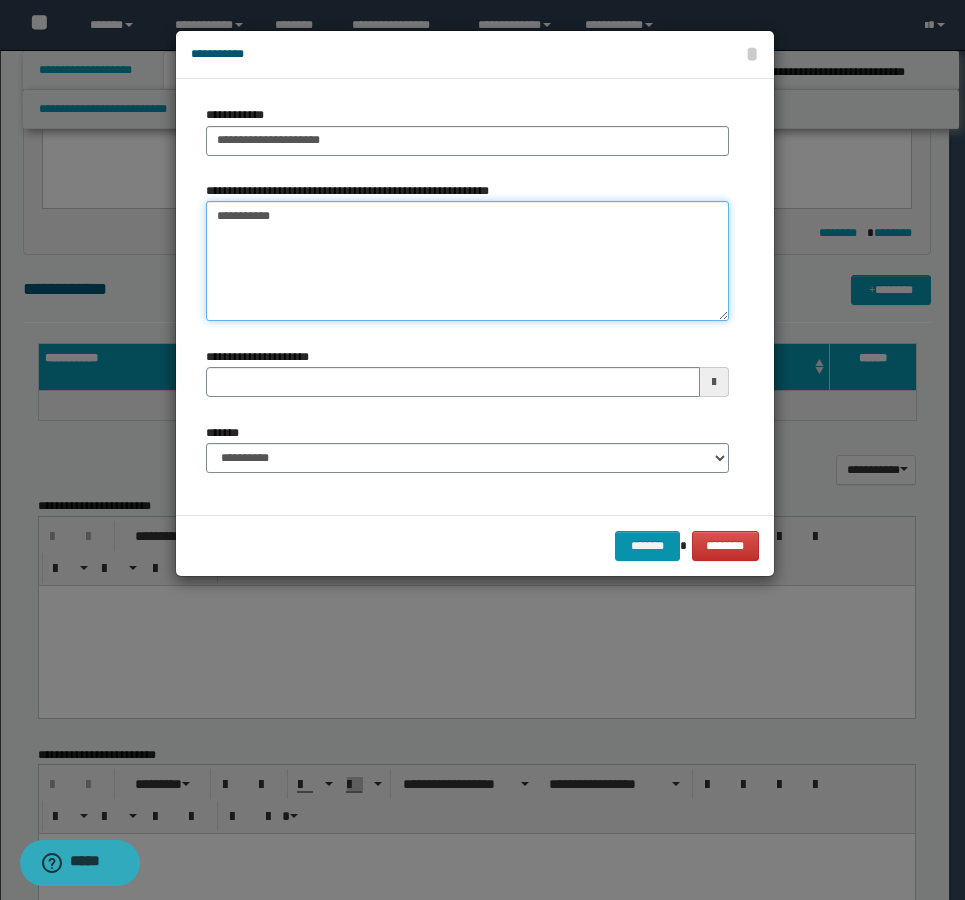 type 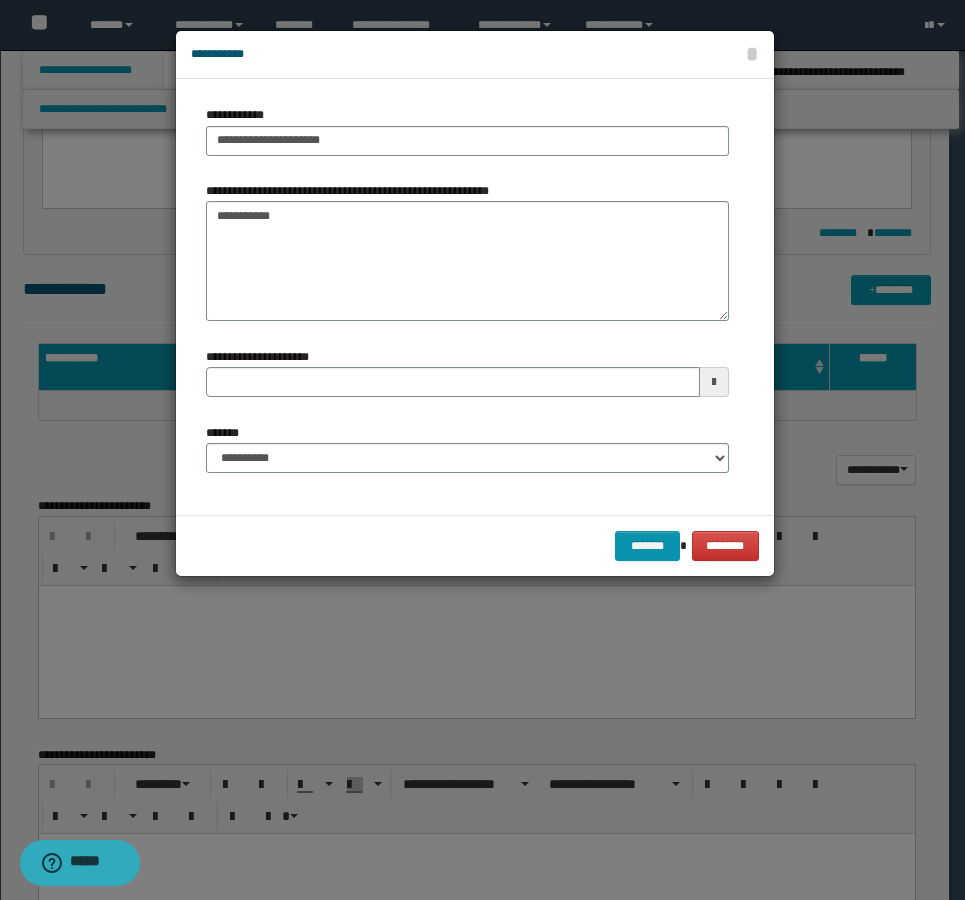 drag, startPoint x: 412, startPoint y: 486, endPoint x: 374, endPoint y: 471, distance: 40.853397 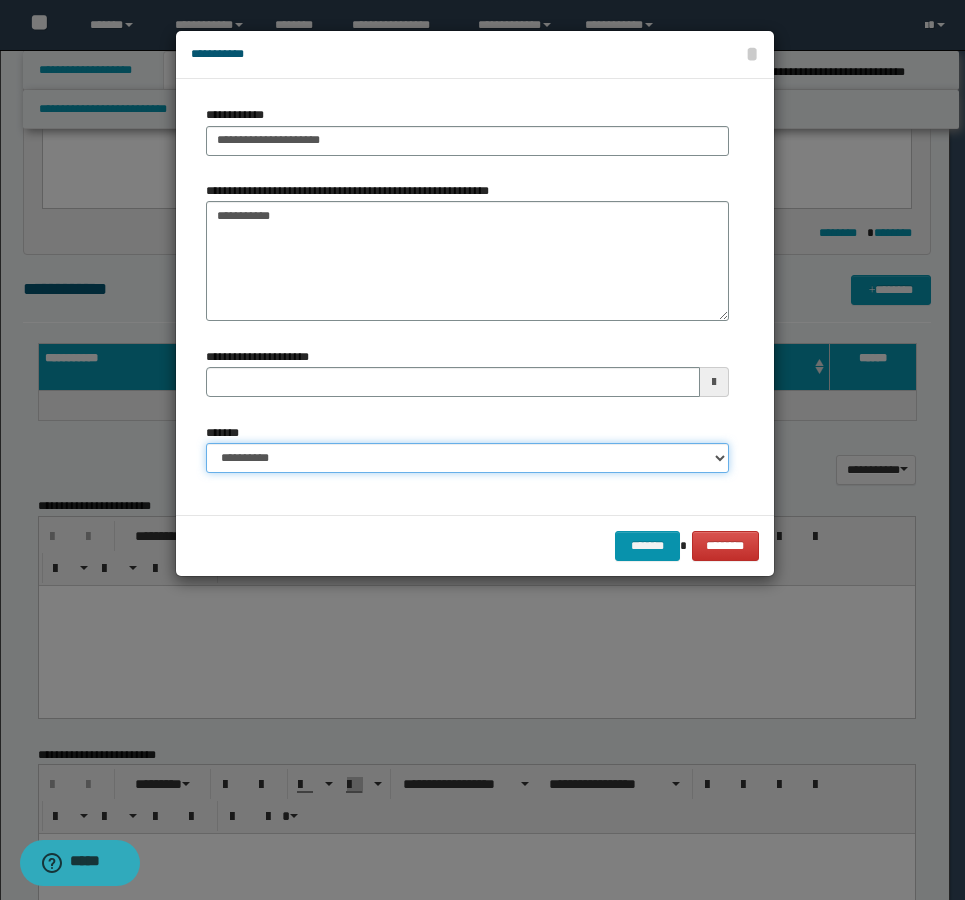 drag, startPoint x: 366, startPoint y: 468, endPoint x: 354, endPoint y: 472, distance: 12.649111 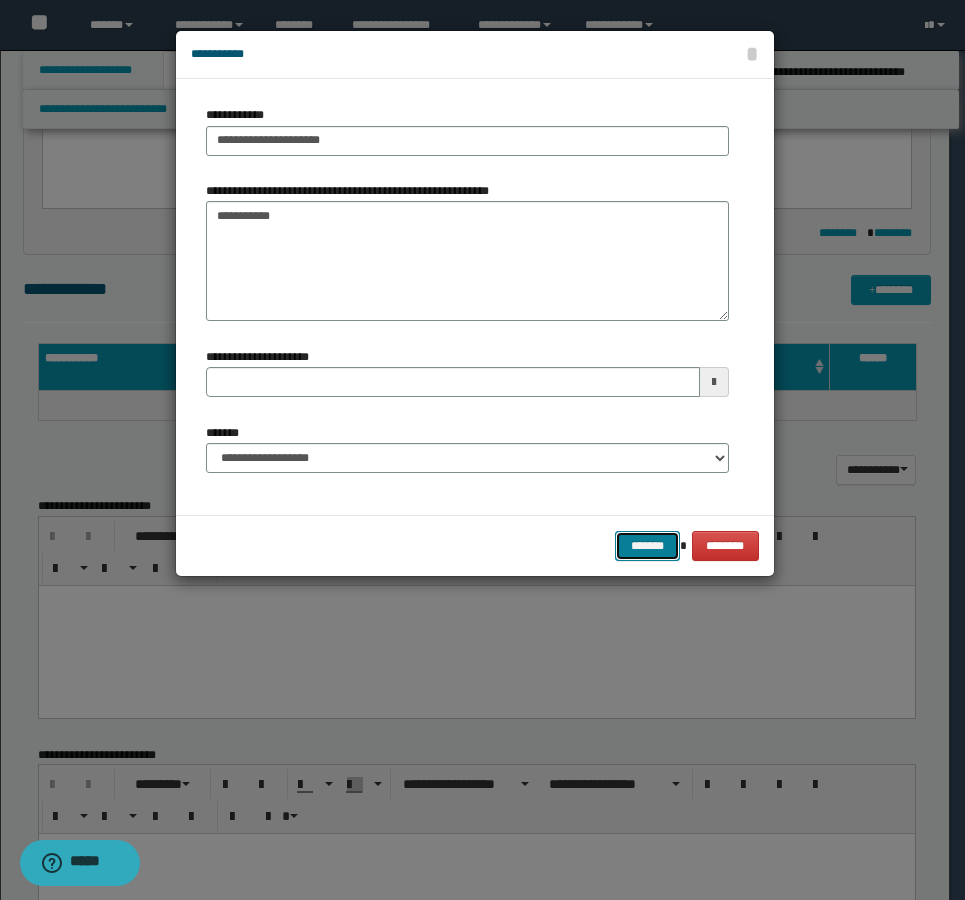 click on "*******" at bounding box center (647, 546) 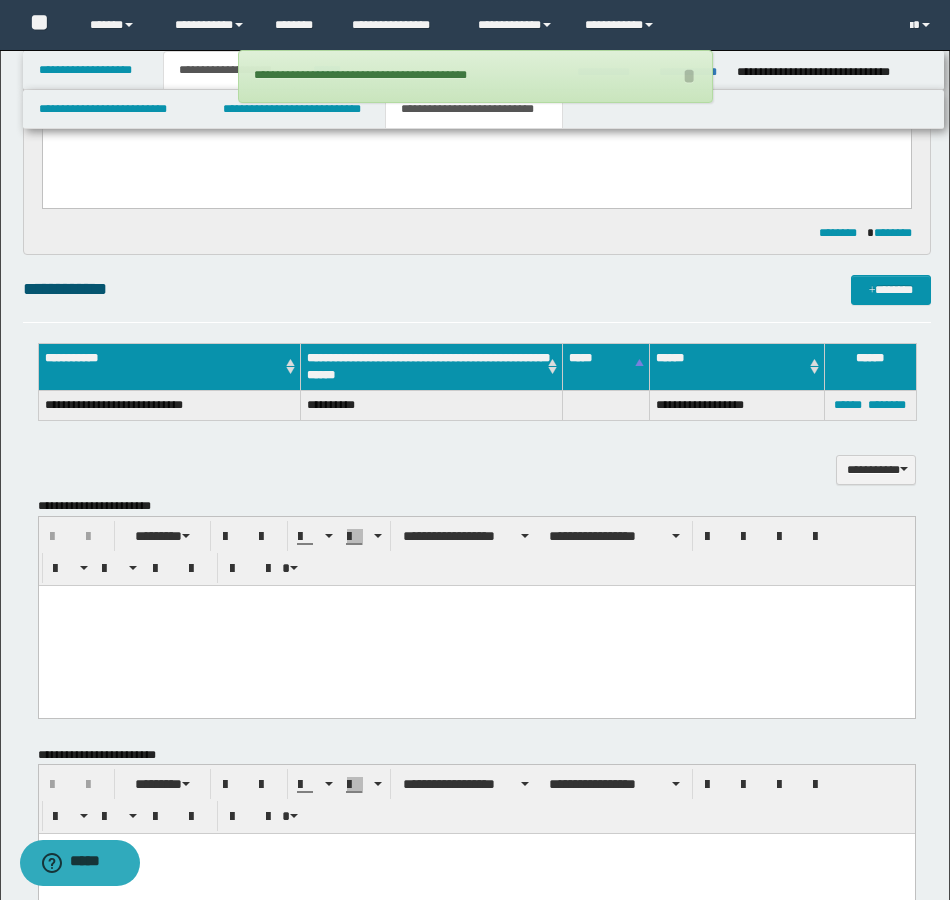 click on "**********" at bounding box center (477, 298) 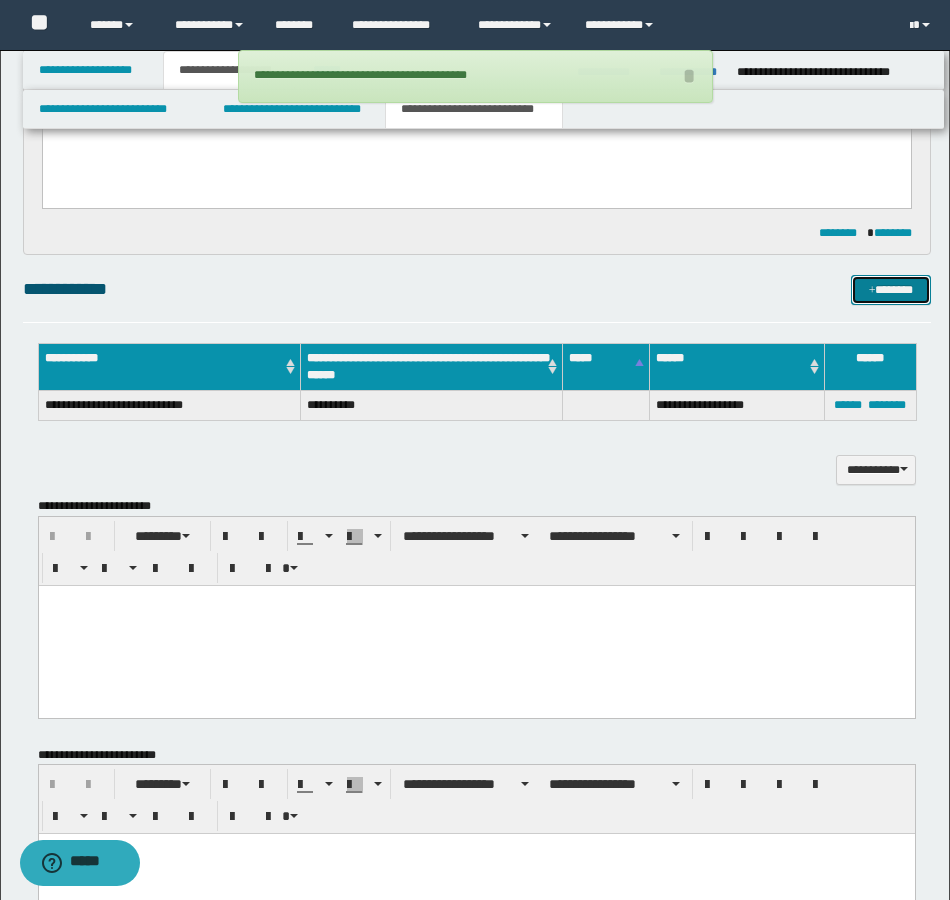 click on "*******" at bounding box center (891, 290) 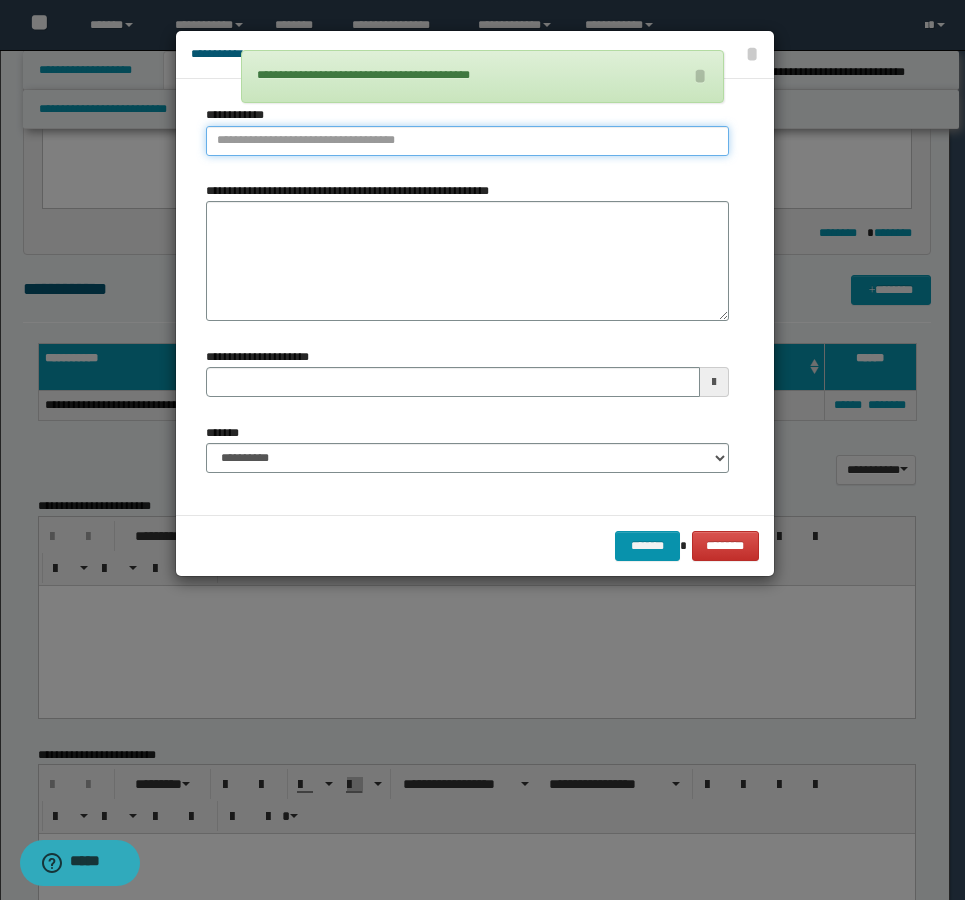type on "**********" 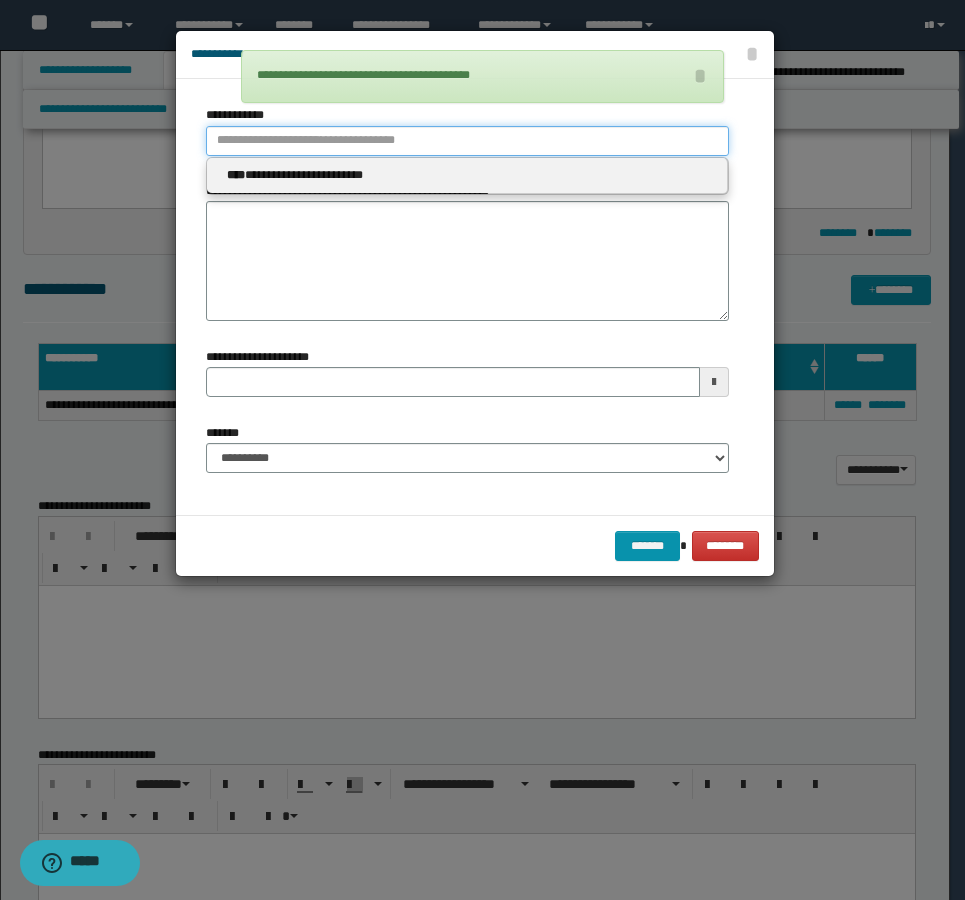 click on "**********" at bounding box center [467, 141] 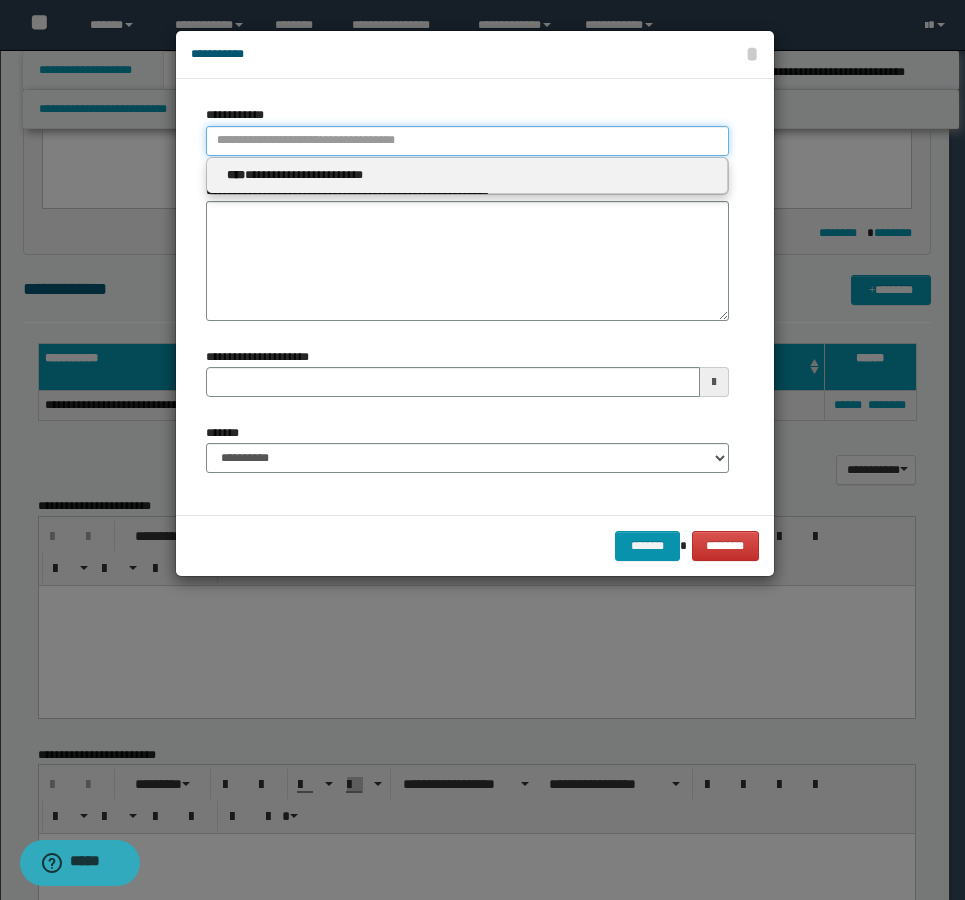 type 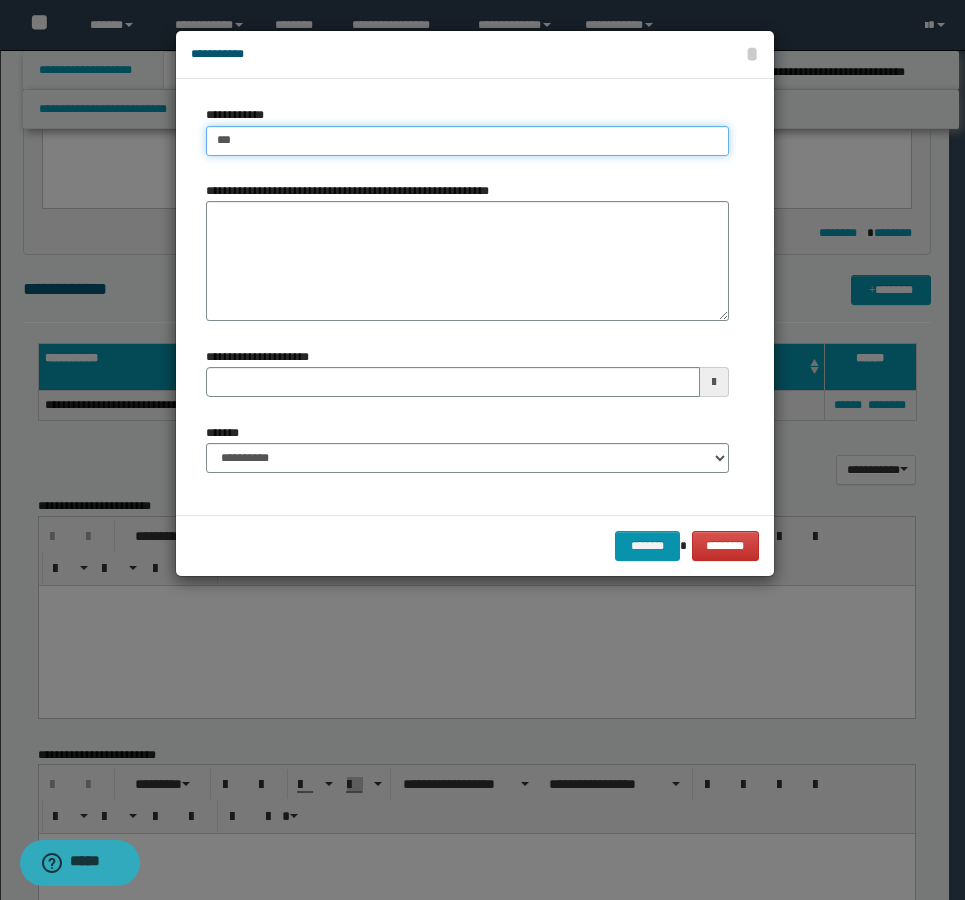type on "****" 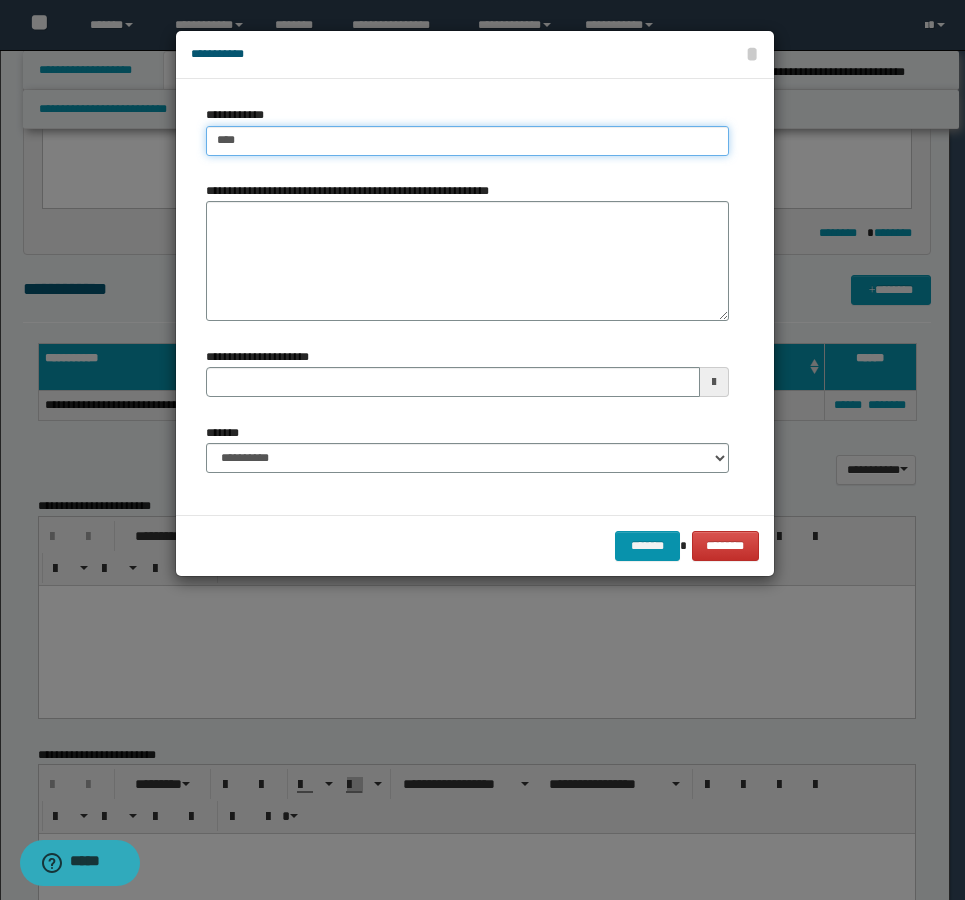 type on "****" 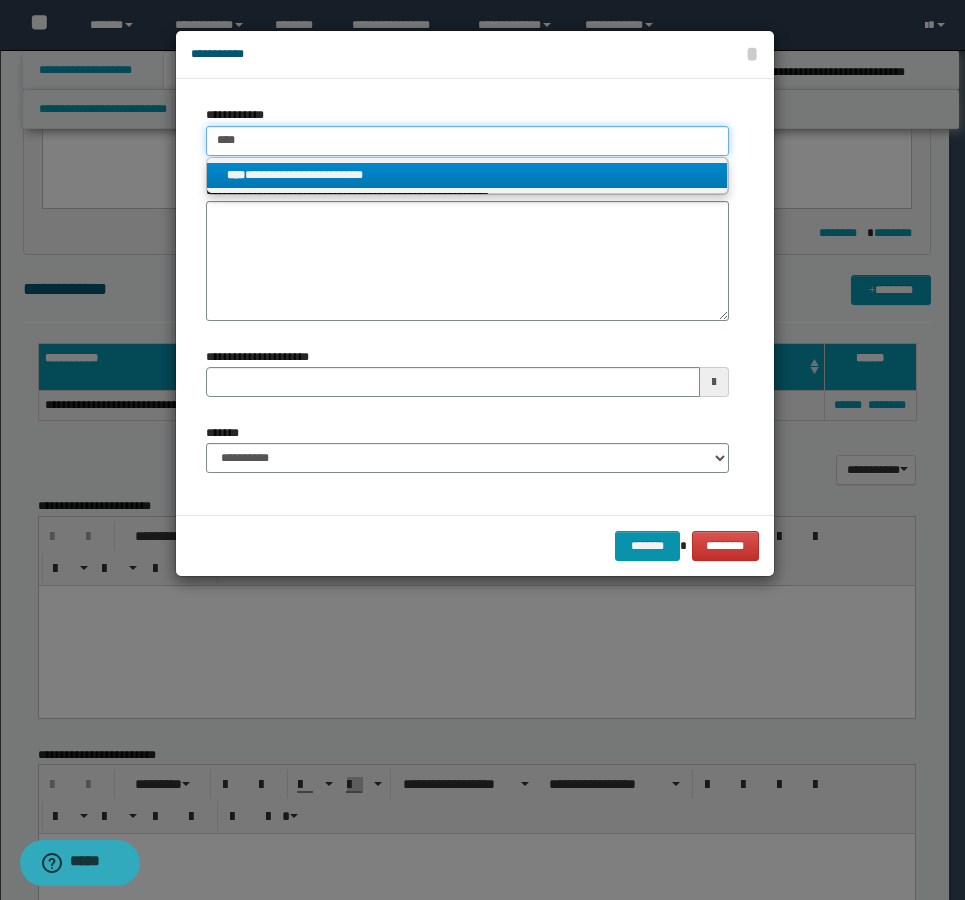 type on "****" 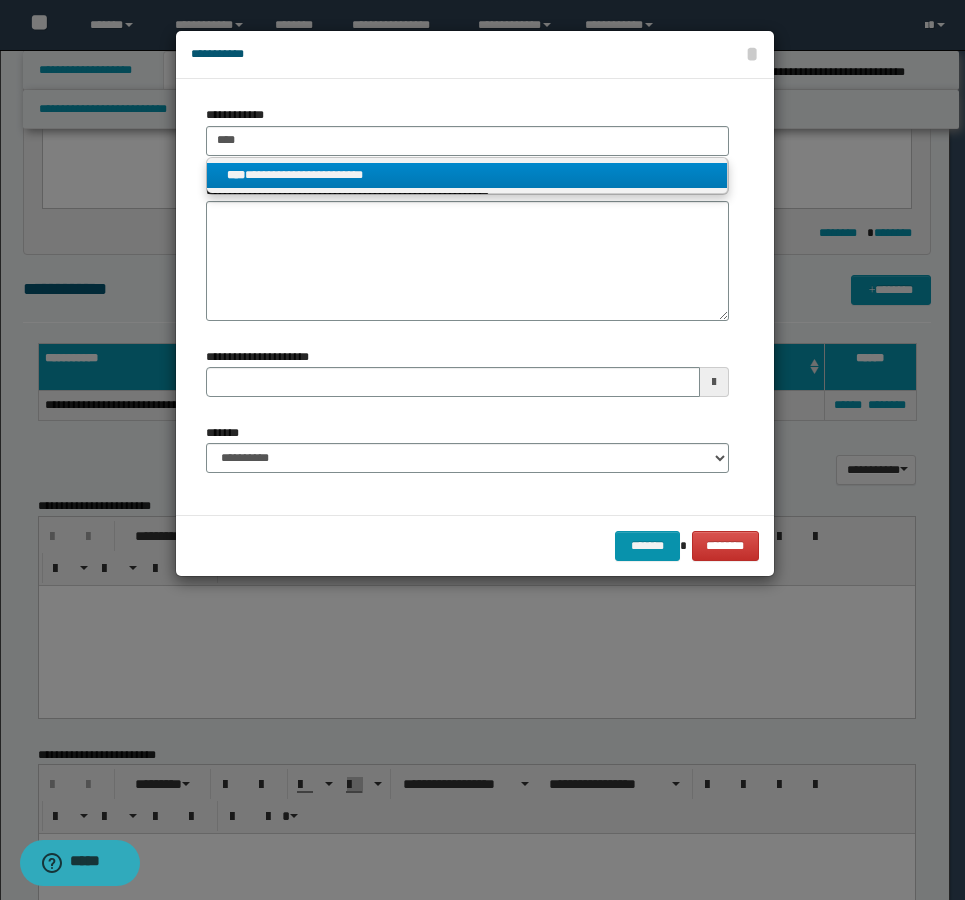 click on "**********" at bounding box center [467, 175] 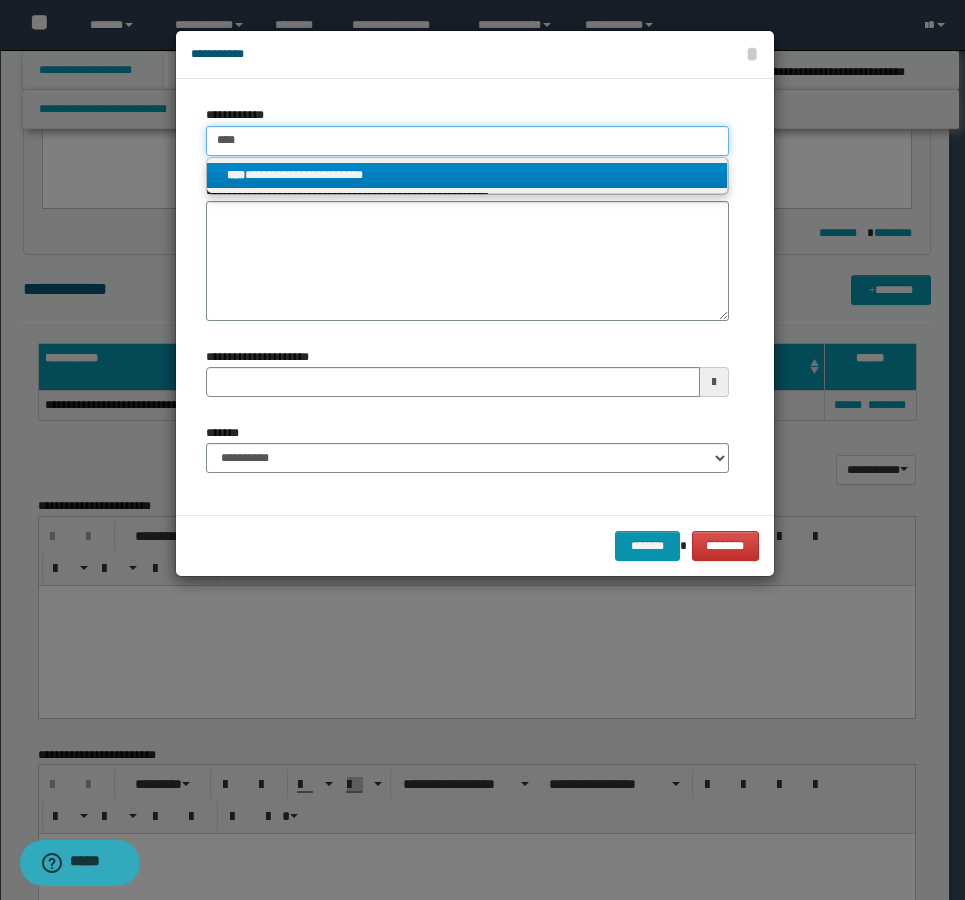 type 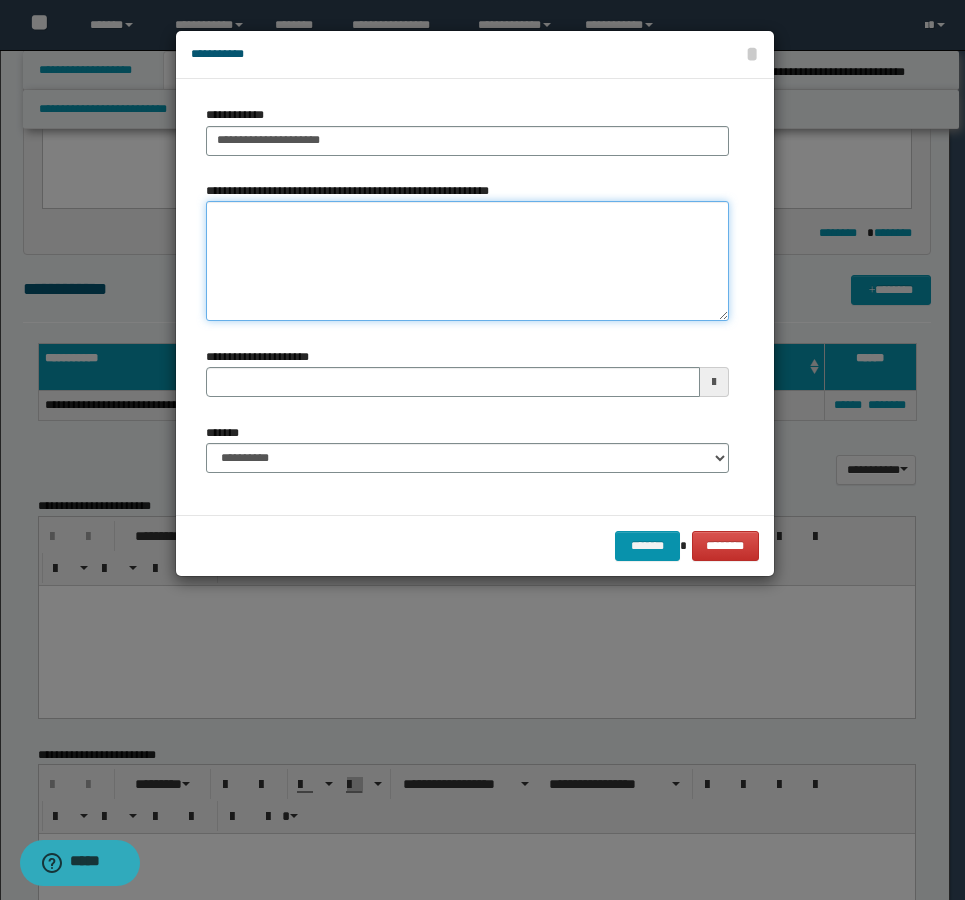 click on "**********" at bounding box center (467, 261) 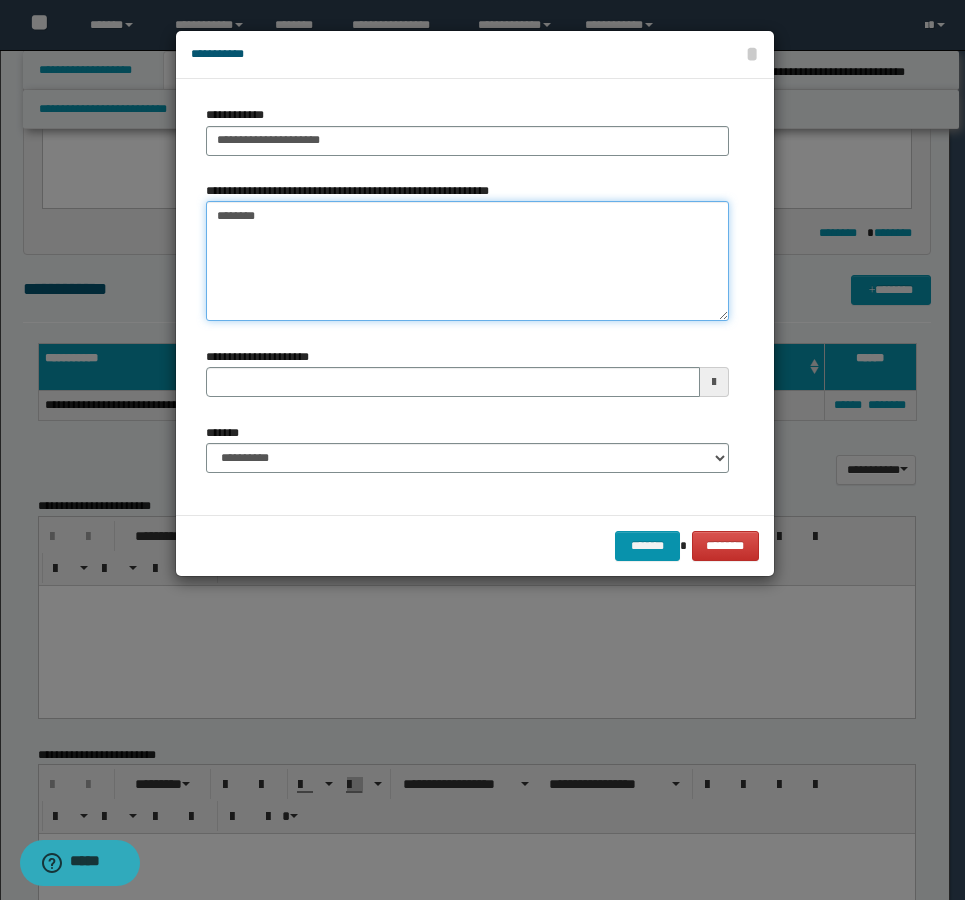 type on "********" 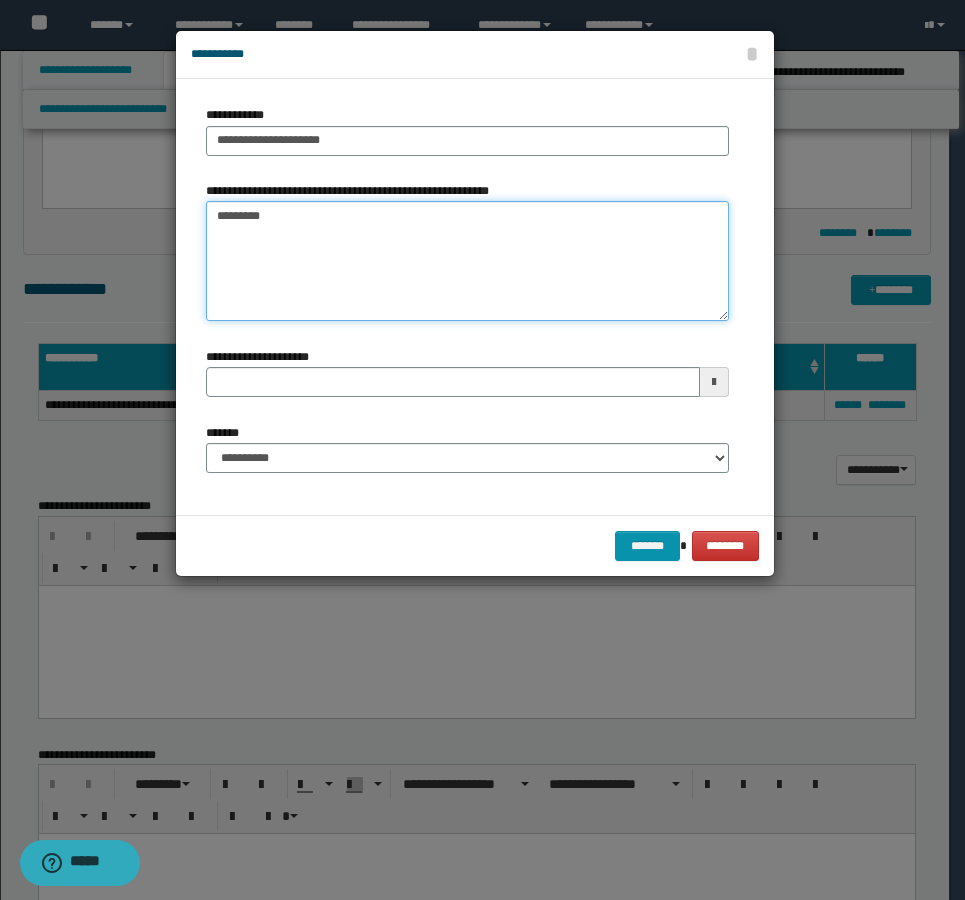 type 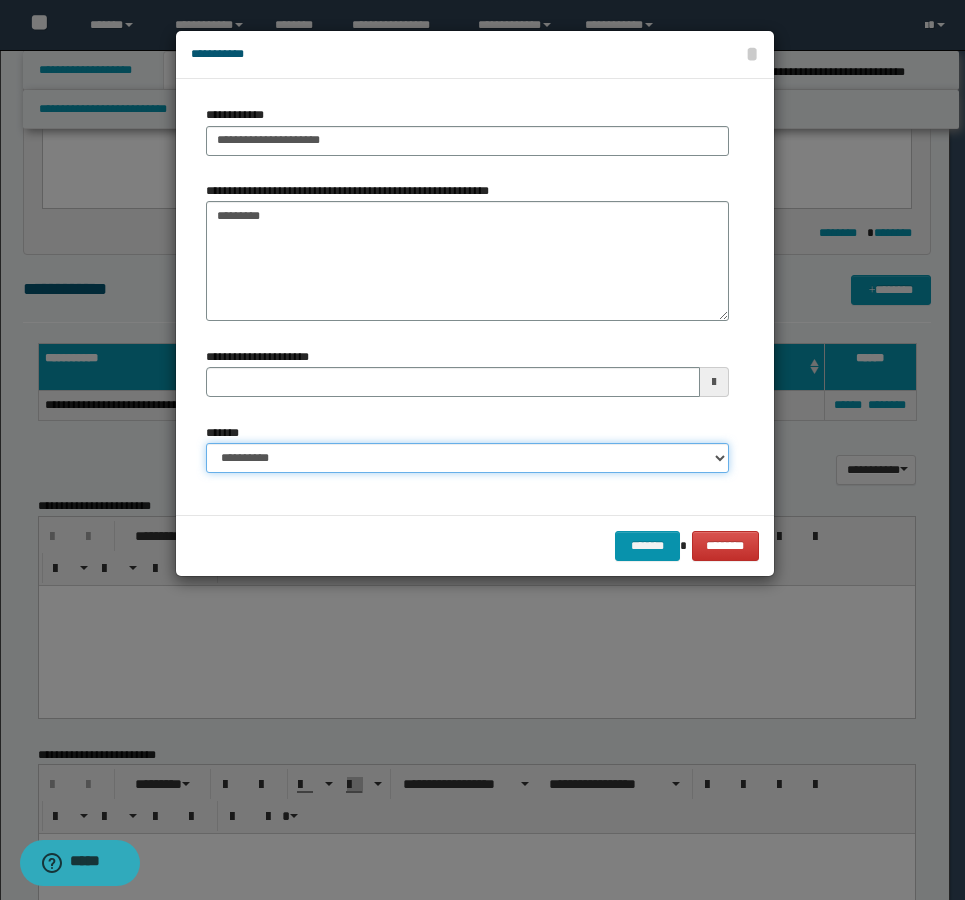 click on "**********" at bounding box center (467, 458) 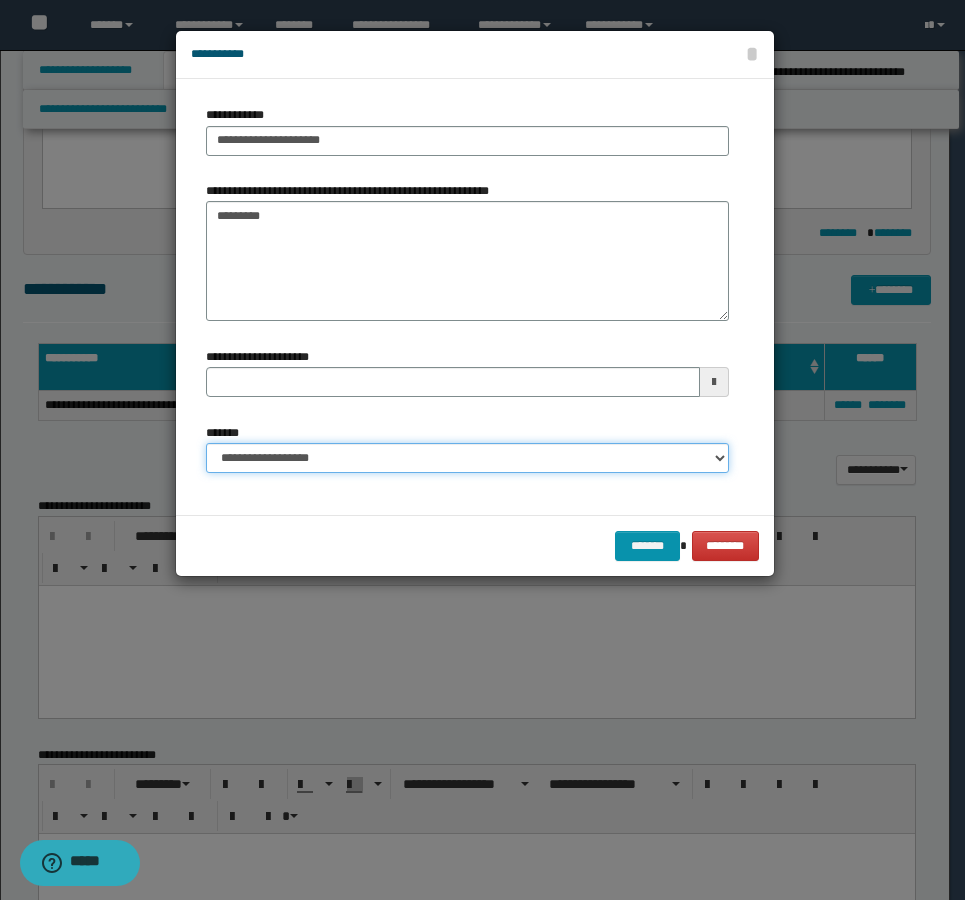 click on "**********" at bounding box center (467, 458) 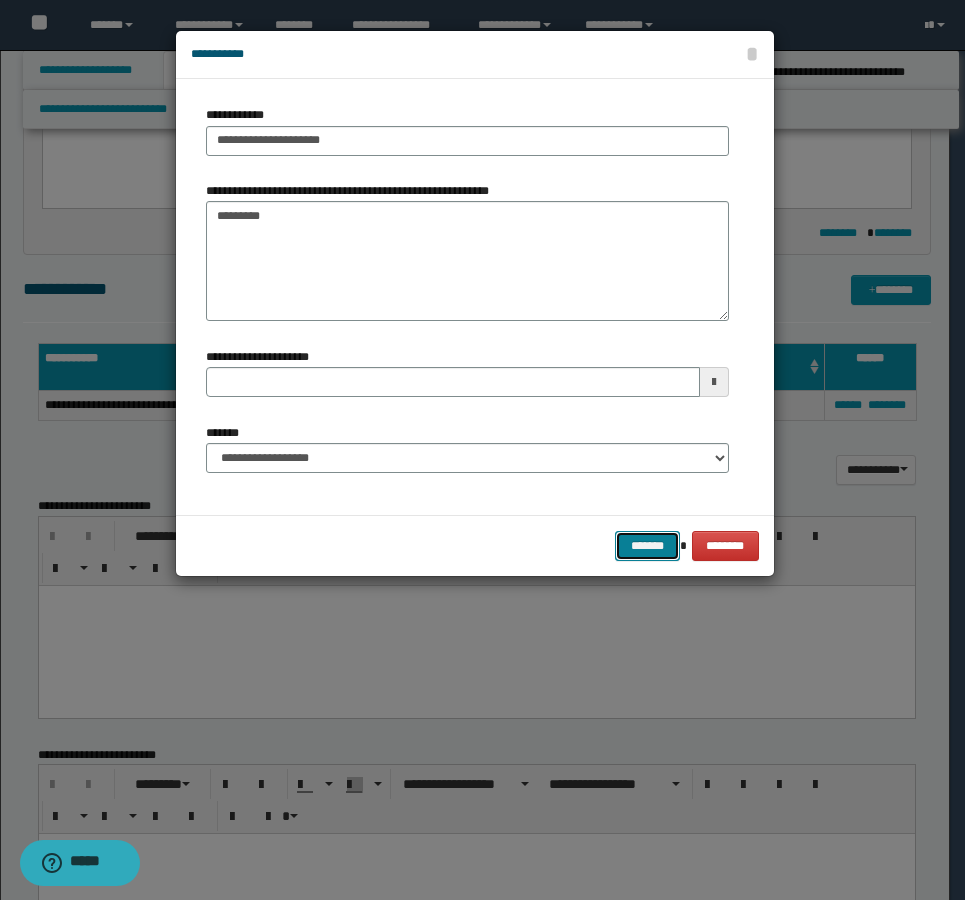 click on "*******" at bounding box center (647, 546) 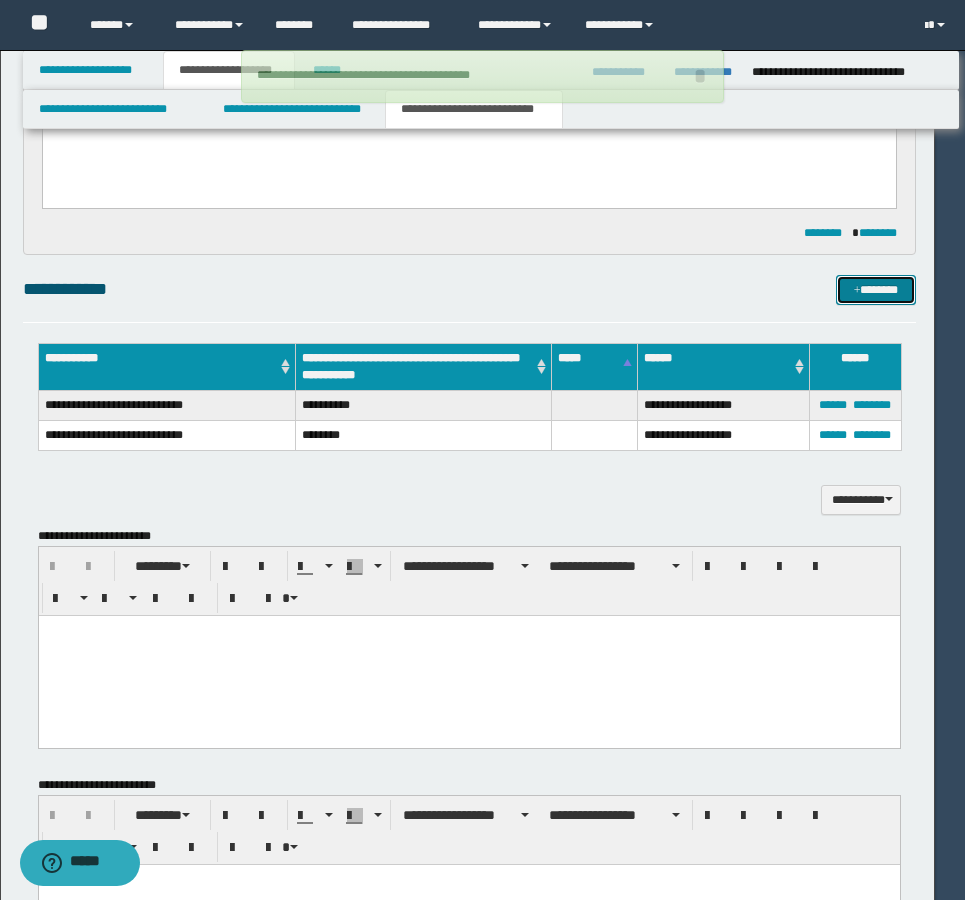 type 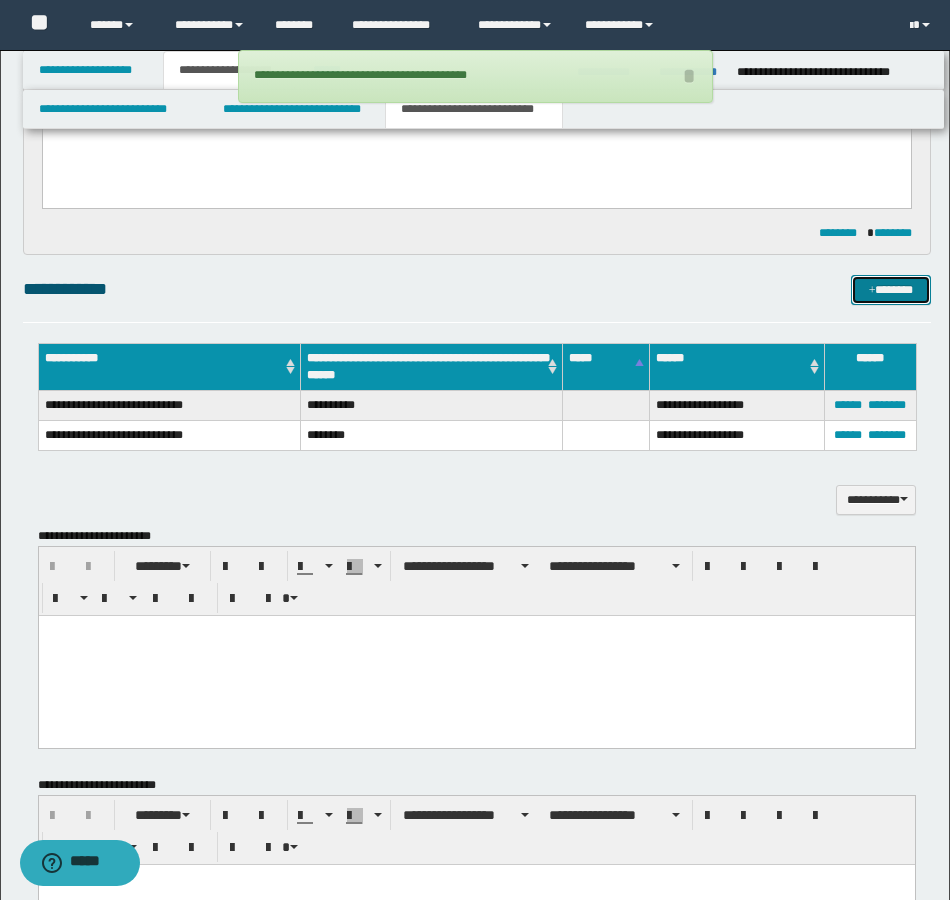 click on "*******" at bounding box center [891, 290] 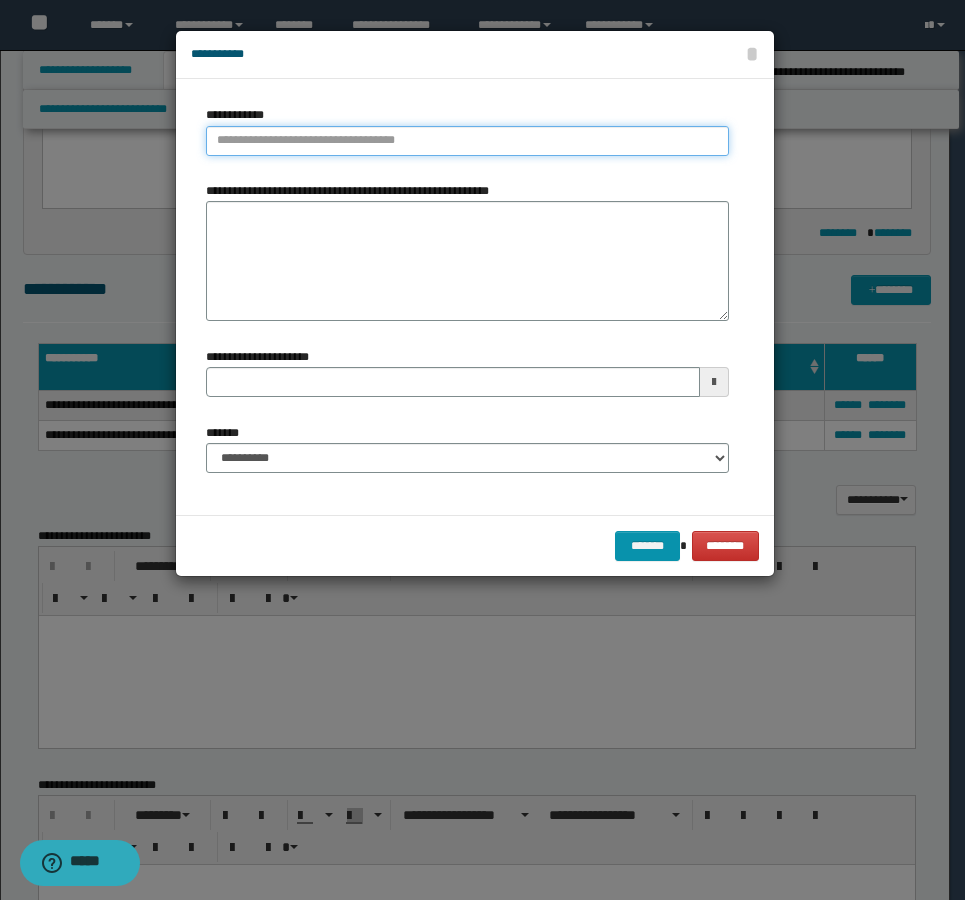 type on "**********" 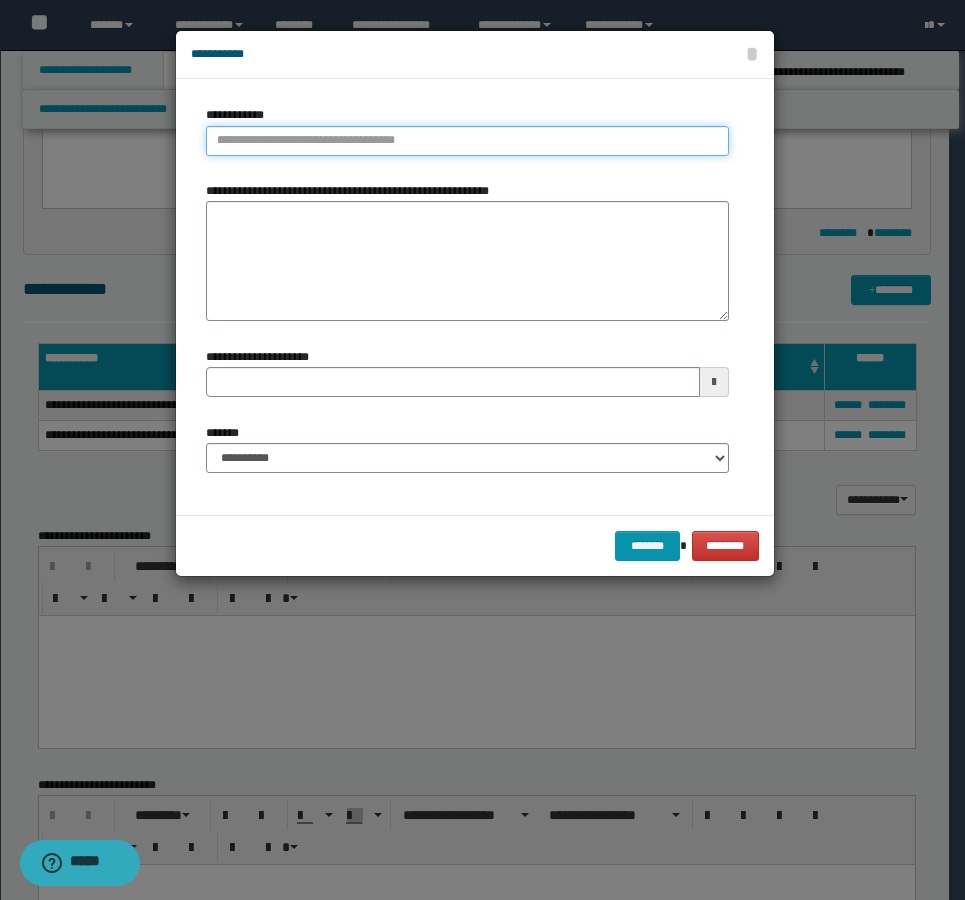 click on "**********" at bounding box center (467, 141) 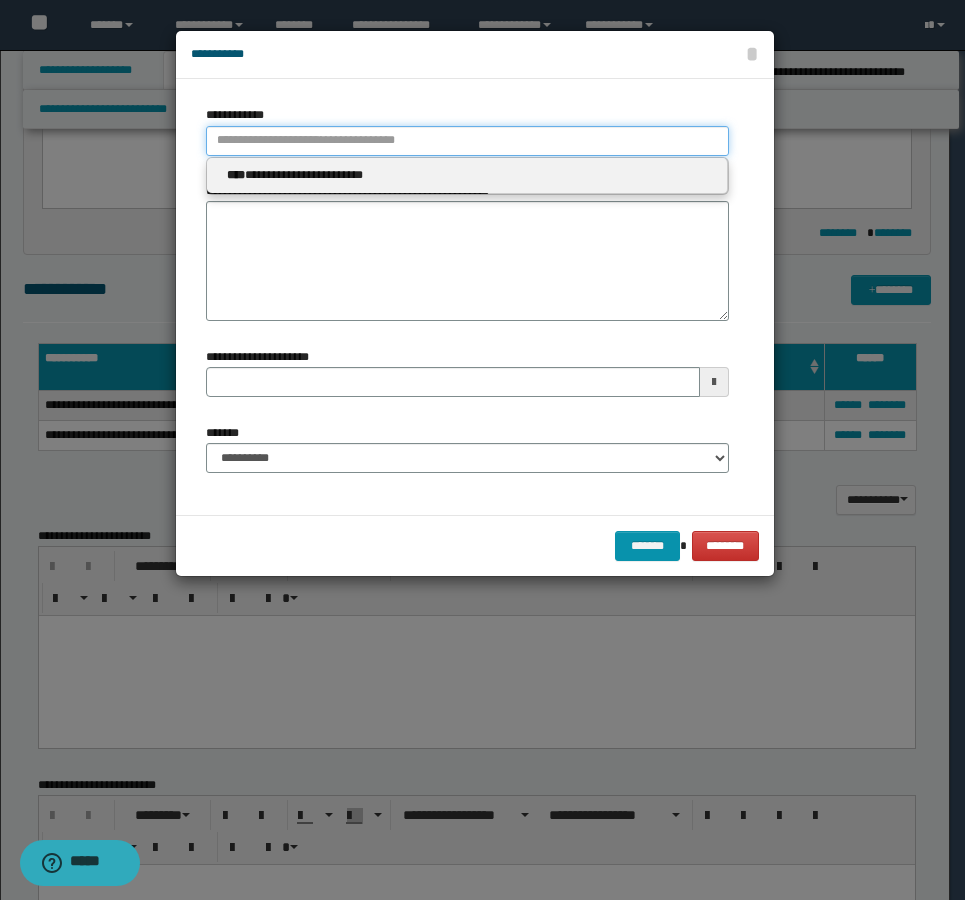 type 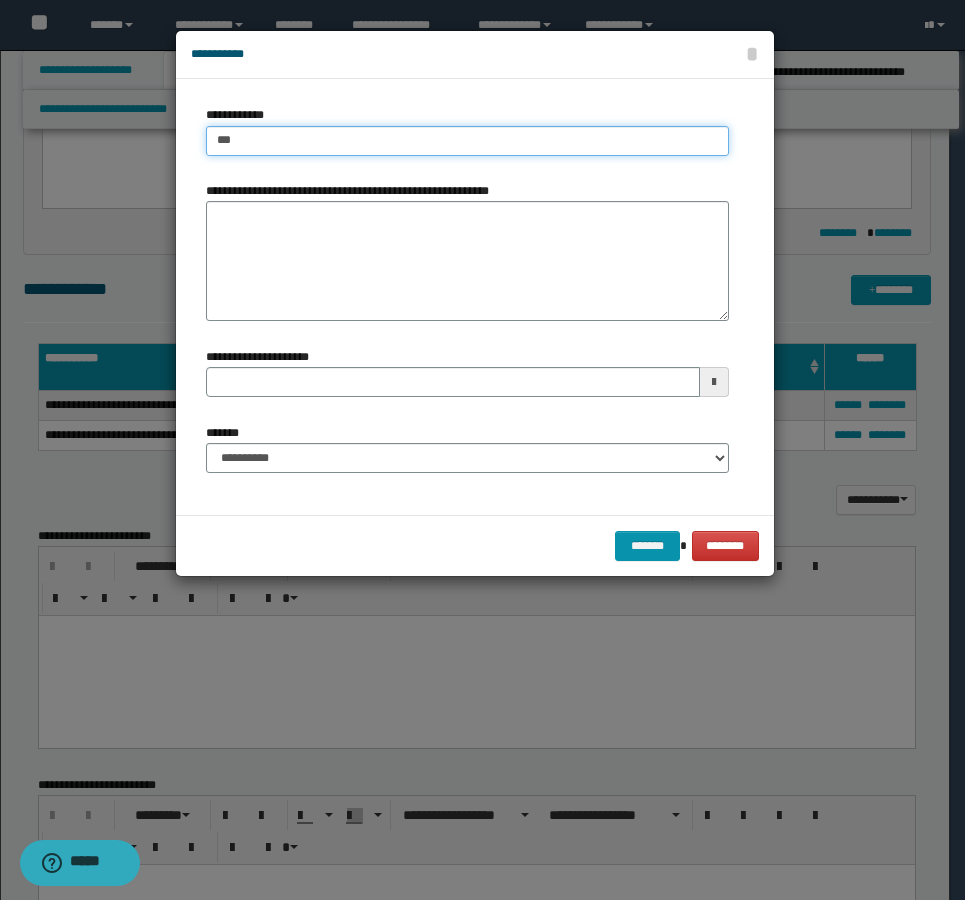 type on "****" 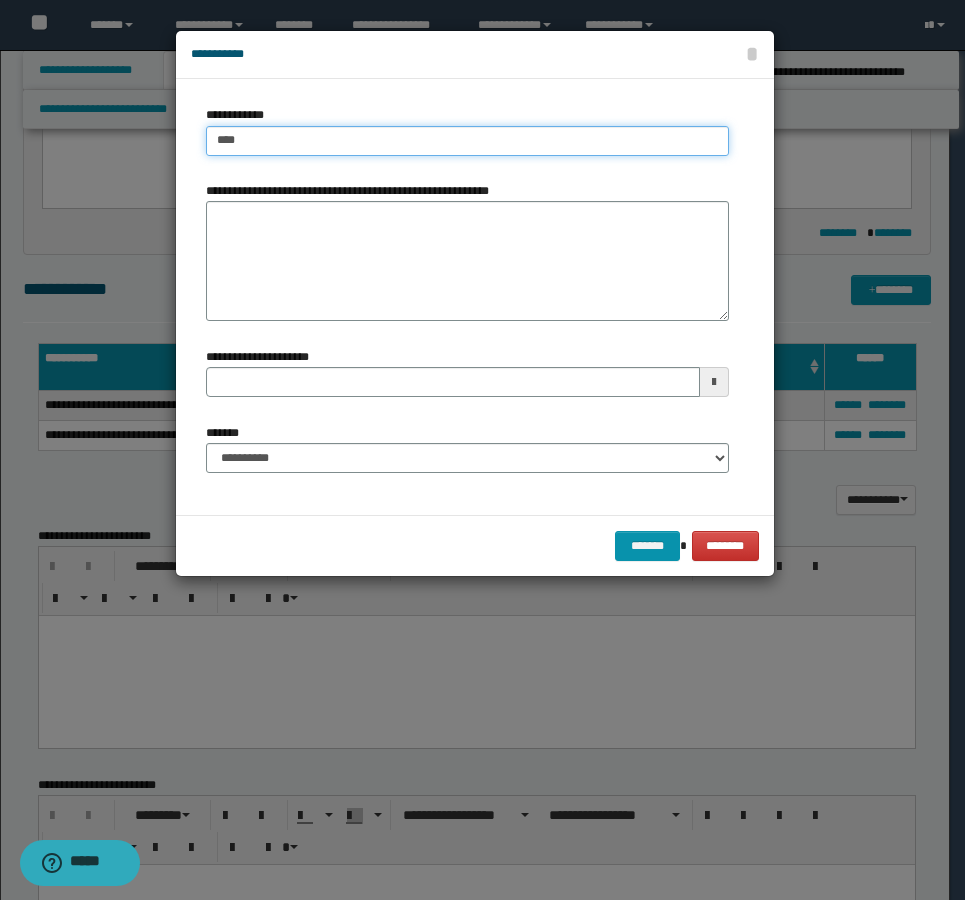type on "****" 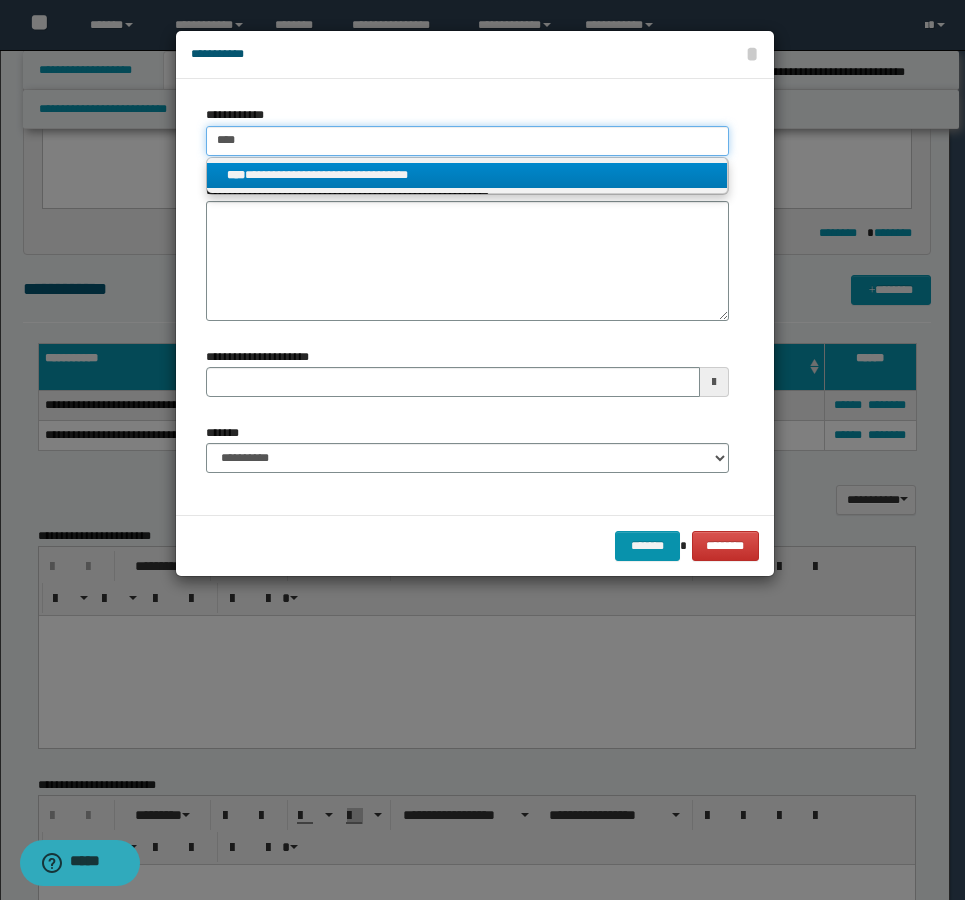 type on "****" 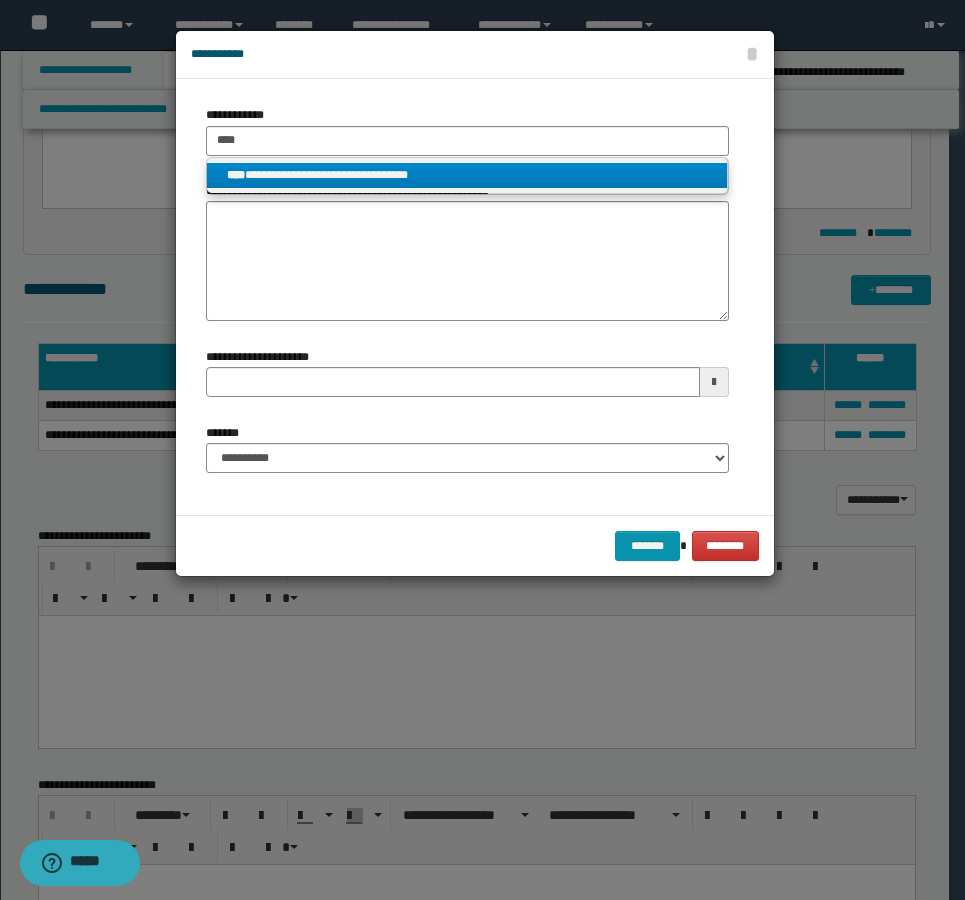 click on "**********" at bounding box center (467, 175) 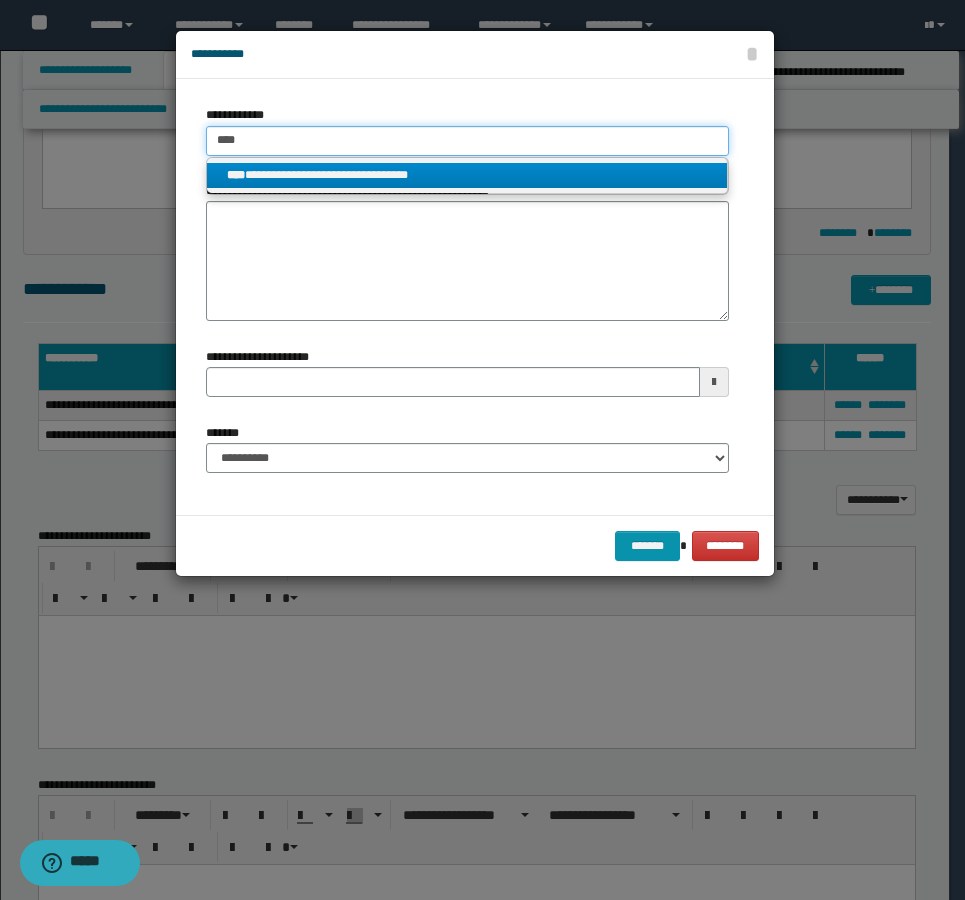 type 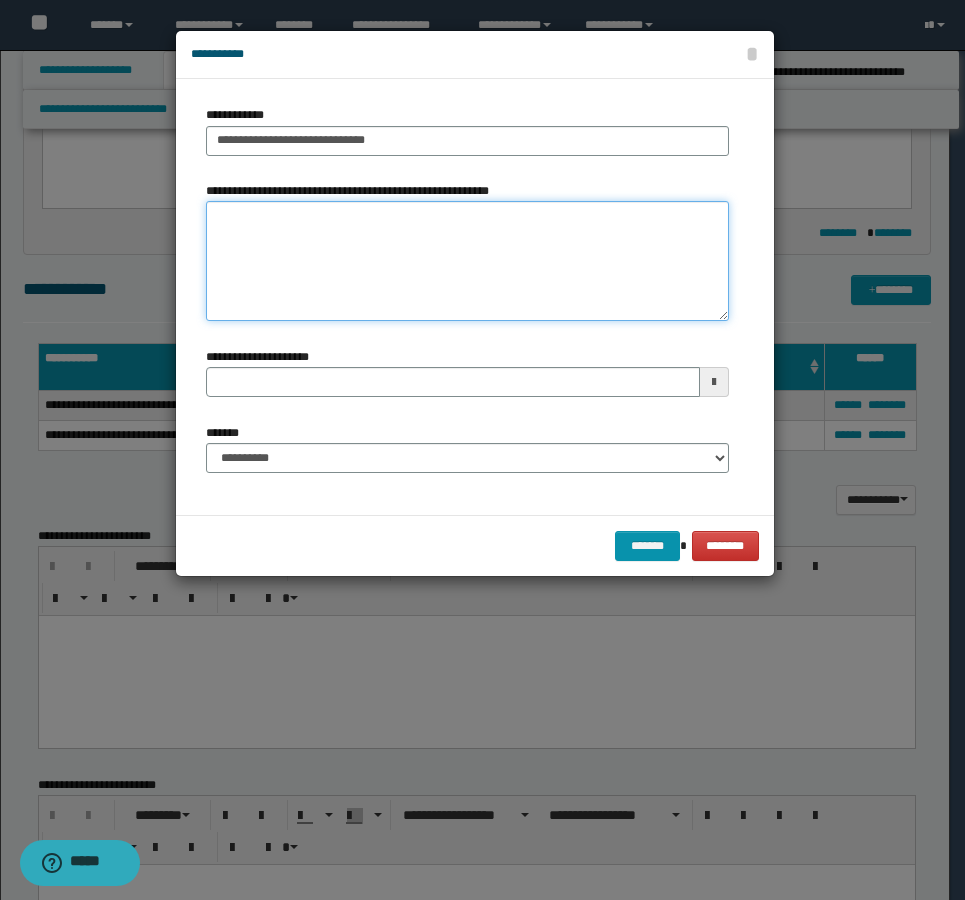click on "**********" at bounding box center [467, 261] 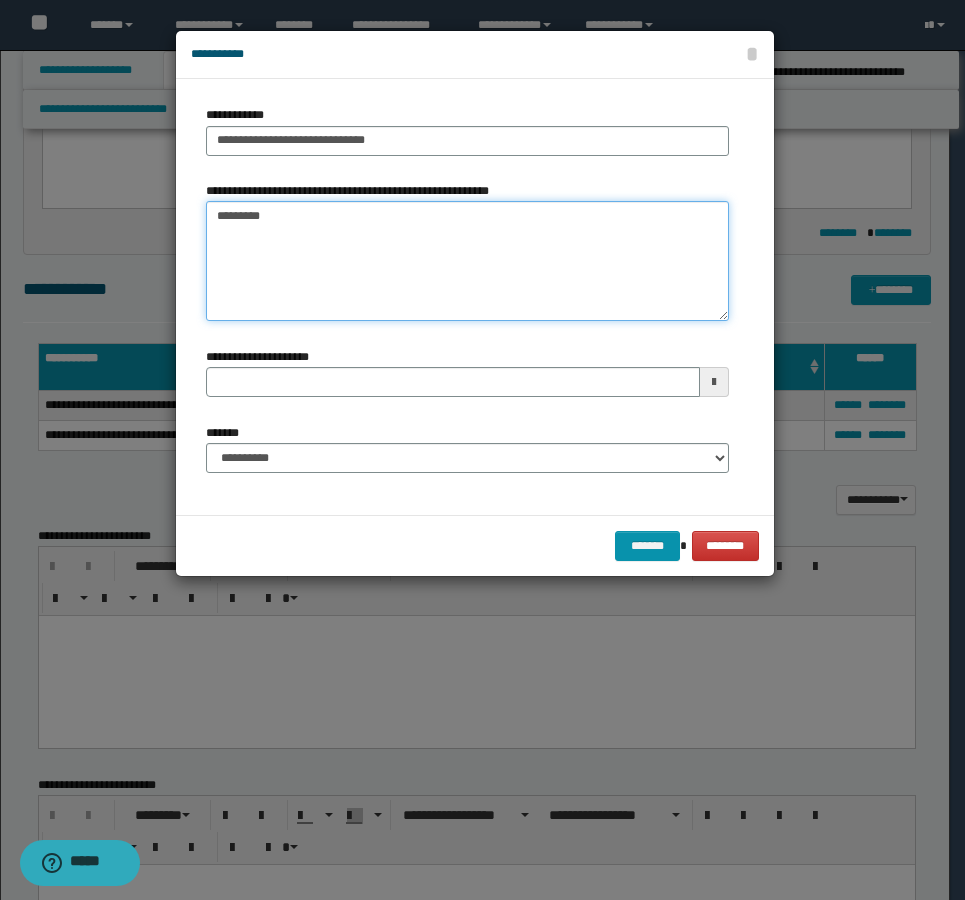 type on "**********" 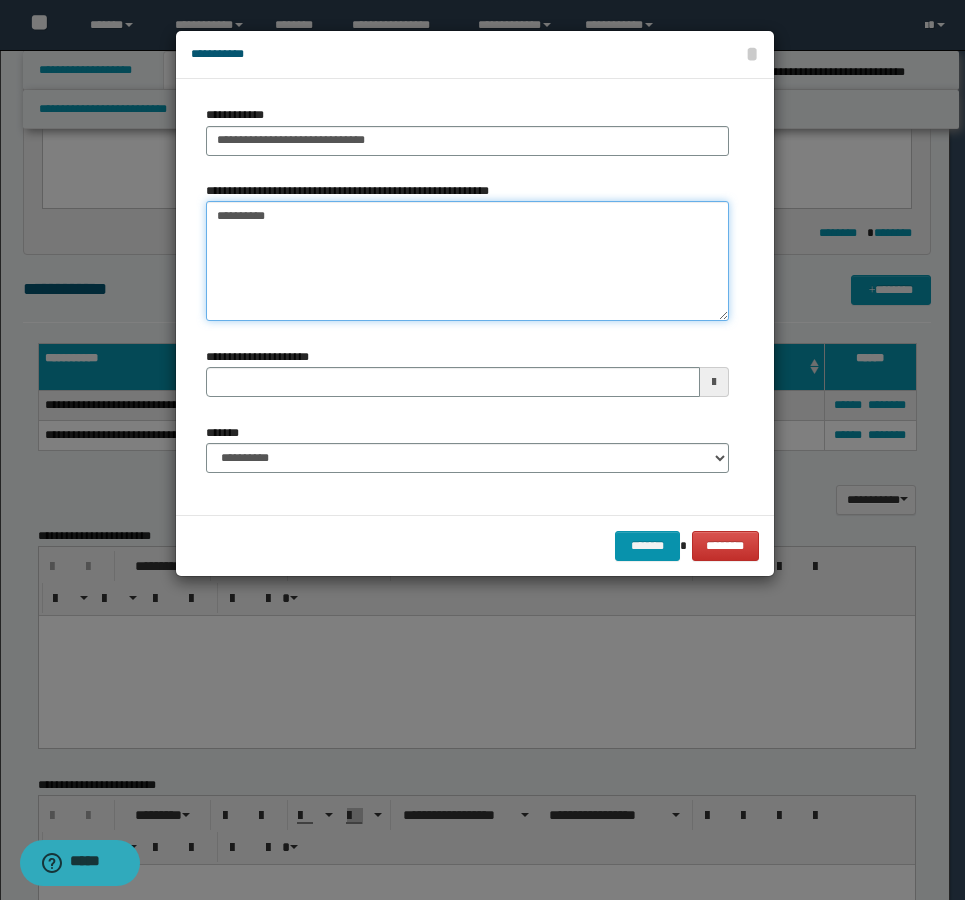type 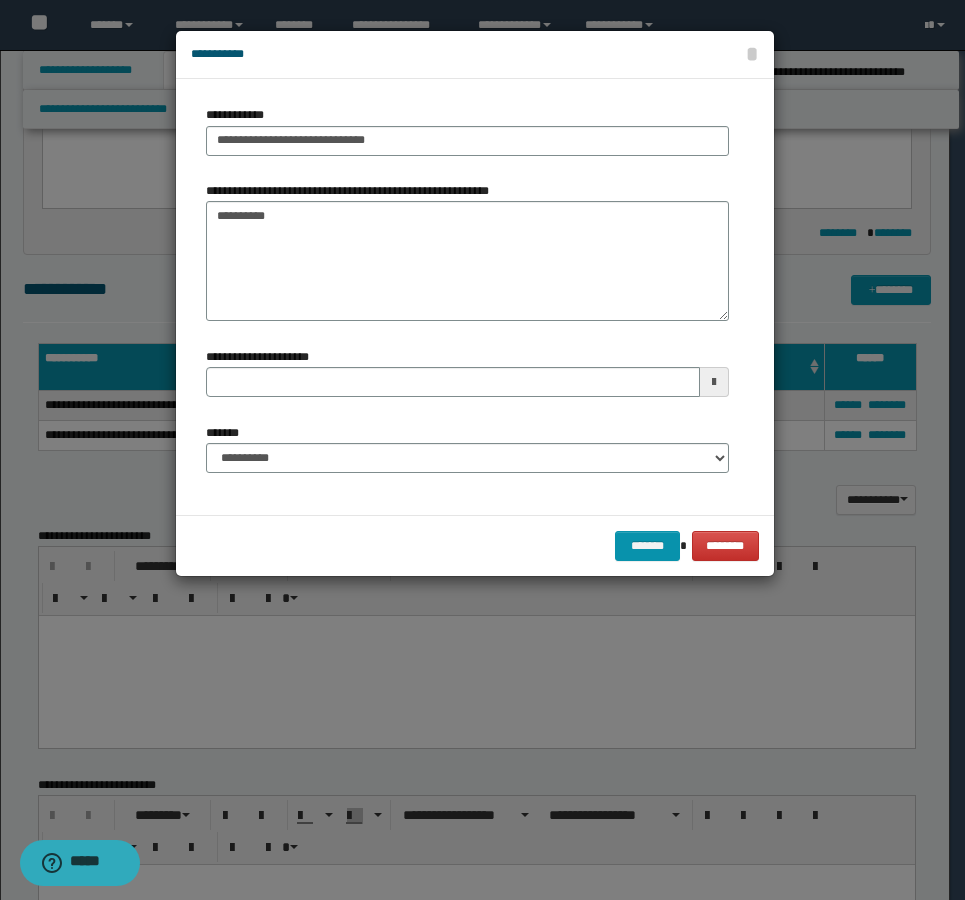 click on "**********" at bounding box center [467, 456] 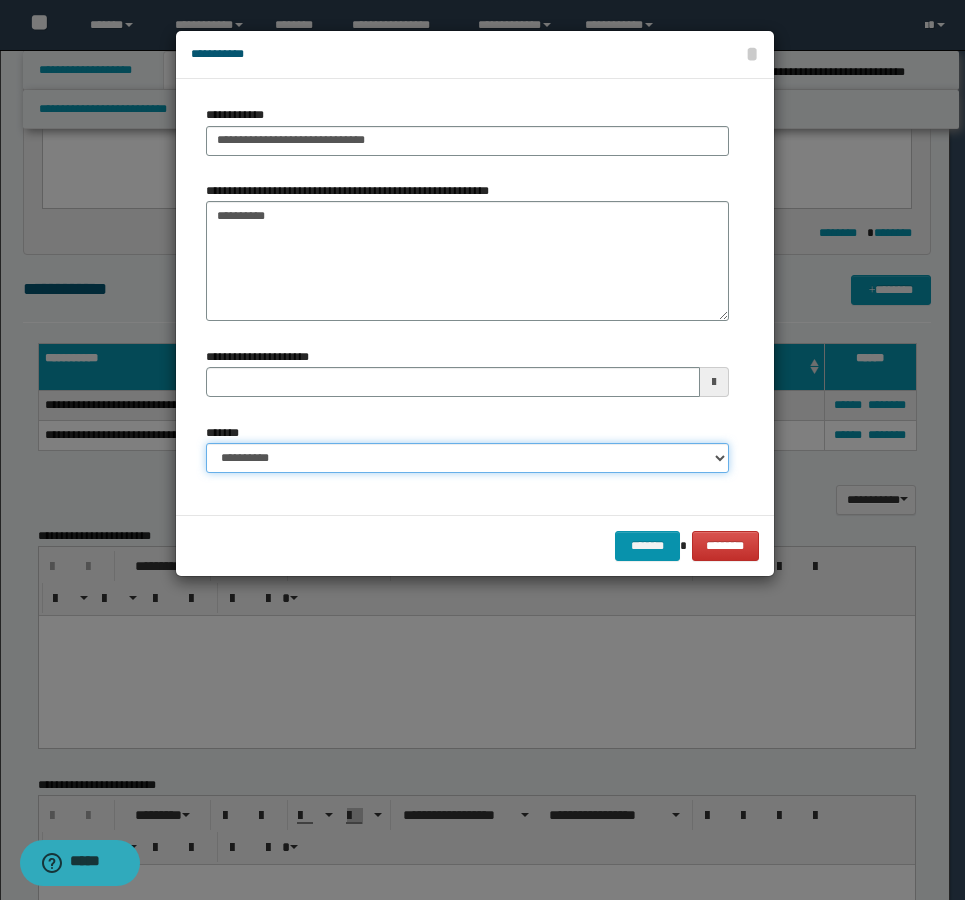 click on "**********" at bounding box center [467, 458] 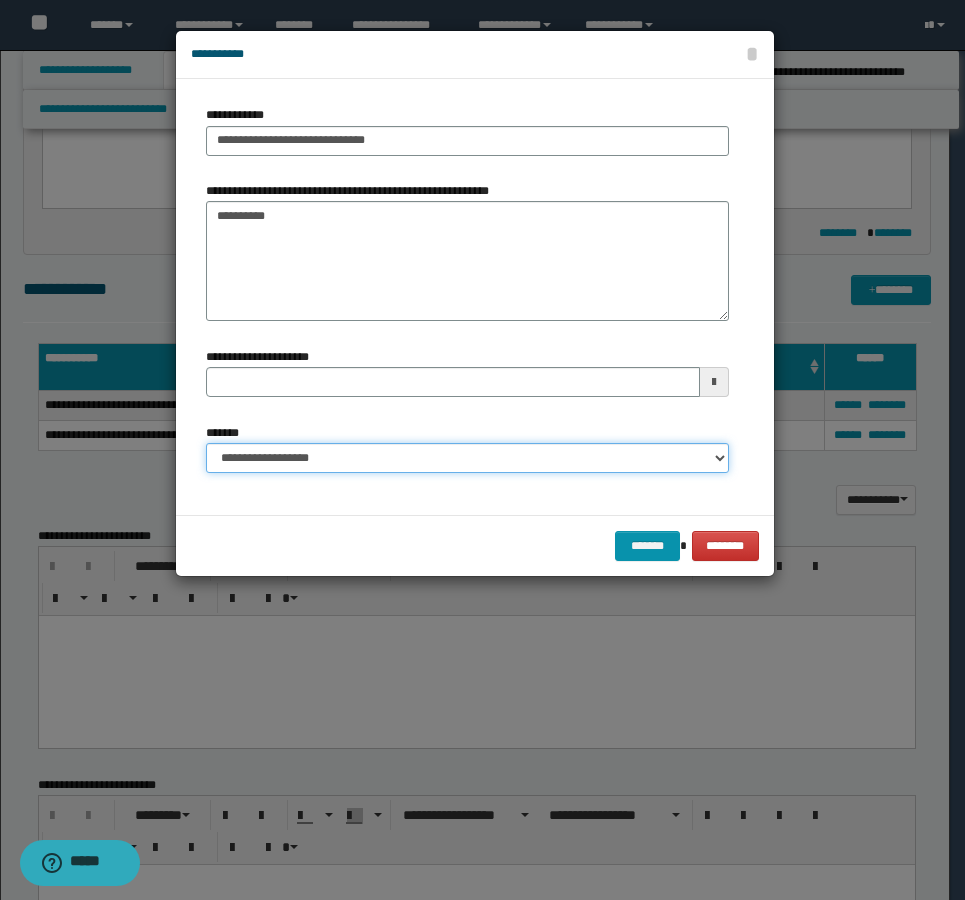 click on "**********" at bounding box center [467, 458] 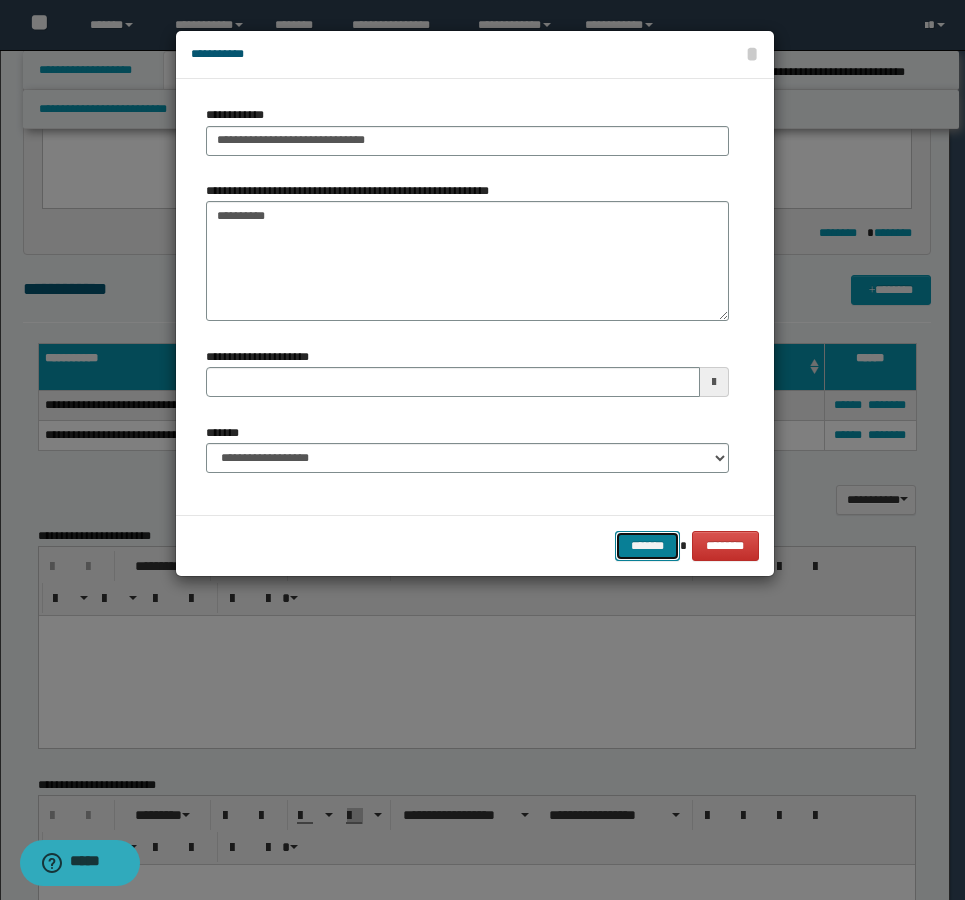 click on "*******" at bounding box center [647, 546] 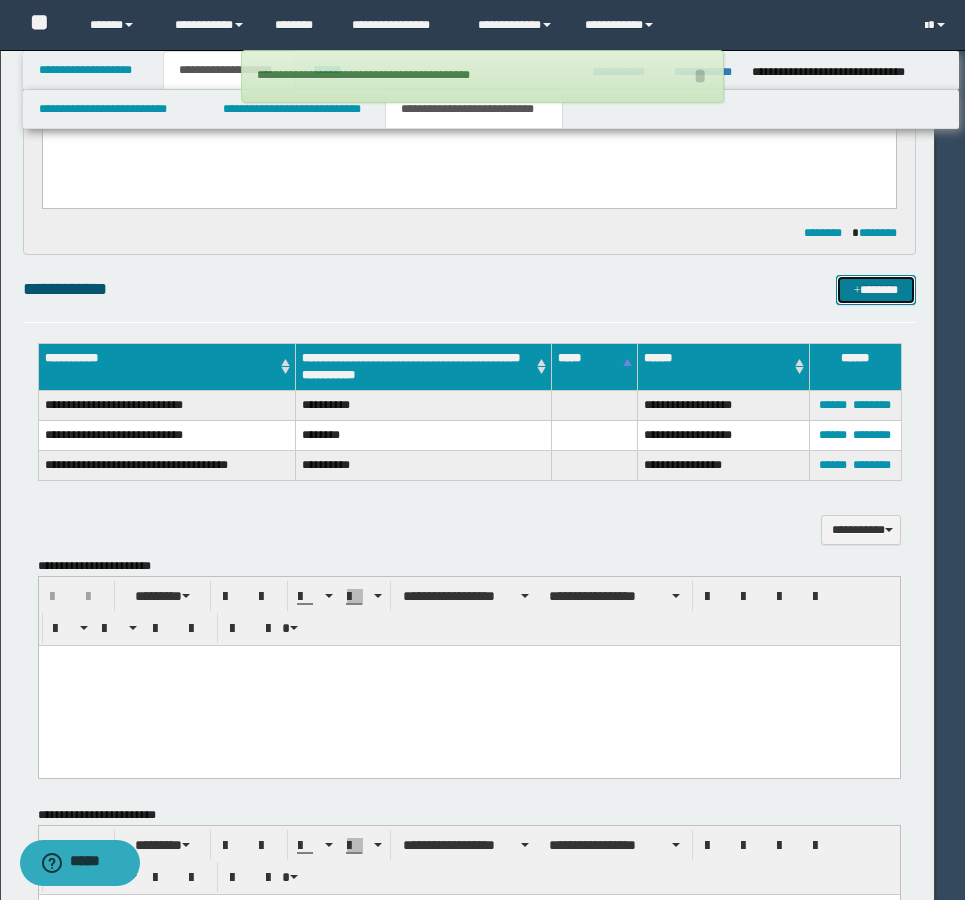 type 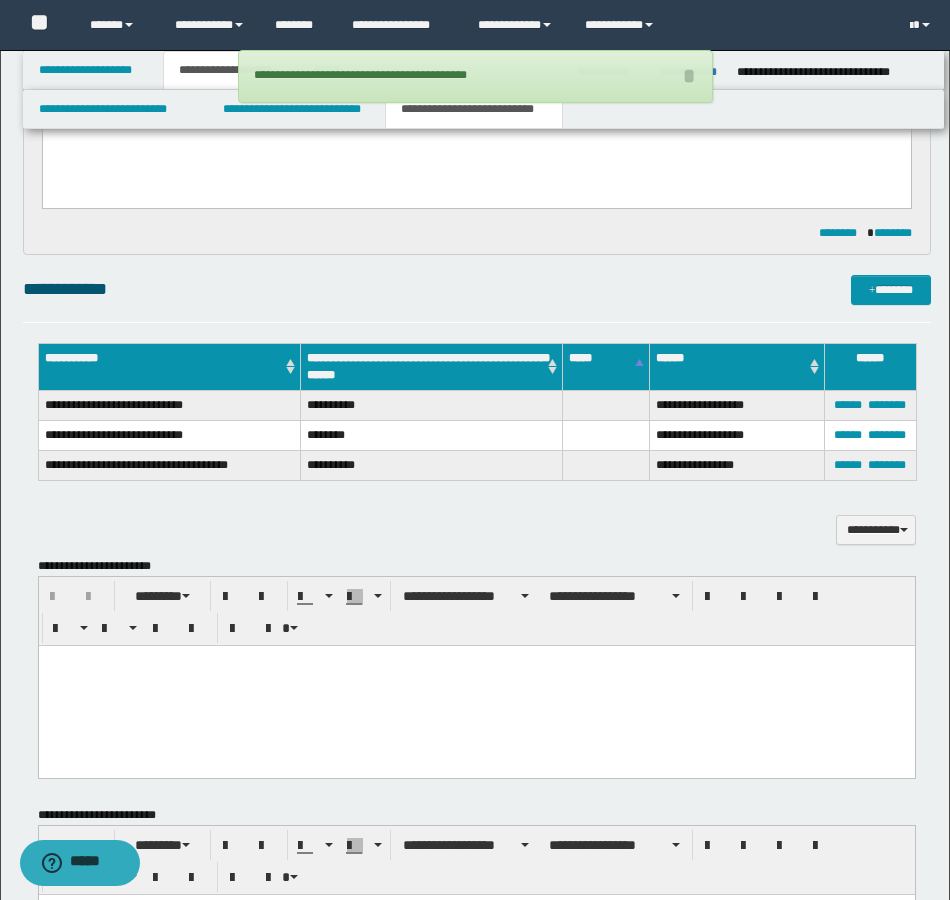 click on "**********" at bounding box center [477, 325] 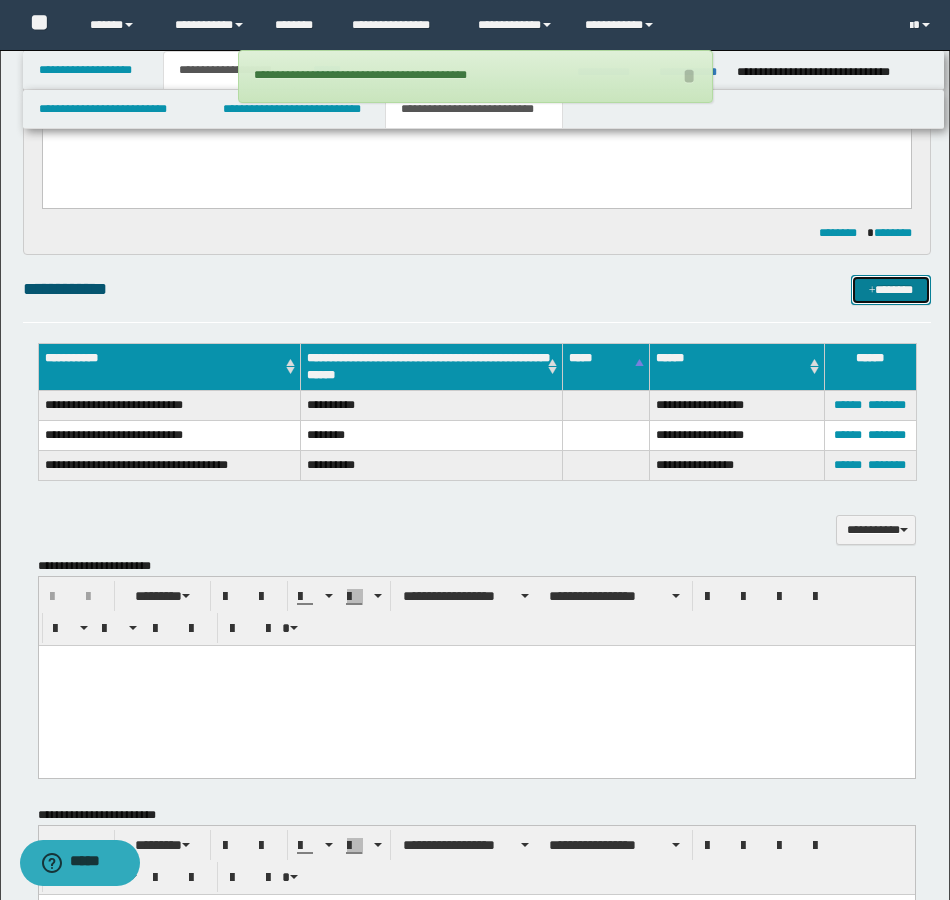 click on "*******" at bounding box center (891, 290) 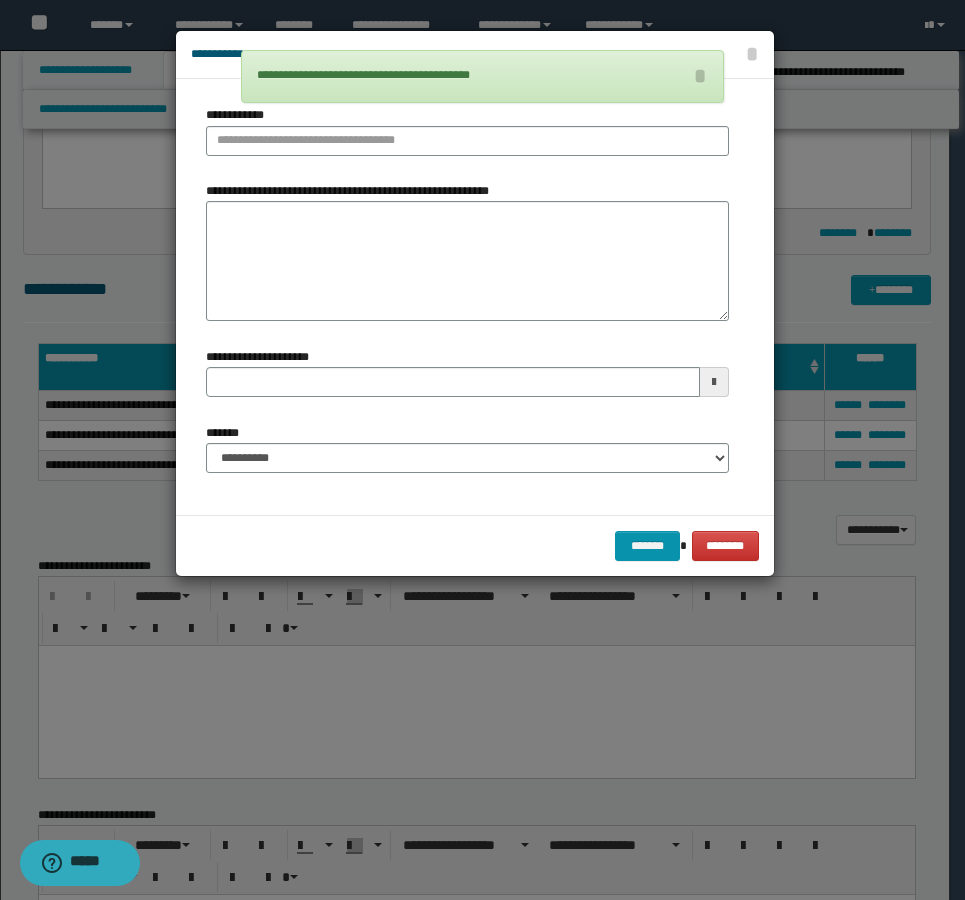 click on "**********" at bounding box center (467, 130) 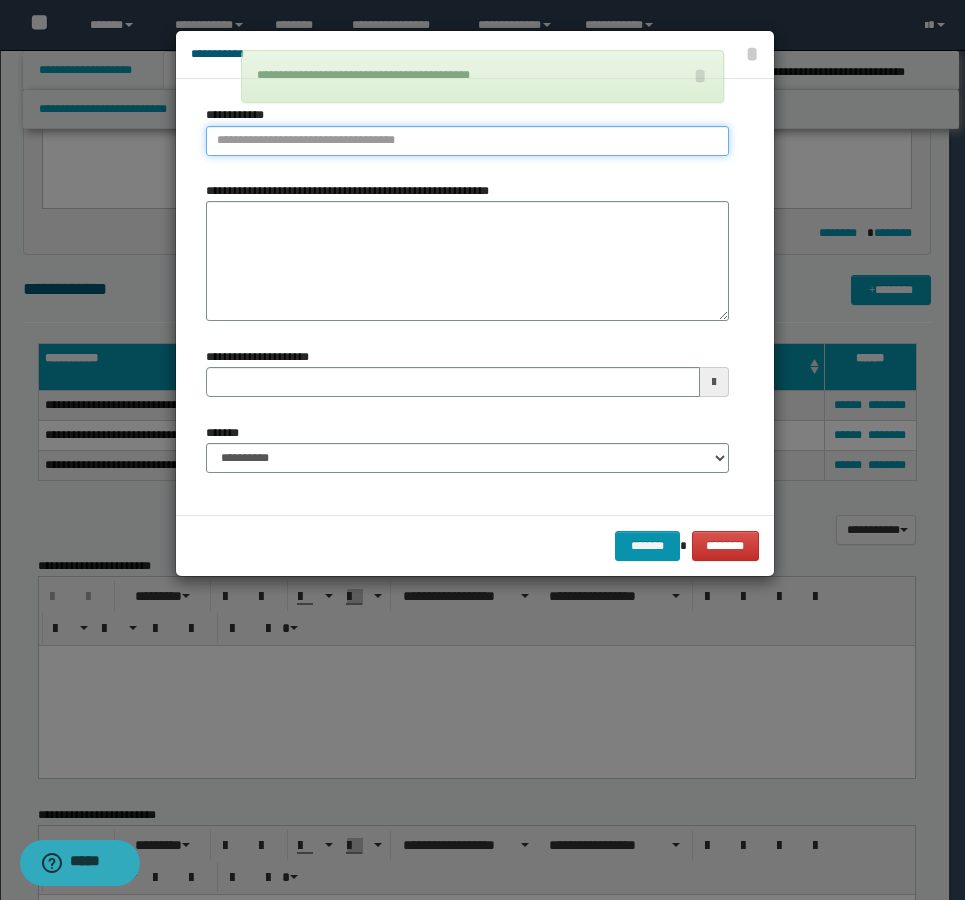type on "**********" 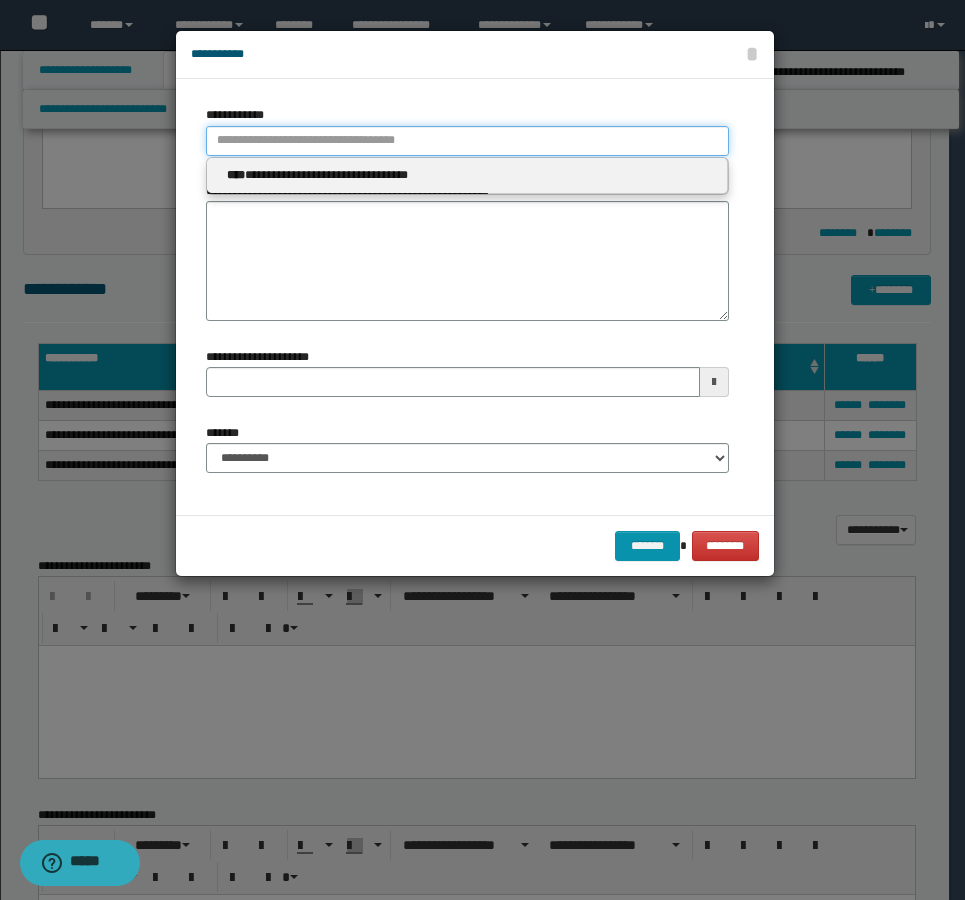 click on "**********" at bounding box center (467, 141) 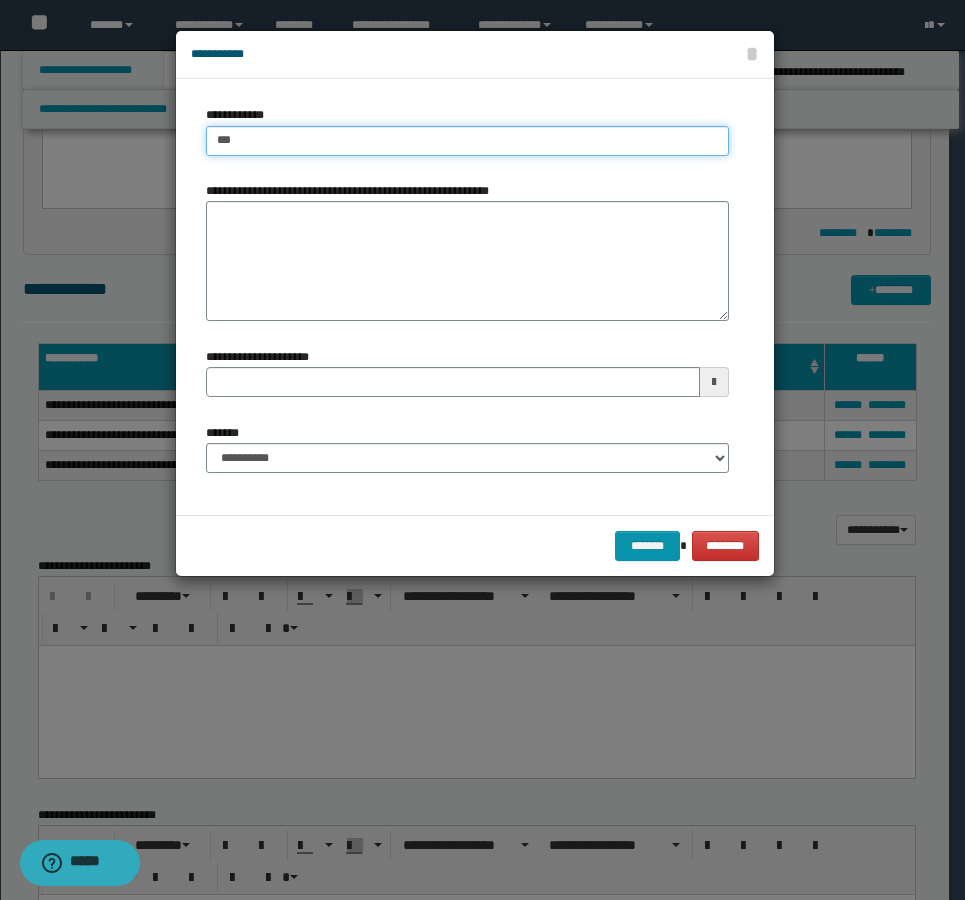 type on "****" 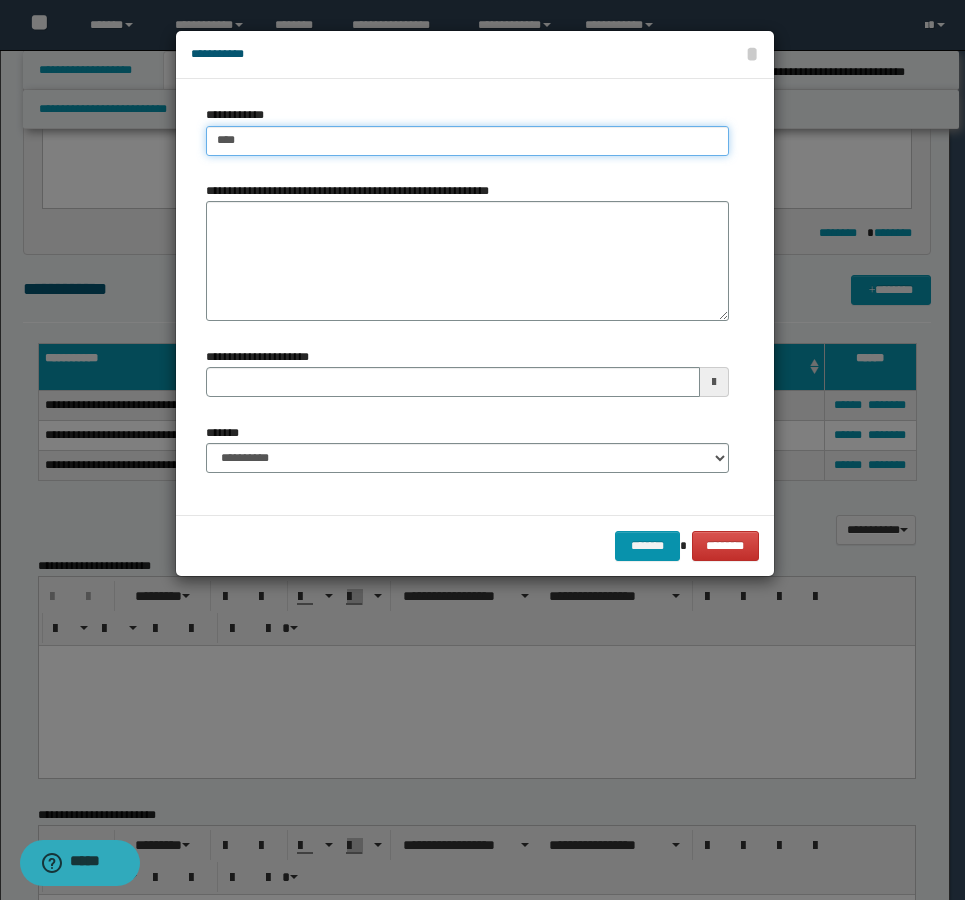 type on "****" 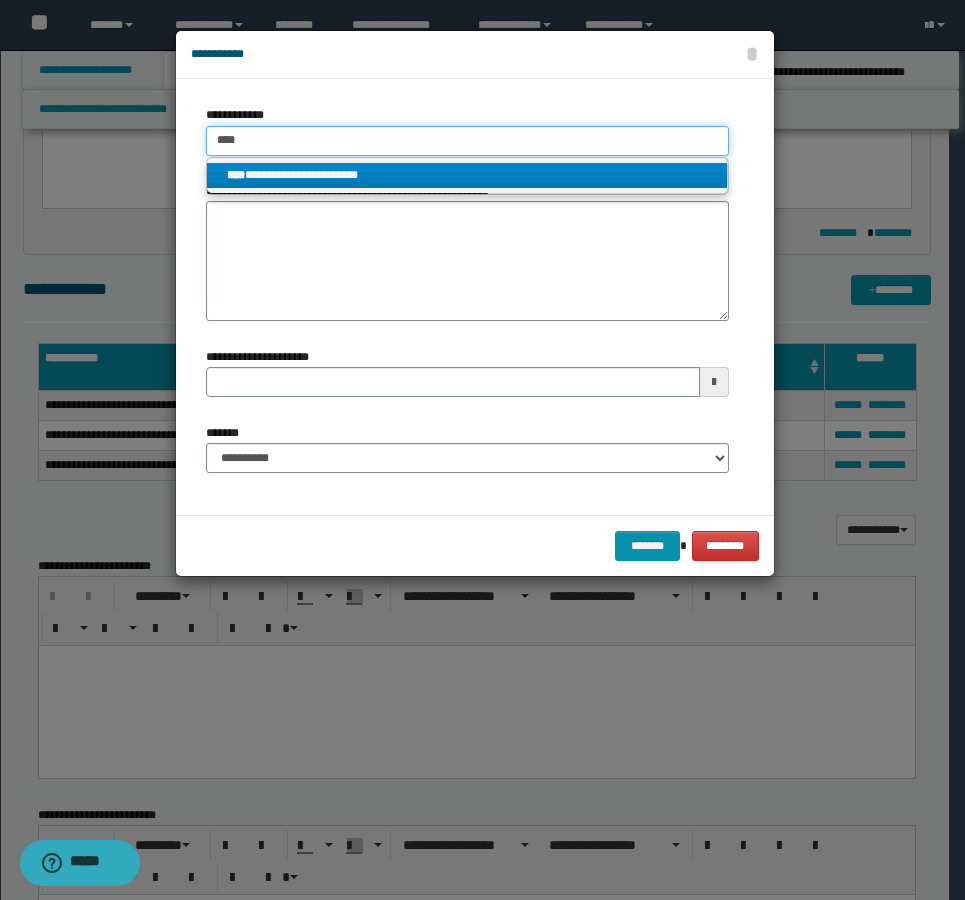 type on "****" 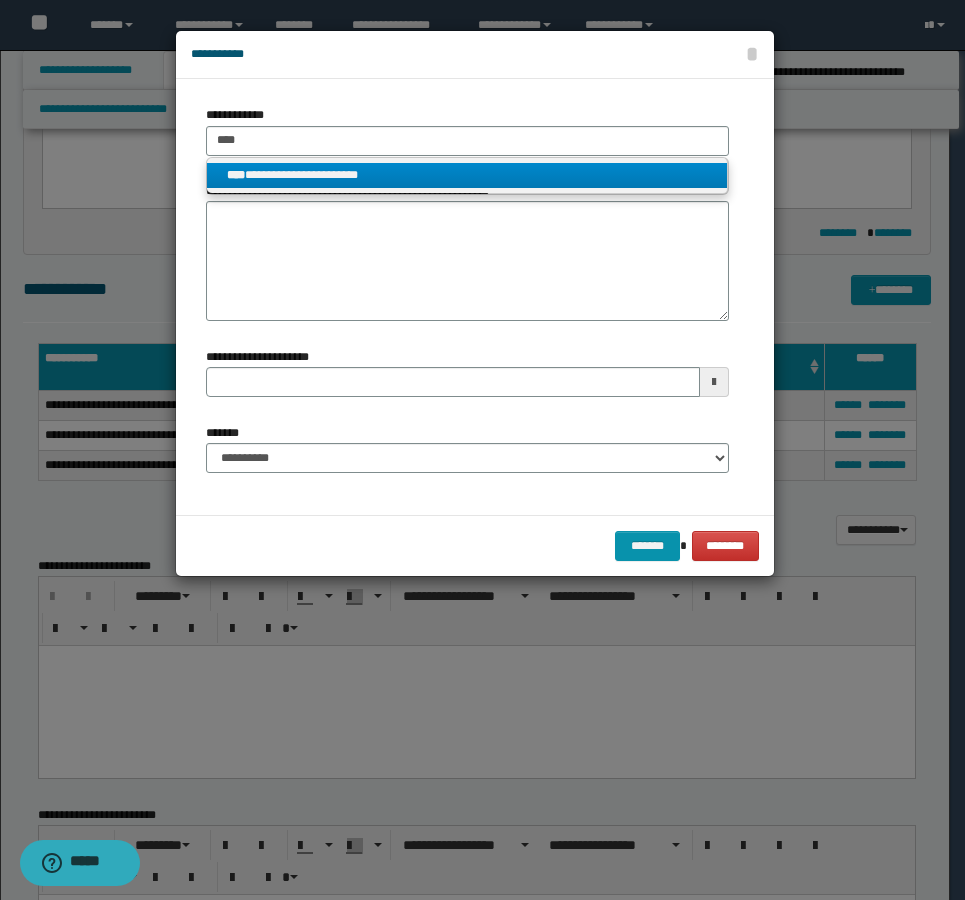 click on "**********" at bounding box center [467, 175] 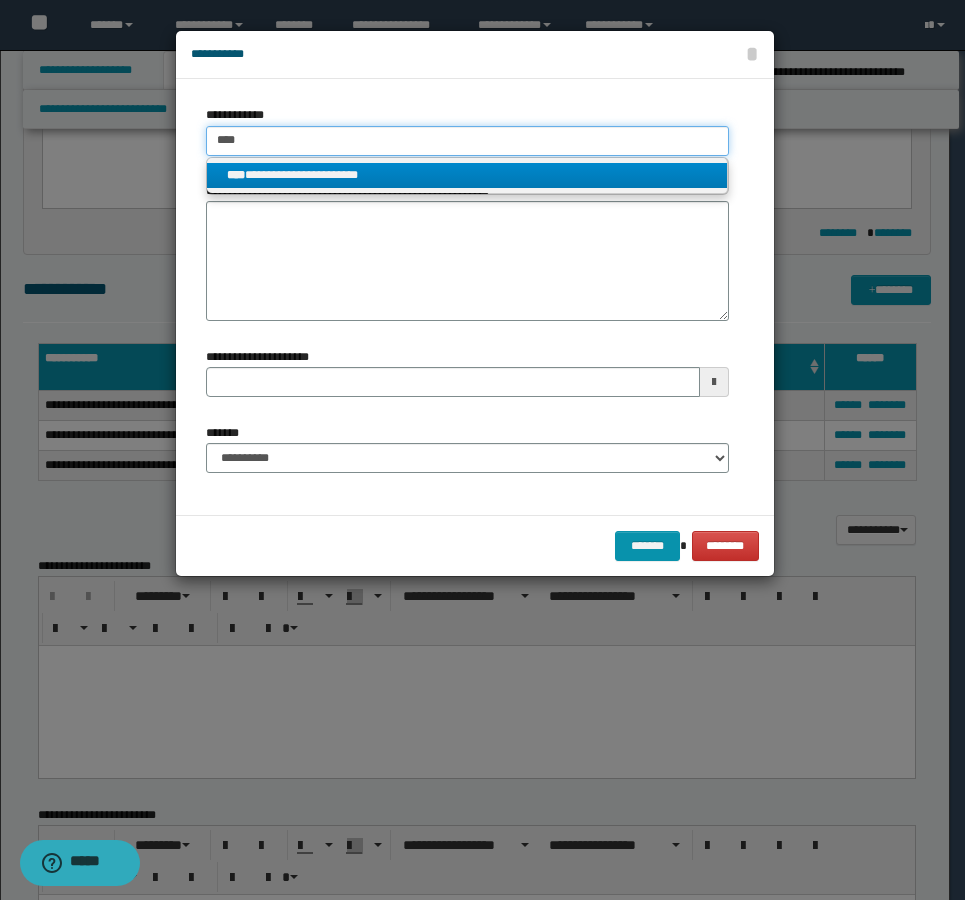 type 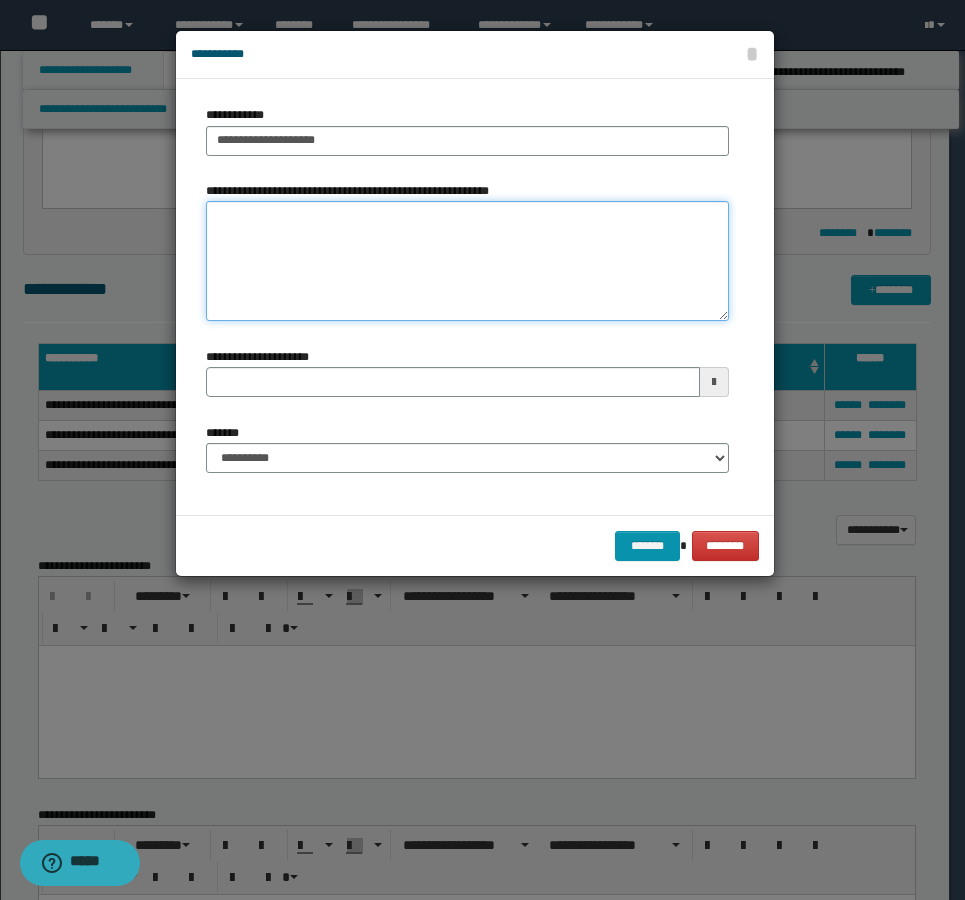 click on "**********" at bounding box center (467, 261) 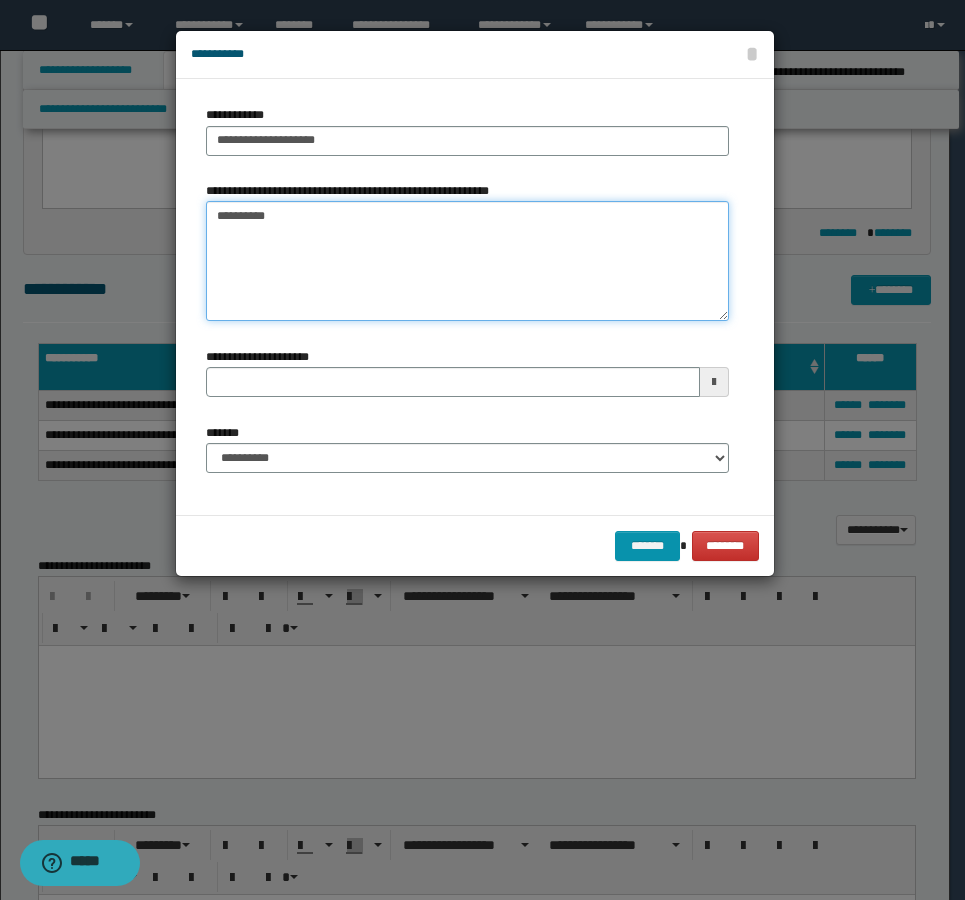 type on "**********" 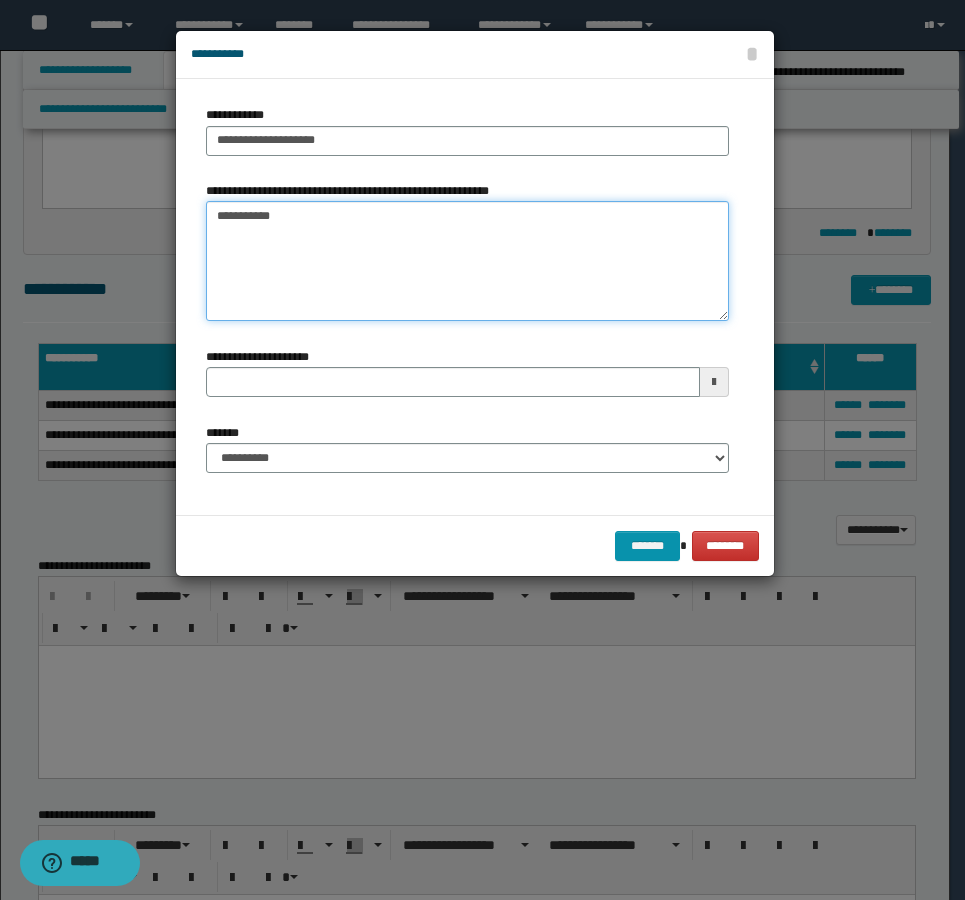 type 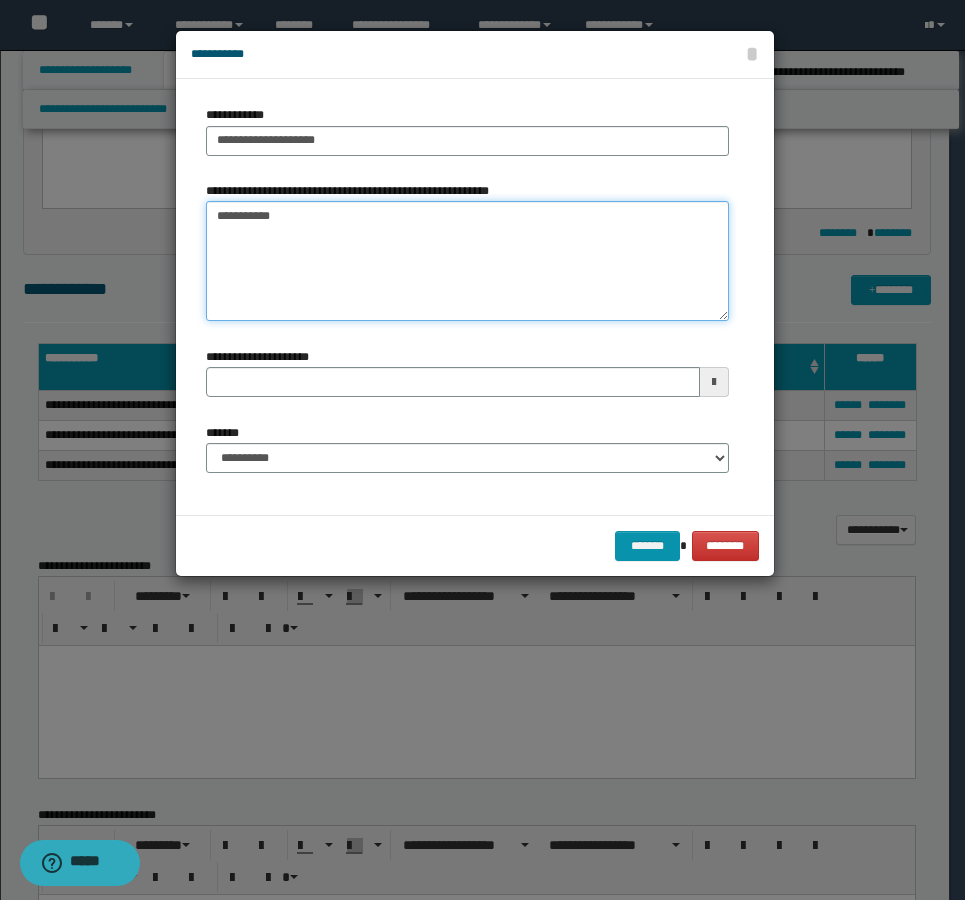 type on "**********" 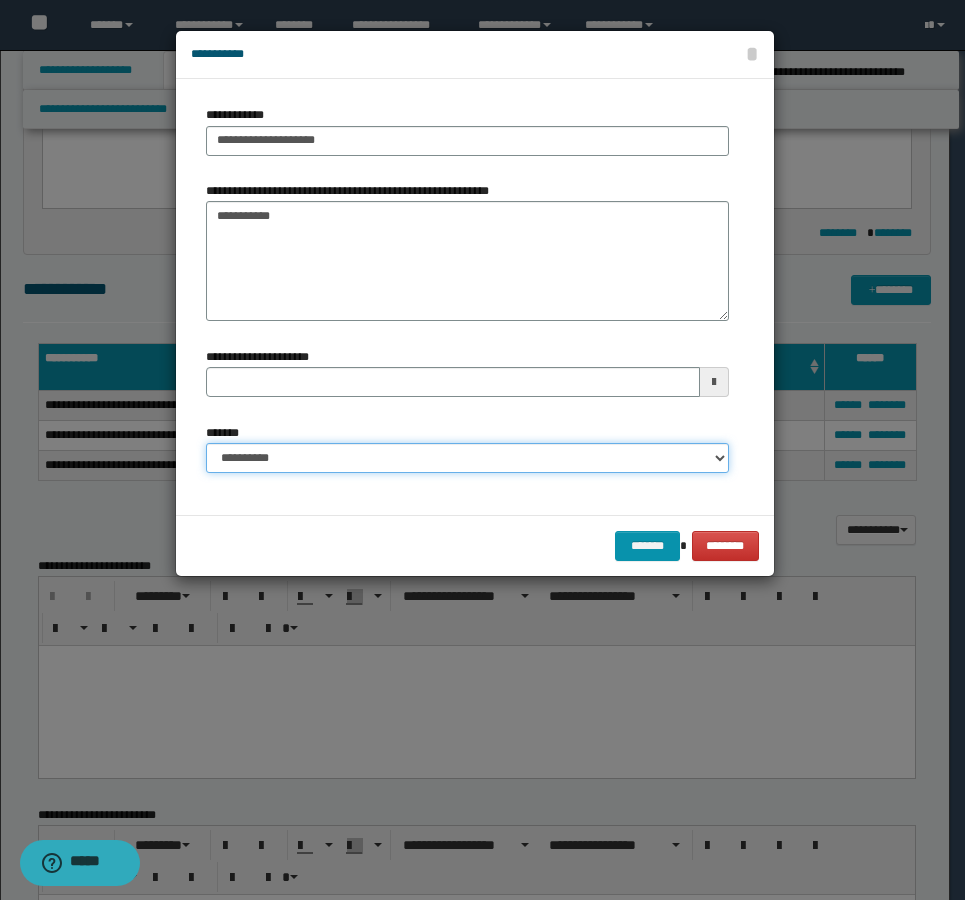 click on "**********" at bounding box center (467, 458) 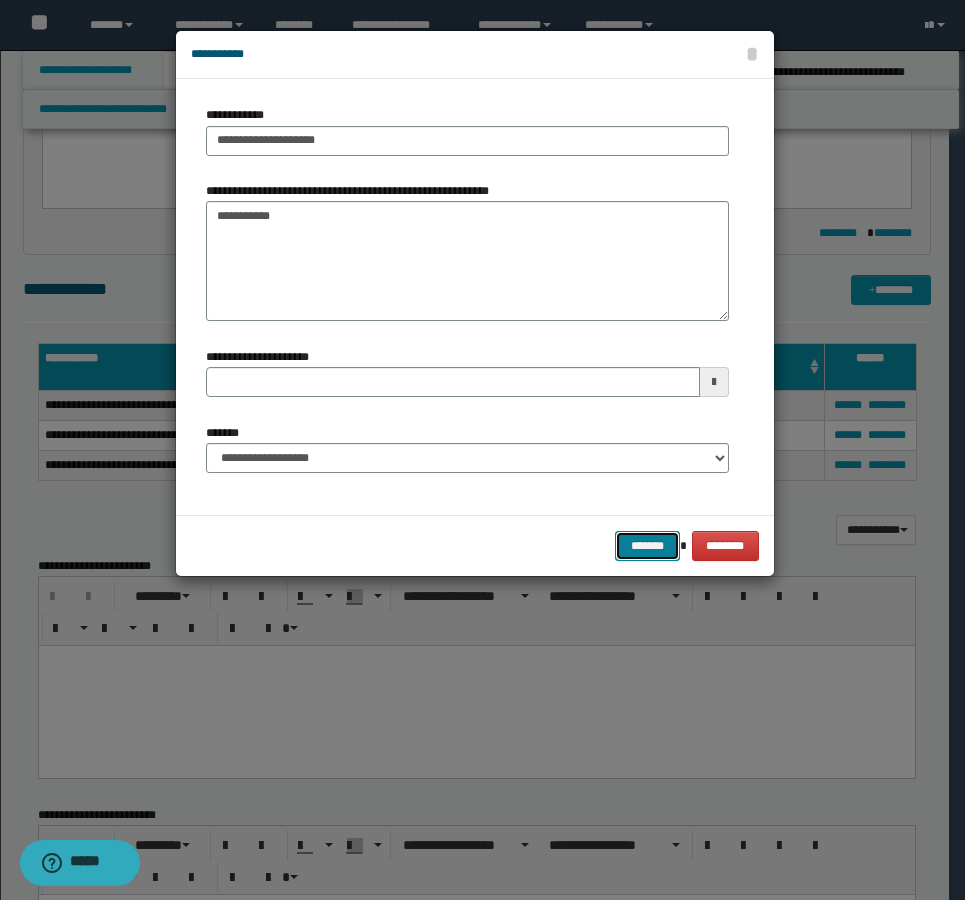 click on "*******" at bounding box center [647, 546] 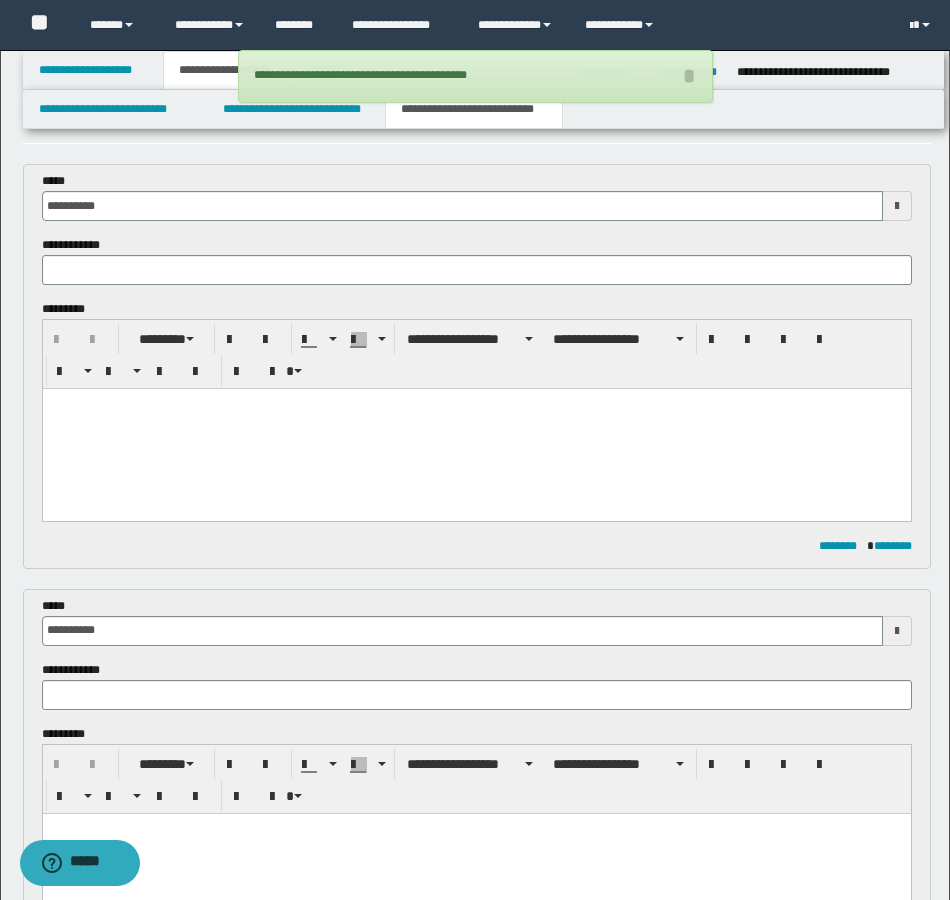 scroll, scrollTop: 0, scrollLeft: 0, axis: both 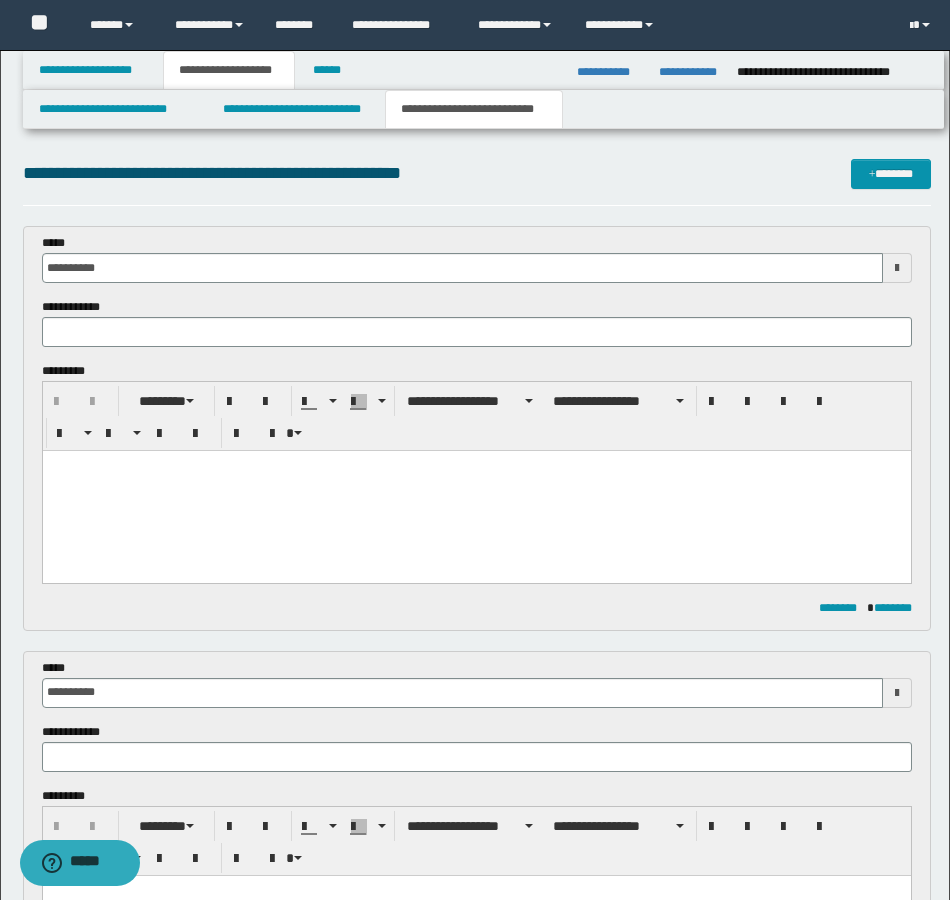 click at bounding box center (476, 491) 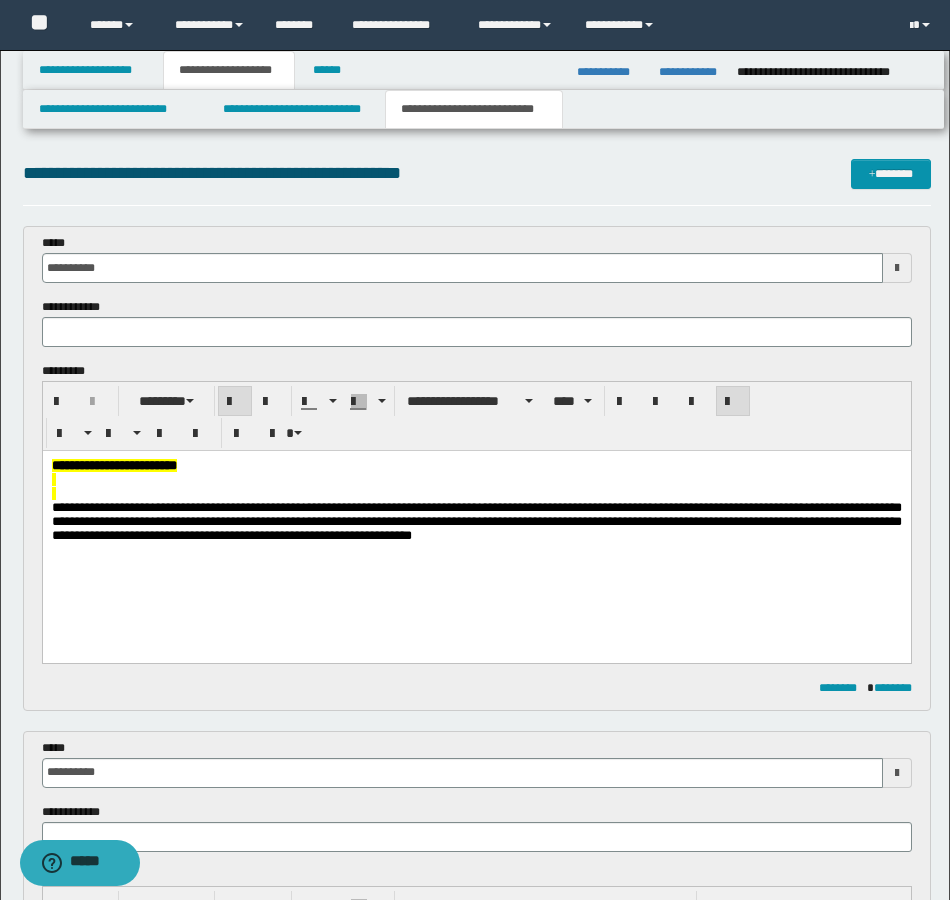 click on "**********" at bounding box center (476, 526) 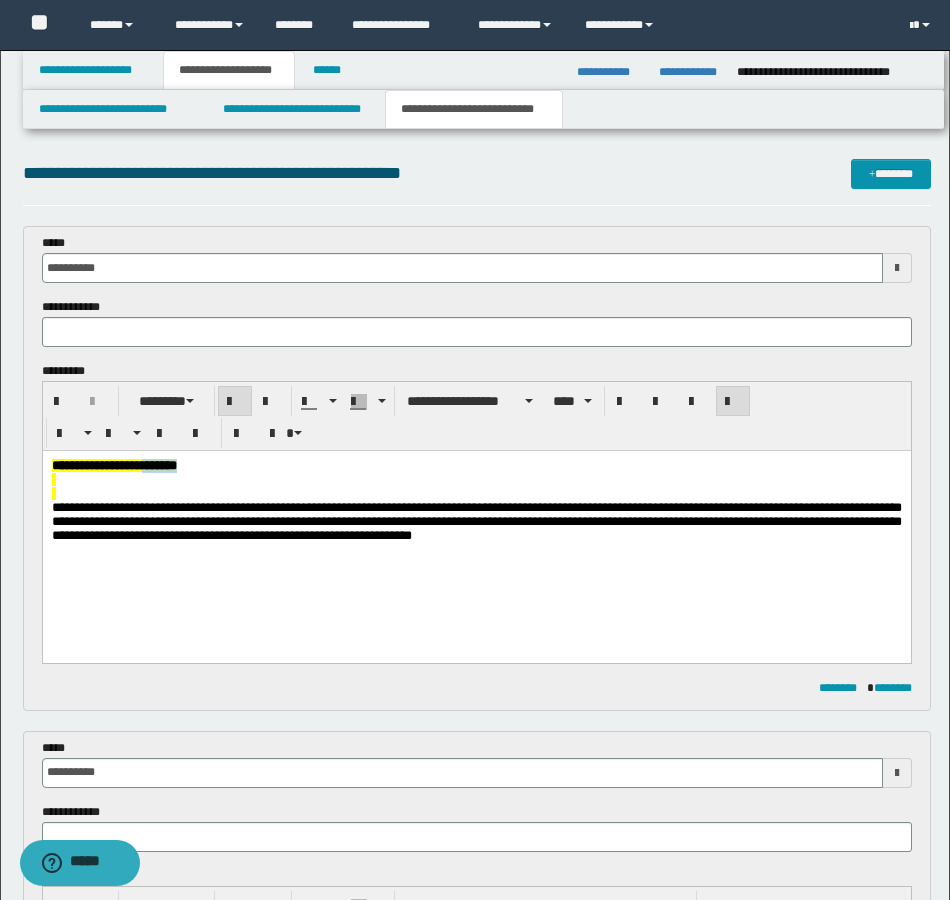 click on "**********" at bounding box center [476, 526] 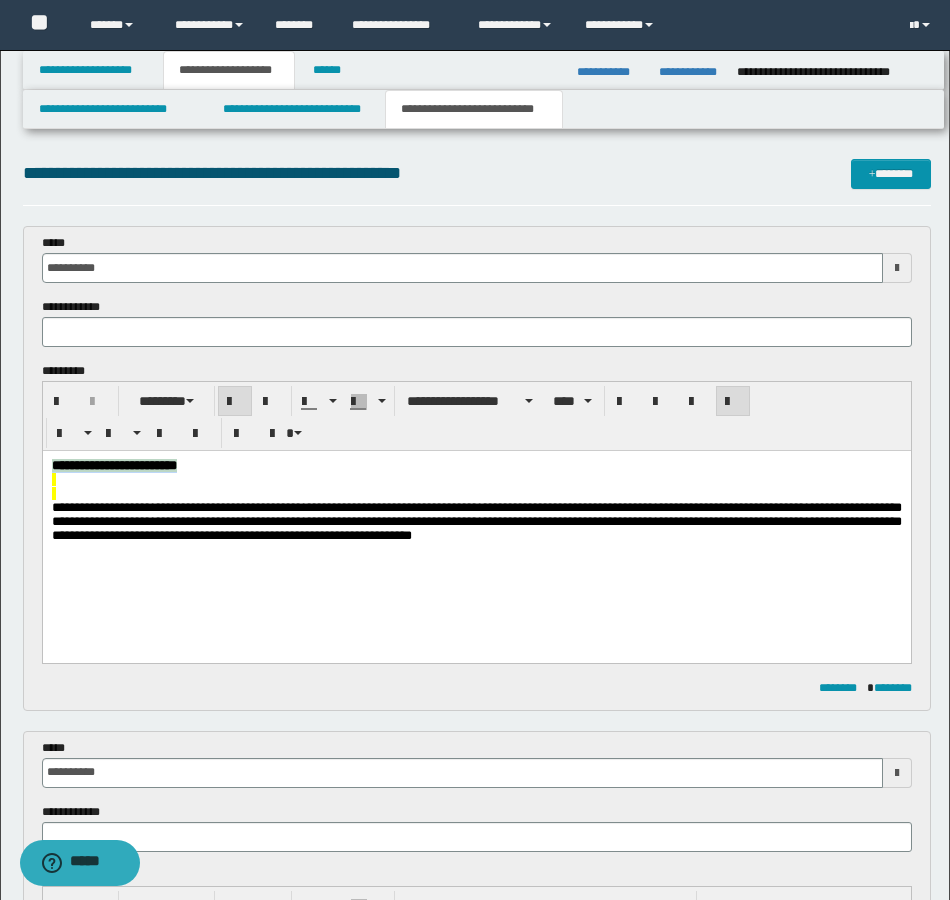 click on "**********" at bounding box center (476, 526) 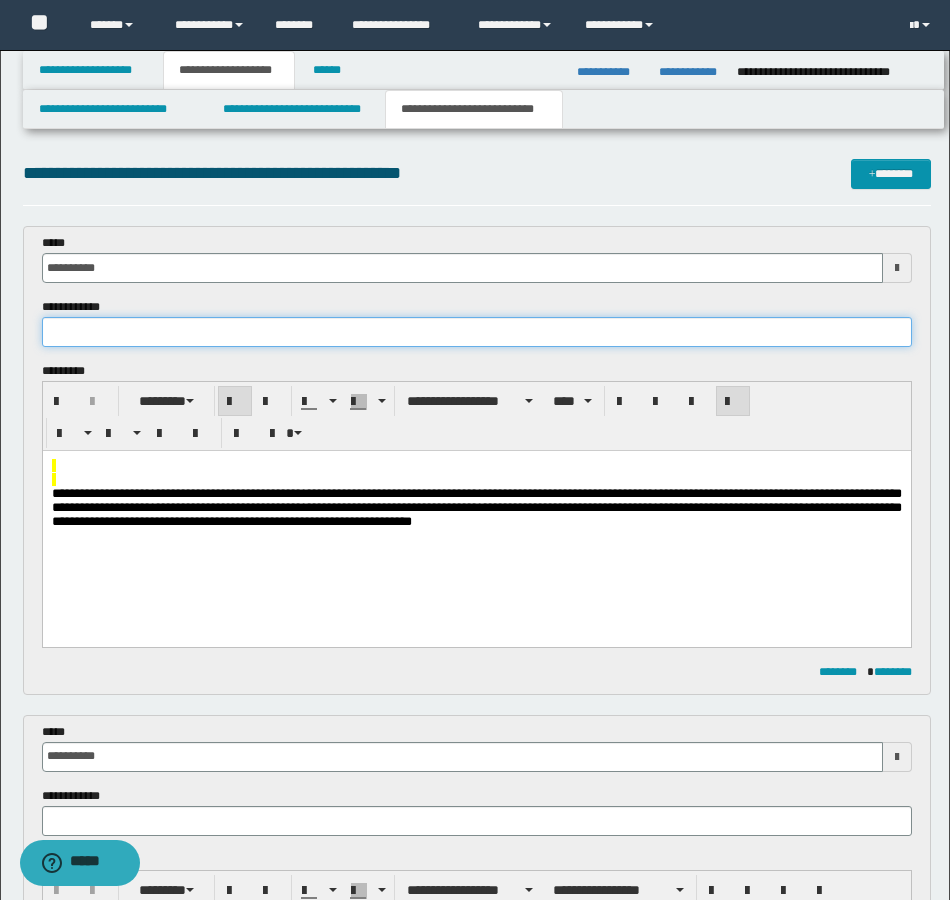 click at bounding box center [477, 332] 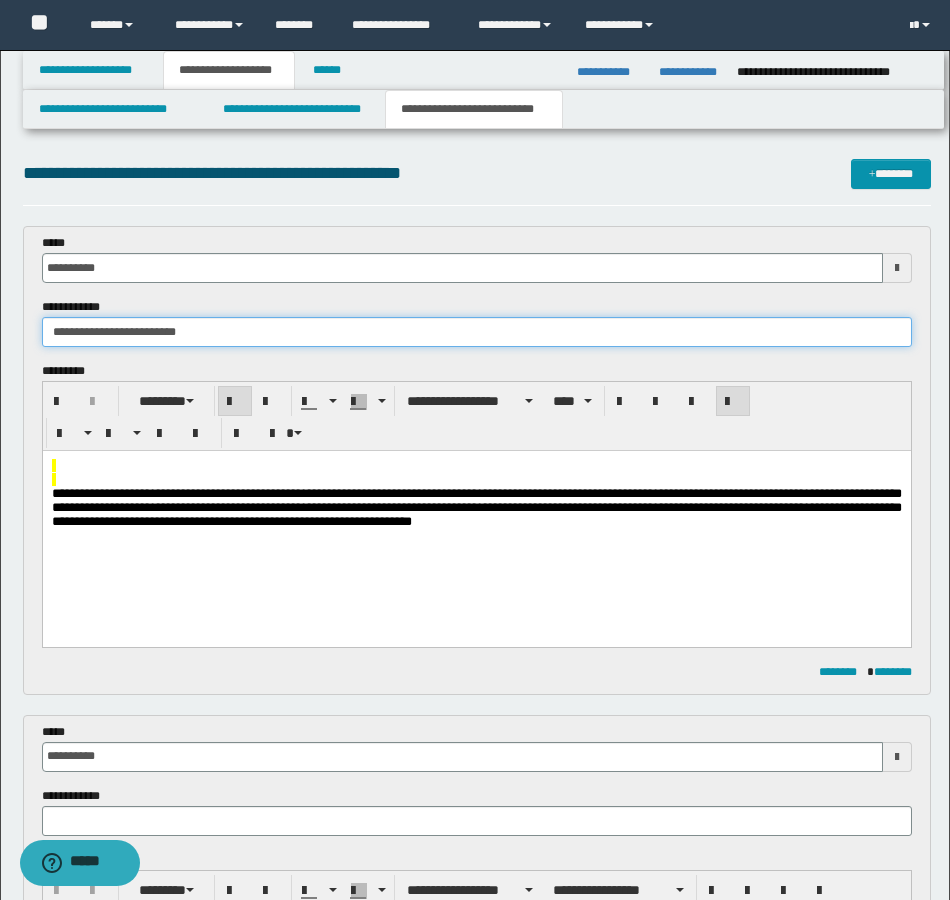 type on "**********" 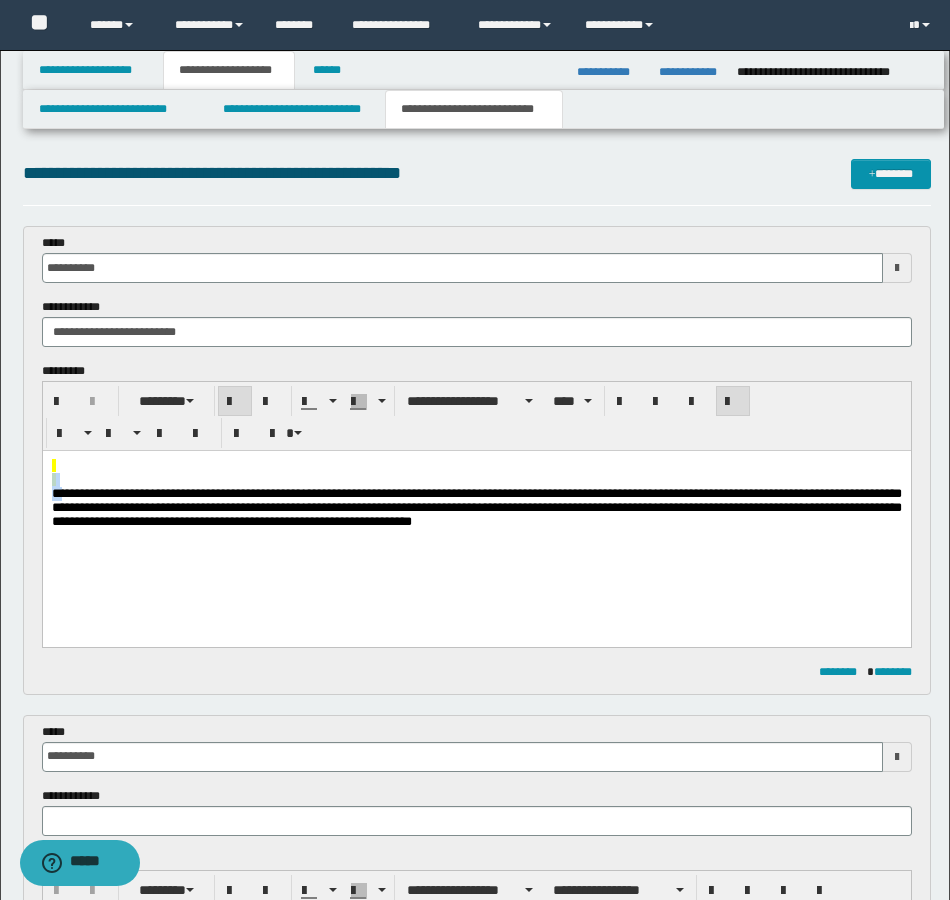 drag, startPoint x: 66, startPoint y: 491, endPoint x: 46, endPoint y: 479, distance: 23.323807 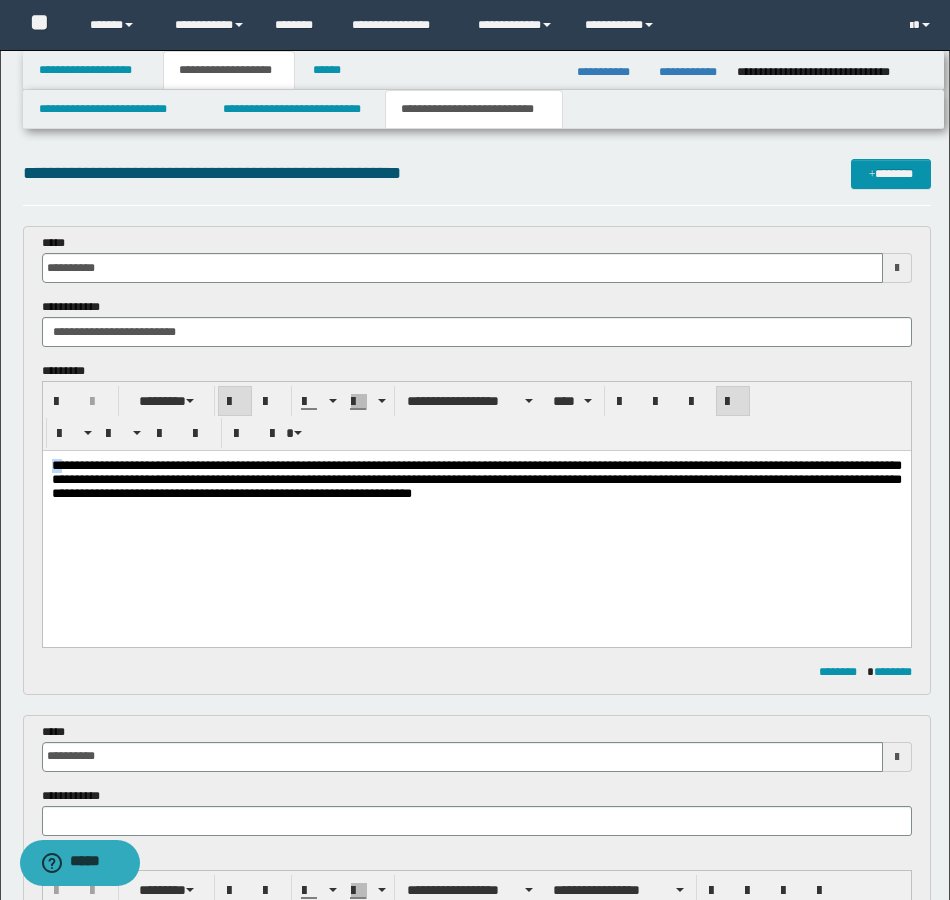 drag, startPoint x: 66, startPoint y: 484, endPoint x: 184, endPoint y: 901, distance: 433.37396 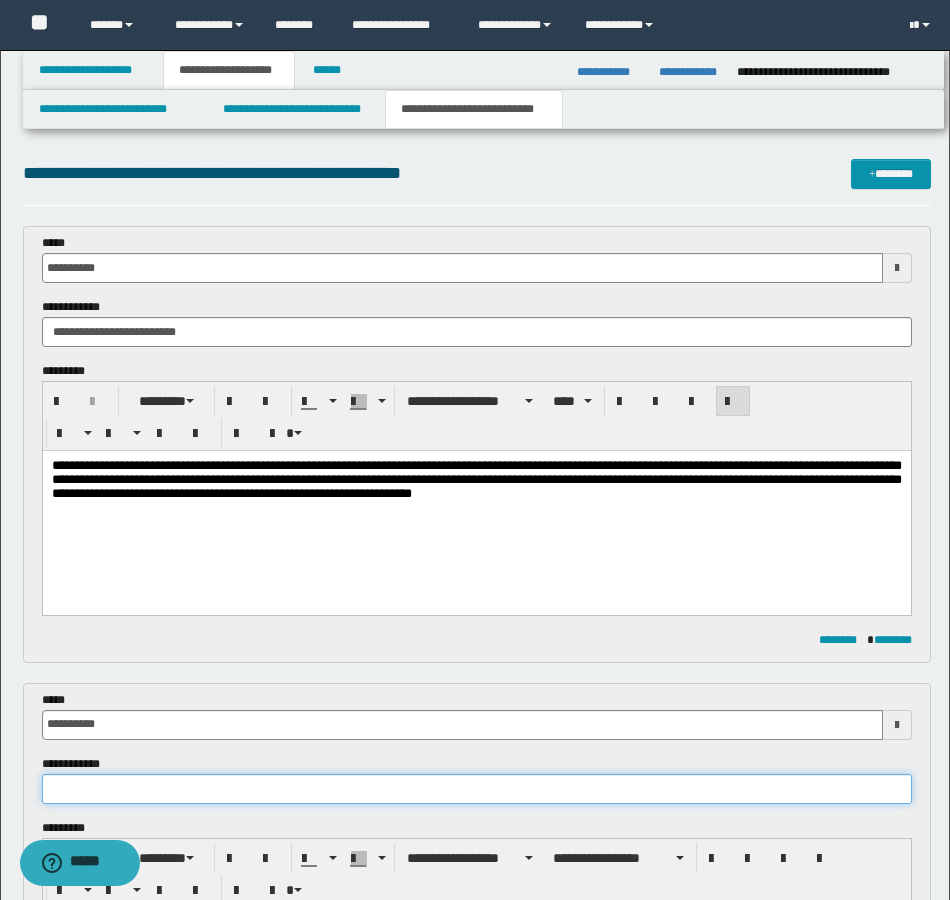 click at bounding box center (477, 789) 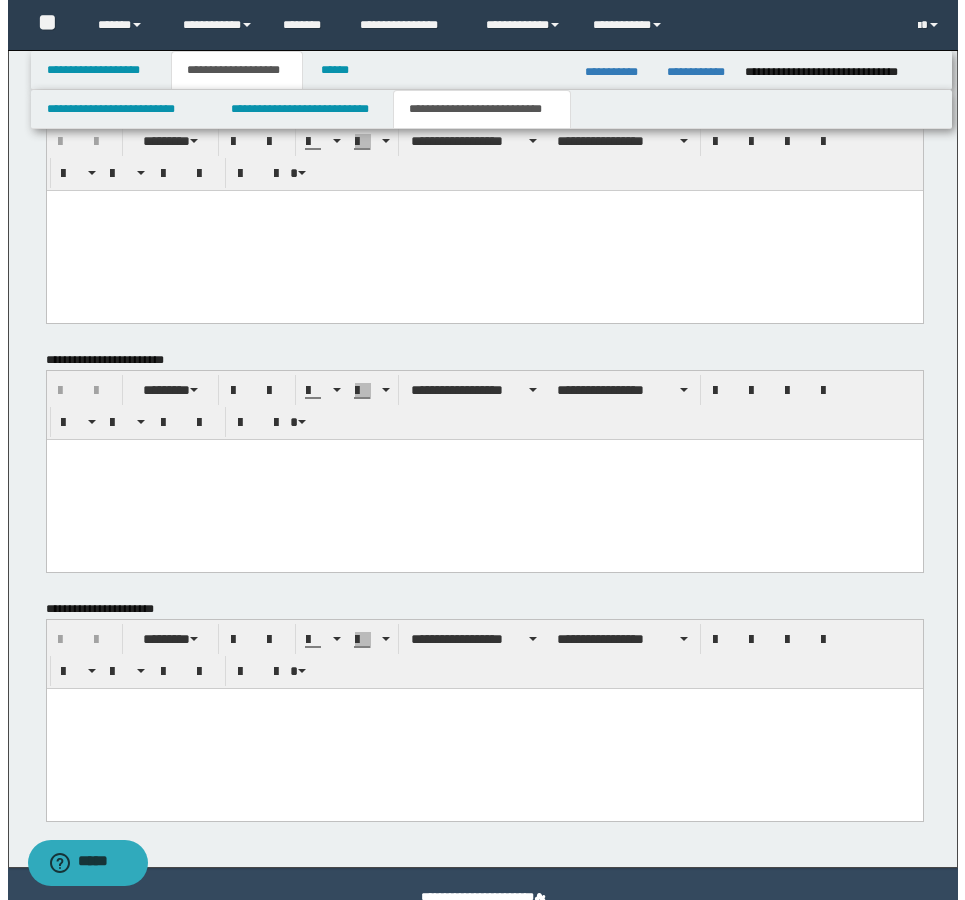 scroll, scrollTop: 1328, scrollLeft: 0, axis: vertical 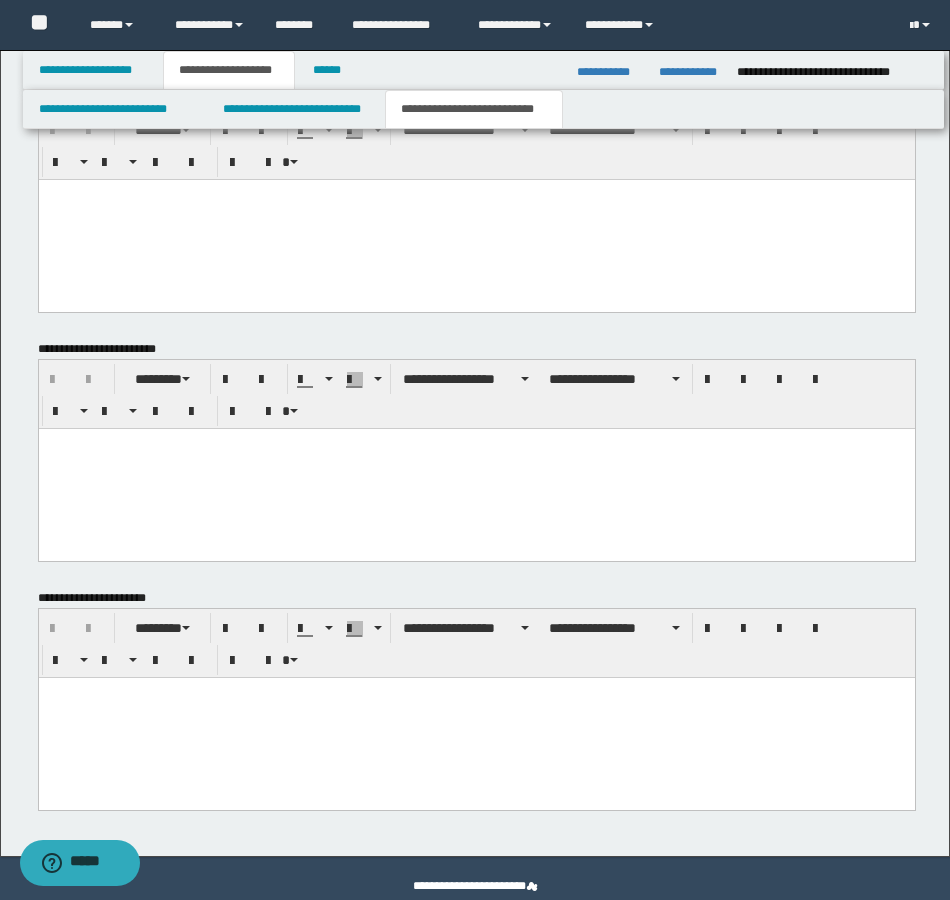 type on "**********" 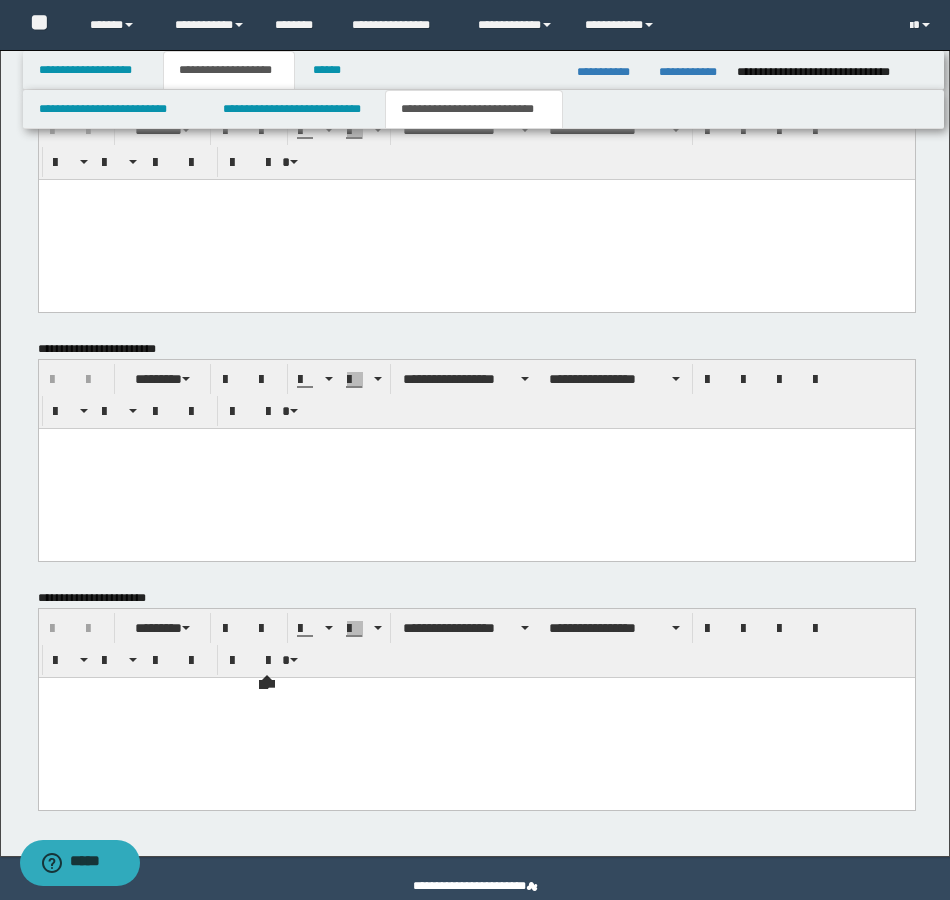 click at bounding box center (476, 717) 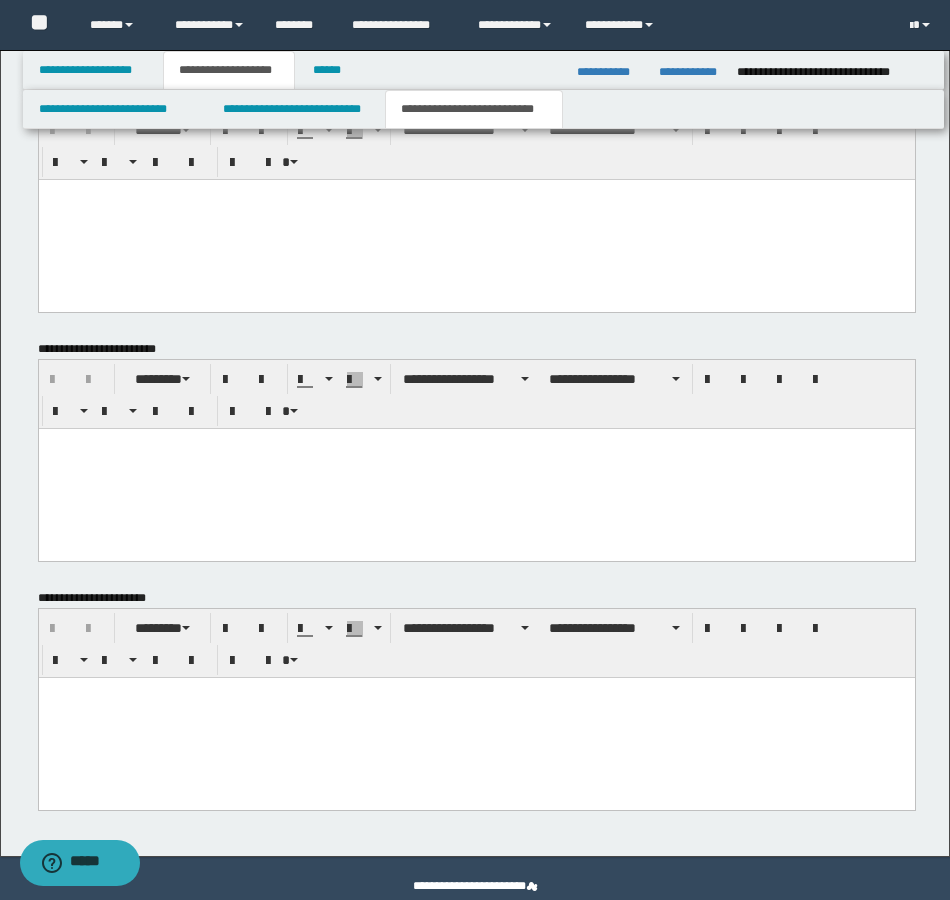 paste 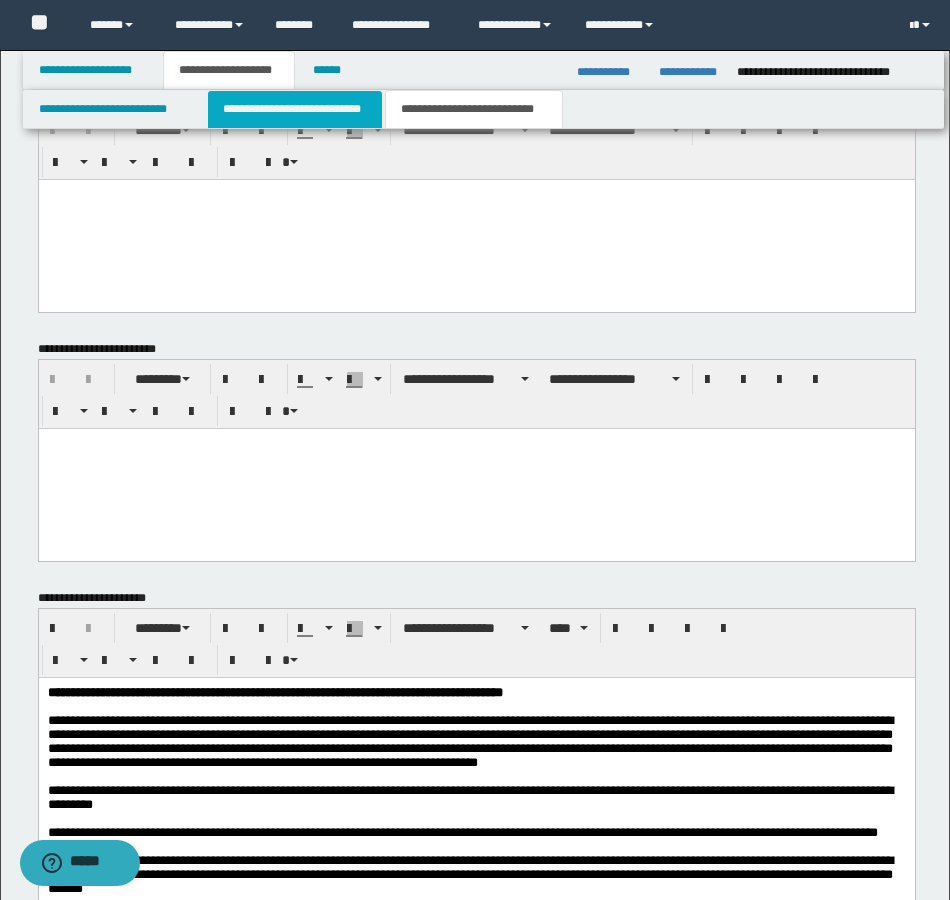 click on "**********" at bounding box center (295, 109) 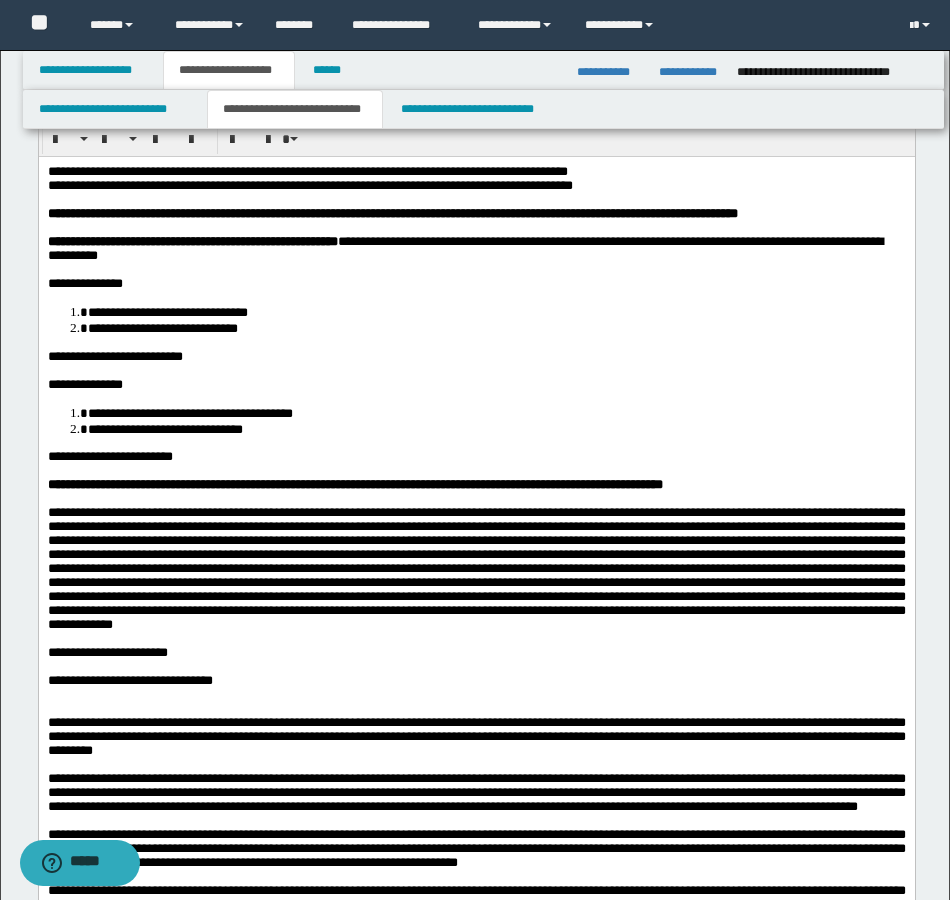 scroll, scrollTop: 0, scrollLeft: 0, axis: both 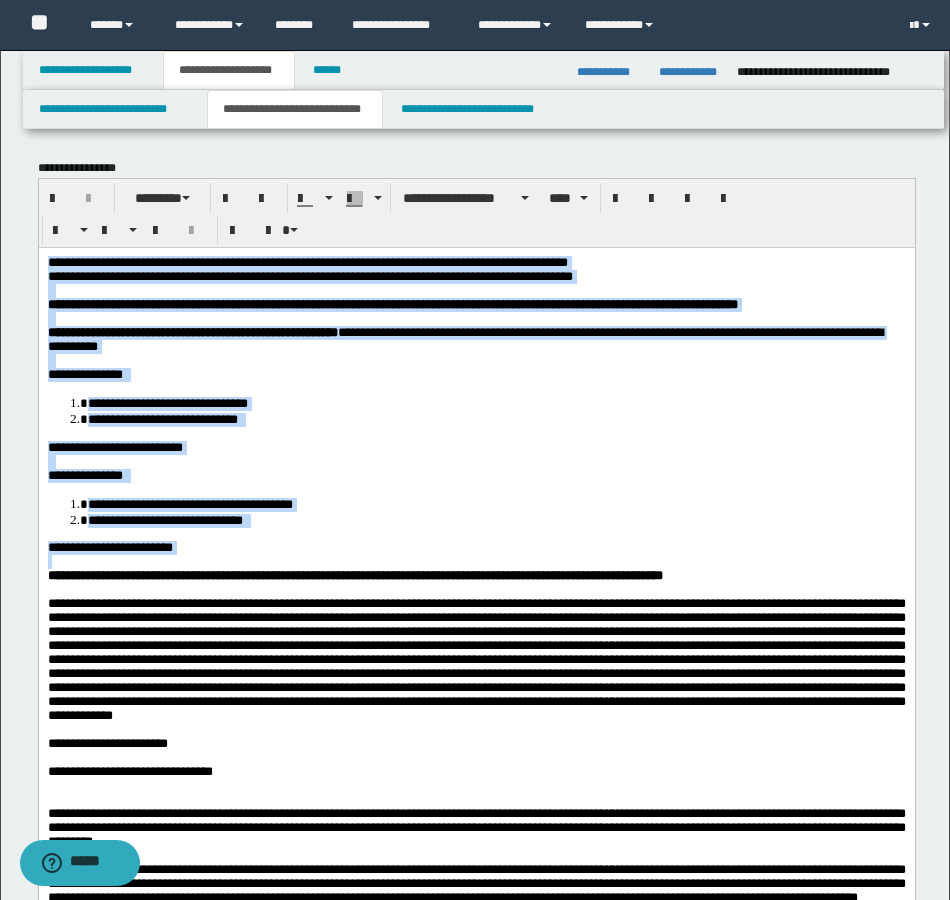 drag, startPoint x: 283, startPoint y: 582, endPoint x: 69, endPoint y: 503, distance: 228.1162 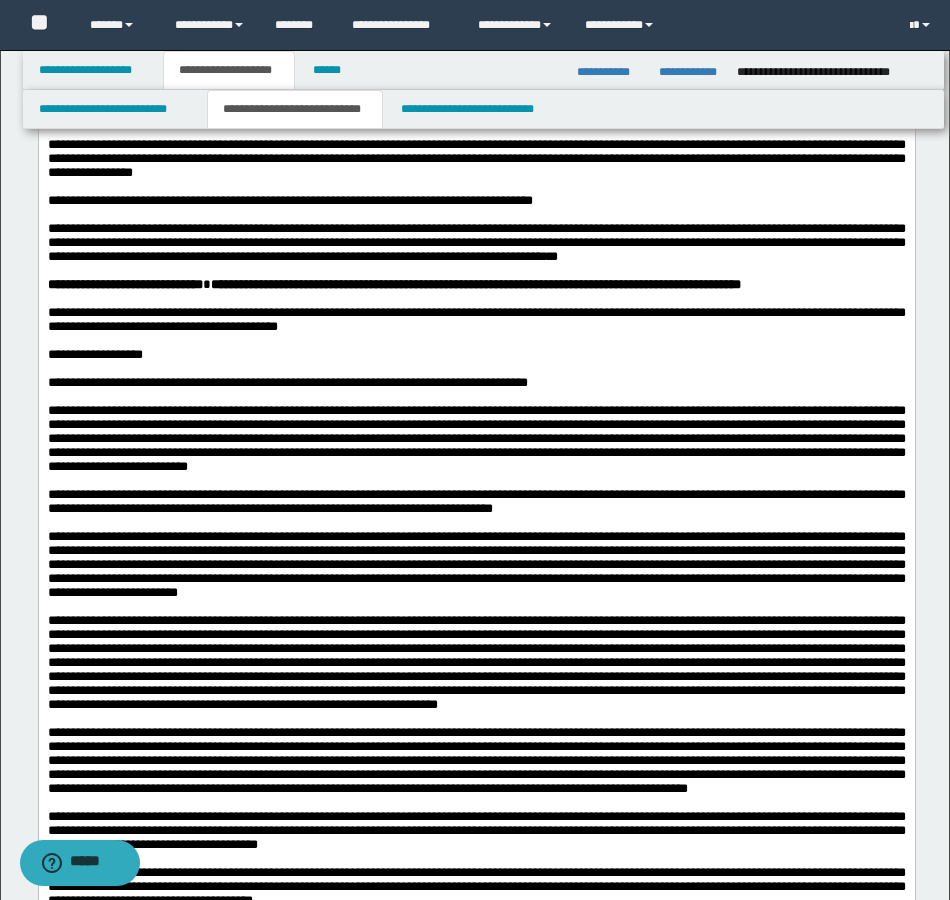 scroll, scrollTop: 1100, scrollLeft: 0, axis: vertical 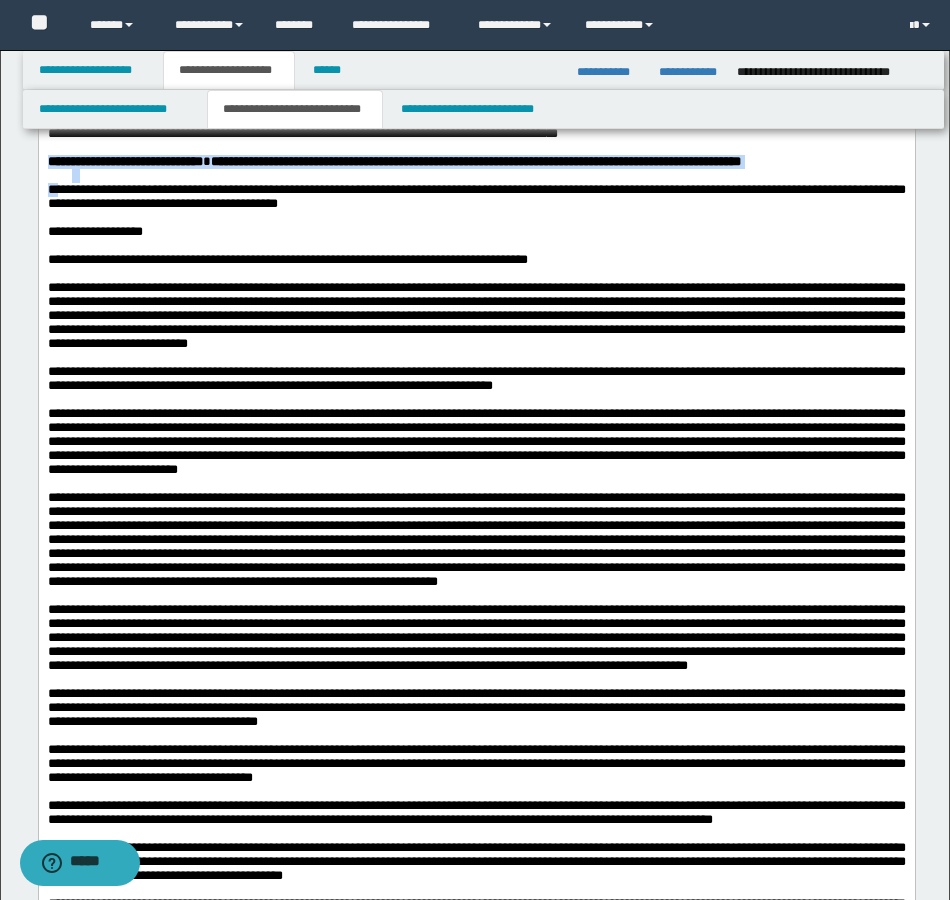 drag, startPoint x: 69, startPoint y: 394, endPoint x: 39, endPoint y: 372, distance: 37.202152 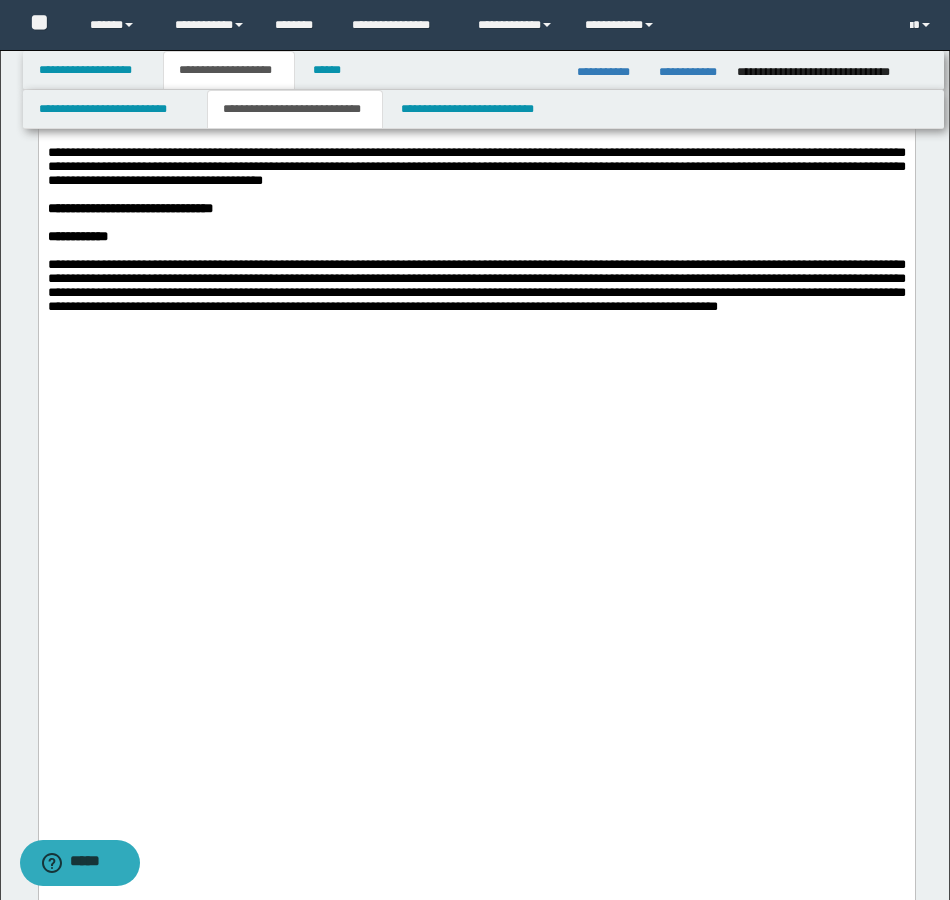 scroll, scrollTop: 2900, scrollLeft: 0, axis: vertical 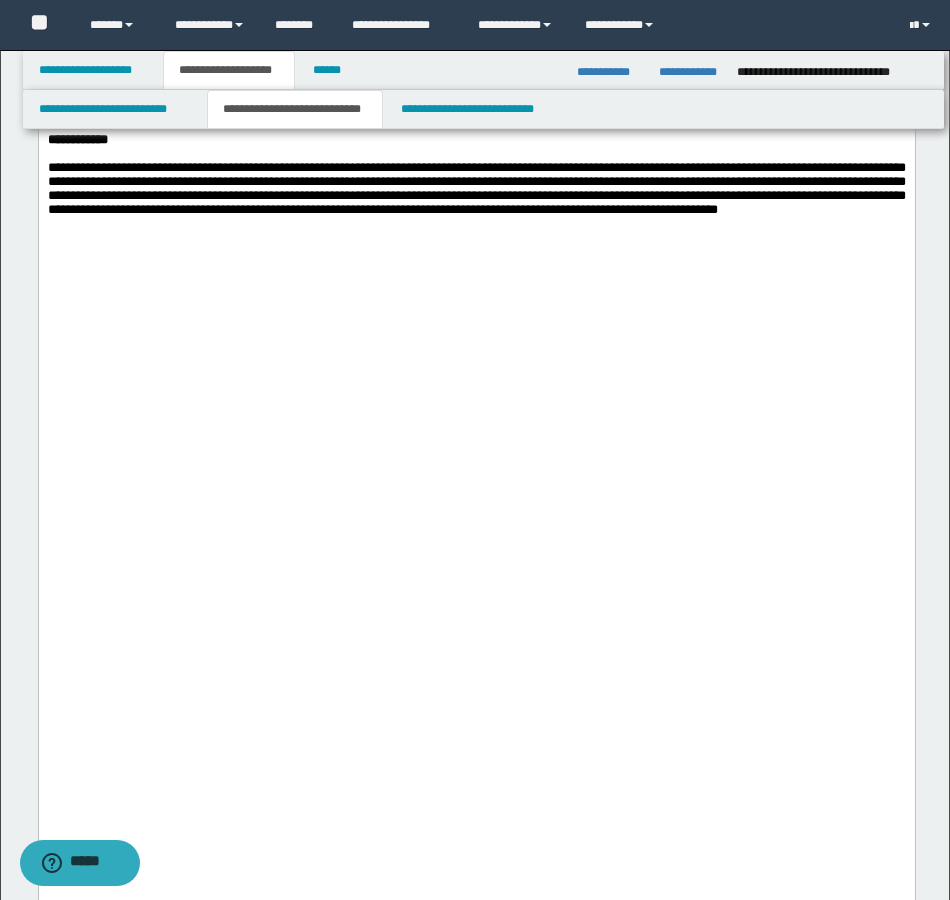 drag, startPoint x: 694, startPoint y: 301, endPoint x: 42, endPoint y: 189, distance: 661.5497 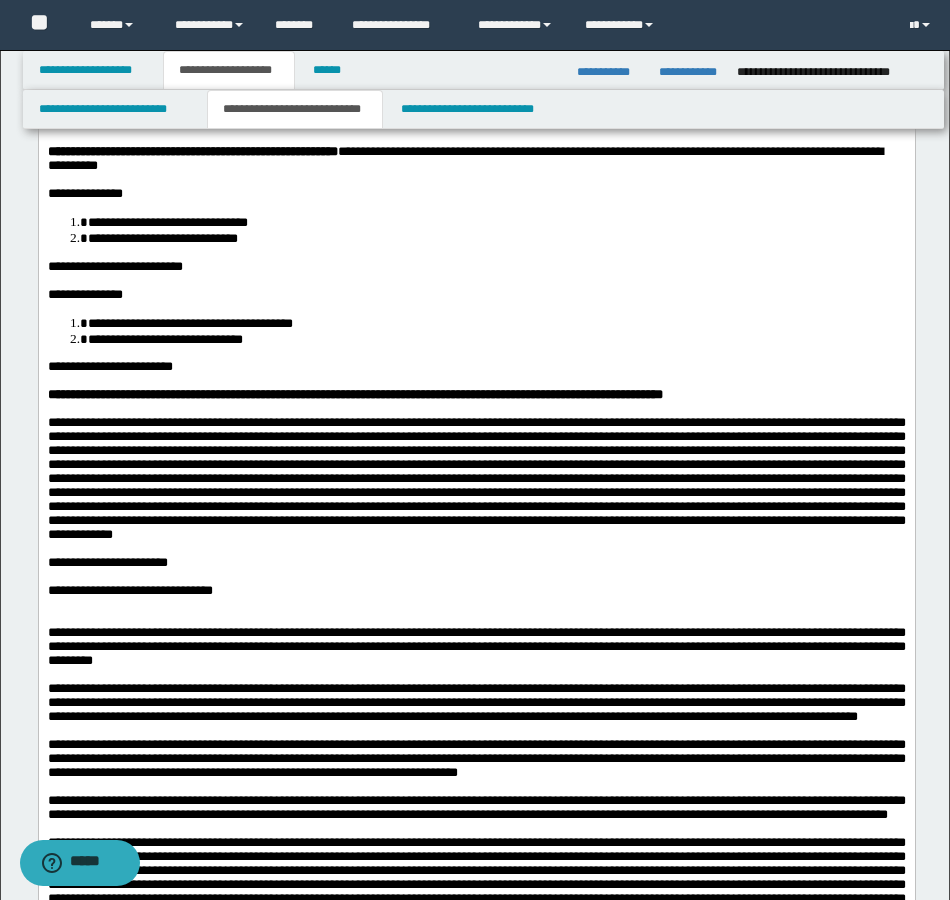 scroll, scrollTop: 0, scrollLeft: 0, axis: both 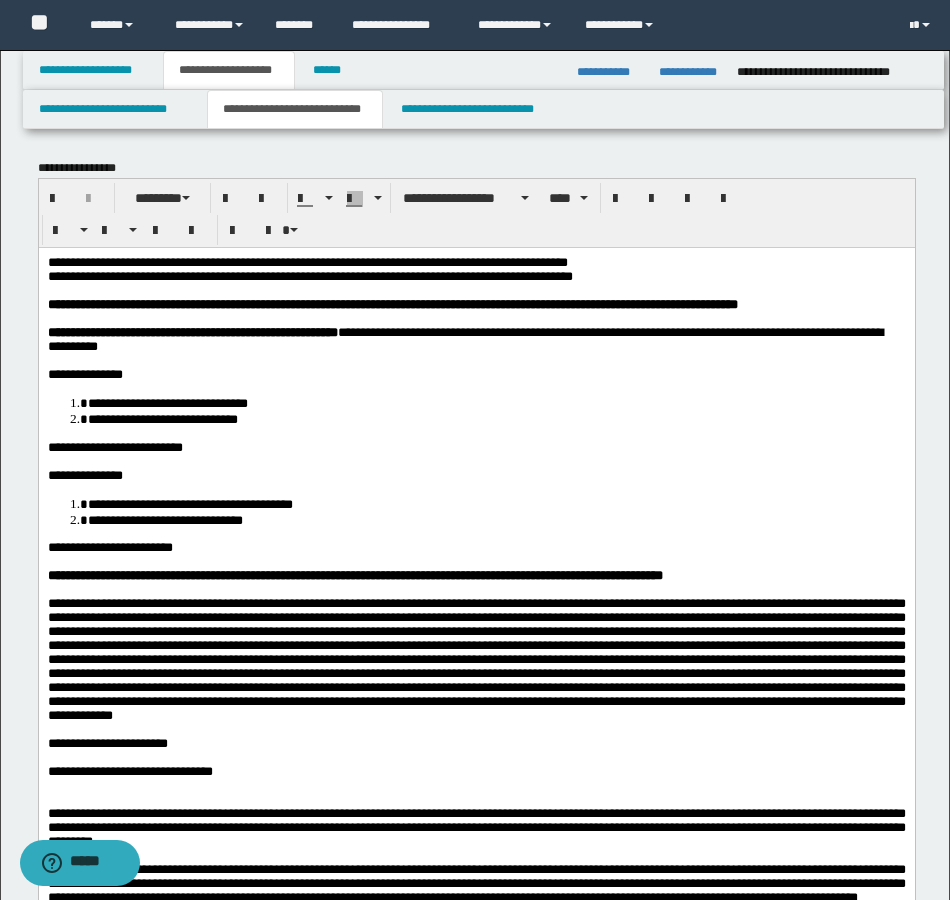 click at bounding box center (476, 360) 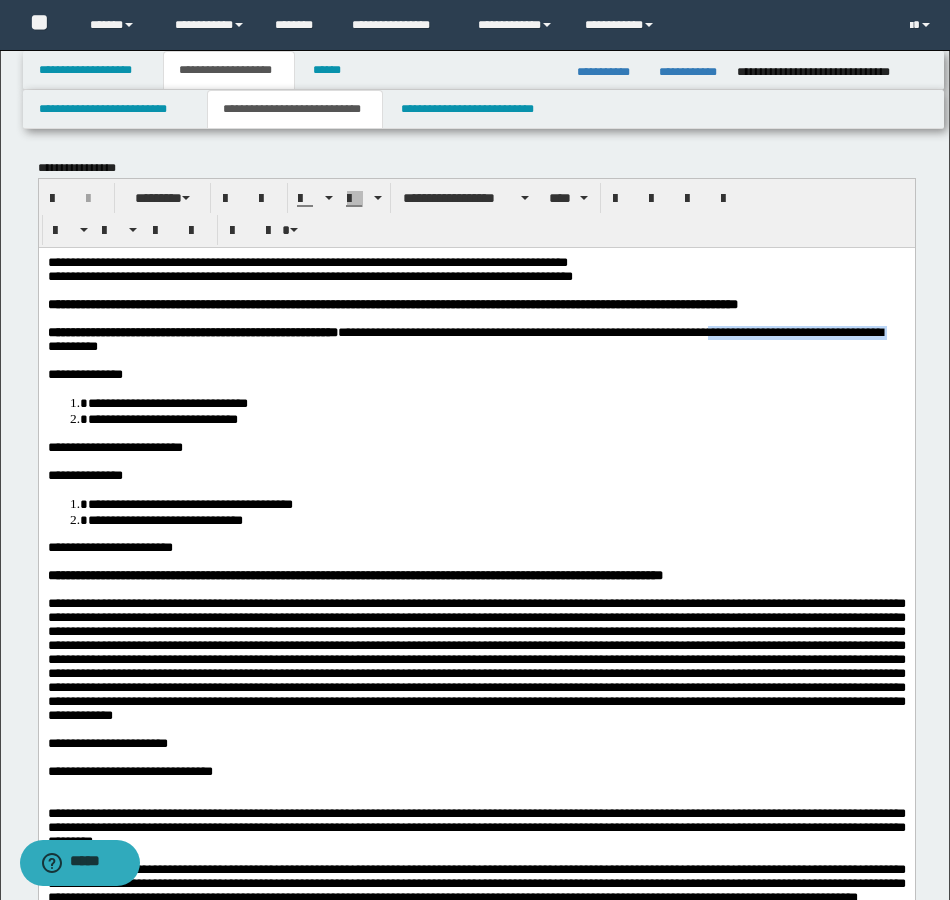 drag, startPoint x: 783, startPoint y: 343, endPoint x: 143, endPoint y: 360, distance: 640.22577 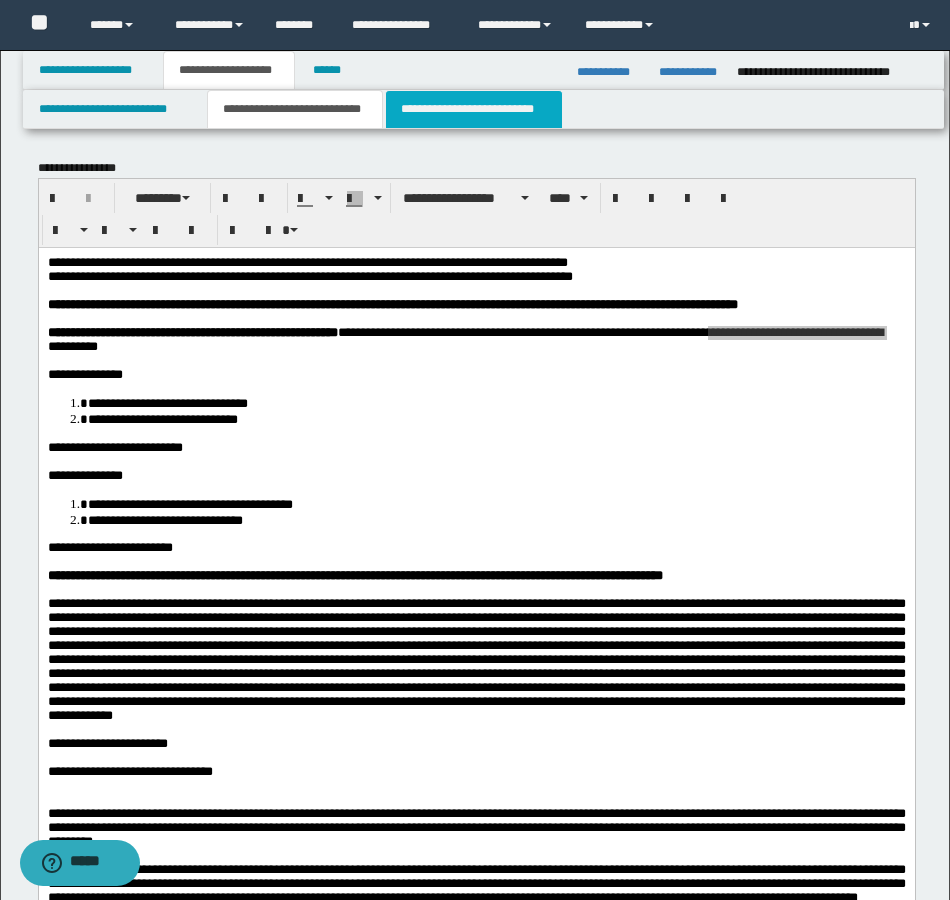 click on "**********" at bounding box center (474, 109) 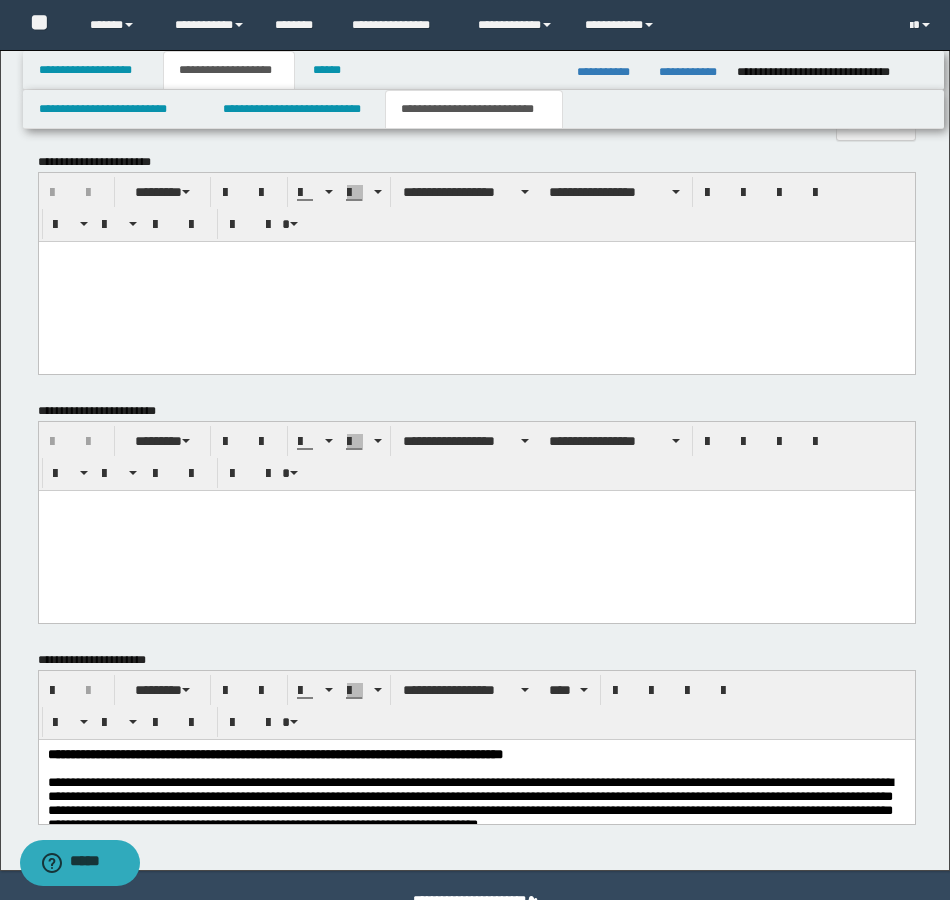 scroll, scrollTop: 1300, scrollLeft: 0, axis: vertical 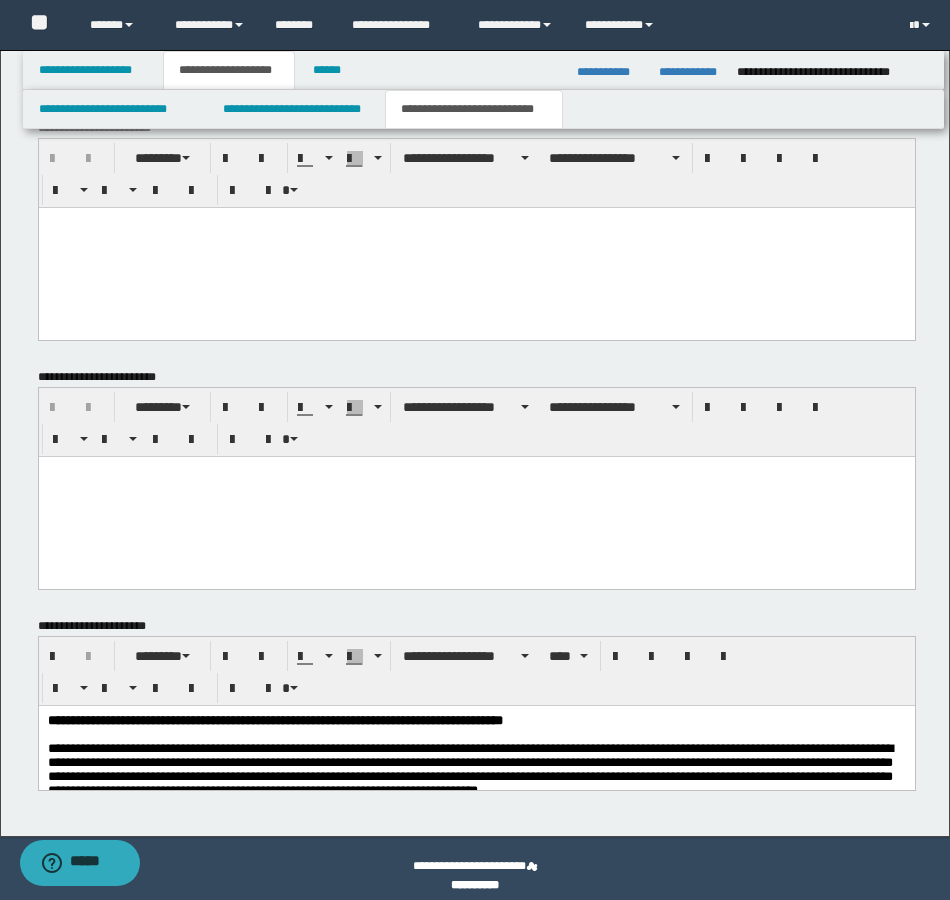 click at bounding box center (476, 247) 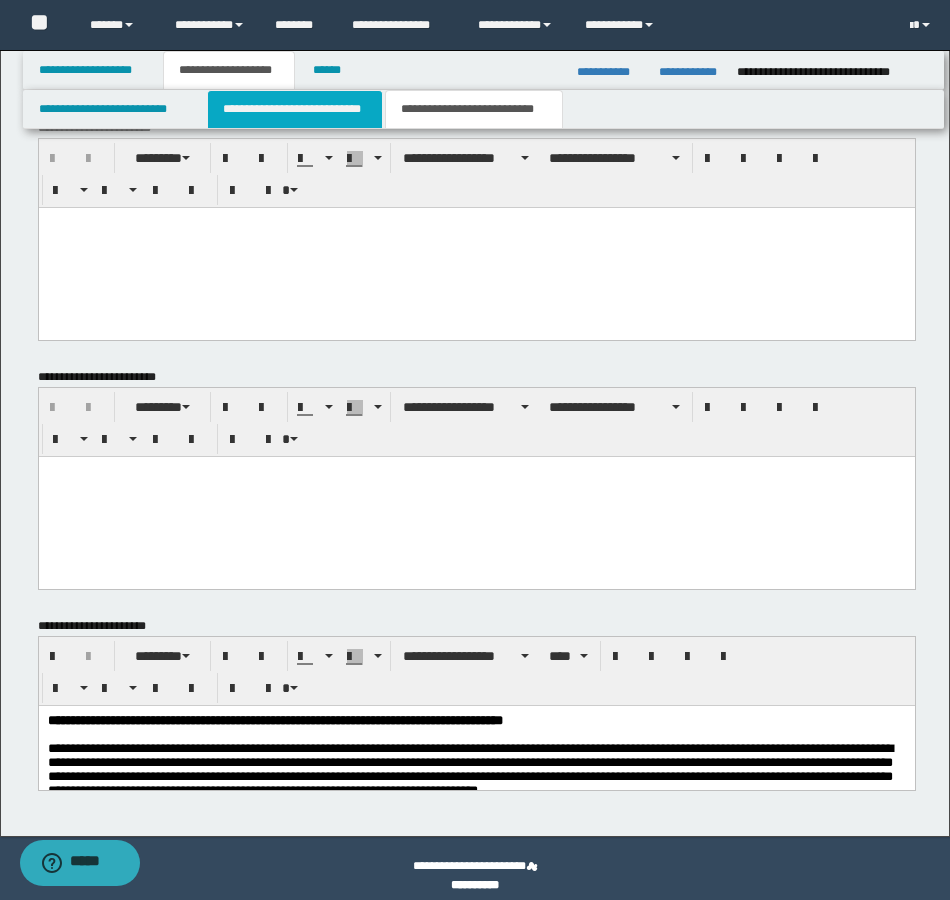 type 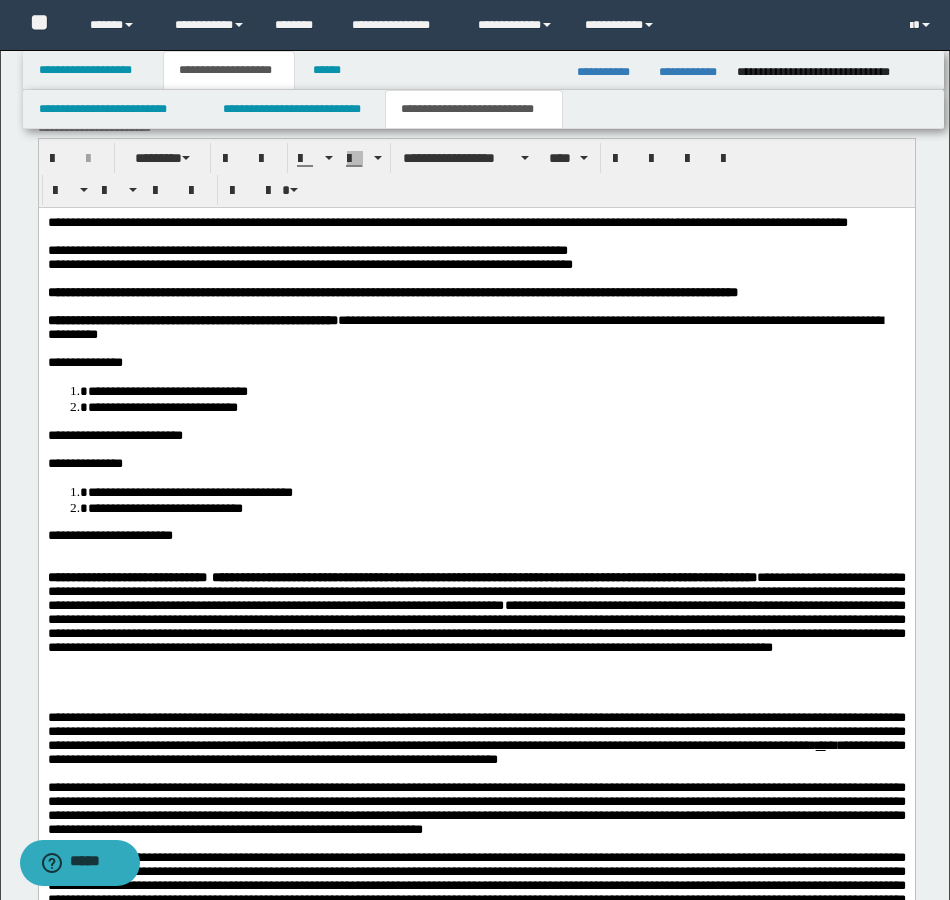 click at bounding box center [476, 549] 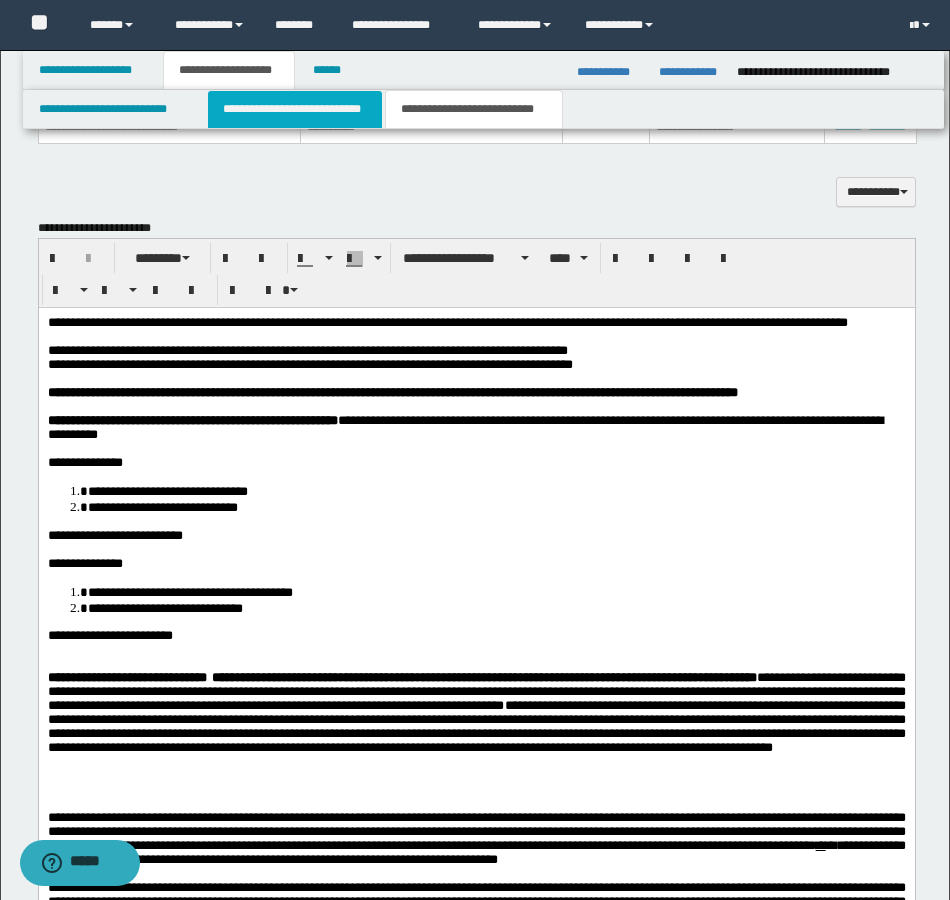 click on "**********" at bounding box center (295, 109) 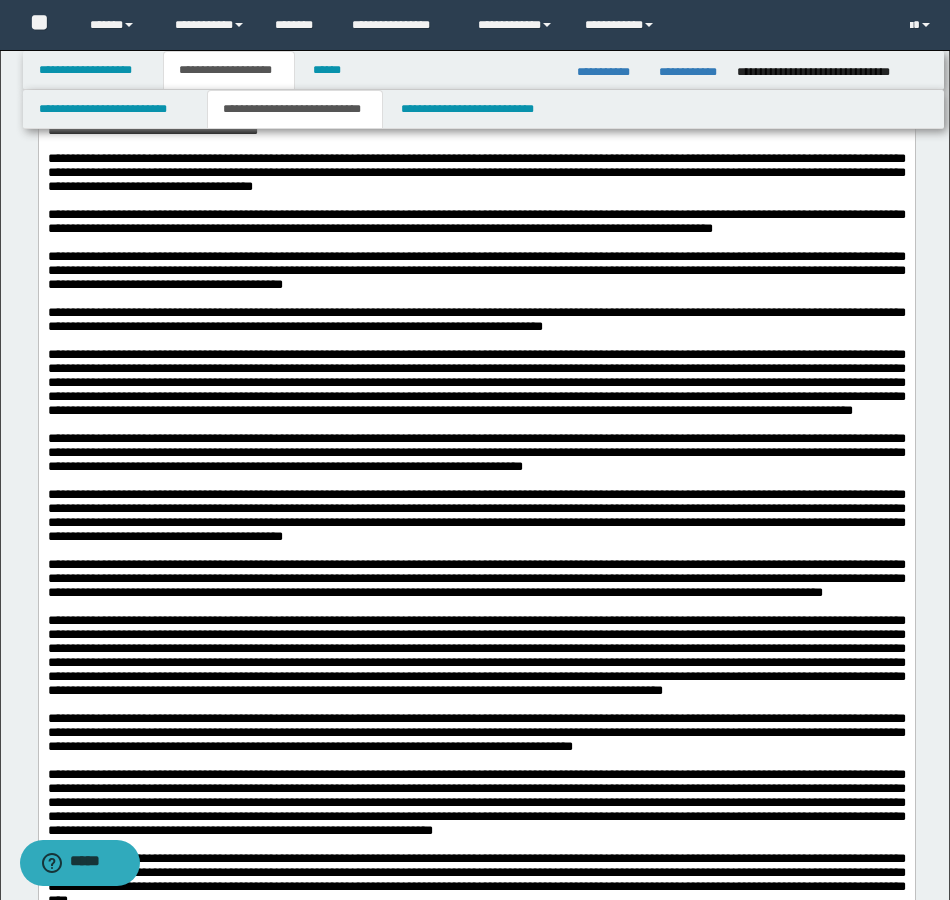 scroll, scrollTop: 1700, scrollLeft: 0, axis: vertical 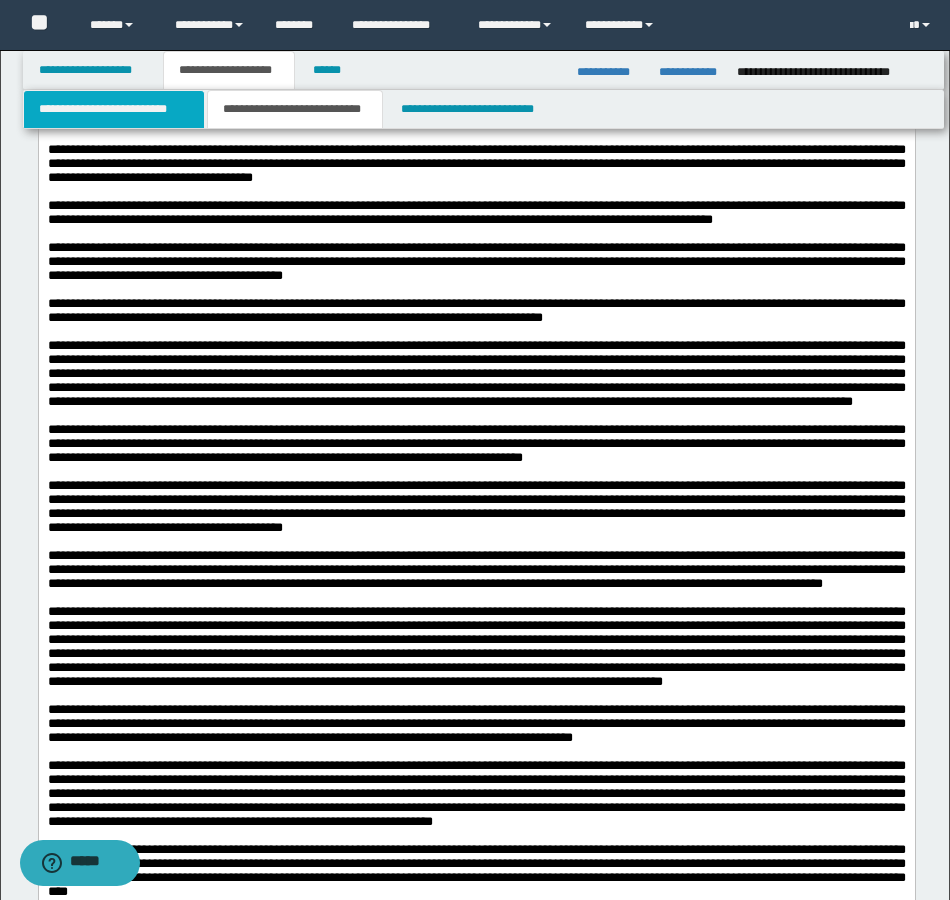 click on "**********" at bounding box center (114, 109) 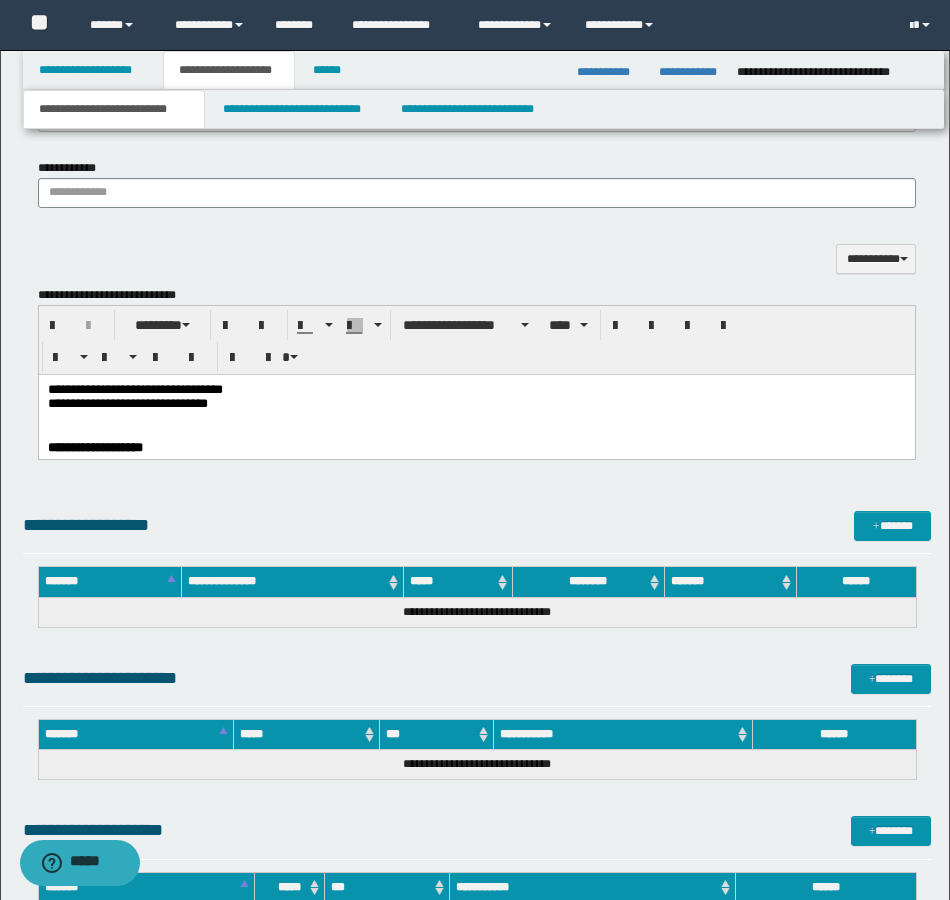 scroll, scrollTop: 1400, scrollLeft: 0, axis: vertical 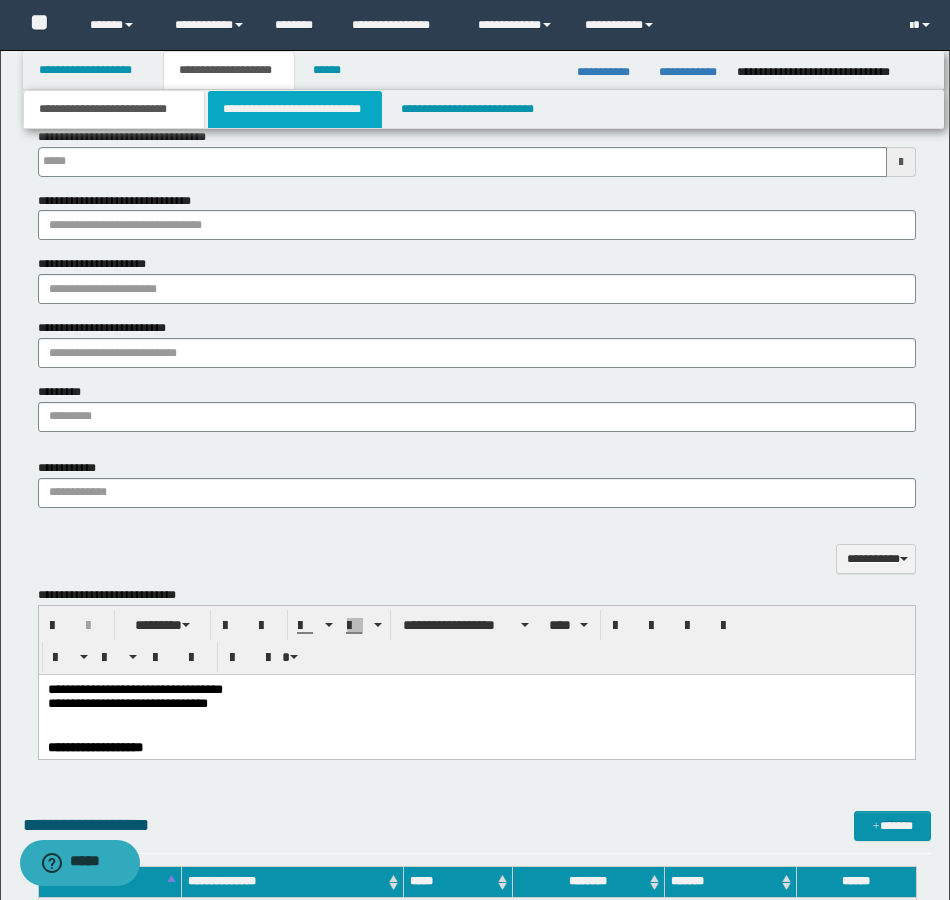 click on "**********" at bounding box center [295, 109] 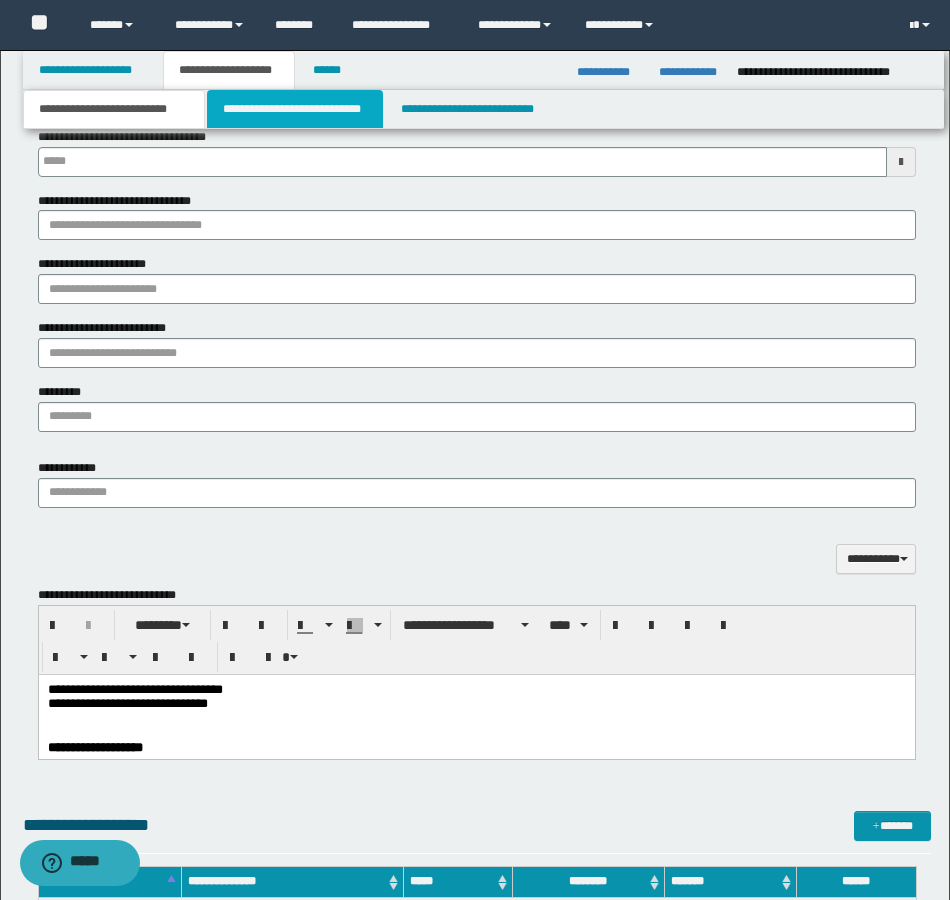 type 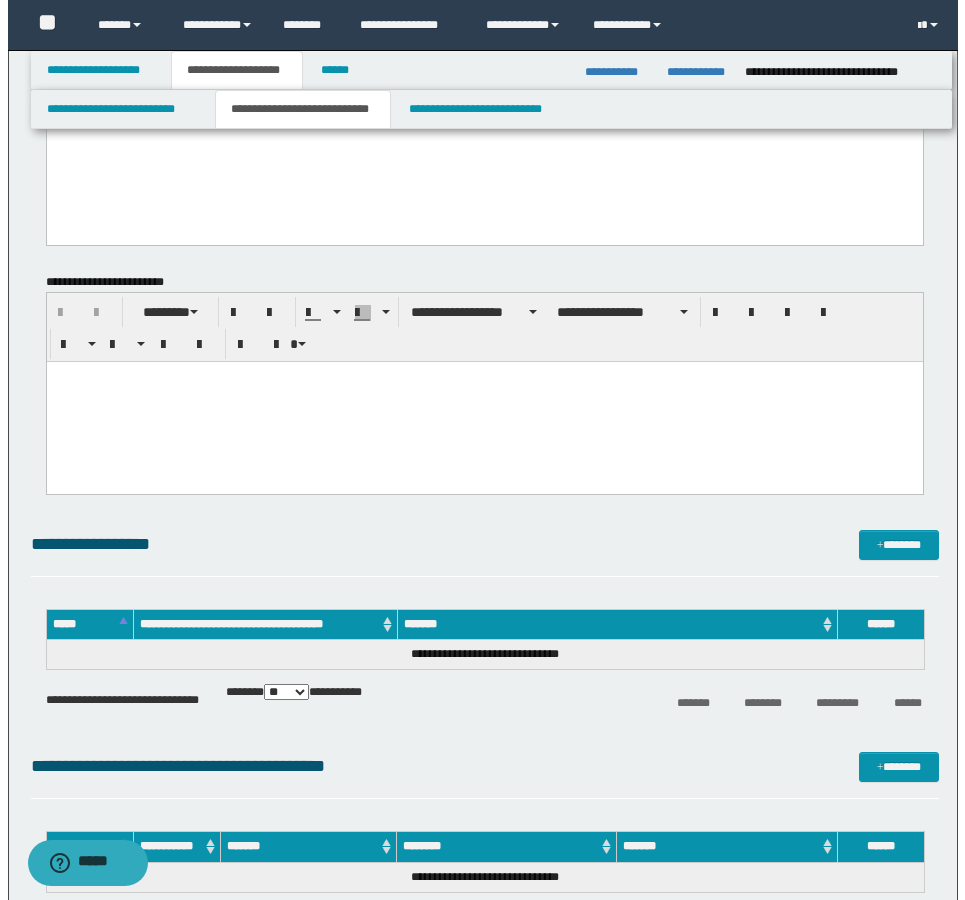 scroll, scrollTop: 3700, scrollLeft: 0, axis: vertical 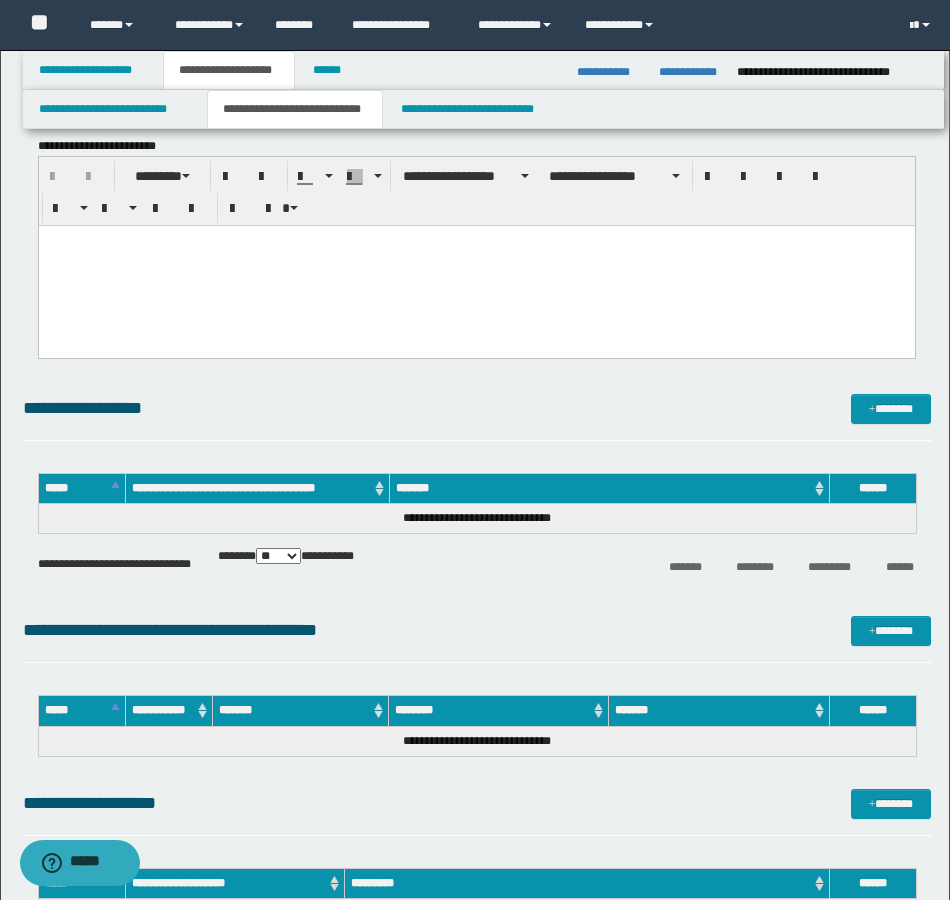 click on "**********" at bounding box center (477, 417) 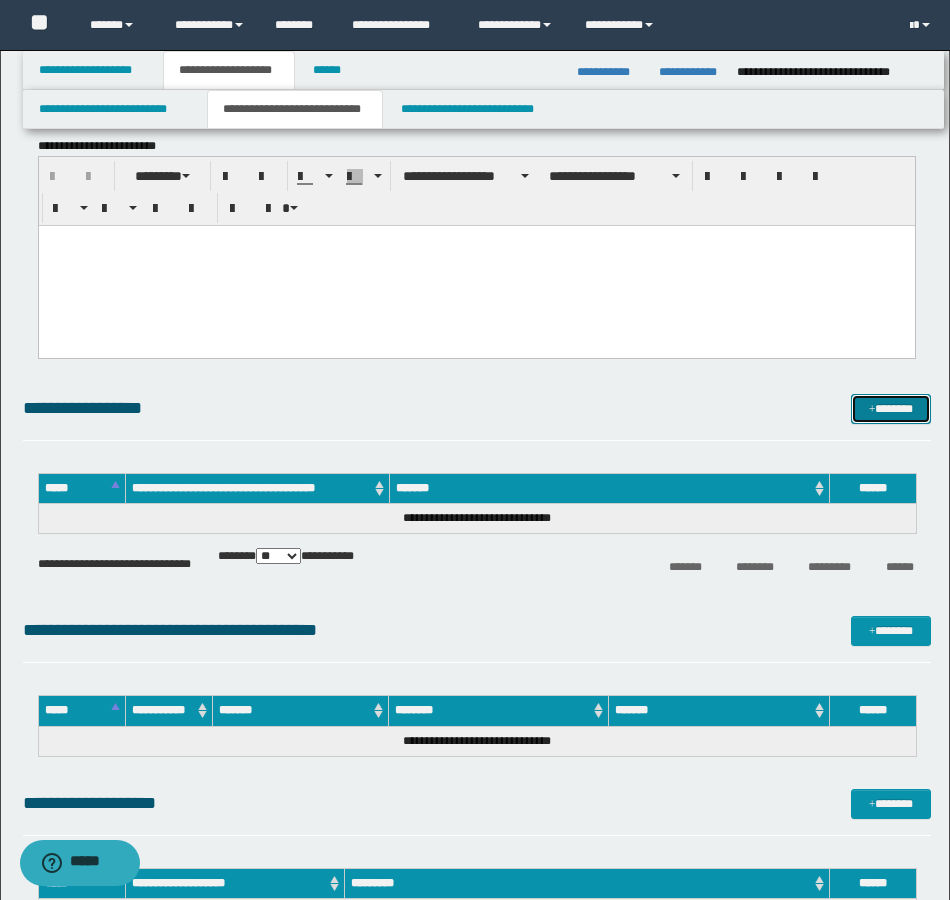 click on "*******" at bounding box center (891, 409) 